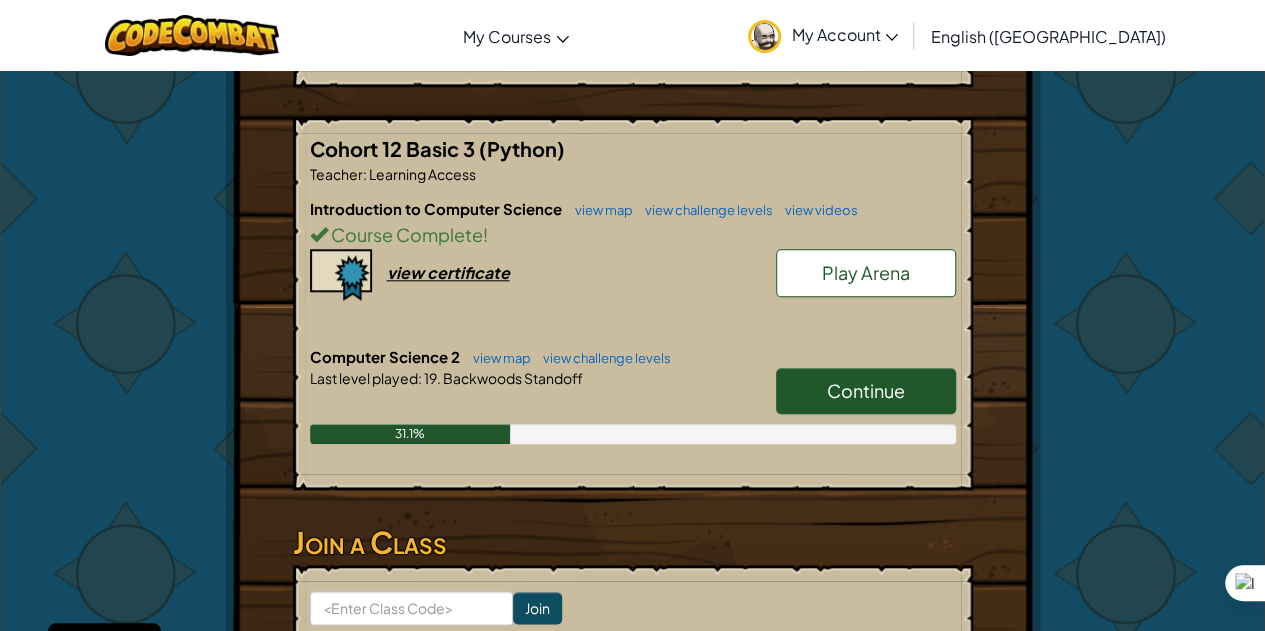 scroll, scrollTop: 900, scrollLeft: 0, axis: vertical 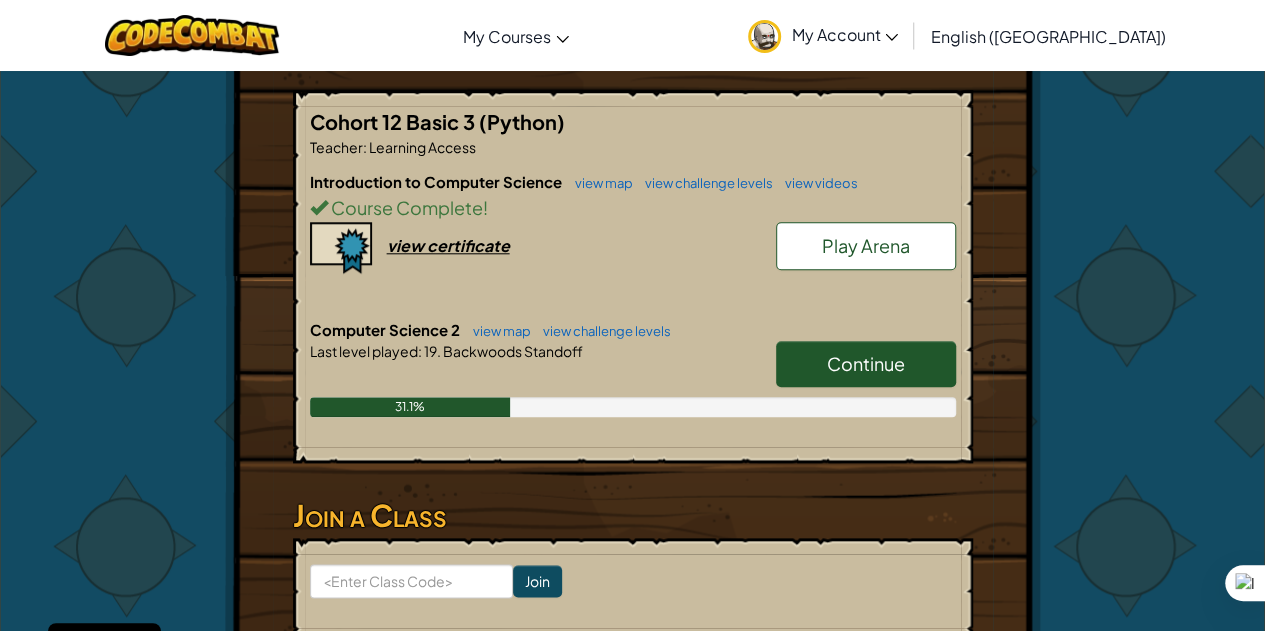 click on "Continue" at bounding box center [866, 363] 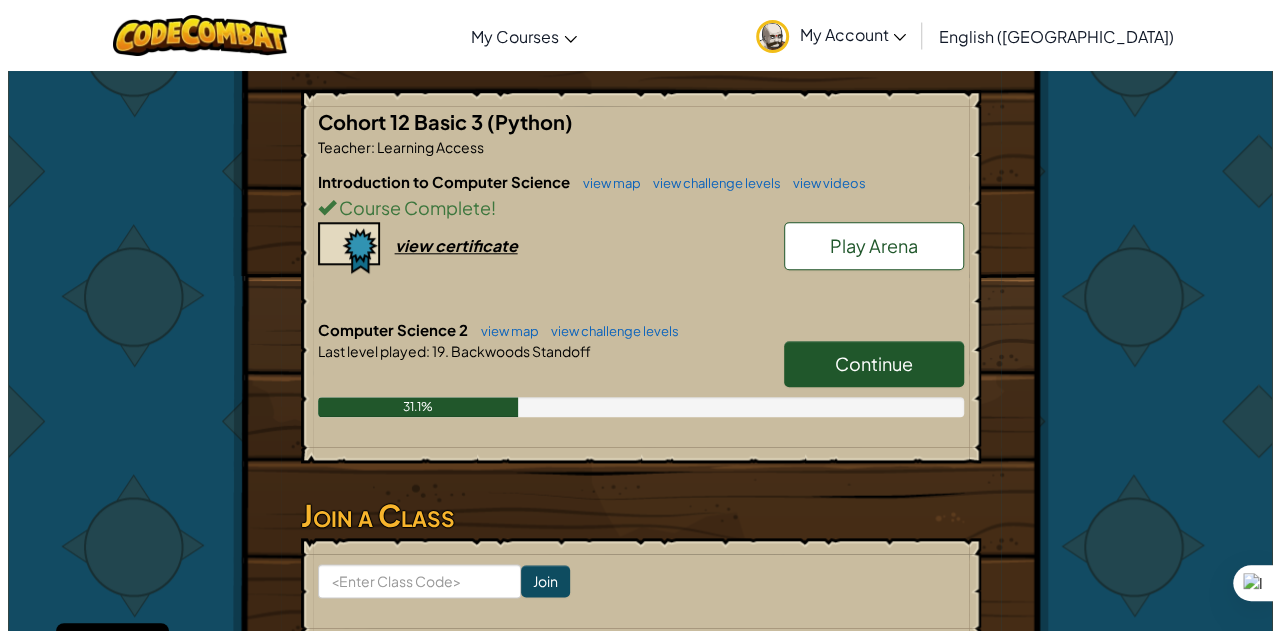 scroll, scrollTop: 0, scrollLeft: 0, axis: both 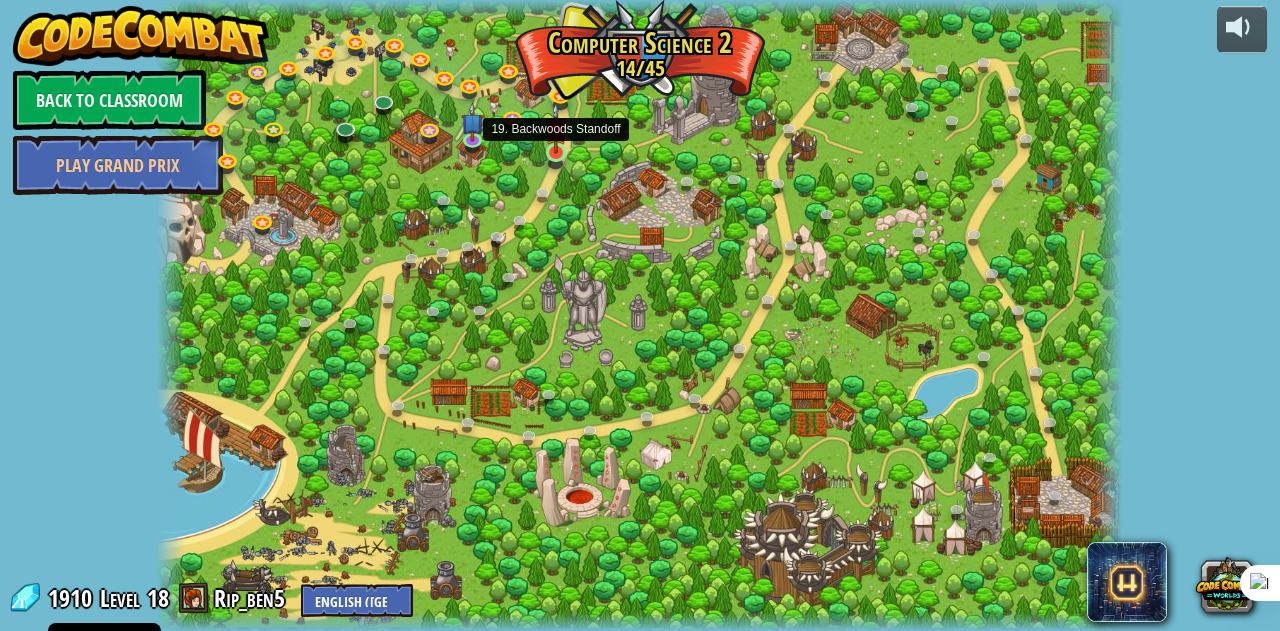 click at bounding box center [556, 128] 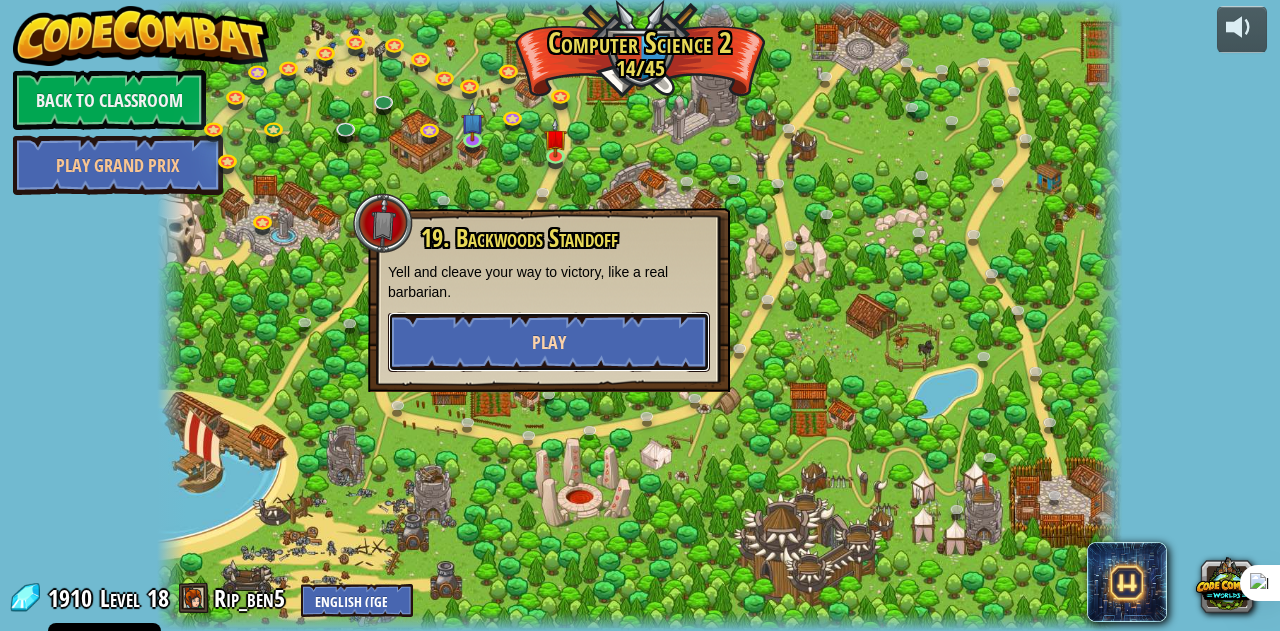 click on "Play" at bounding box center [549, 342] 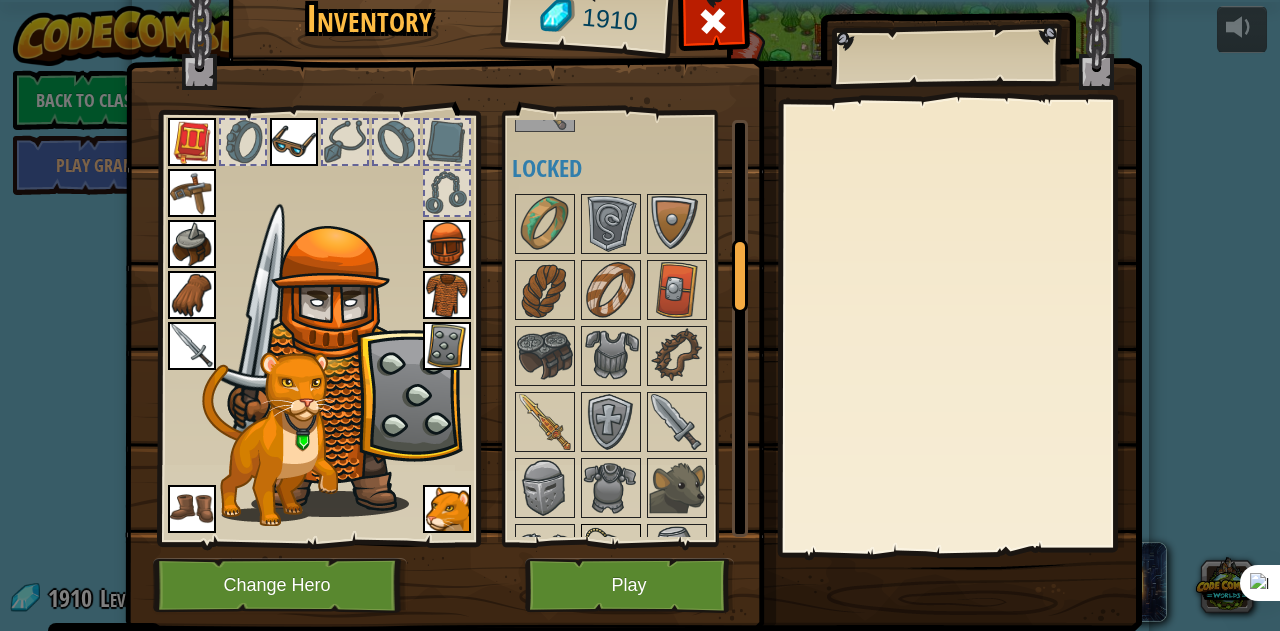 scroll, scrollTop: 700, scrollLeft: 0, axis: vertical 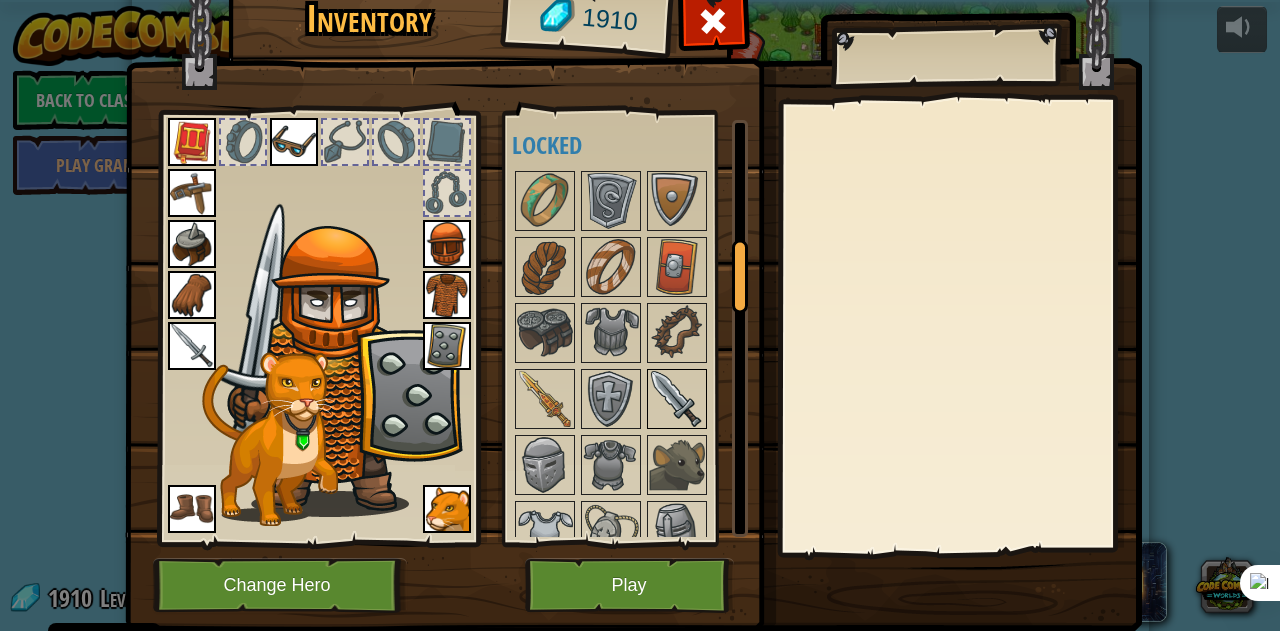 click at bounding box center (677, 399) 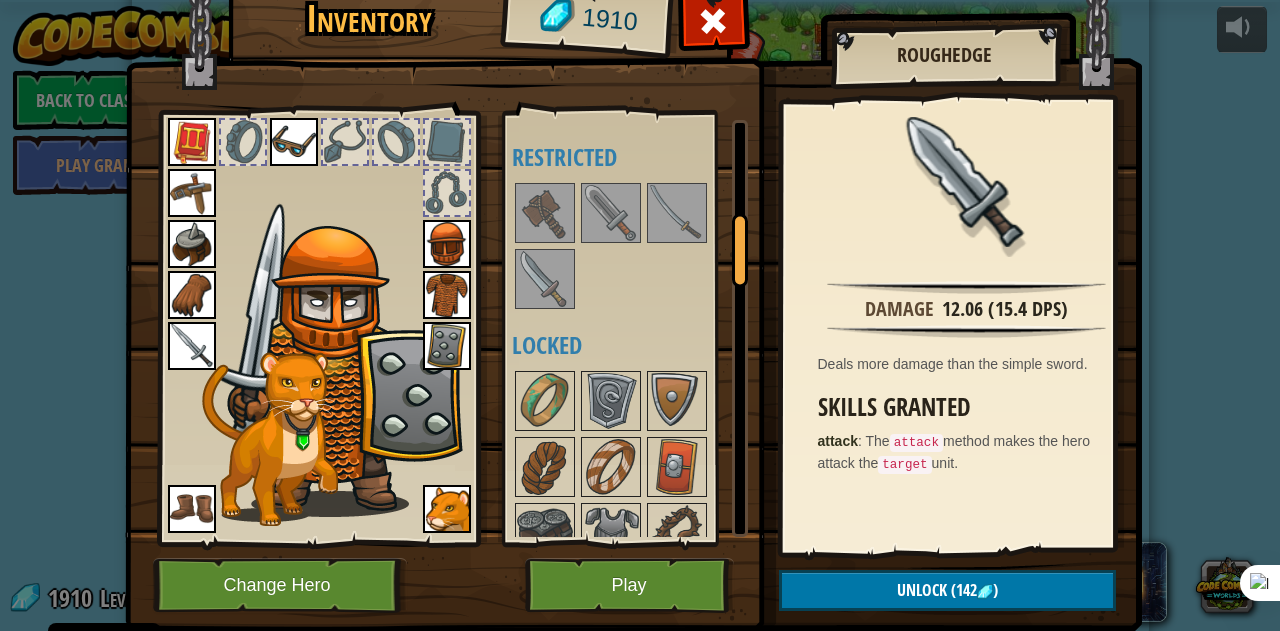 scroll, scrollTop: 800, scrollLeft: 0, axis: vertical 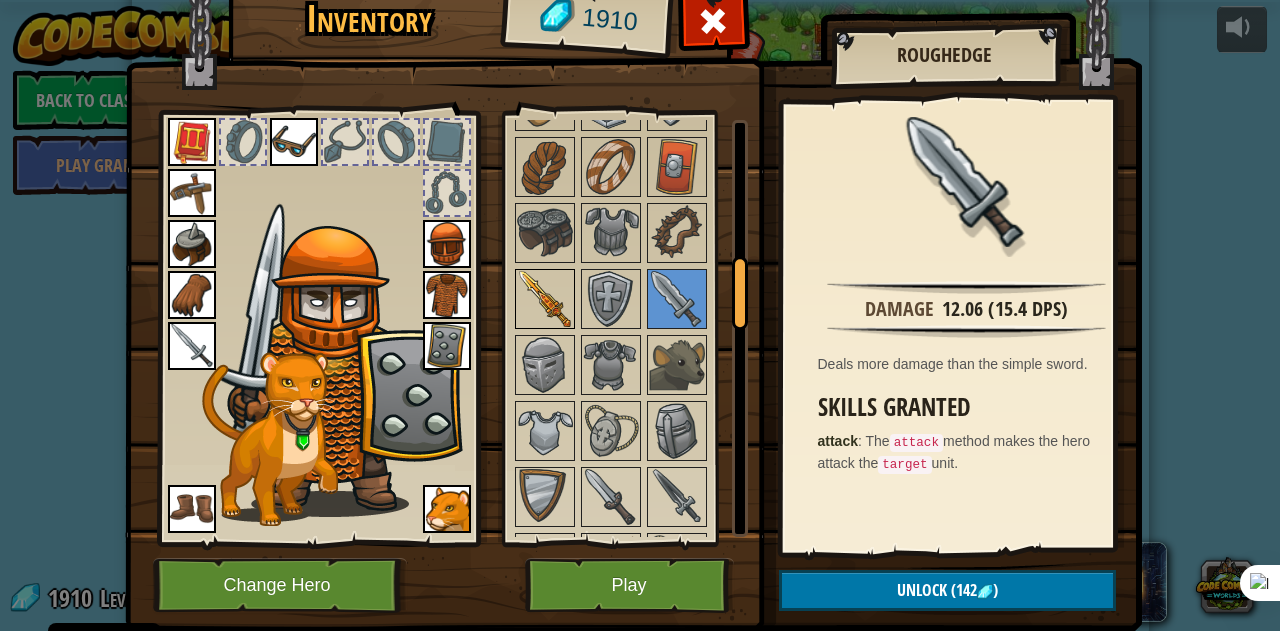 click at bounding box center [545, 299] 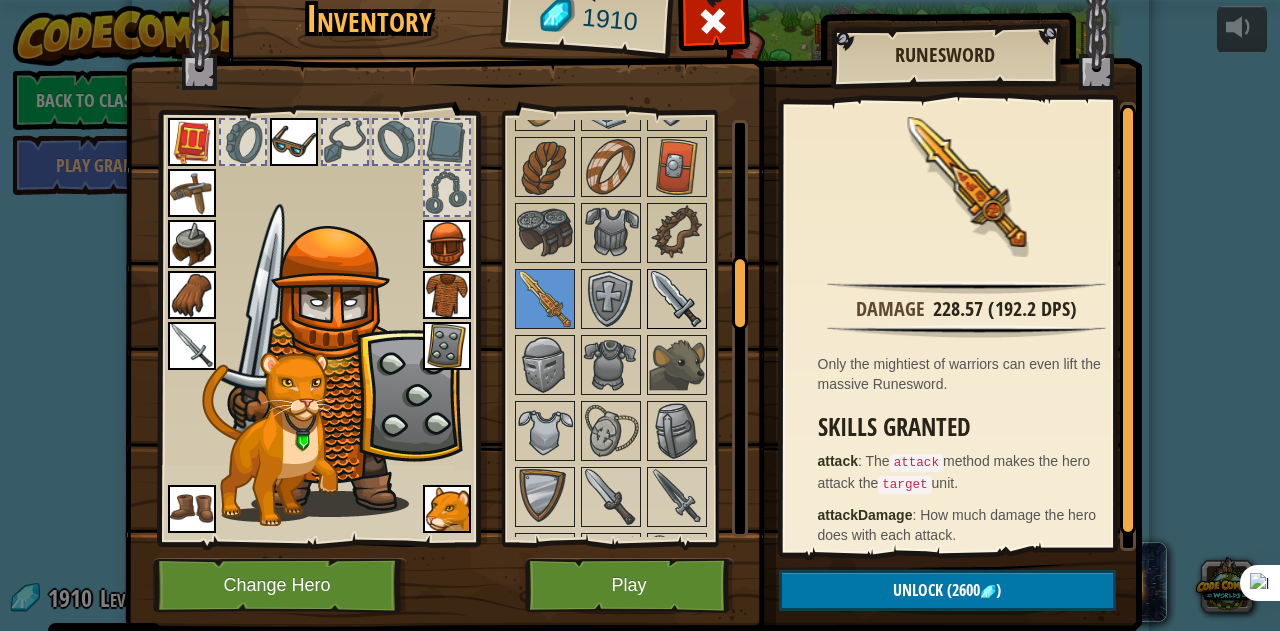 click at bounding box center (677, 299) 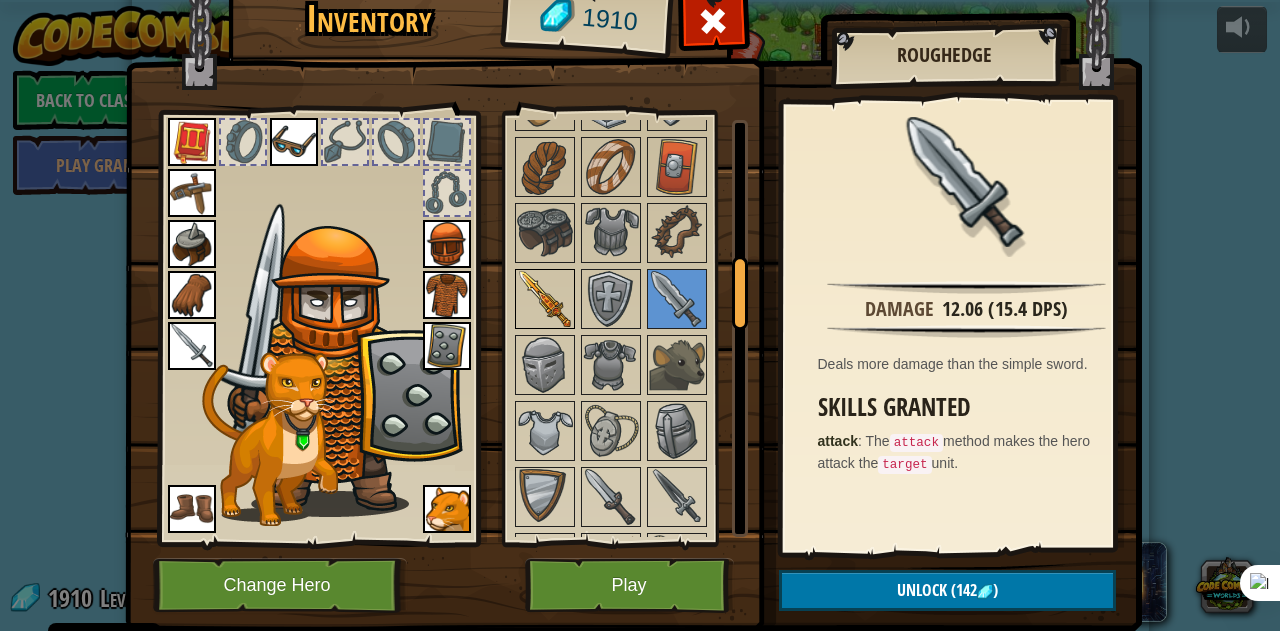 click at bounding box center (545, 299) 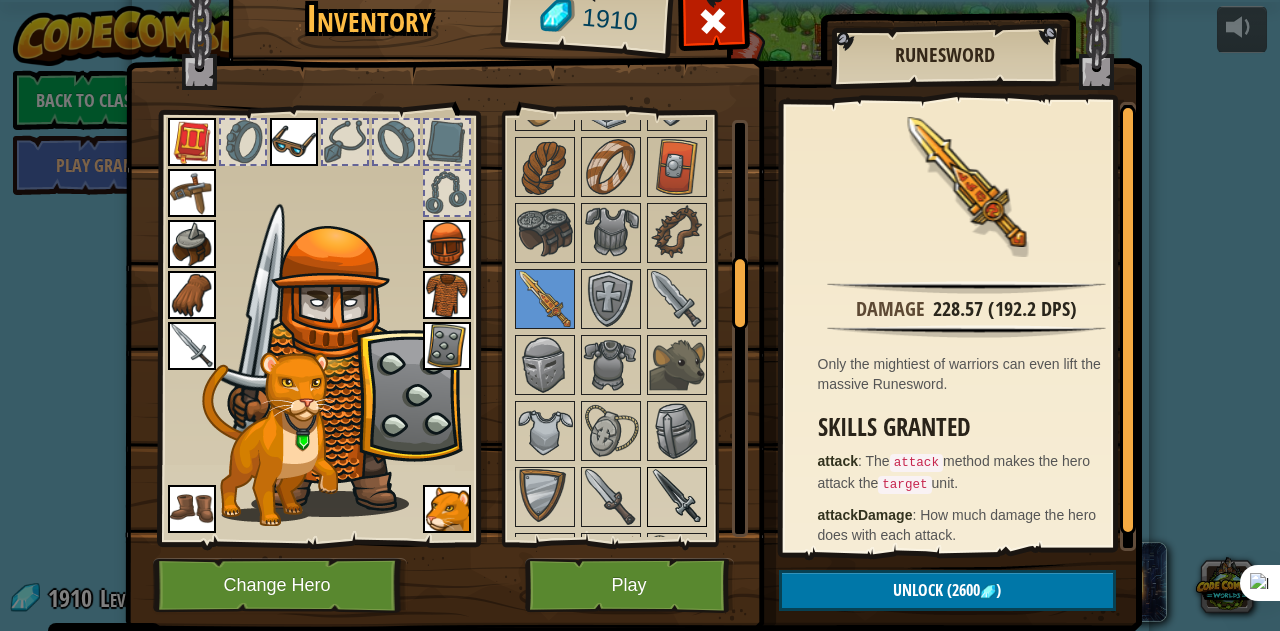 click at bounding box center (677, 497) 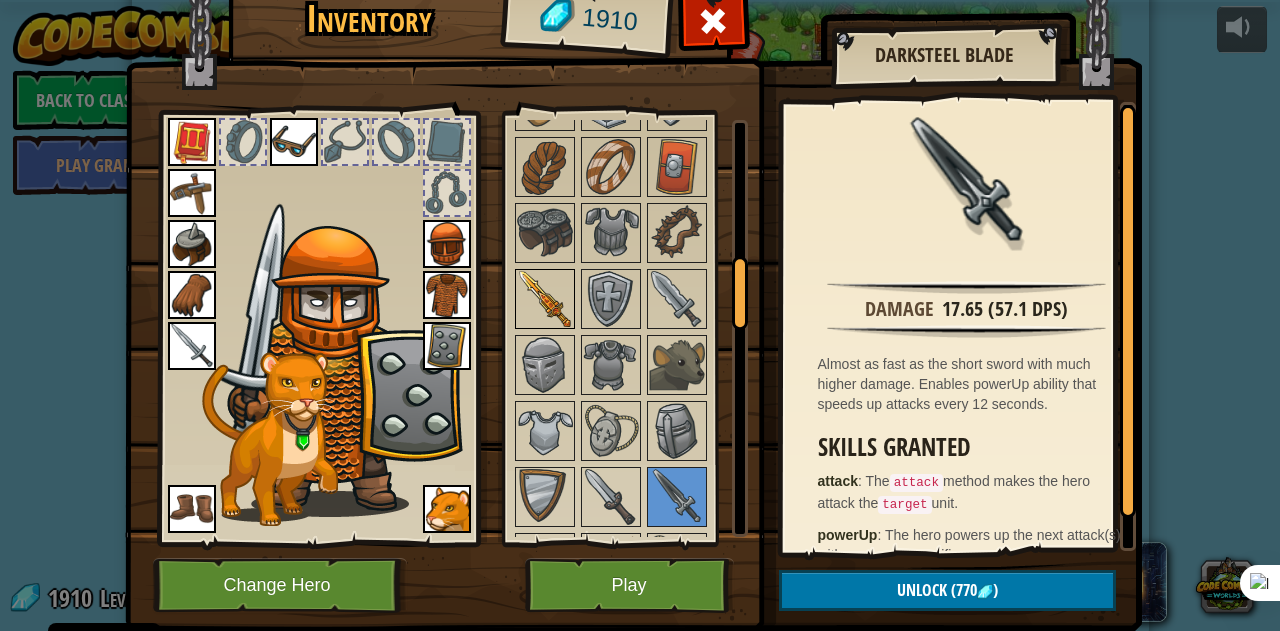 click at bounding box center [545, 299] 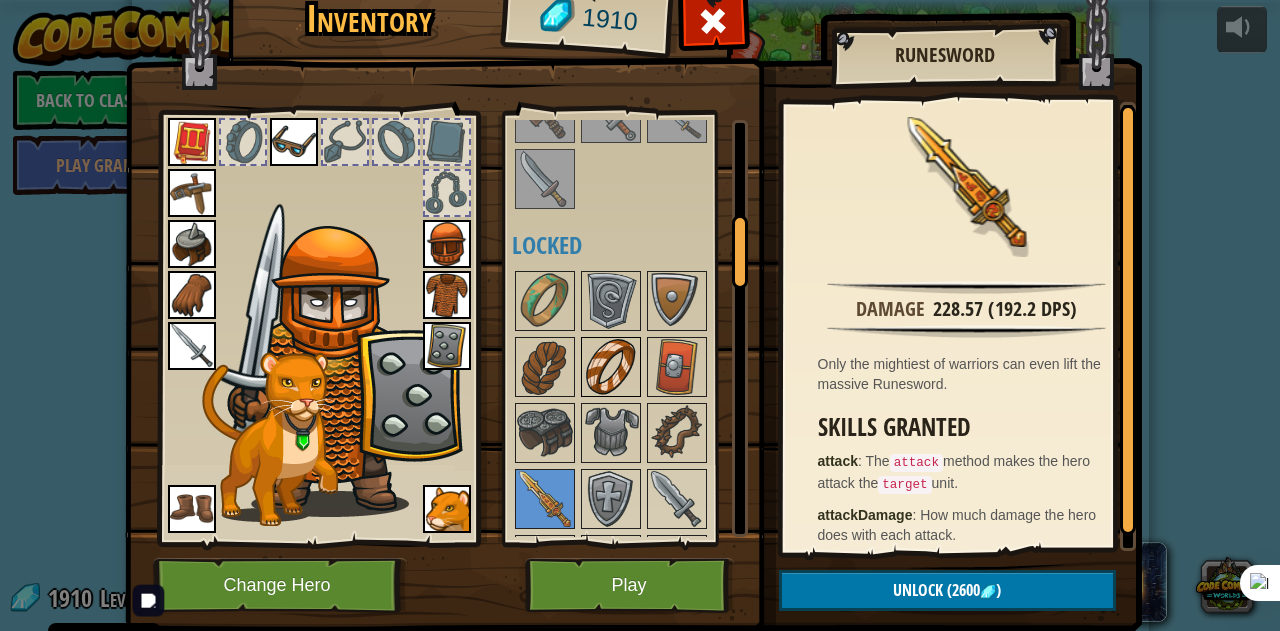 scroll, scrollTop: 400, scrollLeft: 0, axis: vertical 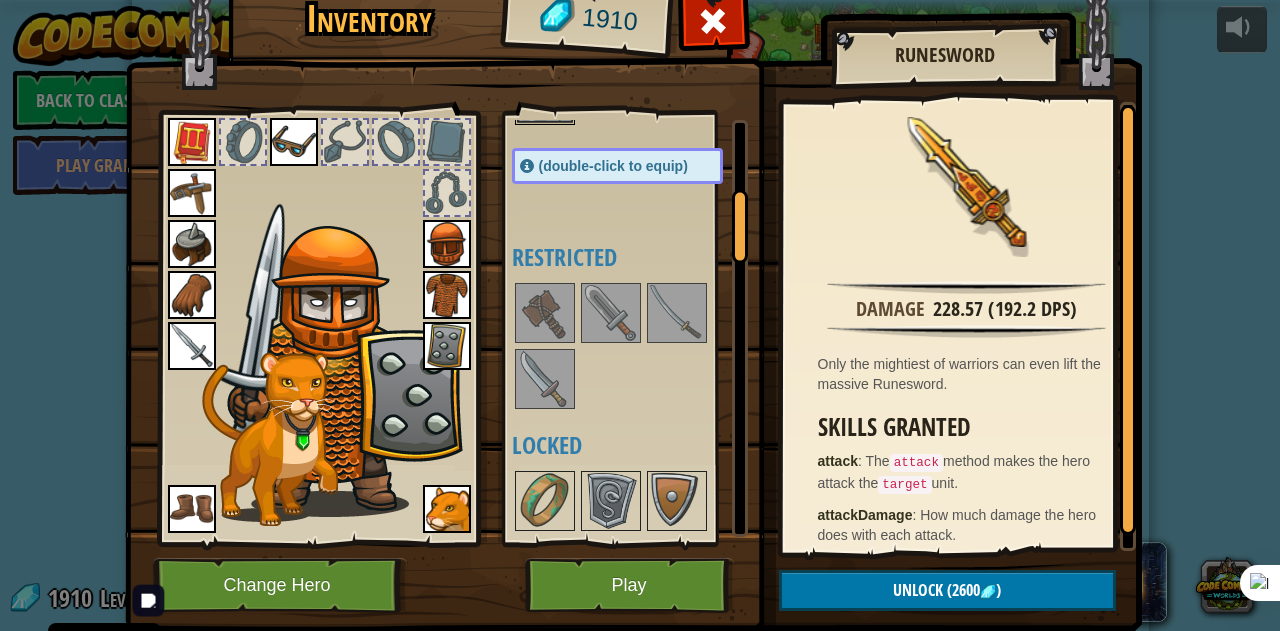 drag, startPoint x: 545, startPoint y: 385, endPoint x: 534, endPoint y: 353, distance: 33.83785 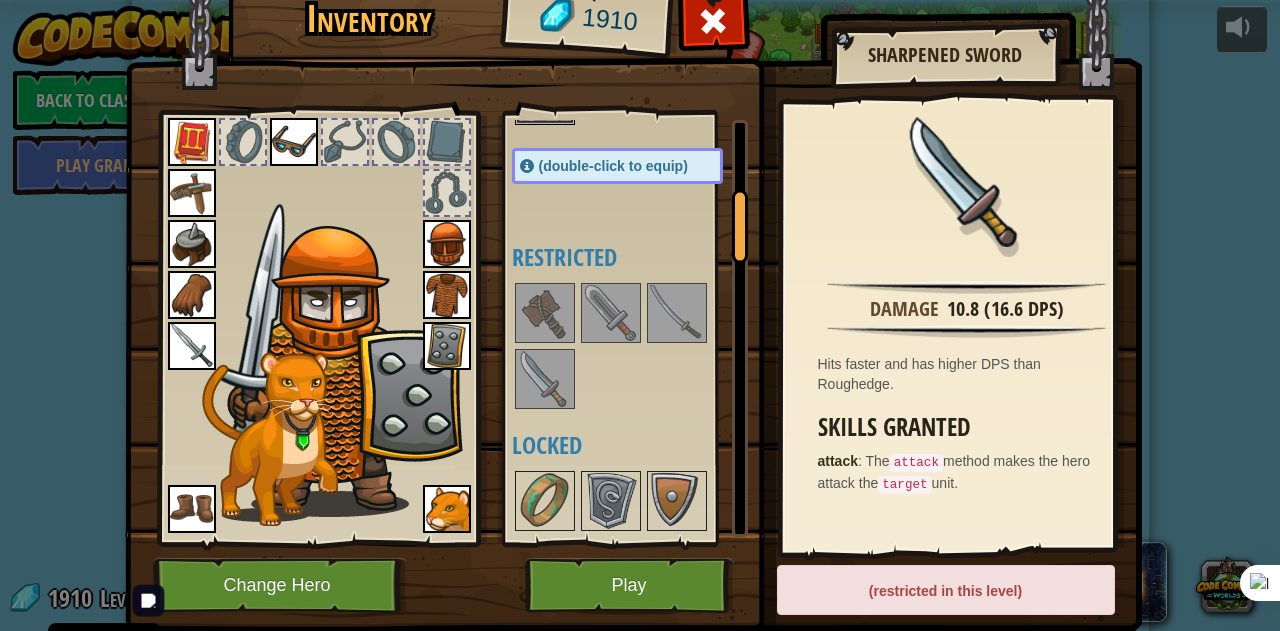 click at bounding box center [545, 313] 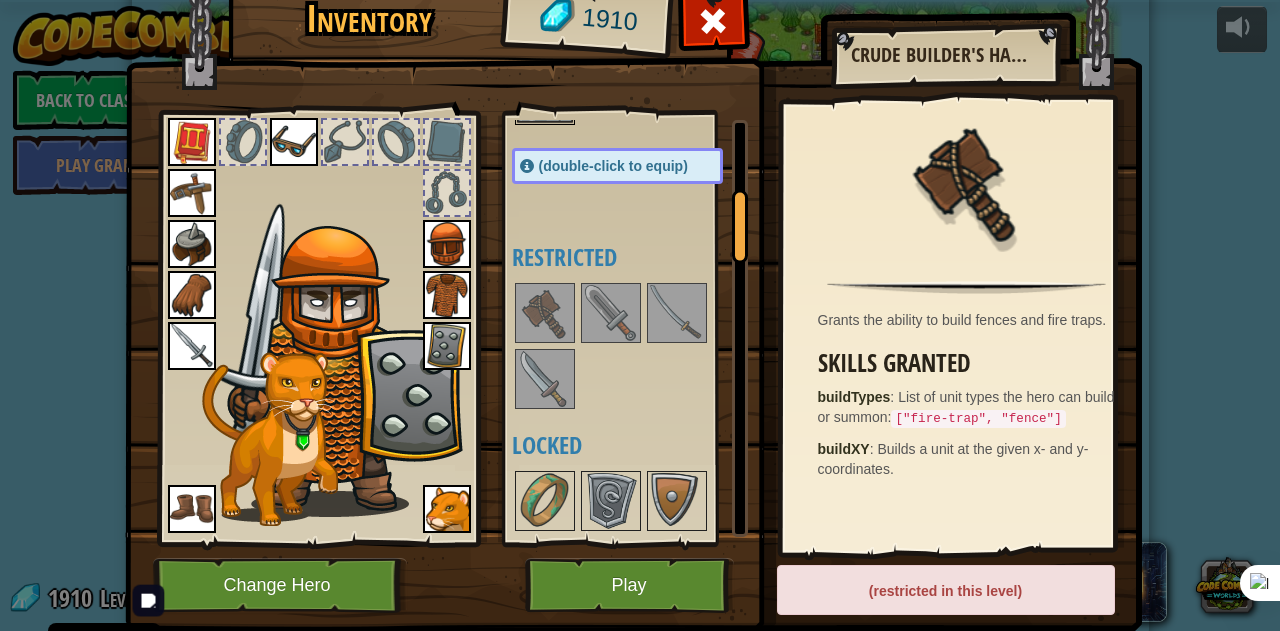 drag, startPoint x: 596, startPoint y: 309, endPoint x: 642, endPoint y: 311, distance: 46.043457 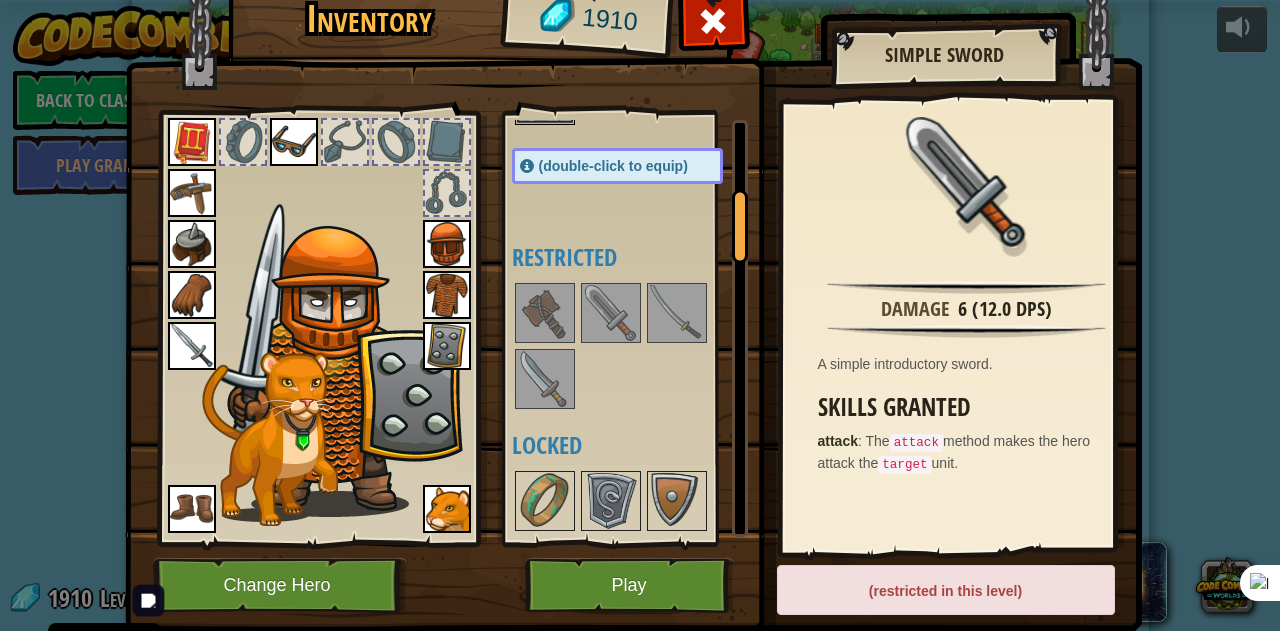click at bounding box center (677, 313) 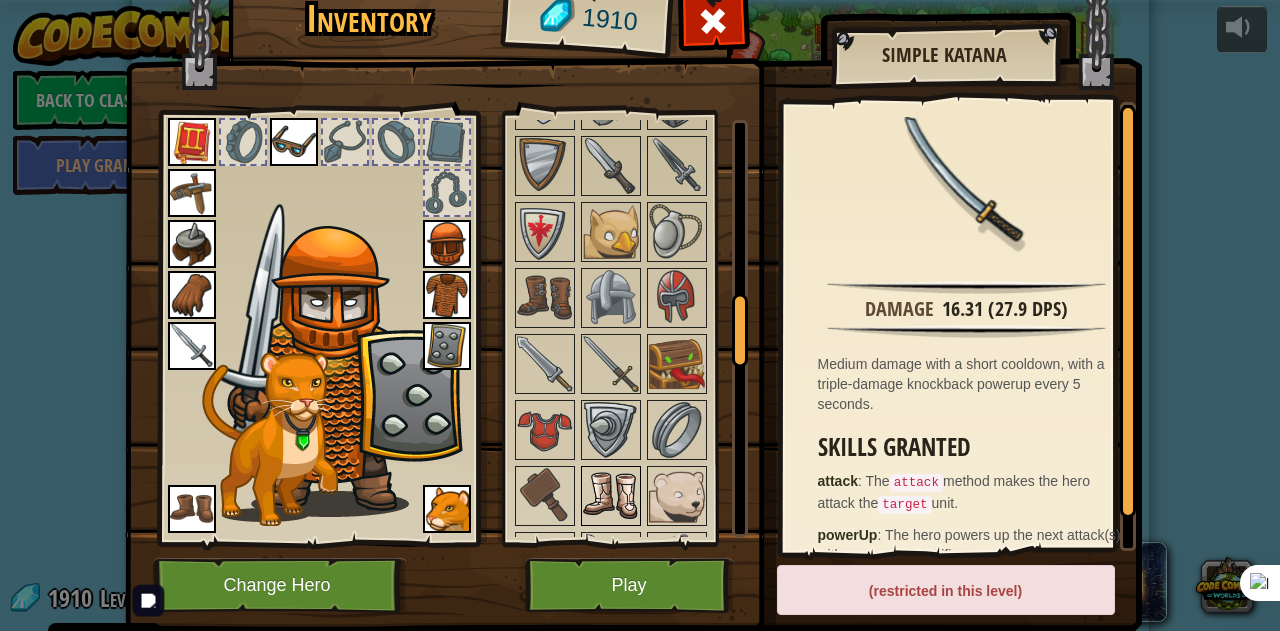 scroll, scrollTop: 1200, scrollLeft: 0, axis: vertical 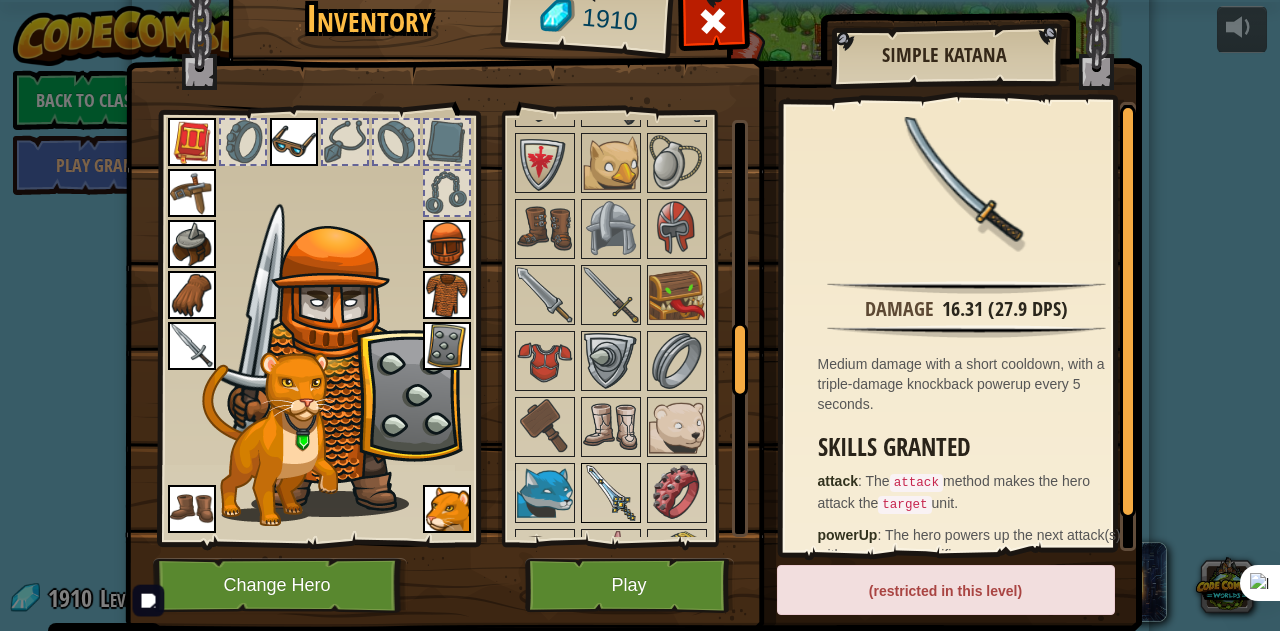 click at bounding box center [611, 493] 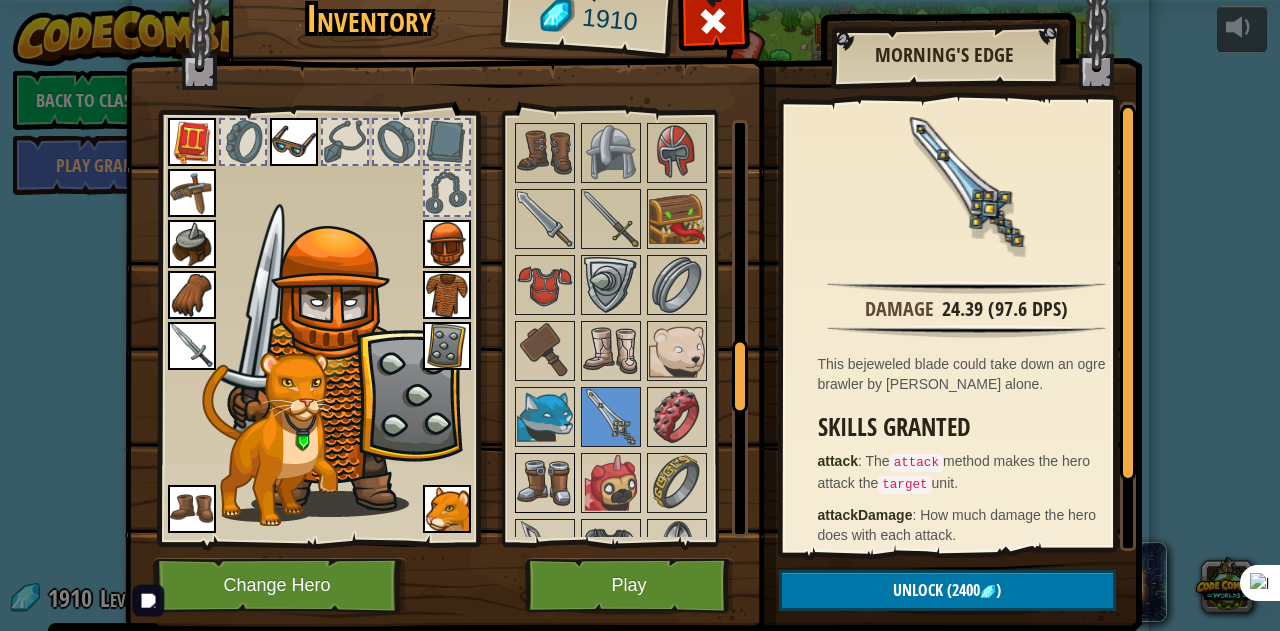 scroll, scrollTop: 1300, scrollLeft: 0, axis: vertical 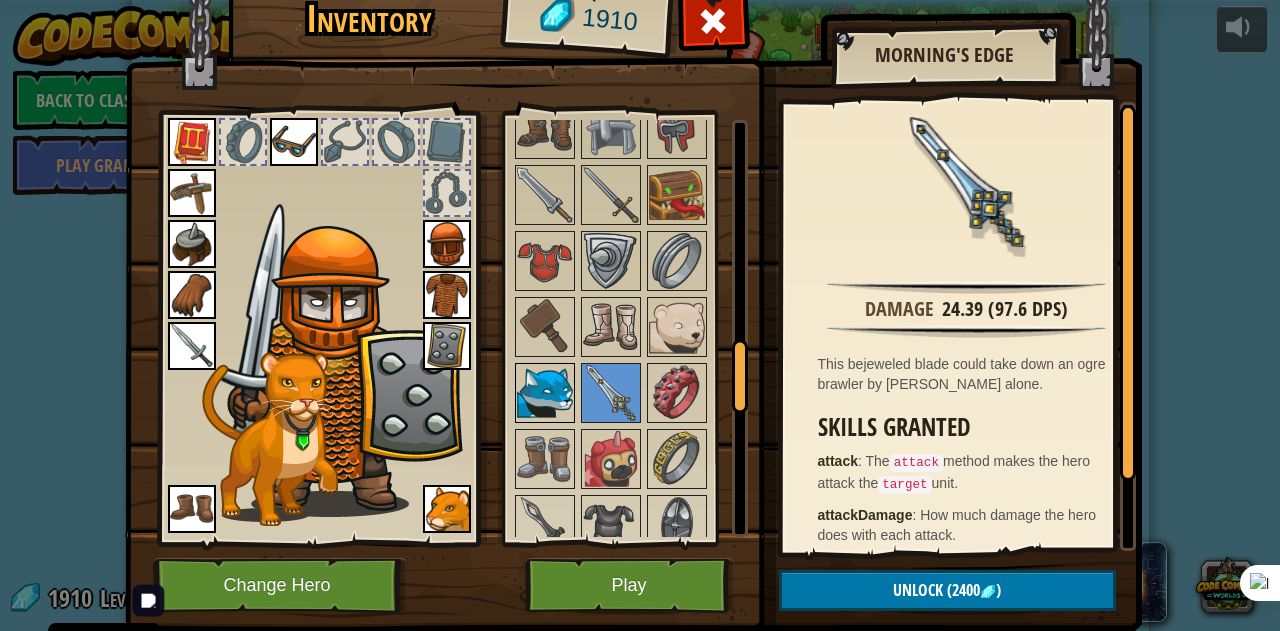 click at bounding box center (545, 393) 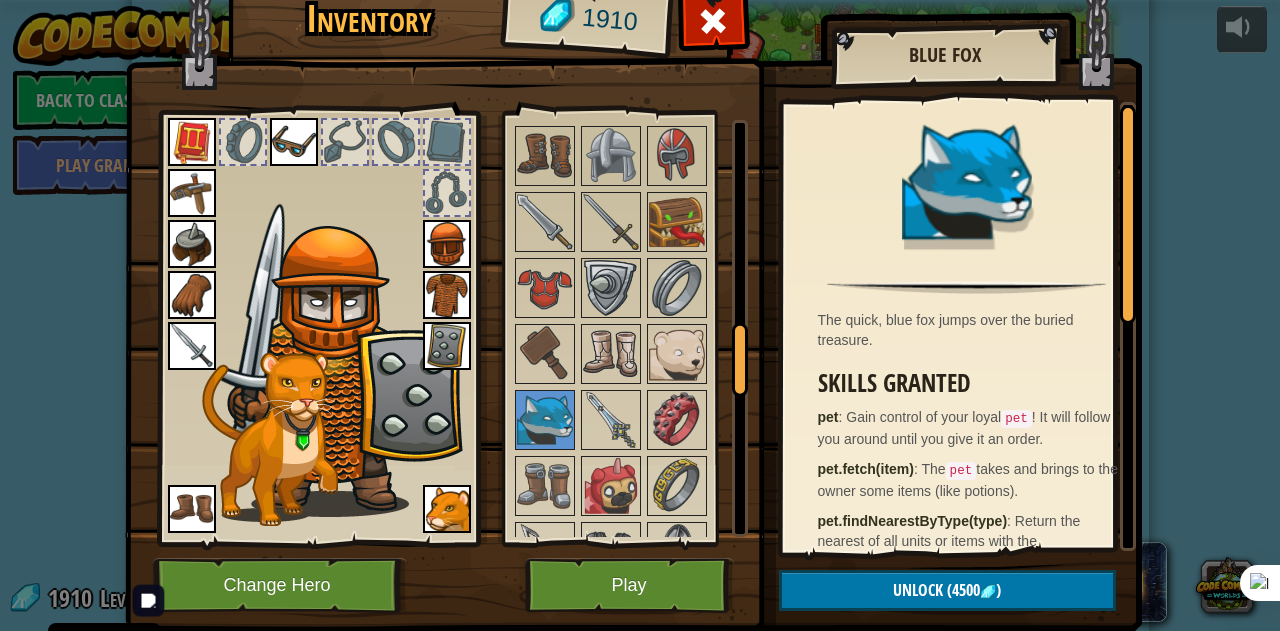 scroll, scrollTop: 1300, scrollLeft: 0, axis: vertical 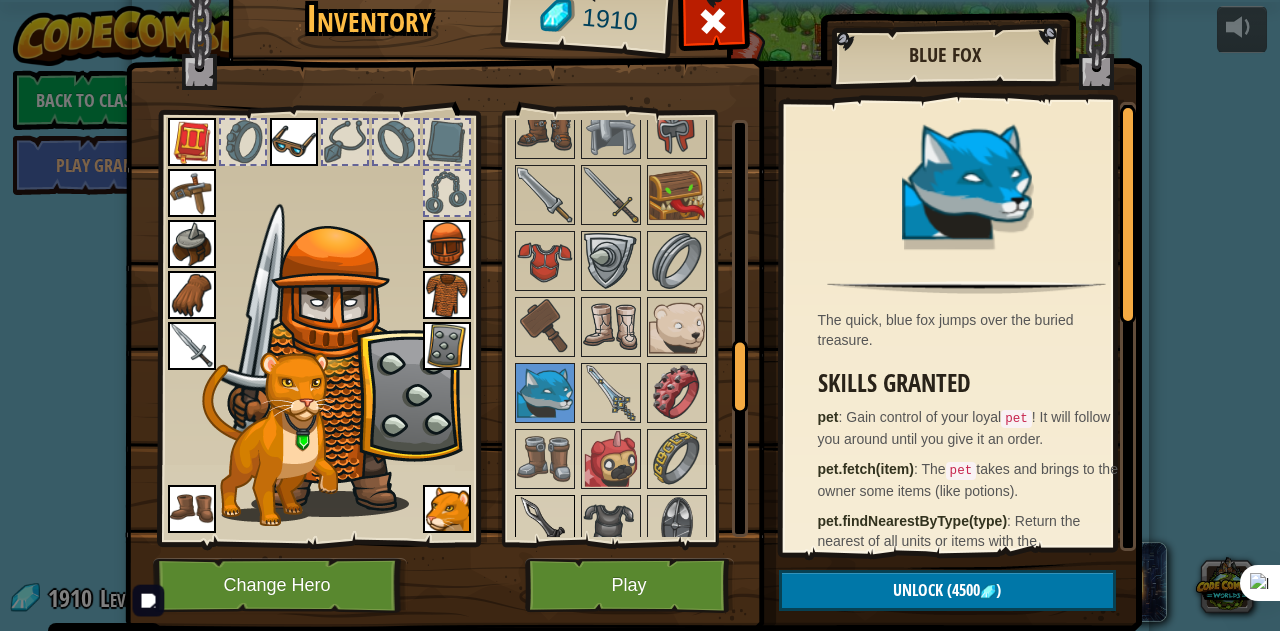 click at bounding box center [545, 525] 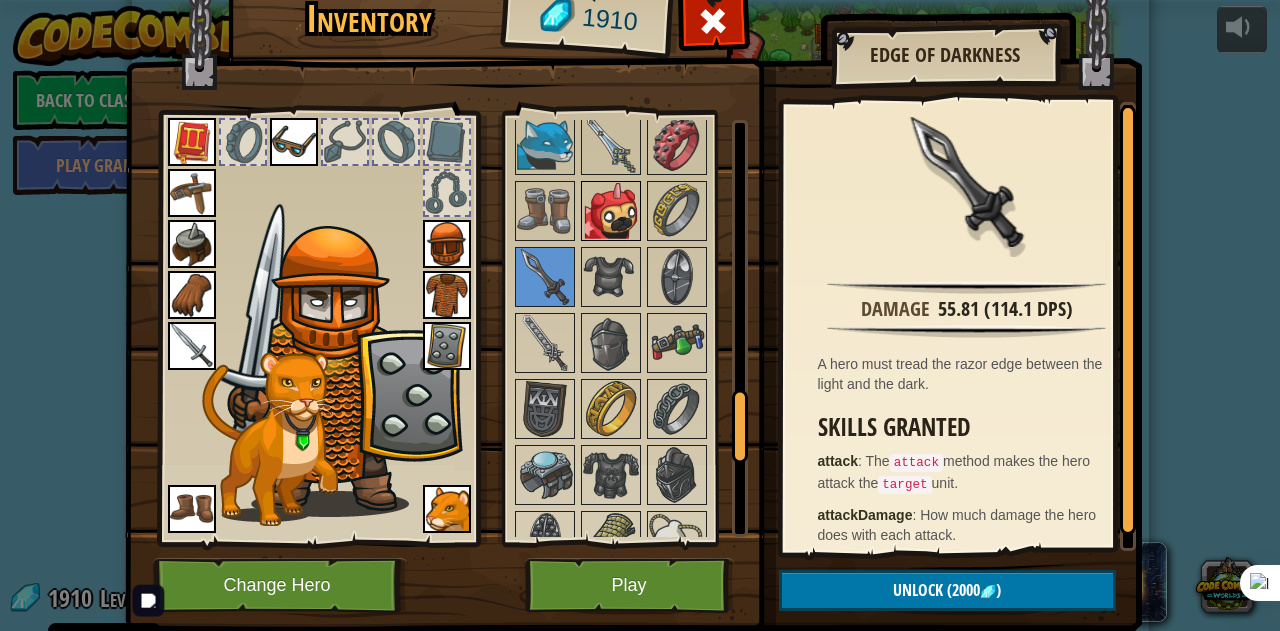 scroll, scrollTop: 1600, scrollLeft: 0, axis: vertical 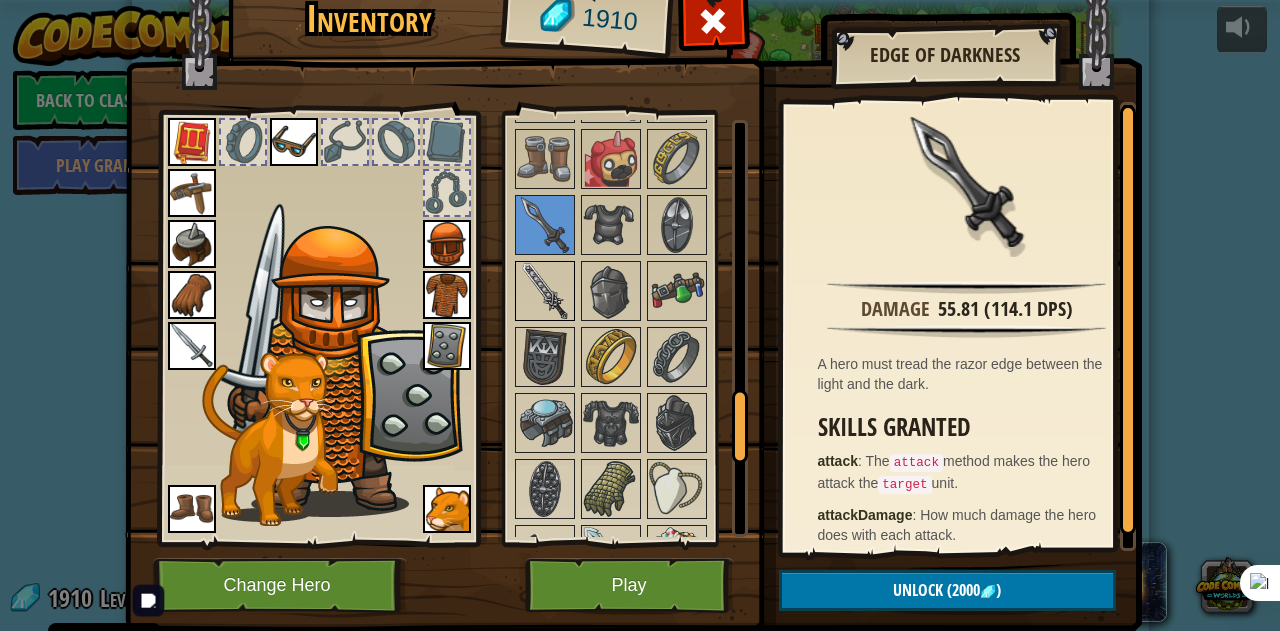 click at bounding box center (545, 291) 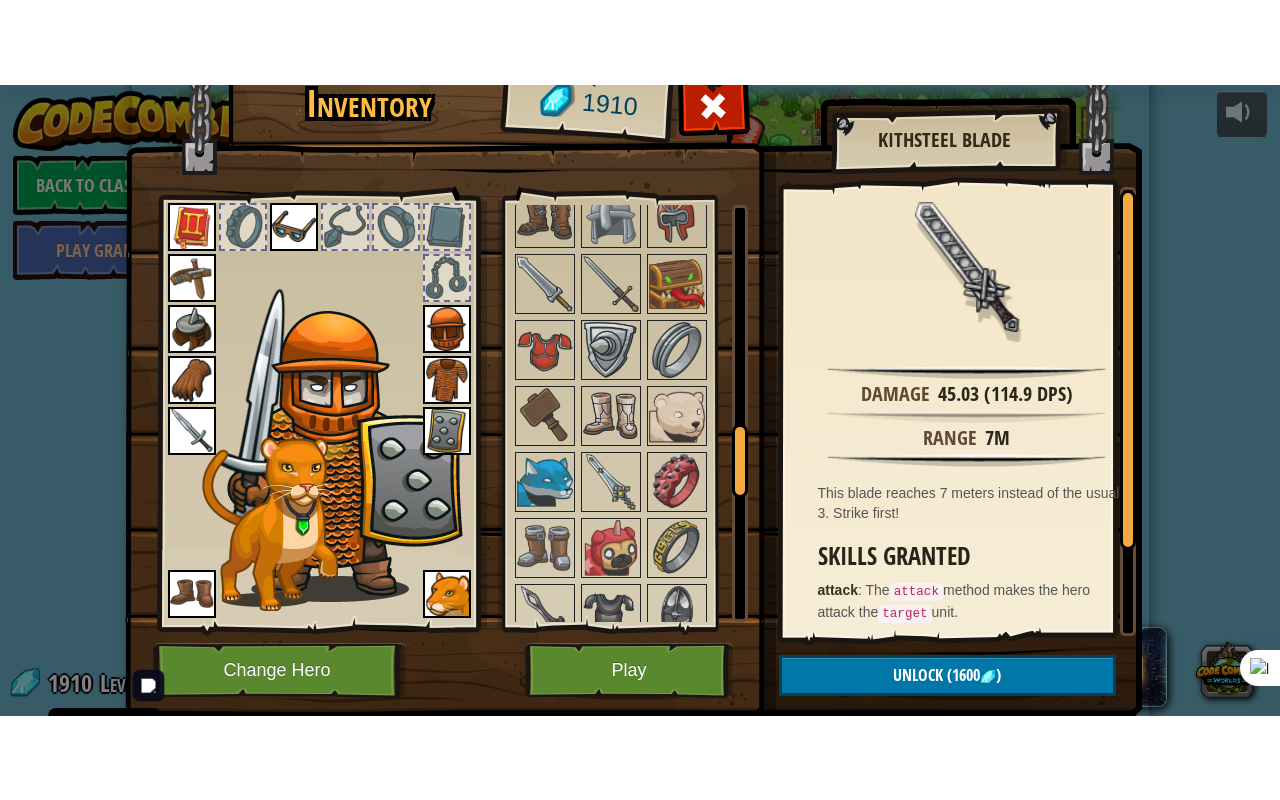 scroll, scrollTop: 1200, scrollLeft: 0, axis: vertical 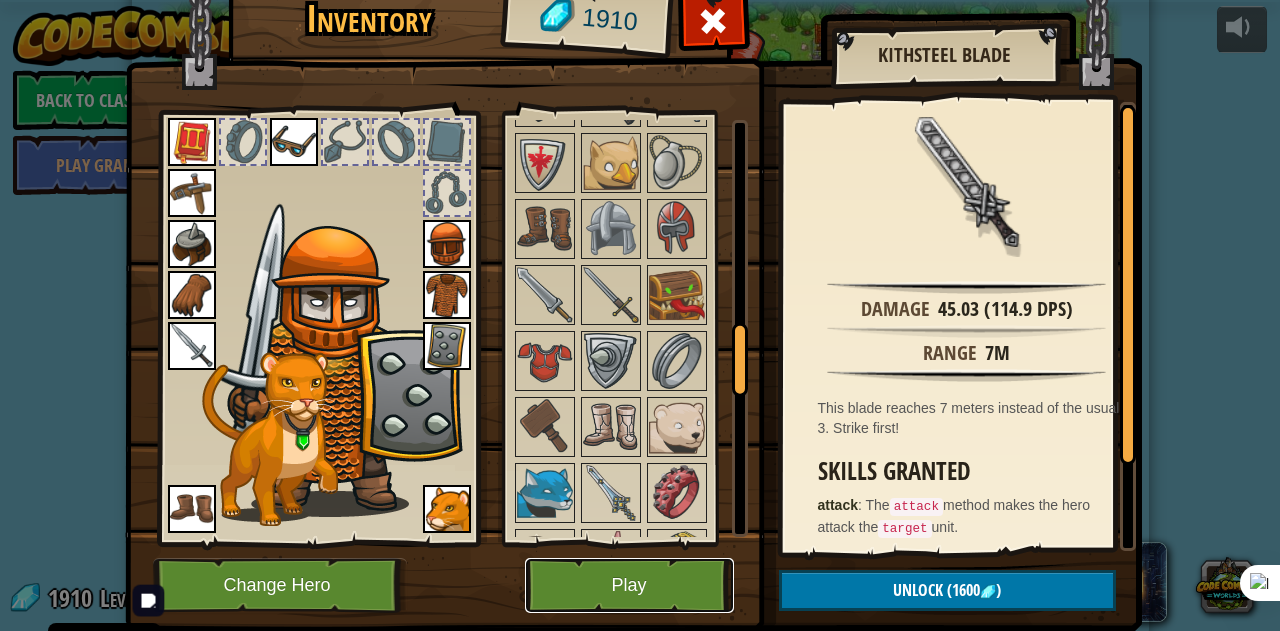 click on "Play" at bounding box center [629, 585] 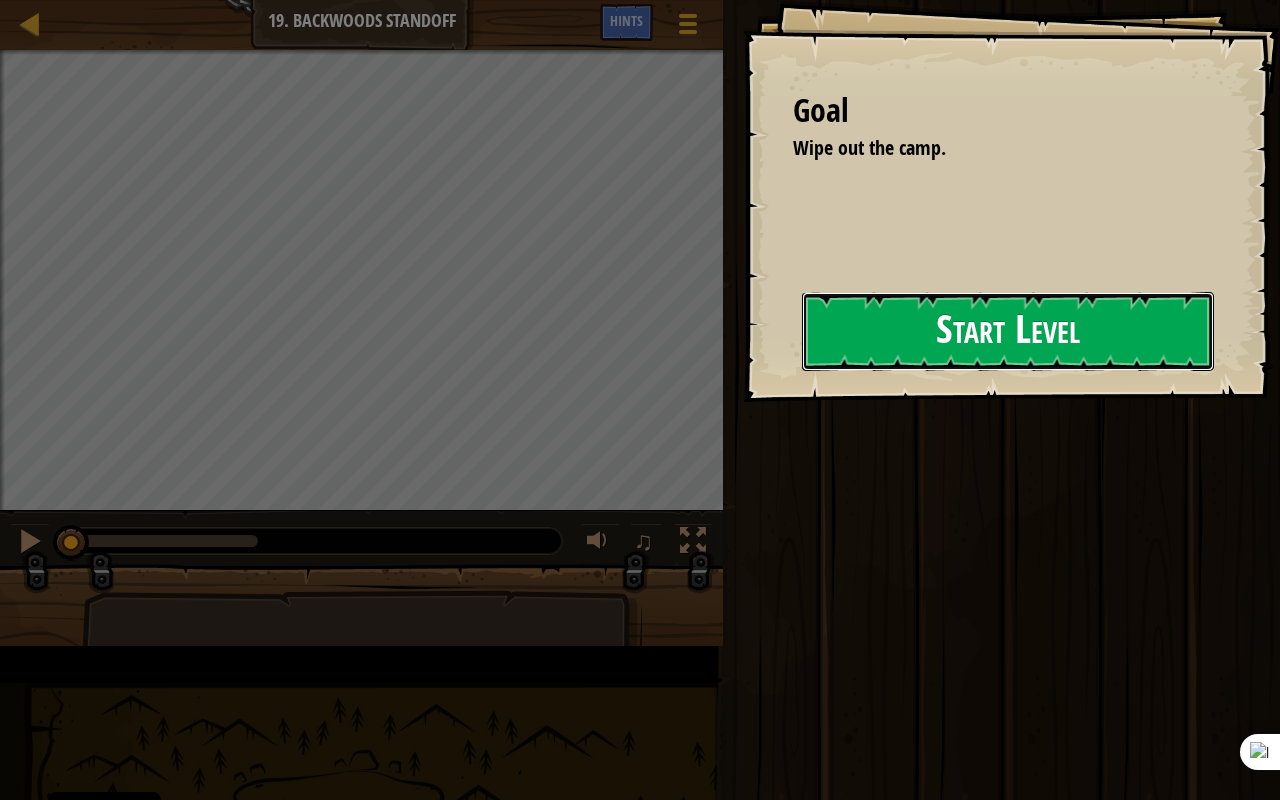 click on "Start Level" at bounding box center (1008, 331) 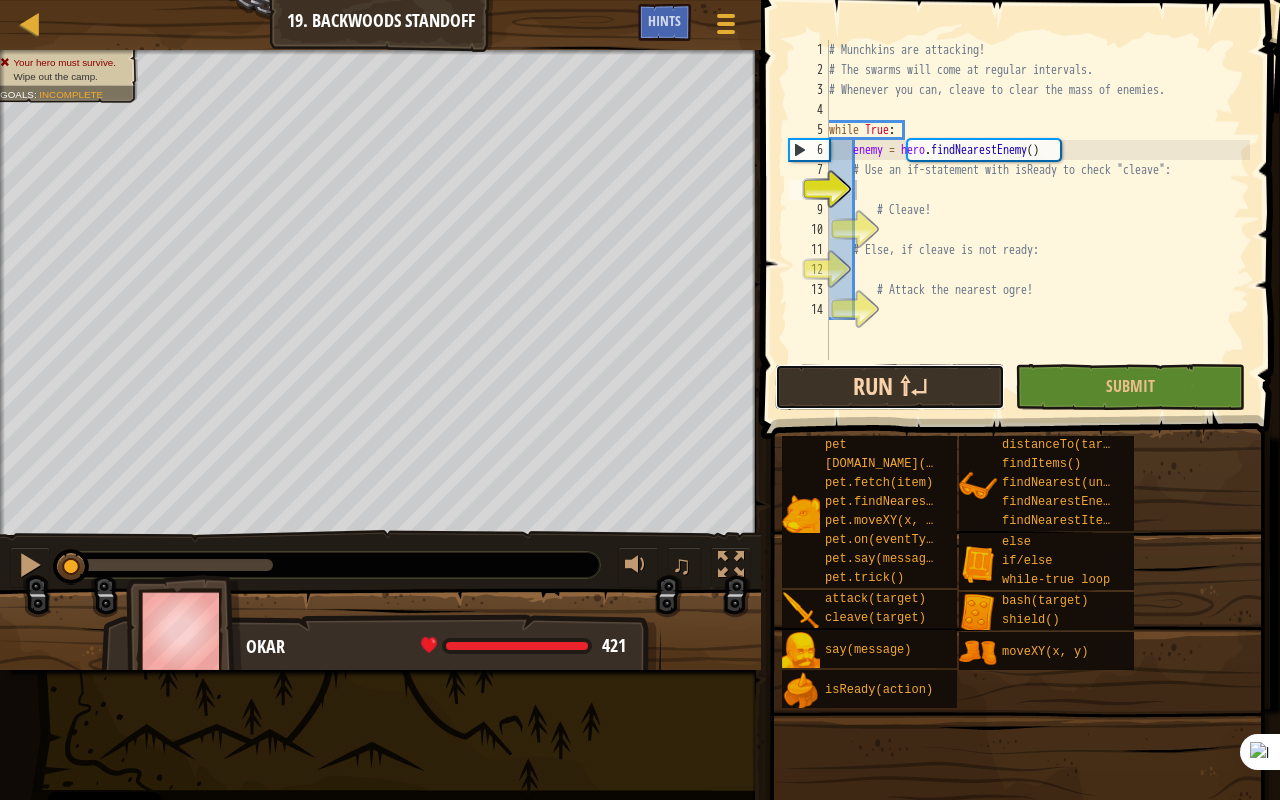 click on "Run ⇧↵" at bounding box center (890, 387) 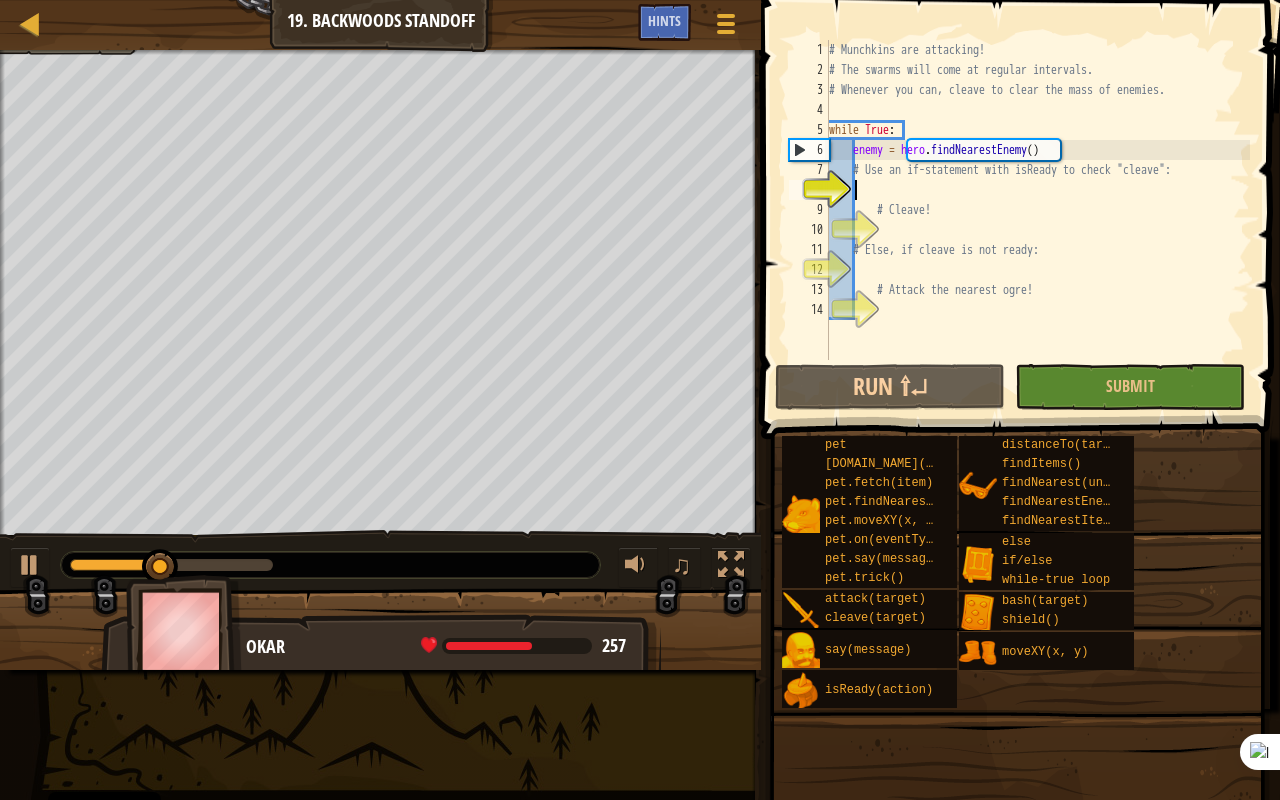scroll, scrollTop: 9, scrollLeft: 2, axis: both 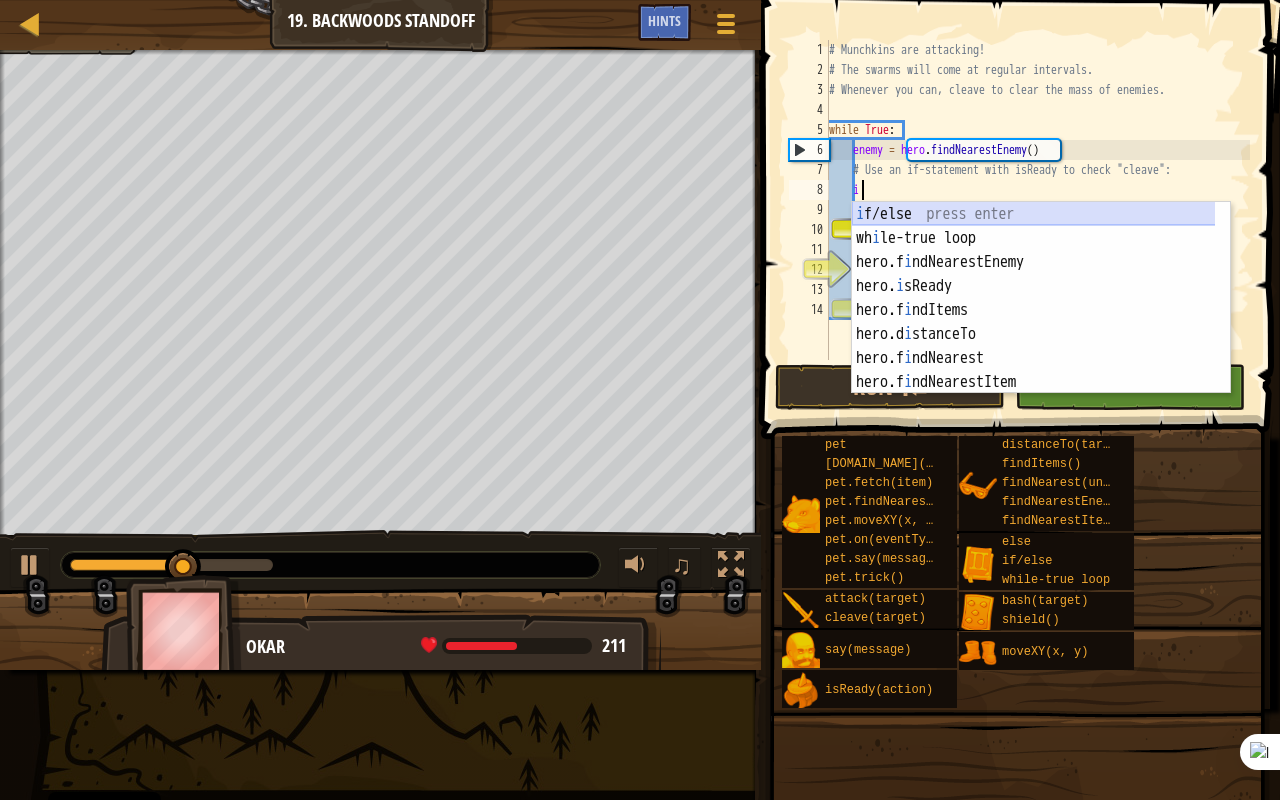 click on "i f/else press enter wh i le-true loop press enter hero.f i ndNearestEnemy press enter hero. i sReady press enter hero.f i ndItems press enter hero.d i stanceTo press enter hero.f i ndNearest press enter hero.f i ndNearestItem press enter pet.tr i ck() press enter" at bounding box center [1034, 322] 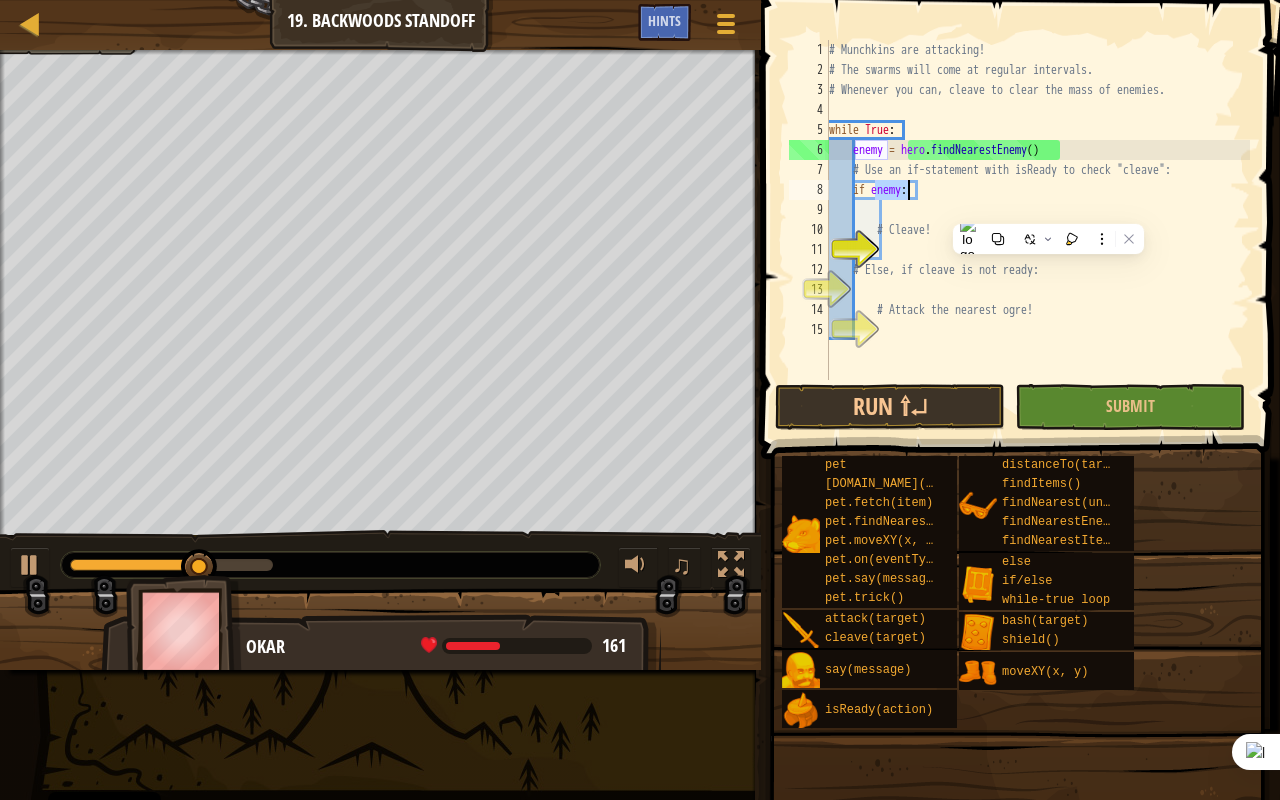 click on "# Munchkins are attacking! # The swarms will come at regular intervals. # Whenever you can, cleave to clear the mass of enemies. while   True :      enemy   =   hero . findNearestEnemy ( )      # Use an if-statement with isReady to check "cleave":      if   enemy :                   # Cleave!               # Else, if cleave is not ready:               # Attack the nearest ogre!" at bounding box center [1037, 230] 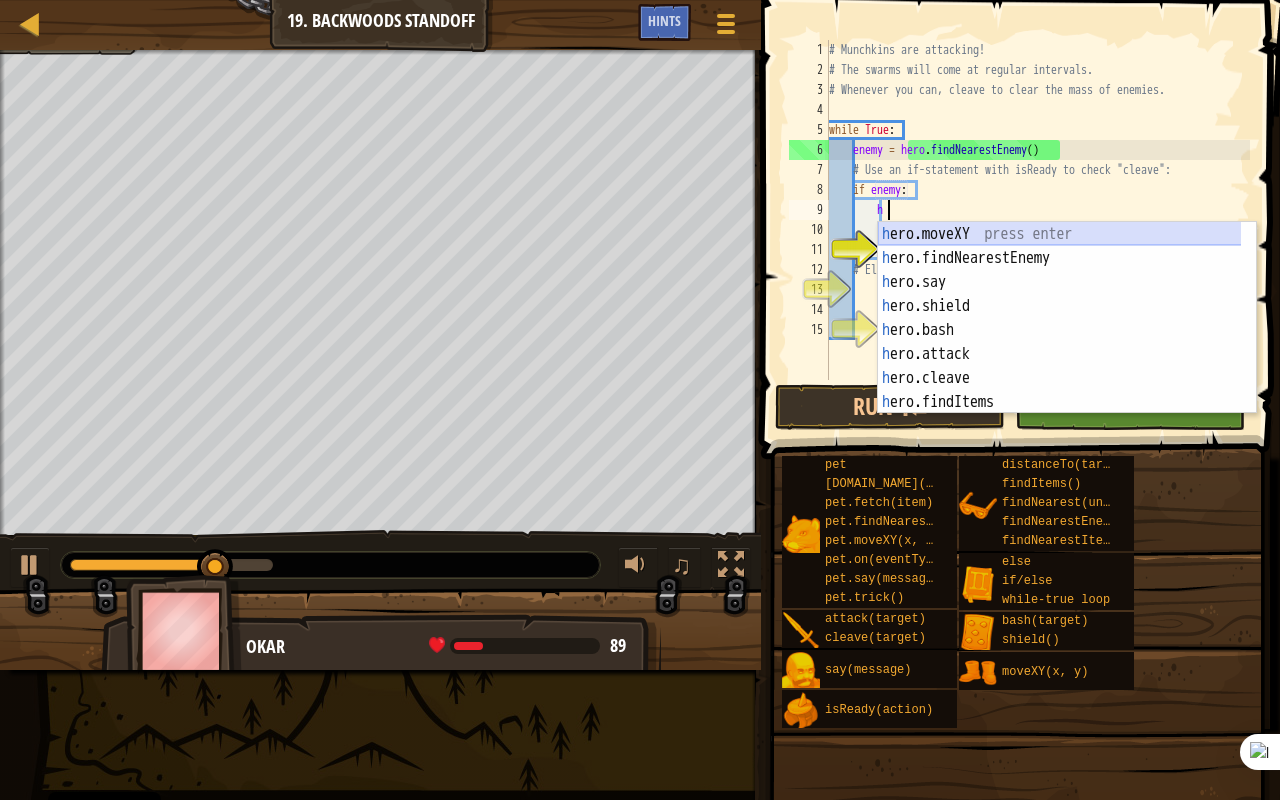 scroll, scrollTop: 9, scrollLeft: 3, axis: both 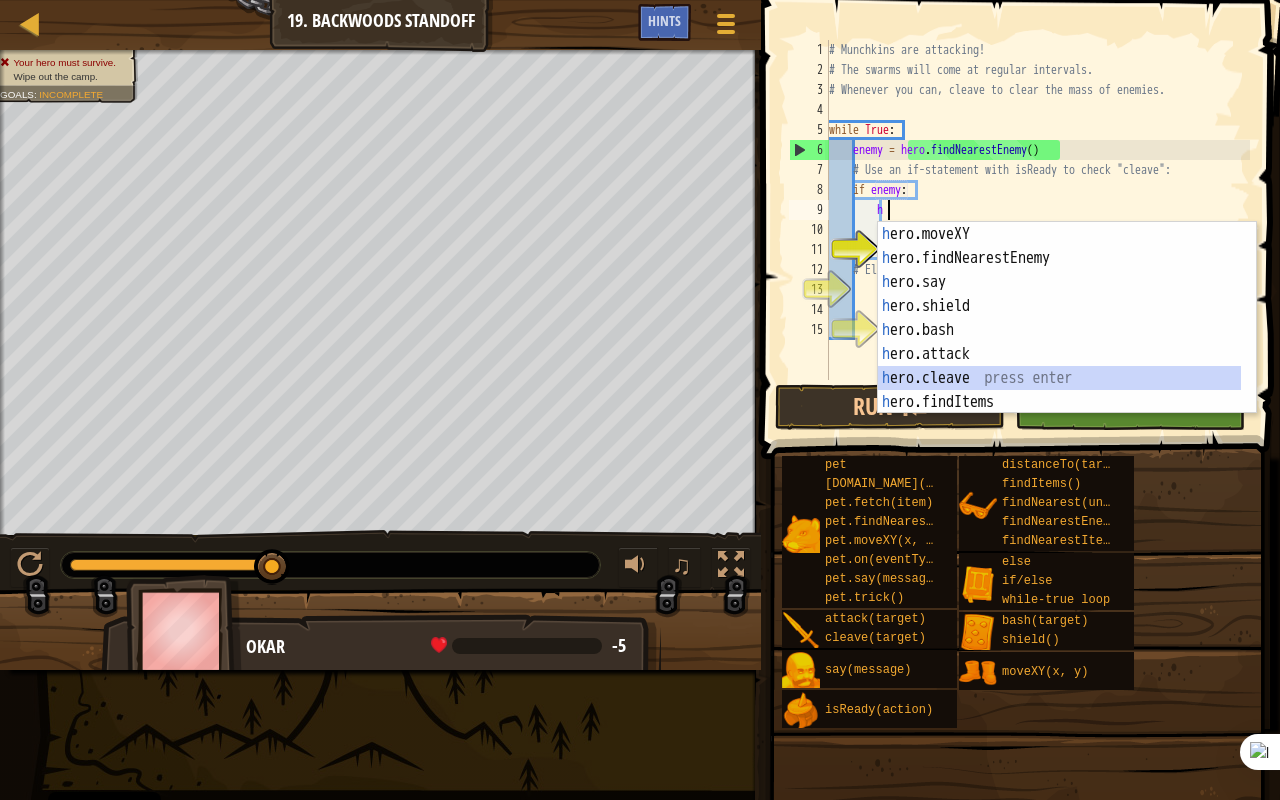 click on "h ero.moveXY press enter h ero.findNearestEnemy press enter h ero.say press enter h ero.shield press enter h ero.bash press enter h ero.attack press enter h ero.cleave press enter h ero.findItems press enter h ero.isReady press enter" at bounding box center (1060, 342) 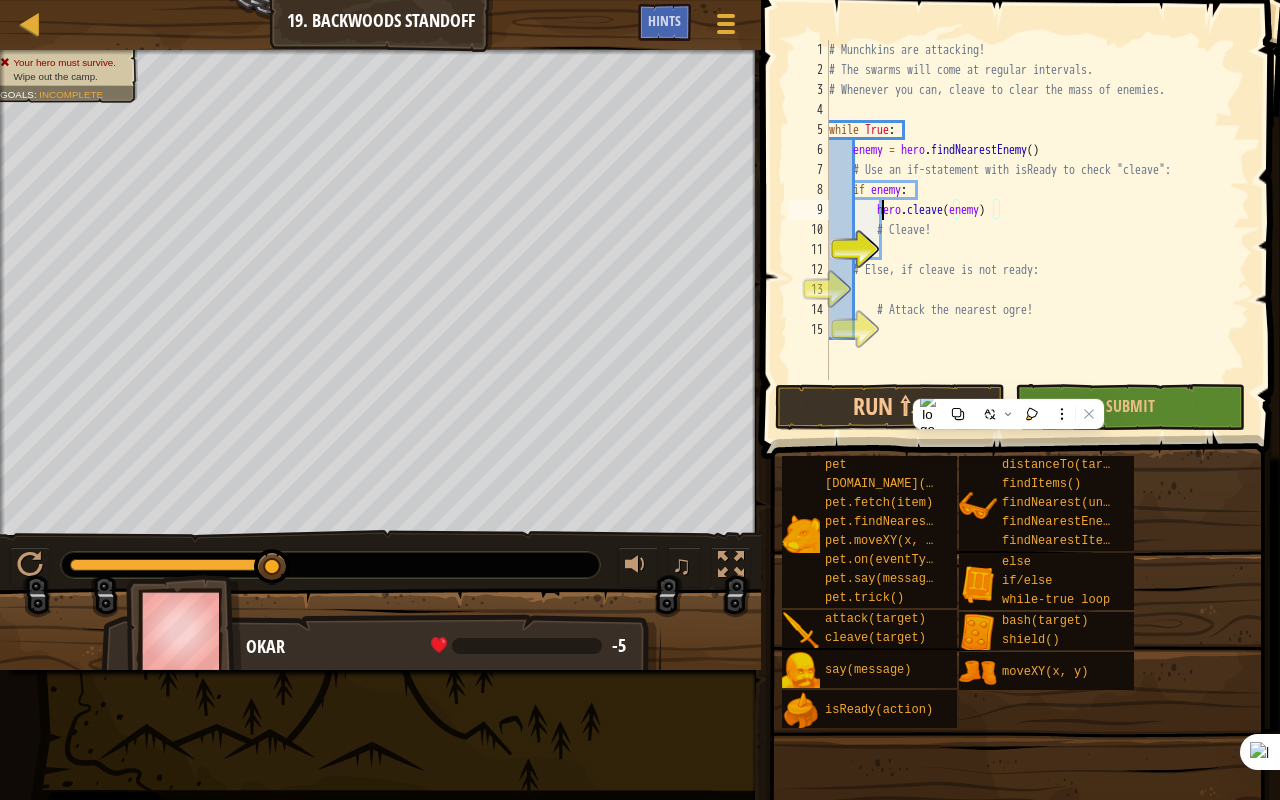 click on "# Munchkins are attacking! # The swarms will come at regular intervals. # Whenever you can, cleave to clear the mass of enemies. while   True :      enemy   =   hero . findNearestEnemy ( )      # Use an if-statement with isReady to check "cleave":      if   enemy :          hero . cleave ( enemy )          # Cleave!               # Else, if cleave is not ready:               # Attack the nearest ogre!" at bounding box center (1037, 230) 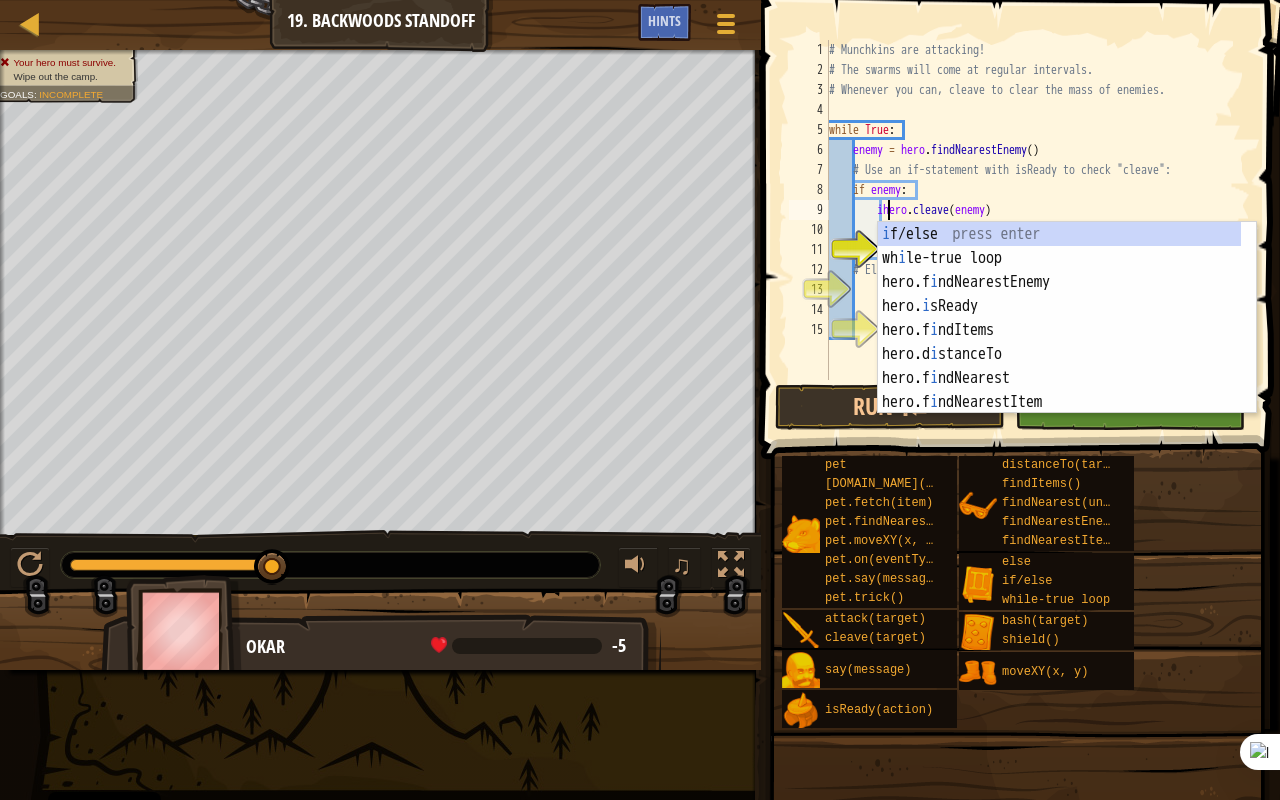 scroll, scrollTop: 9, scrollLeft: 4, axis: both 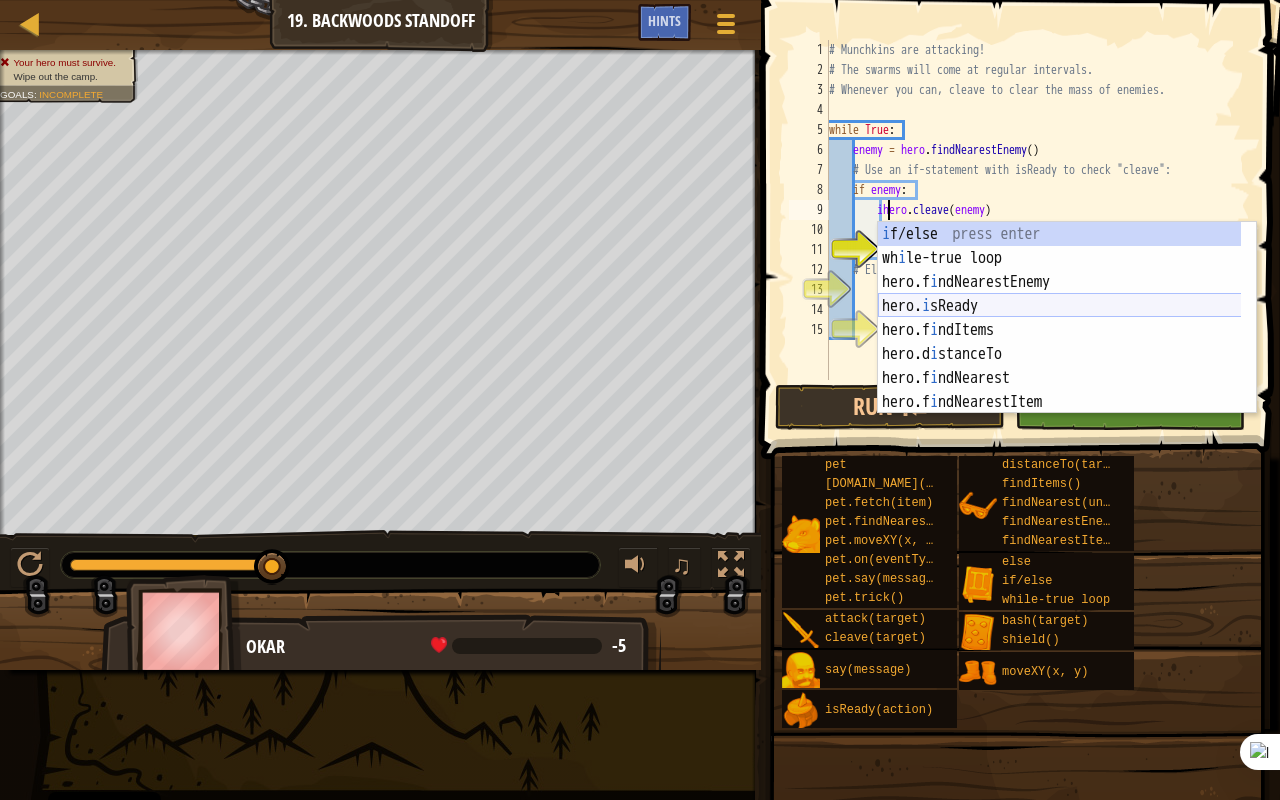 click on "i f/else press enter wh i le-true loop press enter hero.f i ndNearestEnemy press enter hero. i sReady press enter hero.f i ndItems press enter hero.d i stanceTo press enter hero.f i ndNearest press enter hero.f i ndNearestItem press enter pet.tr i ck() press enter" at bounding box center (1060, 342) 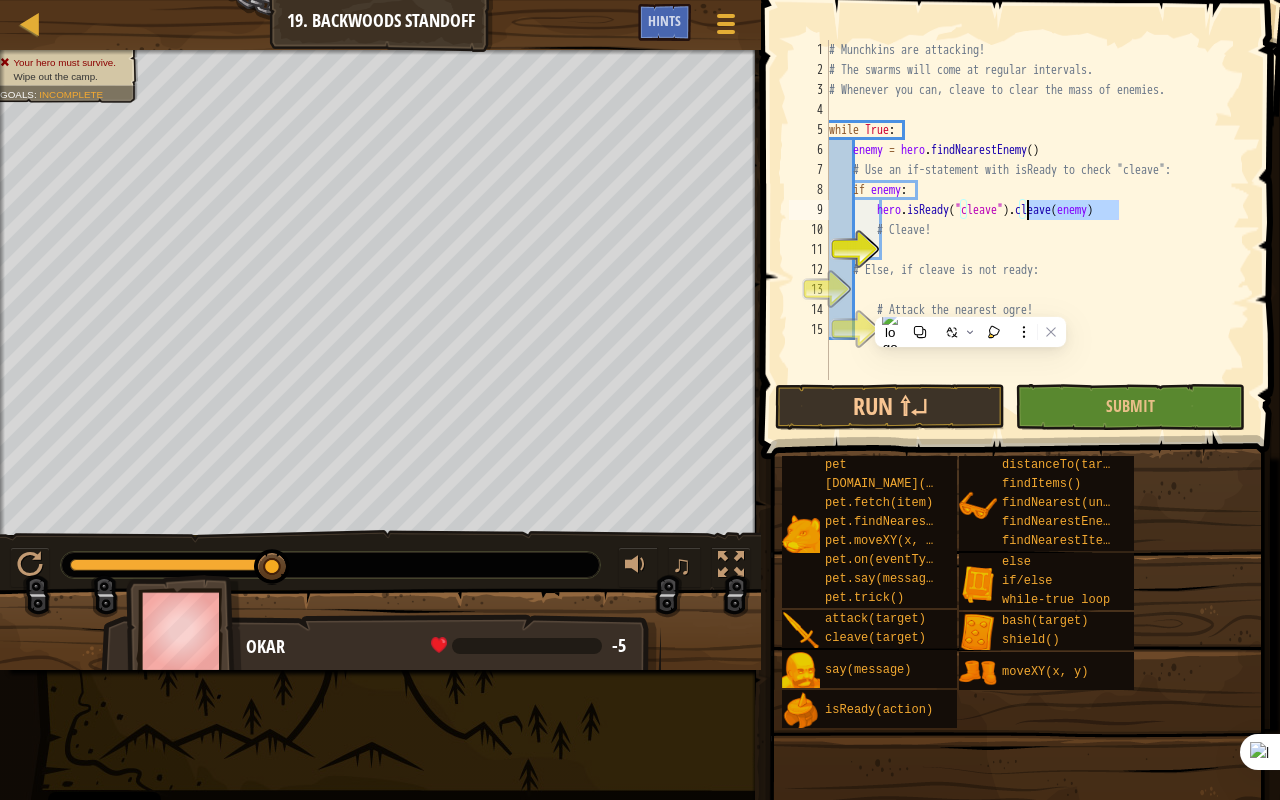 drag, startPoint x: 1126, startPoint y: 209, endPoint x: 1029, endPoint y: 212, distance: 97.04638 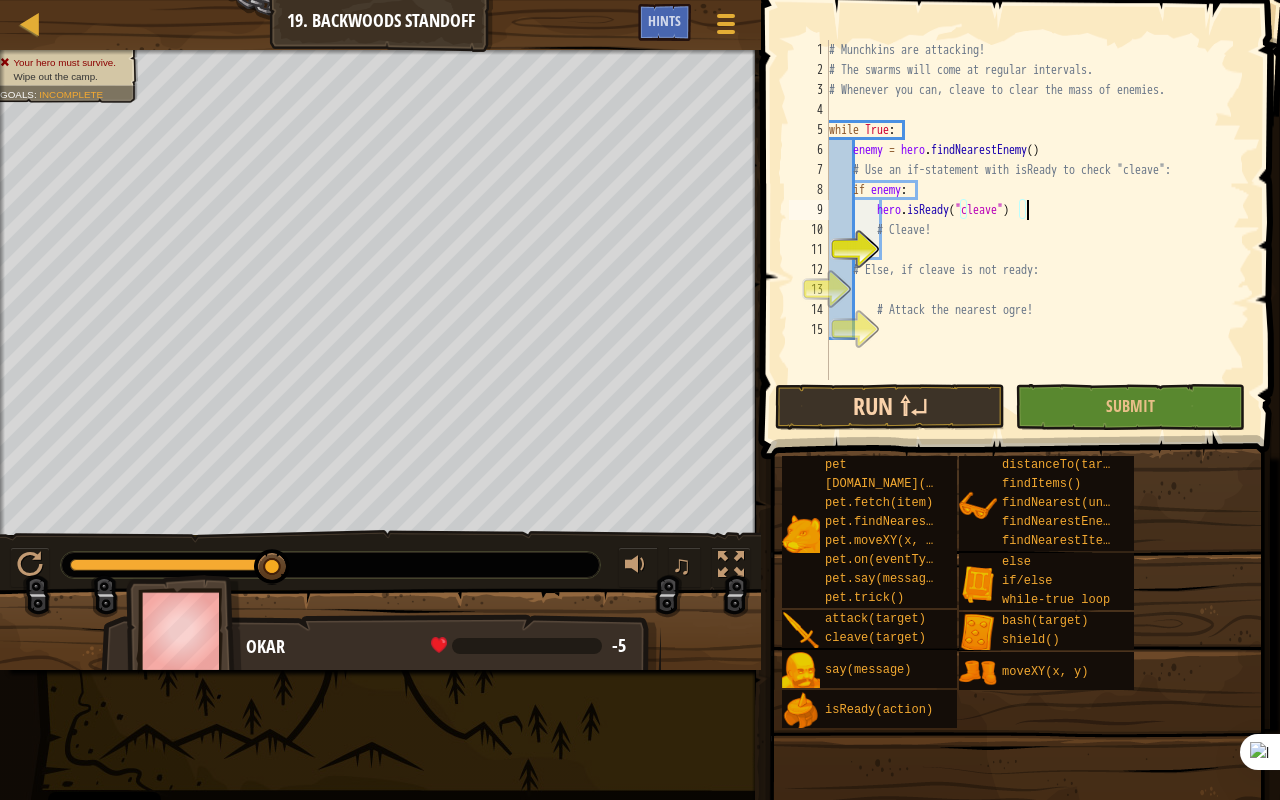 type on "hero.isReady("cleave")" 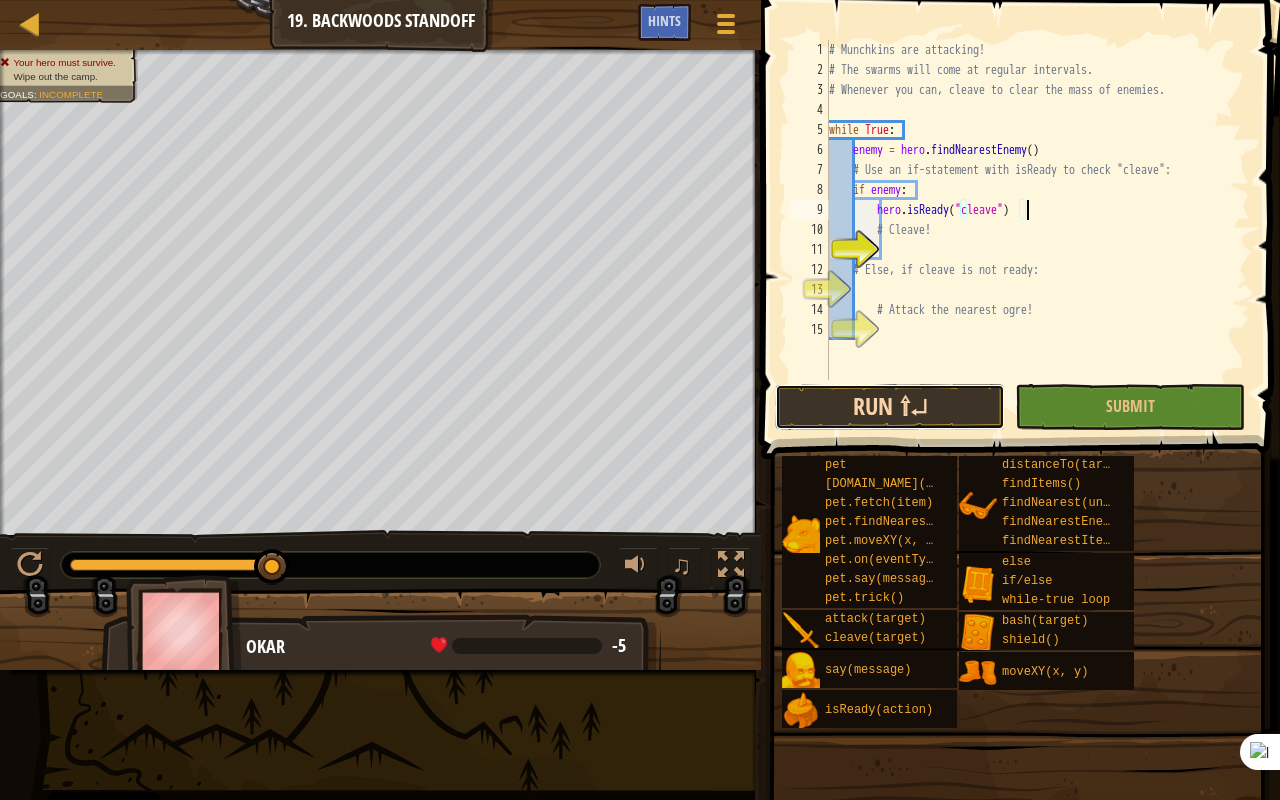 click on "Run ⇧↵" at bounding box center (890, 407) 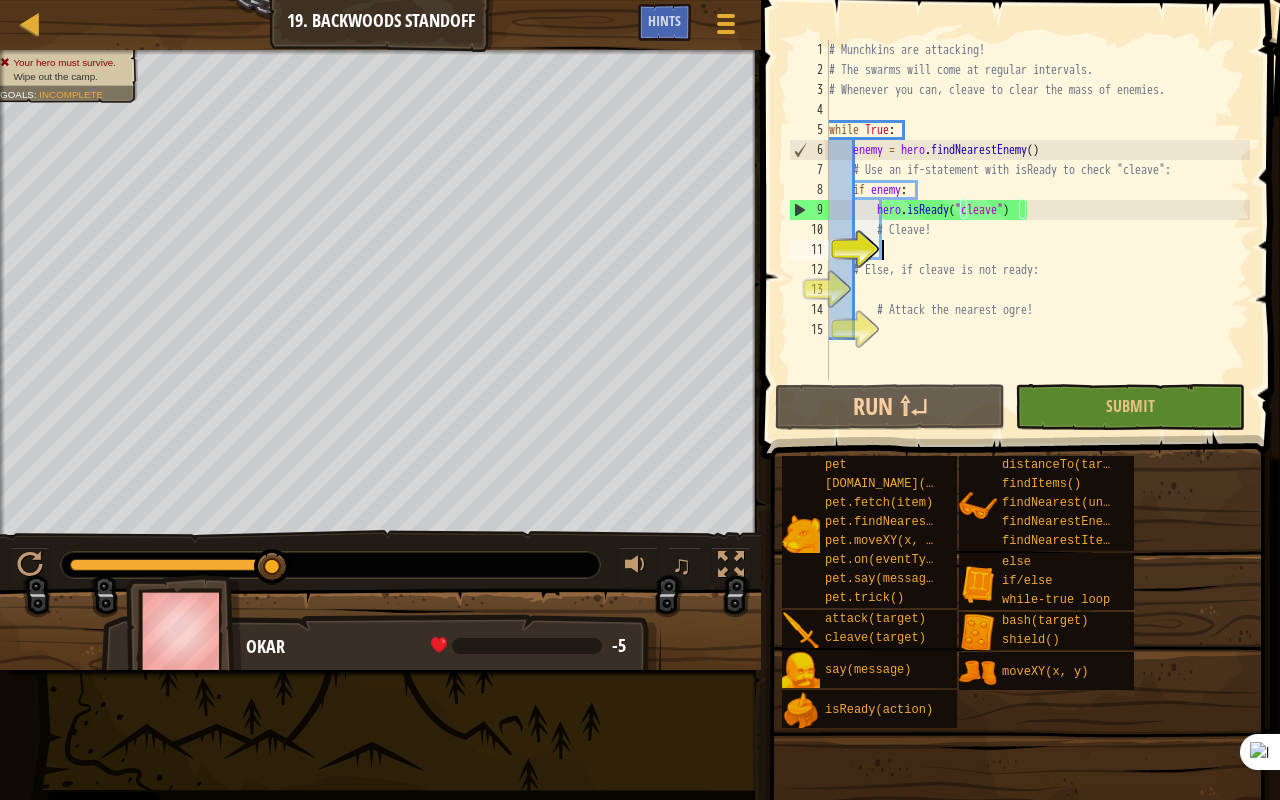 click on "# Munchkins are attacking! # The swarms will come at regular intervals. # Whenever you can, cleave to clear the mass of enemies. while   True :      enemy   =   hero . findNearestEnemy ( )      # Use an if-statement with isReady to check "cleave":      if   enemy :          hero . isReady ( "cleave" )          # Cleave!               # Else, if cleave is not ready:               # Attack the nearest ogre!" at bounding box center [1037, 230] 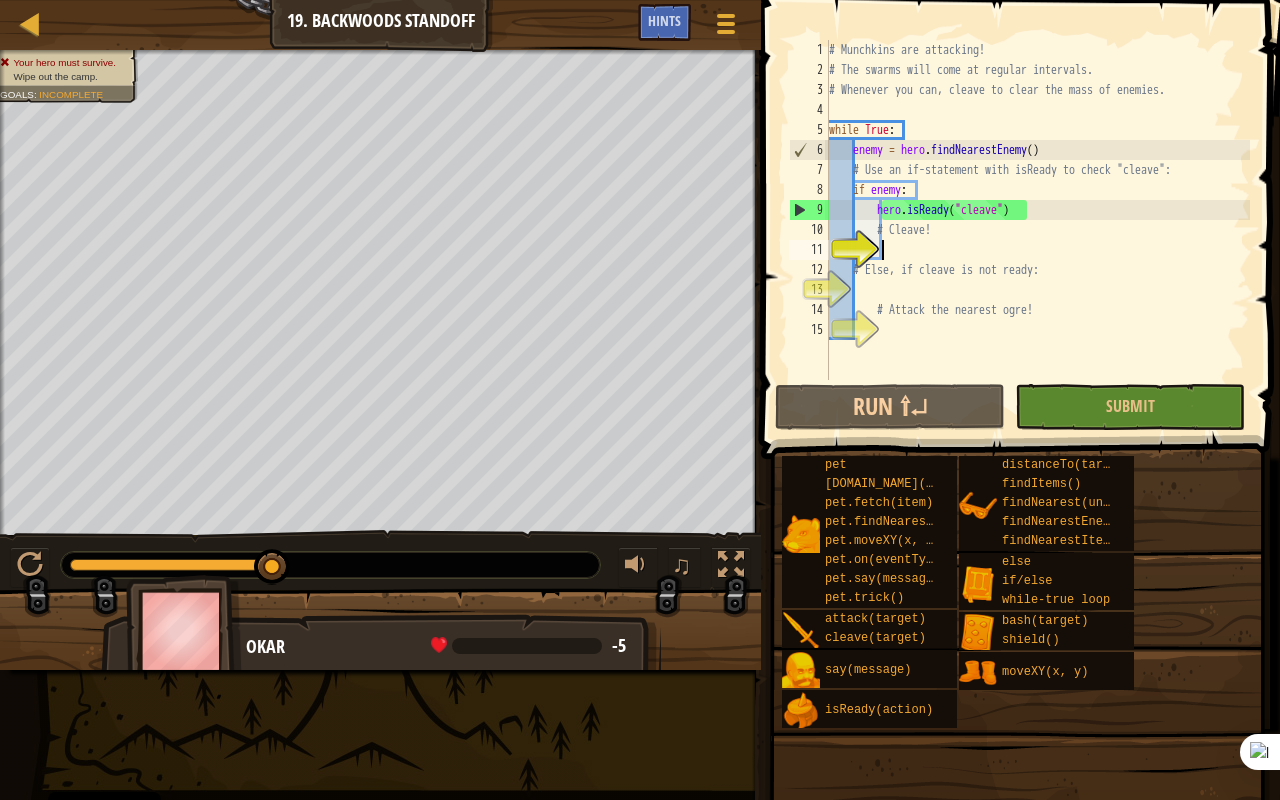 scroll, scrollTop: 9, scrollLeft: 3, axis: both 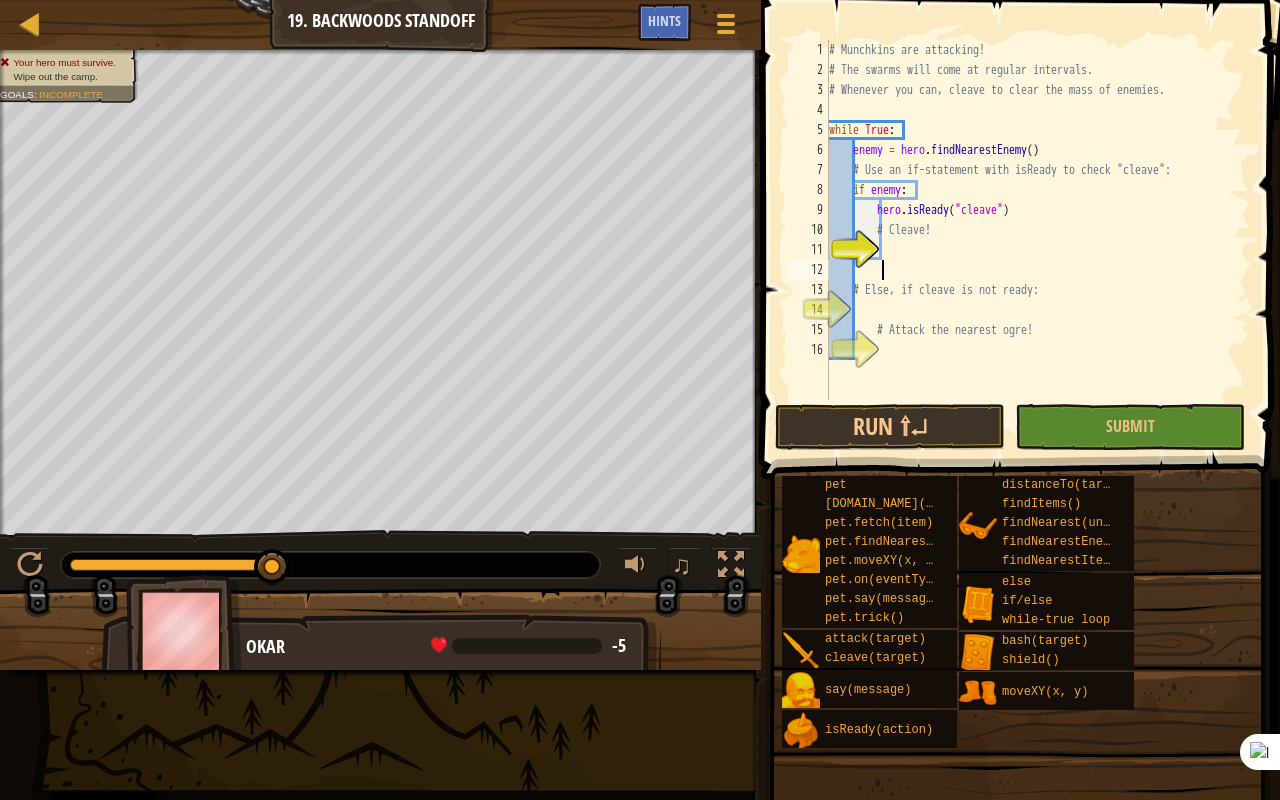 type on "e" 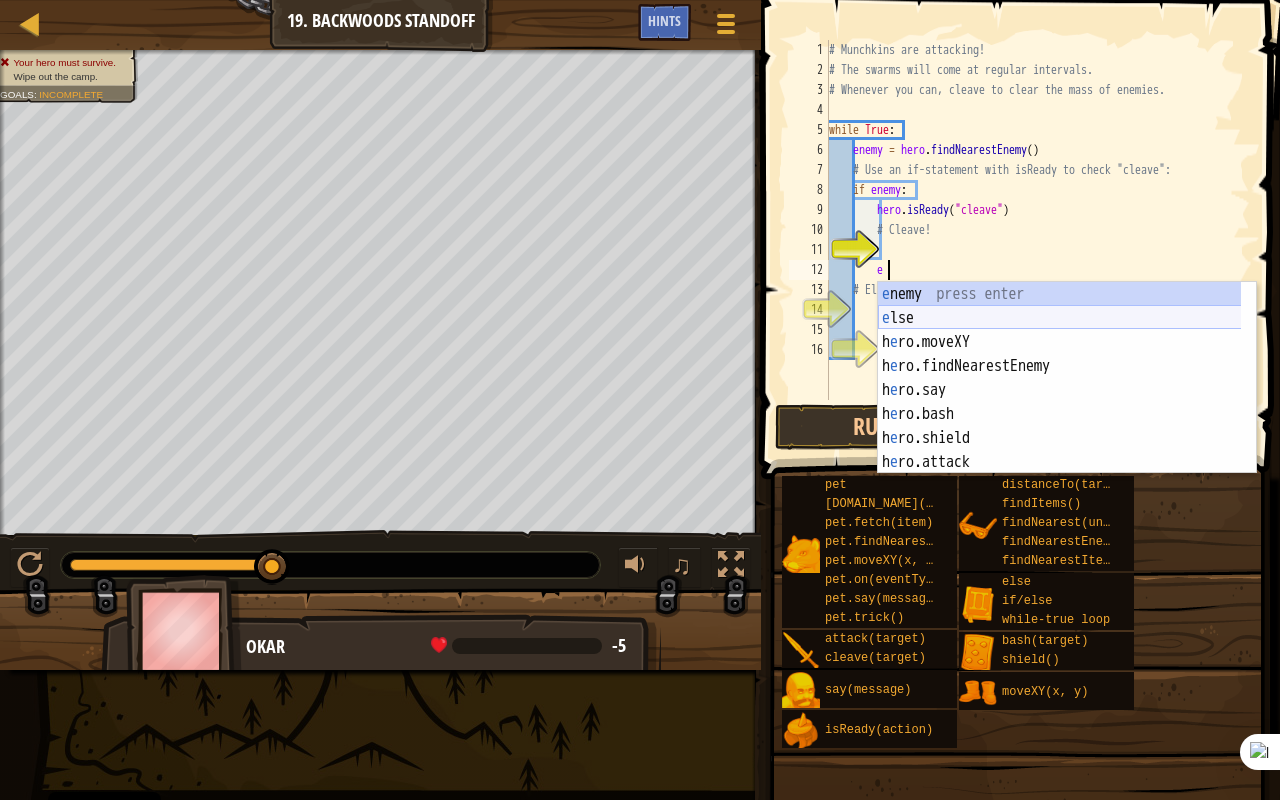click on "e nemy press enter e lse press enter h e ro.moveXY press enter h e ro.findNearestEnemy press enter h e ro.say press enter h e ro.bash press enter h e ro.shield press enter h e ro.attack press enter h e ro.cleave press enter" at bounding box center [1060, 402] 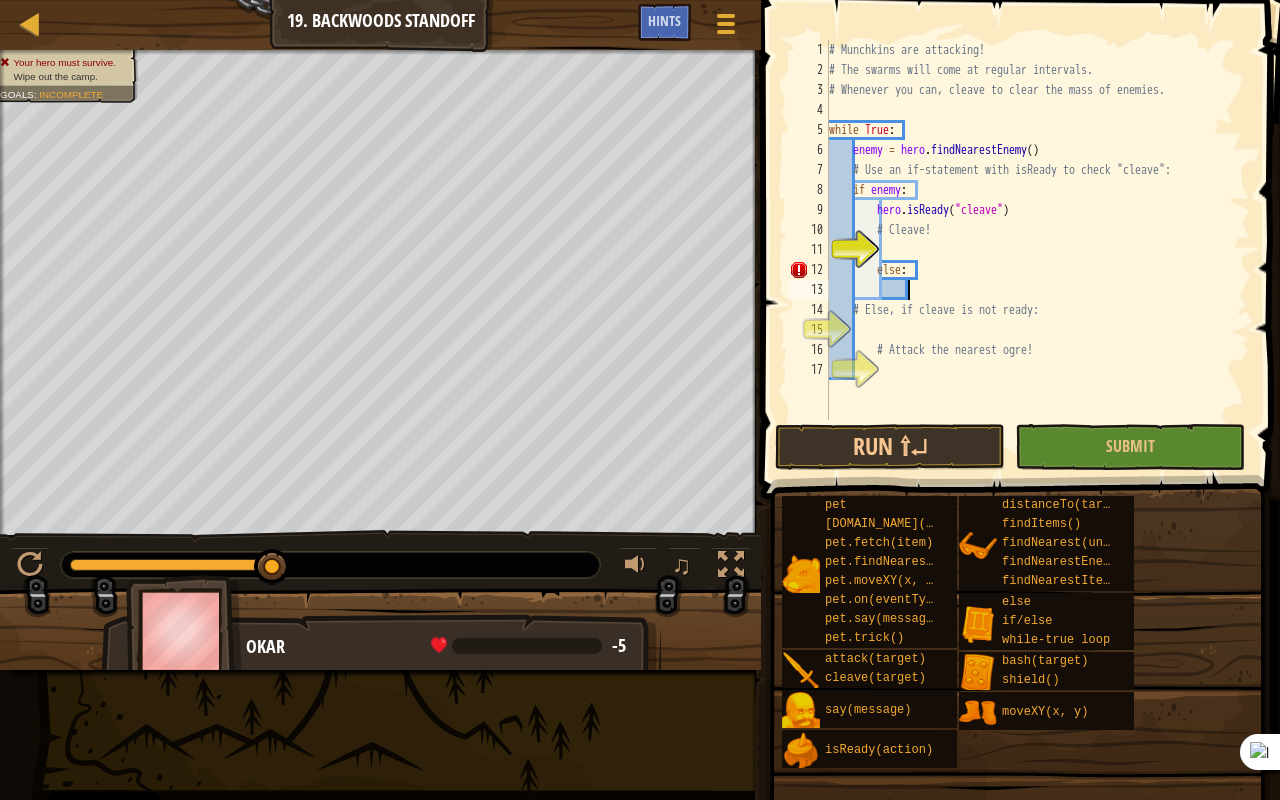 scroll, scrollTop: 9, scrollLeft: 6, axis: both 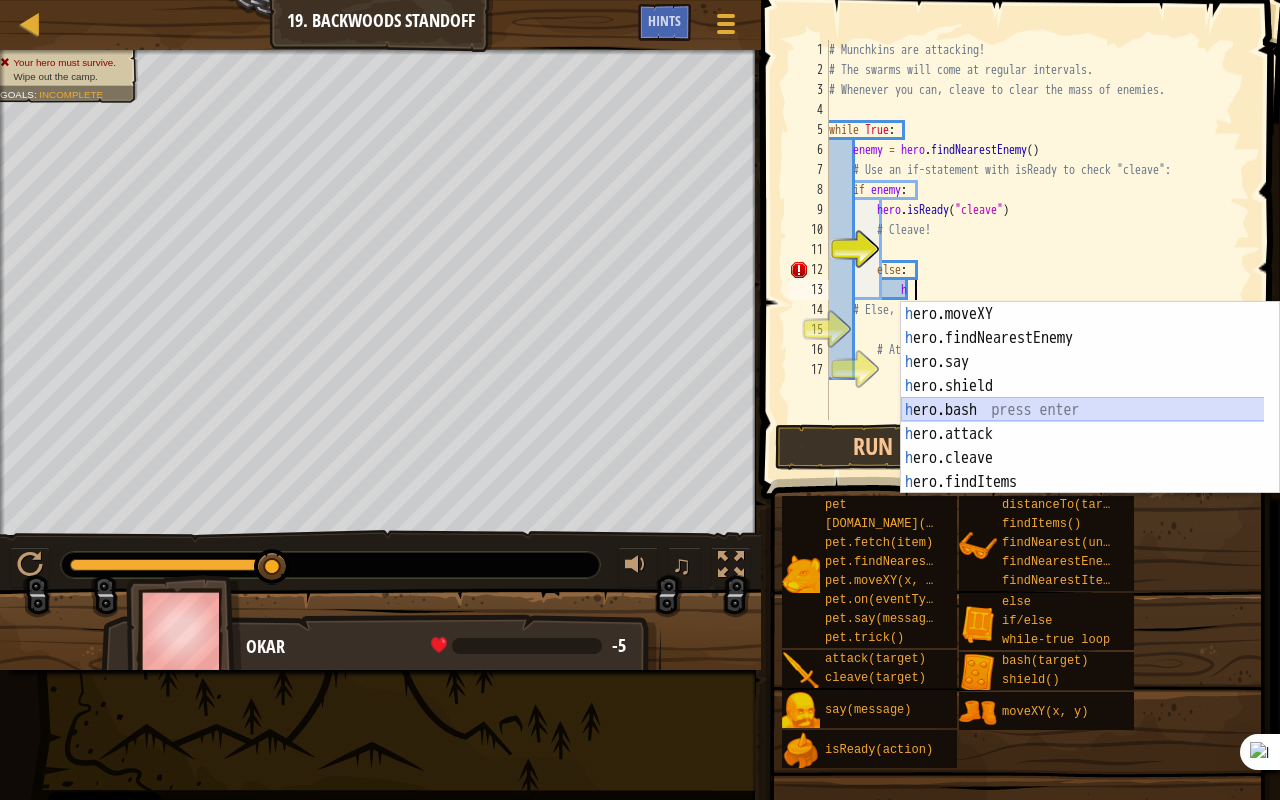 click on "h ero.moveXY press enter h ero.findNearestEnemy press enter h ero.say press enter h ero.shield press enter h ero.bash press enter h ero.attack press enter h ero.cleave press enter h ero.findItems press enter h ero.isReady press enter" at bounding box center [1083, 422] 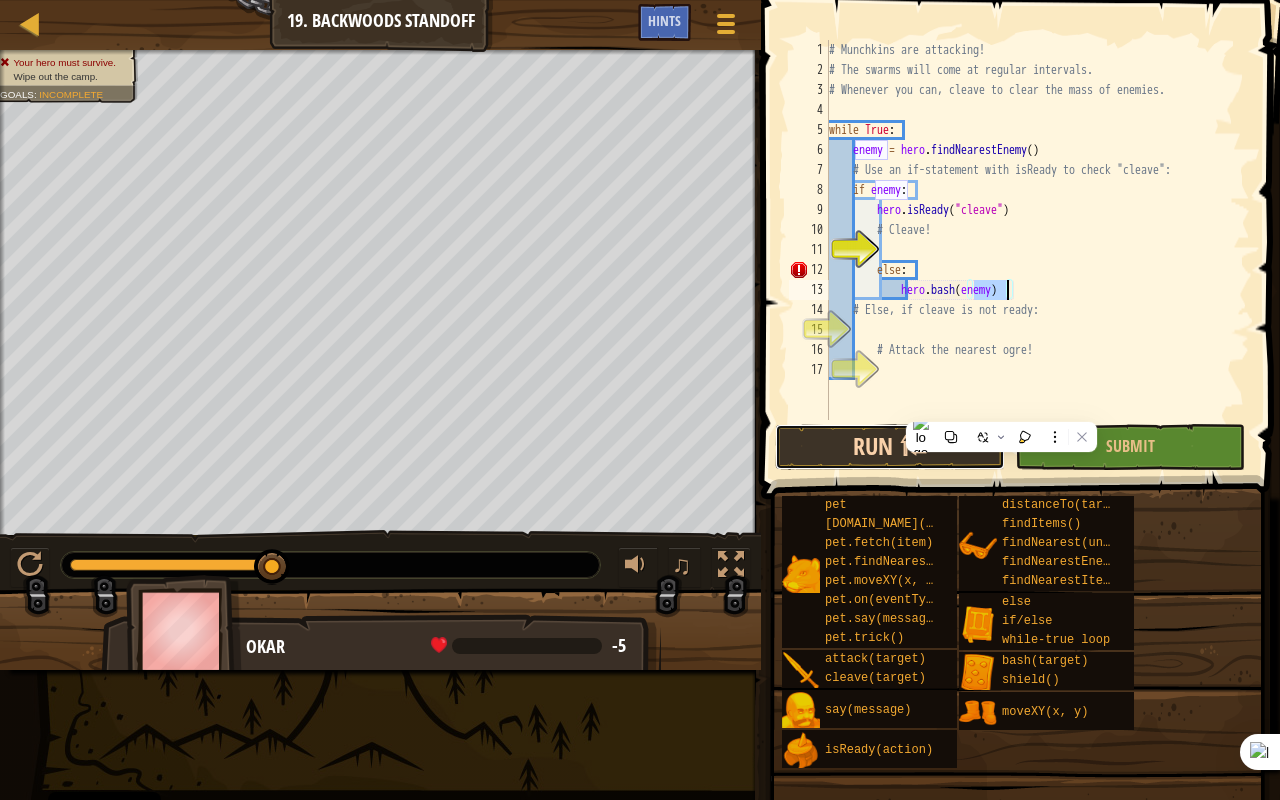 click on "Run ⇧↵" at bounding box center [890, 447] 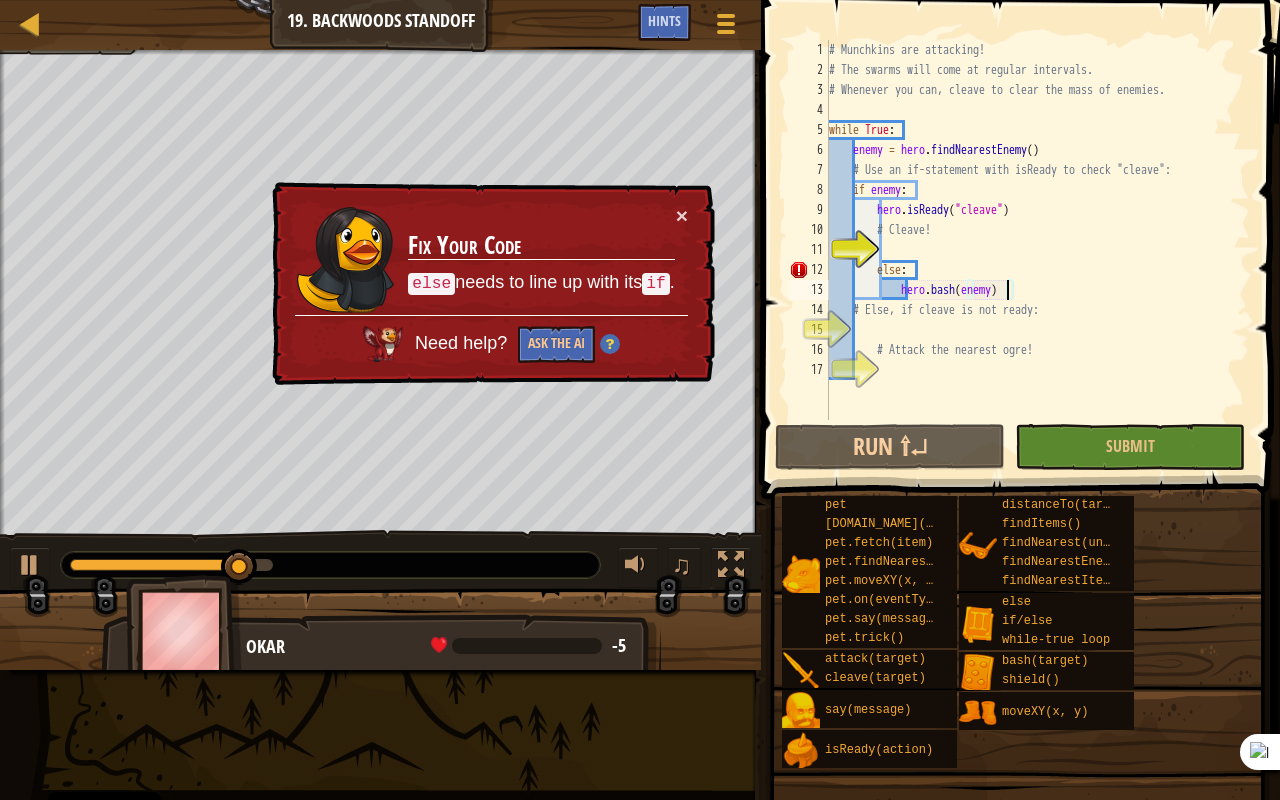 click on "# Munchkins are attacking! # The swarms will come at regular intervals. # Whenever you can, cleave to clear the mass of enemies. while   True :      enemy   =   hero . findNearestEnemy ( )      # Use an if-statement with isReady to check "cleave":      if   enemy :          hero . isReady ( "cleave" )          # Cleave!                   else :              hero . bash ( enemy )      # Else, if cleave is not ready:               # Attack the nearest ogre!" at bounding box center (1037, 250) 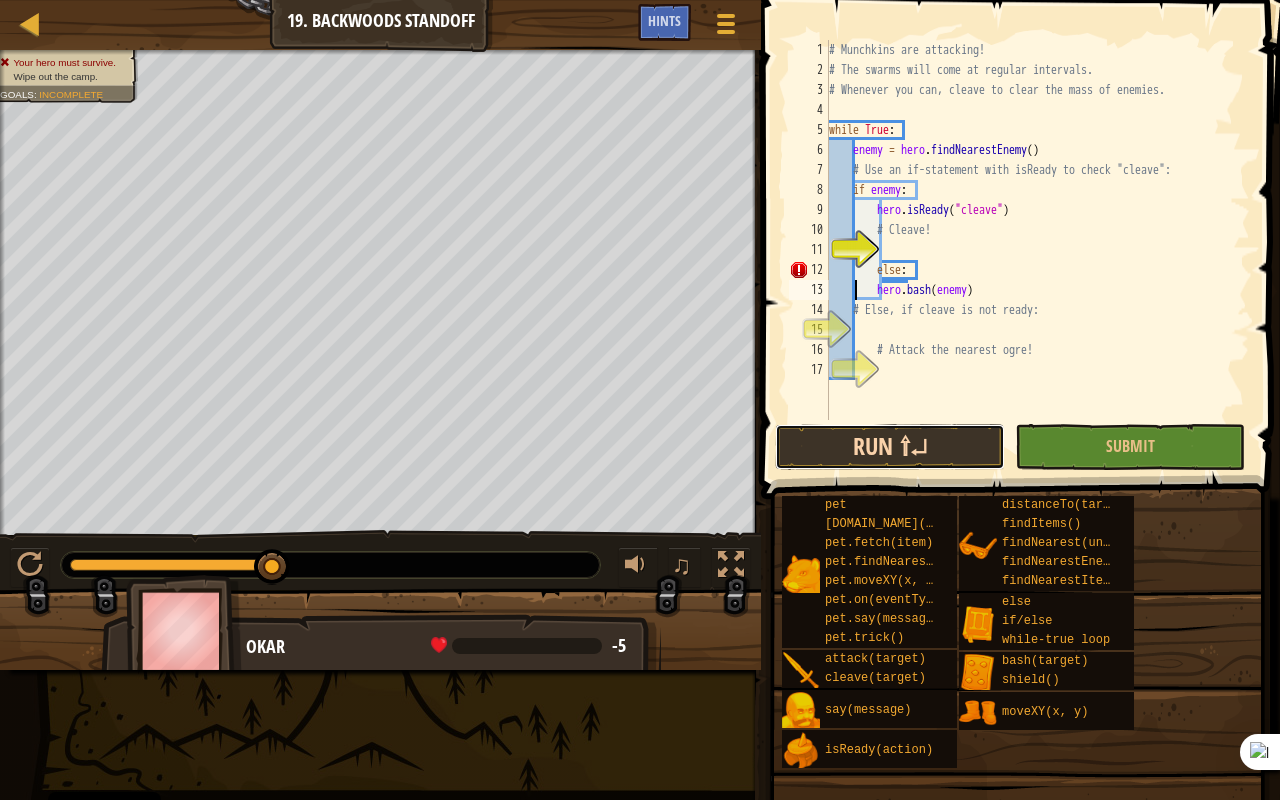 click on "Run ⇧↵" at bounding box center [890, 447] 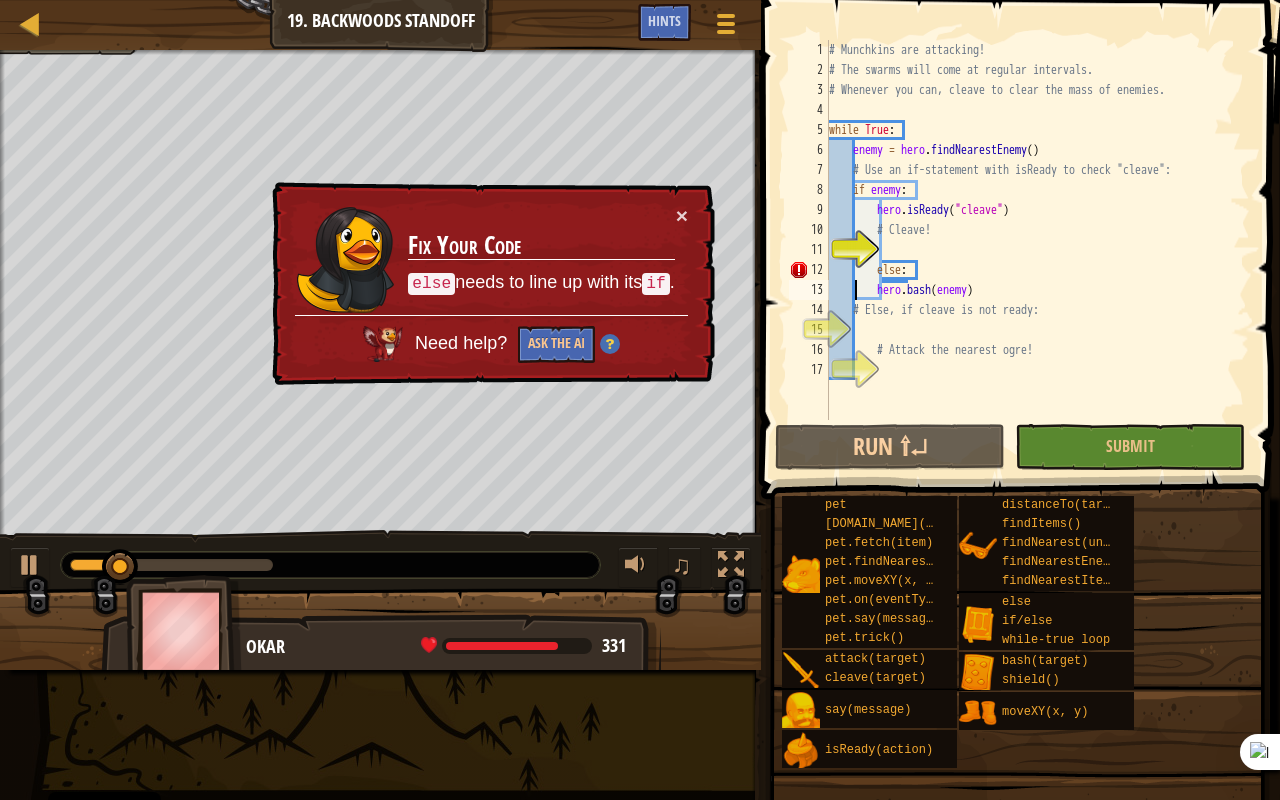 click on "# Munchkins are attacking! # The swarms will come at regular intervals. # Whenever you can, cleave to clear the mass of enemies. while   True :      enemy   =   hero . findNearestEnemy ( )      # Use an if-statement with isReady to check "cleave":      if   enemy :          hero . isReady ( "cleave" )          # Cleave!                   else :          hero . bash ( enemy )      # Else, if cleave is not ready:               # Attack the nearest ogre!" at bounding box center (1037, 250) 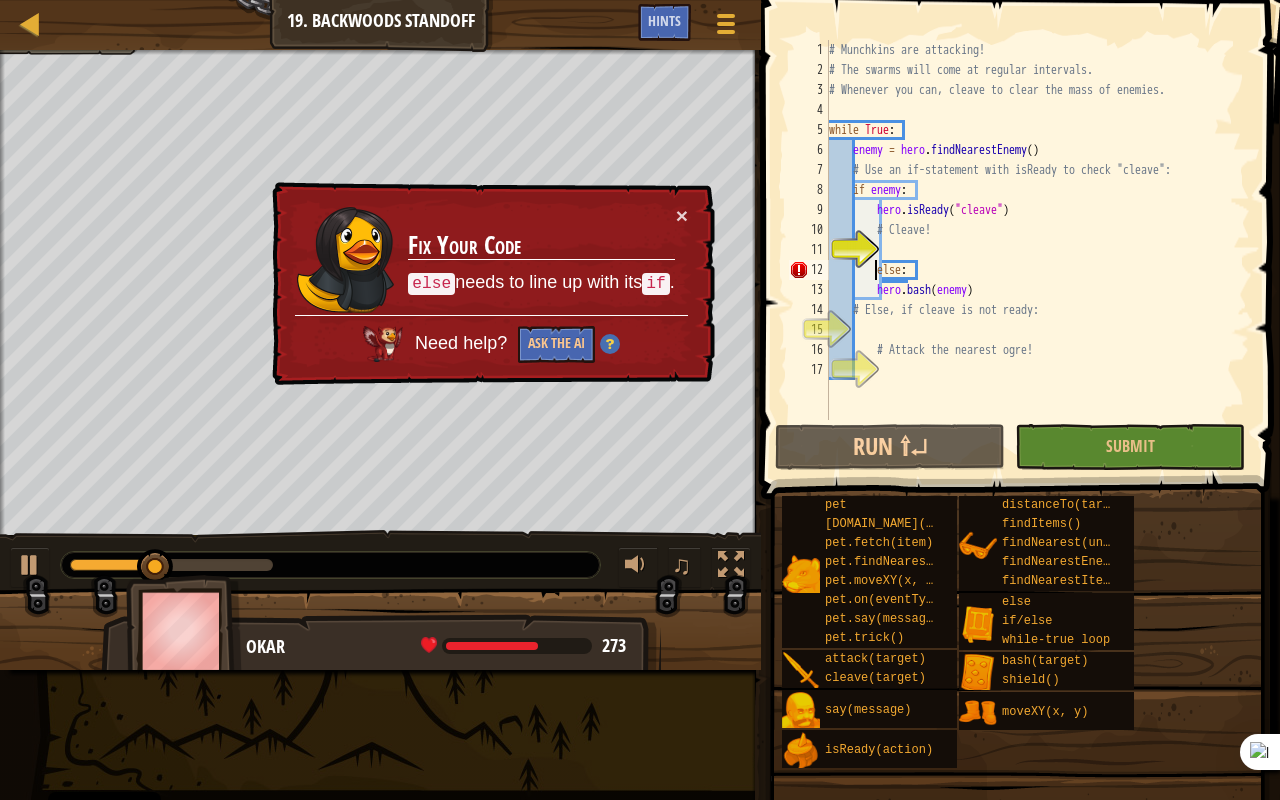 click on "# Munchkins are attacking! # The swarms will come at regular intervals. # Whenever you can, cleave to clear the mass of enemies. while   True :      enemy   =   hero . findNearestEnemy ( )      # Use an if-statement with isReady to check "cleave":      if   enemy :          hero . isReady ( "cleave" )          # Cleave!                   else :          hero . bash ( enemy )      # Else, if cleave is not ready:               # Attack the nearest ogre!" at bounding box center [1037, 250] 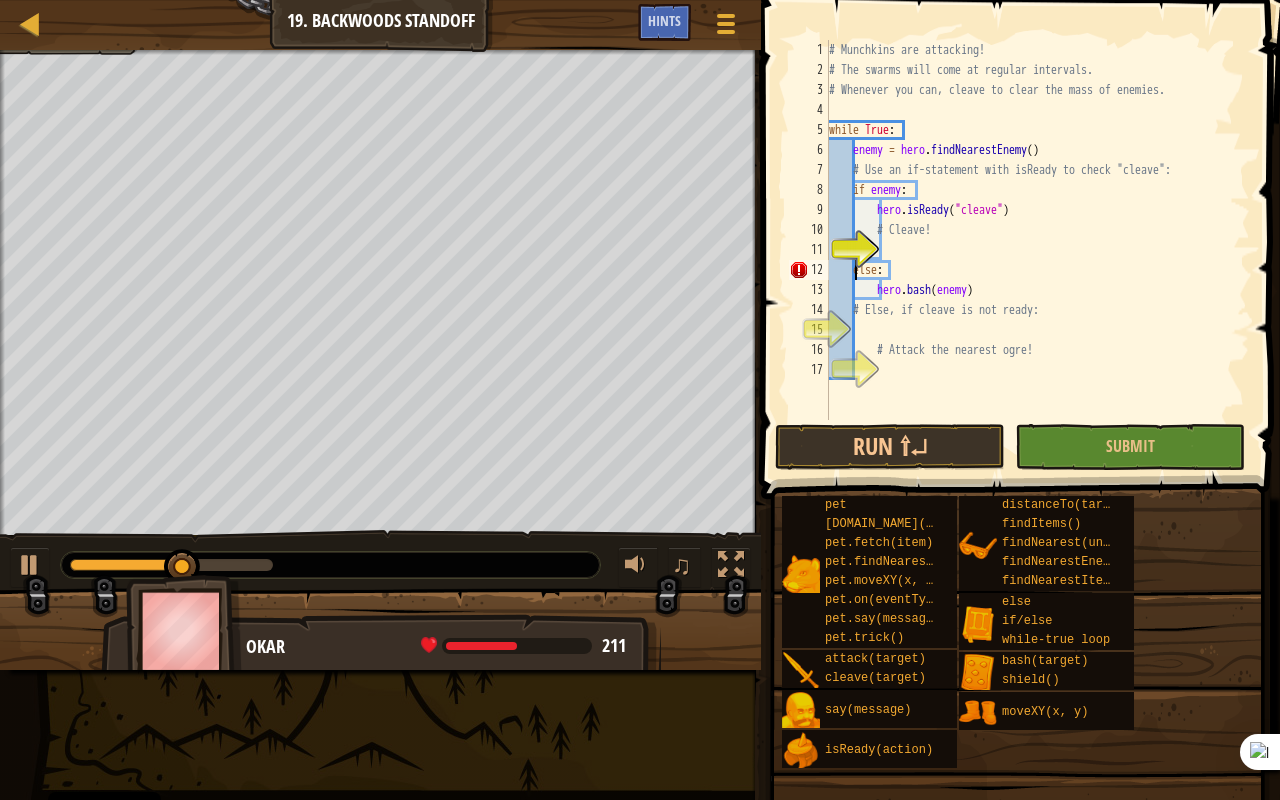 scroll, scrollTop: 9, scrollLeft: 4, axis: both 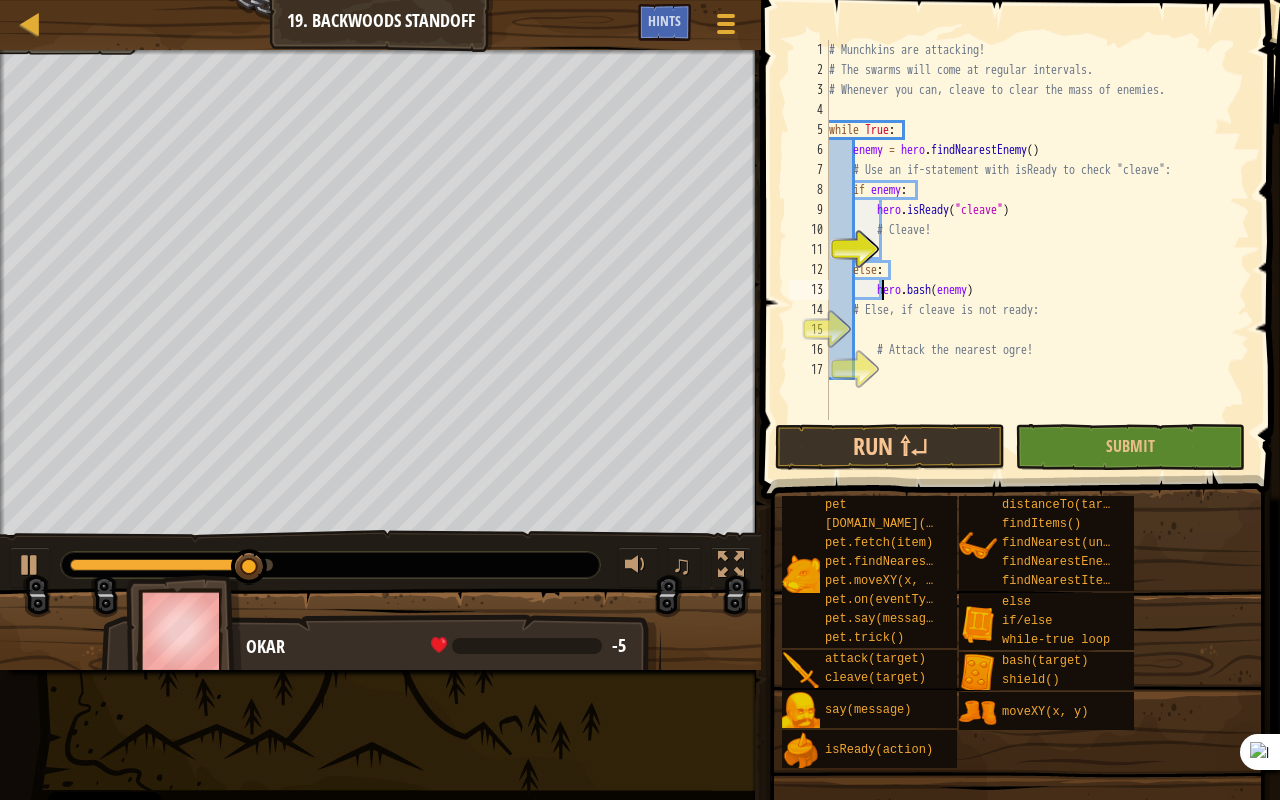 click on "# Munchkins are attacking! # The swarms will come at regular intervals. # Whenever you can, cleave to clear the mass of enemies. while   True :      enemy   =   hero . findNearestEnemy ( )      # Use an if-statement with isReady to check "cleave":      if   enemy :          hero . isReady ( "cleave" )          # Cleave!               else :          hero . bash ( enemy )      # Else, if cleave is not ready:               # Attack the nearest ogre!" at bounding box center (1037, 250) 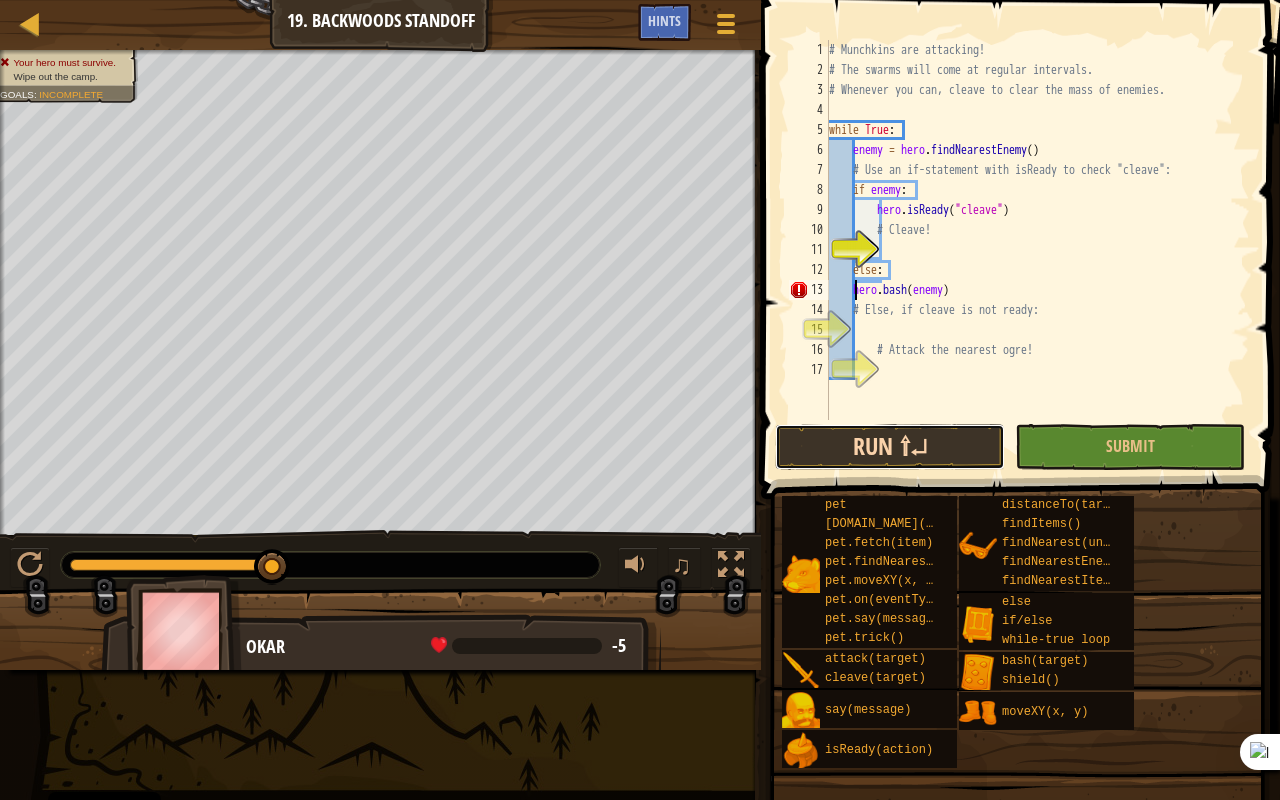 click on "Run ⇧↵" at bounding box center [890, 447] 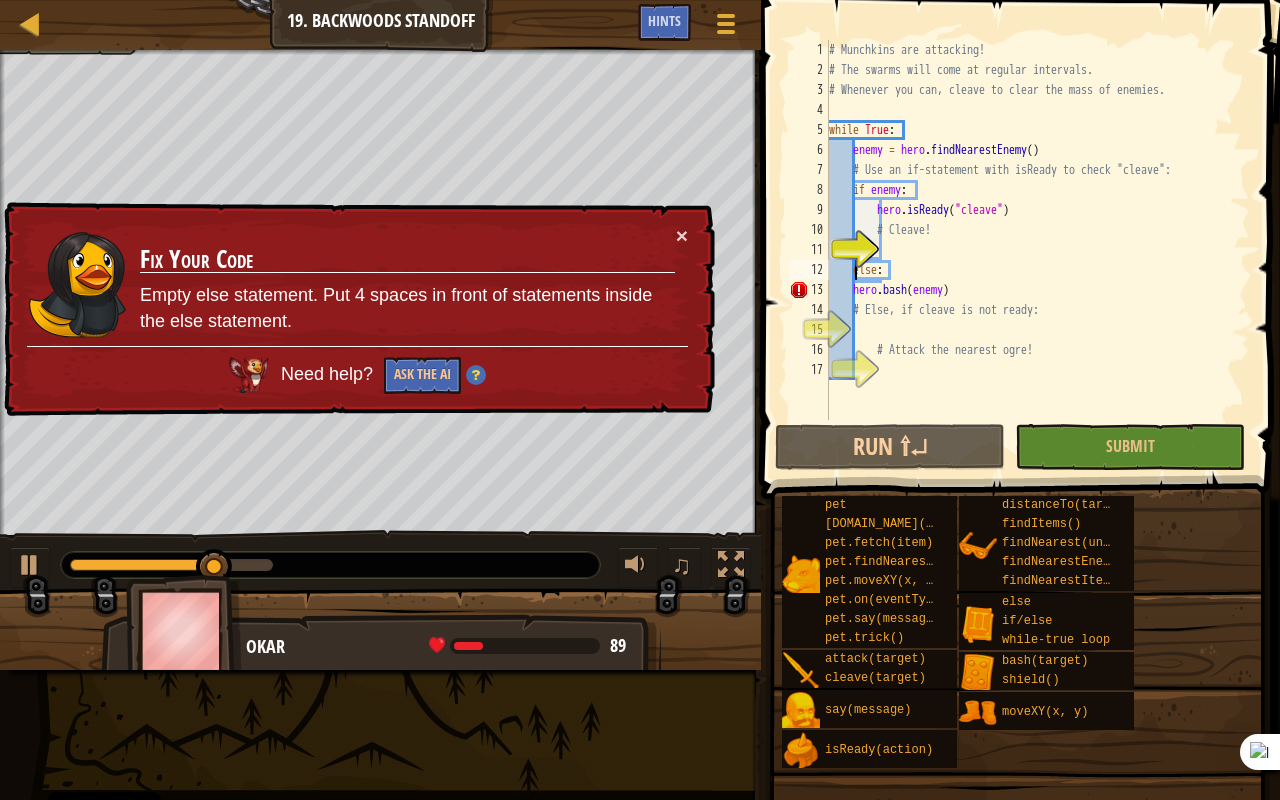 click on "# Munchkins are attacking! # The swarms will come at regular intervals. # Whenever you can, cleave to clear the mass of enemies. while   True :      enemy   =   hero . findNearestEnemy ( )      # Use an if-statement with isReady to check "cleave":      if   enemy :          hero . isReady ( "cleave" )          # Cleave!               else :      hero . bash ( enemy )      # Else, if cleave is not ready:               # Attack the nearest ogre!" at bounding box center (1037, 250) 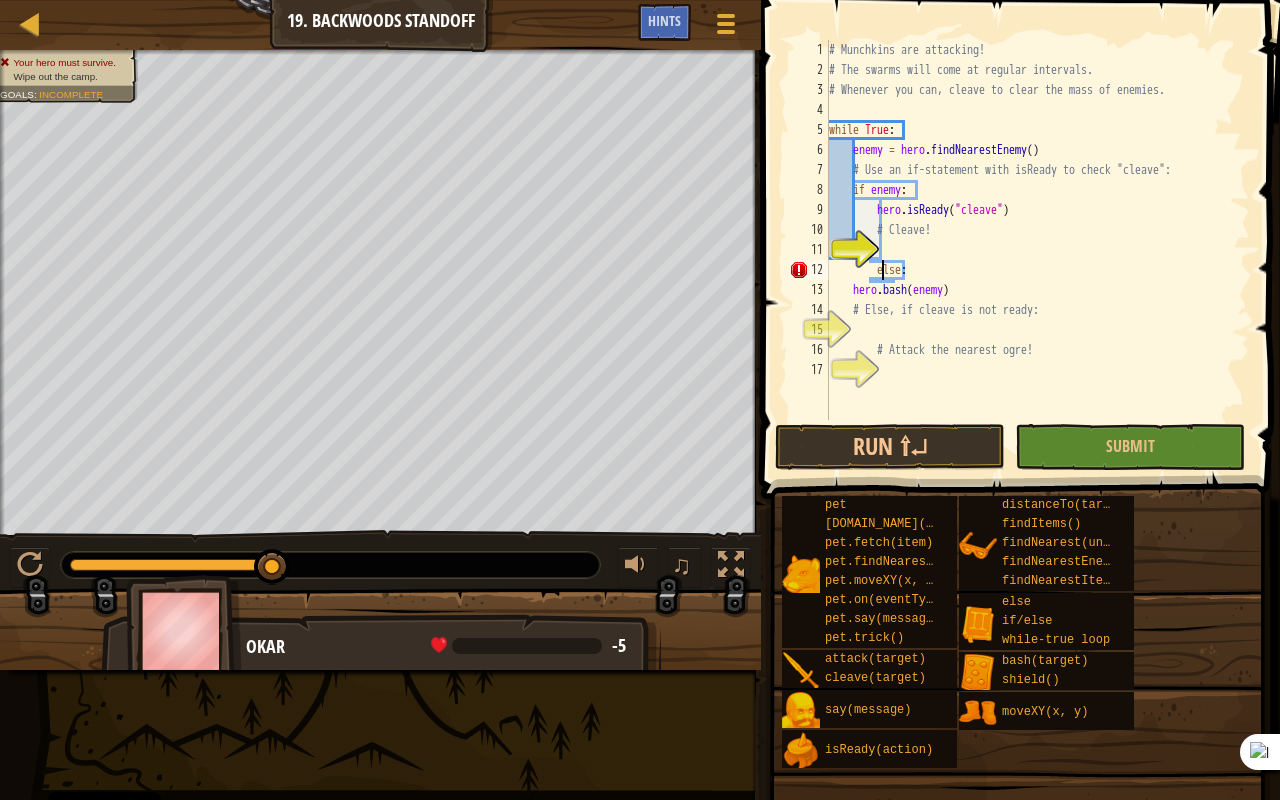 click on "# Munchkins are attacking! # The swarms will come at regular intervals. # Whenever you can, cleave to clear the mass of enemies. while   True :      enemy   =   hero . findNearestEnemy ( )      # Use an if-statement with isReady to check "cleave":      if   enemy :          hero . isReady ( "cleave" )          # Cleave!                   else :      hero . bash ( enemy )      # Else, if cleave is not ready:               # Attack the nearest ogre!" at bounding box center (1037, 250) 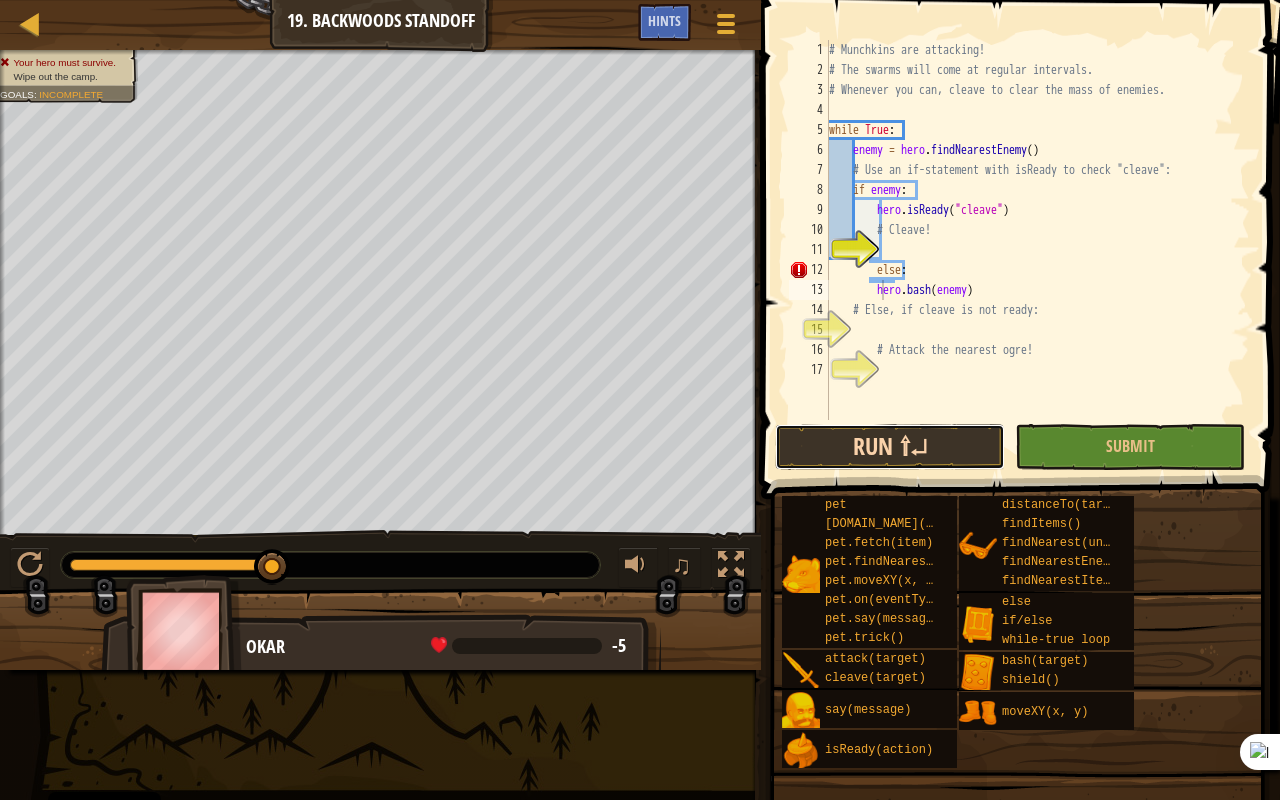 click on "Run ⇧↵" at bounding box center (890, 447) 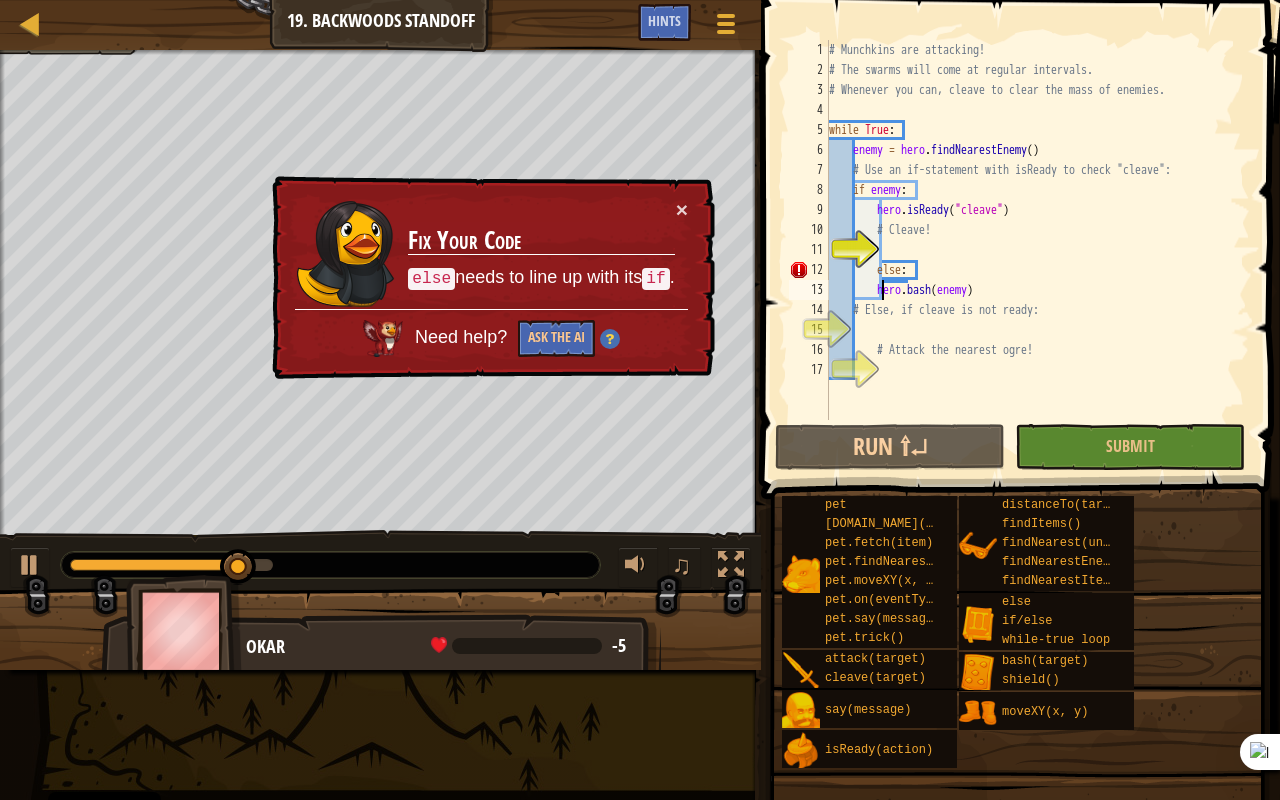click on "# Munchkins are attacking! # The swarms will come at regular intervals. # Whenever you can, cleave to clear the mass of enemies. while   True :      enemy   =   hero . findNearestEnemy ( )      # Use an if-statement with isReady to check "cleave":      if   enemy :          hero . isReady ( "cleave" )          # Cleave!                   else :          hero . bash ( enemy )      # Else, if cleave is not ready:               # Attack the nearest ogre!" at bounding box center (1037, 250) 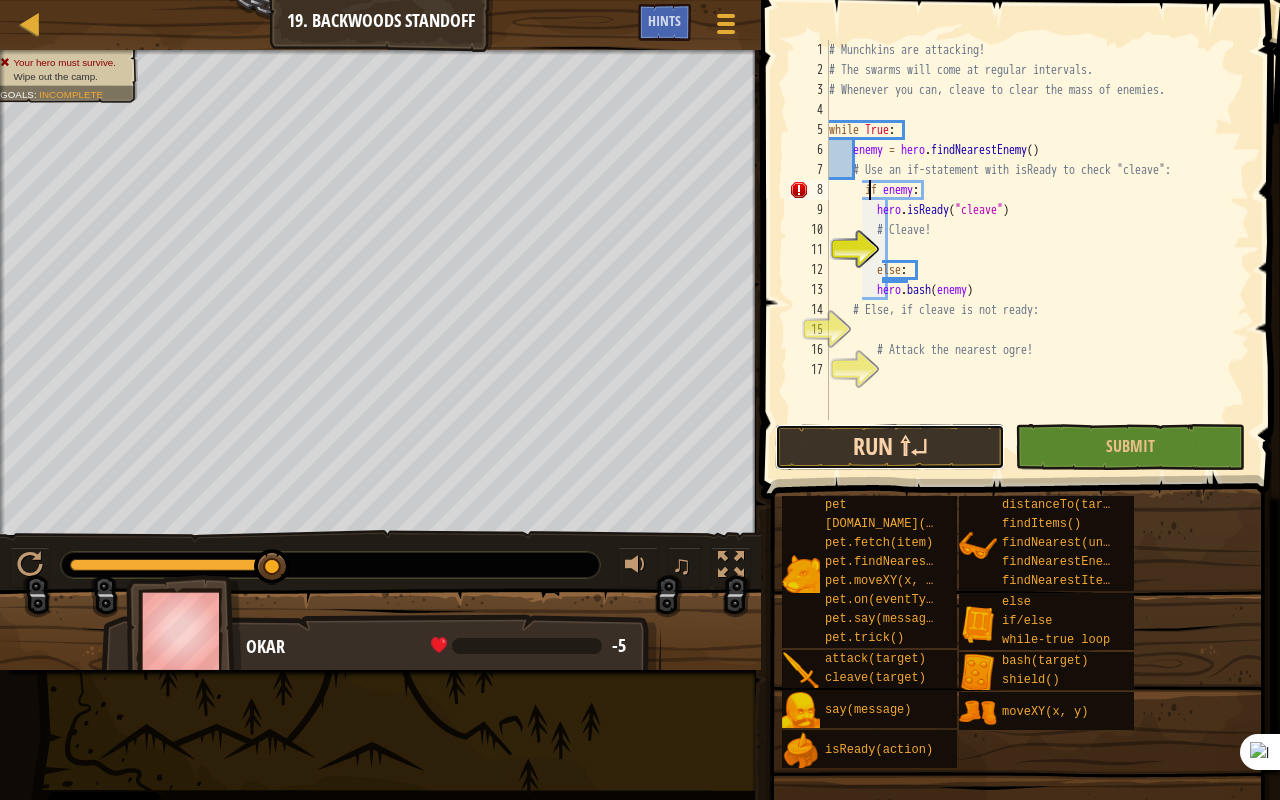 click on "Run ⇧↵" at bounding box center [890, 447] 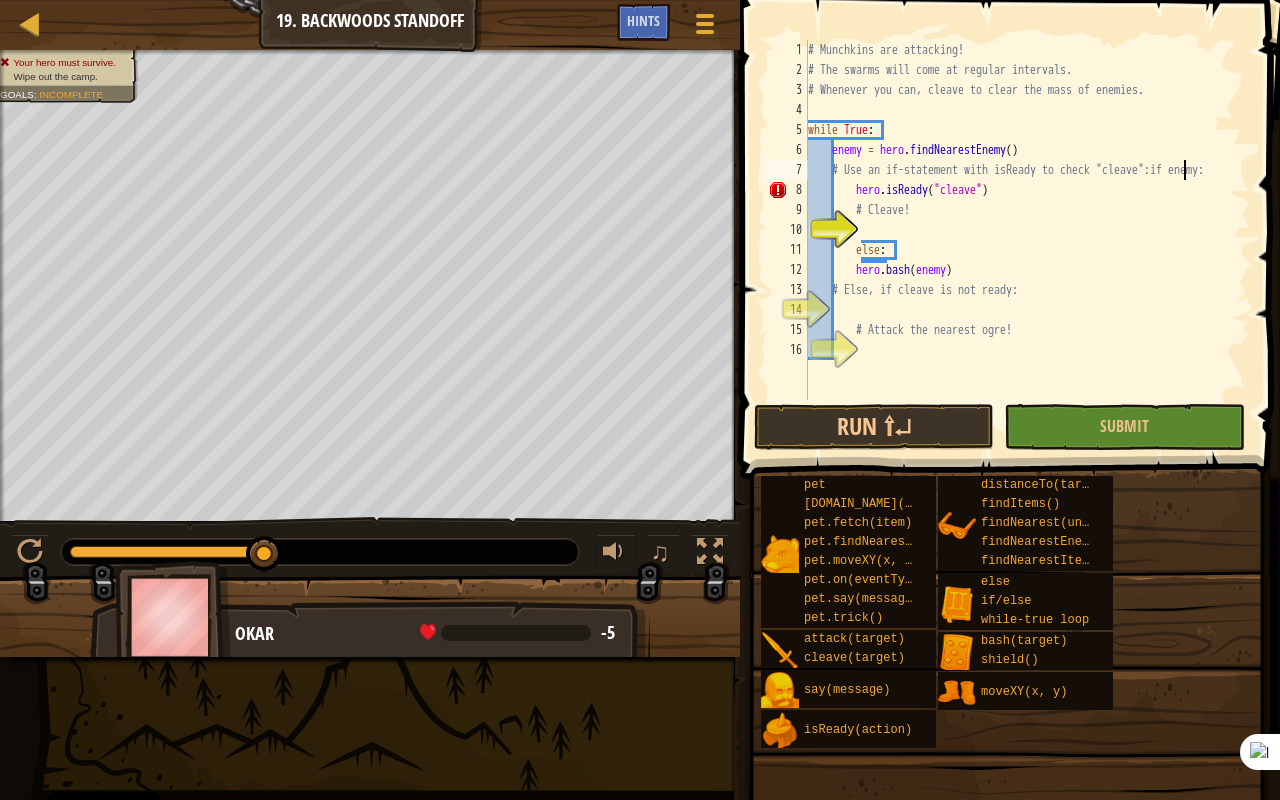 click on "# Munchkins are attacking! # The swarms will come at regular intervals. # Whenever you can, cleave to clear the mass of enemies. while   True :      enemy   =   hero . findNearestEnemy ( )      # Use an if-statement with isReady to check "cleave":if enemy:          hero . isReady ( "cleave" )          # Cleave!                   else :          hero . bash ( enemy )      # Else, if cleave is not ready:               # Attack the nearest ogre!" at bounding box center [1027, 240] 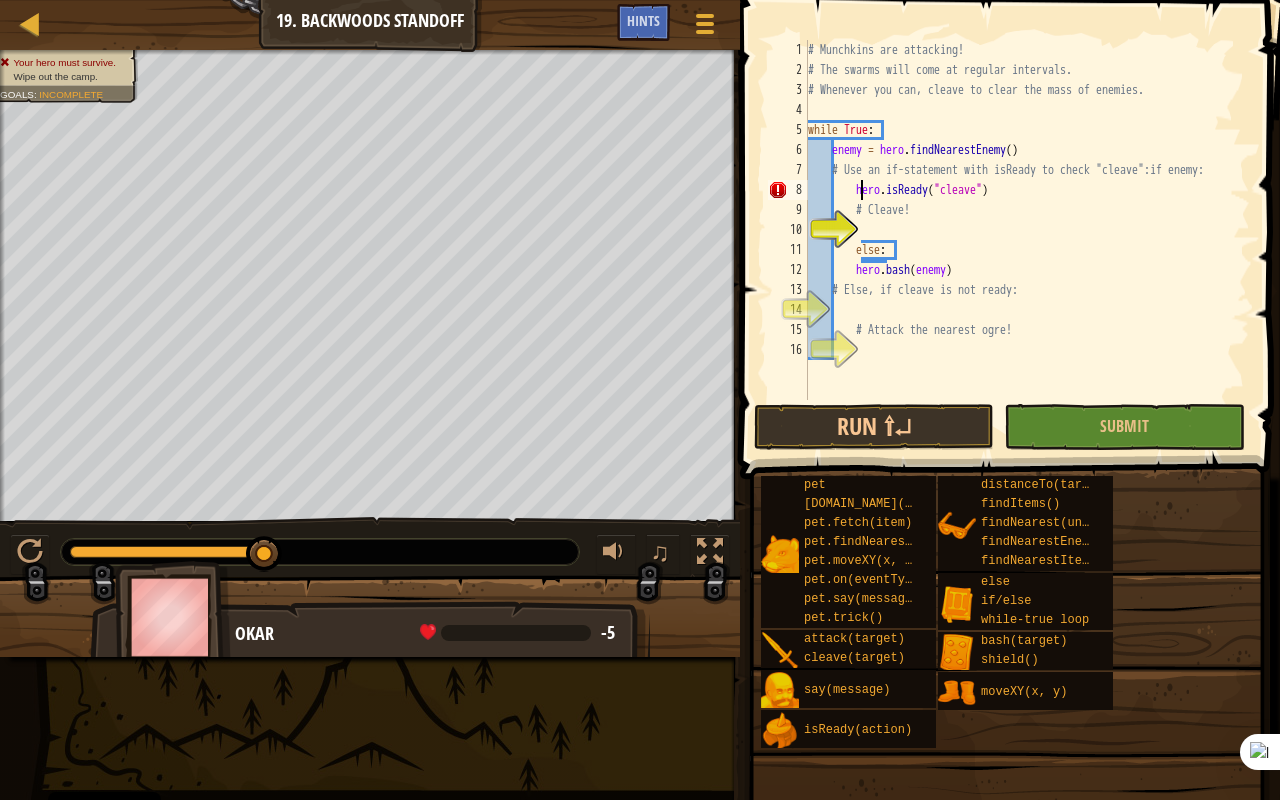 click on "# Munchkins are attacking! # The swarms will come at regular intervals. # Whenever you can, cleave to clear the mass of enemies. while   True :      enemy   =   hero . findNearestEnemy ( )      # Use an if-statement with isReady to check "cleave":if enemy:          hero . isReady ( "cleave" )          # Cleave!                   else :          hero . bash ( enemy )      # Else, if cleave is not ready:               # Attack the nearest ogre!" at bounding box center (1027, 240) 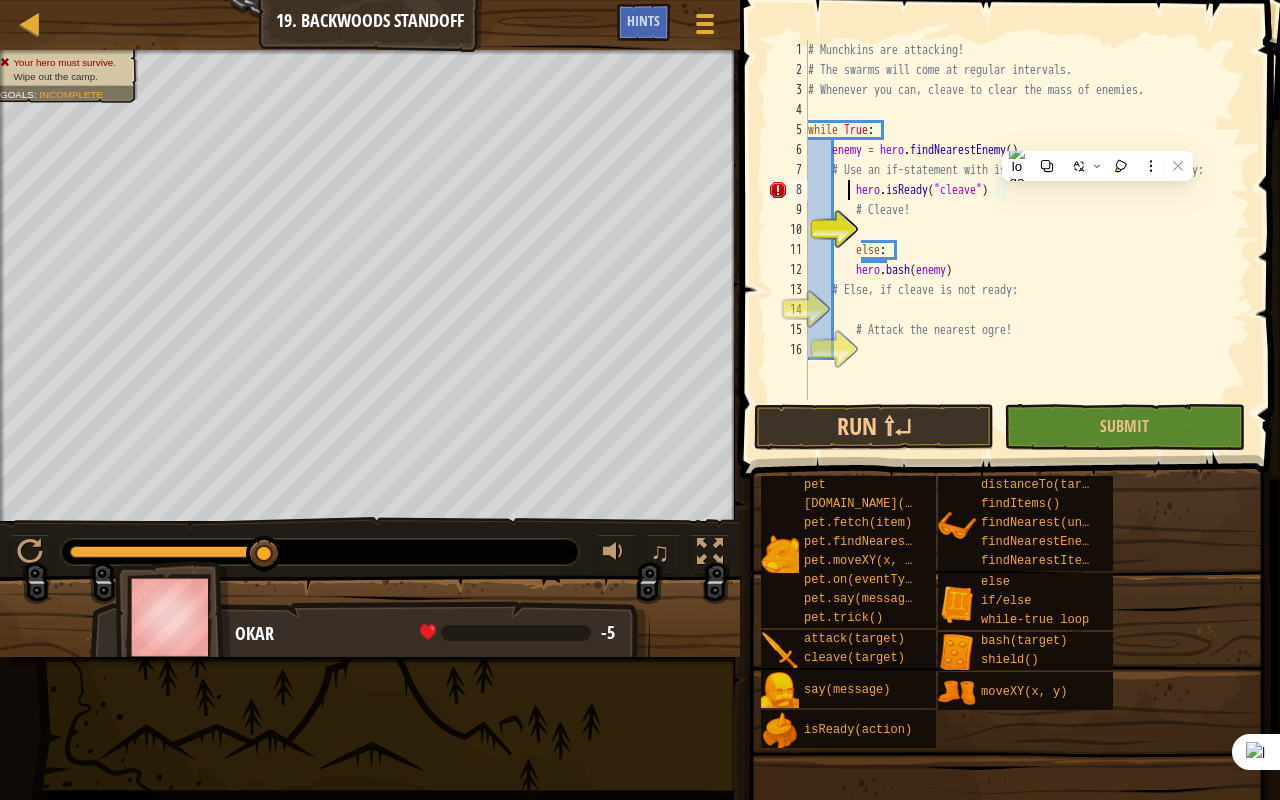 click on "# Munchkins are attacking! # The swarms will come at regular intervals. # Whenever you can, cleave to clear the mass of enemies. while   True :      enemy   =   hero . findNearestEnemy ( )      # Use an if-statement with isReady to check "cleave":if enemy:          hero . isReady ( "cleave" )          # Cleave!                   else :          hero . bash ( enemy )      # Else, if cleave is not ready:               # Attack the nearest ogre!" at bounding box center (1027, 240) 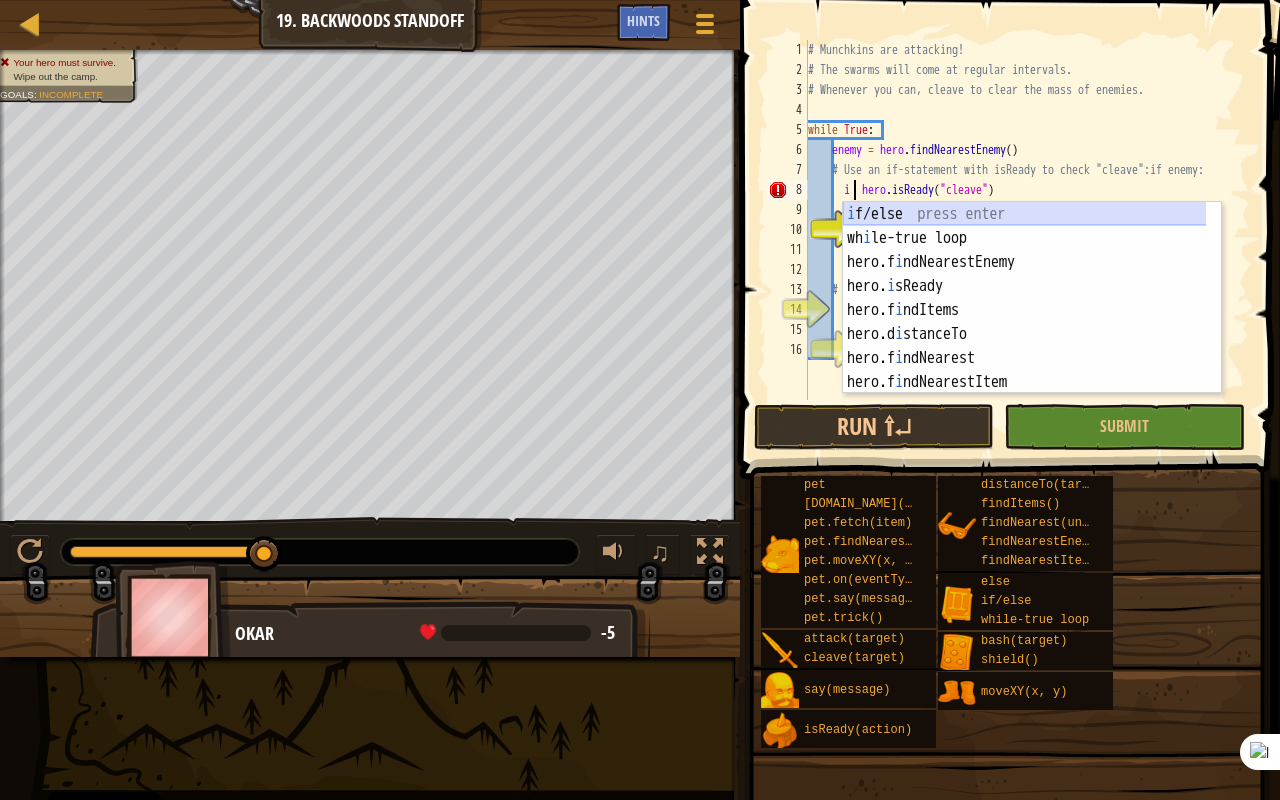 click on "i f/else press enter wh i le-true loop press enter hero.f i ndNearestEnemy press enter hero. i sReady press enter hero.f i ndItems press enter hero.d i stanceTo press enter hero.f i ndNearest press enter hero.f i ndNearestItem press enter pet.tr i ck() press enter" at bounding box center [1025, 322] 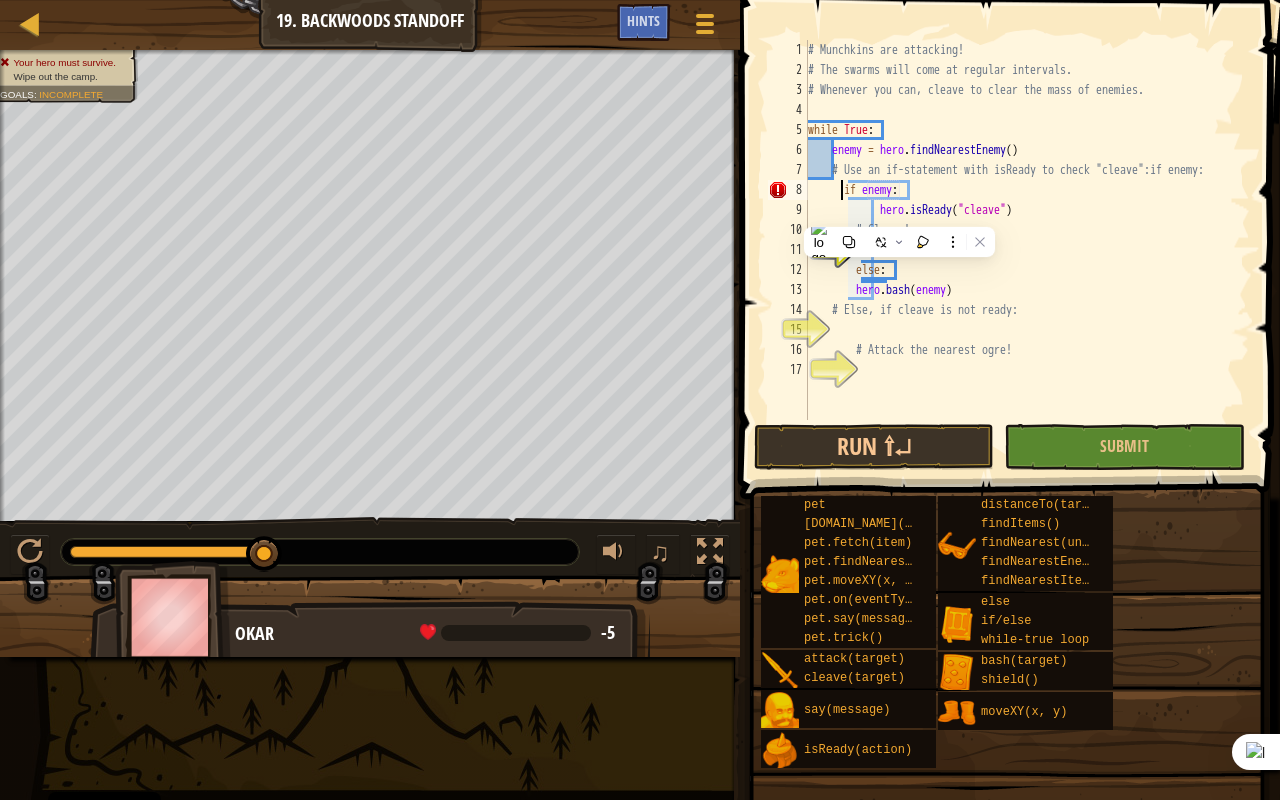 drag, startPoint x: 842, startPoint y: 182, endPoint x: 870, endPoint y: 208, distance: 38.209946 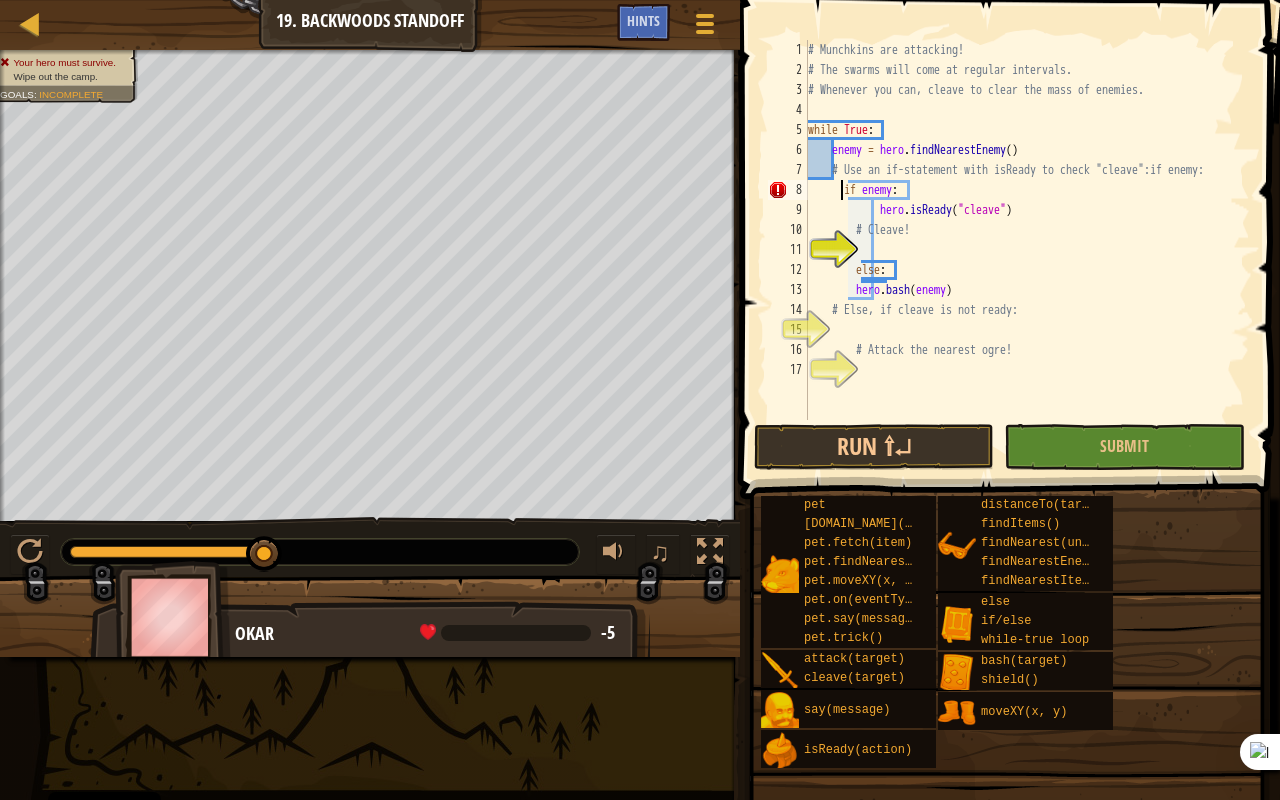 click on "# Munchkins are attacking! # The swarms will come at regular intervals. # Whenever you can, cleave to clear the mass of enemies. while   True :      enemy   =   hero . findNearestEnemy ( )      # Use an if-statement with isReady to check "cleave":if enemy:        if   enemy :              hero . isReady ( "cleave" )          # Cleave!                   else :          hero . bash ( enemy )      # Else, if cleave is not ready:               # Attack the nearest ogre!" at bounding box center (1027, 250) 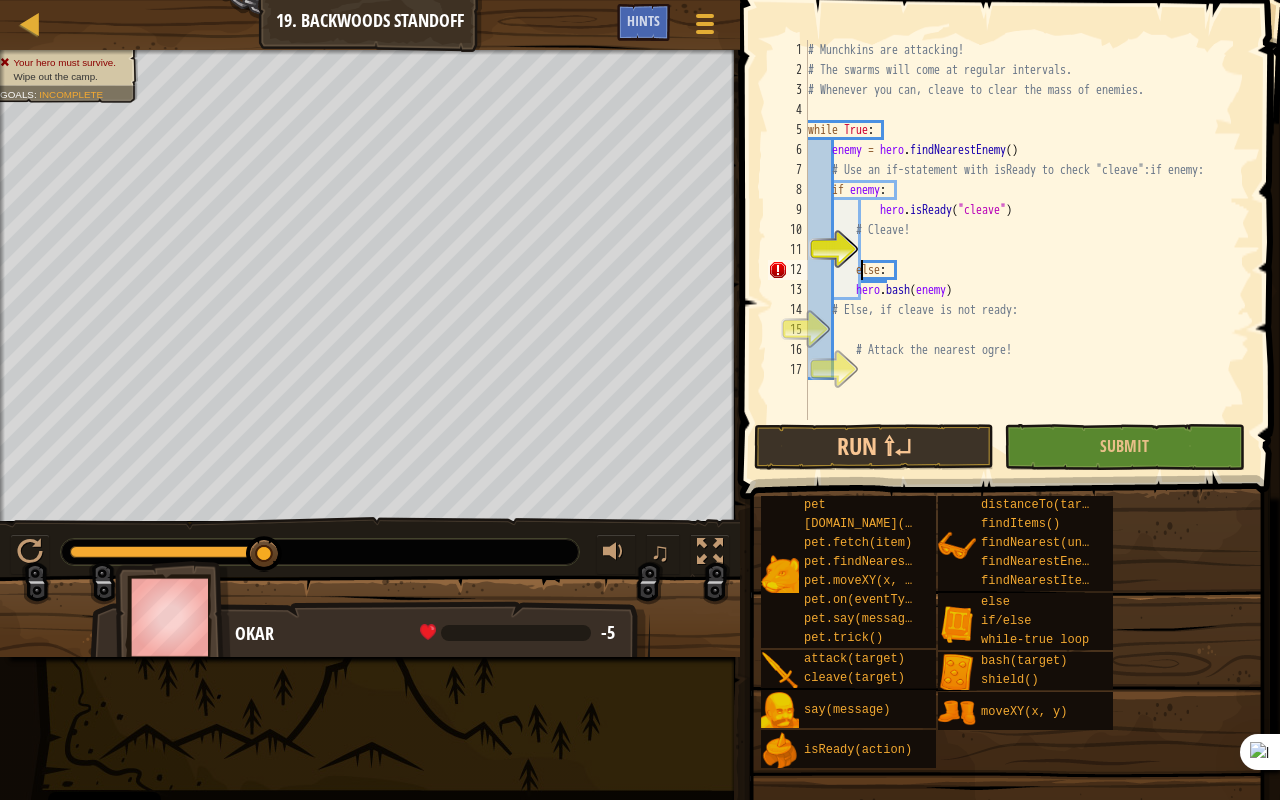 click on "# Munchkins are attacking! # The swarms will come at regular intervals. # Whenever you can, cleave to clear the mass of enemies. while   True :      enemy   =   hero . findNearestEnemy ( )      # Use an if-statement with isReady to check "cleave":if enemy:      if   enemy :              hero . isReady ( "cleave" )          # Cleave!                   else :          hero . bash ( enemy )      # Else, if cleave is not ready:               # Attack the nearest ogre!" at bounding box center (1027, 250) 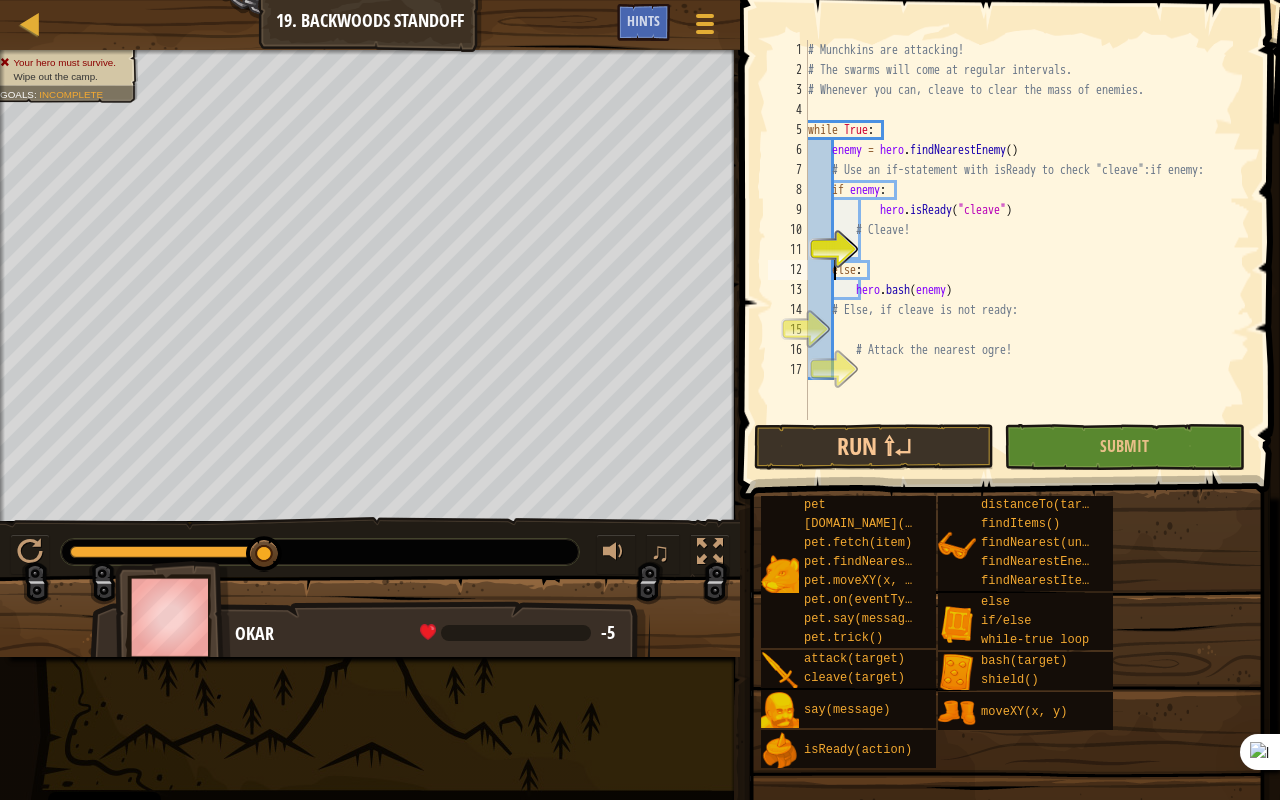 click on "# Munchkins are attacking! # The swarms will come at regular intervals. # Whenever you can, cleave to clear the mass of enemies. while   True :      enemy   =   hero . findNearestEnemy ( )      # Use an if-statement with isReady to check "cleave":if enemy:      if   enemy :              hero . isReady ( "cleave" )          # Cleave!               else :          hero . bash ( enemy )      # Else, if cleave is not ready:               # Attack the nearest ogre!" at bounding box center (1027, 250) 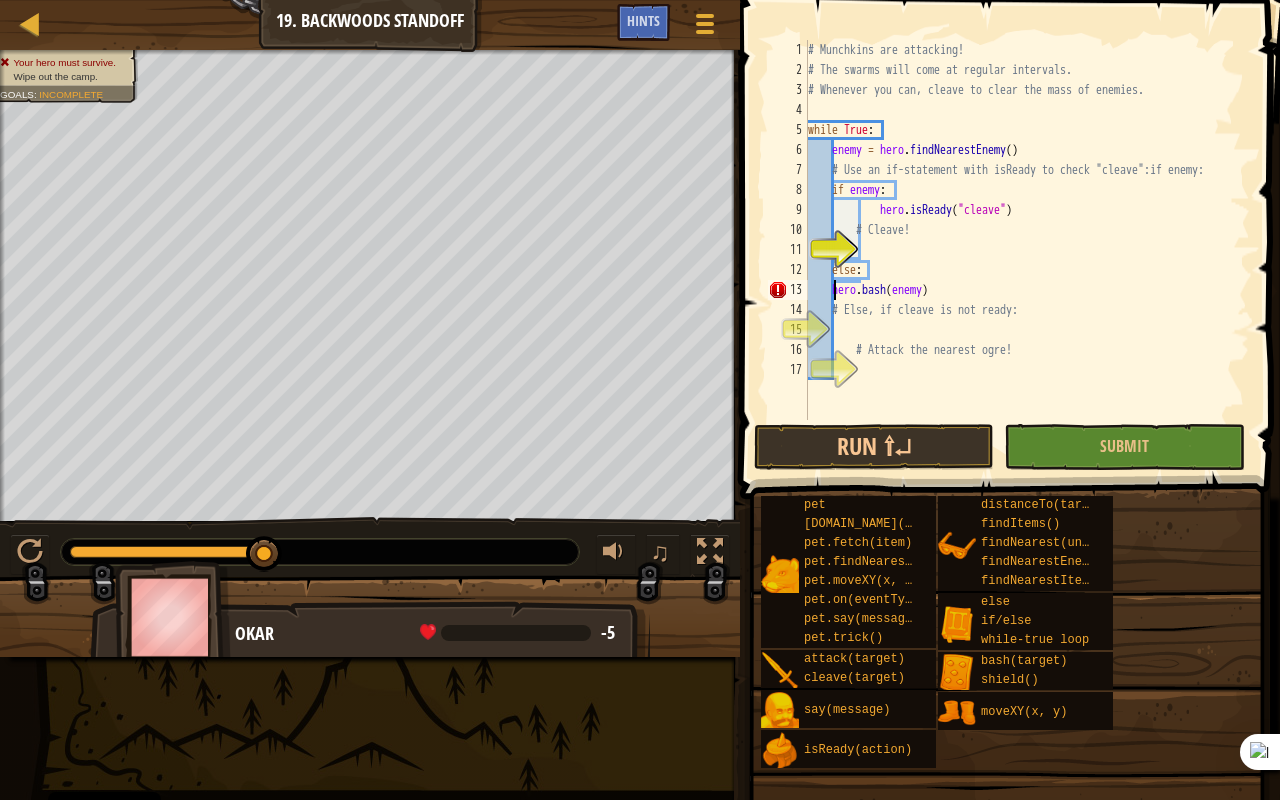 click on "# Munchkins are attacking! # The swarms will come at regular intervals. # Whenever you can, cleave to clear the mass of enemies. while   True :      enemy   =   hero . findNearestEnemy ( )      # Use an if-statement with isReady to check "cleave":if enemy:      if   enemy :              hero . isReady ( "cleave" )          # Cleave!               else :      hero . bash ( enemy )      # Else, if cleave is not ready:               # Attack the nearest ogre!" at bounding box center (1027, 250) 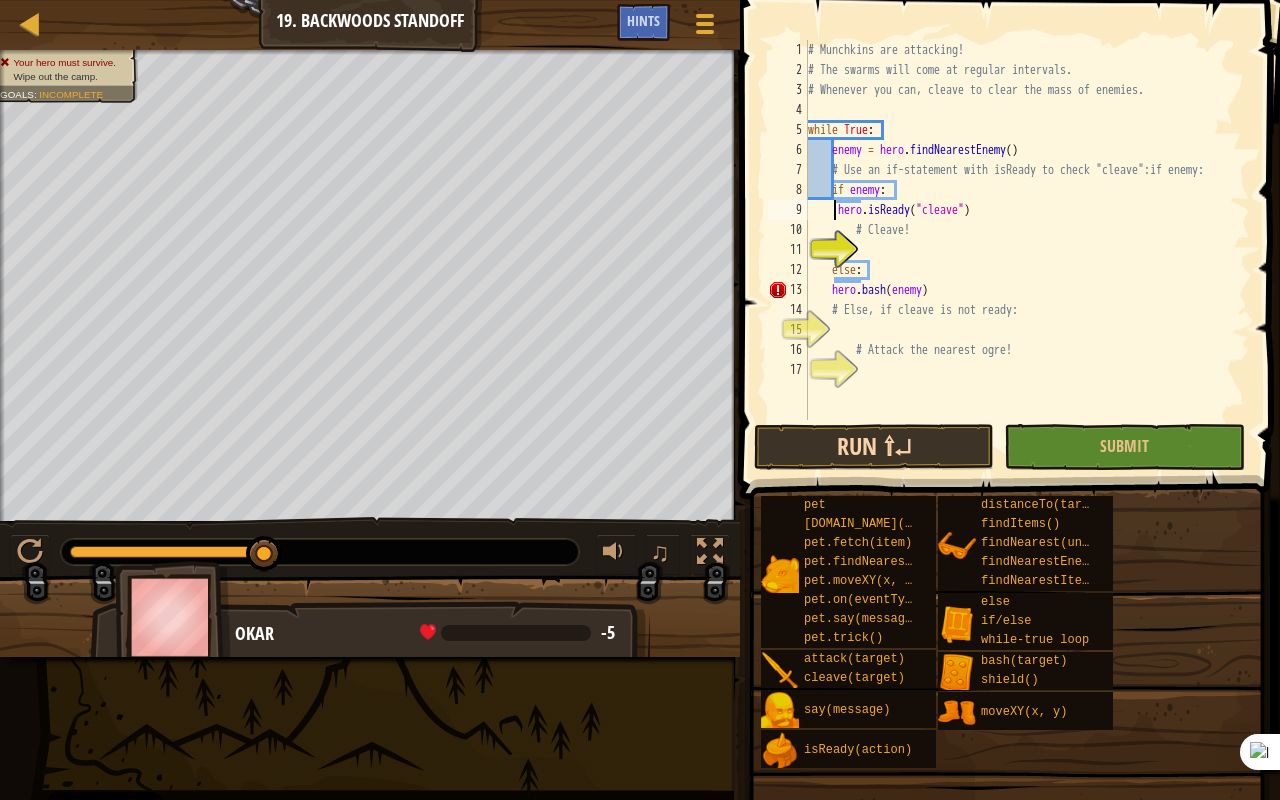 type on "hero.isReady("cleave")" 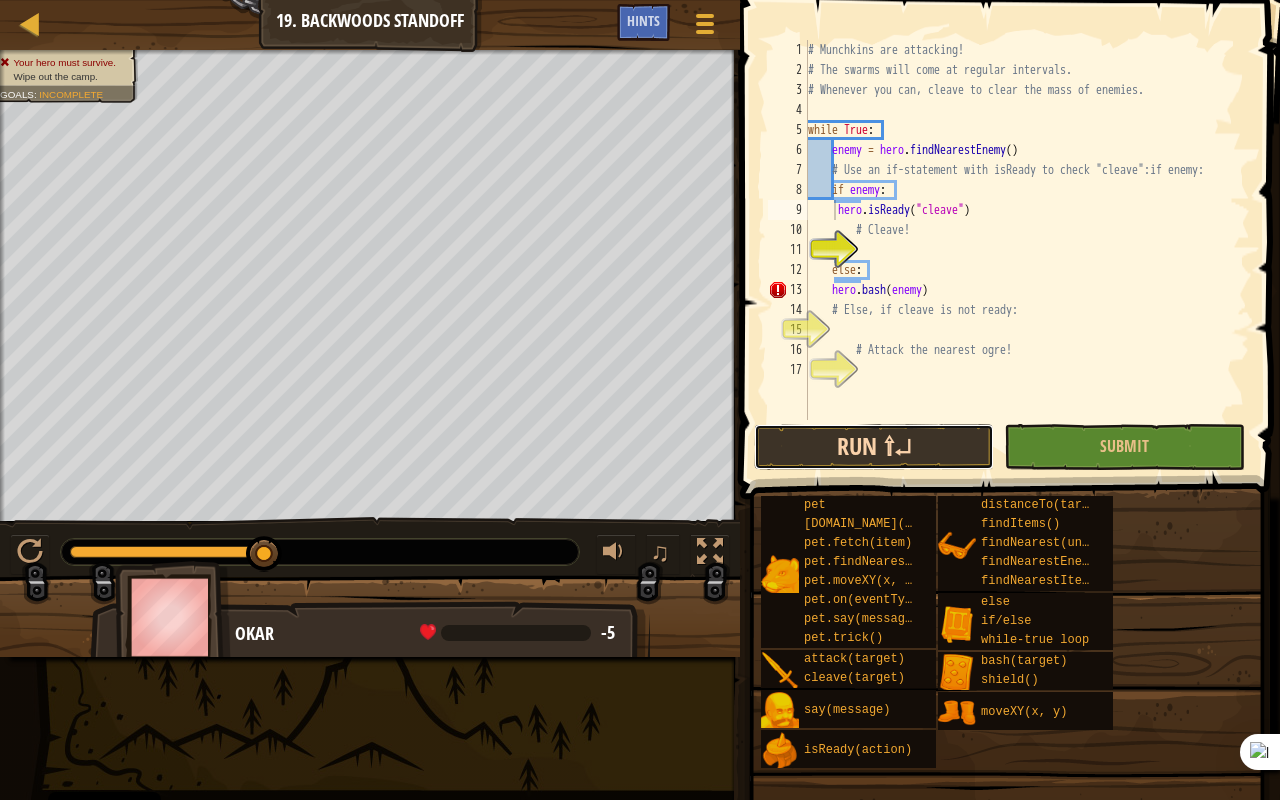 click on "Run ⇧↵" at bounding box center (874, 447) 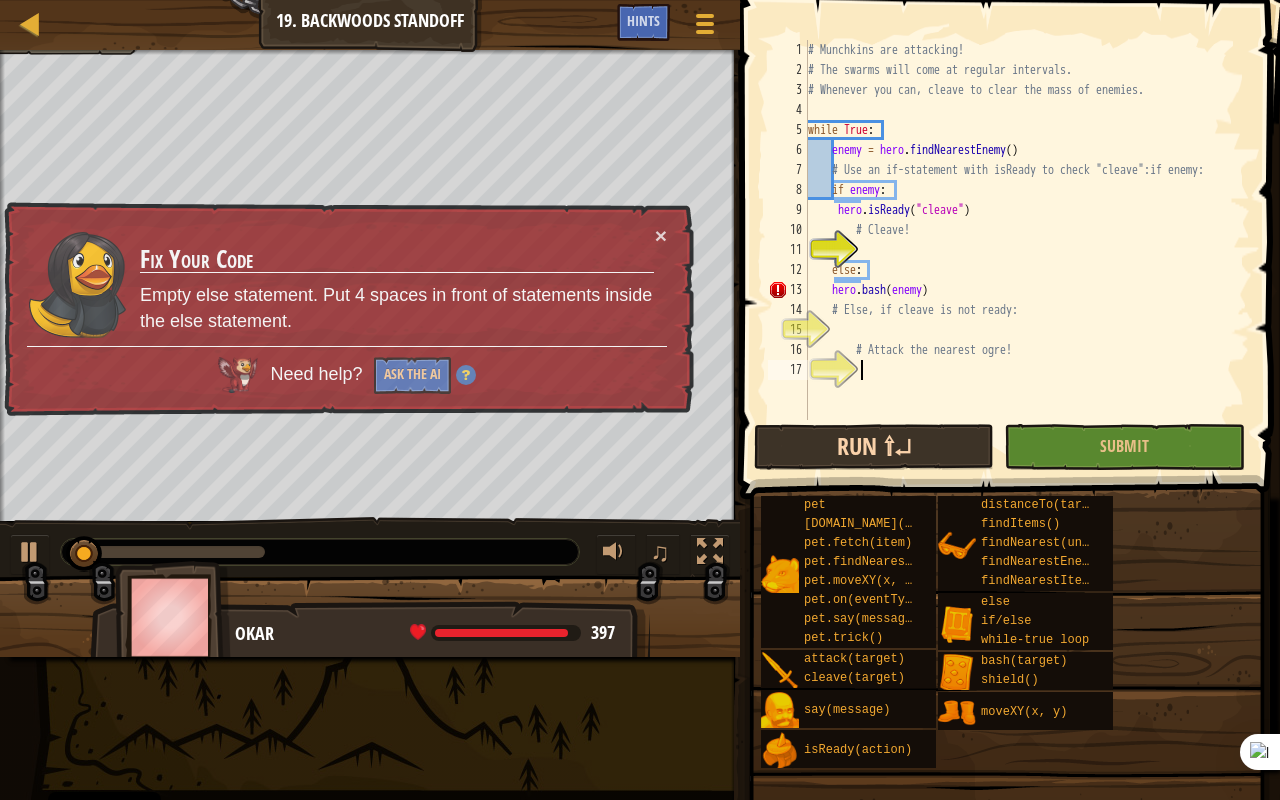 click on "hero.isReady("cleave") 1 2 3 4 5 6 7 8 9 10 11 12 13 14 15 16 17 # Munchkins are attacking! # The swarms will come at regular intervals. # Whenever you can, cleave to clear the mass of enemies. while   True :      enemy   =   hero . findNearestEnemy ( )      # Use an if-statement with isReady to check "cleave":if enemy:      if   enemy :       hero . isReady ( "cleave" )          # Cleave!               else :      hero . bash ( enemy )      # Else, if cleave is not ready:               # Attack the nearest ogre!              XXXXXXXXXXXXXXXXXXXXXXXXXXXXXXXXXXXXXXXXXXXXXXXXXXXXXXXXXXXXXXXXXXXXXXXXXXXXXXXXXXXXXXXXXXXXXXXXXXXXXXXXXXXXXXXXXXXXXXXXXXXXXXXXXXXXXXXXXXXXXXXXXXXXXXXXXXXXXXXXXXXXXXXXXXXXXXXXXXXXXXXXXXXXXXXXXXXXXXXXXXXXXXXXXXXXXXXXXXXXXXXXXXXXXXXXXXXXXXXXXXXXXXXXXXXXXXXX Code Saved Programming language : Python Run ⇧↵ Submit Done Statement   /  Call   /" at bounding box center [1007, 289] 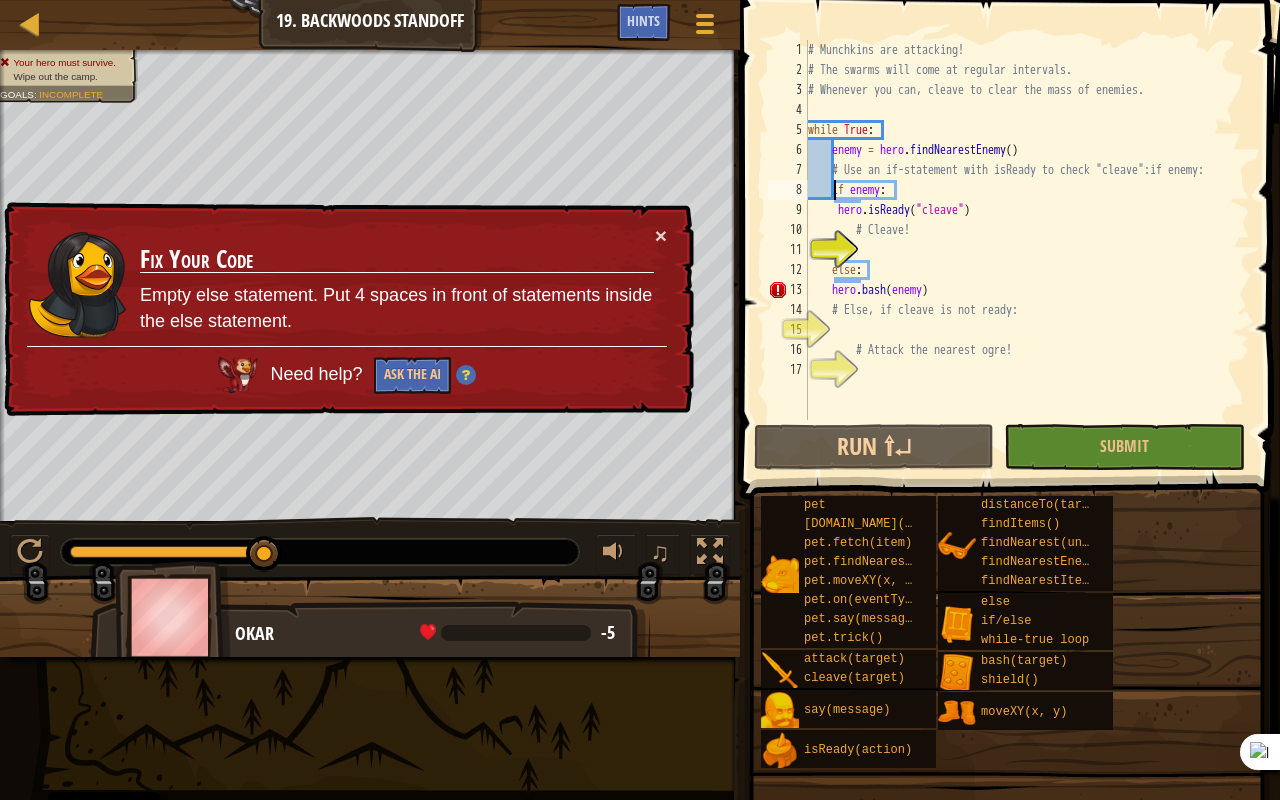 click on "# Munchkins are attacking! # The swarms will come at regular intervals. # Whenever you can, cleave to clear the mass of enemies. while   True :      enemy   =   hero . findNearestEnemy ( )      # Use an if-statement with isReady to check "cleave":if enemy:      if   enemy :       hero . isReady ( "cleave" )          # Cleave!               else :      hero . bash ( enemy )      # Else, if cleave is not ready:               # Attack the nearest ogre!" at bounding box center [1027, 250] 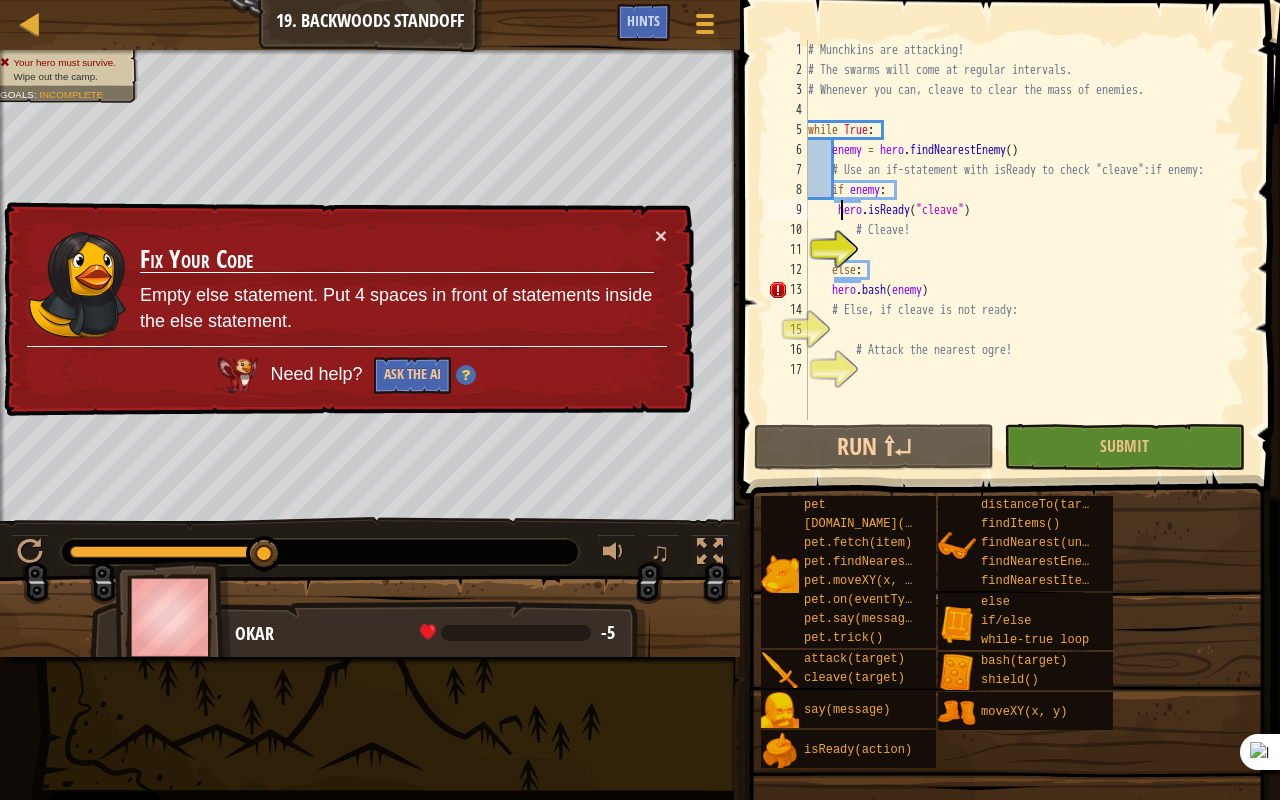 click on "# Munchkins are attacking! # The swarms will come at regular intervals. # Whenever you can, cleave to clear the mass of enemies. while   True :      enemy   =   hero . findNearestEnemy ( )      # Use an if-statement with isReady to check "cleave":if enemy:      if   enemy :       hero . isReady ( "cleave" )          # Cleave!               else :      hero . bash ( enemy )      # Else, if cleave is not ready:               # Attack the nearest ogre!" at bounding box center [1027, 250] 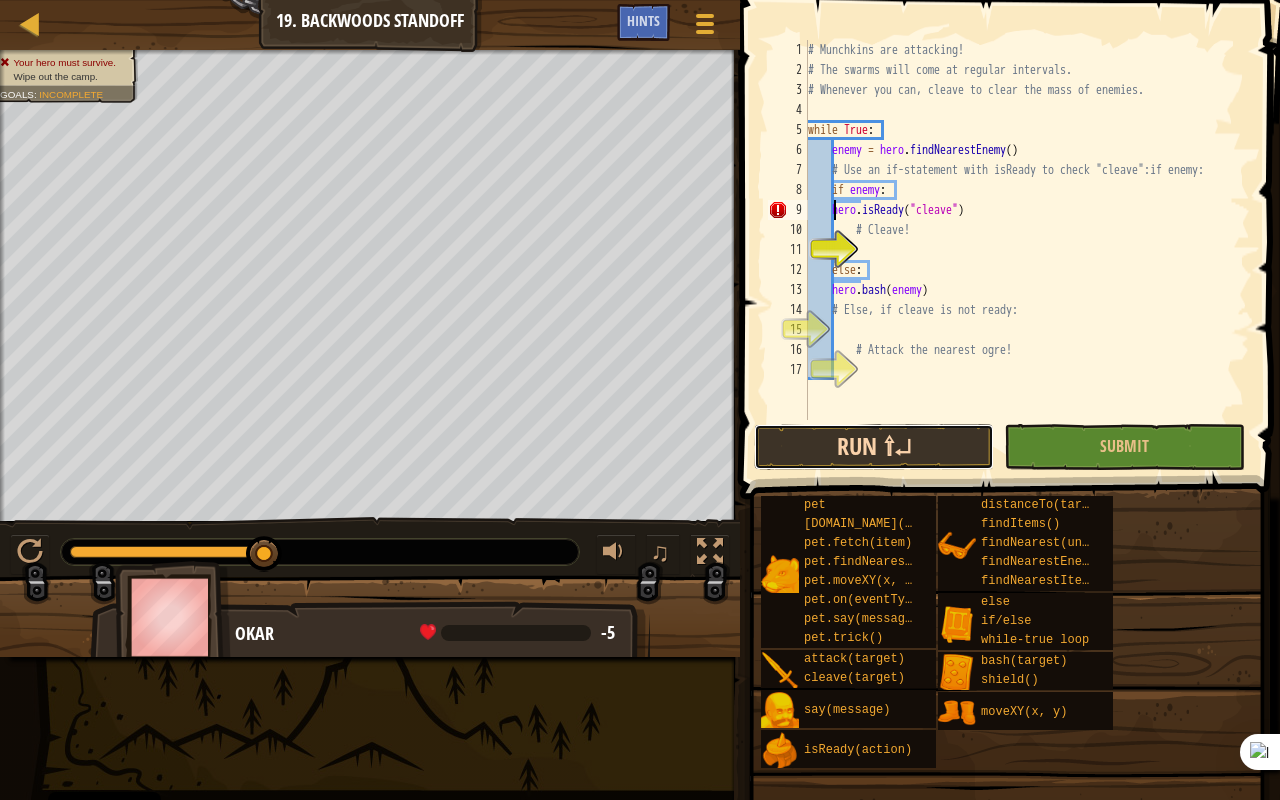 click on "Run ⇧↵" at bounding box center (874, 447) 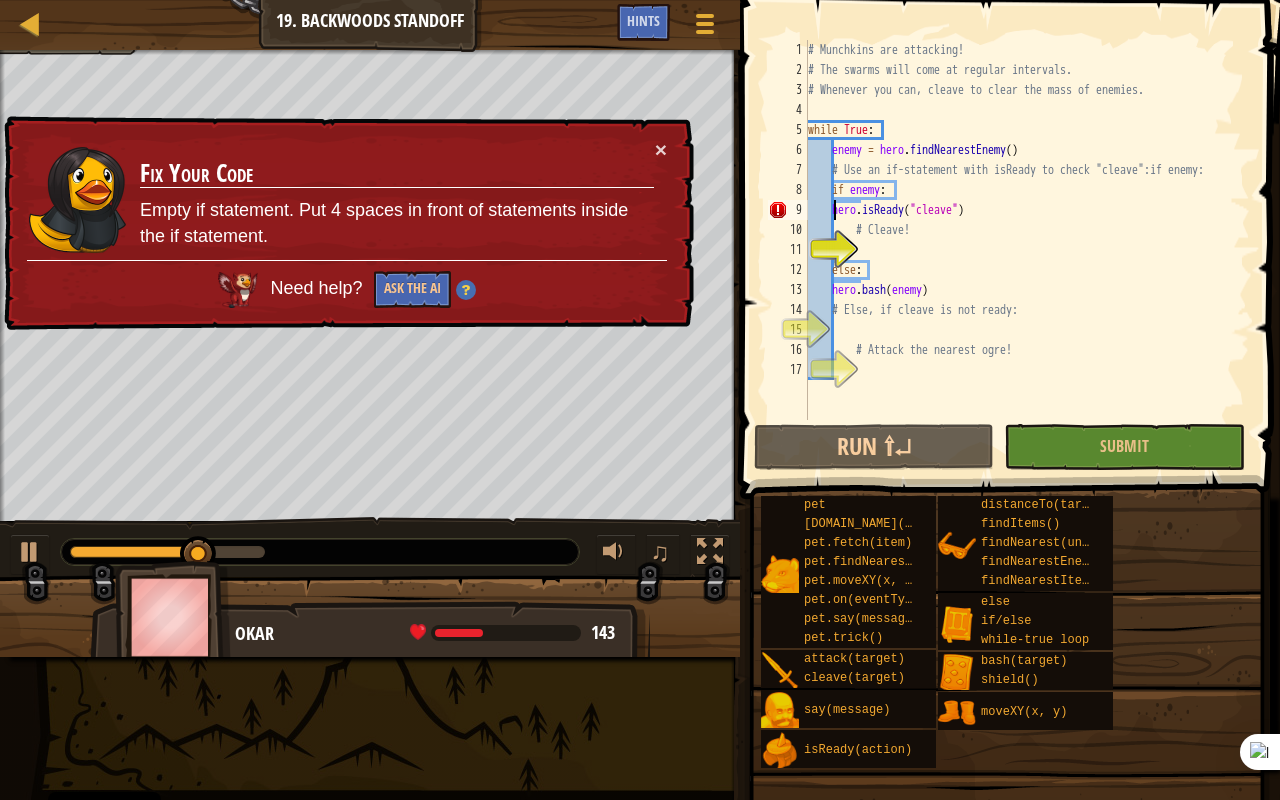 click on "# Munchkins are attacking! # The swarms will come at regular intervals. # Whenever you can, cleave to clear the mass of enemies. while   True :      enemy   =   hero . findNearestEnemy ( )      # Use an if-statement with isReady to check "cleave":if enemy:      if   enemy :      hero . isReady ( "cleave" )          # Cleave!               else :      hero . bash ( enemy )      # Else, if cleave is not ready:               # Attack the nearest ogre!" at bounding box center [1027, 250] 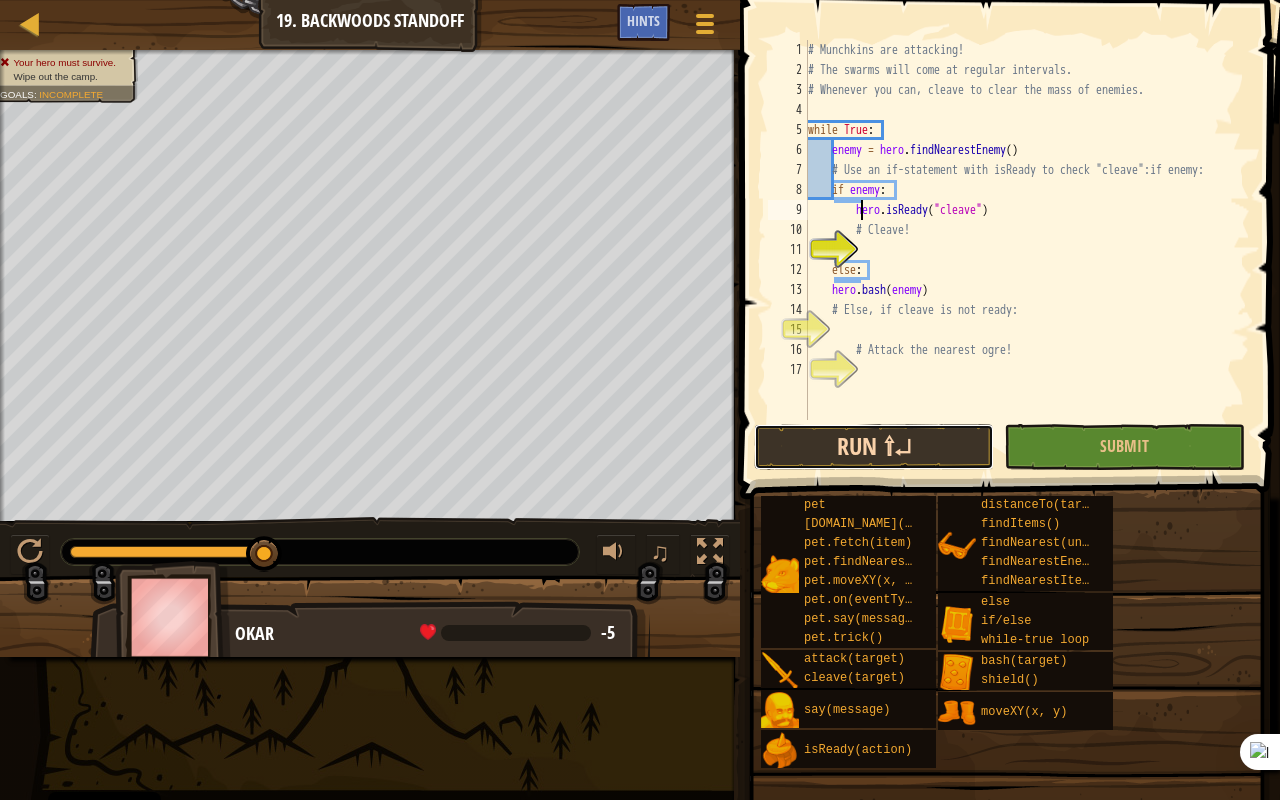 click on "Run ⇧↵" at bounding box center (874, 447) 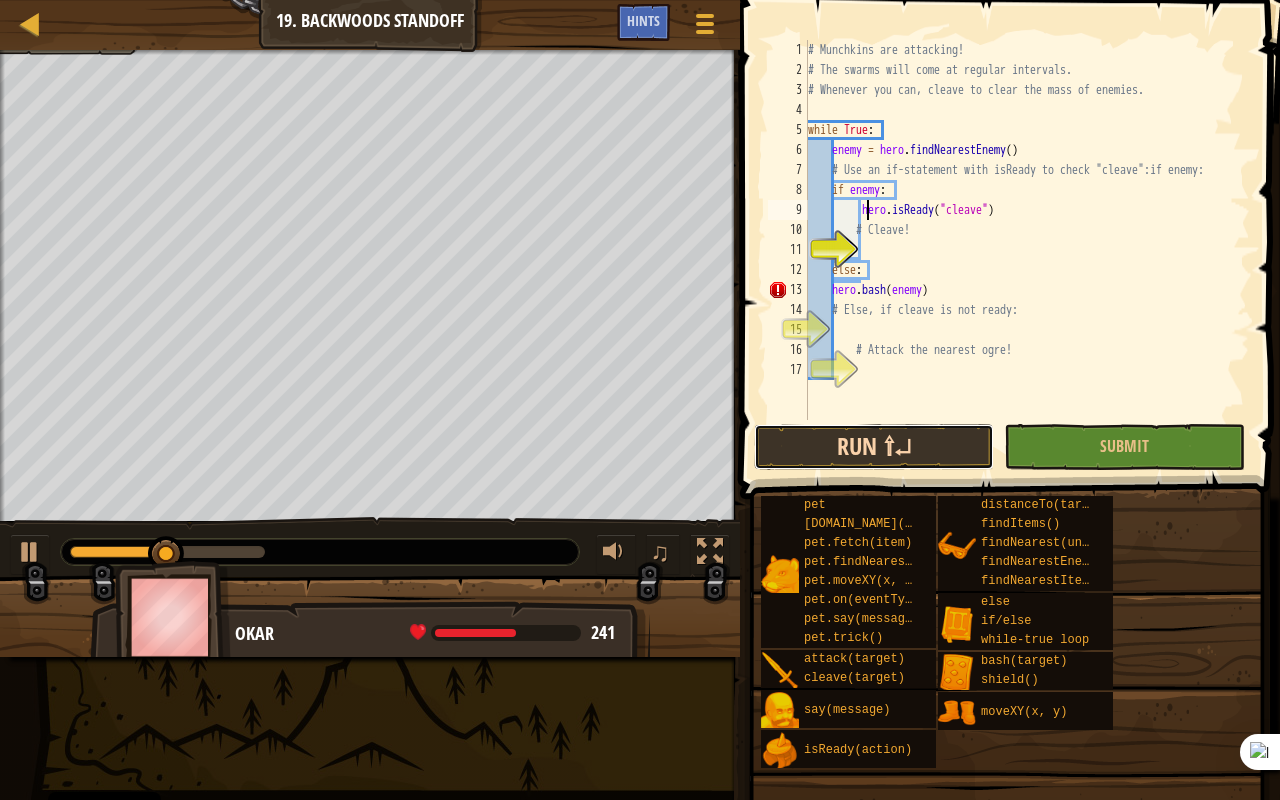 click on "Run ⇧↵" at bounding box center [874, 447] 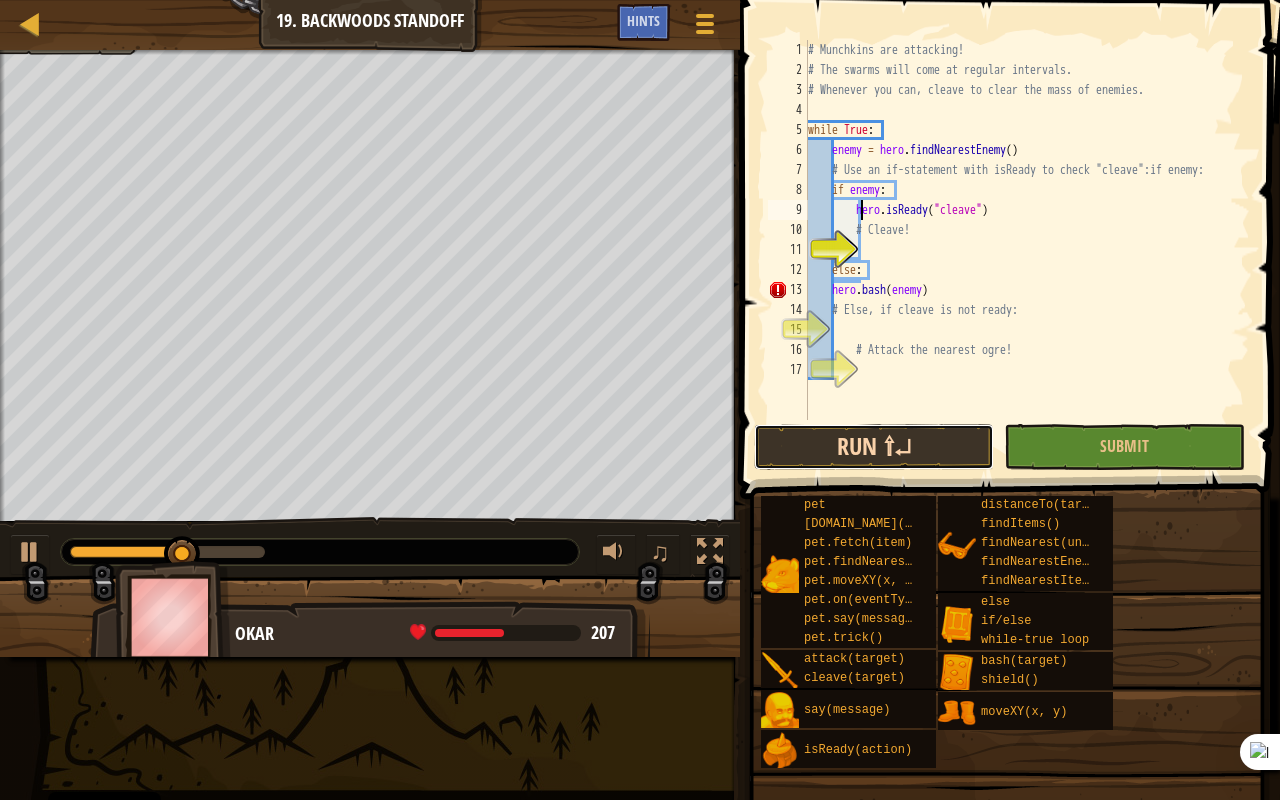 click on "Run ⇧↵" at bounding box center [874, 447] 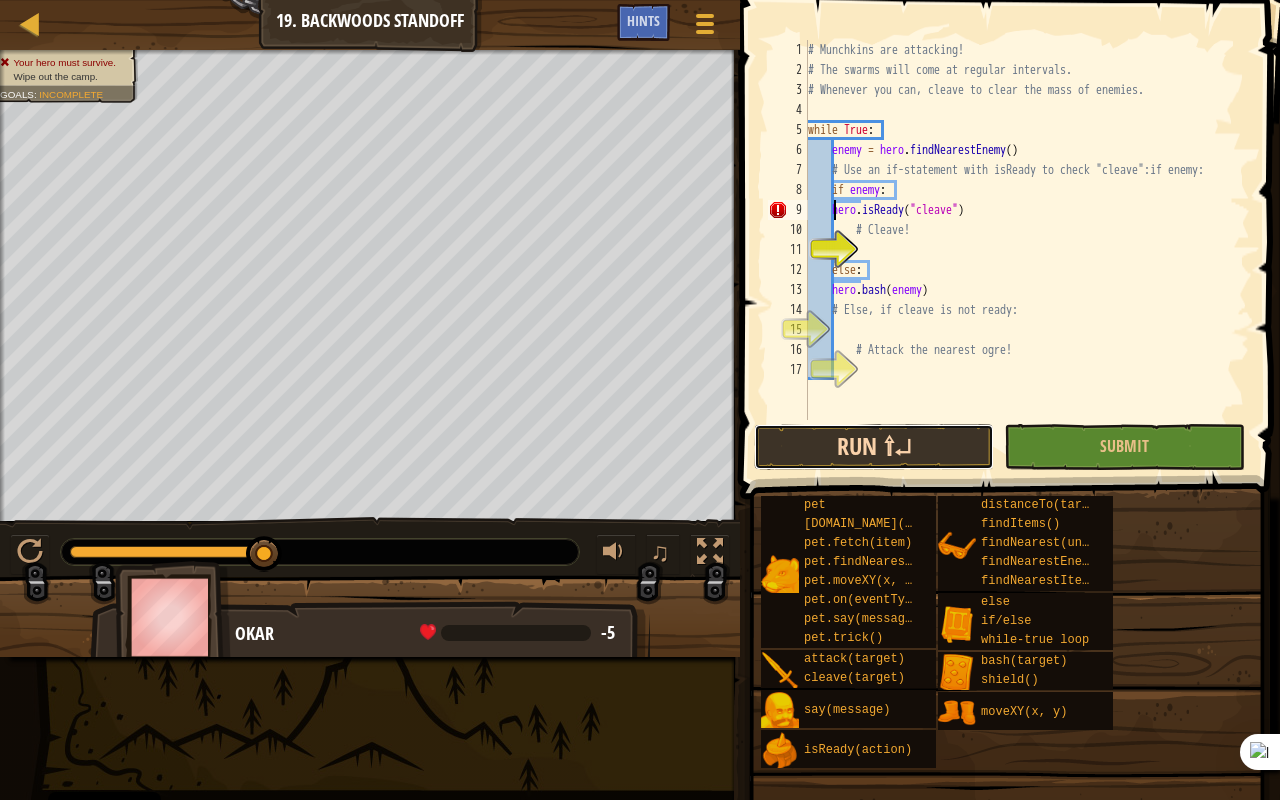 click on "Run ⇧↵" at bounding box center [874, 447] 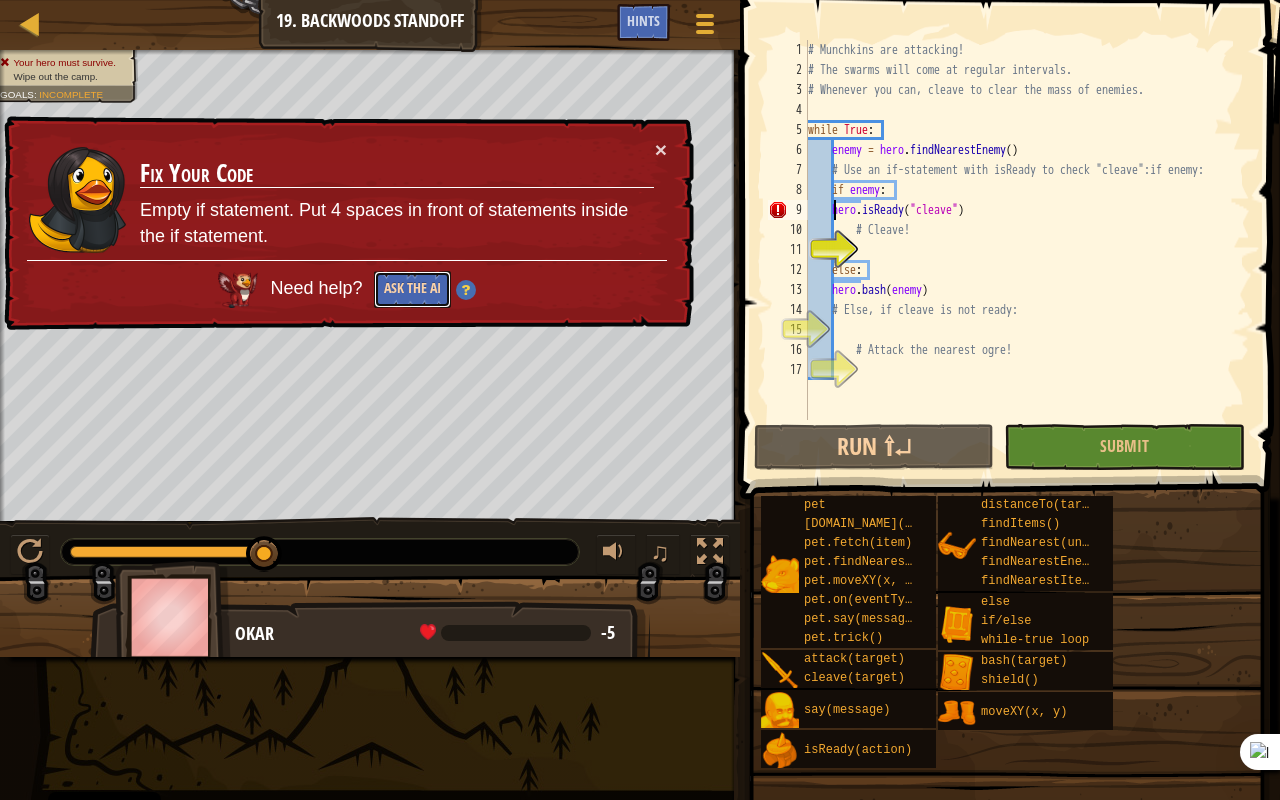 click on "Ask the AI" at bounding box center (411, 290) 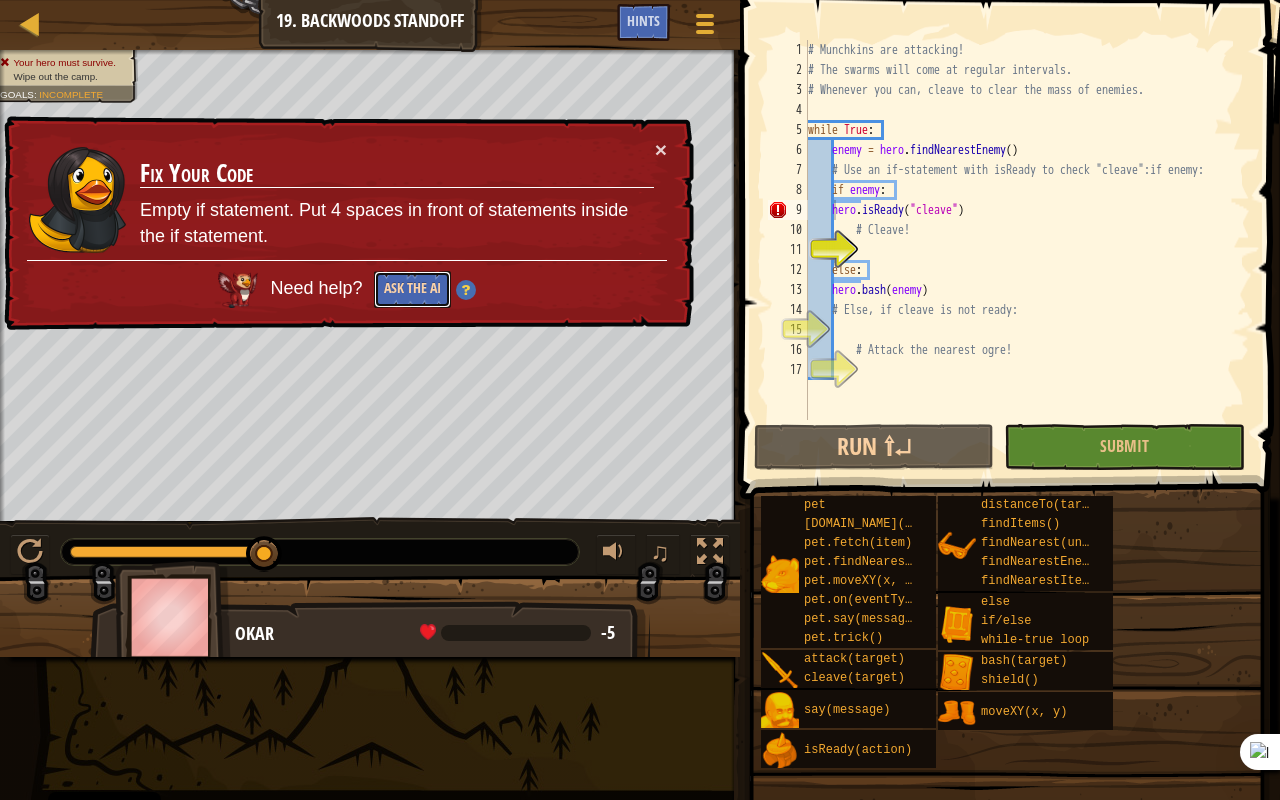 click on "Ask the AI" at bounding box center (411, 290) 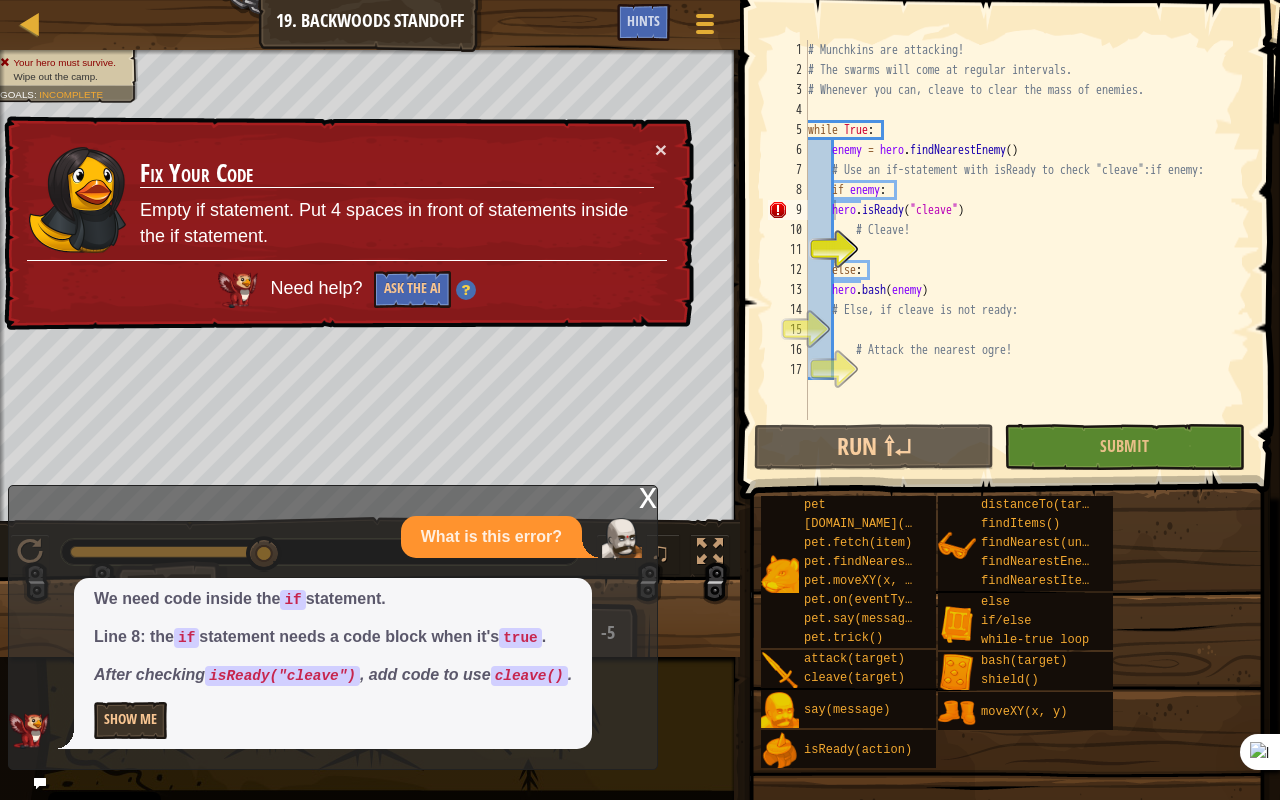 click on "x" at bounding box center (648, 496) 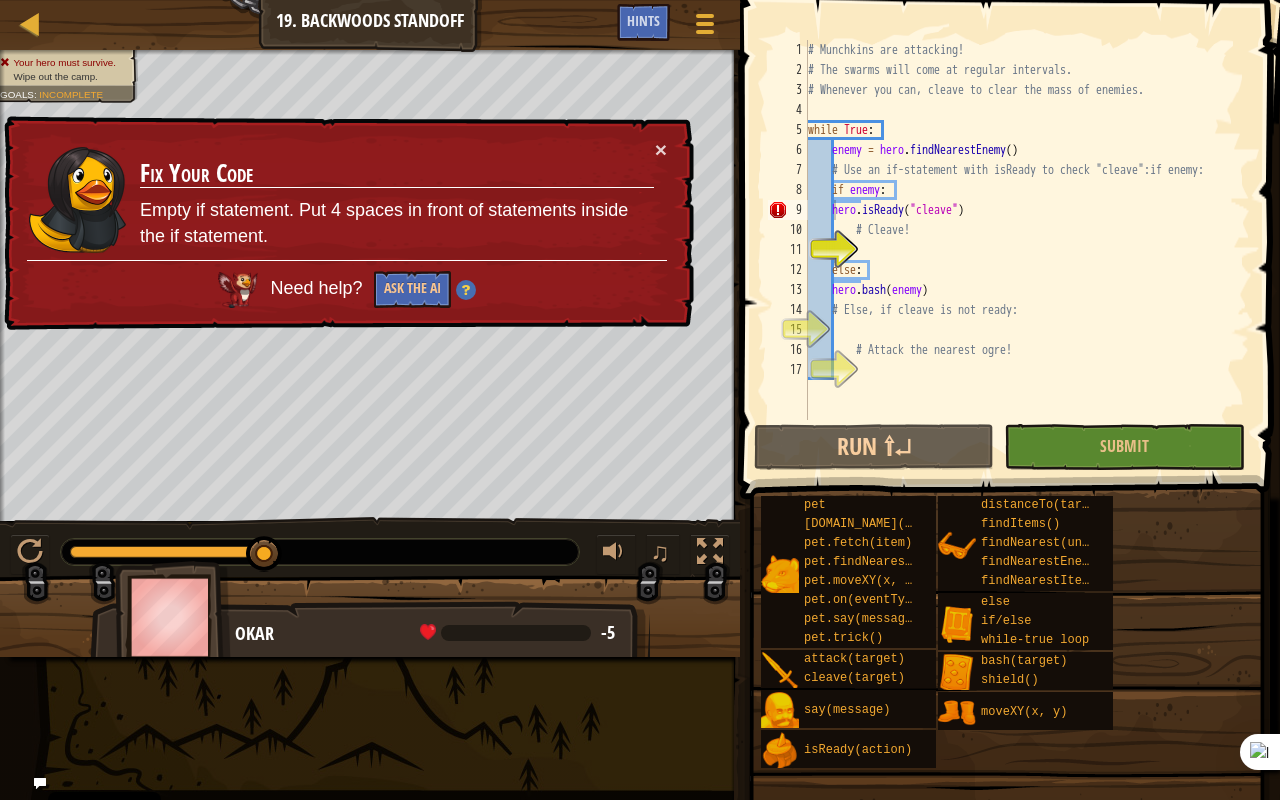 click on "# Munchkins are attacking! # The swarms will come at regular intervals. # Whenever you can, cleave to clear the mass of enemies. while   True :      enemy   =   hero . findNearestEnemy ( )      # Use an if-statement with isReady to check "cleave":if enemy:      if   enemy :      hero . isReady ( "cleave" )          # Cleave!               else :      hero . bash ( enemy )      # Else, if cleave is not ready:               # Attack the nearest ogre!" at bounding box center (1027, 250) 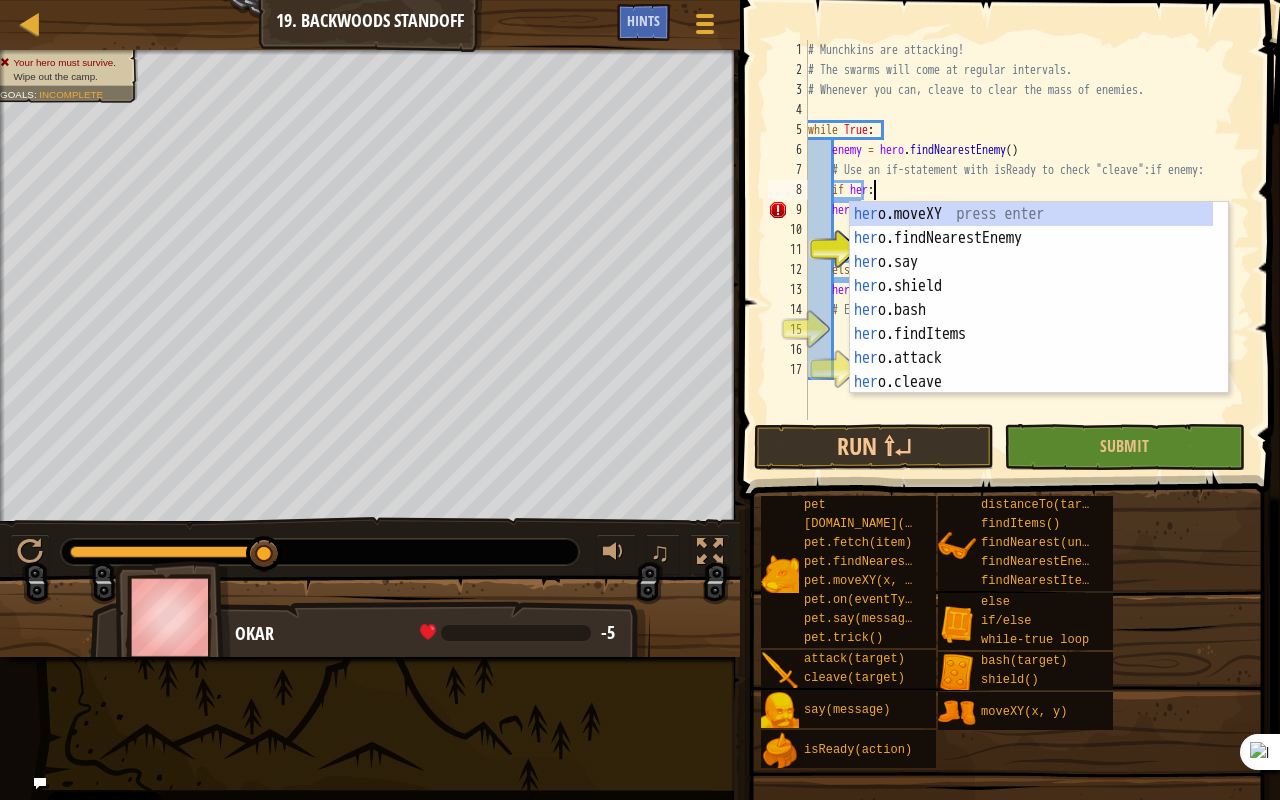 scroll, scrollTop: 9, scrollLeft: 5, axis: both 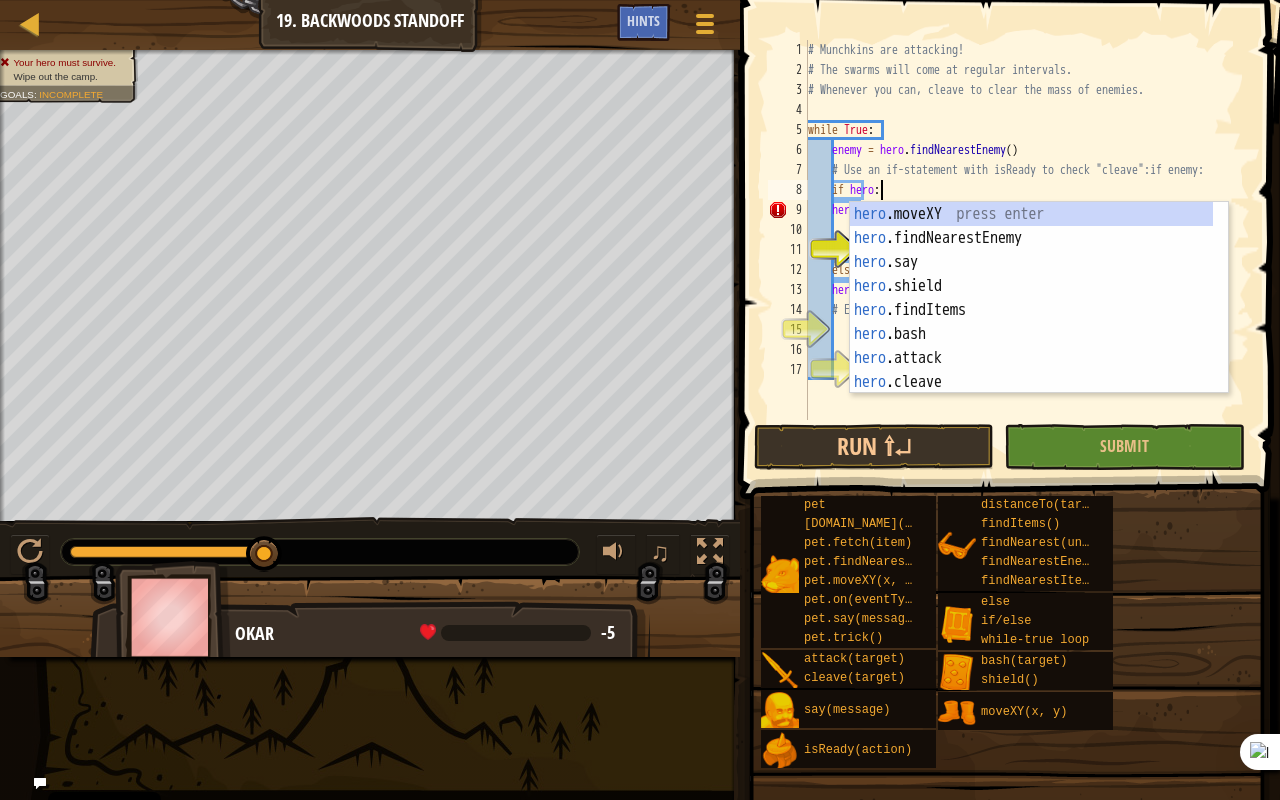 click on "# Munchkins are attacking! # The swarms will come at regular intervals. # Whenever you can, cleave to clear the mass of enemies. while   True :      enemy   =   hero . findNearestEnemy ( )      # Use an if-statement with isReady to check "cleave":if enemy:      if   hero :      hero . isReady ( "cleave" )          # Cleave!               else :      hero . bash ( enemy )      # Else, if cleave is not ready:               # Attack the nearest ogre!" at bounding box center (1027, 250) 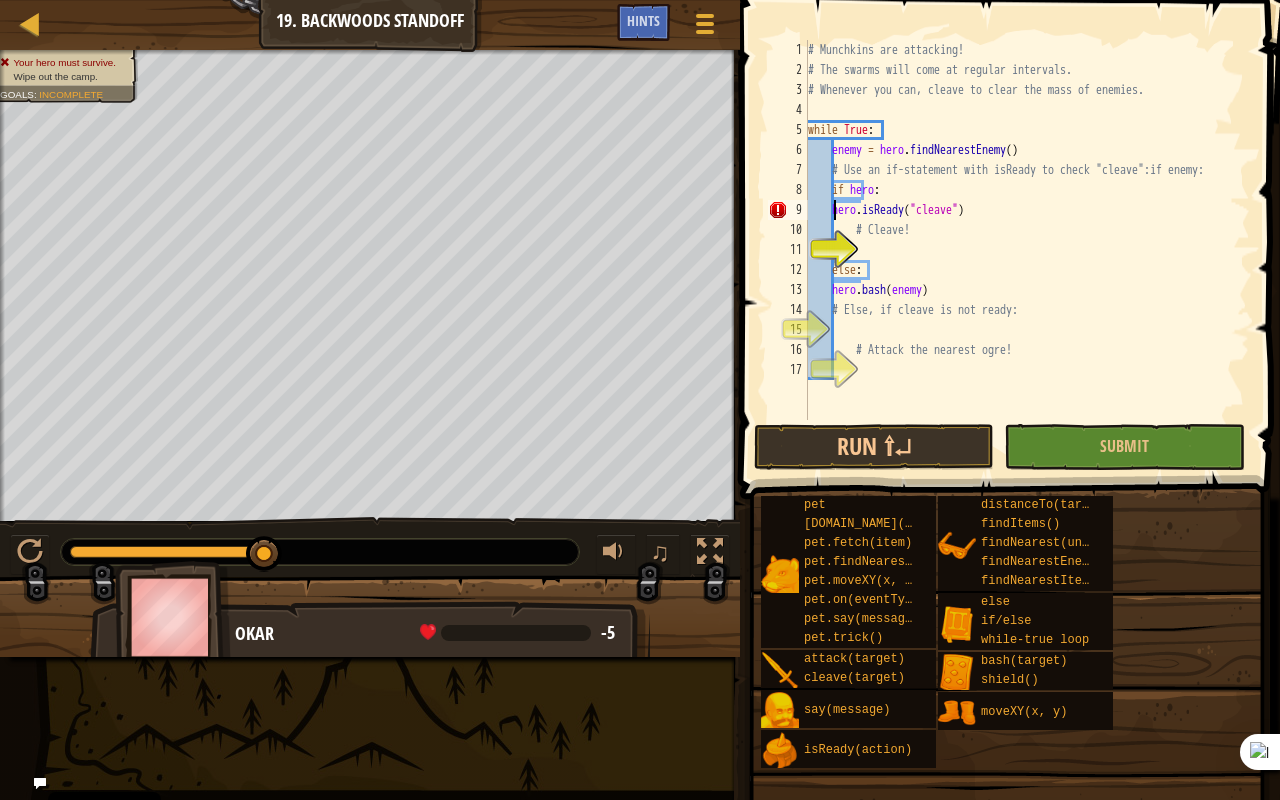 click on "# Munchkins are attacking! # The swarms will come at regular intervals. # Whenever you can, cleave to clear the mass of enemies. while   True :      enemy   =   hero . findNearestEnemy ( )      # Use an if-statement with isReady to check "cleave":if enemy:      if   hero :      hero . isReady ( "cleave" )          # Cleave!               else :      hero . bash ( enemy )      # Else, if cleave is not ready:               # Attack the nearest ogre!" at bounding box center (1027, 250) 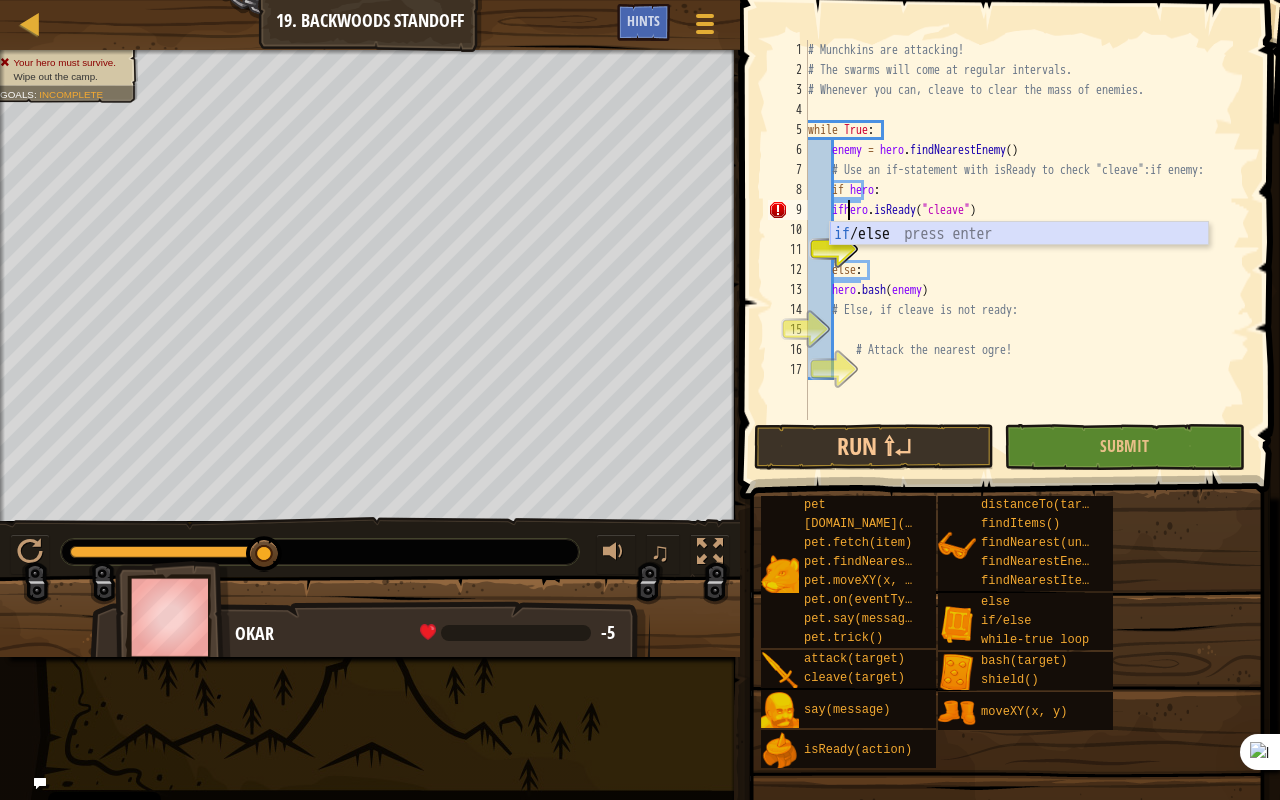 scroll, scrollTop: 9, scrollLeft: 4, axis: both 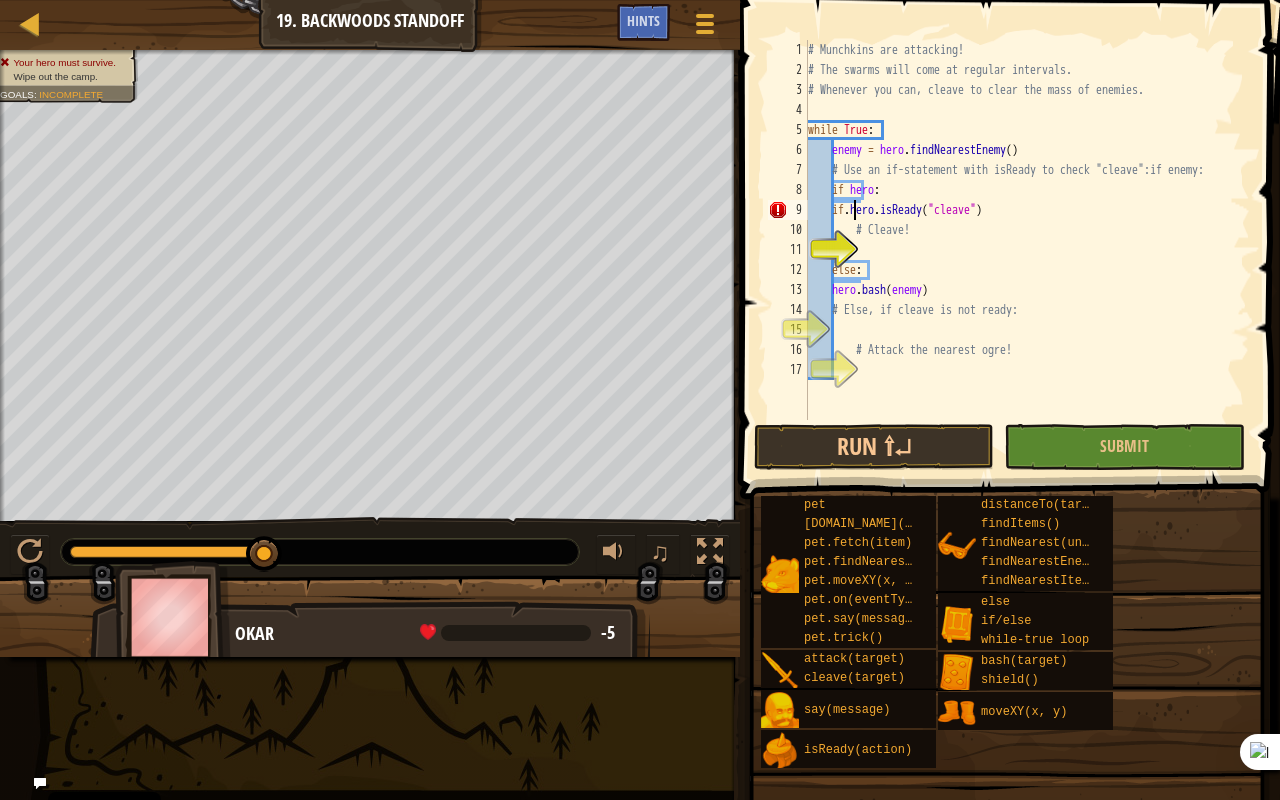 click at bounding box center [1007, 771] 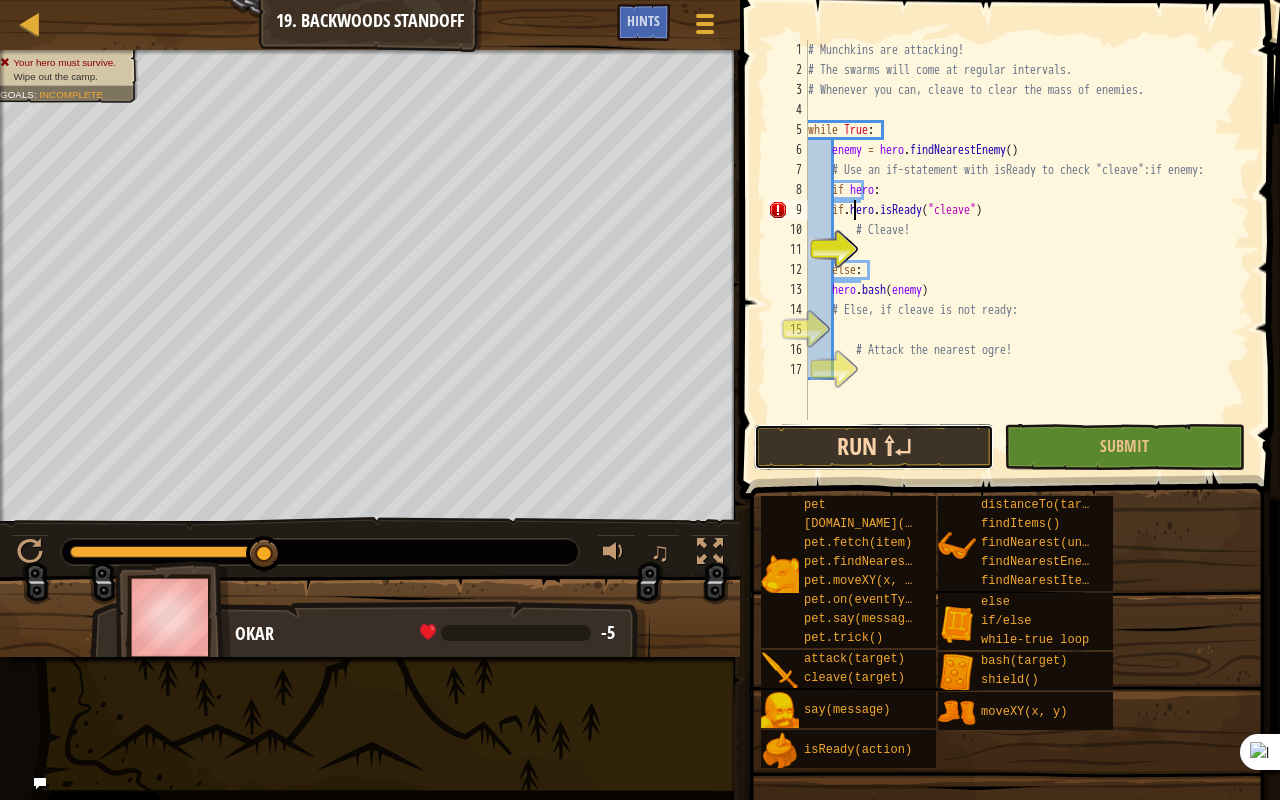 click on "Run ⇧↵" at bounding box center (874, 447) 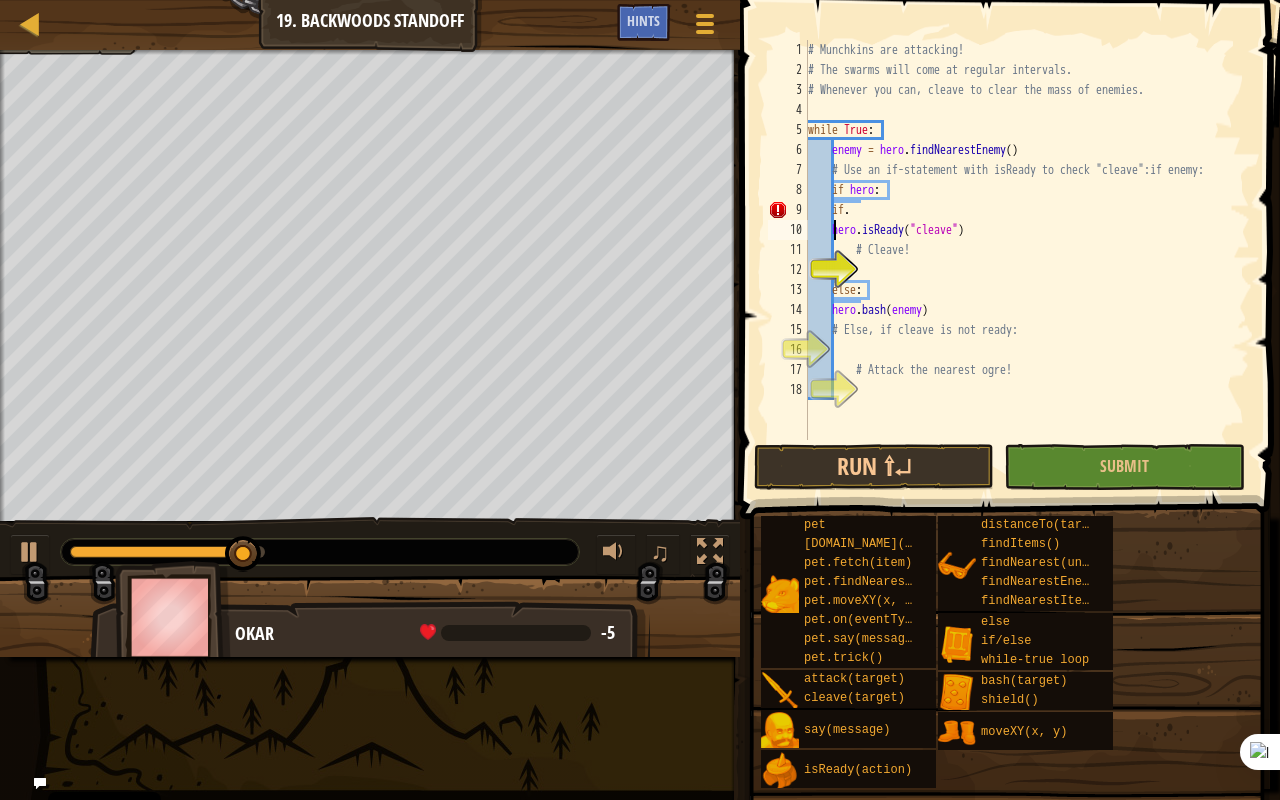click on "# Munchkins are attacking! # The swarms will come at regular intervals. # Whenever you can, cleave to clear the mass of enemies. while   True :      enemy   =   hero . findNearestEnemy ( )      # Use an if-statement with isReady to check "cleave":if enemy:      if   hero :      if .      hero . isReady ( "cleave" )          # Cleave!               else :      hero . bash ( enemy )      # Else, if cleave is not ready:               # Attack the nearest ogre!" at bounding box center (1027, 260) 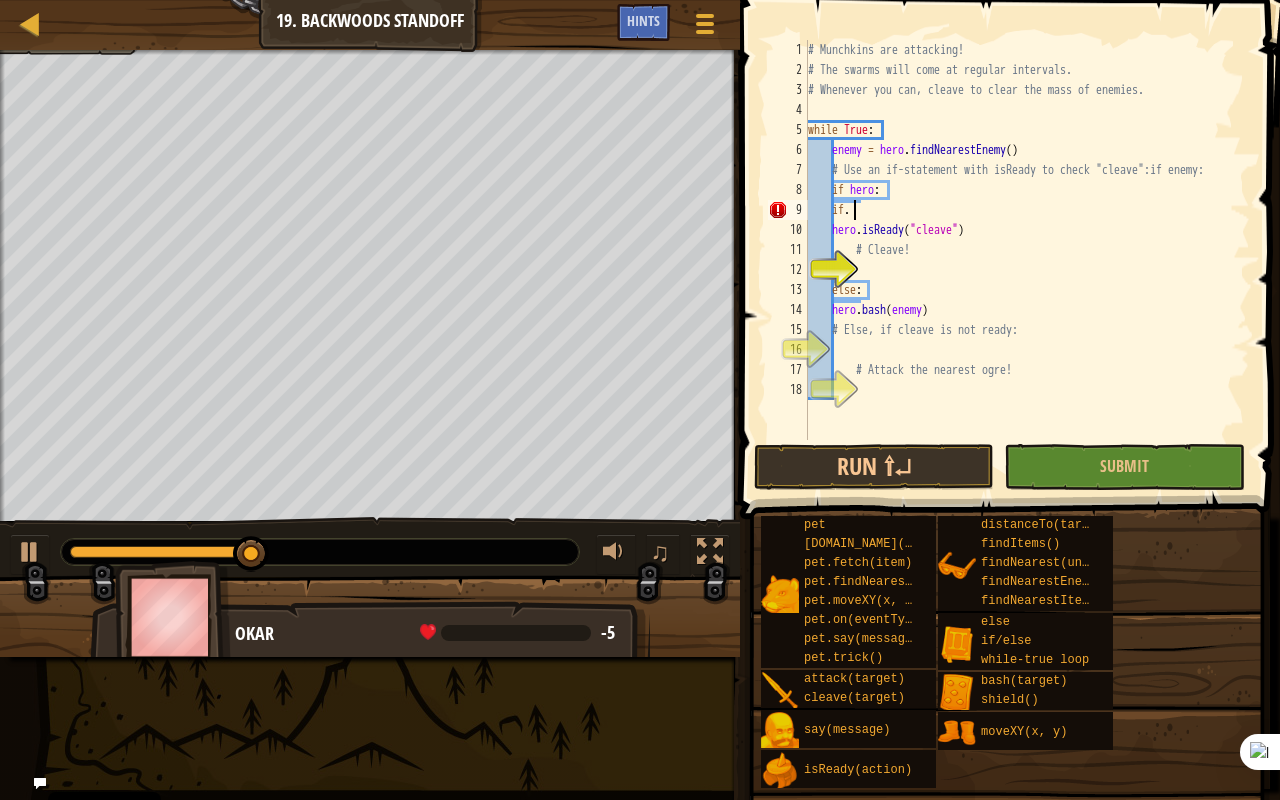 scroll, scrollTop: 9, scrollLeft: 2, axis: both 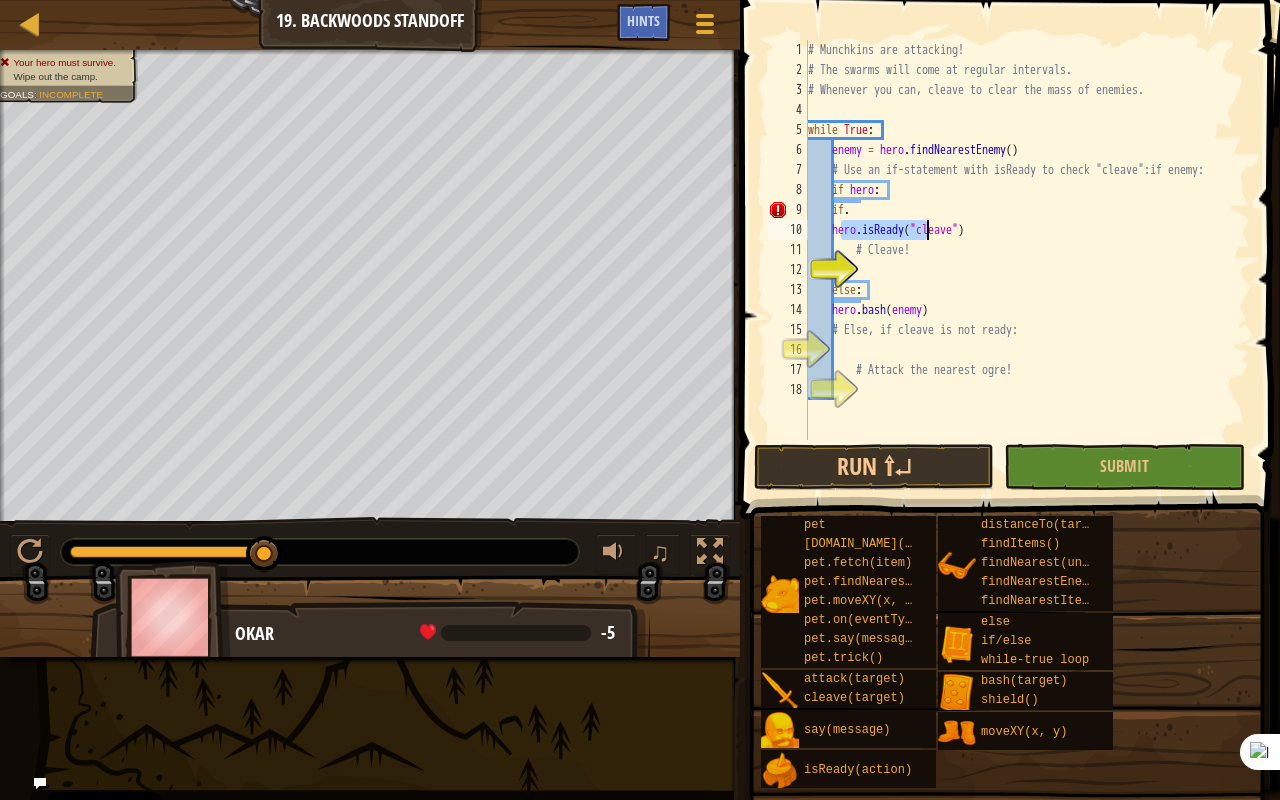 drag, startPoint x: 838, startPoint y: 232, endPoint x: 926, endPoint y: 231, distance: 88.005684 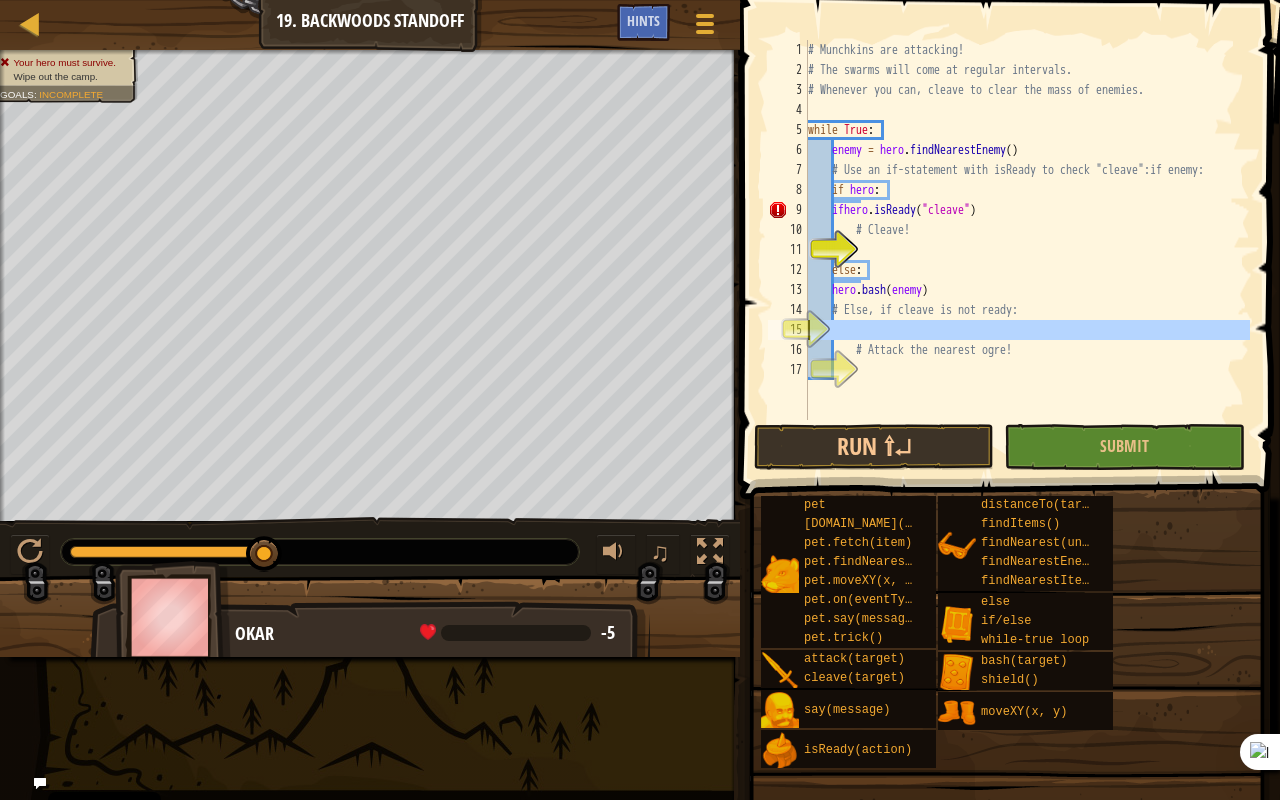 click on "15" at bounding box center (788, 330) 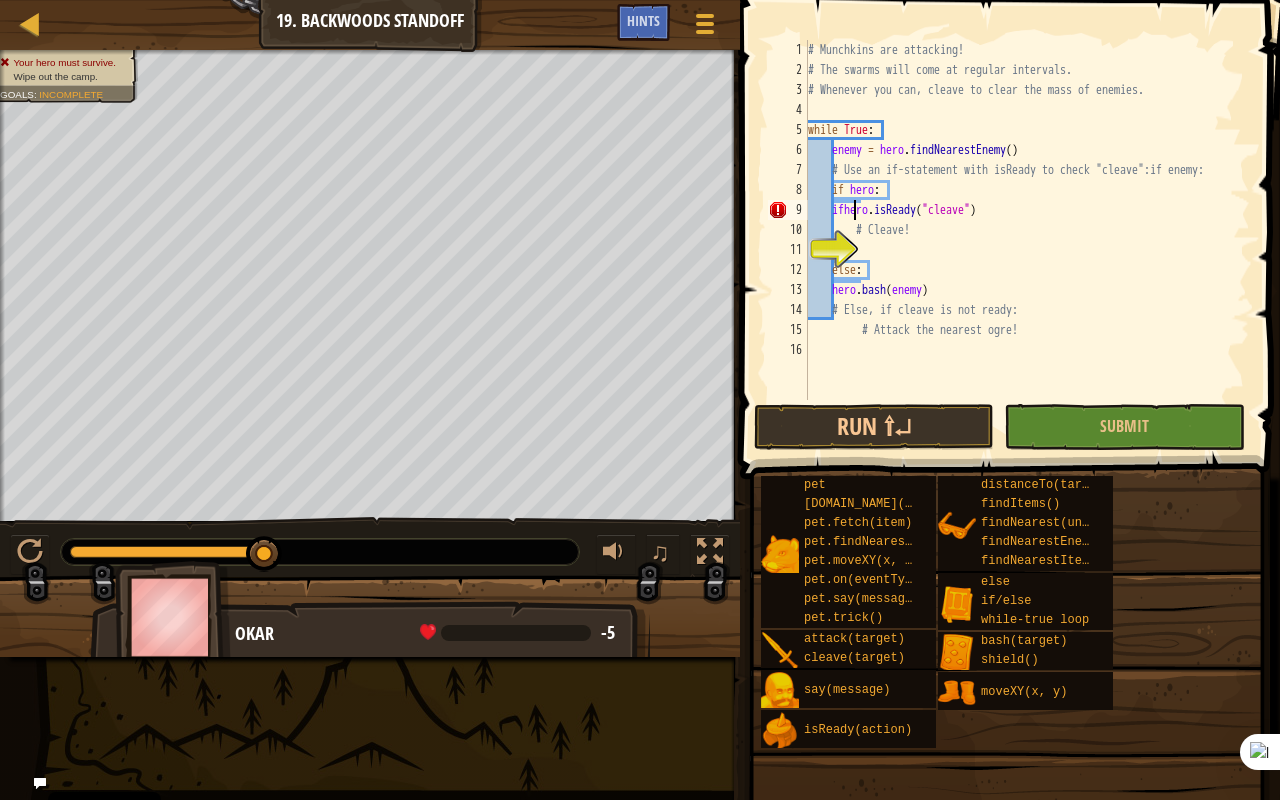 click on "# Munchkins are attacking! # The swarms will come at regular intervals. # Whenever you can, cleave to clear the mass of enemies. while   True :      enemy   =   hero . findNearestEnemy ( )      # Use an if-statement with isReady to check "cleave":if enemy:      if   hero :      ifhero . isReady ( "cleave" )          # Cleave!               else :      hero . bash ( enemy )      # Else, if cleave is not ready:           # Attack the nearest ogre!" at bounding box center [1027, 240] 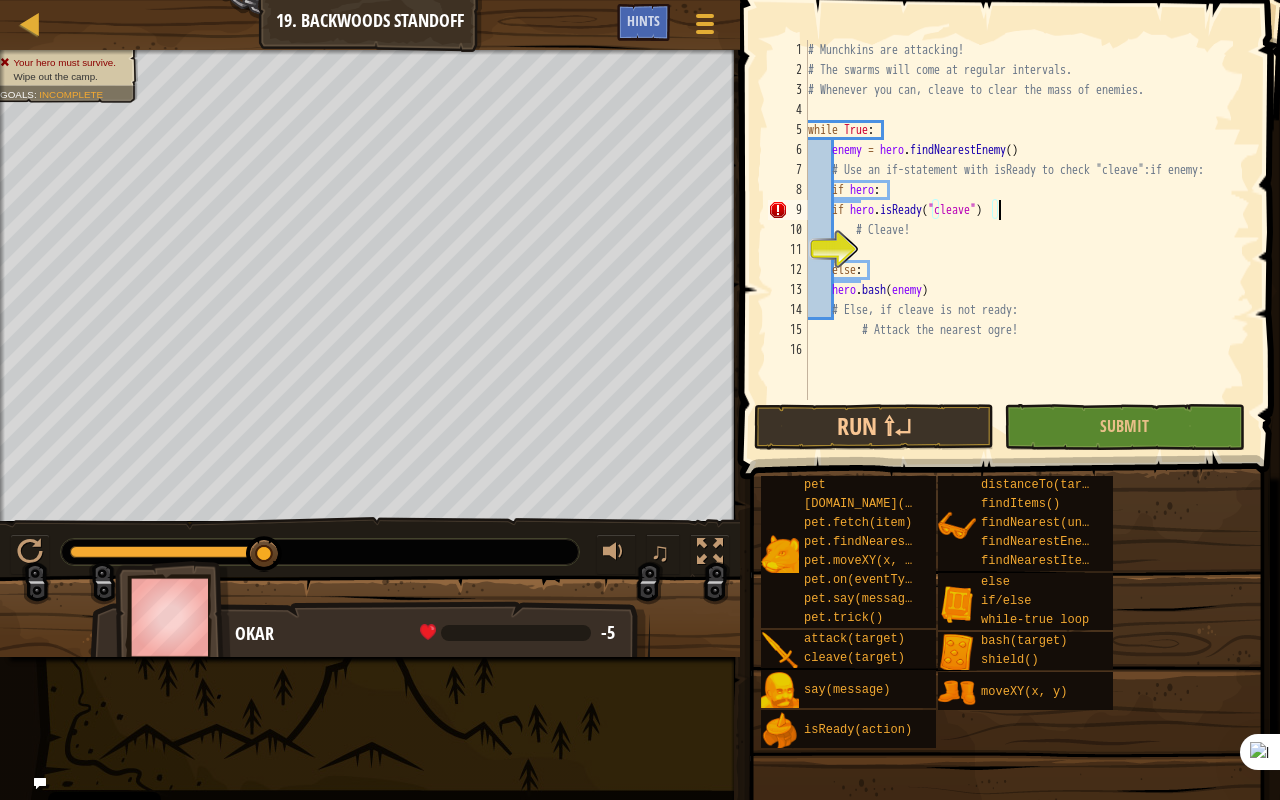 click on "# Munchkins are attacking! # The swarms will come at regular intervals. # Whenever you can, cleave to clear the mass of enemies. while   True :      enemy   =   hero . findNearestEnemy ( )      # Use an if-statement with isReady to check "cleave":if enemy:      if   hero :      if   hero . isReady ( "cleave" )          # Cleave!               else :      hero . bash ( enemy )      # Else, if cleave is not ready:           # Attack the nearest ogre!" at bounding box center [1027, 240] 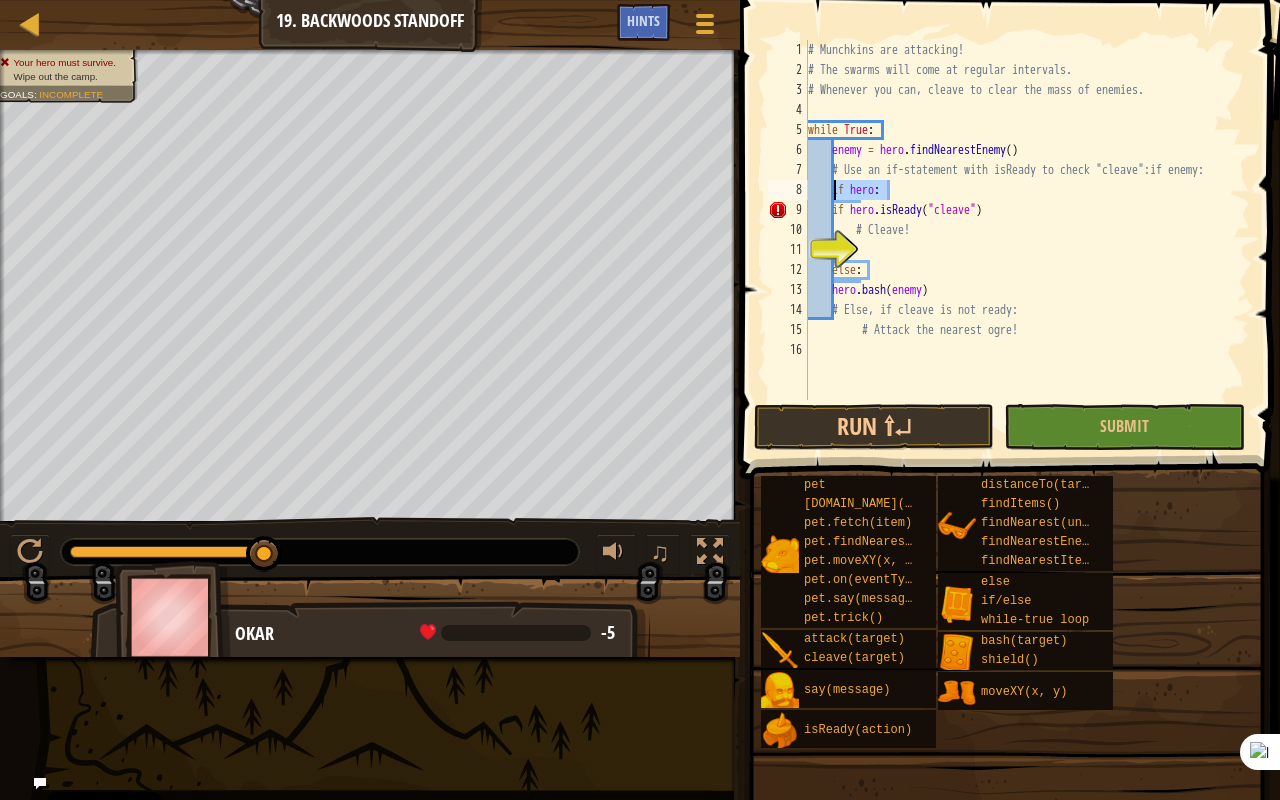 drag, startPoint x: 890, startPoint y: 184, endPoint x: 832, endPoint y: 191, distance: 58.420887 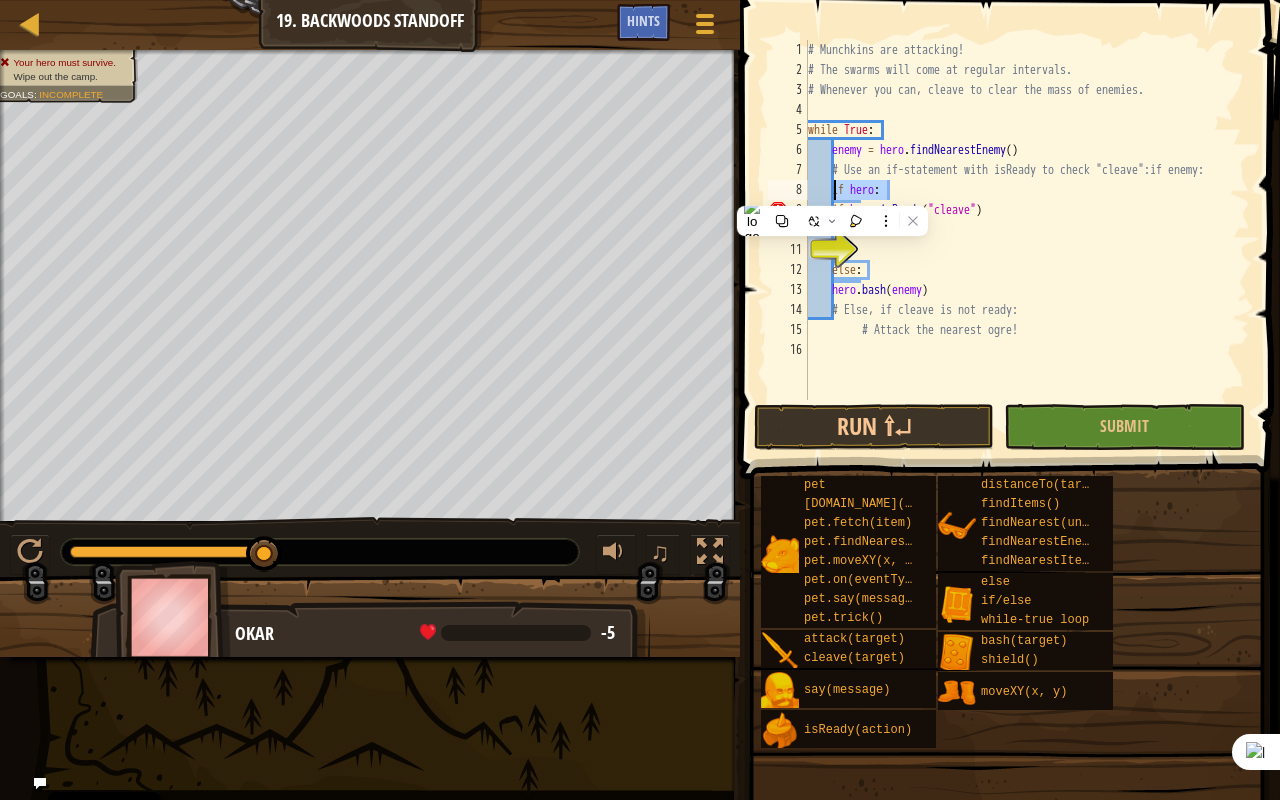 scroll, scrollTop: 9, scrollLeft: 1, axis: both 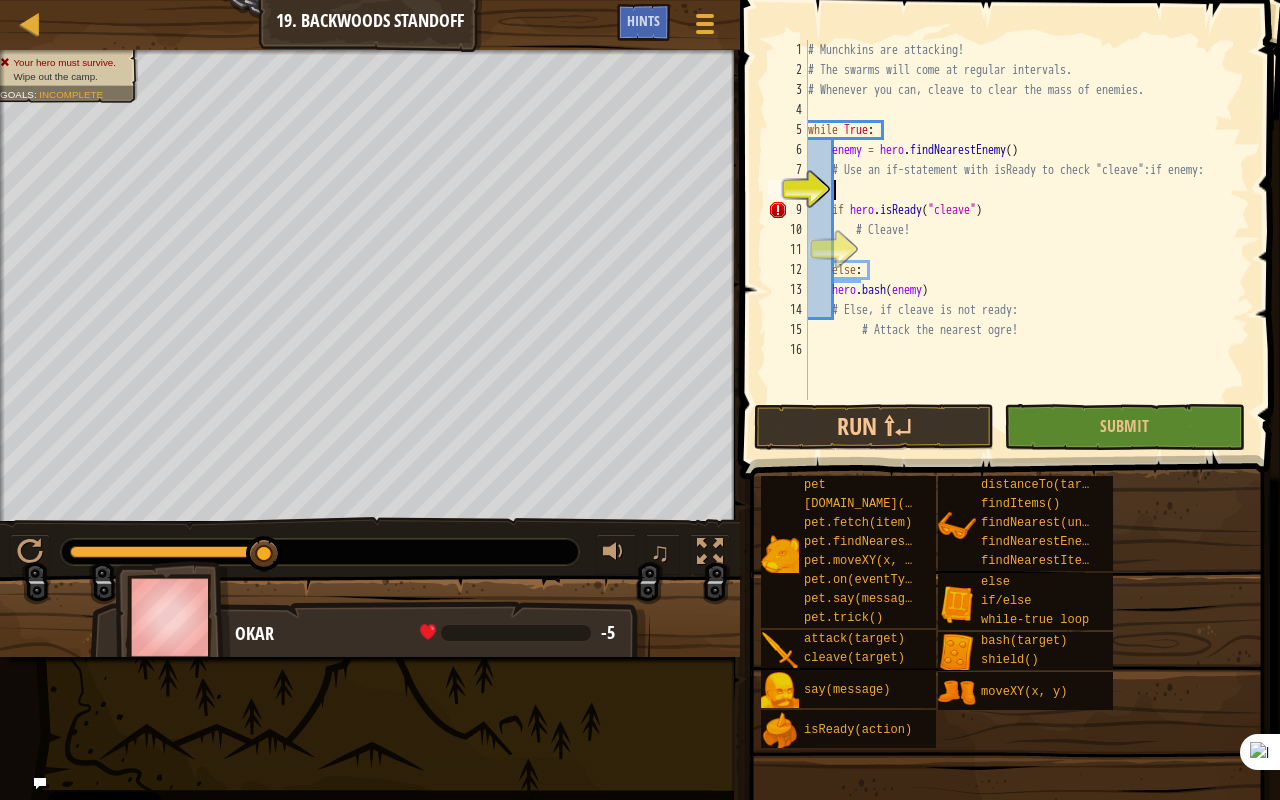 click on "# Munchkins are attacking! # The swarms will come at regular intervals. # Whenever you can, cleave to clear the mass of enemies. while   True :      enemy   =   hero . findNearestEnemy ( )      # Use an if-statement with isReady to check "cleave":if enemy:           if   hero . isReady ( "cleave" )          # Cleave!               else :      hero . bash ( enemy )      # Else, if cleave is not ready:           # Attack the nearest ogre!" at bounding box center (1027, 240) 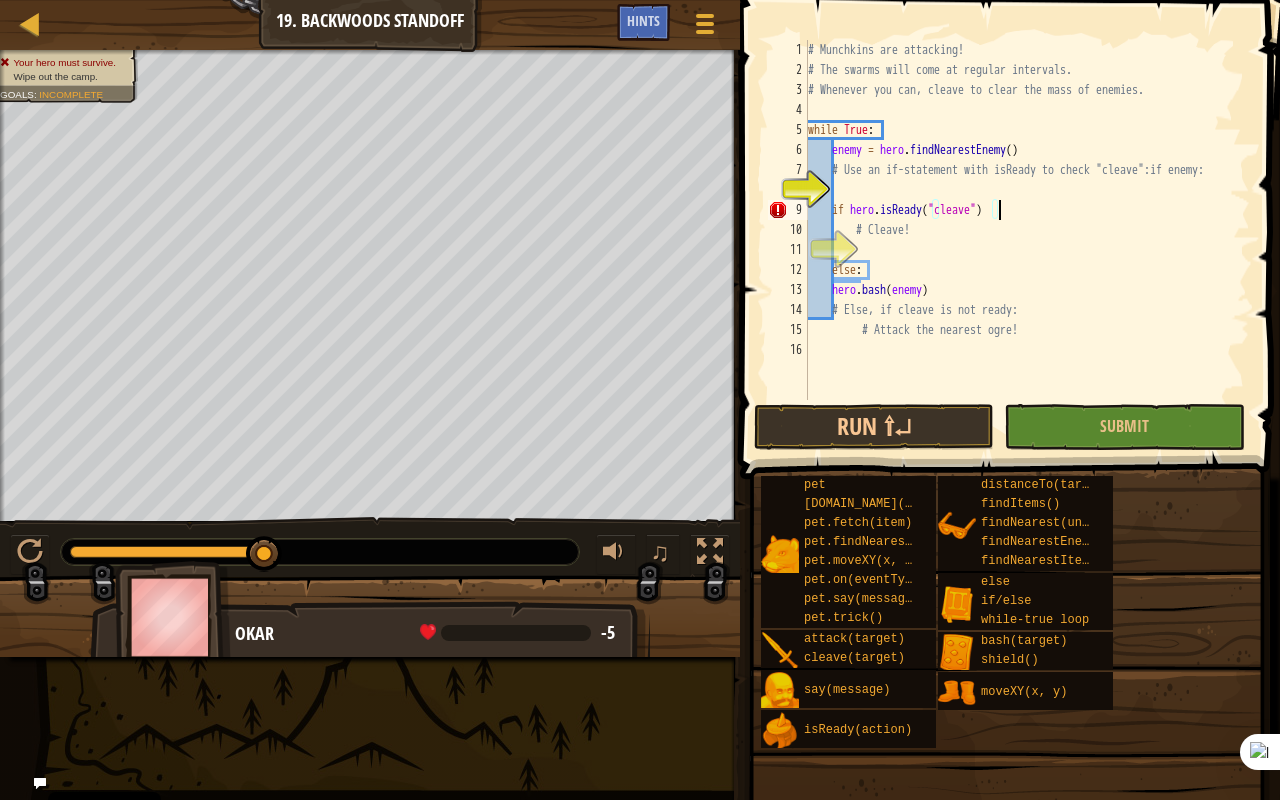 type on "if hero.isReady("cleave"):" 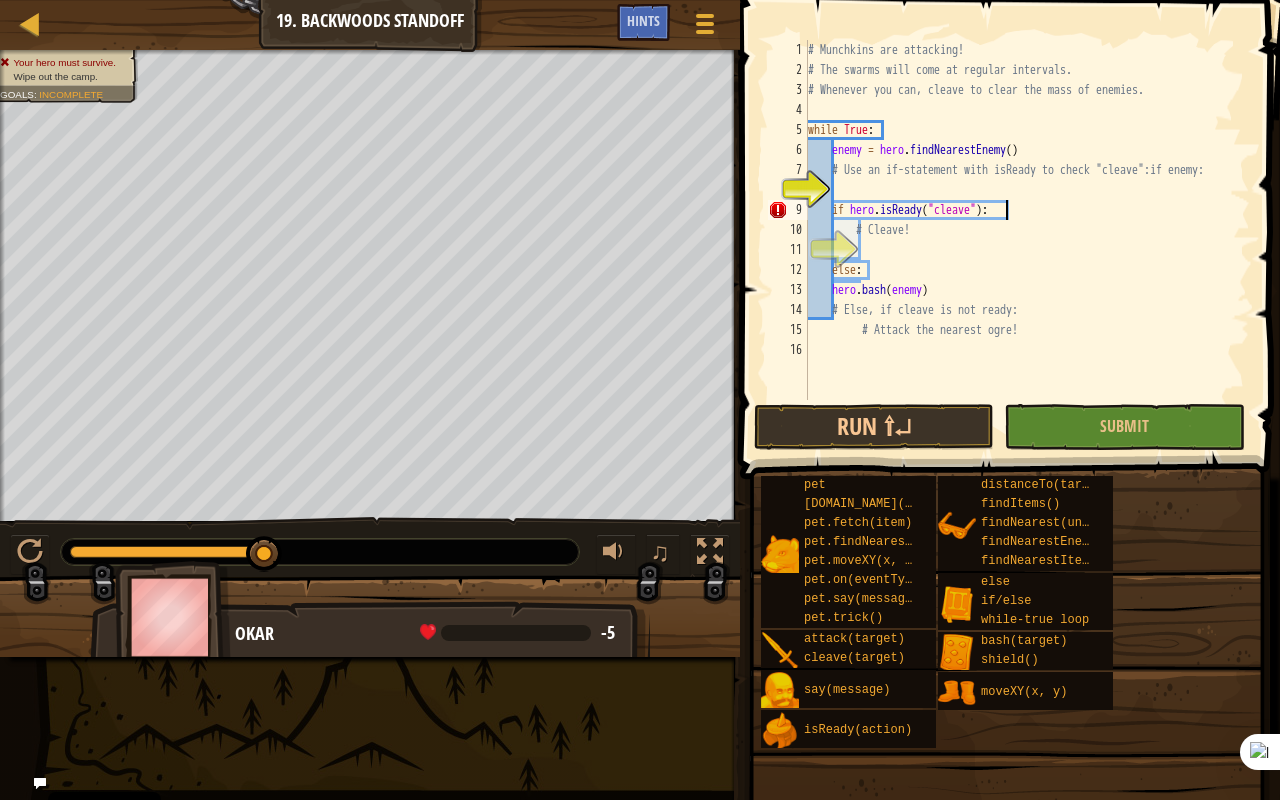 scroll, scrollTop: 9, scrollLeft: 15, axis: both 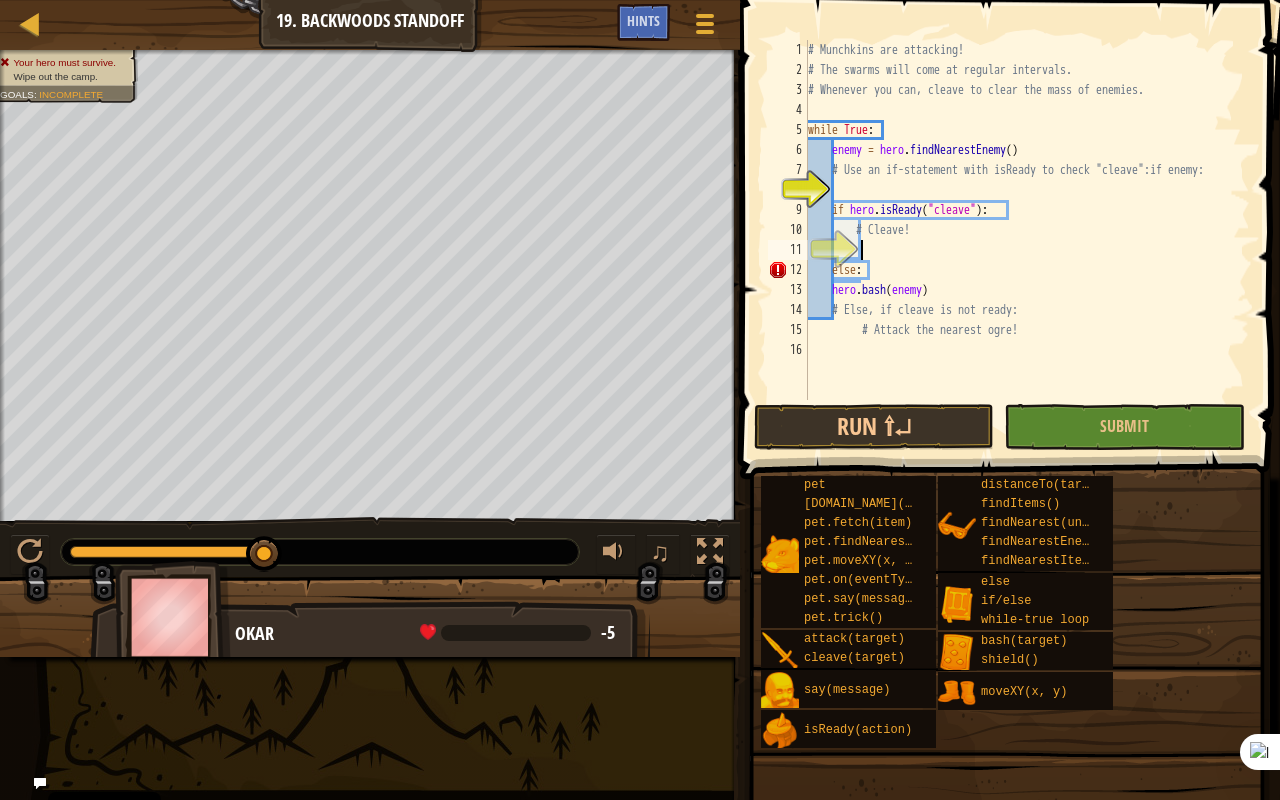 click on "# Munchkins are attacking! # The swarms will come at regular intervals. # Whenever you can, cleave to clear the mass of enemies. while   True :      enemy   =   hero . findNearestEnemy ( )      # Use an if-statement with isReady to check "cleave":if enemy:           if   hero . isReady ( "cleave" ) :          # Cleave!               else :      hero . bash ( enemy )      # Else, if cleave is not ready:           # Attack the nearest ogre!" at bounding box center [1027, 240] 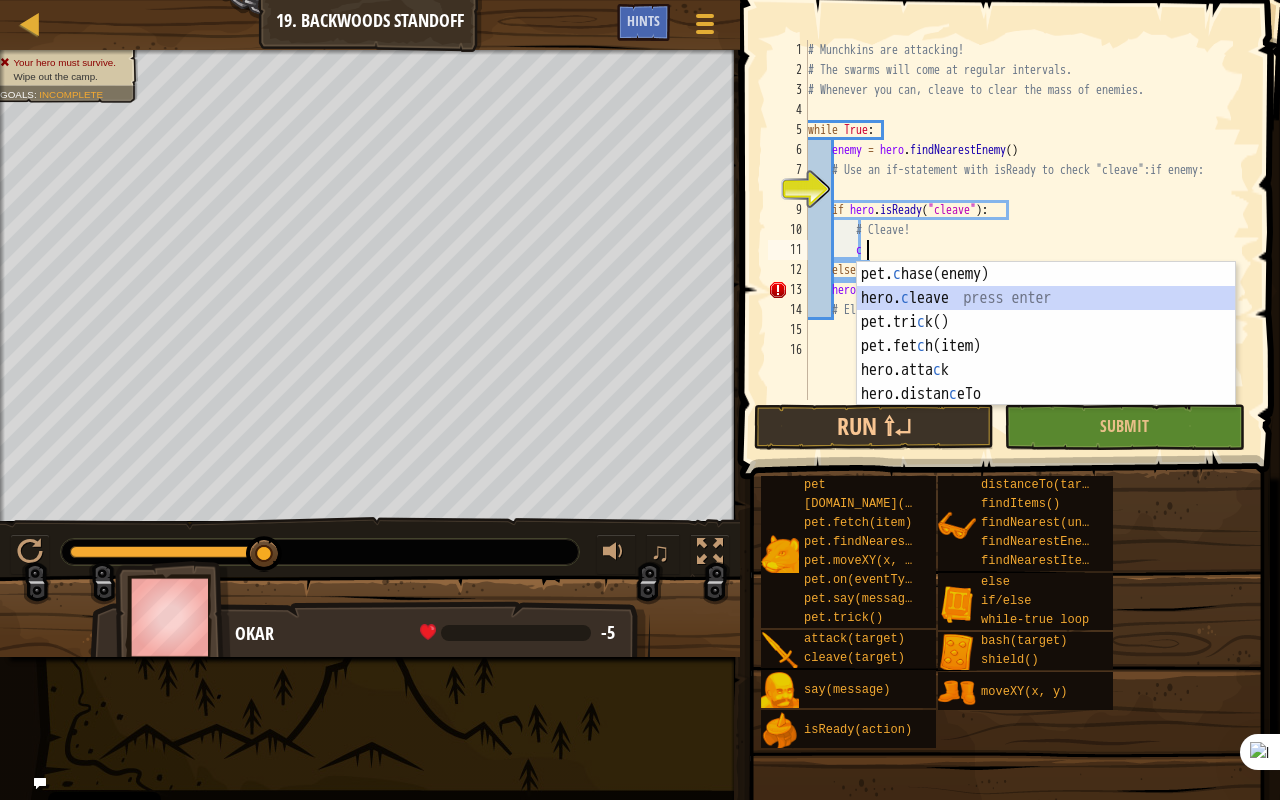 click on "pet. c hase(enemy) press enter hero. c leave press enter pet.tri c k() press enter pet.fet c h(item) press enter hero.atta c k press enter hero.distan c eTo press enter" at bounding box center (1046, 358) 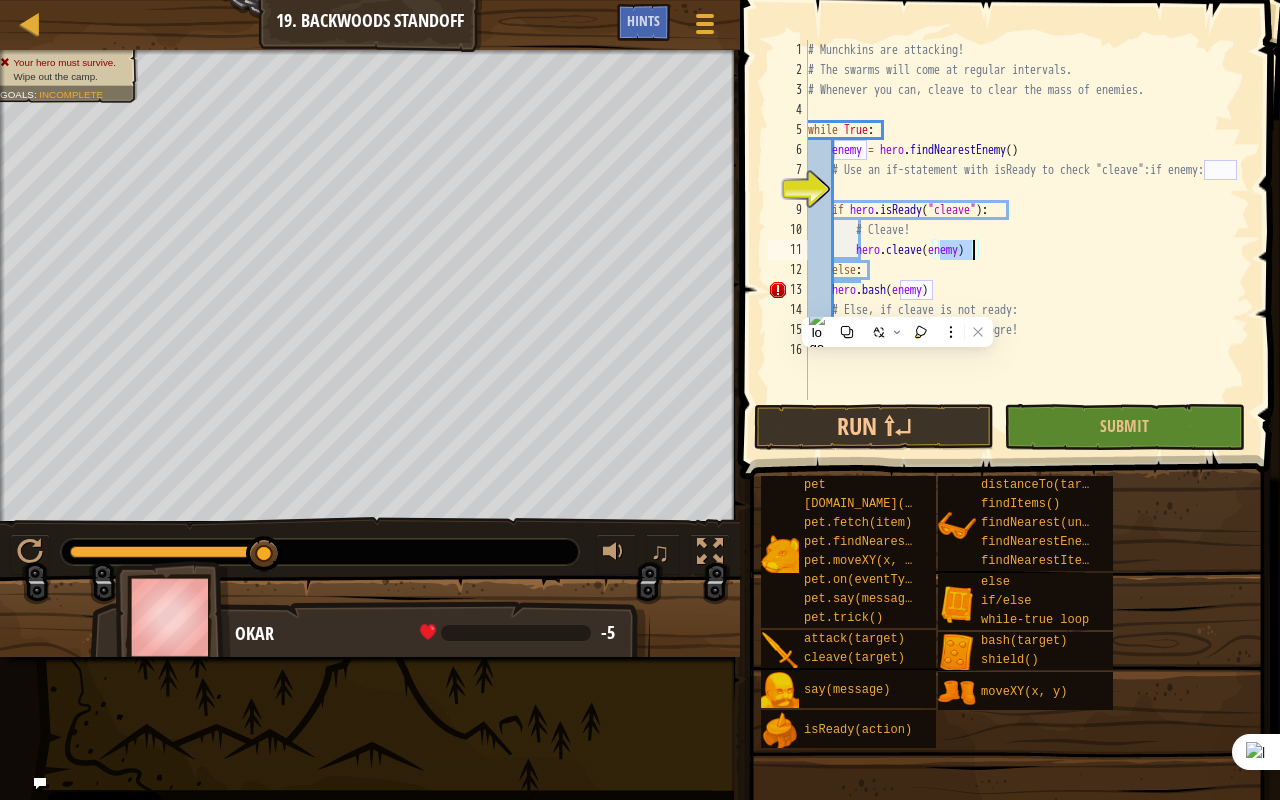 click on "# Munchkins are attacking! # The swarms will come at regular intervals. # Whenever you can, cleave to clear the mass of enemies. while   True :      enemy   =   hero . findNearestEnemy ( )      # Use an if-statement with isReady to check "cleave":if enemy:           if   hero . isReady ( "cleave" ) :          # Cleave!          hero . cleave ( enemy )      else :      hero . bash ( enemy )      # Else, if cleave is not ready:           # Attack the nearest ogre!" at bounding box center (1027, 240) 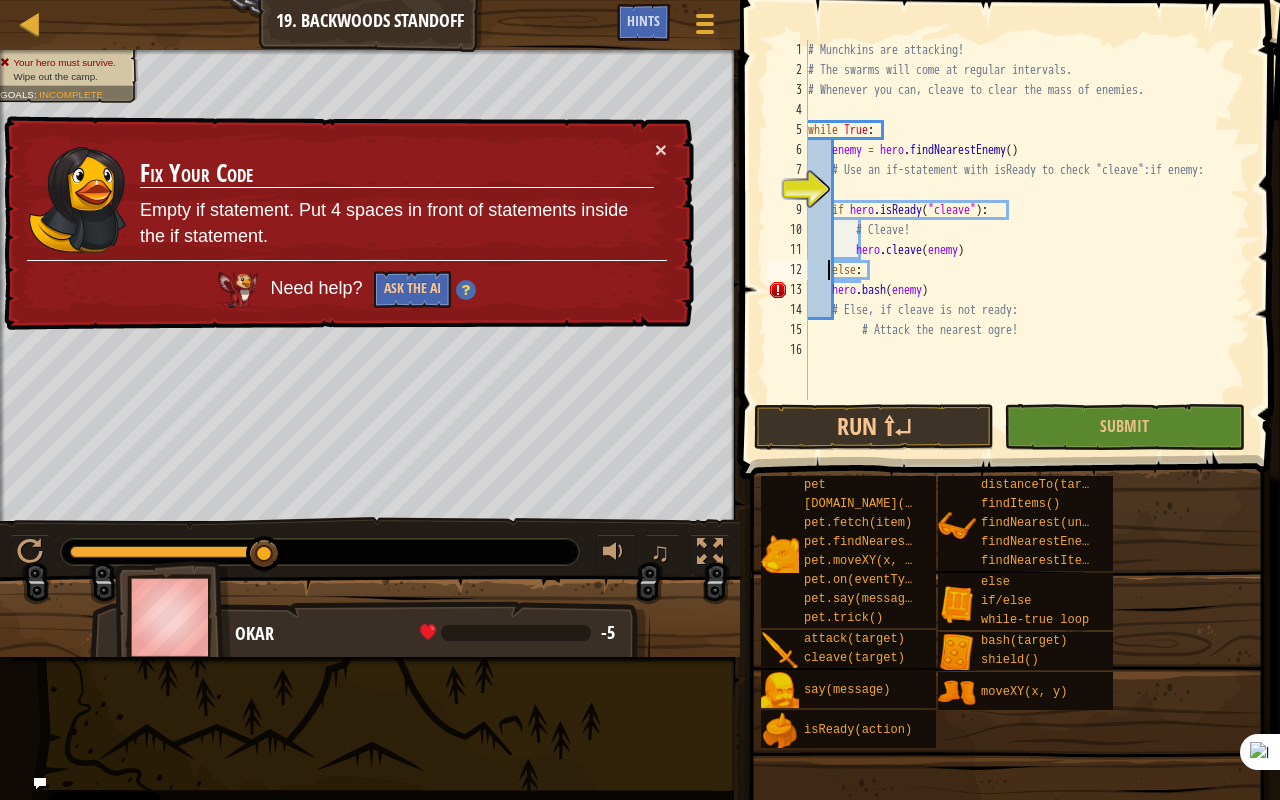 click on "# Munchkins are attacking! # The swarms will come at regular intervals. # Whenever you can, cleave to clear the mass of enemies. while   True :      enemy   =   hero . findNearestEnemy ( )      # Use an if-statement with isReady to check "cleave":if enemy:           if   hero . isReady ( "cleave" ) :          # Cleave!          hero . cleave ( enemy )      else :      hero . bash ( enemy )      # Else, if cleave is not ready:           # Attack the nearest ogre!" at bounding box center [1027, 240] 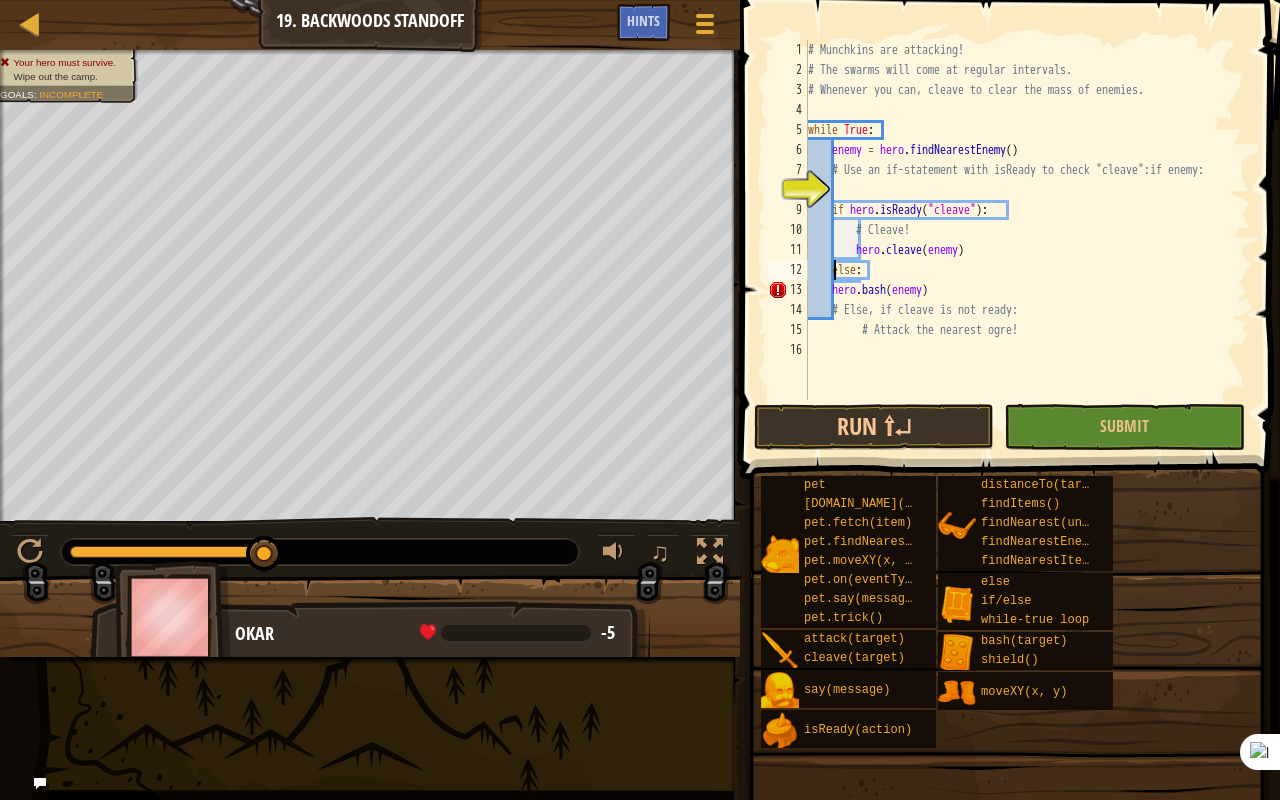 click on "# Munchkins are attacking! # The swarms will come at regular intervals. # Whenever you can, cleave to clear the mass of enemies. while   True :      enemy   =   hero . findNearestEnemy ( )      # Use an if-statement with isReady to check "cleave":if enemy:           if   hero . isReady ( "cleave" ) :          # Cleave!          hero . cleave ( enemy )      else :      hero . bash ( enemy )      # Else, if cleave is not ready:           # Attack the nearest ogre!" at bounding box center [1027, 240] 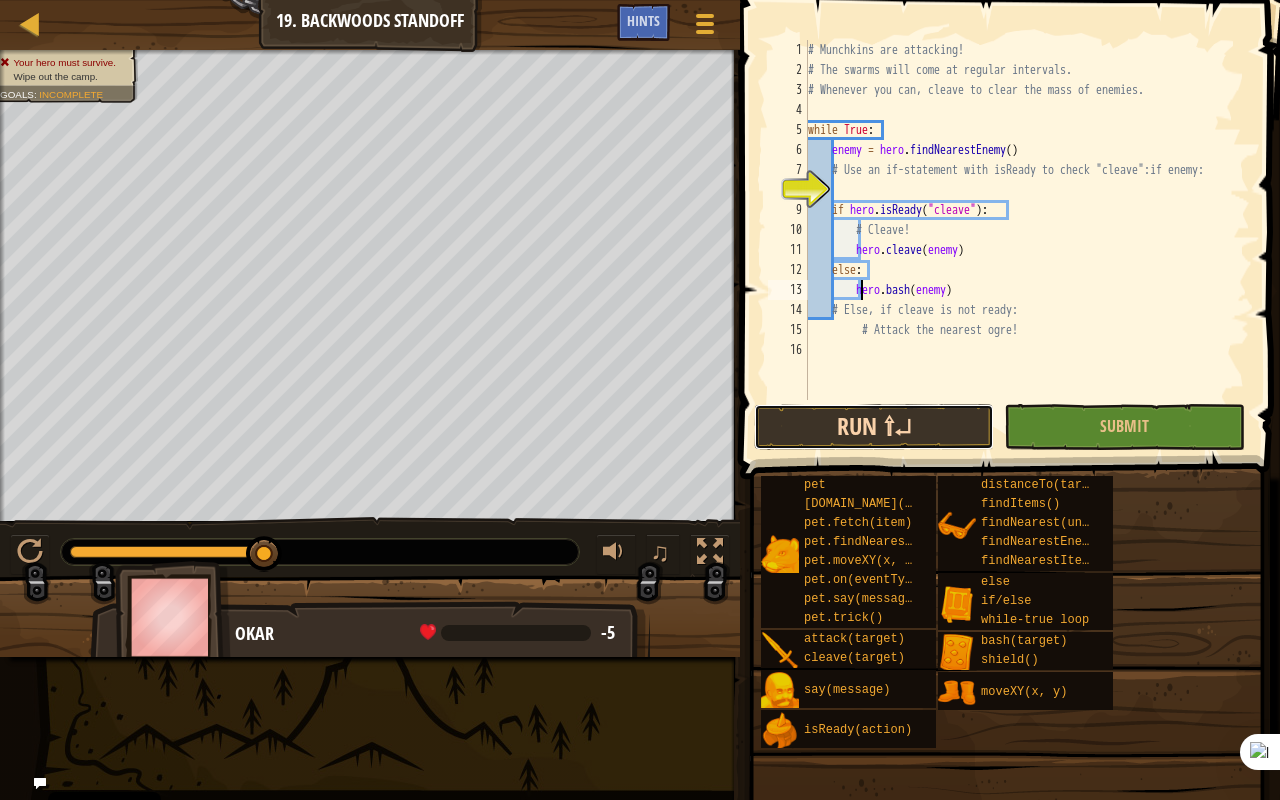 click on "Run ⇧↵" at bounding box center (874, 427) 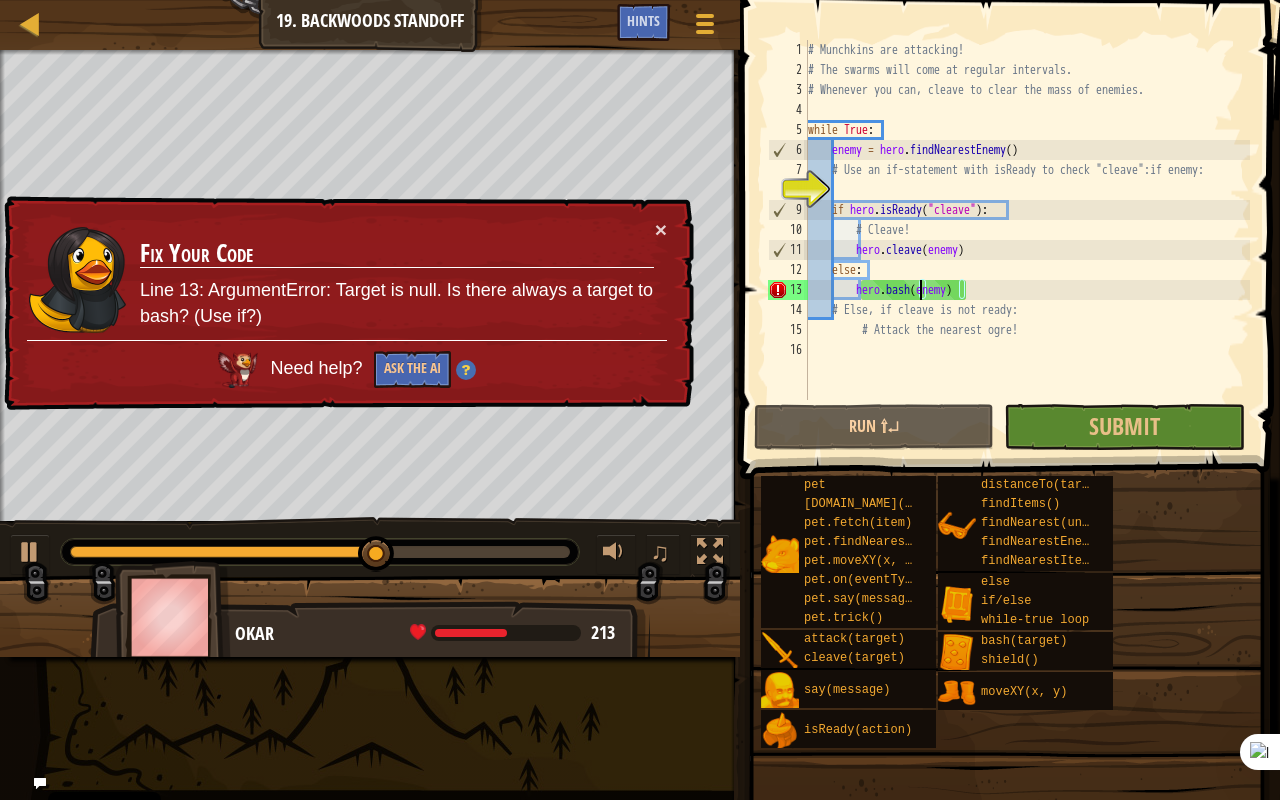 click on "# Munchkins are attacking! # The swarms will come at regular intervals. # Whenever you can, cleave to clear the mass of enemies. while   True :      enemy   =   hero . findNearestEnemy ( )      # Use an if-statement with isReady to check "cleave":if enemy:           if   hero . isReady ( "cleave" ) :          # Cleave!          hero . cleave ( enemy )      else :          hero . bash ( enemy )      # Else, if cleave is not ready:           # Attack the nearest ogre!" at bounding box center (1027, 240) 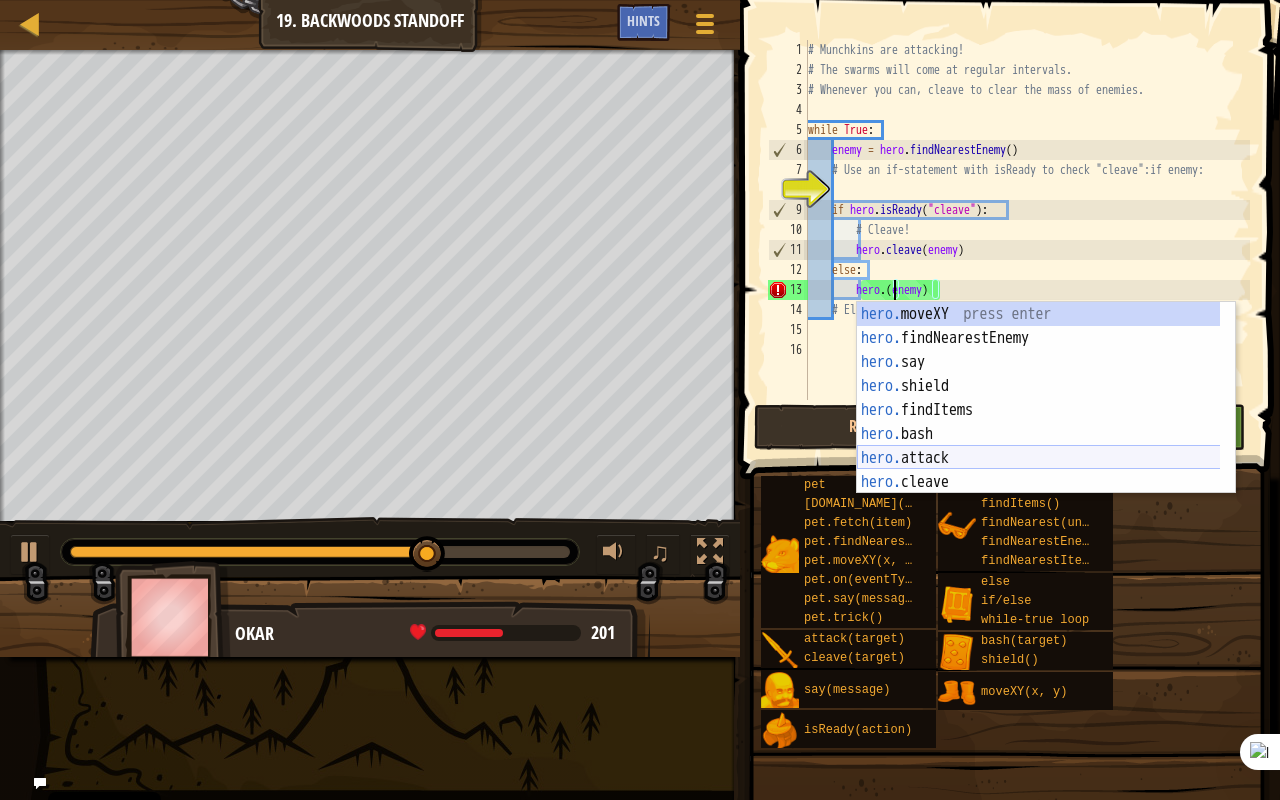 click on "hero. moveXY press enter hero. findNearestEnemy press enter hero. say press enter hero. shield press enter hero. findItems press enter hero. bash press enter hero. attack press enter hero. cleave press enter hero. isReady press enter" at bounding box center (1046, 422) 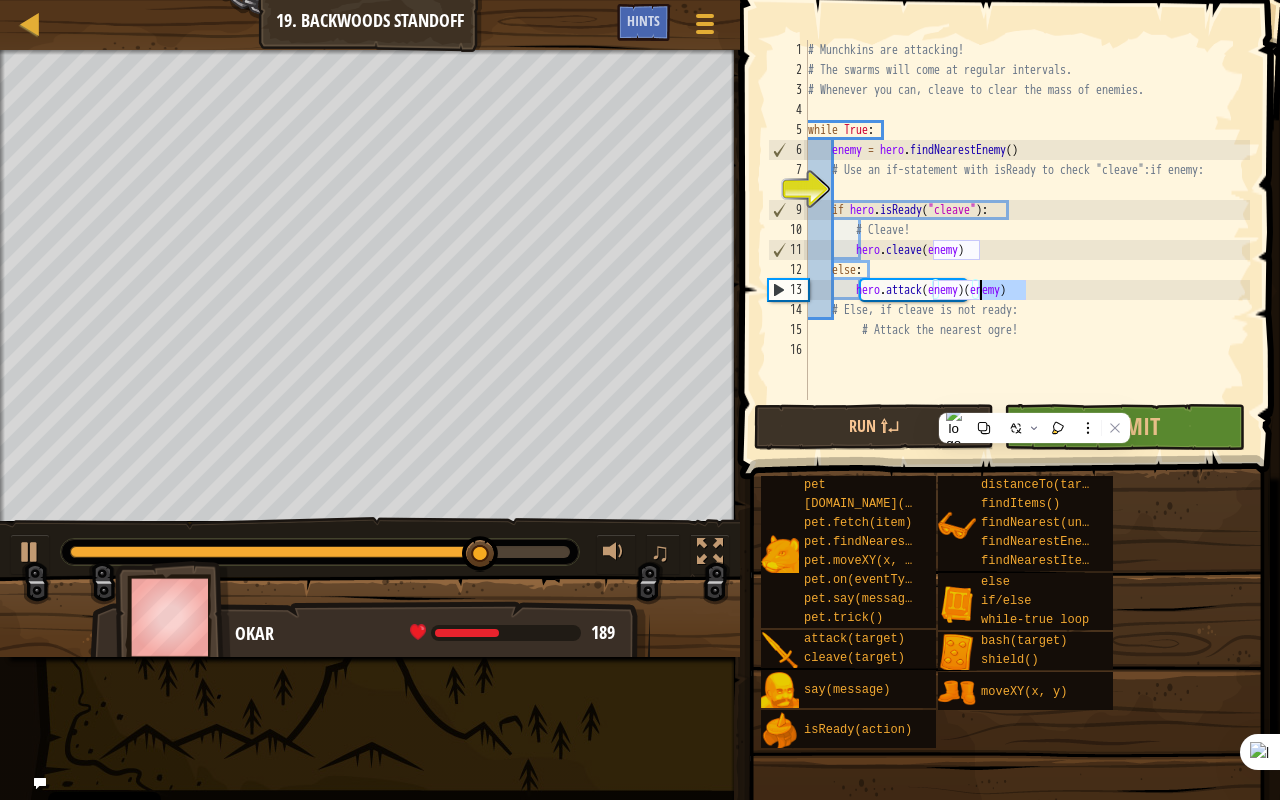 drag, startPoint x: 1038, startPoint y: 298, endPoint x: 980, endPoint y: 289, distance: 58.694122 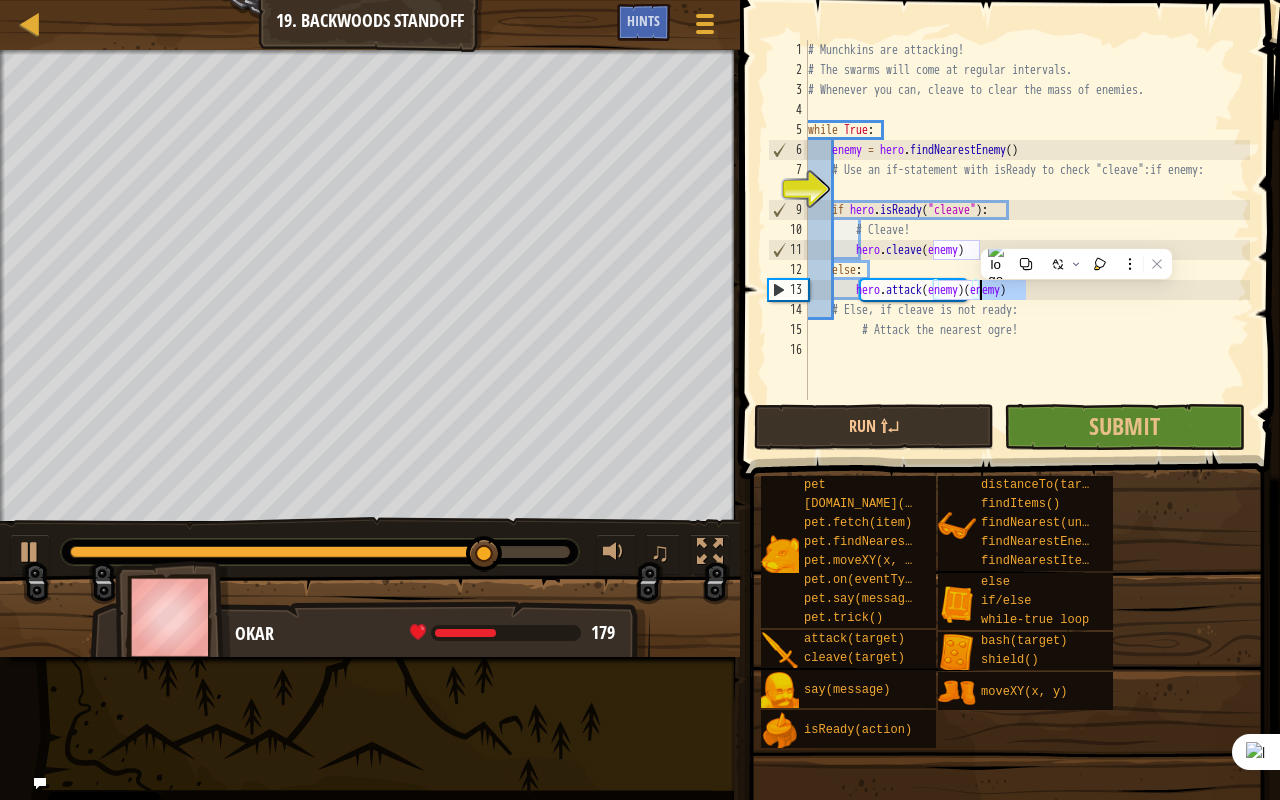 type on "hero.attack(enemy)" 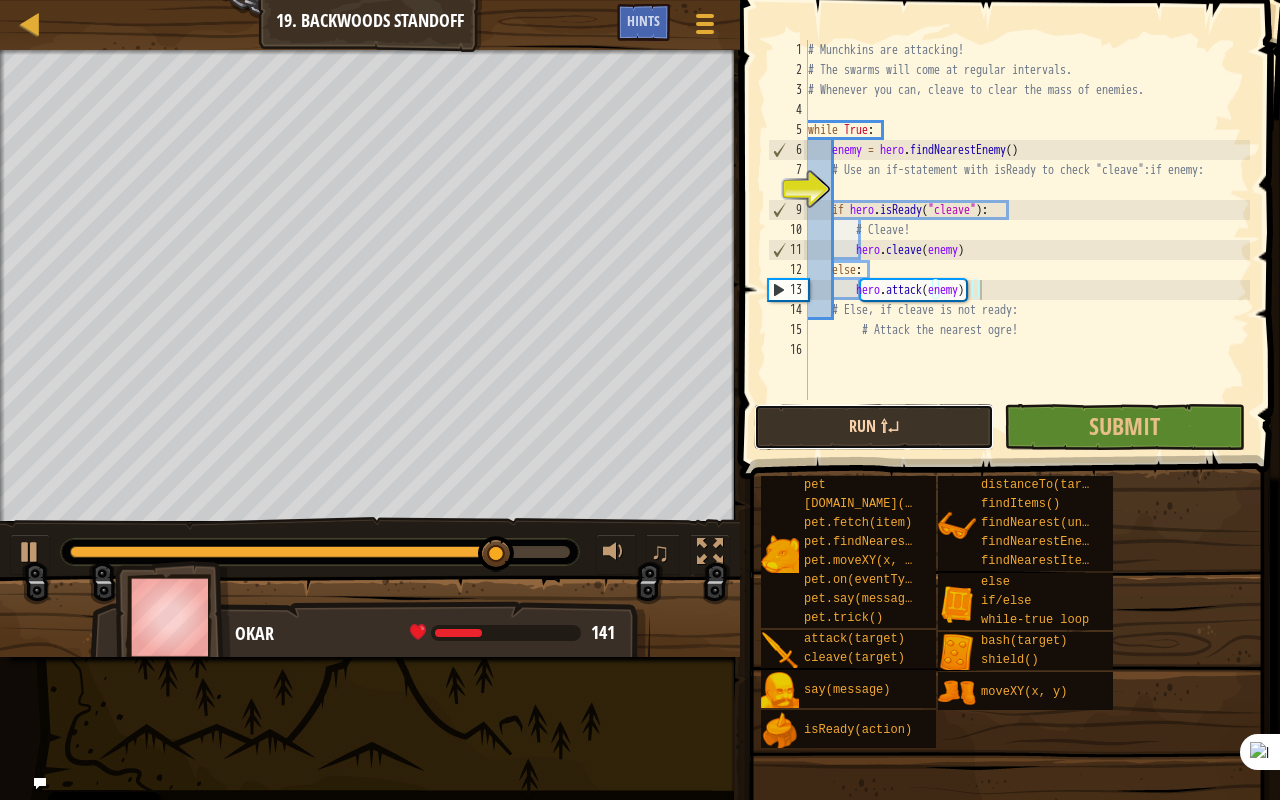 click on "Run ⇧↵" at bounding box center [874, 427] 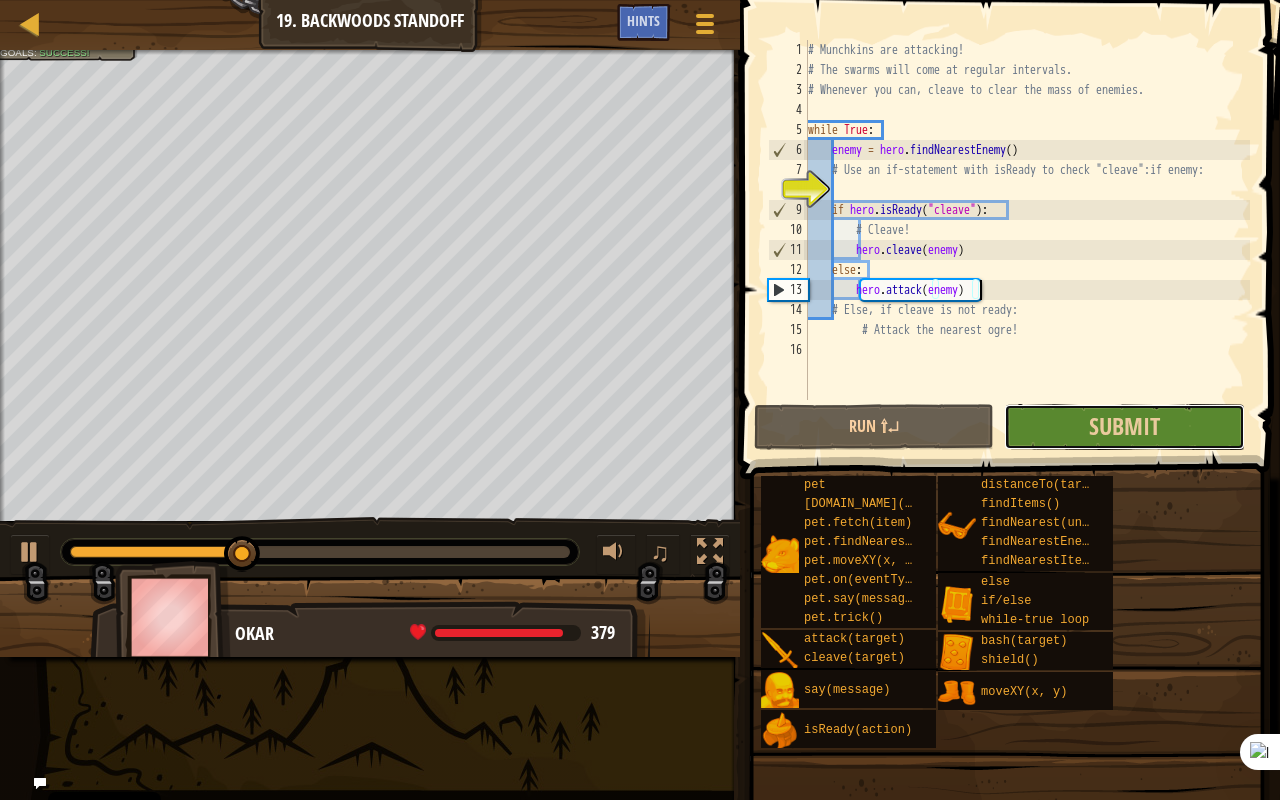 click on "Submit" at bounding box center (1124, 427) 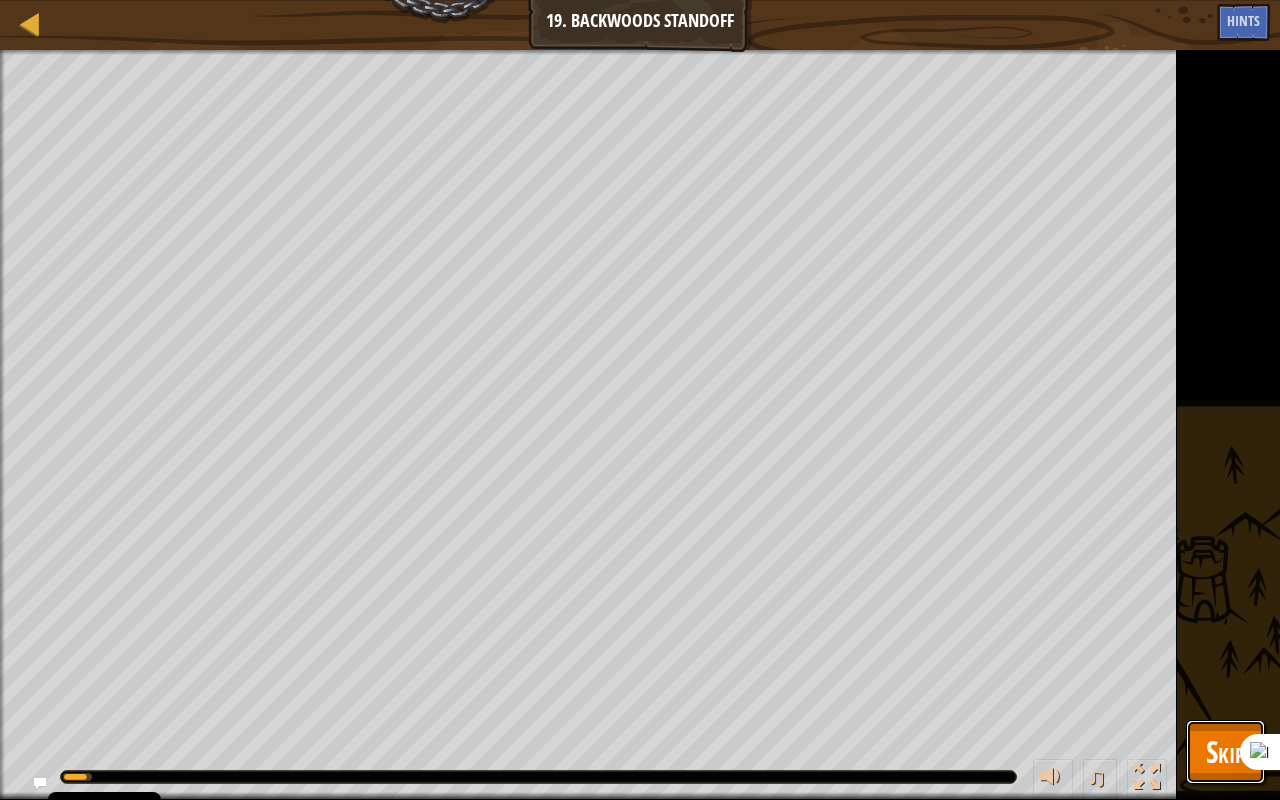 click on "Skip" at bounding box center (1225, 752) 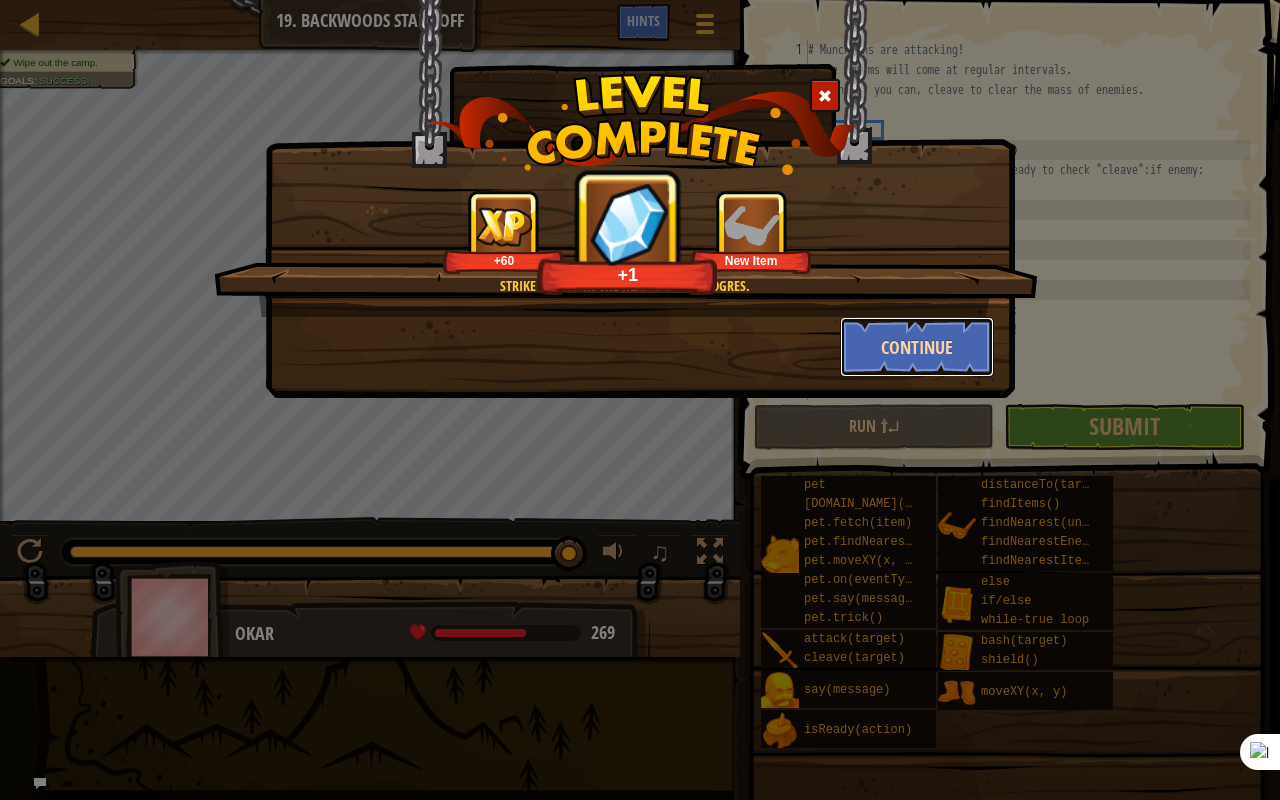 click on "Continue" at bounding box center (917, 347) 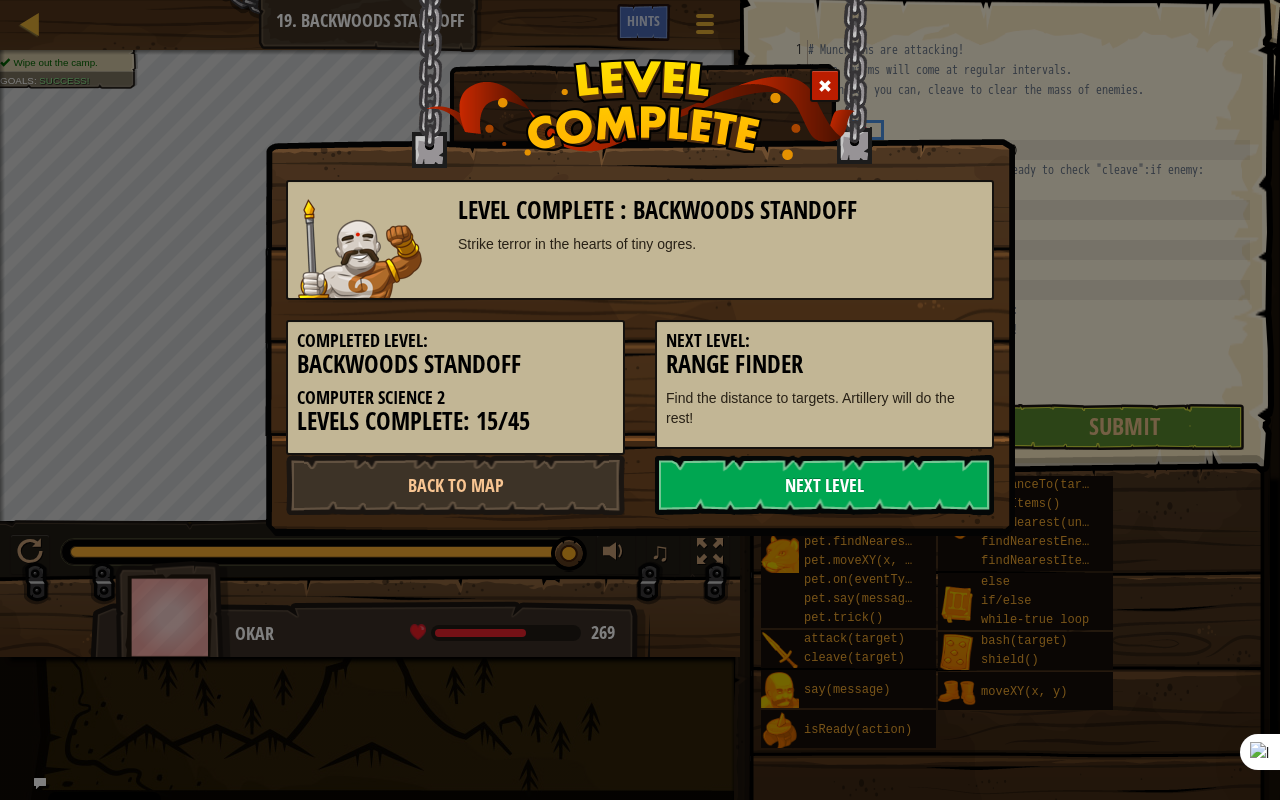 click on "Next Level" at bounding box center [824, 485] 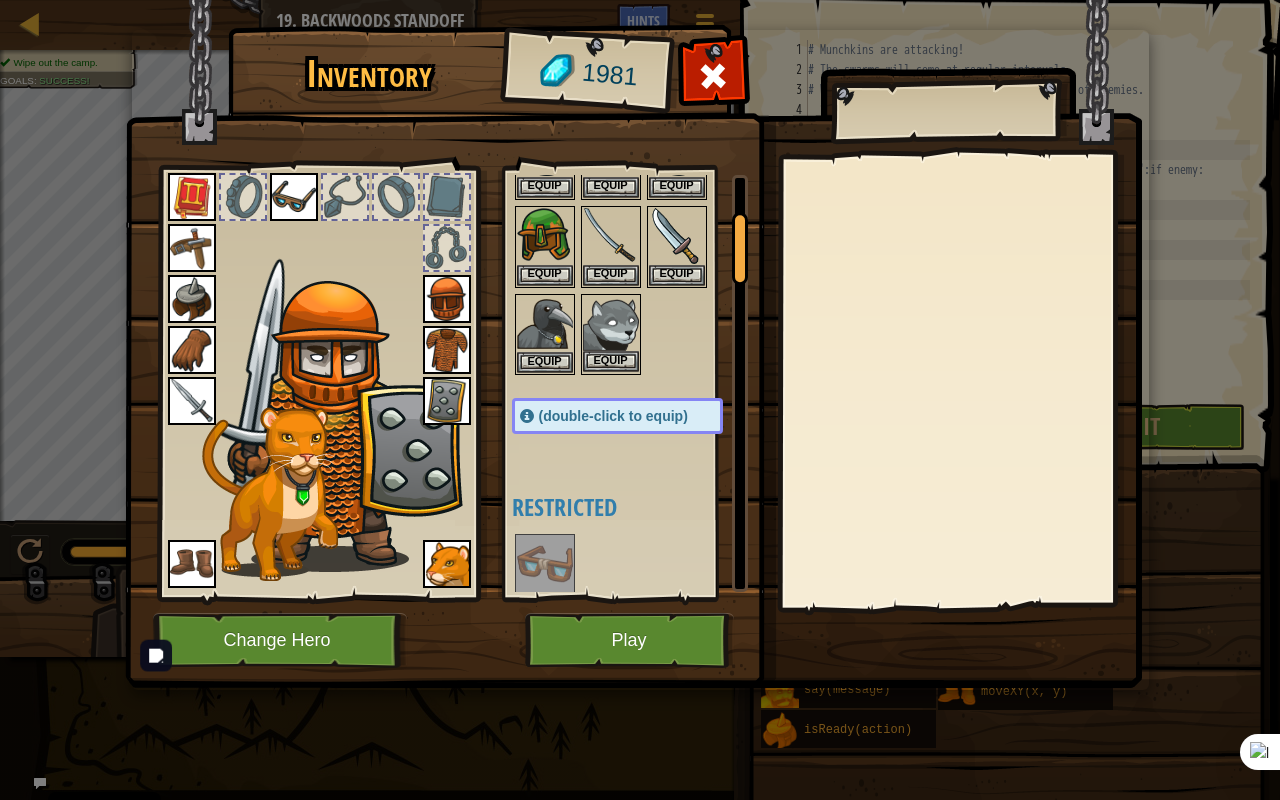 scroll, scrollTop: 300, scrollLeft: 0, axis: vertical 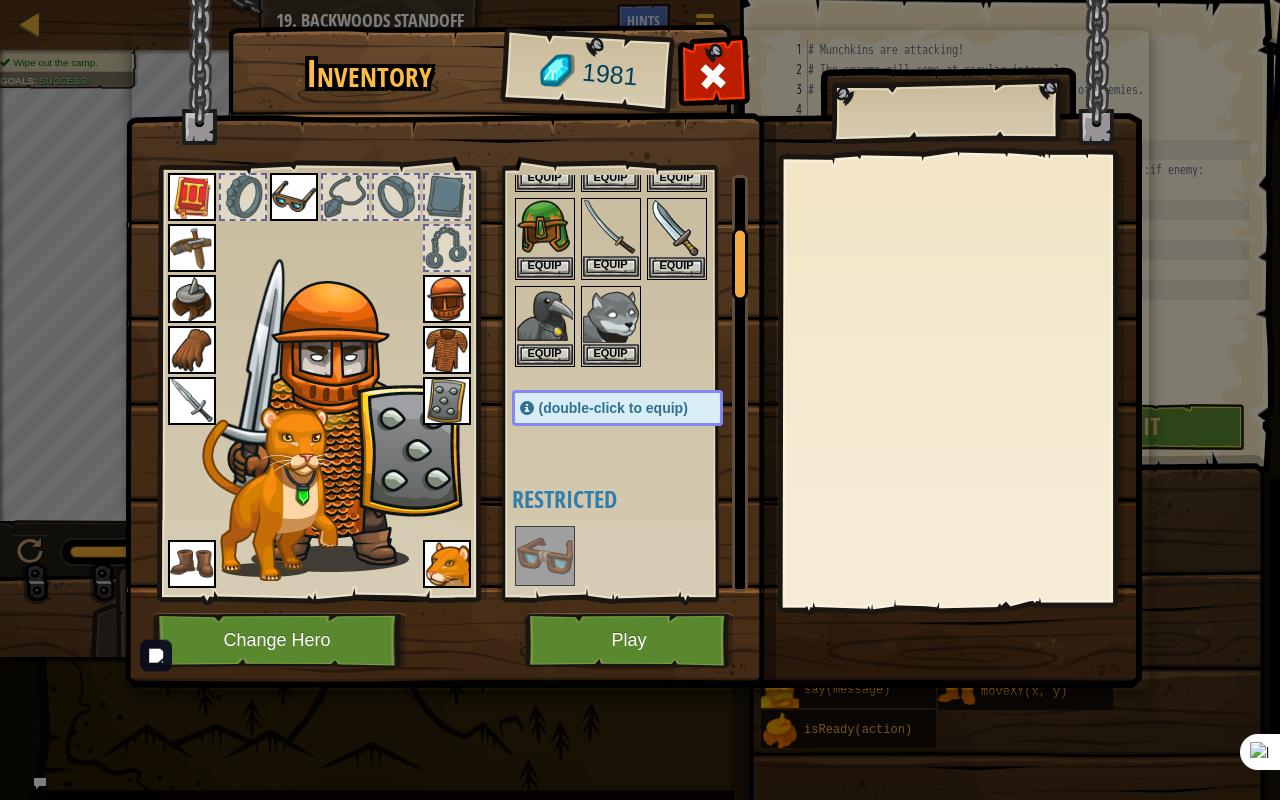click at bounding box center (611, 228) 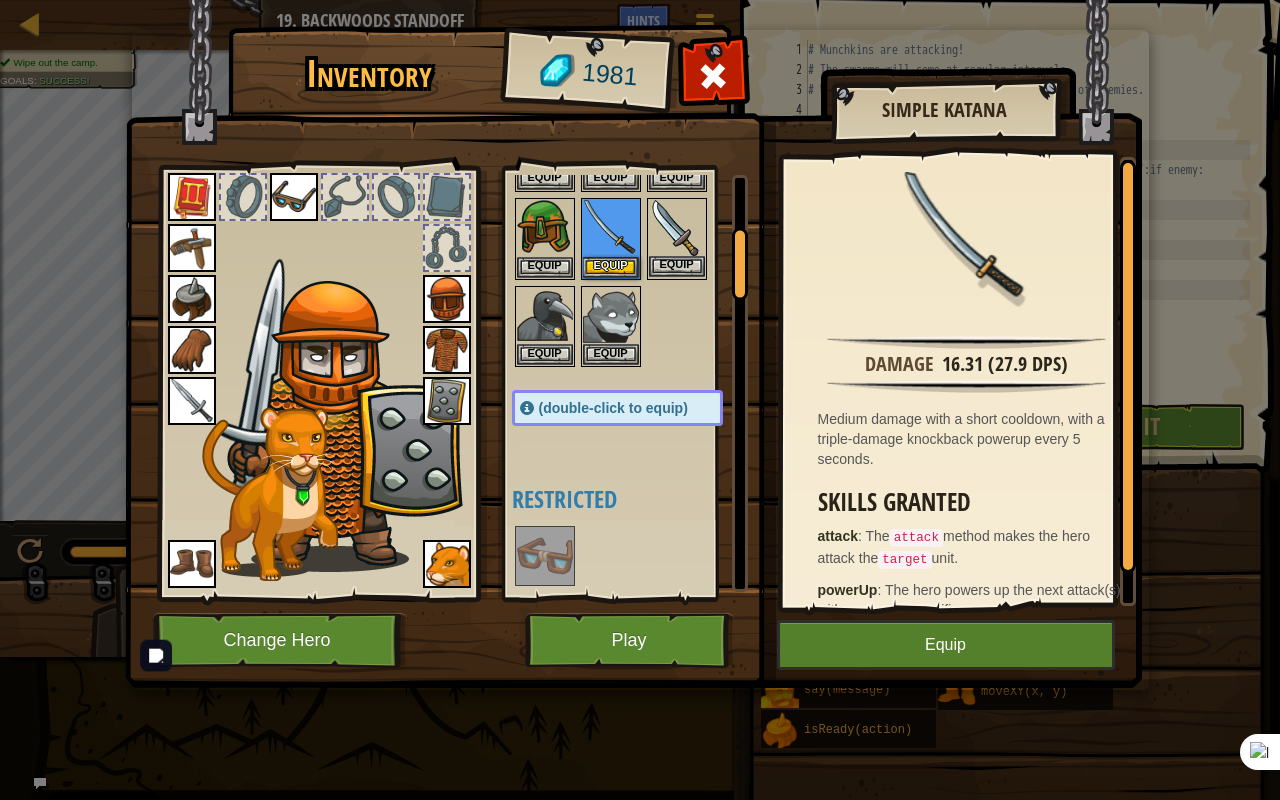 click at bounding box center [677, 228] 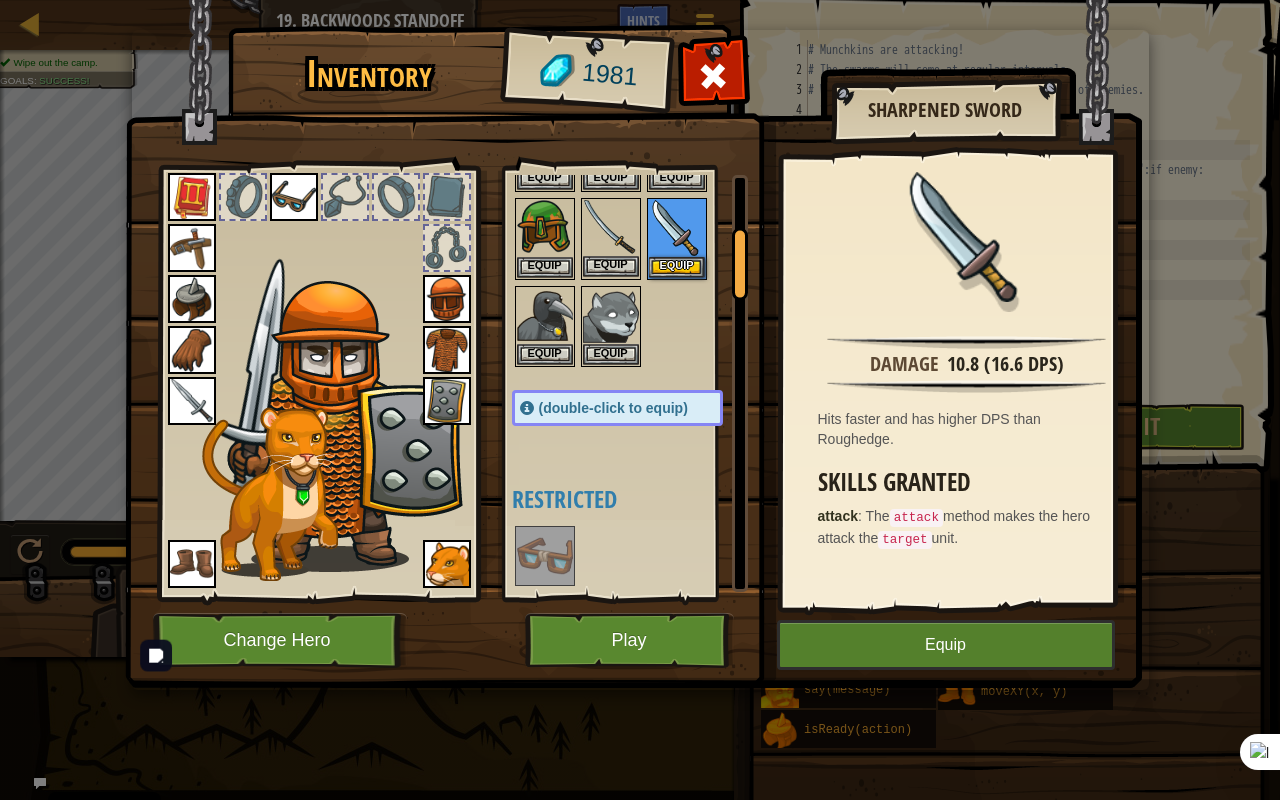 drag, startPoint x: 601, startPoint y: 236, endPoint x: 611, endPoint y: 250, distance: 17.20465 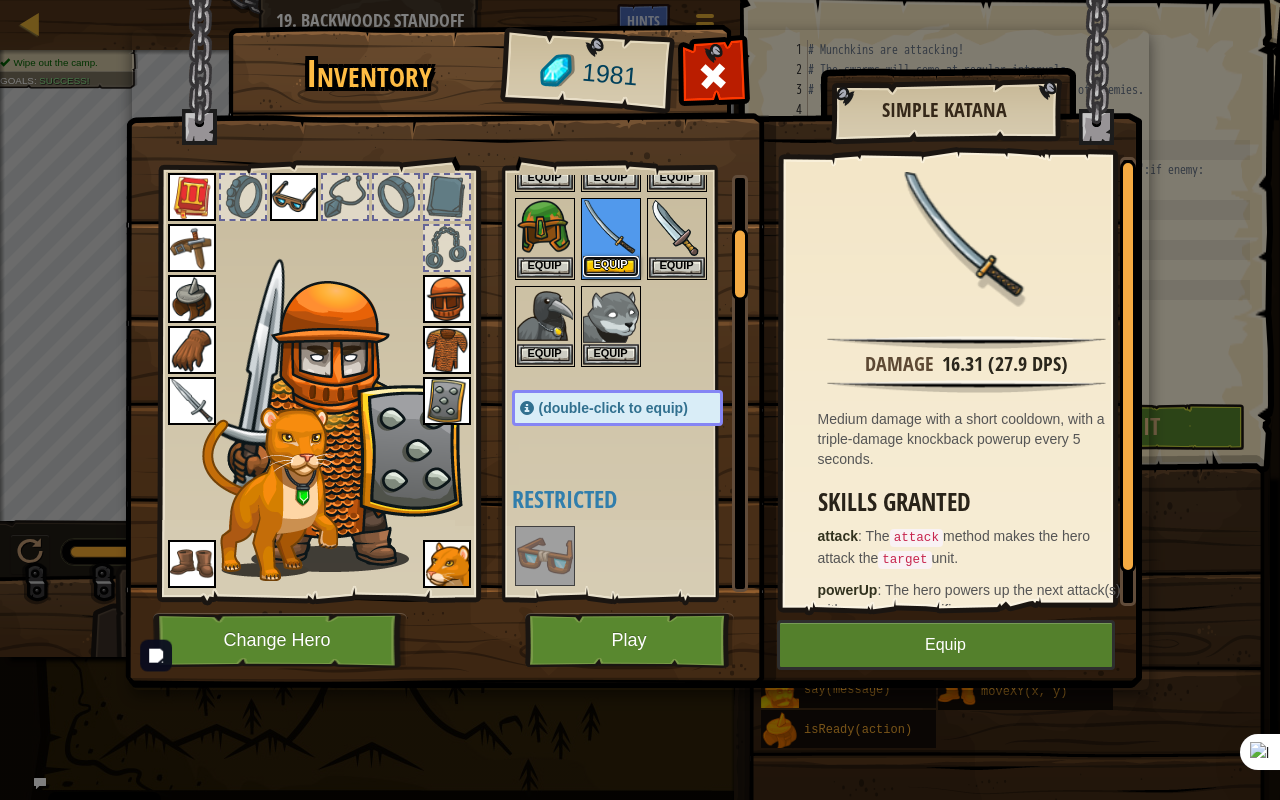 click on "Equip" at bounding box center (611, 266) 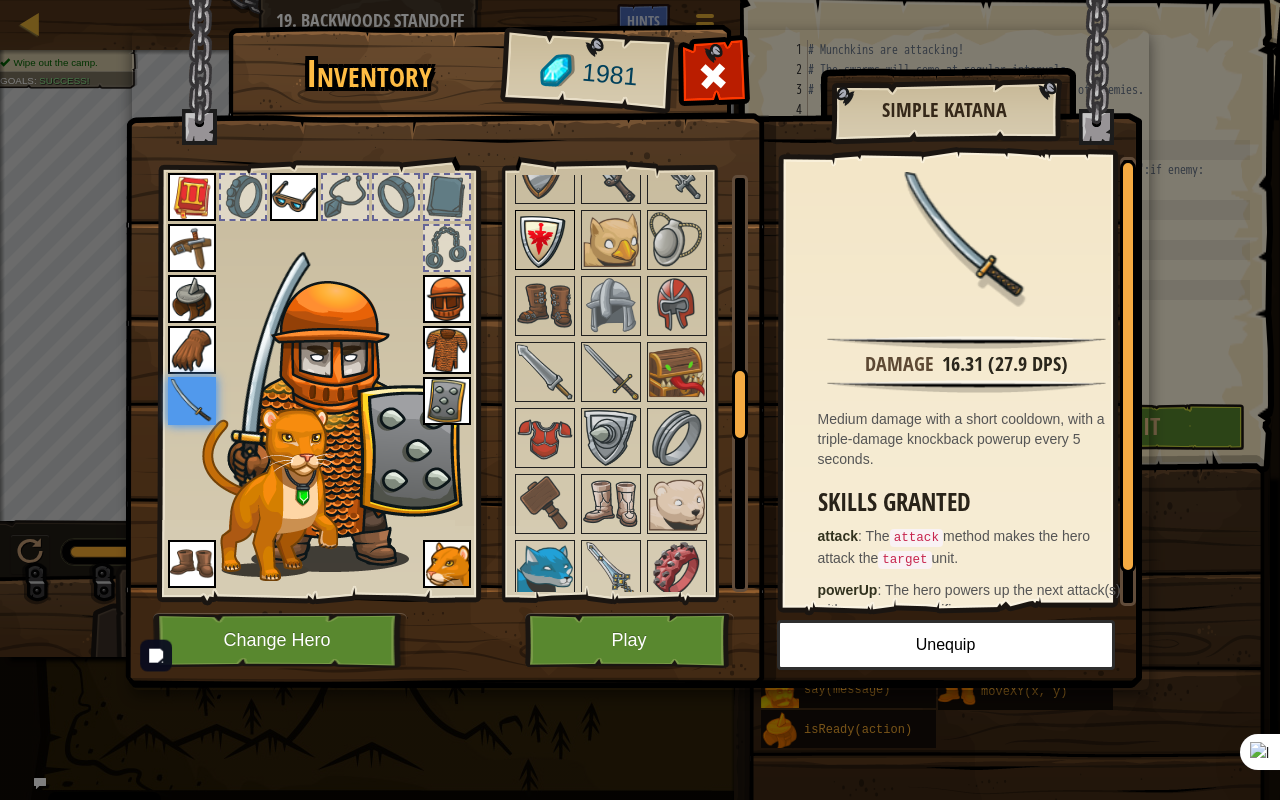 scroll, scrollTop: 1000, scrollLeft: 0, axis: vertical 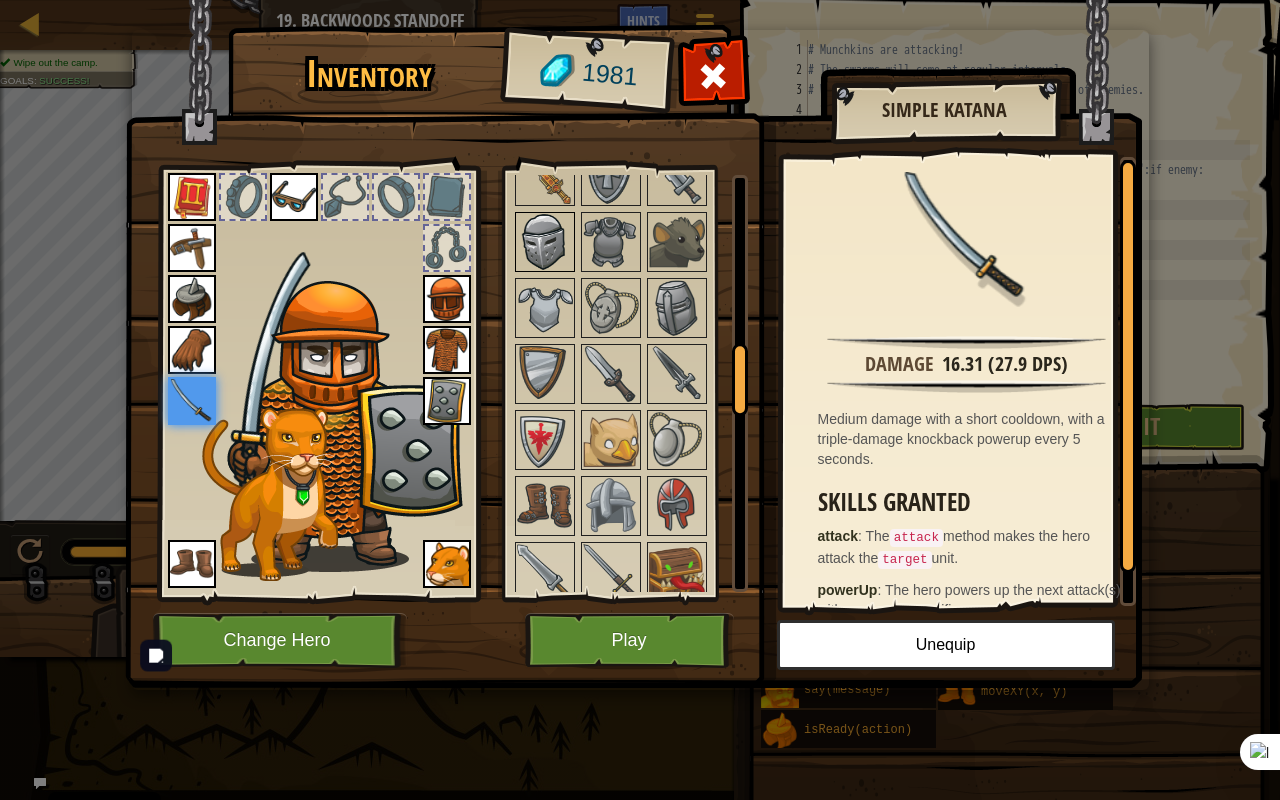 click at bounding box center [545, 242] 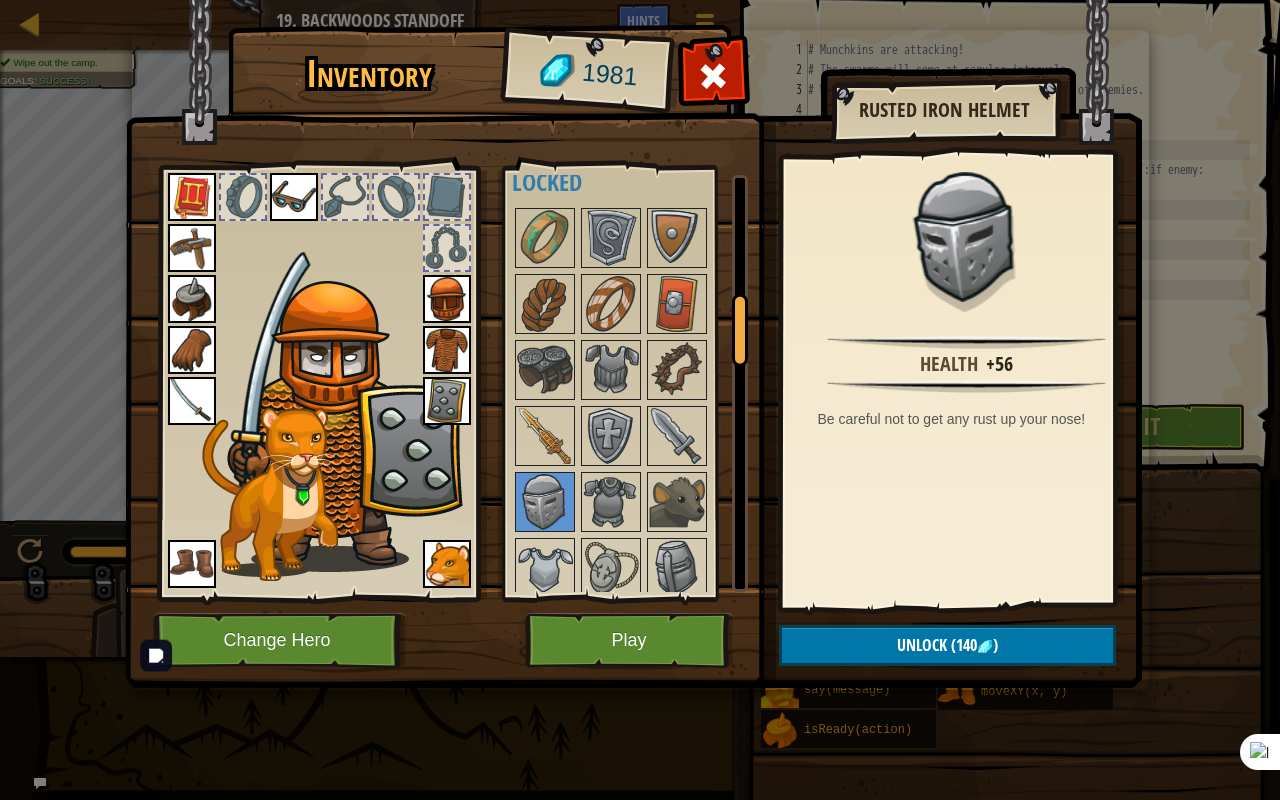 scroll, scrollTop: 700, scrollLeft: 0, axis: vertical 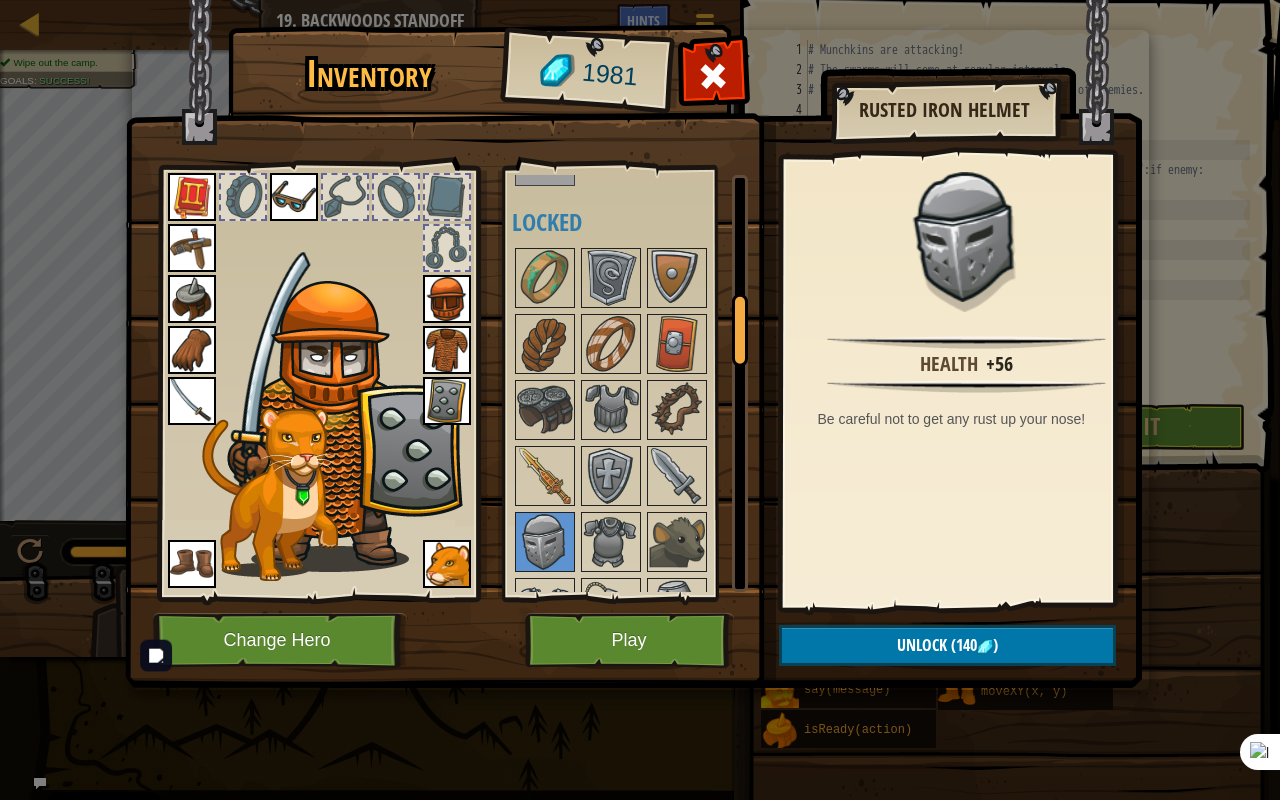 click at bounding box center [447, 299] 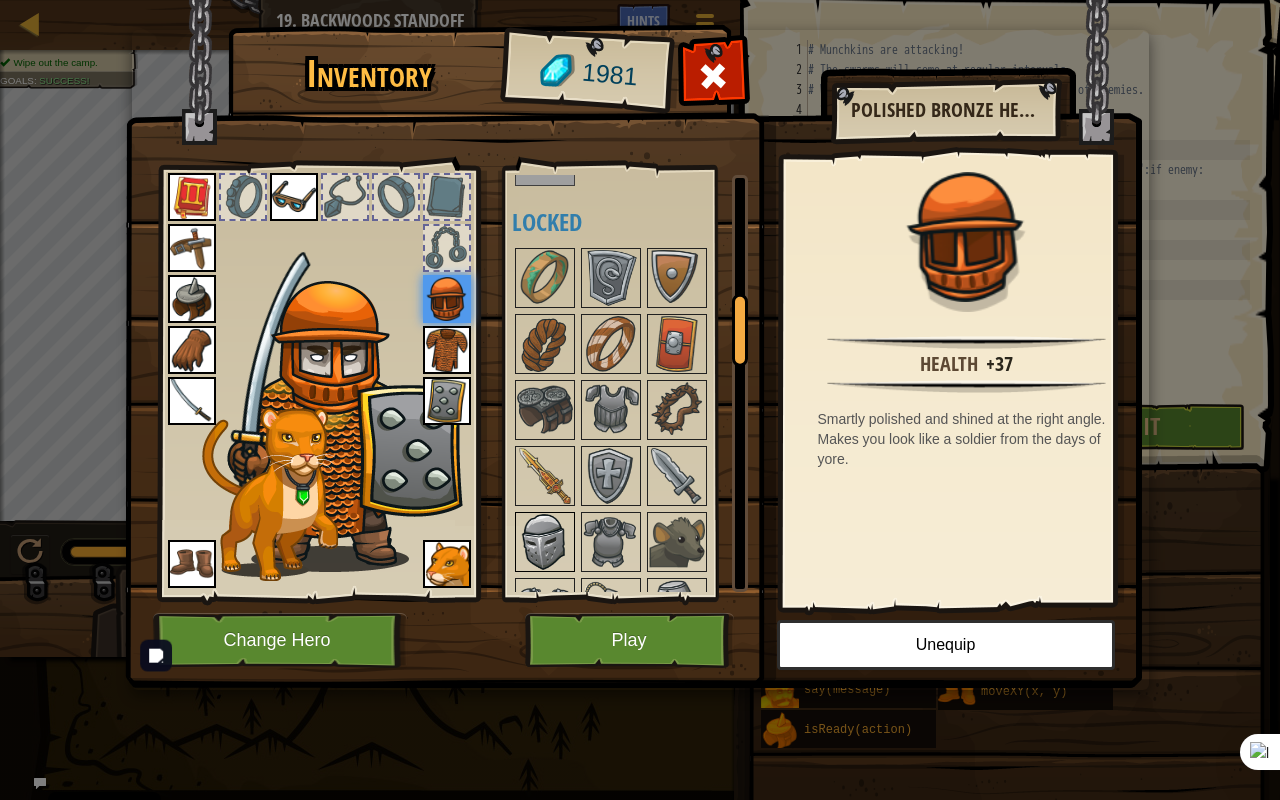 click at bounding box center (545, 542) 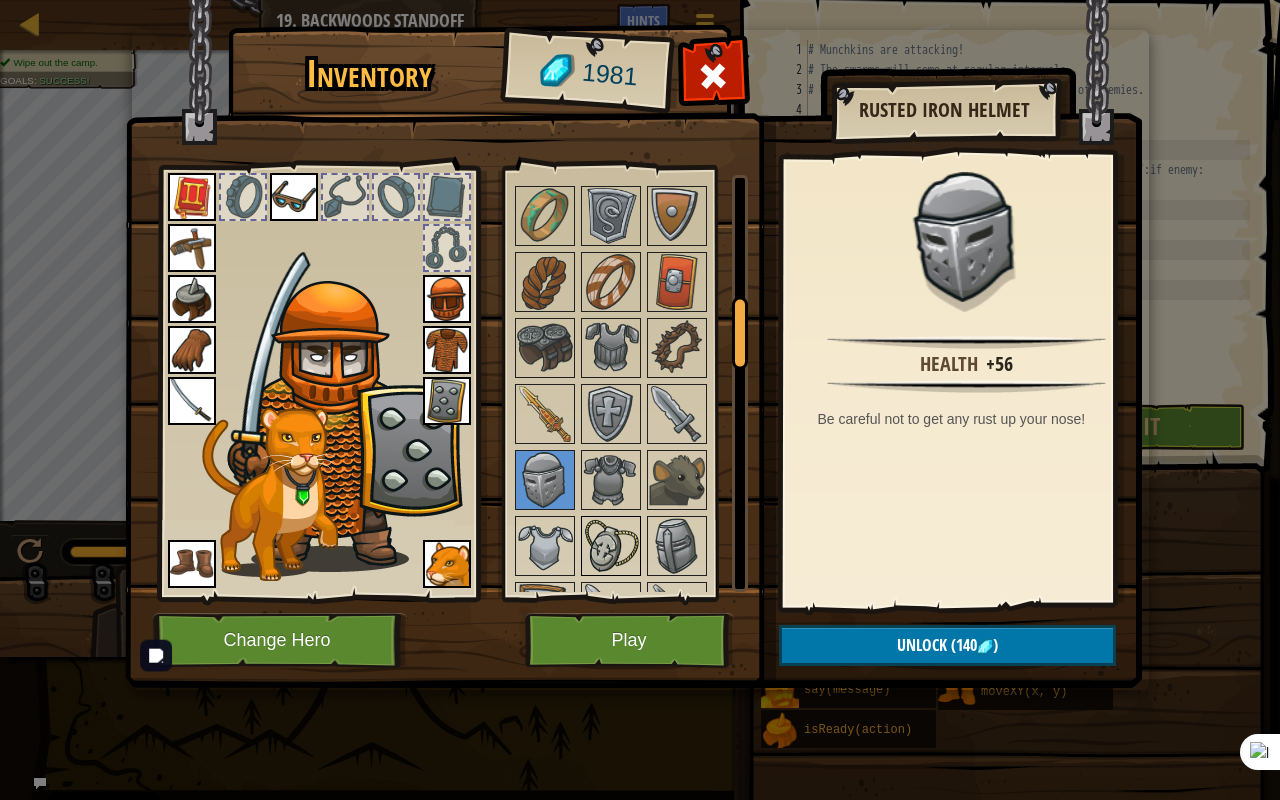 scroll, scrollTop: 800, scrollLeft: 0, axis: vertical 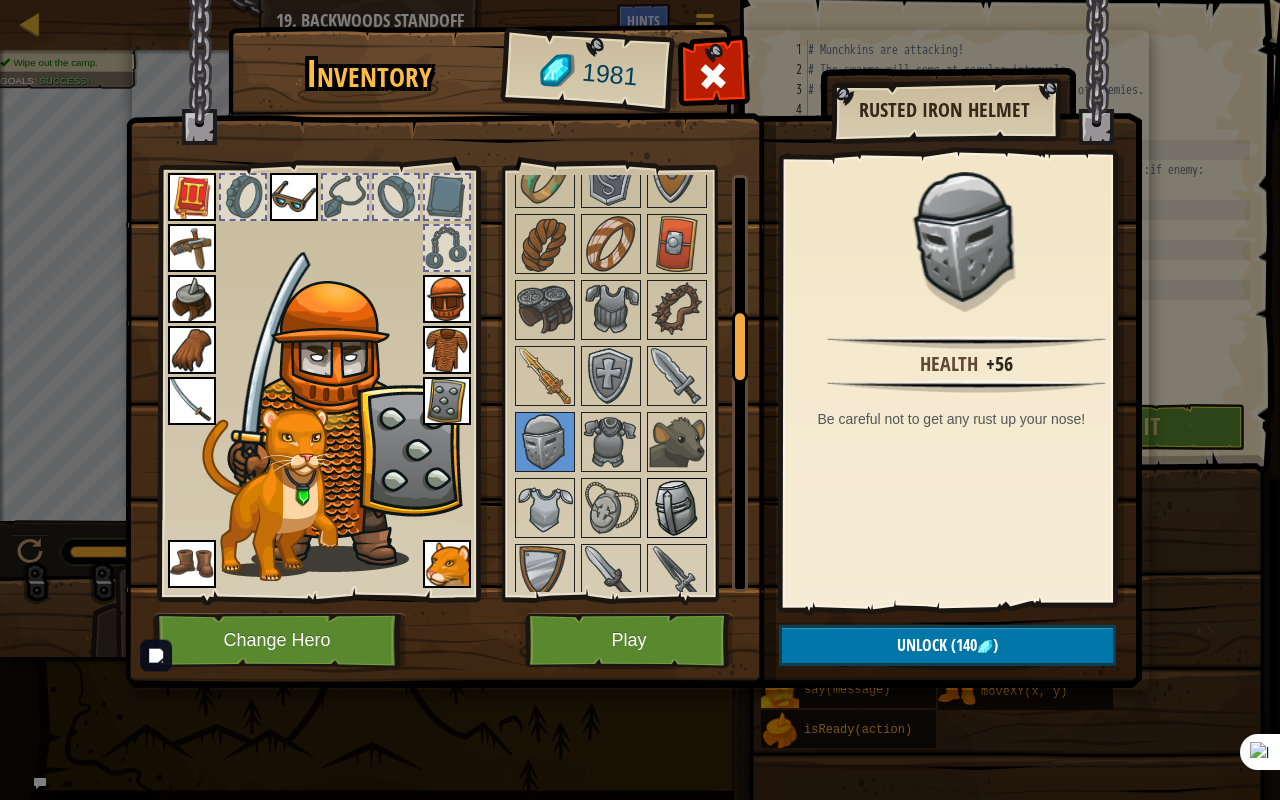 click at bounding box center [677, 508] 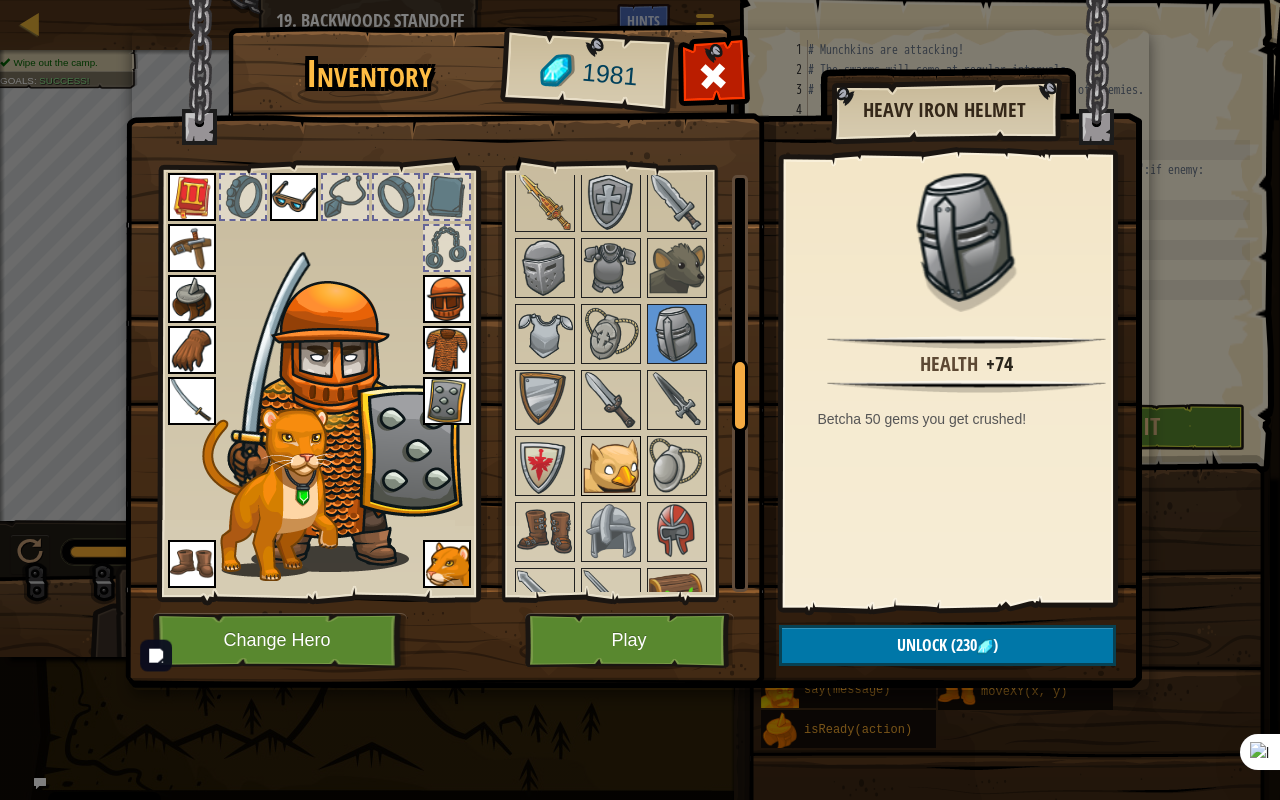 scroll, scrollTop: 1100, scrollLeft: 0, axis: vertical 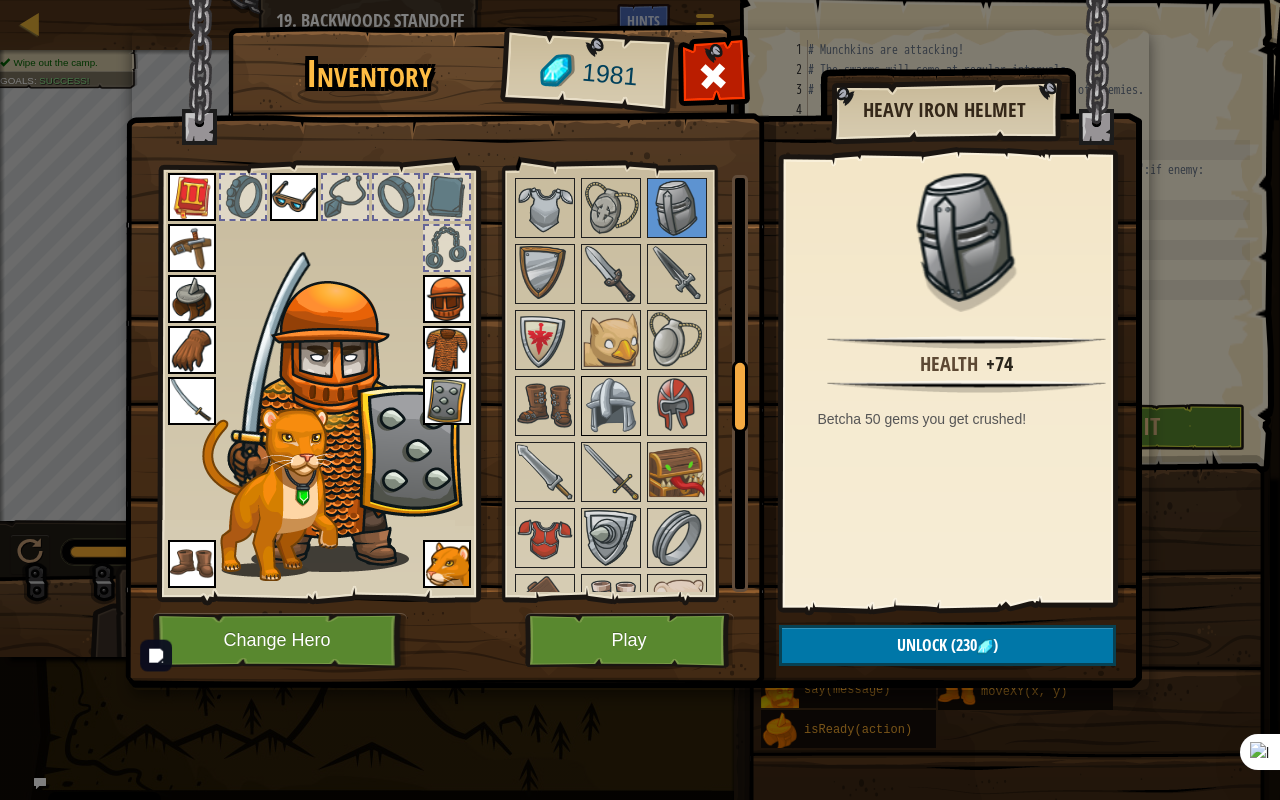 click at bounding box center [611, 406] 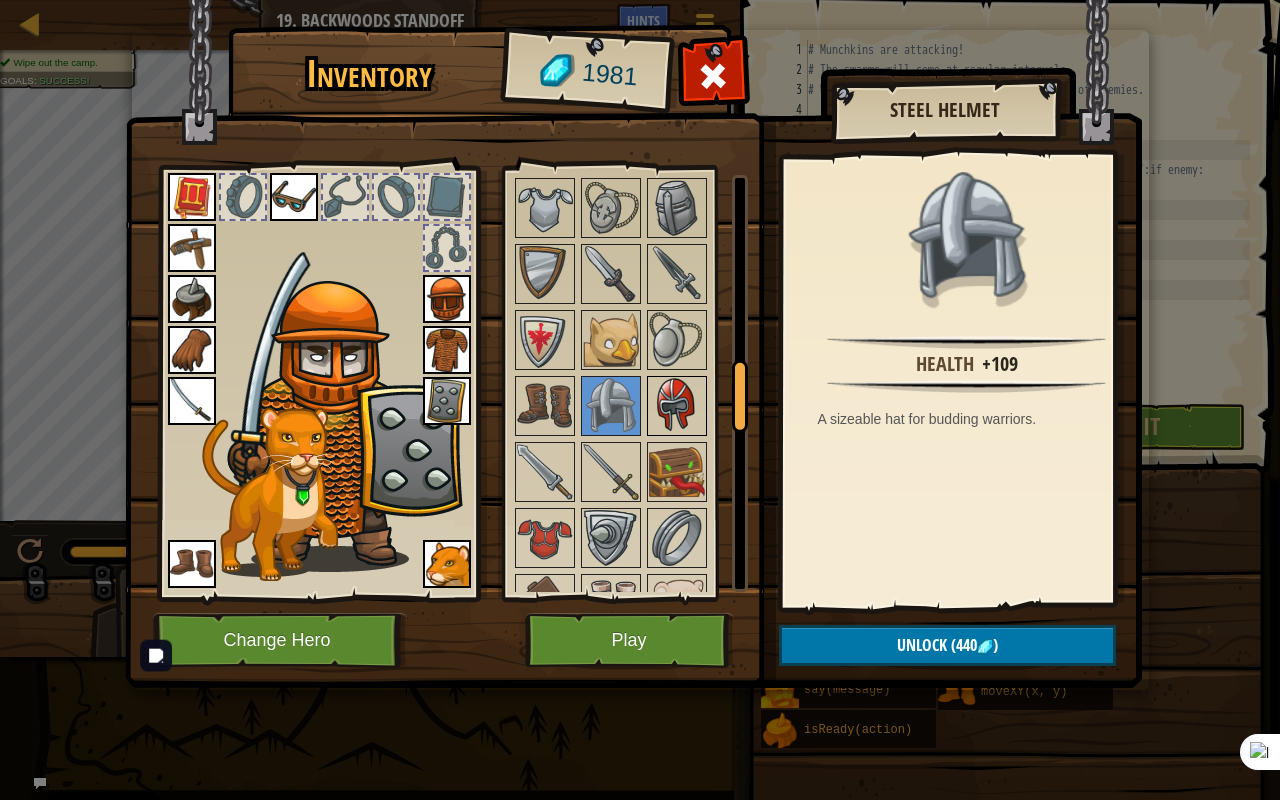 click at bounding box center [677, 406] 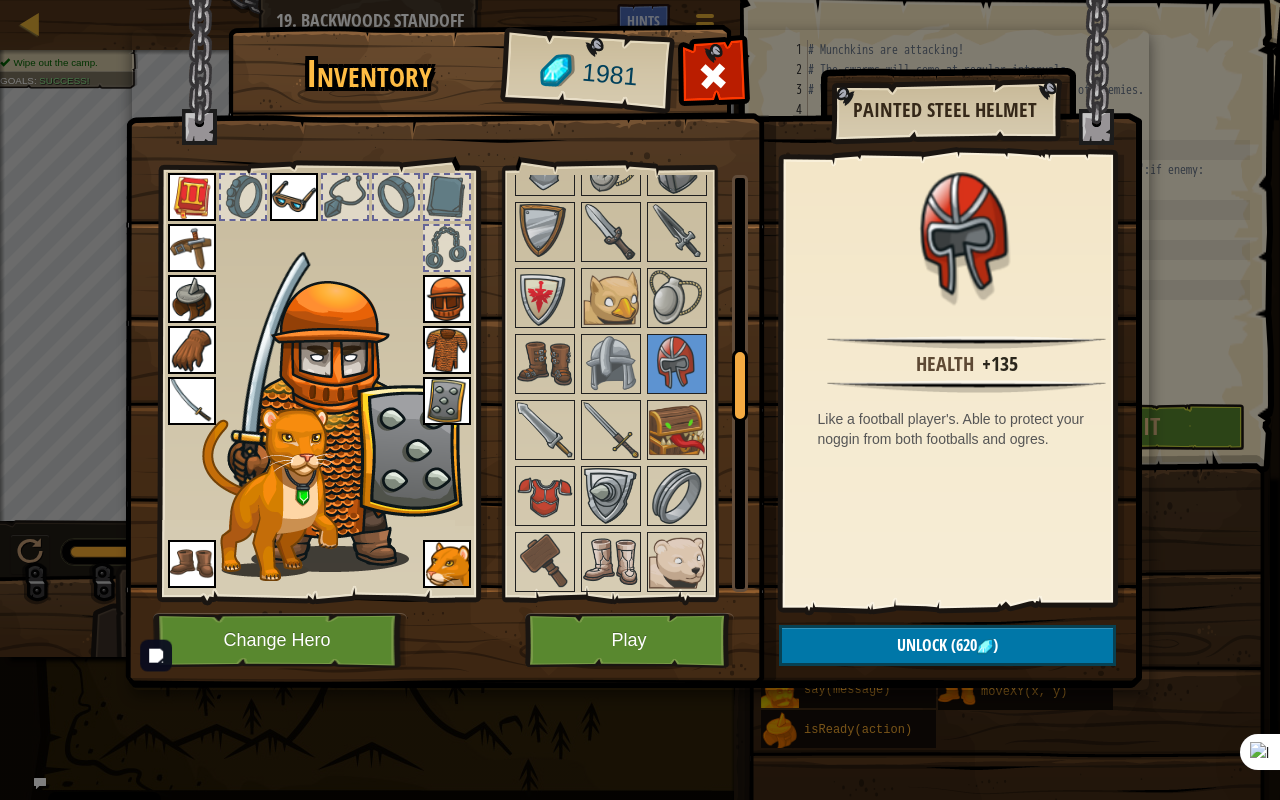 scroll, scrollTop: 1000, scrollLeft: 0, axis: vertical 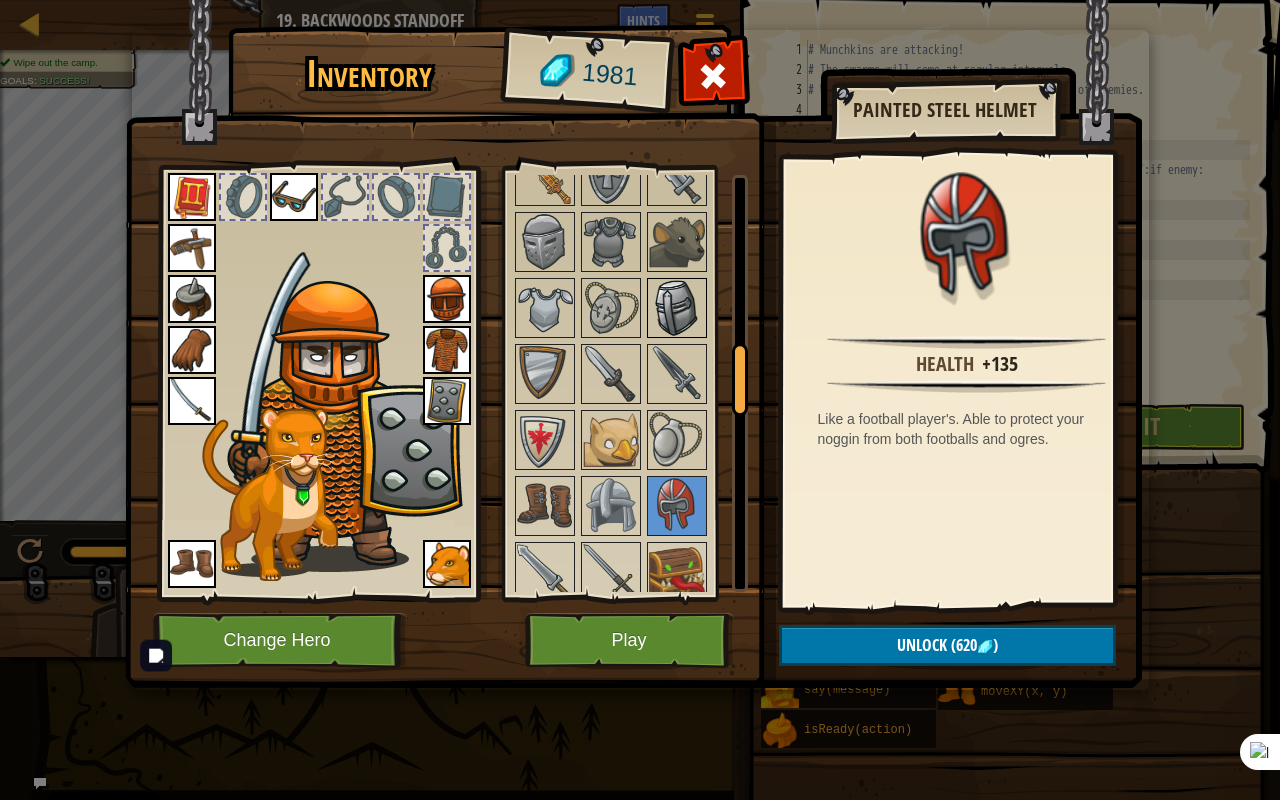 click at bounding box center (677, 308) 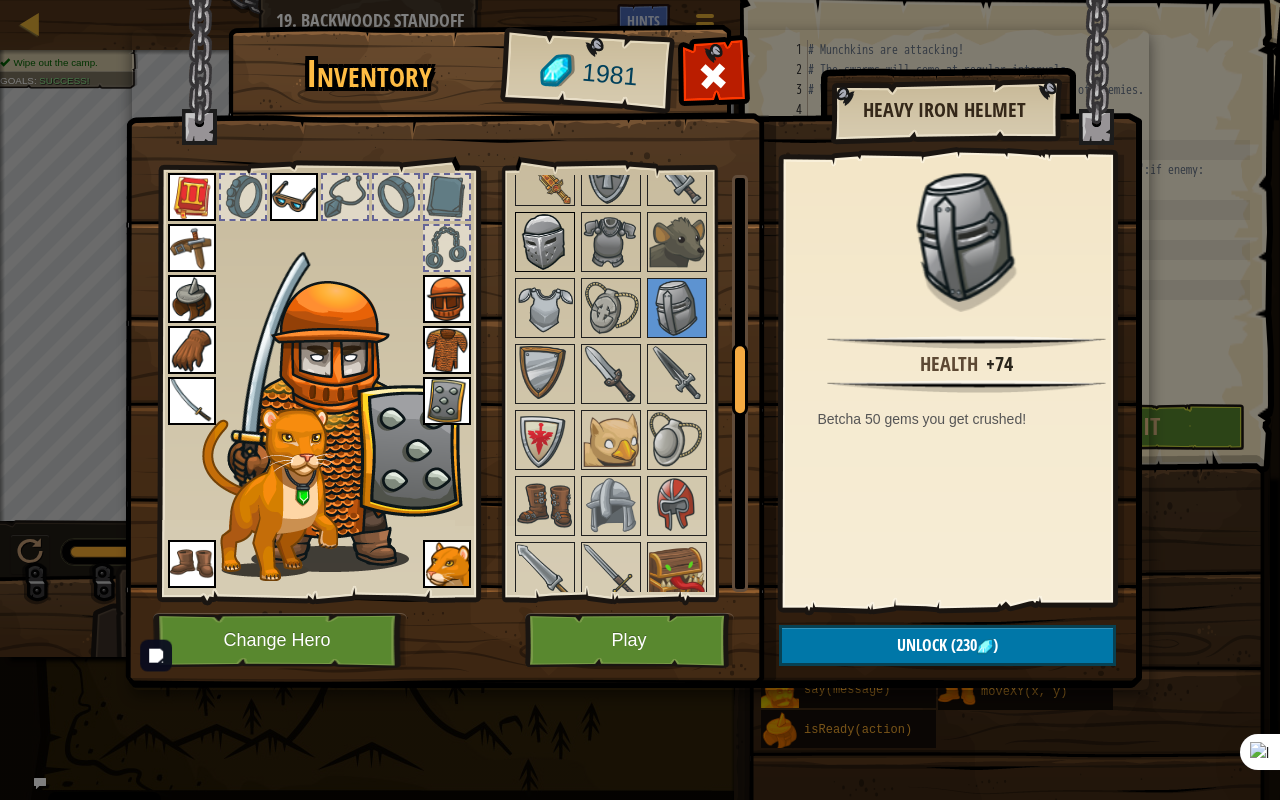 click at bounding box center [545, 242] 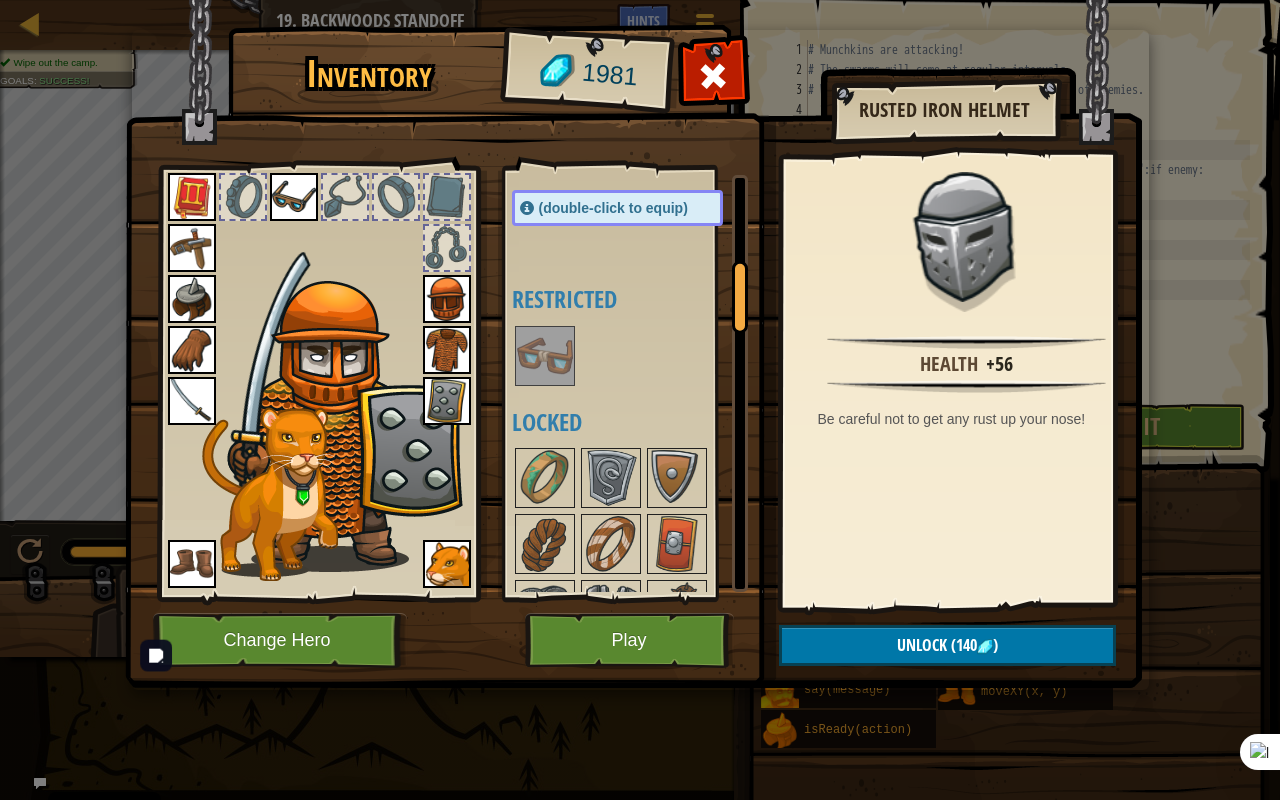scroll, scrollTop: 500, scrollLeft: 0, axis: vertical 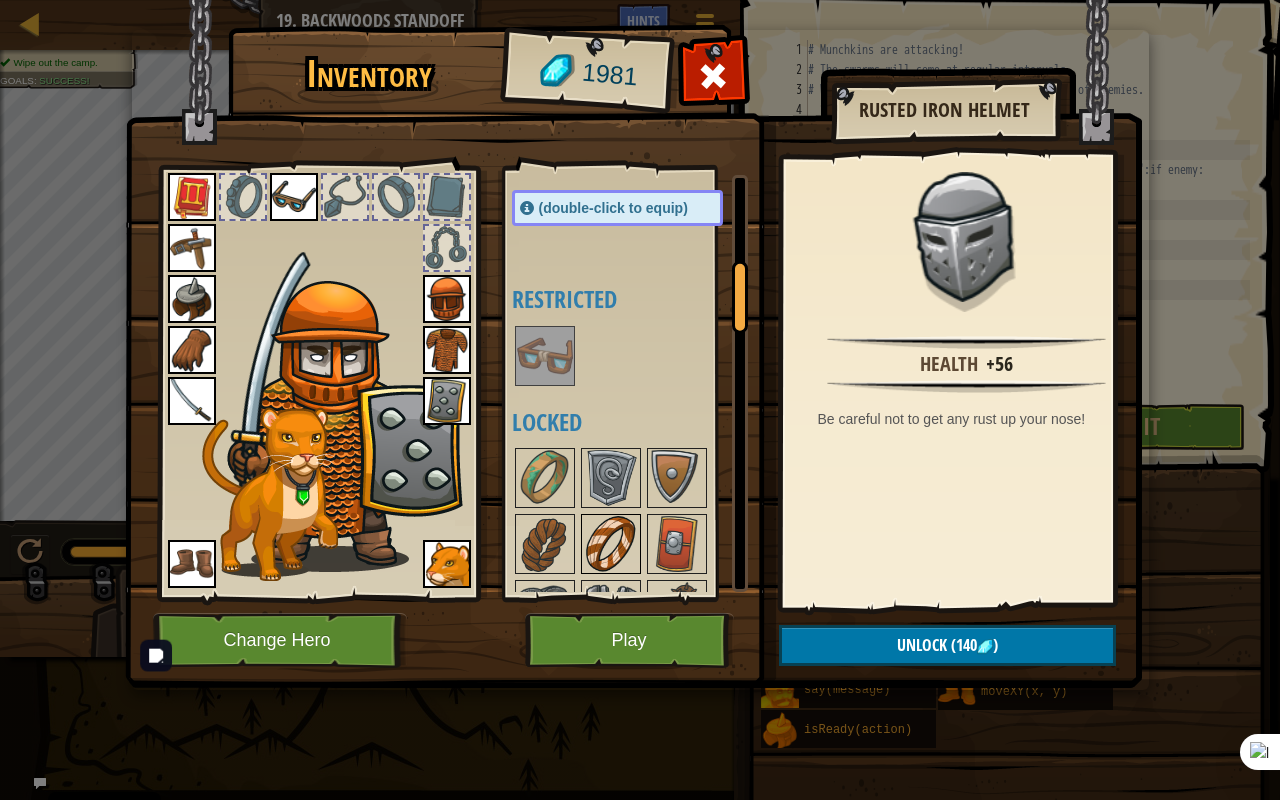 click at bounding box center [611, 544] 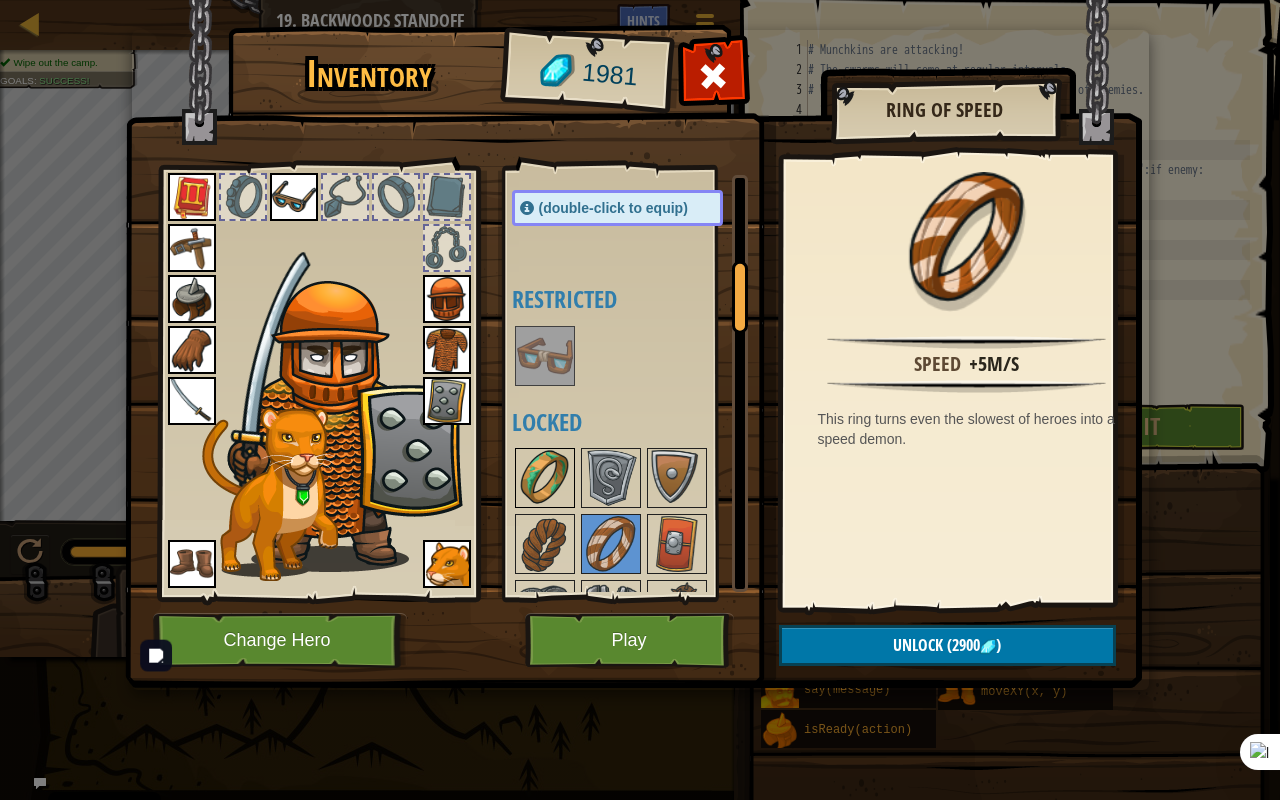 click at bounding box center (545, 478) 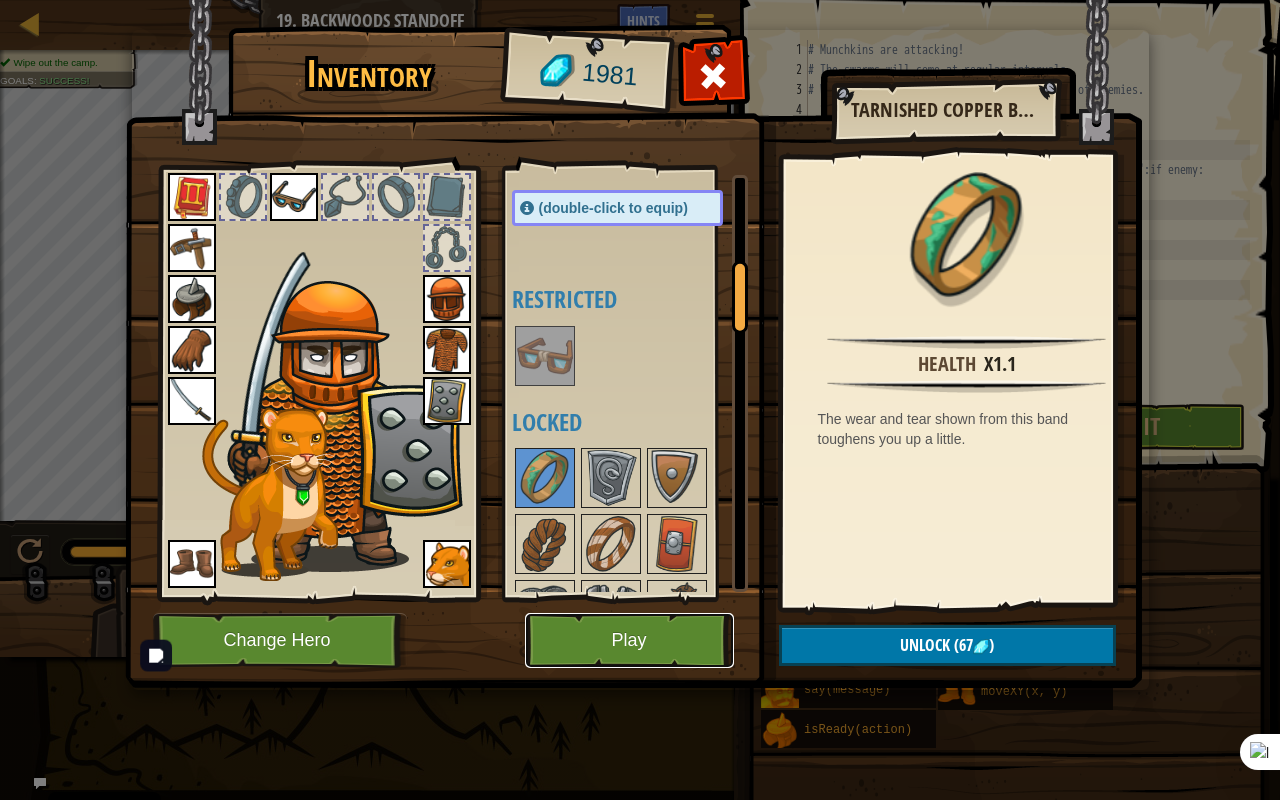click on "Play" at bounding box center (629, 640) 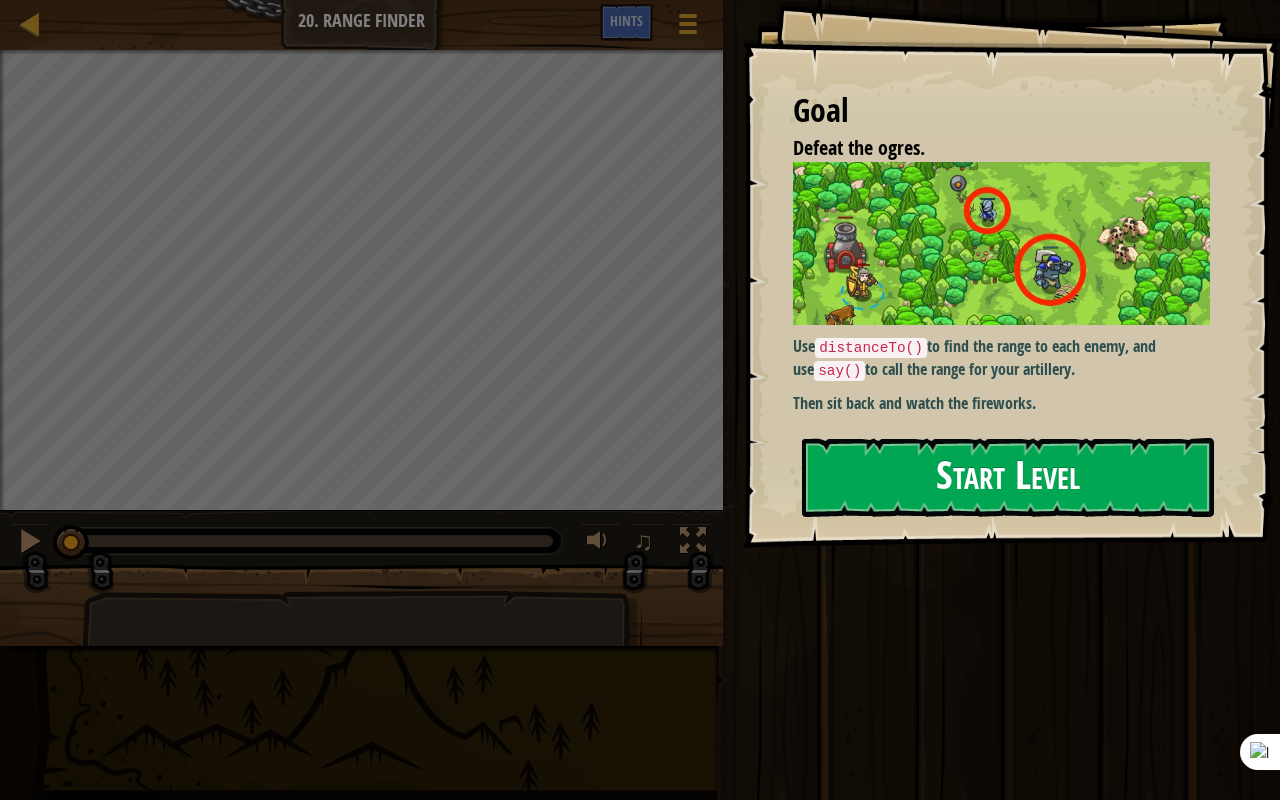 drag, startPoint x: 760, startPoint y: 466, endPoint x: 874, endPoint y: 468, distance: 114.01754 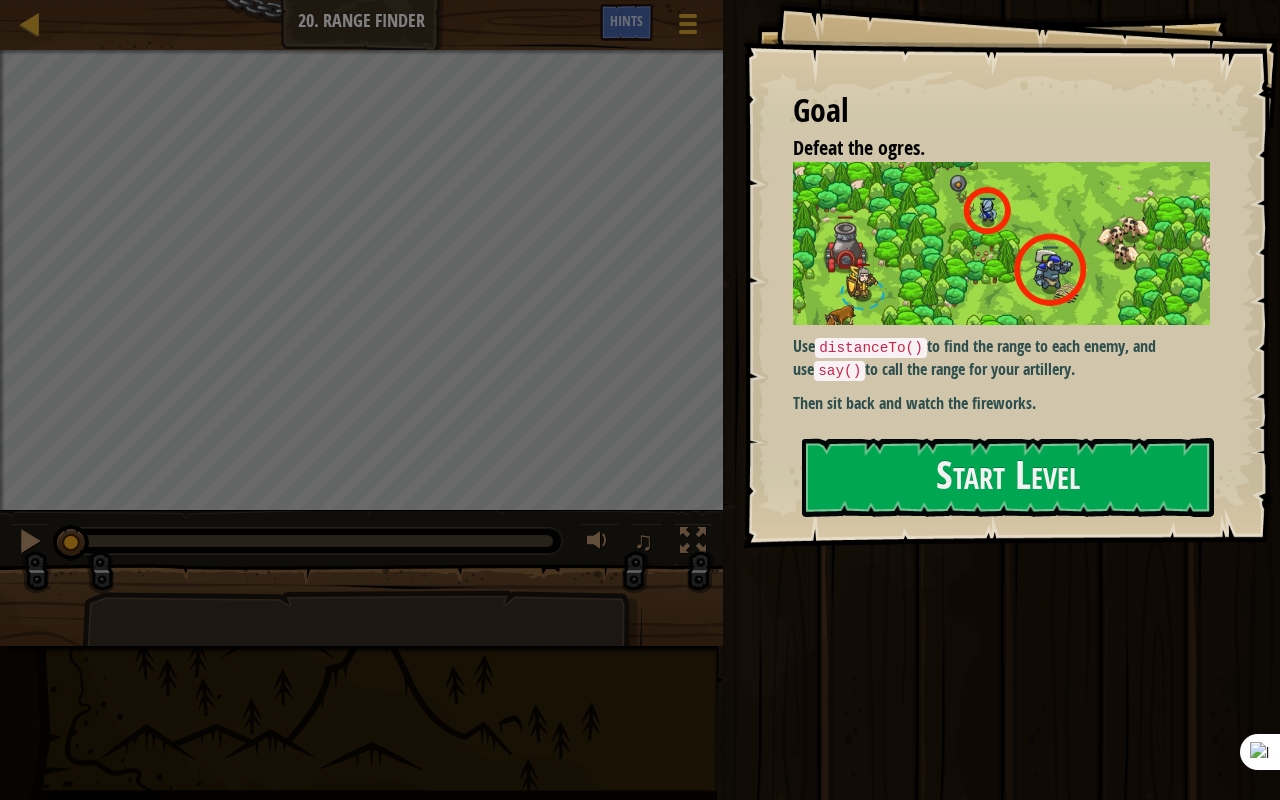 click on "Goal Defeat the ogres.
Use  distanceTo()  to find the range to each enemy, and use  say()  to call the range for your artillery.
Then sit back and watch the fireworks.
Start Level Error loading from server. Try refreshing the page. You'll need a subscription to play this level. Subscribe You'll need to join a course to play this level. Back to my courses Ask your teacher to assign a license to you so you can continue to play CodeCombat! Back to my courses This level is locked. Back to my courses Map Computer Science 2 20. Range Finder Game Menu Done Hints 1     XXXXXXXXXXXXXXXXXXXXXXXXXXXXXXXXXXXXXXXXXXXXXXXXXXXXXXXXXXXXXXXXXXXXXXXXXXXXXXXXXXXXXXXXXXXXXXXXXXXXXXXXXXXXXXXXXXXXXXXXXXXXXXXXXXXXXXXXXXXXXXXXXXXXXXXXXXXXXXXXXXXXXXXXXXXXXXXXXXXXXXXXXXXXXXXXXXXXXXXXXXXXXXXXXXXXXXXXXXXXXXXXXXXXXXXXXXXXXXXXXXXXXXXXXXXXXXXX Solution × Run ⇧↵ Submit Done × Fix Your Code Need help? Ask the AI Defeat the ogres. (1/3) Goals : Ran out of time 0 ♫ Skip Directions : Hint 1 1 / 4 Next
Use  distanceTo() say()" at bounding box center [640, 400] 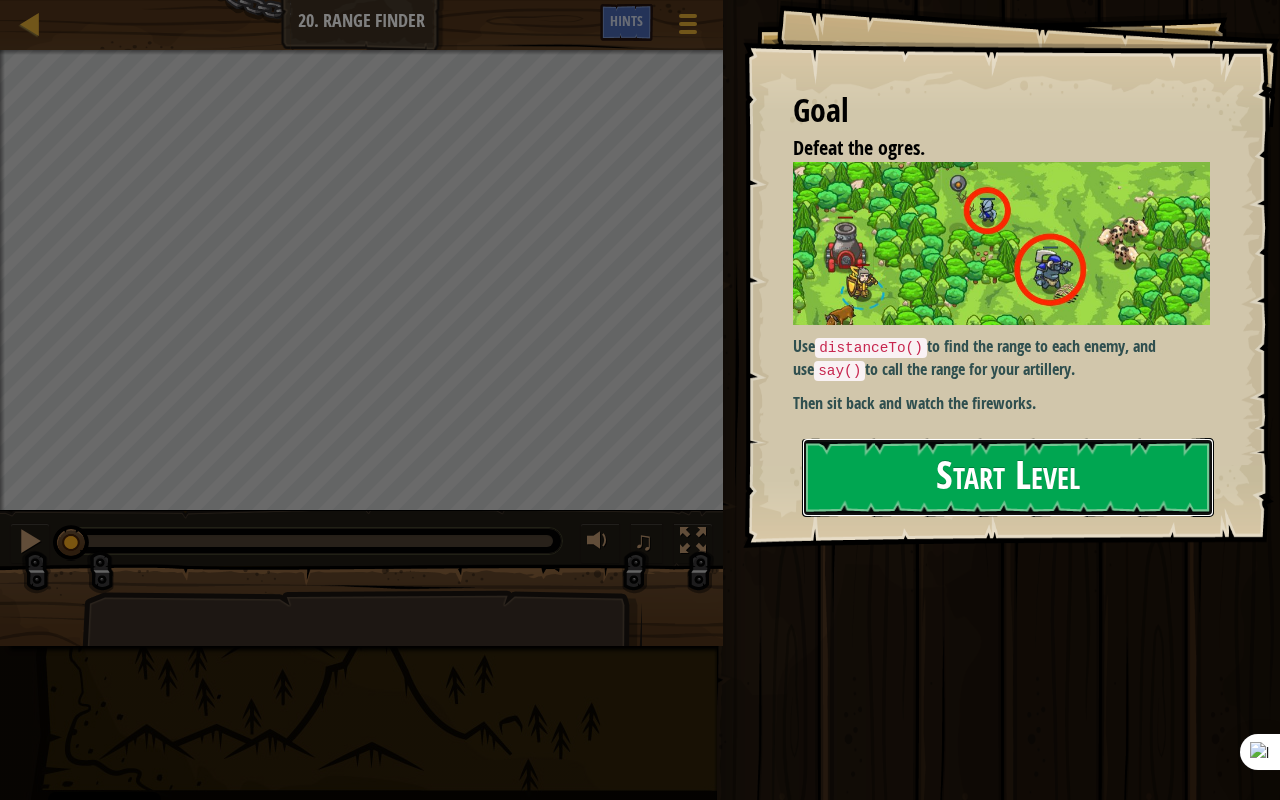 click on "Start Level" at bounding box center [1008, 477] 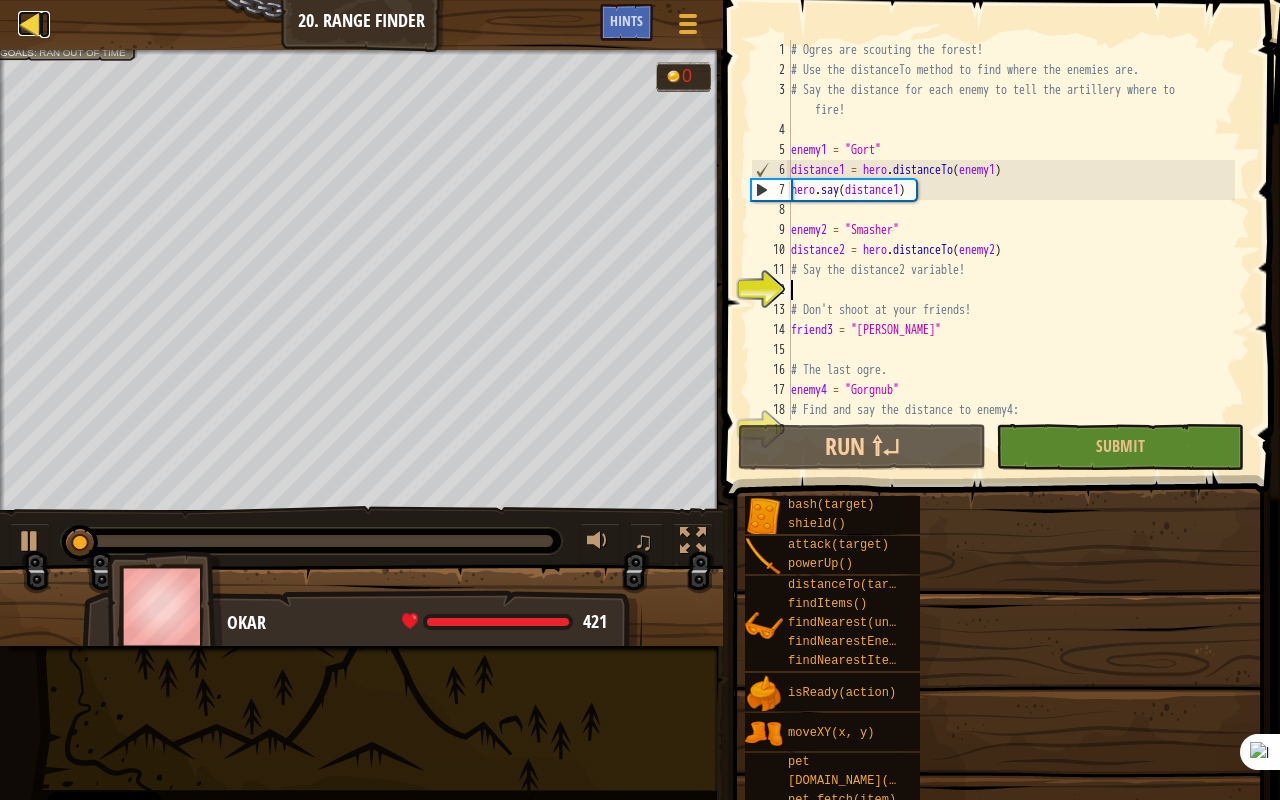 click at bounding box center (30, 23) 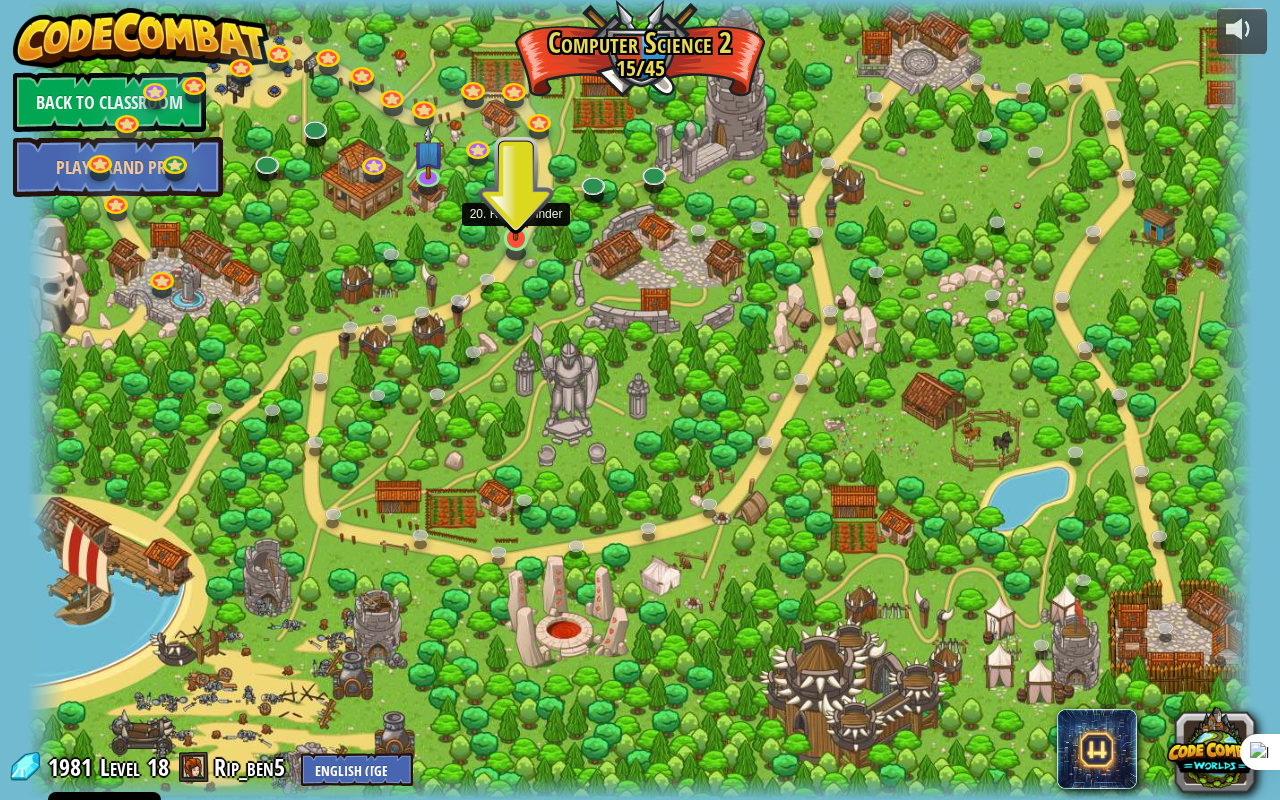 click at bounding box center [515, 205] 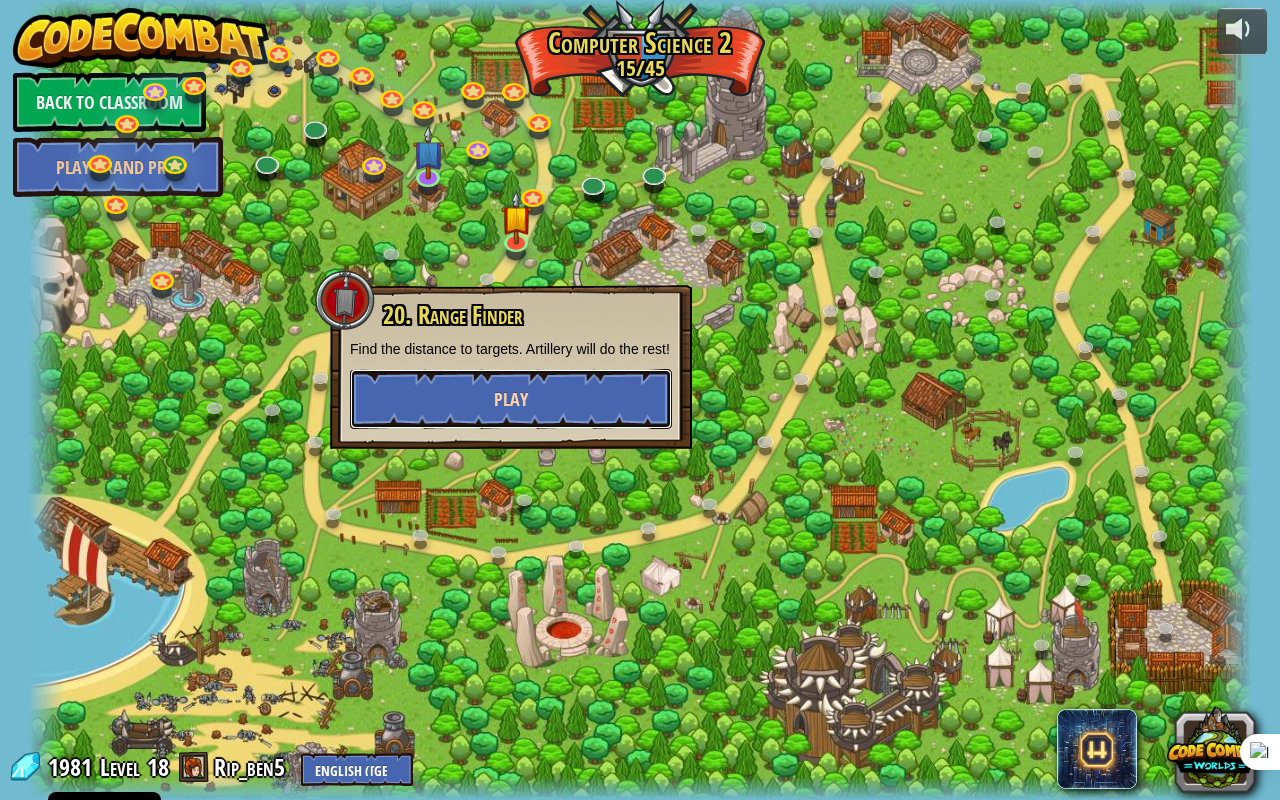drag, startPoint x: 583, startPoint y: 416, endPoint x: 578, endPoint y: 402, distance: 14.866069 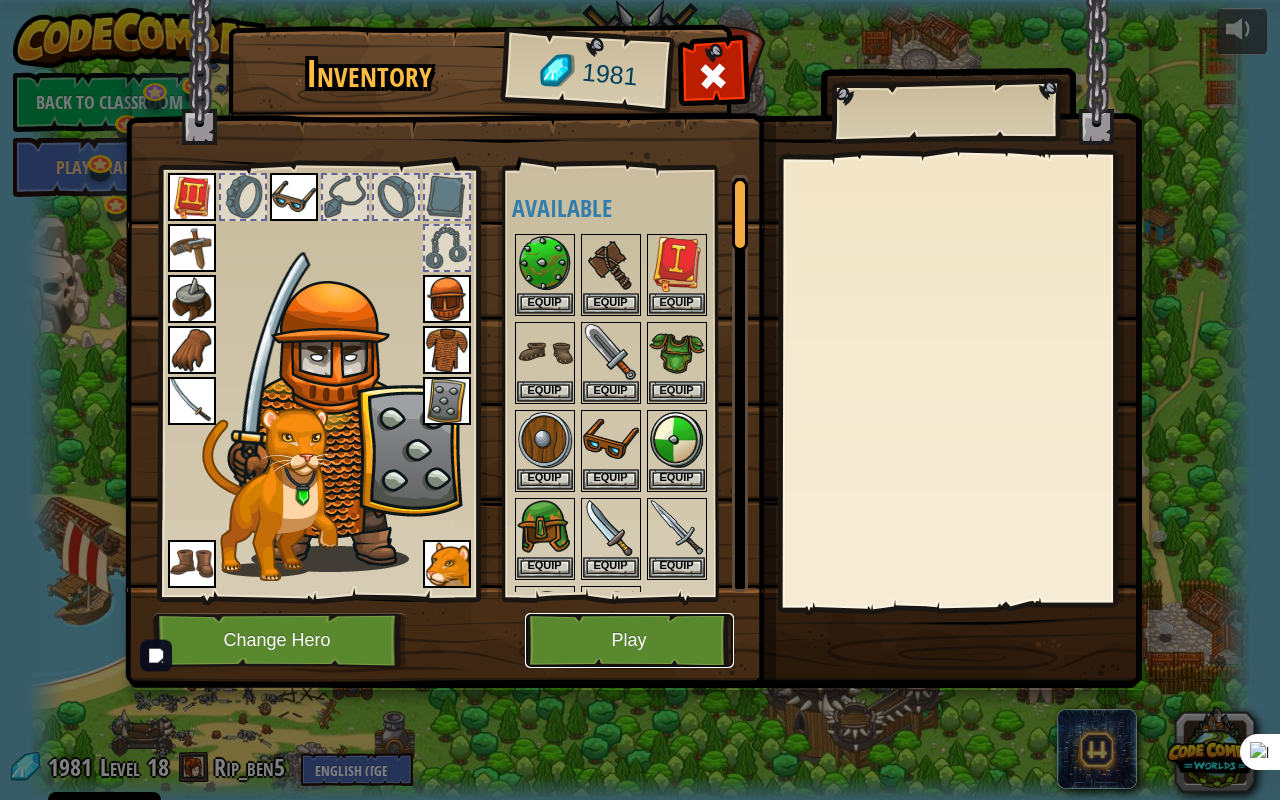 click on "Play" at bounding box center (629, 640) 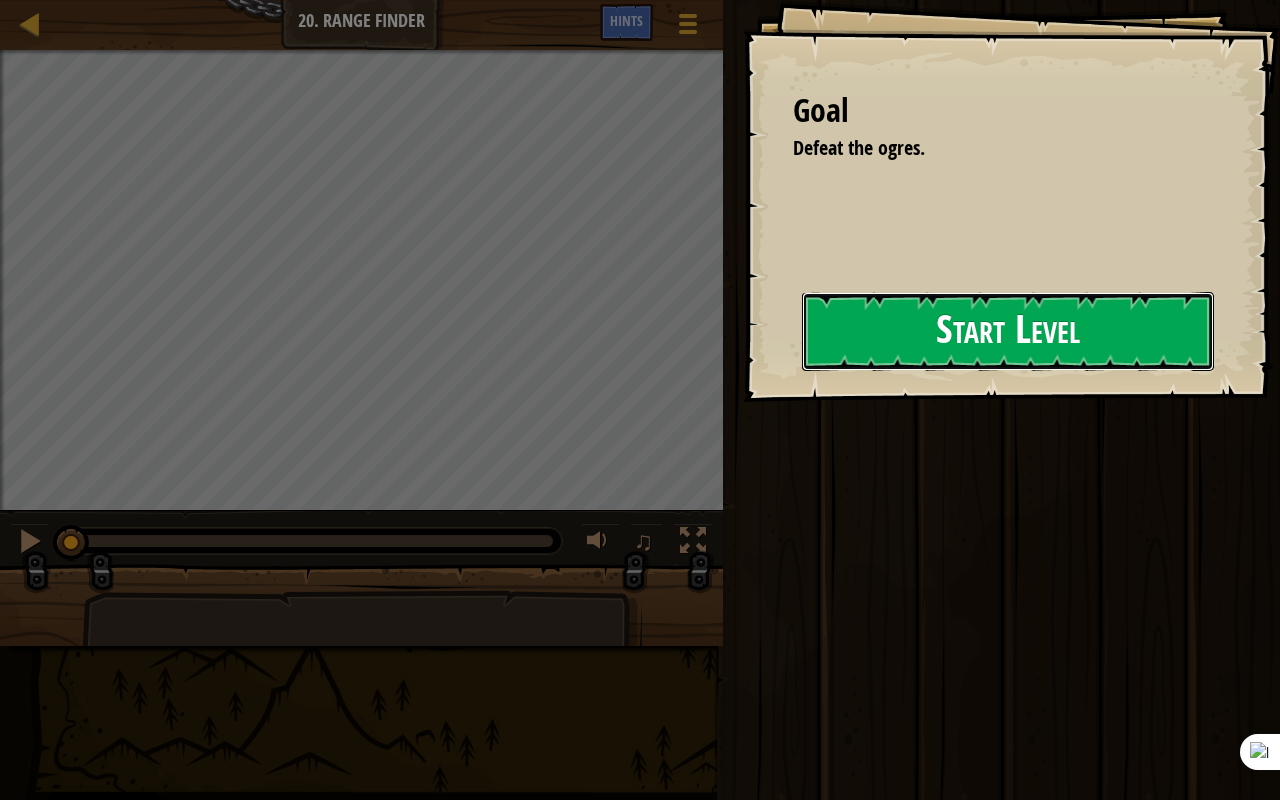 click on "Start Level" at bounding box center (1008, 331) 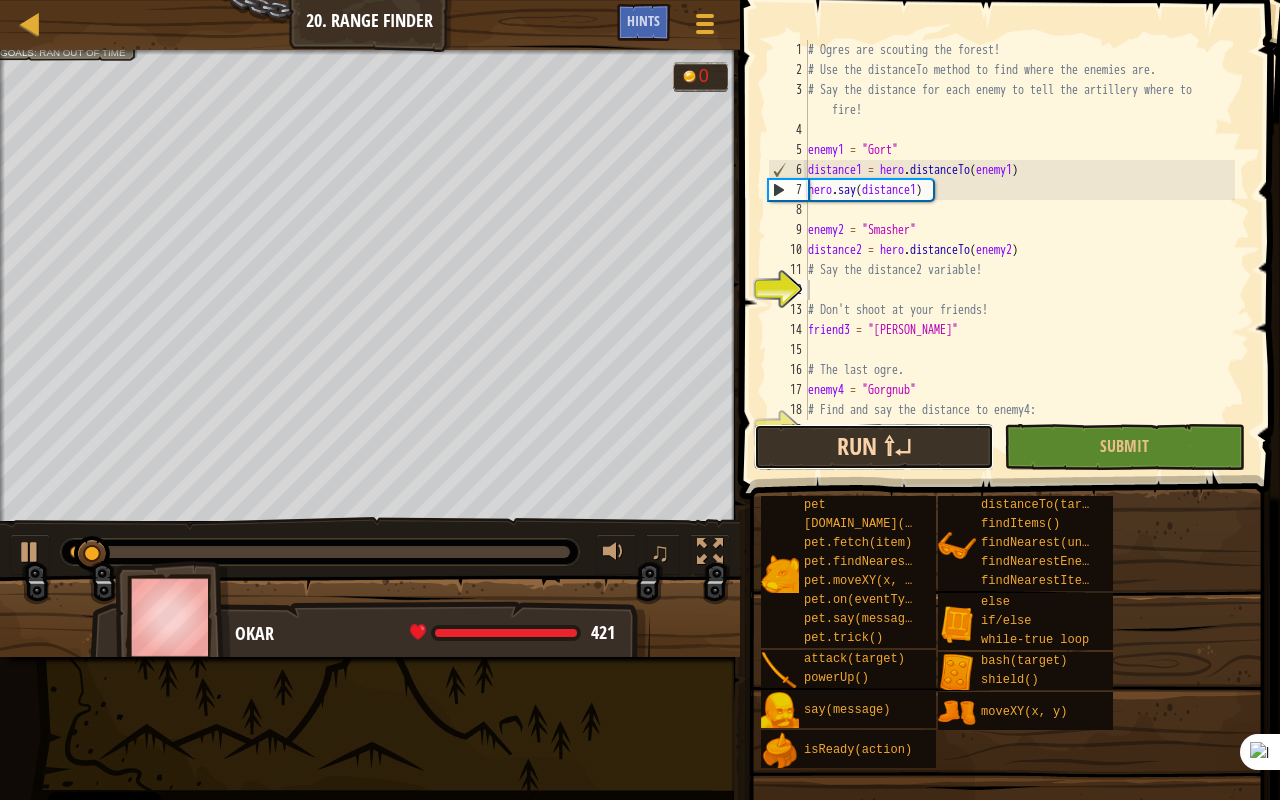 click on "Run ⇧↵" at bounding box center [874, 447] 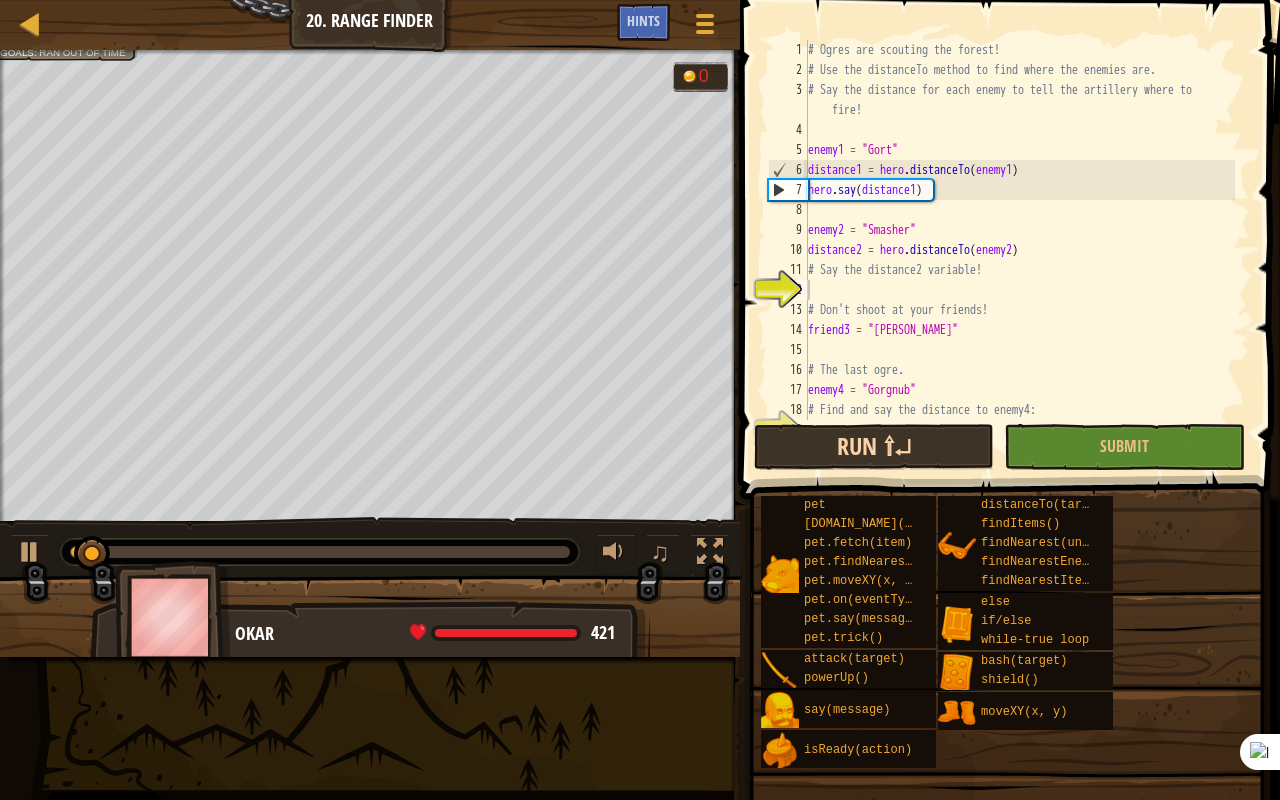 scroll, scrollTop: 20, scrollLeft: 0, axis: vertical 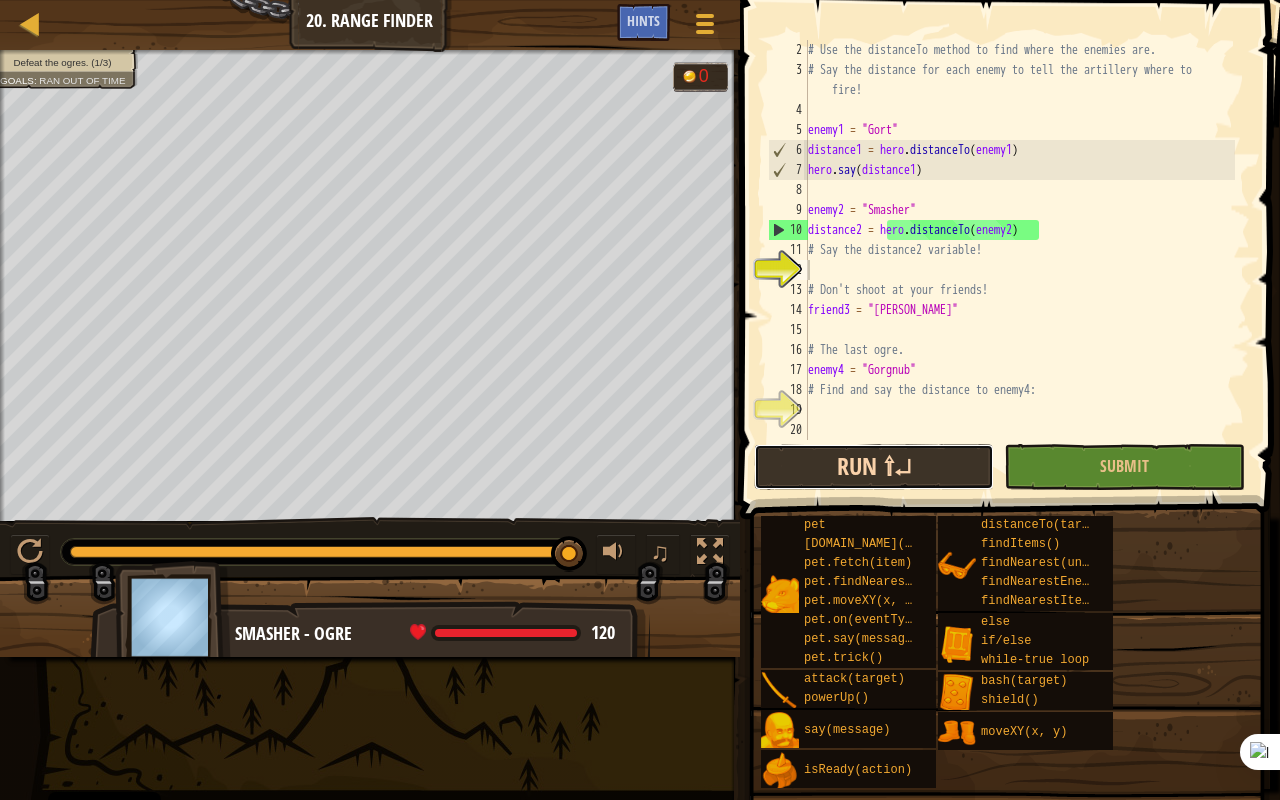 click on "Run ⇧↵" at bounding box center [874, 467] 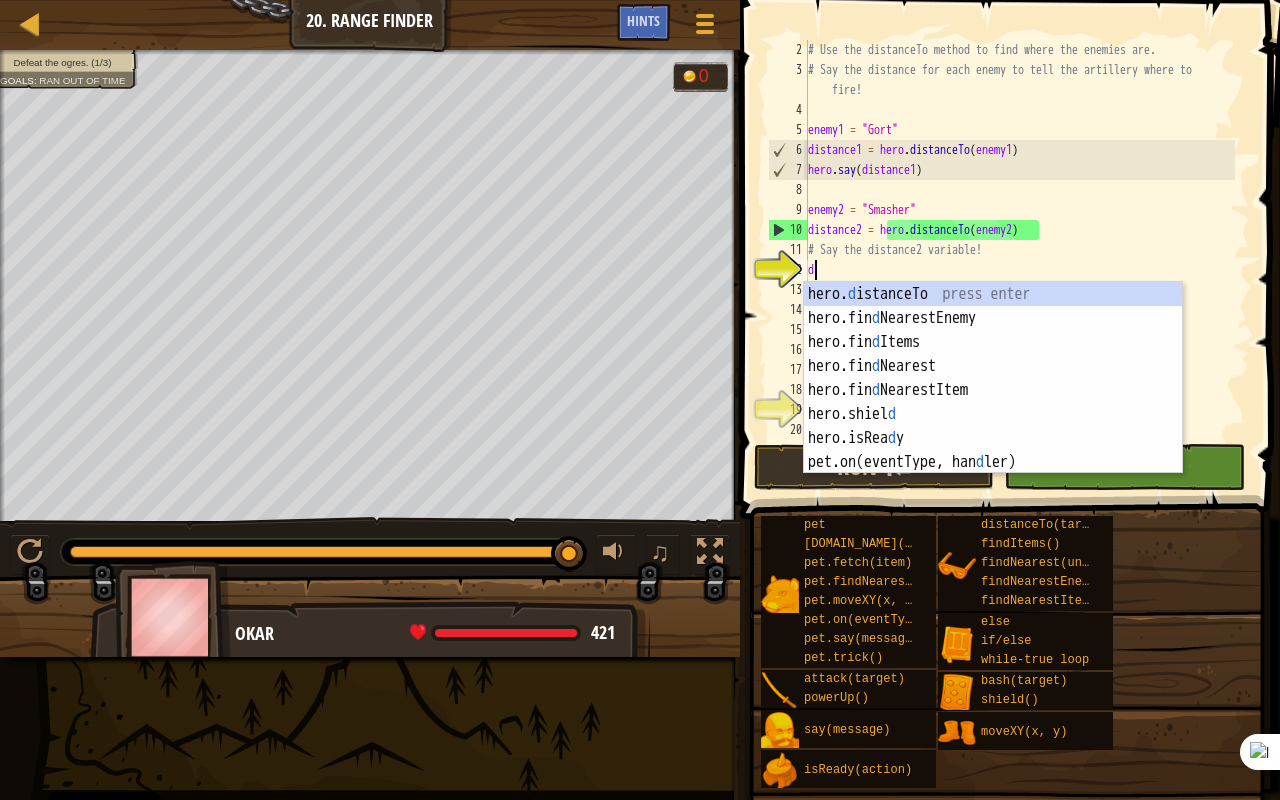 scroll, scrollTop: 9, scrollLeft: 0, axis: vertical 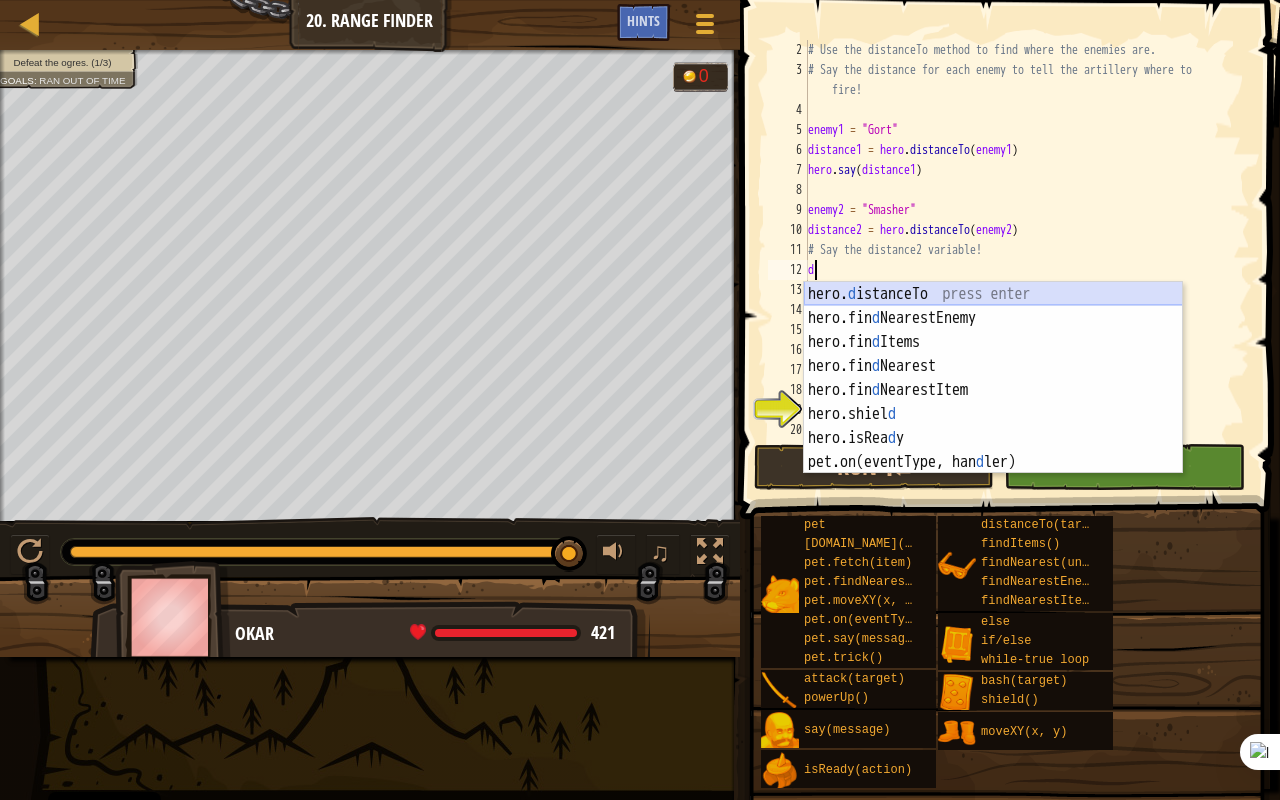 click on "hero. d istanceTo press enter hero.fin d NearestEnemy press enter hero.fin d Items press enter hero.fin d Nearest press enter hero.fin d NearestItem press enter hero.shiel d press enter hero.isRea d y press enter pet.on(eventType, han d ler) press enter" at bounding box center [993, 402] 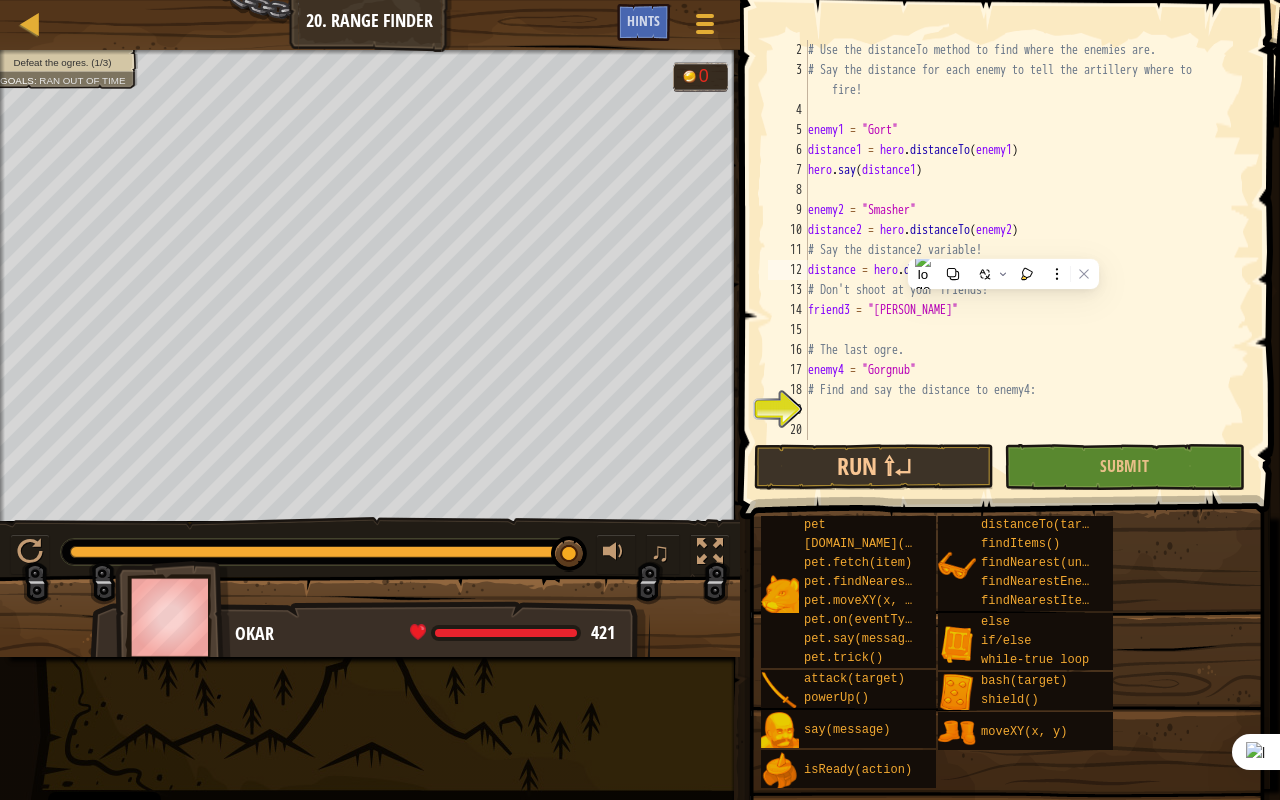 click on "# Use the distanceTo method to find where the enemies are. # Say the distance for each enemy to tell the artillery where to       fire! enemy1   =   "Gort" distance1   =   hero . distanceTo ( enemy1 ) hero . say ( distance1 ) enemy2   =   "Smasher" distance2   =   hero . distanceTo ( enemy2 ) # Say the distance2 variable! distance   =   hero . distanceTo ( target ) # Don't shoot at your friends! friend3   =   "Charles" # The last ogre. enemy4   =   "Gorgnub" # Find and say the distance to enemy4:" at bounding box center [1019, 260] 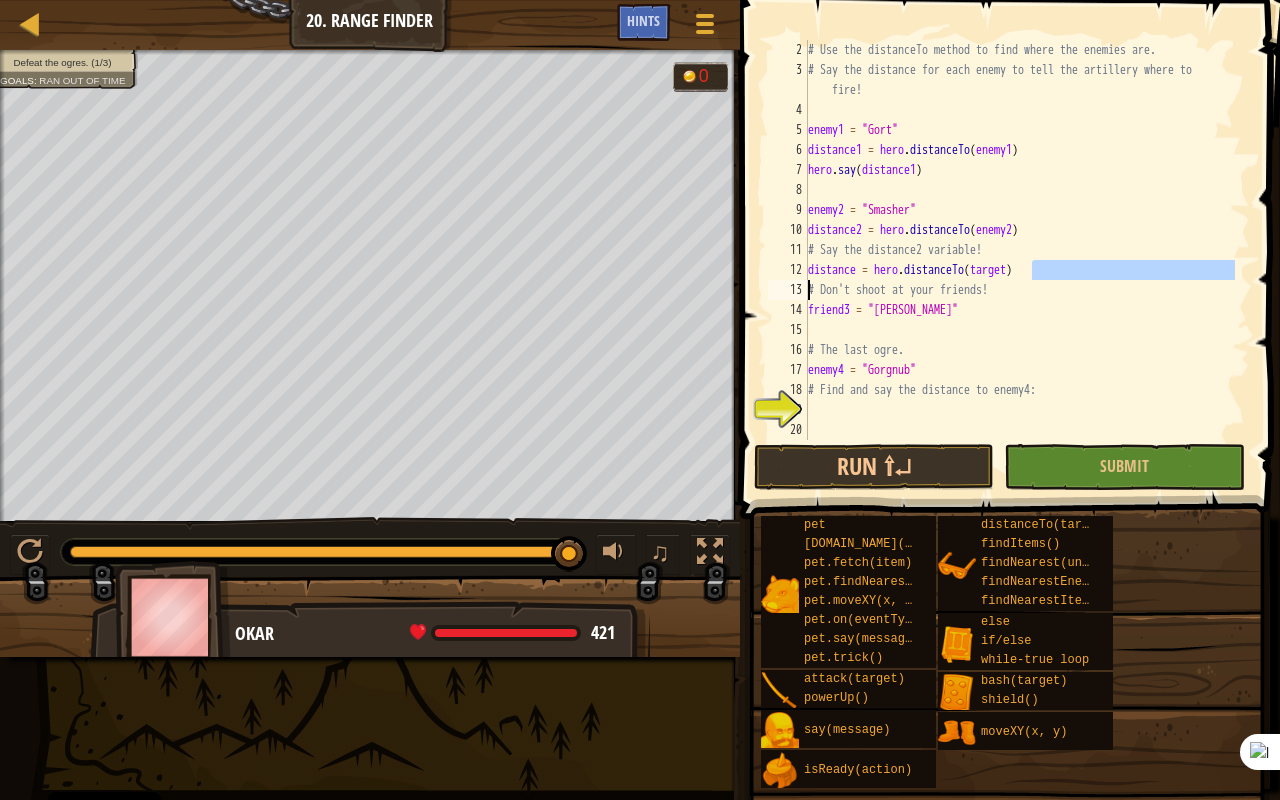 drag, startPoint x: 1048, startPoint y: 268, endPoint x: 792, endPoint y: 280, distance: 256.2811 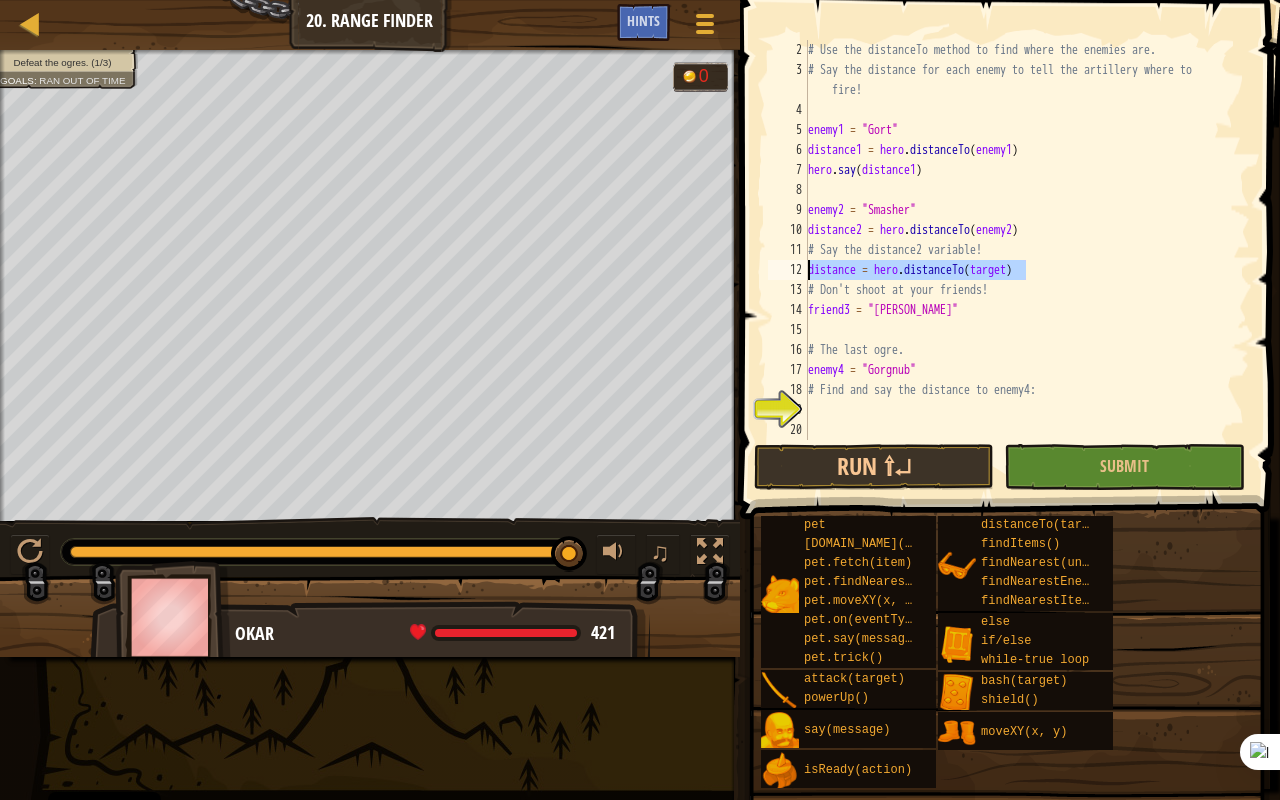drag, startPoint x: 1006, startPoint y: 282, endPoint x: 808, endPoint y: 270, distance: 198.3633 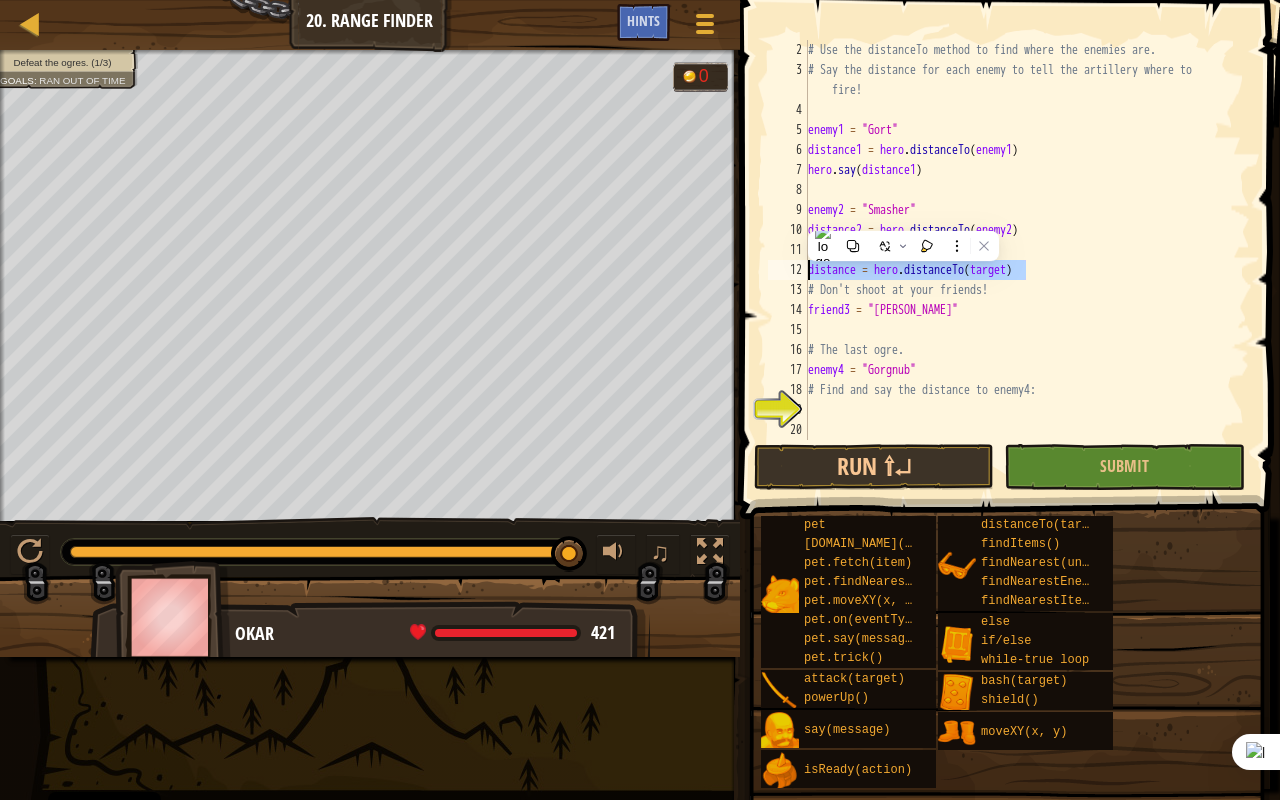 type on ")" 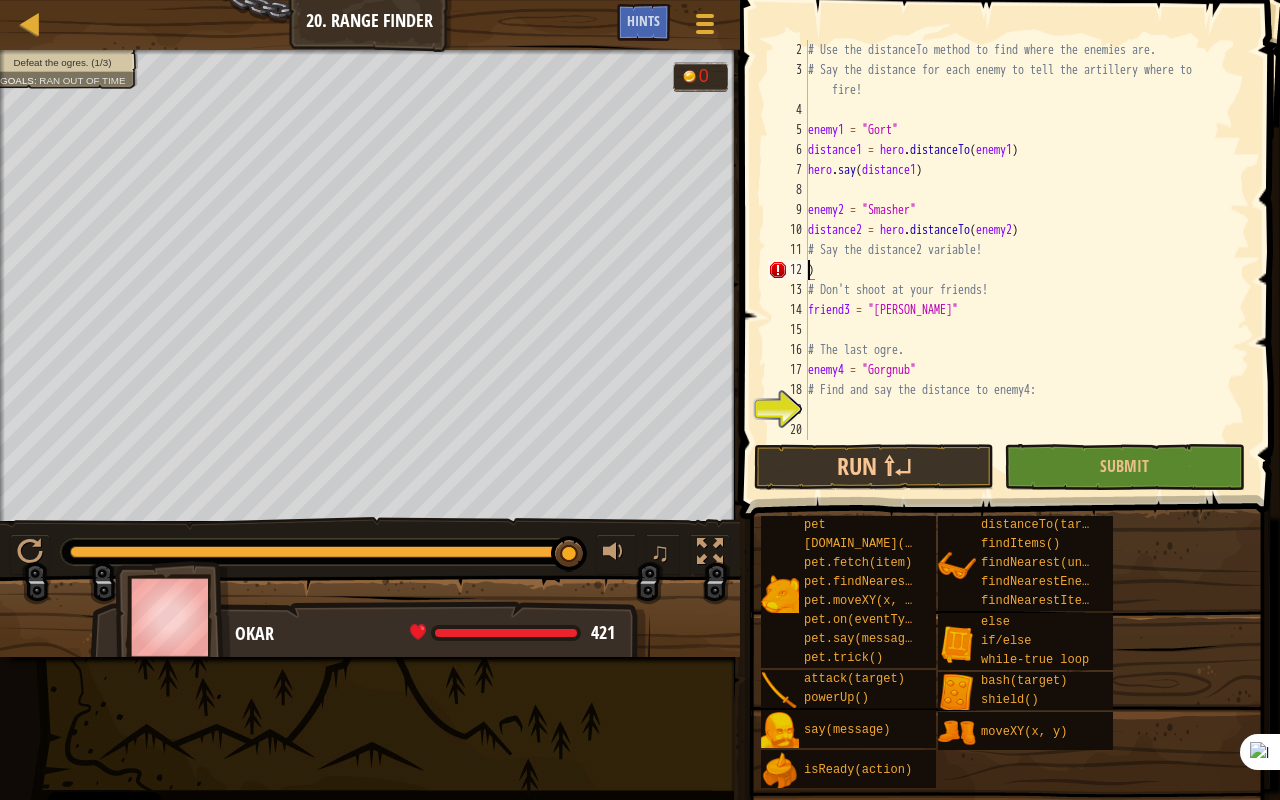 click on "# Use the distanceTo method to find where the enemies are. # Say the distance for each enemy to tell the artillery where to       fire! enemy1   =   "Gort" distance1   =   hero . distanceTo ( enemy1 ) hero . say ( distance1 ) enemy2   =   "Smasher" distance2   =   hero . distanceTo ( enemy2 ) # Say the distance2 variable! ) # Don't shoot at your friends! friend3   =   "Charles" # The last ogre. enemy4   =   "Gorgnub" # Find and say the distance to enemy4:" at bounding box center [1019, 260] 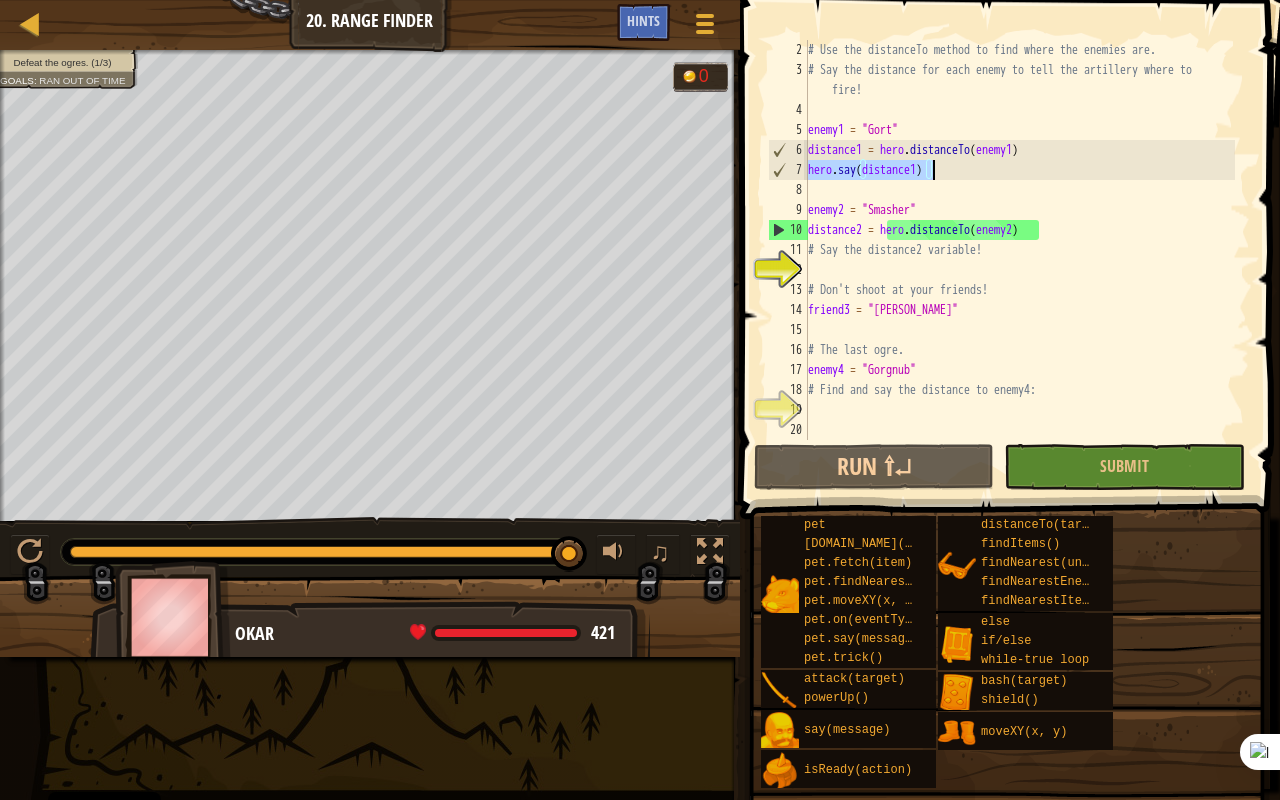 drag, startPoint x: 808, startPoint y: 176, endPoint x: 936, endPoint y: 171, distance: 128.09763 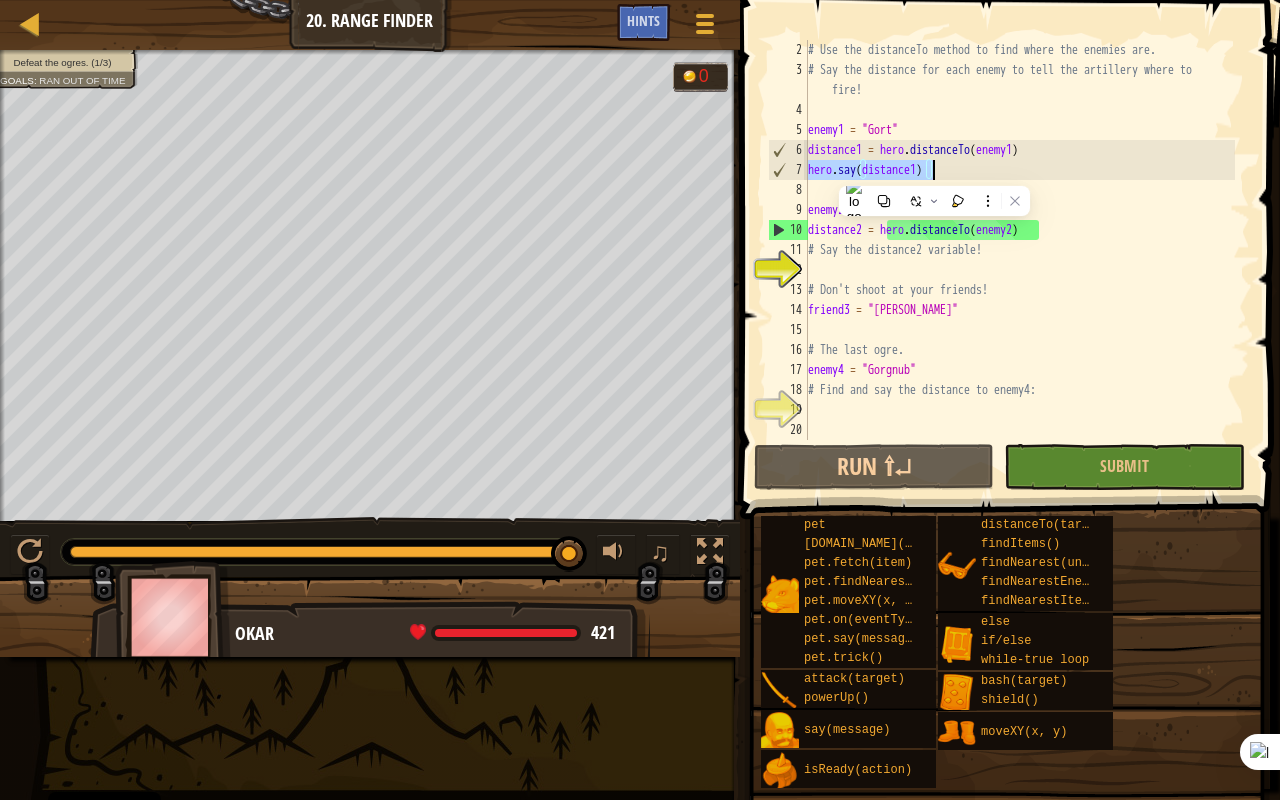 click on "# Use the distanceTo method to find where the enemies are. # Say the distance for each enemy to tell the artillery where to       fire! enemy1   =   "Gort" distance1   =   hero . distanceTo ( enemy1 ) hero . say ( distance1 ) enemy2   =   "Smasher" distance2   =   hero . distanceTo ( enemy2 ) # Say the distance2 variable! # Don't shoot at your friends! friend3   =   "Charles" # The last ogre. enemy4   =   "Gorgnub" # Find and say the distance to enemy4:" at bounding box center (1019, 260) 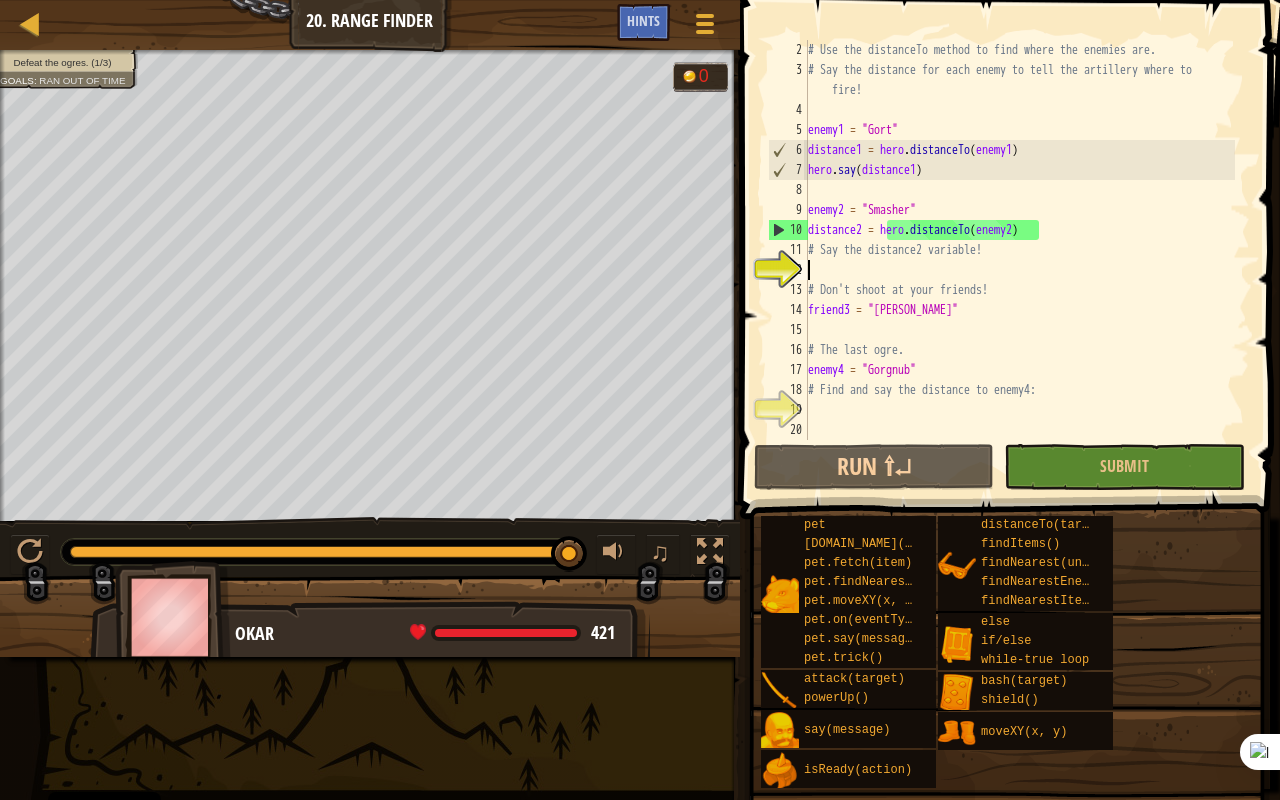 paste on "hero.say(distance1)" 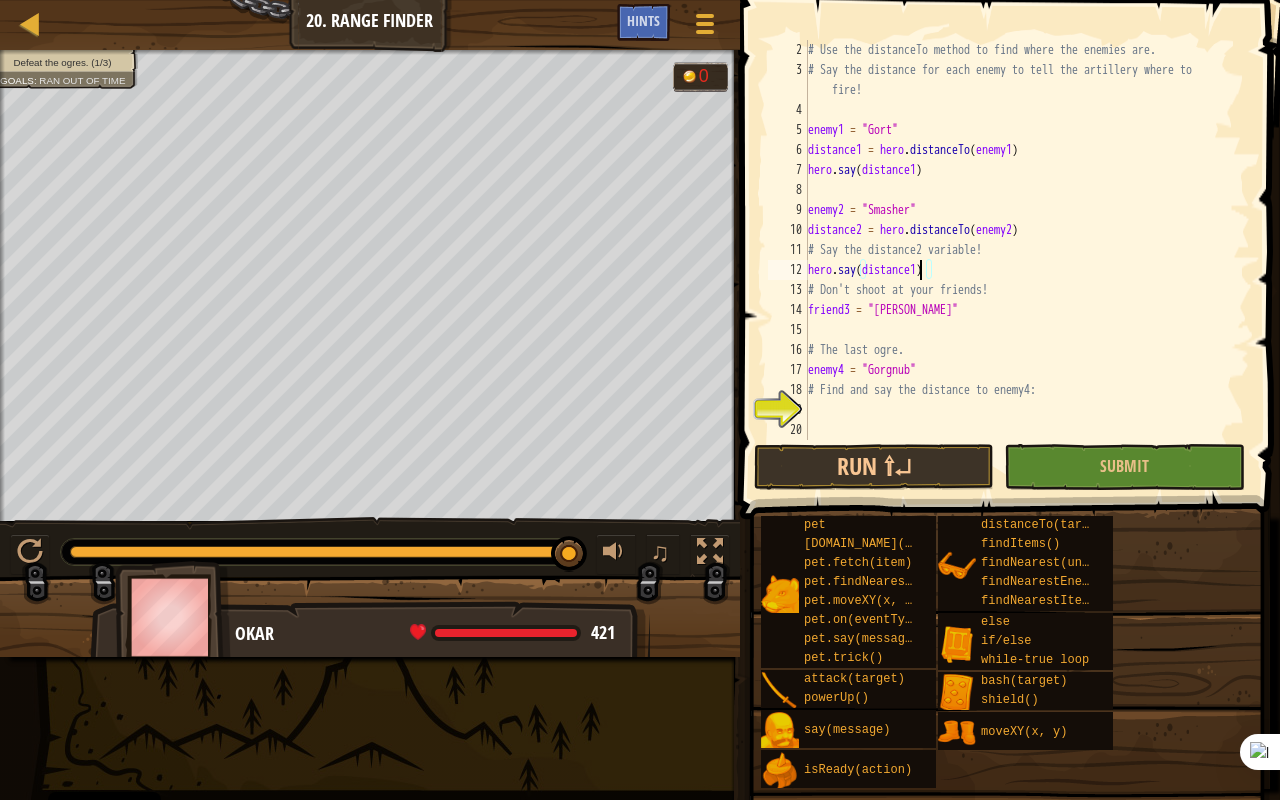 drag, startPoint x: 922, startPoint y: 267, endPoint x: 936, endPoint y: 268, distance: 14.035668 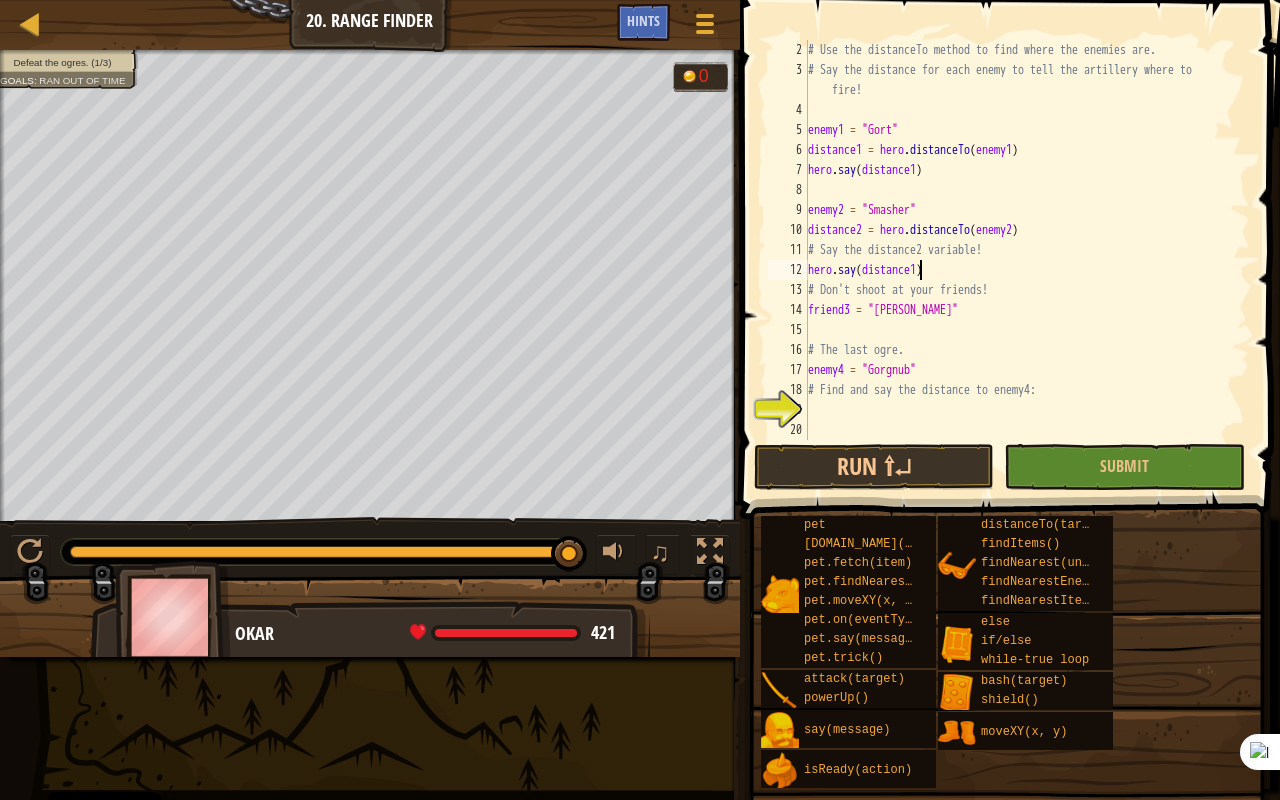click on "# Use the distanceTo method to find where the enemies are. # Say the distance for each enemy to tell the artillery where to       fire! enemy1   =   "Gort" distance1   =   hero . distanceTo ( enemy1 ) hero . say ( distance1 ) enemy2   =   "Smasher" distance2   =   hero . distanceTo ( enemy2 ) # Say the distance2 variable! hero . say ( distance1 ) # Don't shoot at your friends! friend3   =   "Charles" # The last ogre. enemy4   =   "Gorgnub" # Find and say the distance to enemy4:" at bounding box center (1019, 260) 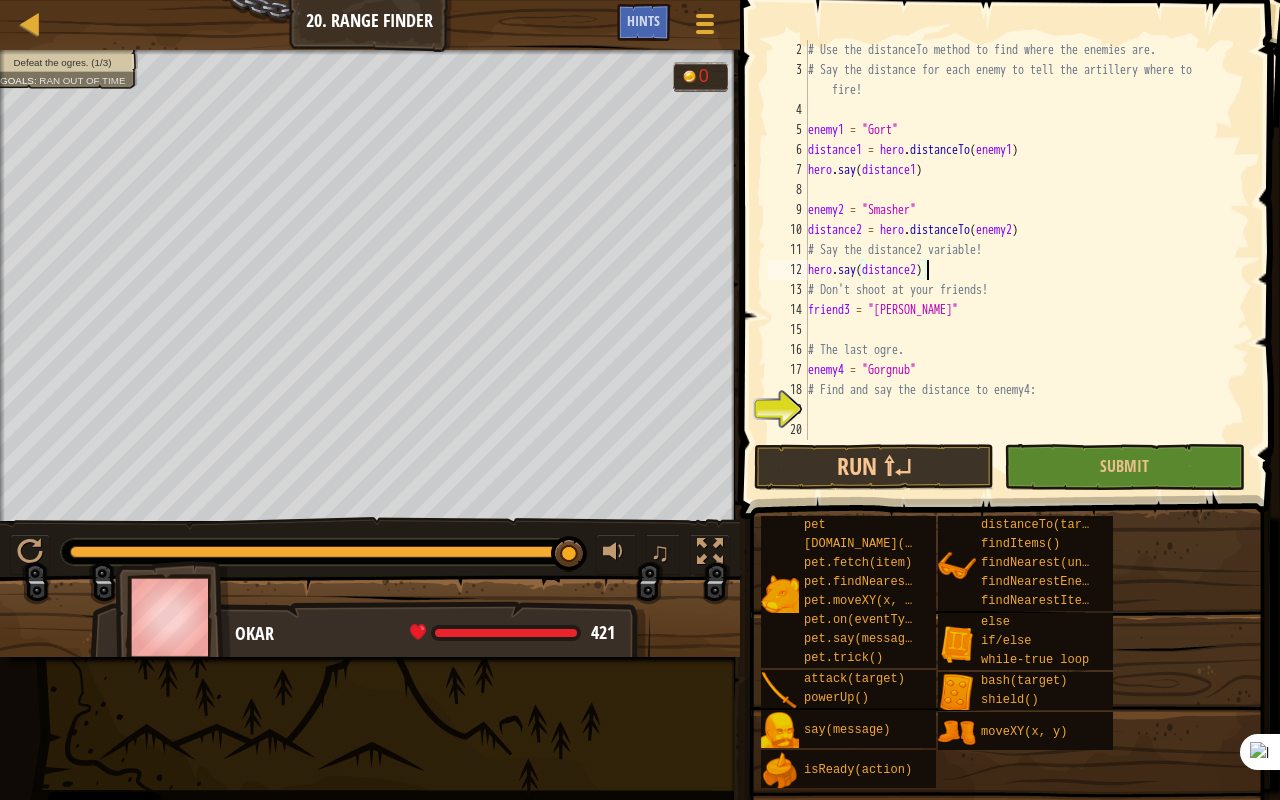 scroll, scrollTop: 9, scrollLeft: 9, axis: both 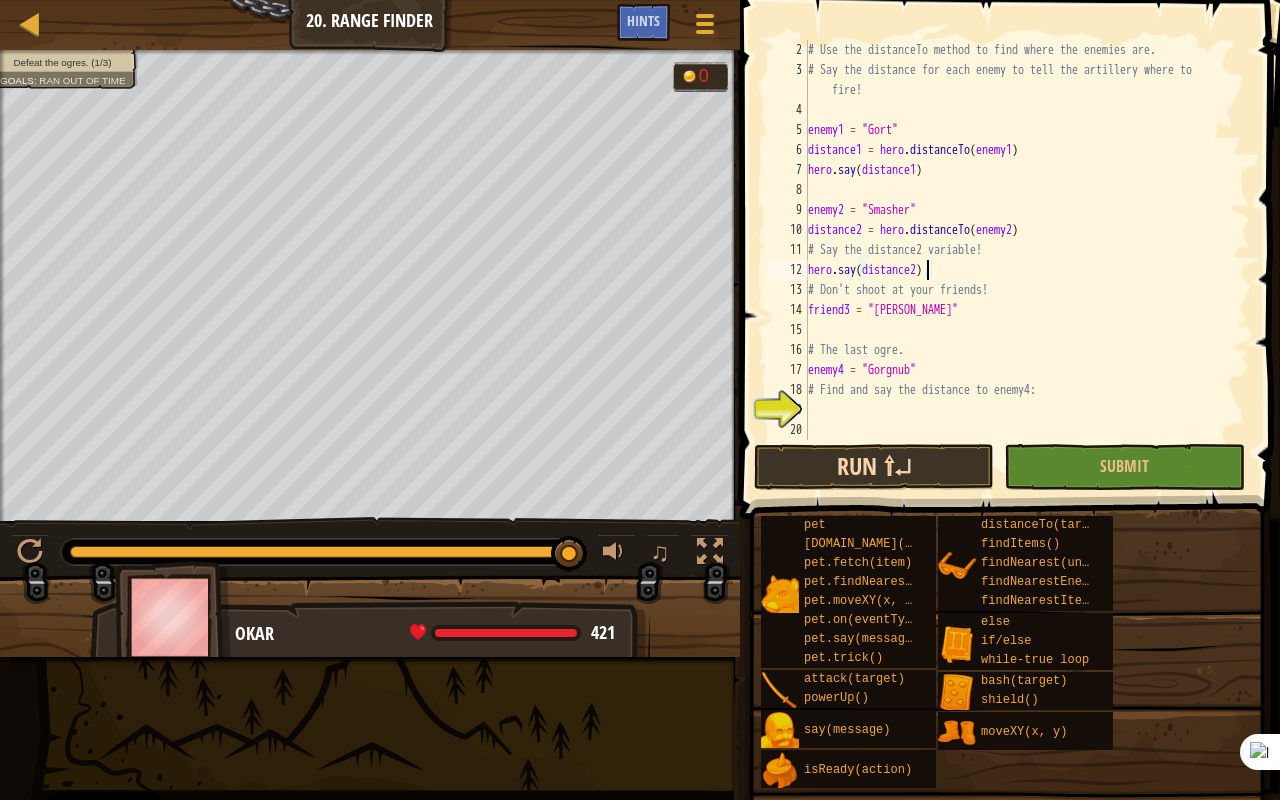 type on "hero.say(distance2)" 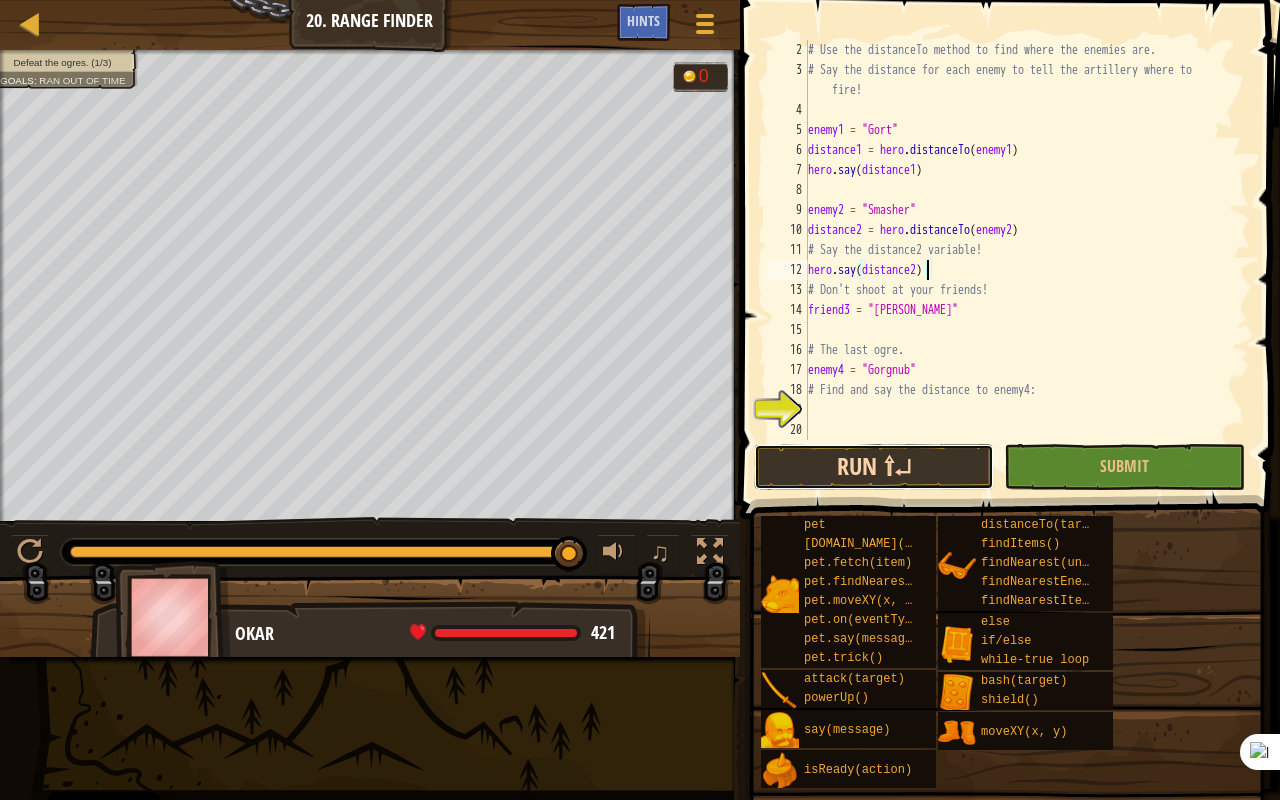 click on "Run ⇧↵" at bounding box center (874, 467) 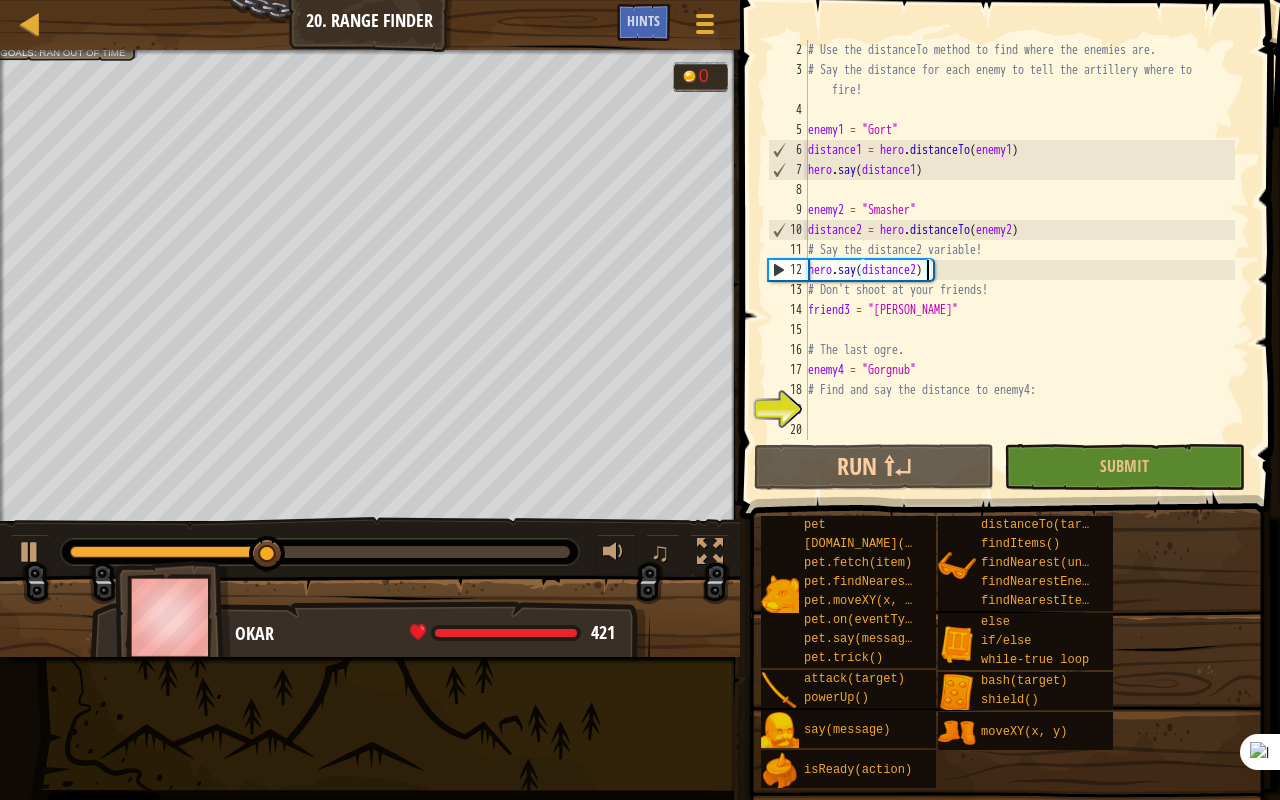 click on "# Use the distanceTo method to find where the enemies are. # Say the distance for each enemy to tell the artillery where to       fire! enemy1   =   "Gort" distance1   =   hero . distanceTo ( enemy1 ) hero . say ( distance1 ) enemy2   =   "Smasher" distance2   =   hero . distanceTo ( enemy2 ) # Say the distance2 variable! hero . say ( distance2 ) # Don't shoot at your friends! friend3   =   "Charles" # The last ogre. enemy4   =   "Gorgnub" # Find and say the distance to enemy4:" at bounding box center [1019, 260] 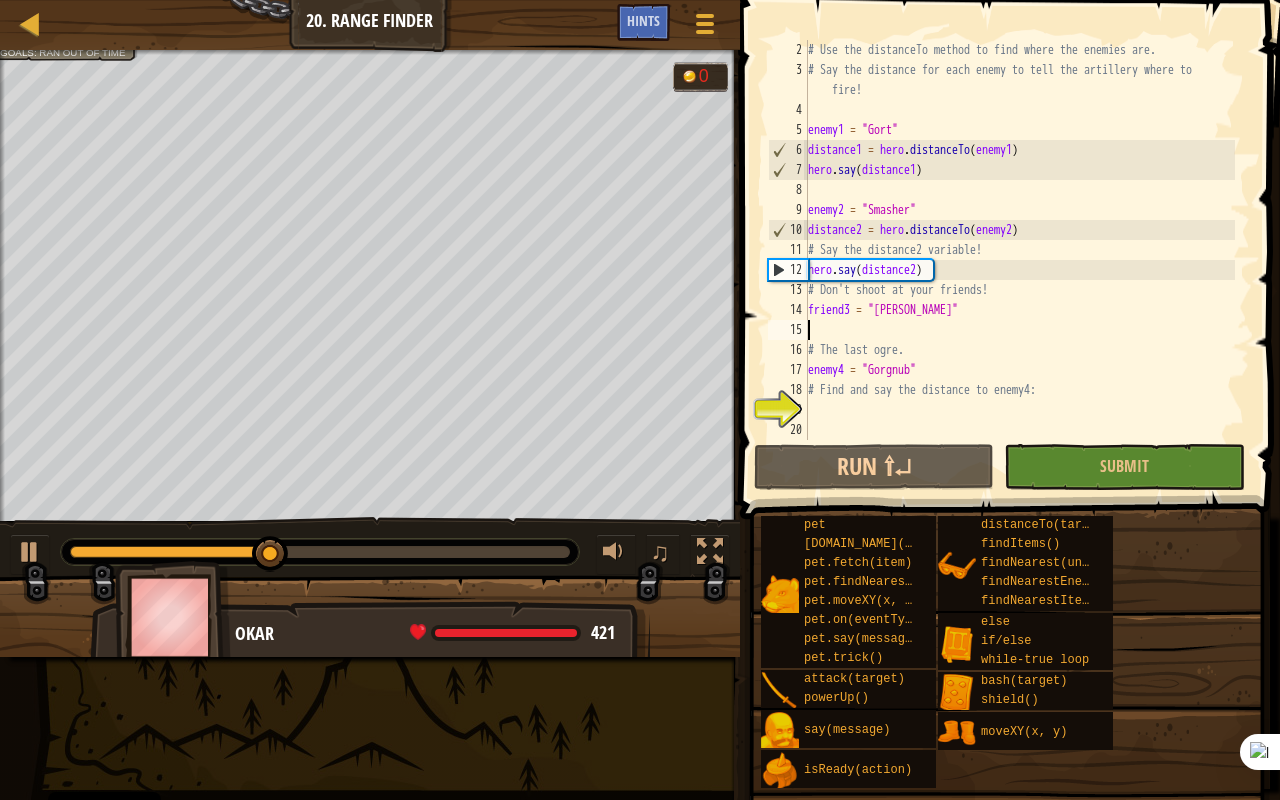 scroll, scrollTop: 9, scrollLeft: 0, axis: vertical 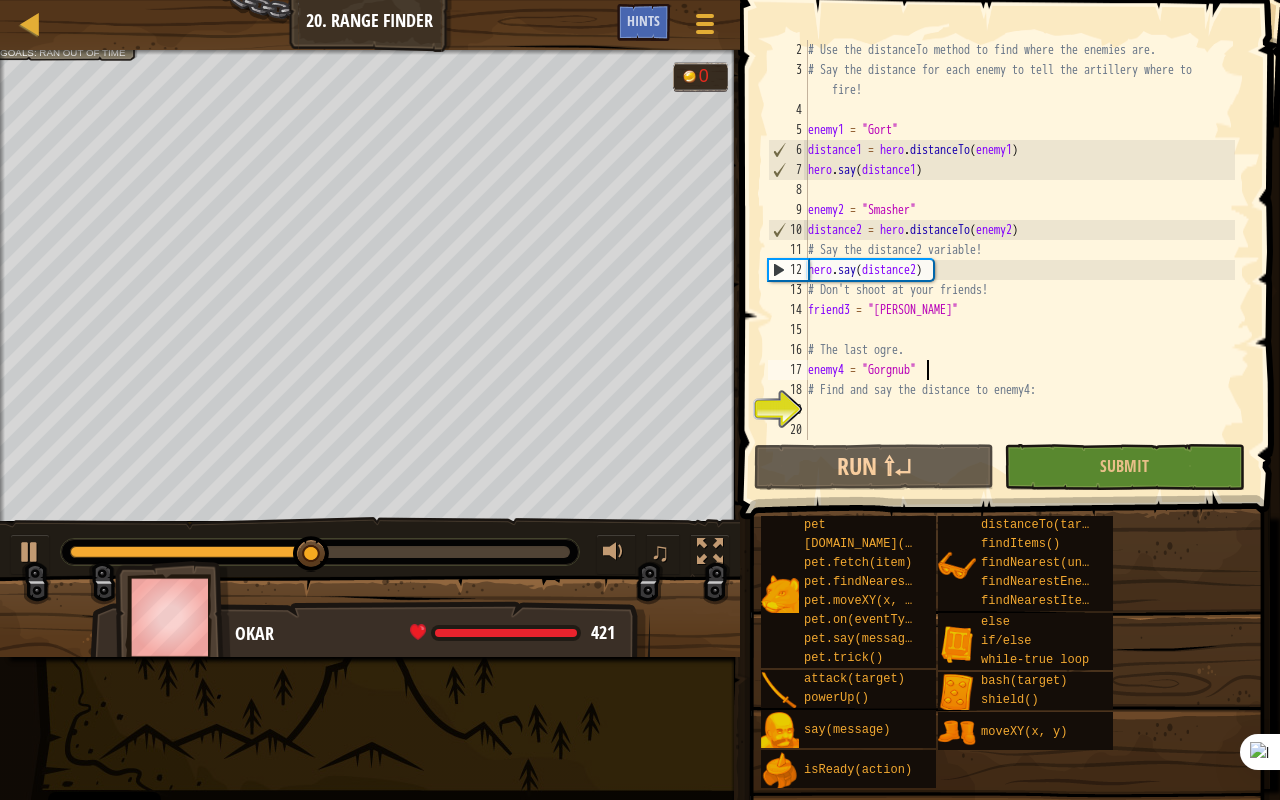 click on "# Use the distanceTo method to find where the enemies are. # Say the distance for each enemy to tell the artillery where to       fire! enemy1   =   "Gort" distance1   =   hero . distanceTo ( enemy1 ) hero . say ( distance1 ) enemy2   =   "Smasher" distance2   =   hero . distanceTo ( enemy2 ) # Say the distance2 variable! hero . say ( distance2 ) # Don't shoot at your friends! friend3   =   "Charles" # The last ogre. enemy4   =   "Gorgnub" # Find and say the distance to enemy4:" at bounding box center (1019, 260) 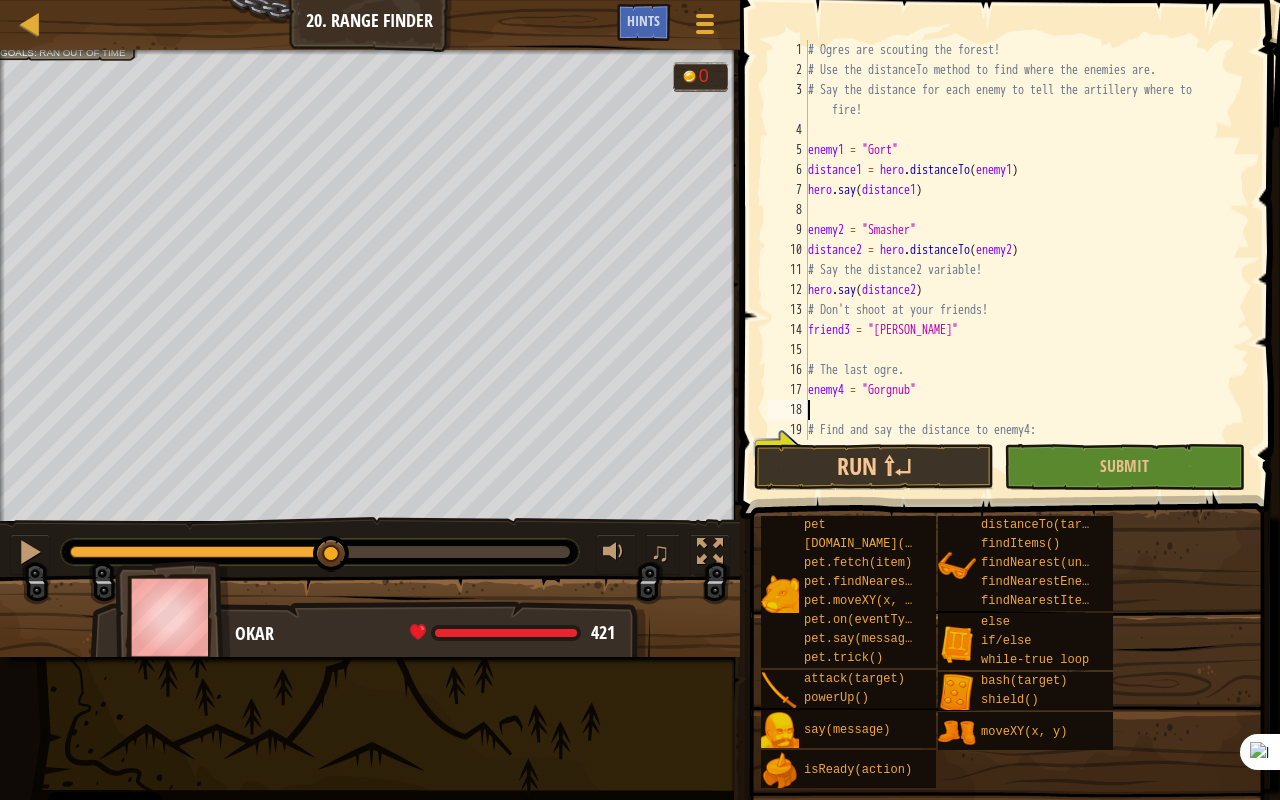 scroll, scrollTop: 40, scrollLeft: 0, axis: vertical 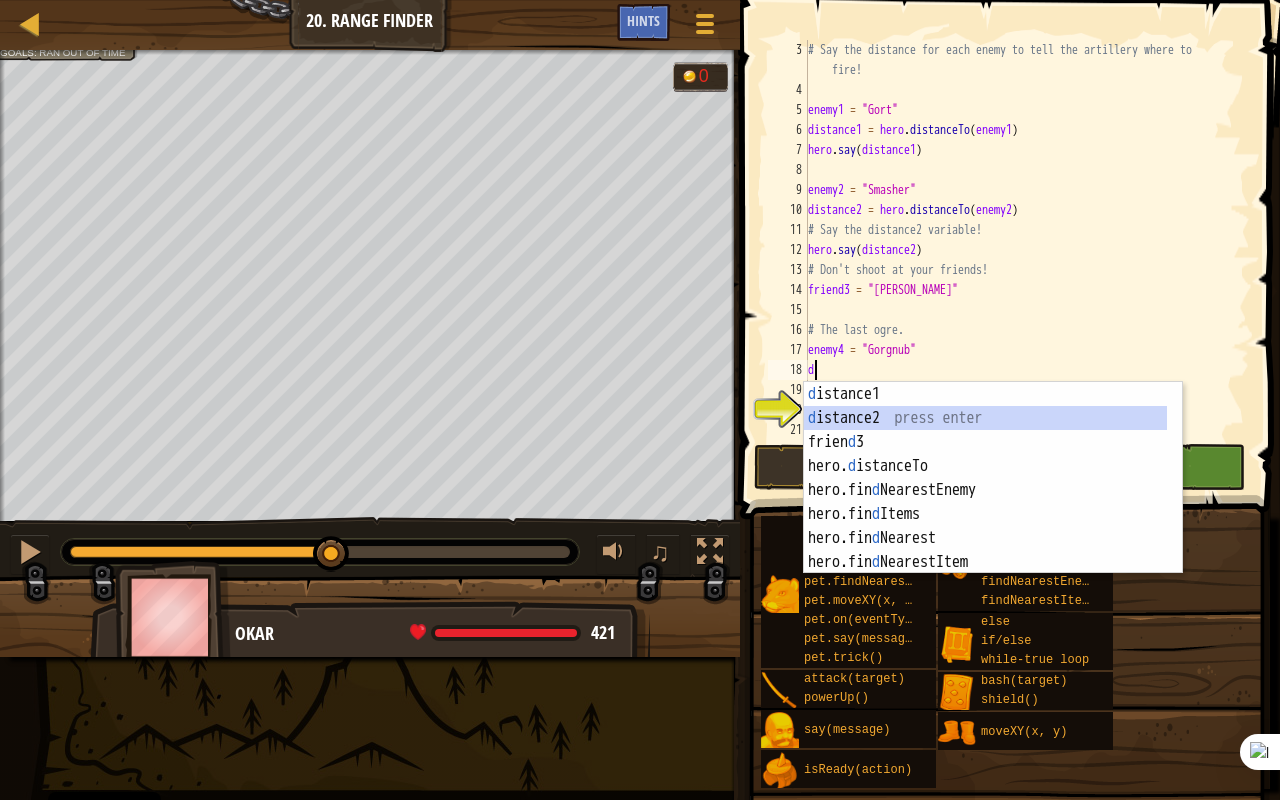 click on "d istance1 press enter d istance2 press enter frien d 3 press enter hero. d istanceTo press enter hero.fin d NearestEnemy press enter hero.fin d Items press enter hero.fin d Nearest press enter hero.fin d NearestItem press enter hero.shiel d press enter" at bounding box center (986, 502) 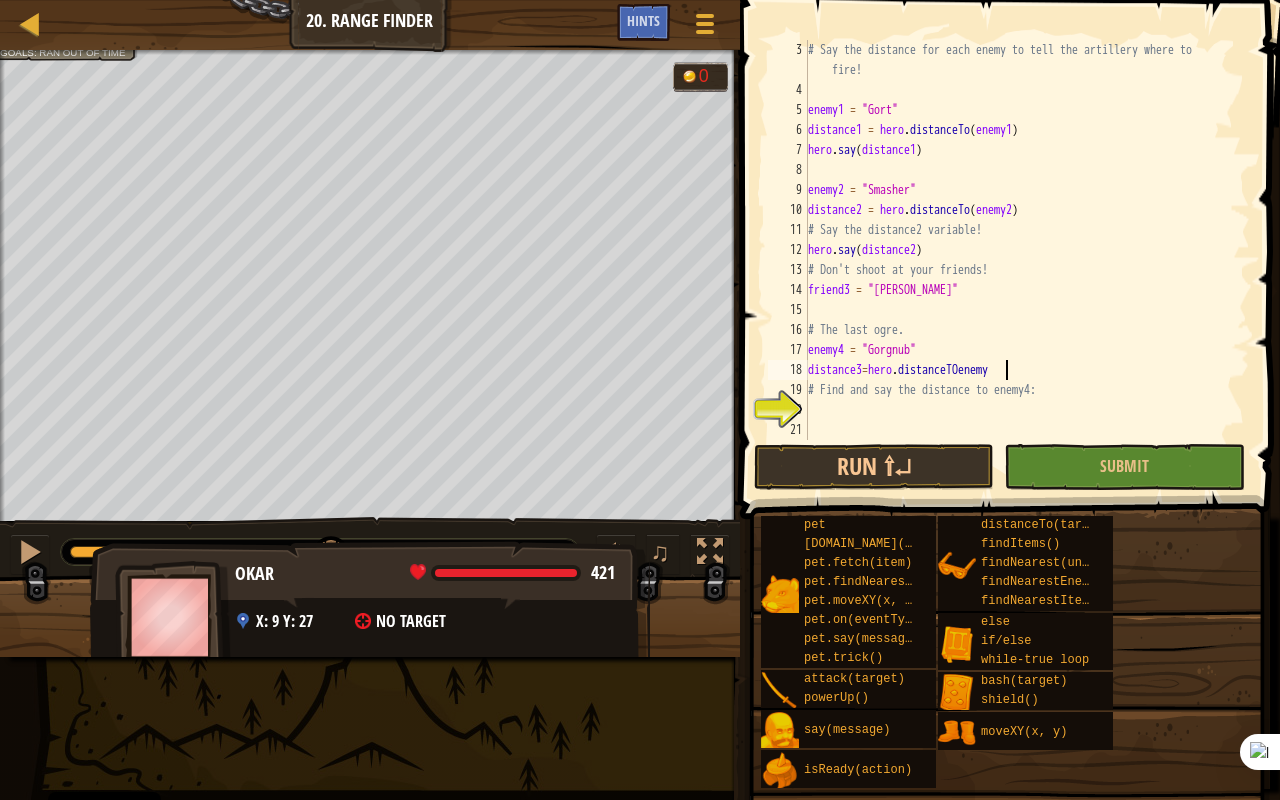 scroll, scrollTop: 9, scrollLeft: 16, axis: both 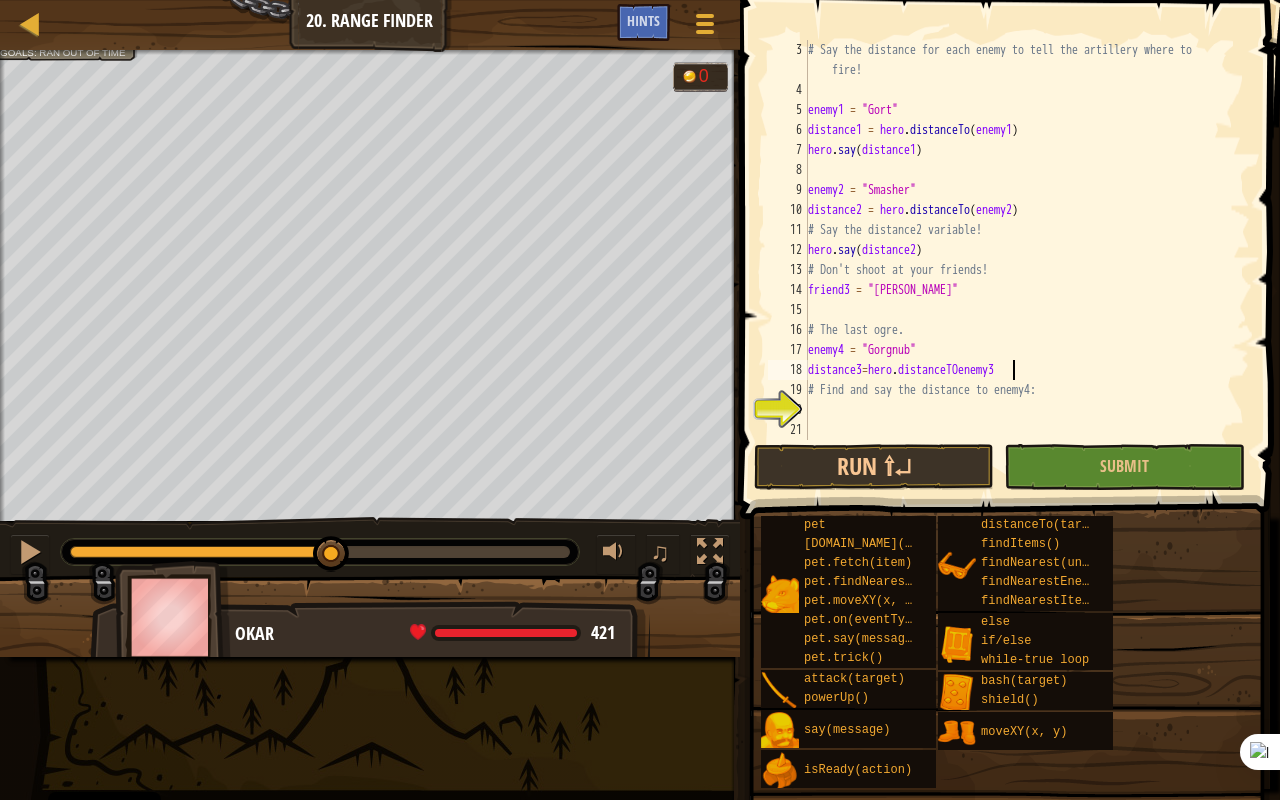 click on "# Say the distance for each enemy to tell the artillery where to       fire! enemy1   =   "Gort" distance1   =   hero . distanceTo ( enemy1 ) hero . say ( distance1 ) enemy2   =   "Smasher" distance2   =   hero . distanceTo ( enemy2 ) # Say the distance2 variable! hero . say ( distance2 ) # Don't shoot at your friends! friend3   =   "Charles" # The last ogre. enemy4   =   "Gorgnub" distance3 = hero . distanceTOenemy3 # Find and say the distance to enemy4:" at bounding box center [1019, 270] 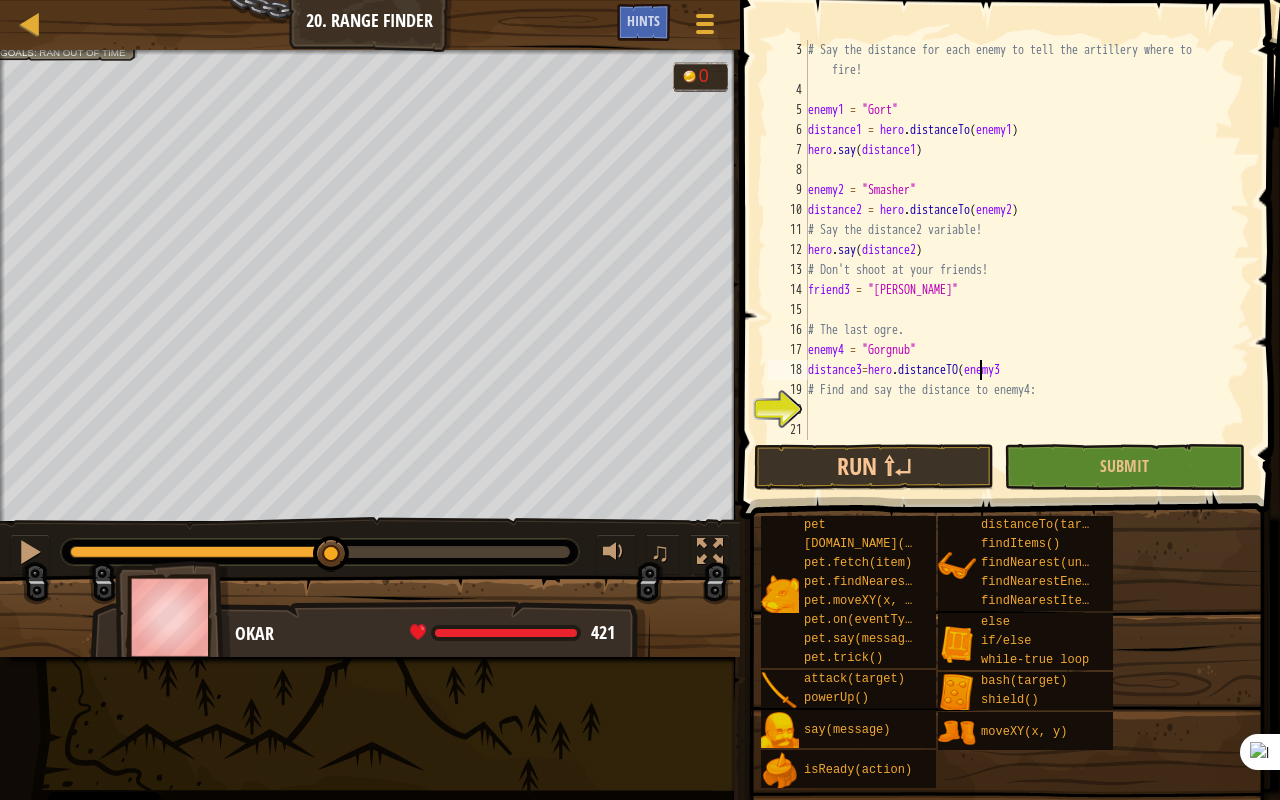 scroll, scrollTop: 9, scrollLeft: 14, axis: both 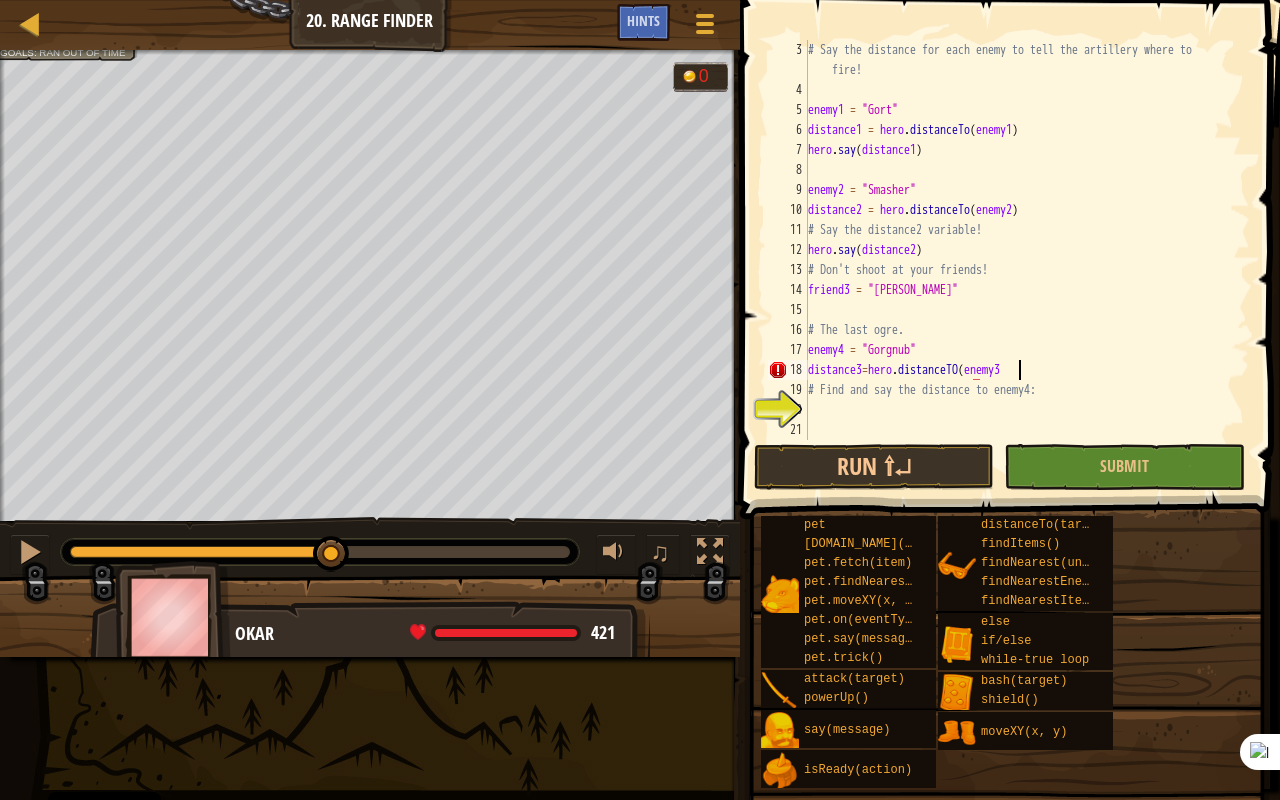 click on "# Say the distance for each enemy to tell the artillery where to       fire! enemy1   =   "Gort" distance1   =   hero . distanceTo ( enemy1 ) hero . say ( distance1 ) enemy2   =   "Smasher" distance2   =   hero . distanceTo ( enemy2 ) # Say the distance2 variable! hero . say ( distance2 ) # Don't shoot at your friends! friend3   =   "Charles" # The last ogre. enemy4   =   "Gorgnub" distance3 = hero . distanceTO ( enemy3 # Find and say the distance to enemy4:" at bounding box center (1019, 270) 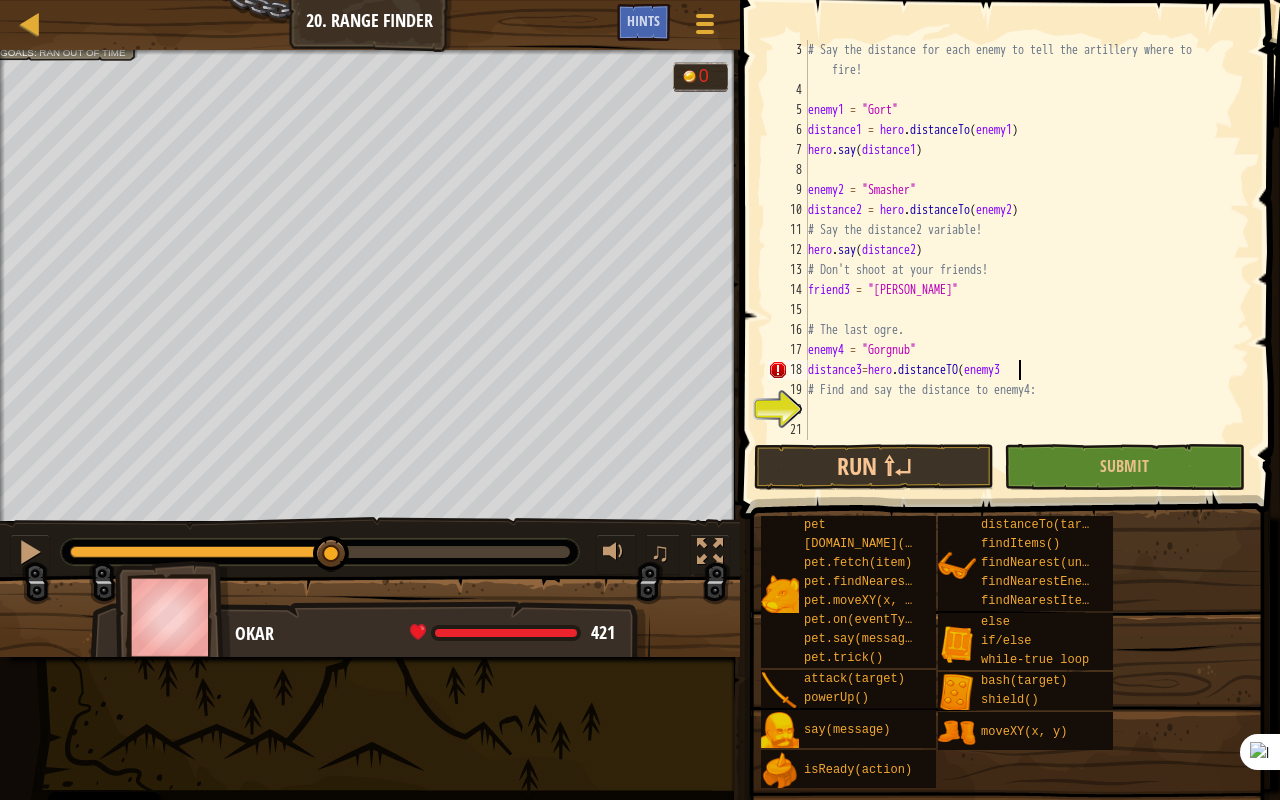 type on "distance3=hero.distanceTO(enemy3)" 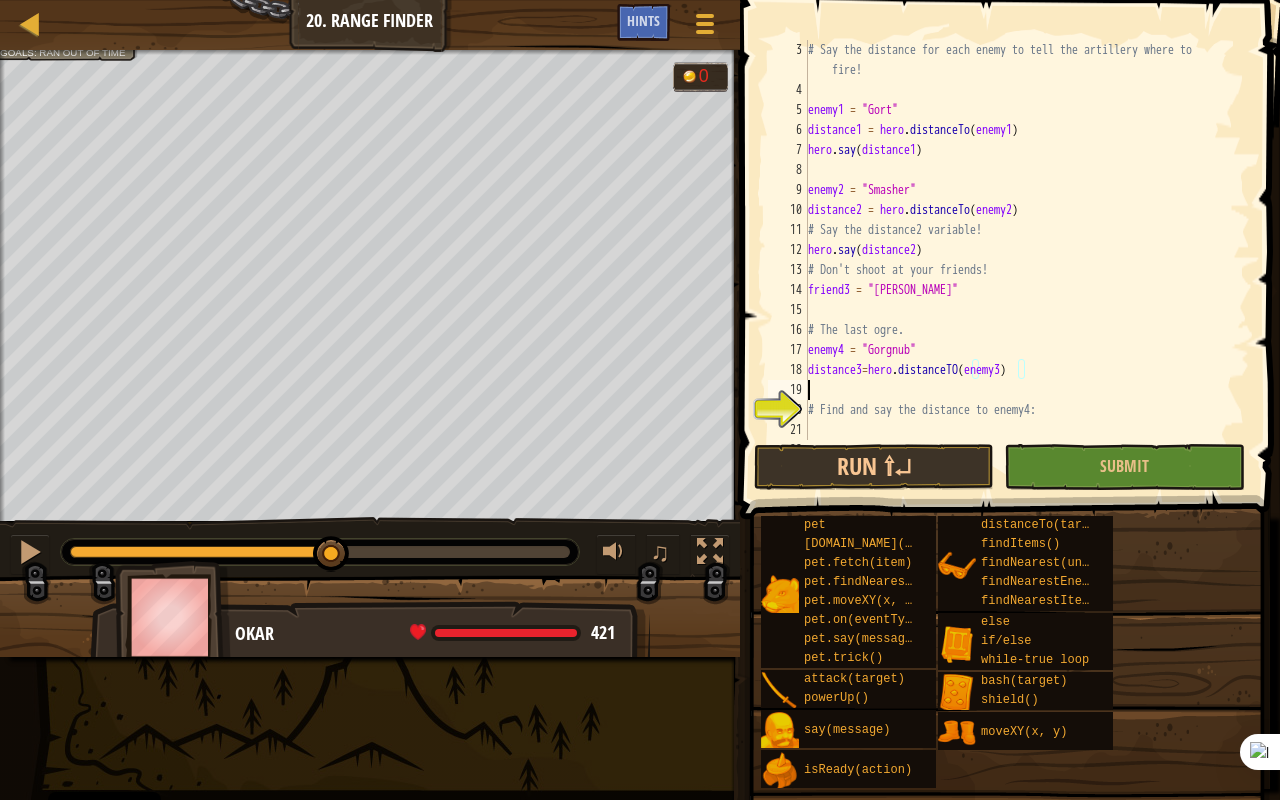 scroll, scrollTop: 9, scrollLeft: 0, axis: vertical 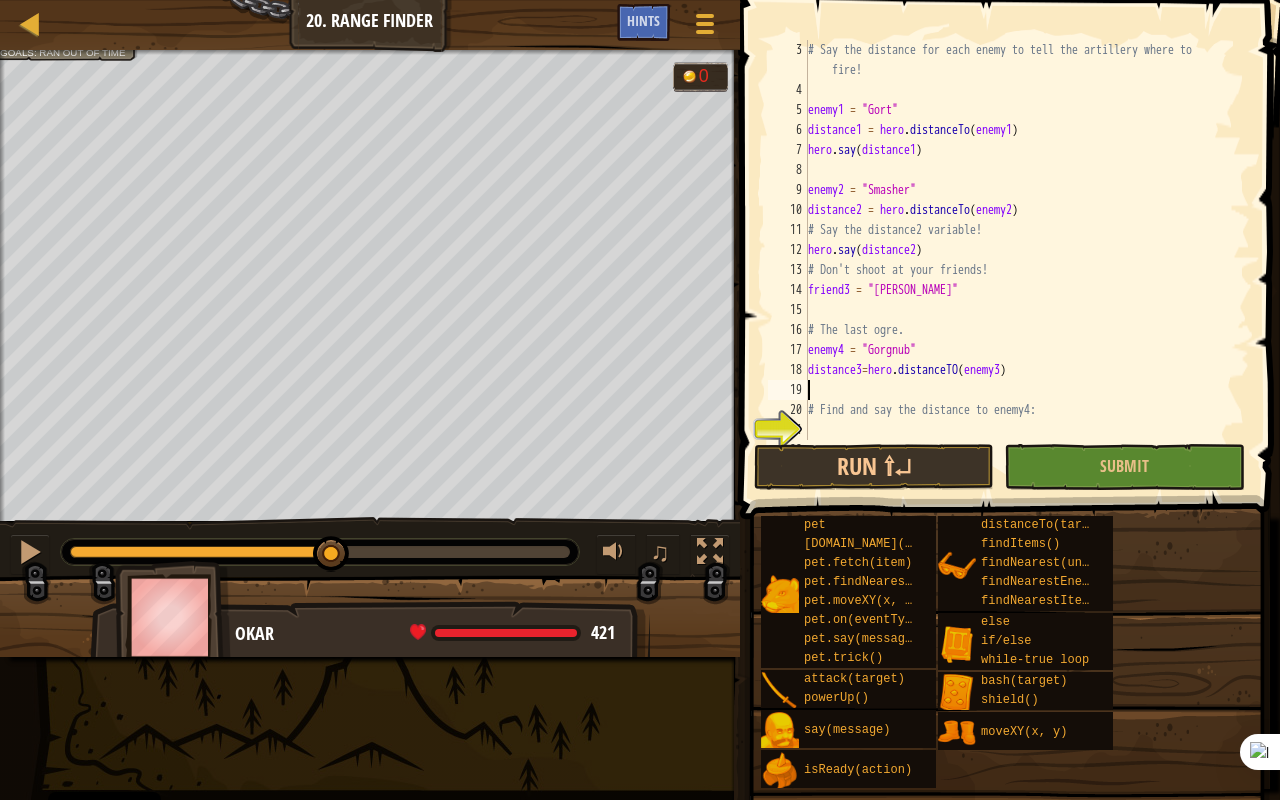 paste on "hero.say(distance1)" 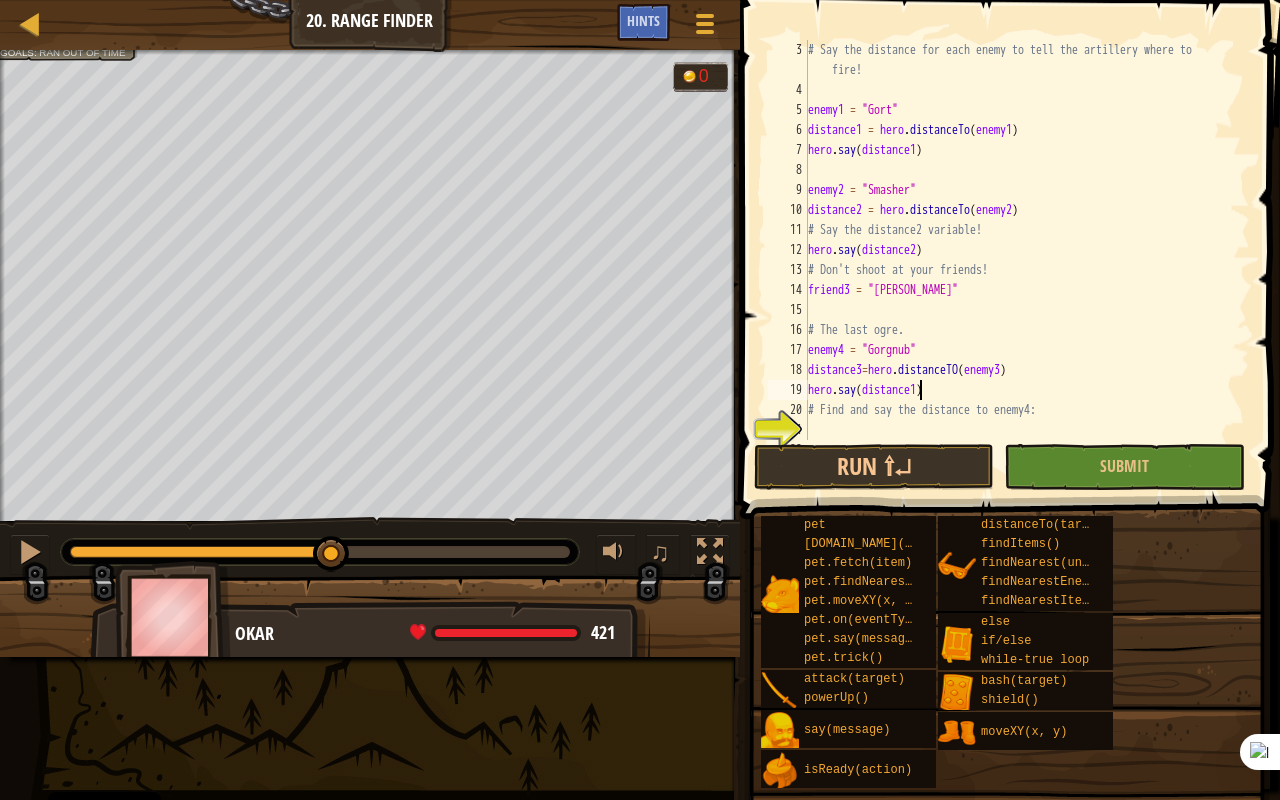 click on "# Say the distance for each enemy to tell the artillery where to       fire! enemy1   =   "Gort" distance1   =   hero . distanceTo ( enemy1 ) hero . say ( distance1 ) enemy2   =   "Smasher" distance2   =   hero . distanceTo ( enemy2 ) # Say the distance2 variable! hero . say ( distance2 ) # Don't shoot at your friends! friend3   =   "Charles" # The last ogre. enemy4   =   "Gorgnub" distance3 = hero . distanceTO ( enemy3 ) hero . say ( distance1 ) # Find and say the distance to enemy4:" at bounding box center [1019, 270] 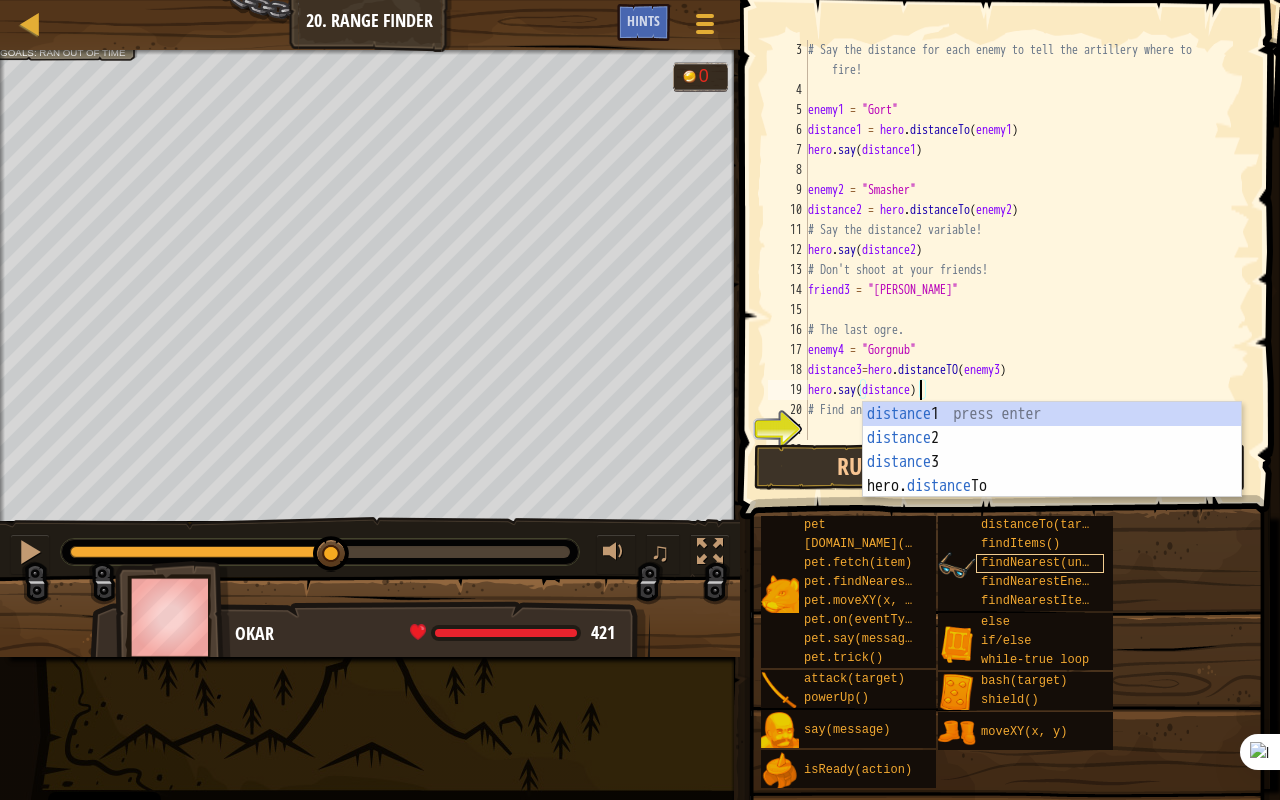scroll, scrollTop: 9, scrollLeft: 9, axis: both 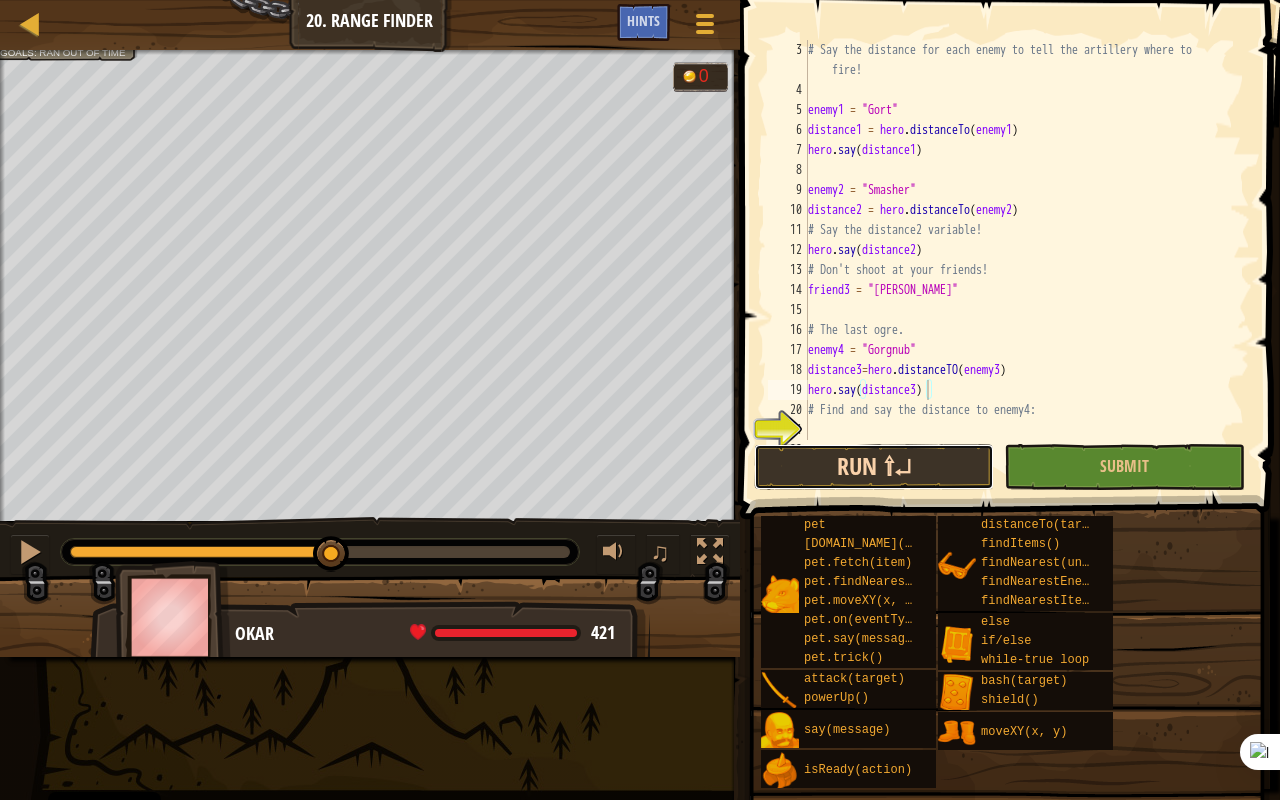 click on "Run ⇧↵" at bounding box center (874, 467) 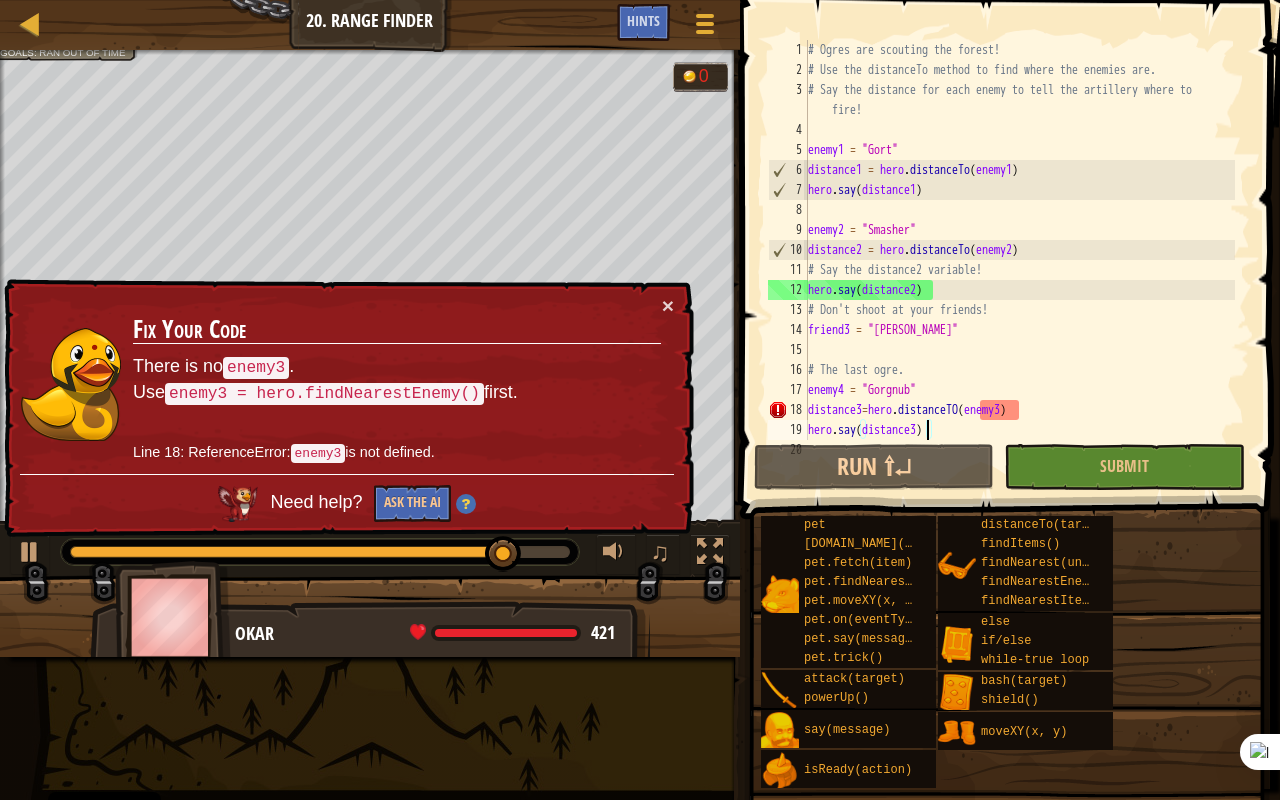 scroll, scrollTop: 60, scrollLeft: 0, axis: vertical 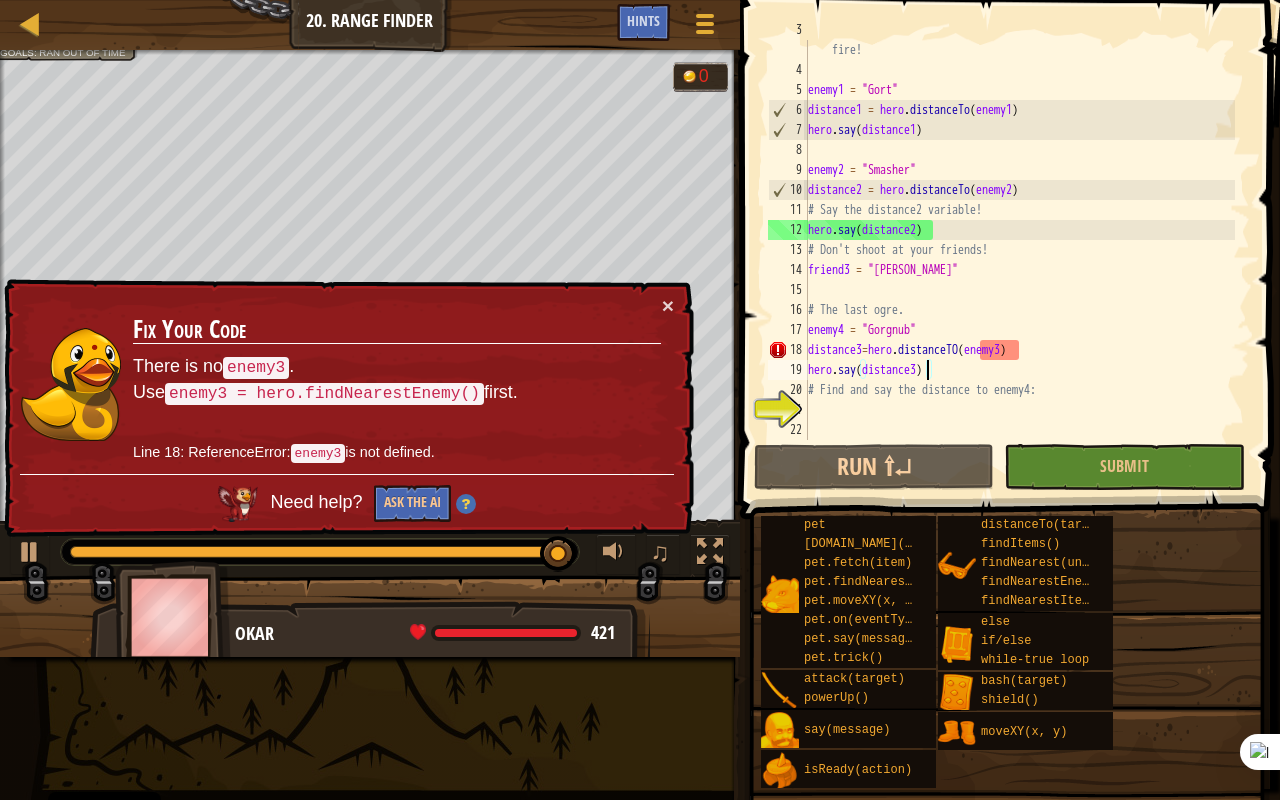 click on "# Say the distance for each enemy to tell the artillery where to       fire! enemy1   =   "Gort" distance1   =   hero . distanceTo ( enemy1 ) hero . say ( distance1 ) enemy2   =   "Smasher" distance2   =   hero . distanceTo ( enemy2 ) # Say the distance2 variable! hero . say ( distance2 ) # Don't shoot at your friends! friend3   =   "Charles" # The last ogre. enemy4   =   "Gorgnub" distance3 = hero . distanceTO ( enemy3 ) hero . say ( distance3 ) # Find and say the distance to enemy4:" at bounding box center (1019, 250) 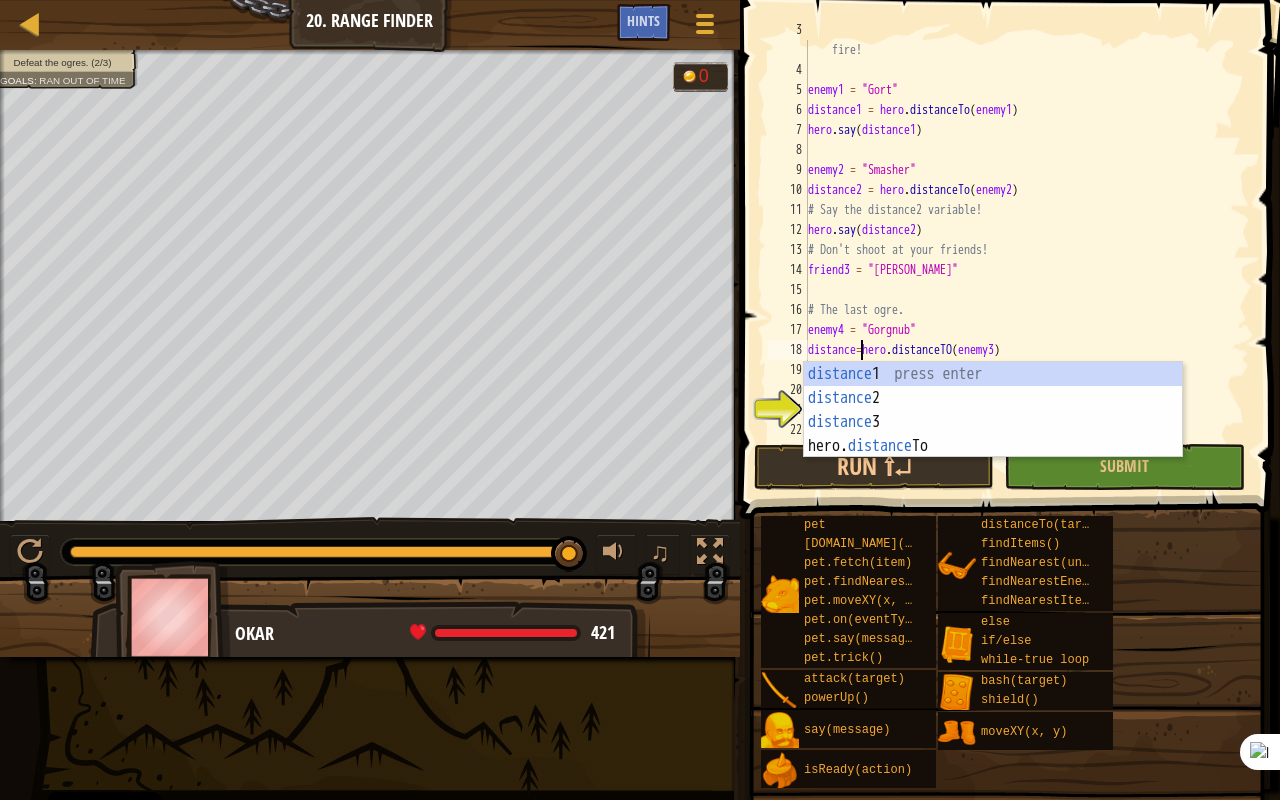 scroll, scrollTop: 9, scrollLeft: 5, axis: both 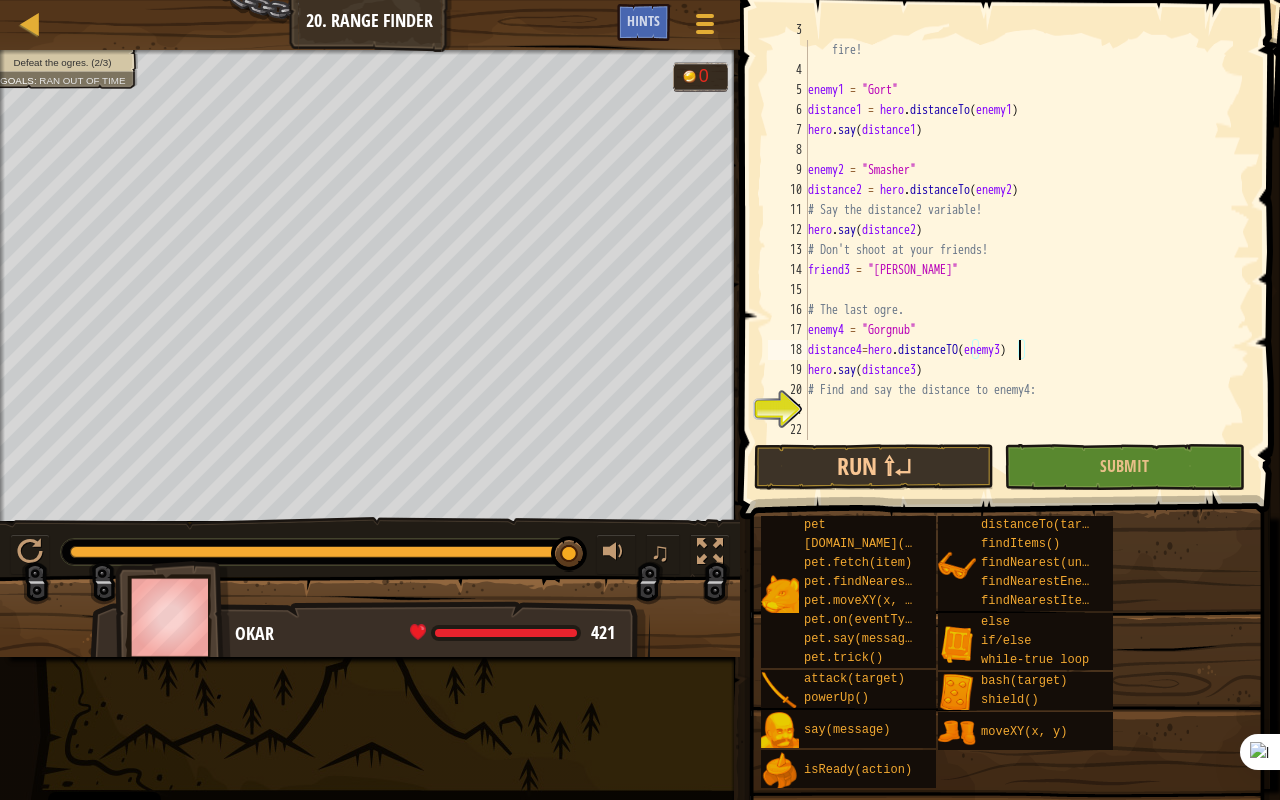 click on "# Say the distance for each enemy to tell the artillery where to       fire! enemy1   =   "Gort" distance1   =   hero . distanceTo ( enemy1 ) hero . say ( distance1 ) enemy2   =   "Smasher" distance2   =   hero . distanceTo ( enemy2 ) # Say the distance2 variable! hero . say ( distance2 ) # Don't shoot at your friends! friend3   =   "Charles" # The last ogre. enemy4   =   "Gorgnub" distance4 = hero . distanceTO ( enemy3 ) hero . say ( distance3 ) # Find and say the distance to enemy4:" at bounding box center [1019, 250] 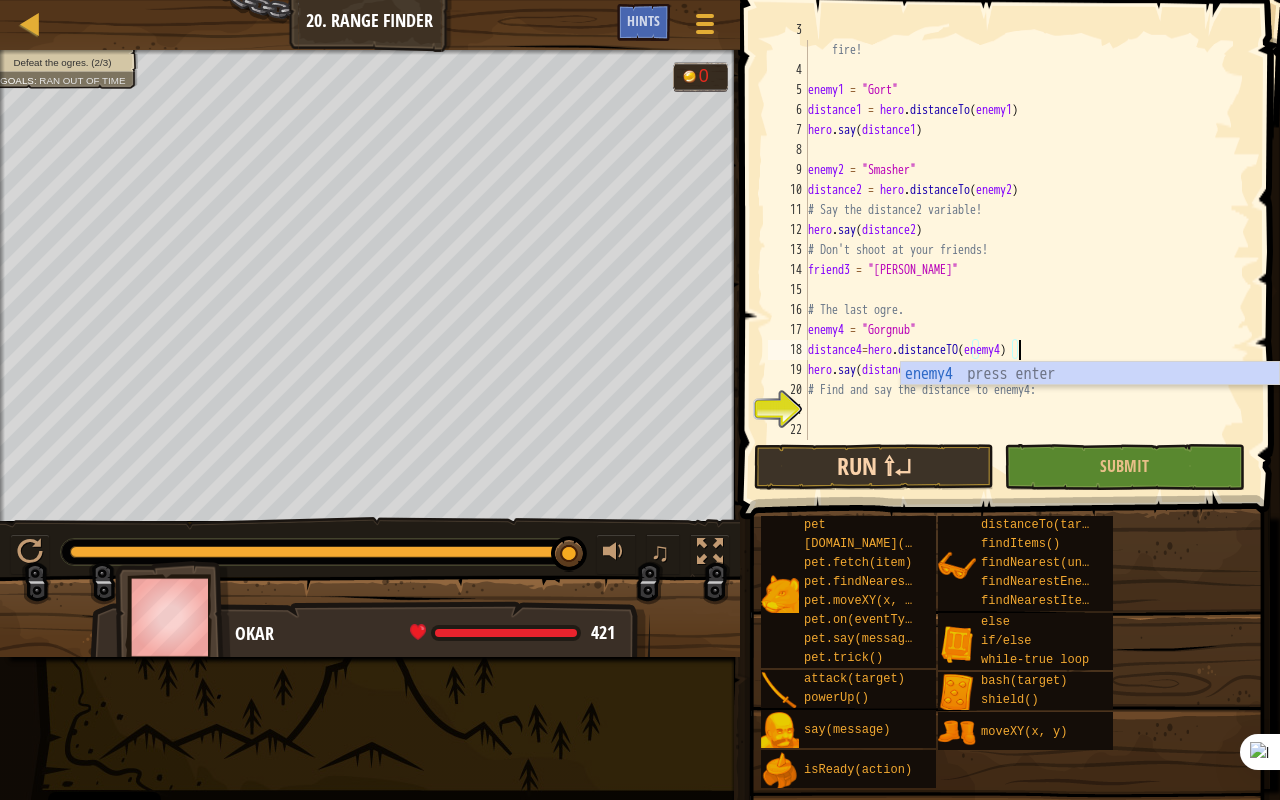 scroll, scrollTop: 9, scrollLeft: 16, axis: both 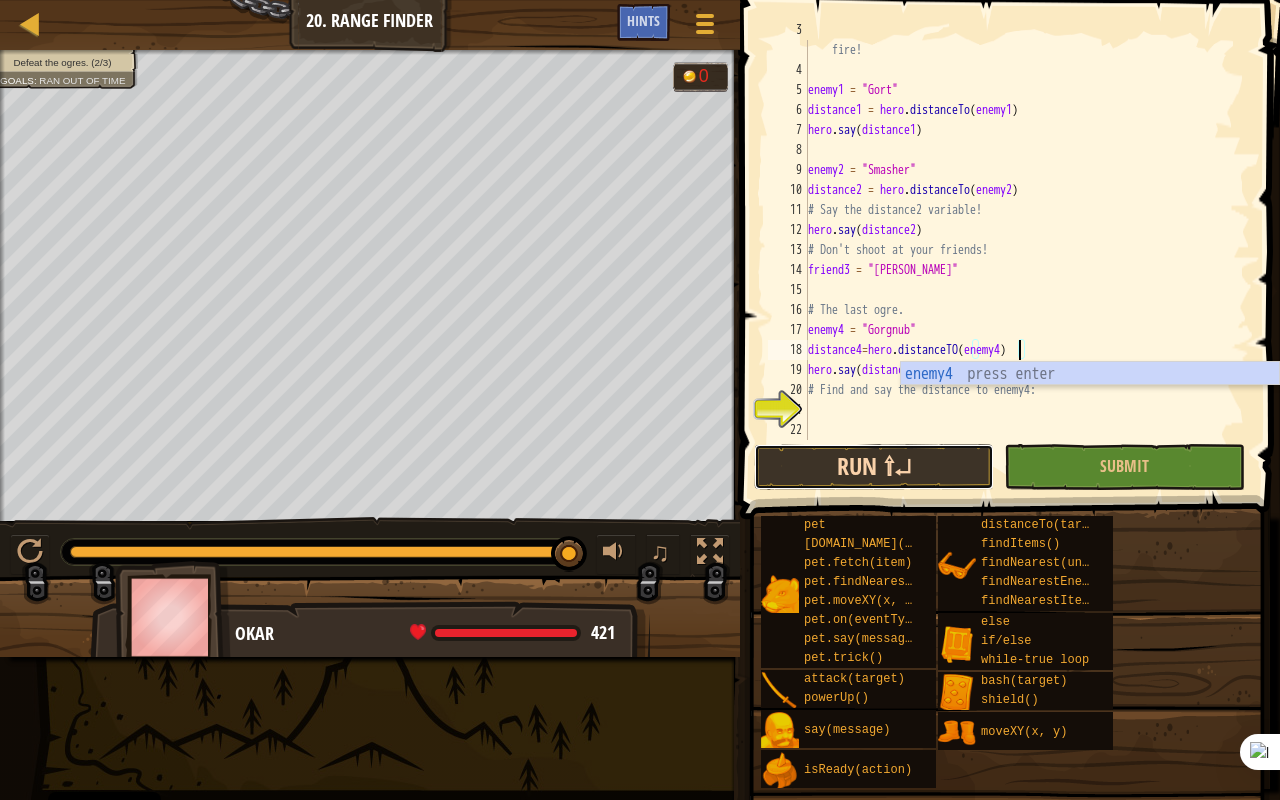 click on "Run ⇧↵" at bounding box center (874, 467) 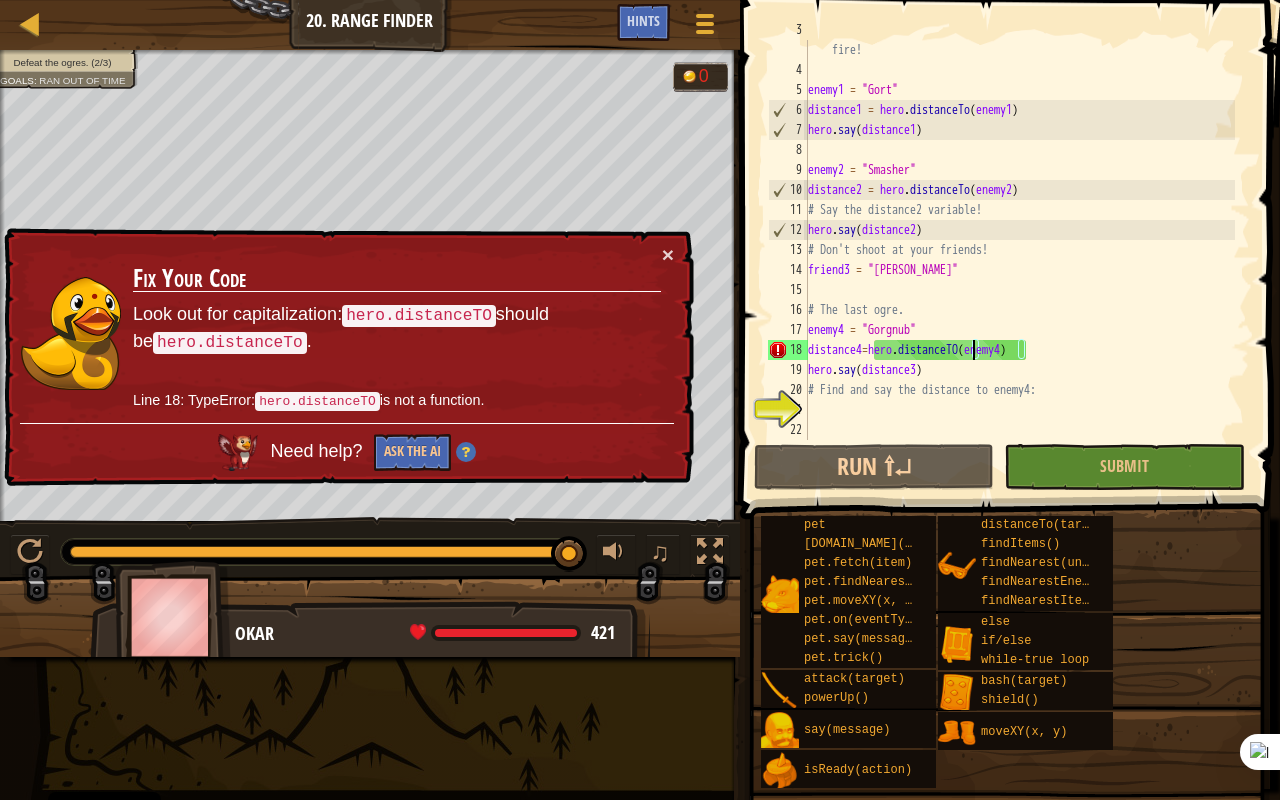 click on "# Say the distance for each enemy to tell the artillery where to       fire! enemy1   =   "Gort" distance1   =   hero . distanceTo ( enemy1 ) hero . say ( distance1 ) enemy2   =   "Smasher" distance2   =   hero . distanceTo ( enemy2 ) # Say the distance2 variable! hero . say ( distance2 ) # Don't shoot at your friends! friend3   =   "Charles" # The last ogre. enemy4   =   "Gorgnub" distance4 = hero . distanceTO ( enemy4 ) hero . say ( distance3 ) # Find and say the distance to enemy4:" at bounding box center (1019, 250) 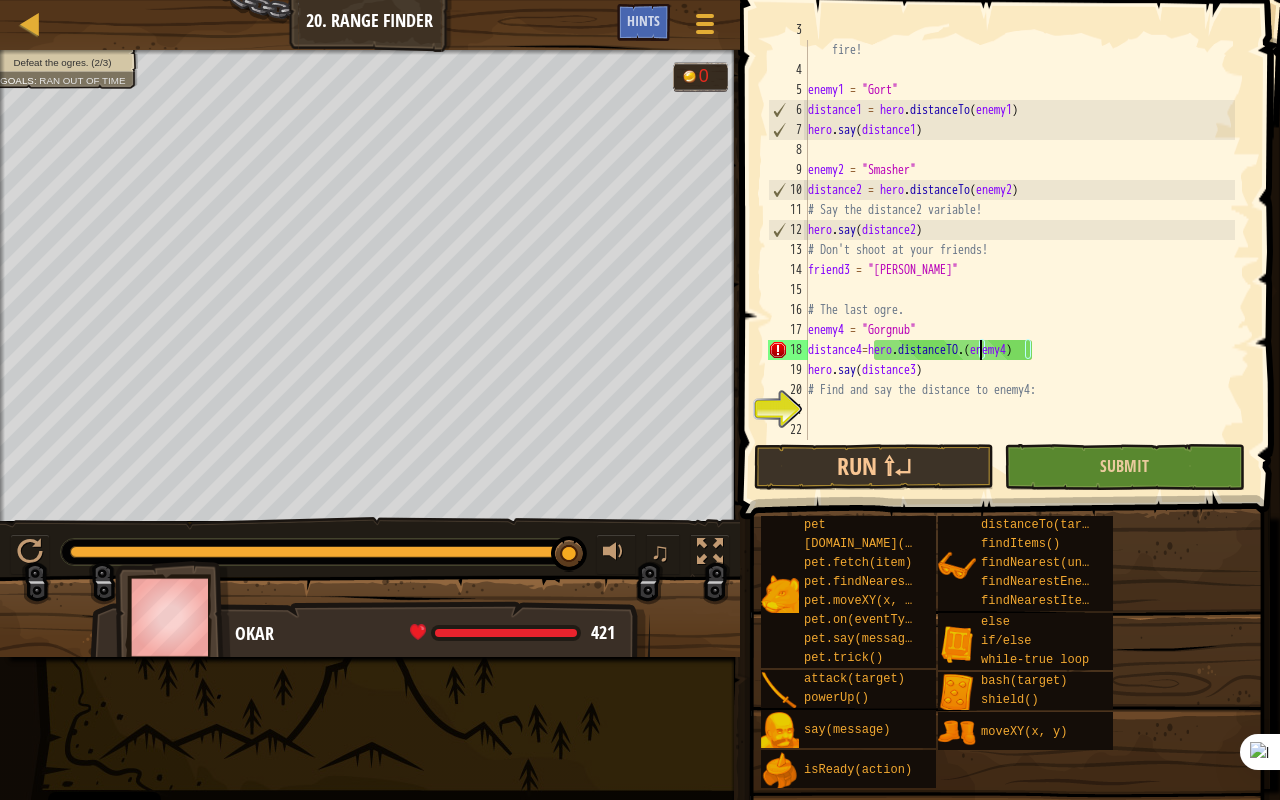 scroll, scrollTop: 9, scrollLeft: 14, axis: both 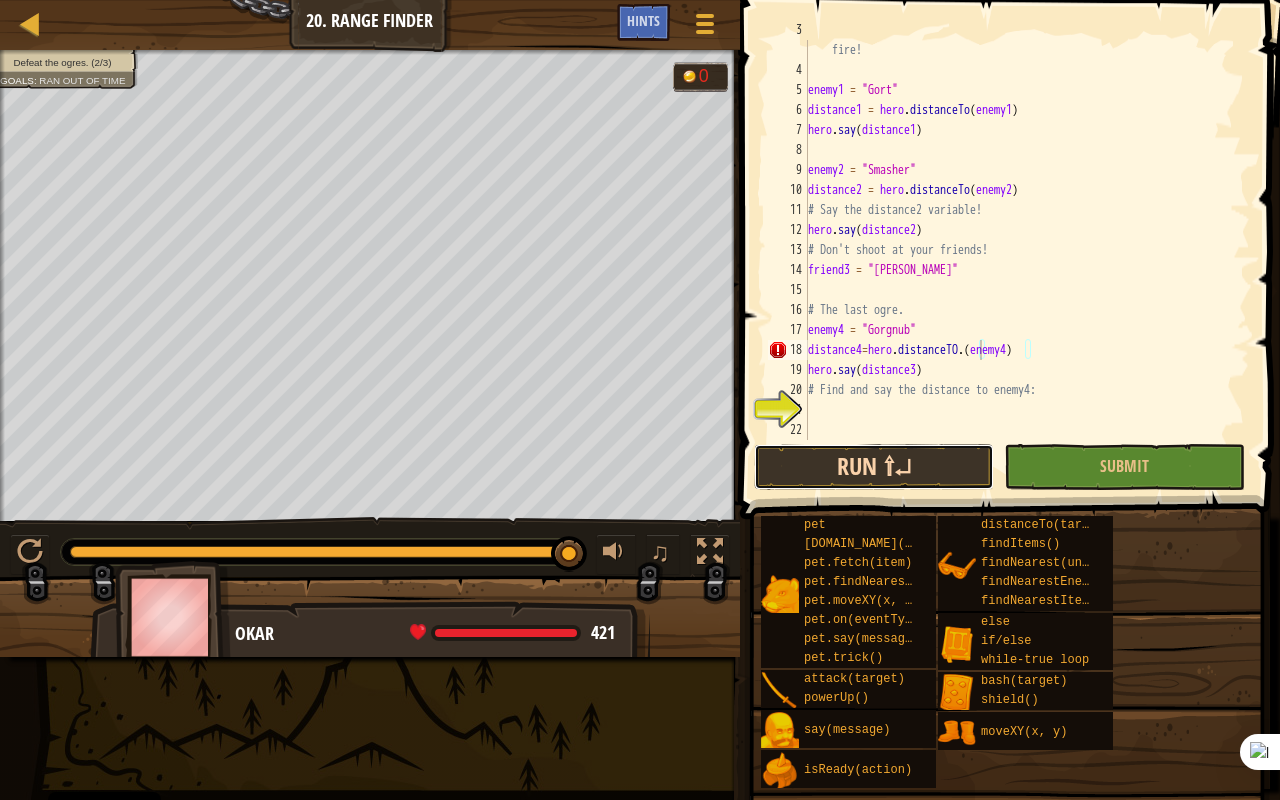 click on "Run ⇧↵" at bounding box center [874, 467] 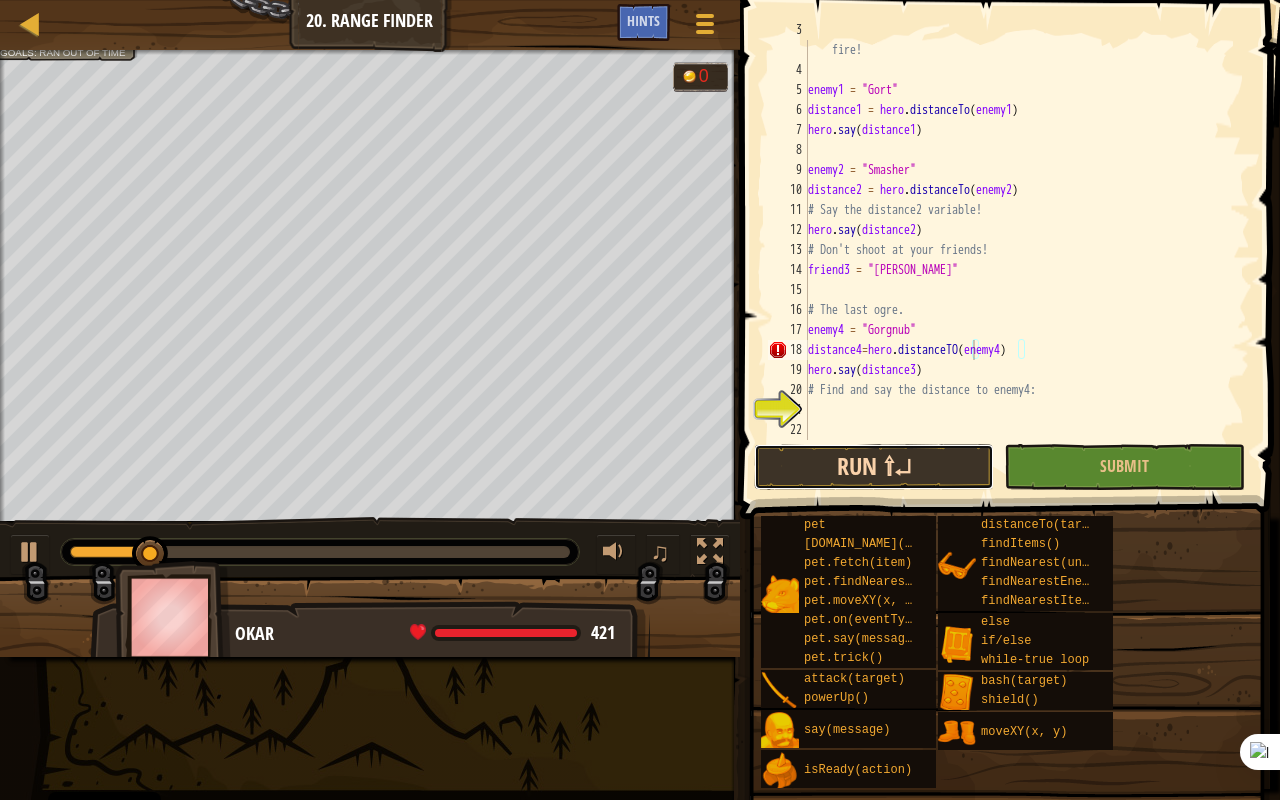 click on "Run ⇧↵" at bounding box center [874, 467] 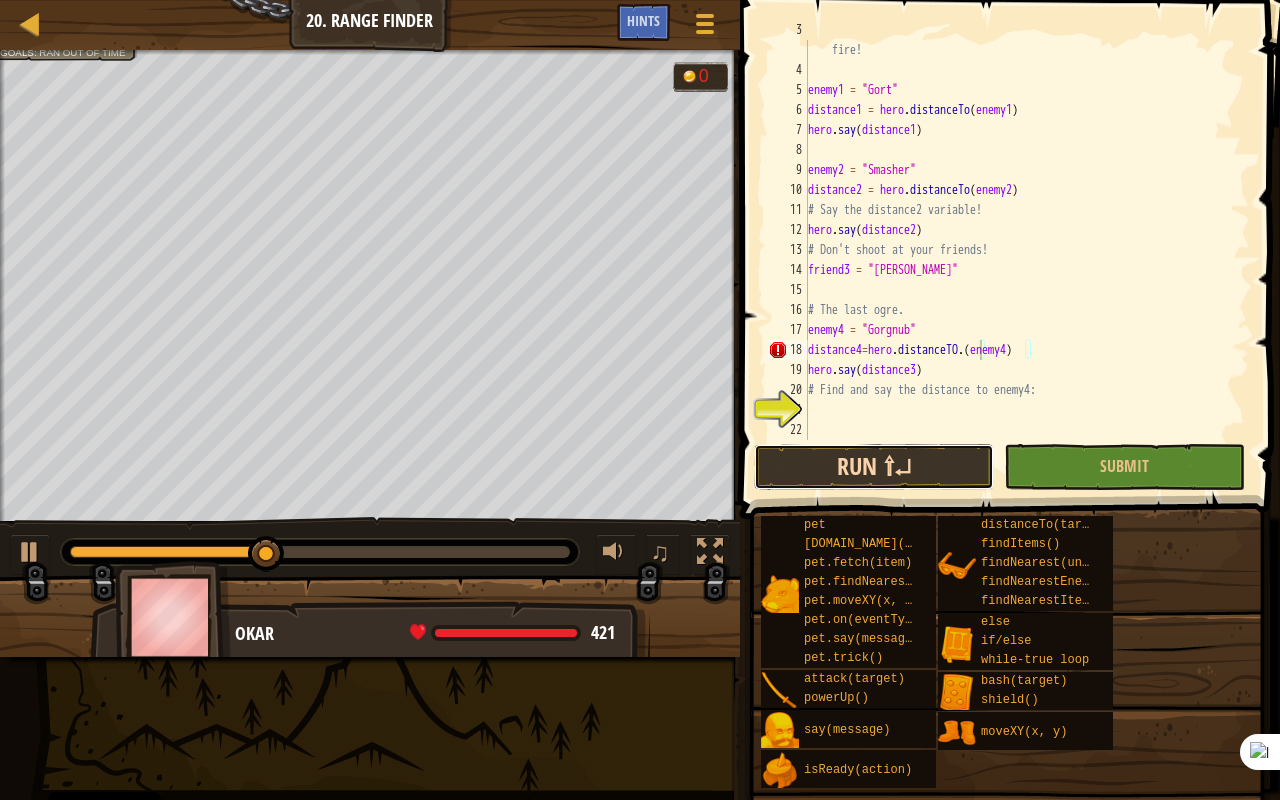 click on "Run ⇧↵" at bounding box center [874, 467] 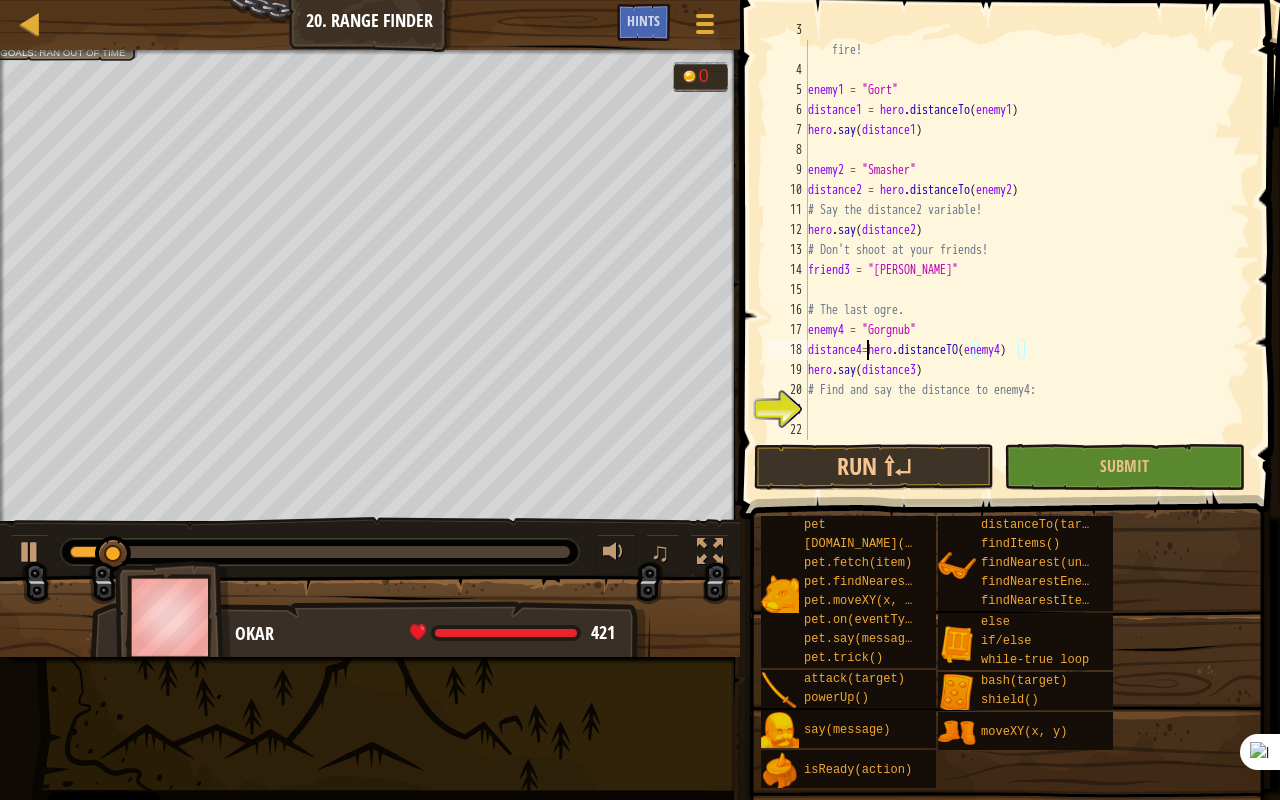 click on "# Say the distance for each enemy to tell the artillery where to       fire! enemy1   =   "Gort" distance1   =   hero . distanceTo ( enemy1 ) hero . say ( distance1 ) enemy2   =   "Smasher" distance2   =   hero . distanceTo ( enemy2 ) # Say the distance2 variable! hero . say ( distance2 ) # Don't shoot at your friends! friend3   =   "Charles" # The last ogre. enemy4   =   "Gorgnub" distance4 = hero . distanceTO ( enemy4 ) hero . say ( distance3 ) # Find and say the distance to enemy4:" at bounding box center [1019, 250] 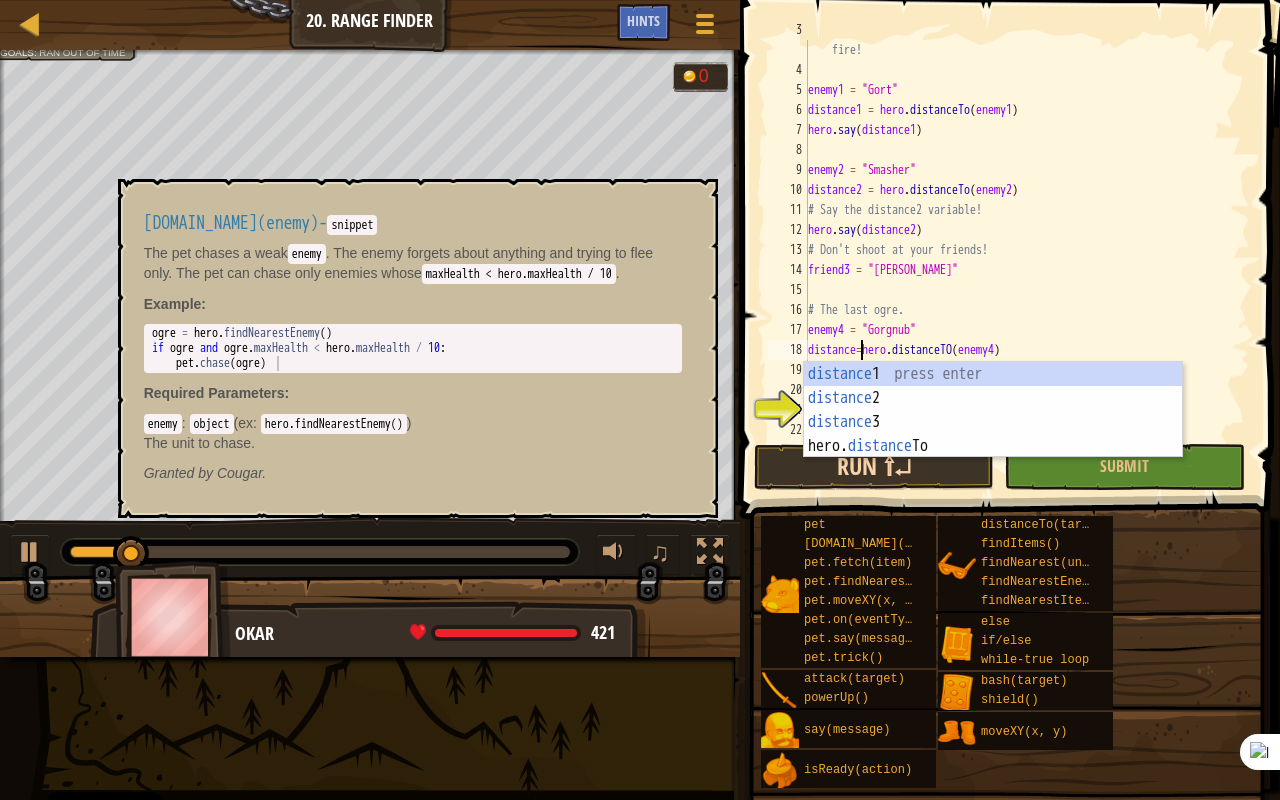 scroll, scrollTop: 9, scrollLeft: 5, axis: both 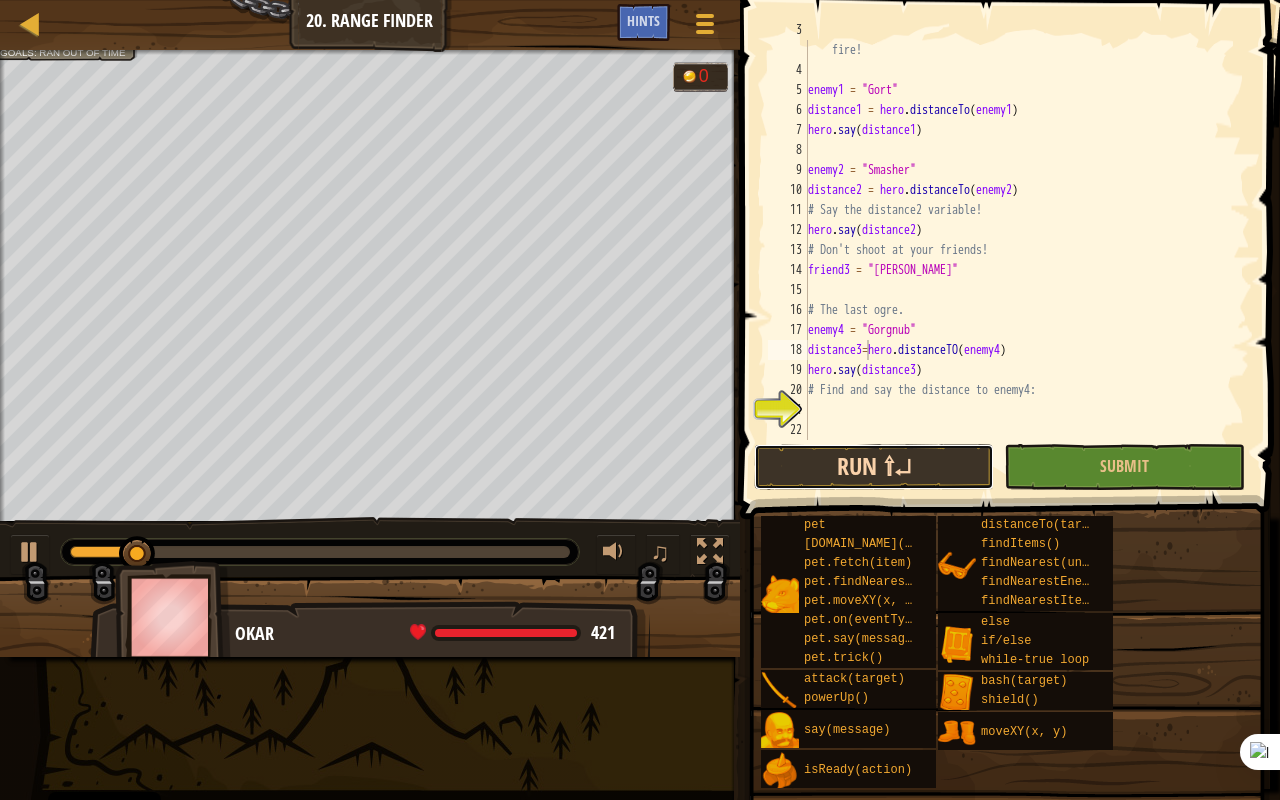 click on "Run ⇧↵" at bounding box center (874, 467) 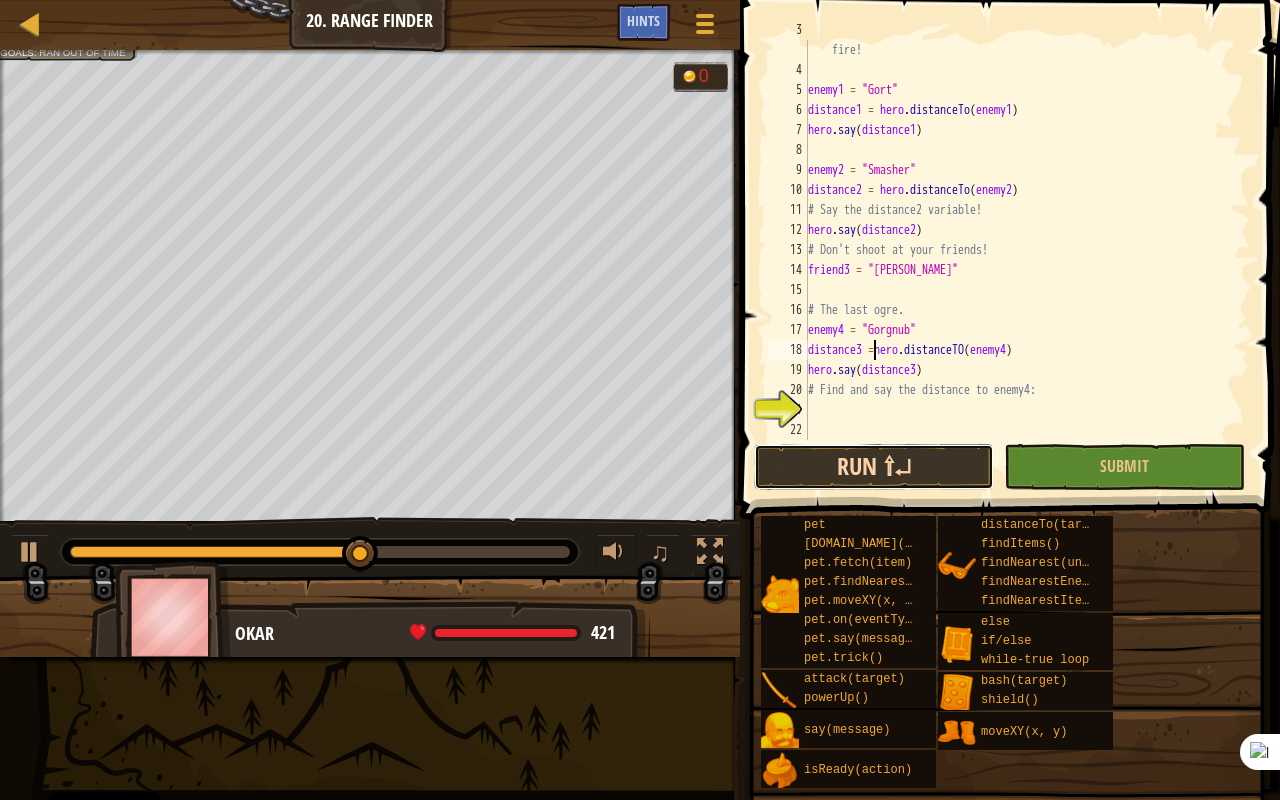 click on "Run ⇧↵" at bounding box center [874, 467] 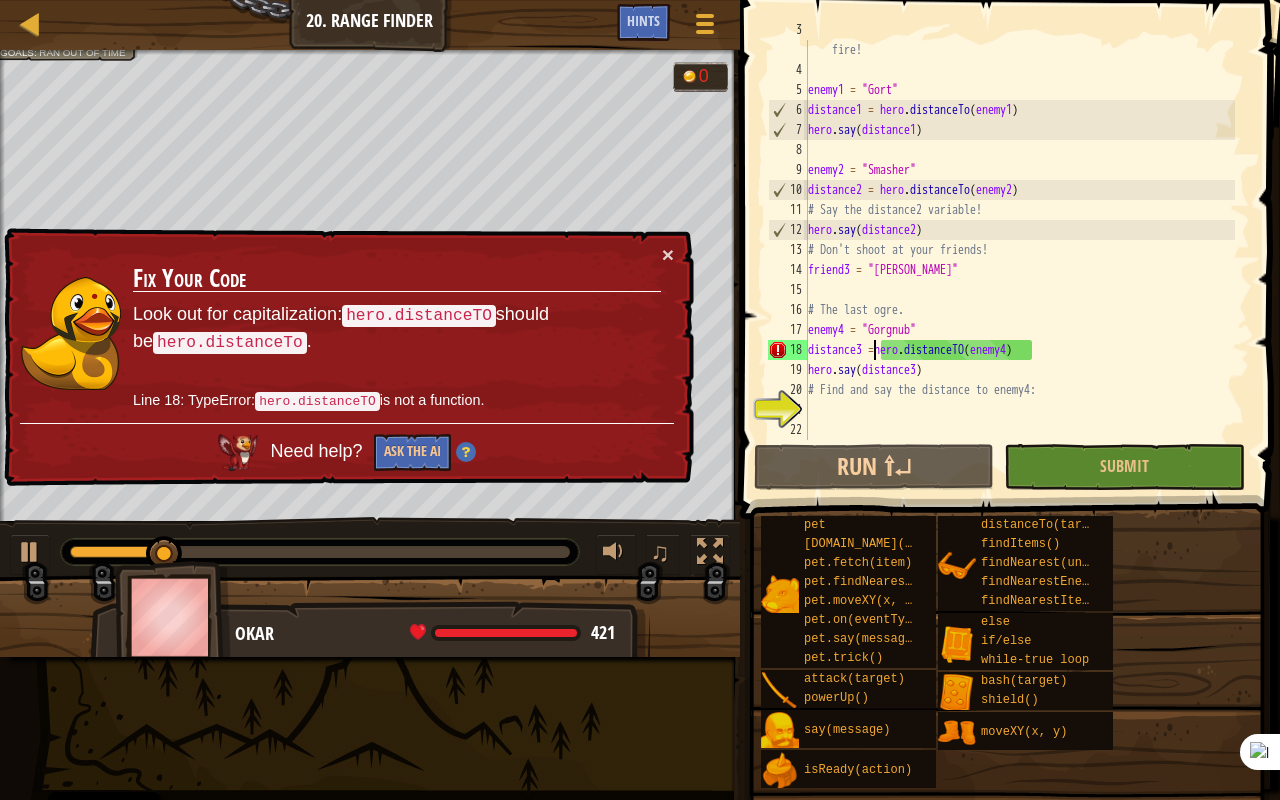 click on "# Say the distance for each enemy to tell the artillery where to       fire! enemy1   =   "Gort" distance1   =   hero . distanceTo ( enemy1 ) hero . say ( distance1 ) enemy2   =   "Smasher" distance2   =   hero . distanceTo ( enemy2 ) # Say the distance2 variable! hero . say ( distance2 ) # Don't shoot at your friends! friend3   =   "Charles" # The last ogre. enemy4   =   "Gorgnub" distance3   = hero . distanceTO ( enemy4 ) hero . say ( distance3 ) # Find and say the distance to enemy4:" at bounding box center (1019, 250) 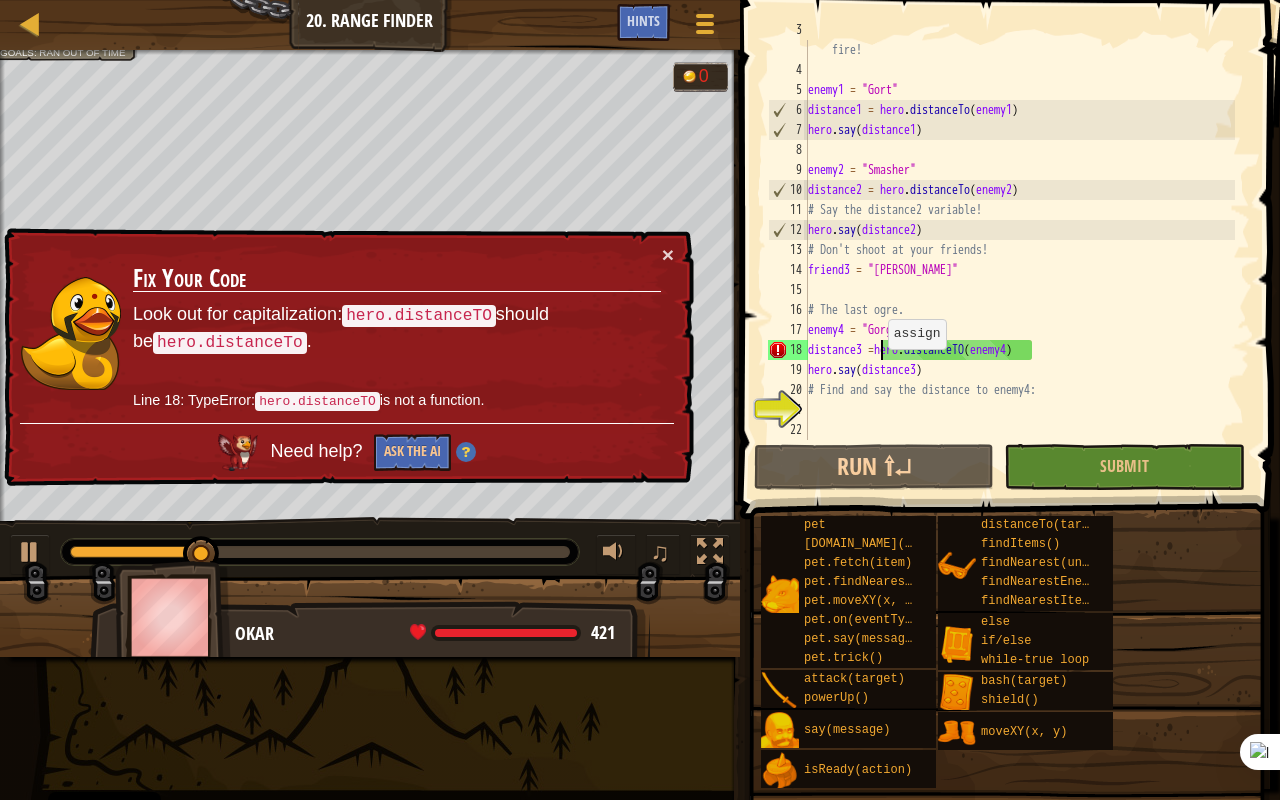 click on "# Say the distance for each enemy to tell the artillery where to       fire! enemy1   =   "Gort" distance1   =   hero . distanceTo ( enemy1 ) hero . say ( distance1 ) enemy2   =   "Smasher" distance2   =   hero . distanceTo ( enemy2 ) # Say the distance2 variable! hero . say ( distance2 ) # Don't shoot at your friends! friend3   =   "Charles" # The last ogre. enemy4   =   "Gorgnub" distance3   = hero . distanceTO ( enemy4 ) hero . say ( distance3 ) # Find and say the distance to enemy4:" at bounding box center (1019, 250) 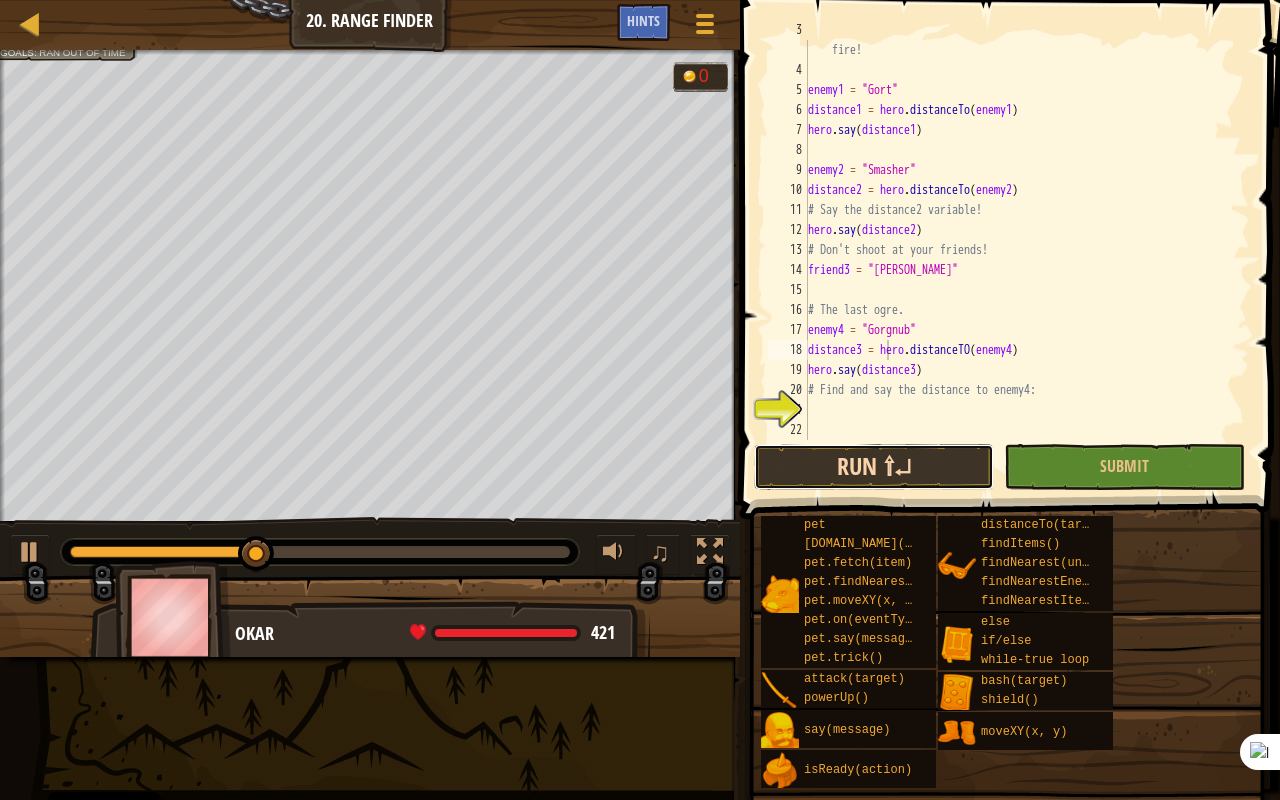 click on "Run ⇧↵" at bounding box center [874, 467] 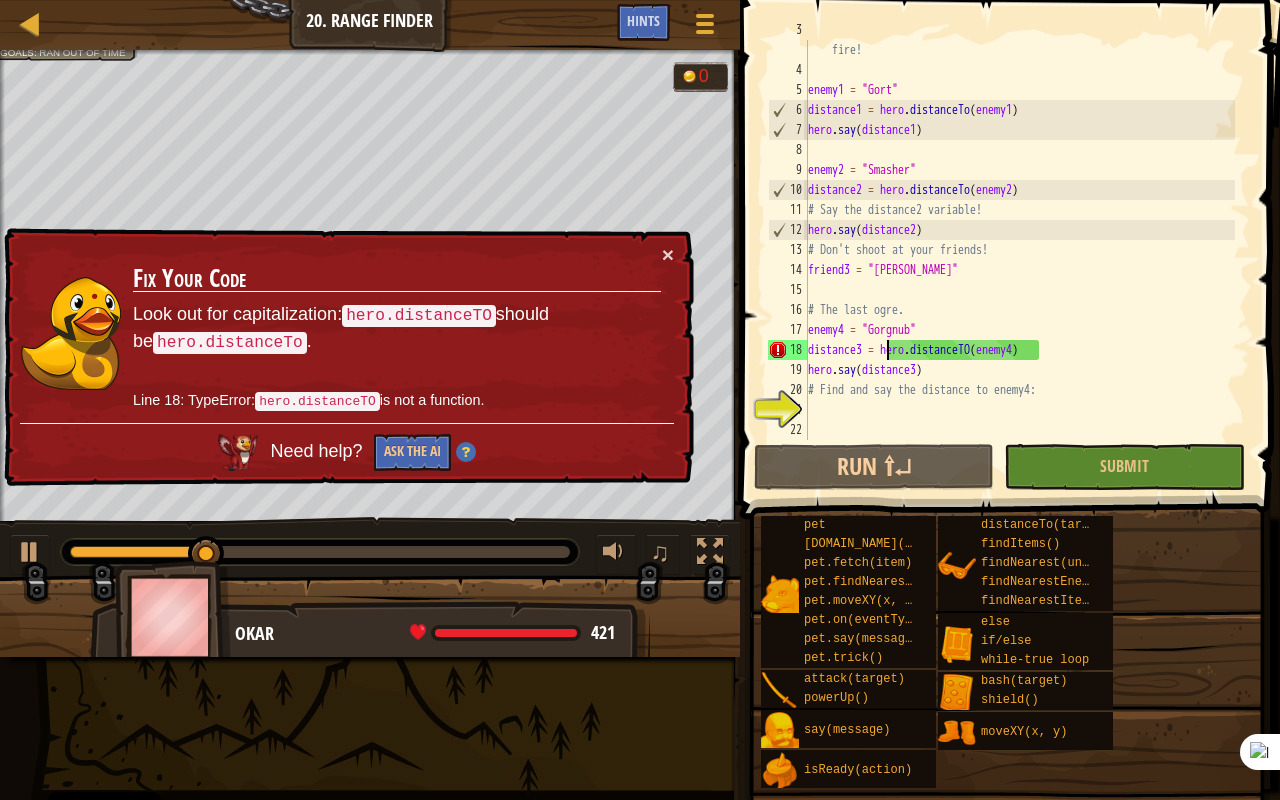 click on "# Say the distance for each enemy to tell the artillery where to       fire! enemy1   =   "Gort" distance1   =   hero . distanceTo ( enemy1 ) hero . say ( distance1 ) enemy2   =   "Smasher" distance2   =   hero . distanceTo ( enemy2 ) # Say the distance2 variable! hero . say ( distance2 ) # Don't shoot at your friends! friend3   =   "Charles" # The last ogre. enemy4   =   "Gorgnub" distance3   =   hero . distanceTO ( enemy4 ) hero . say ( distance3 ) # Find and say the distance to enemy4:" at bounding box center (1019, 250) 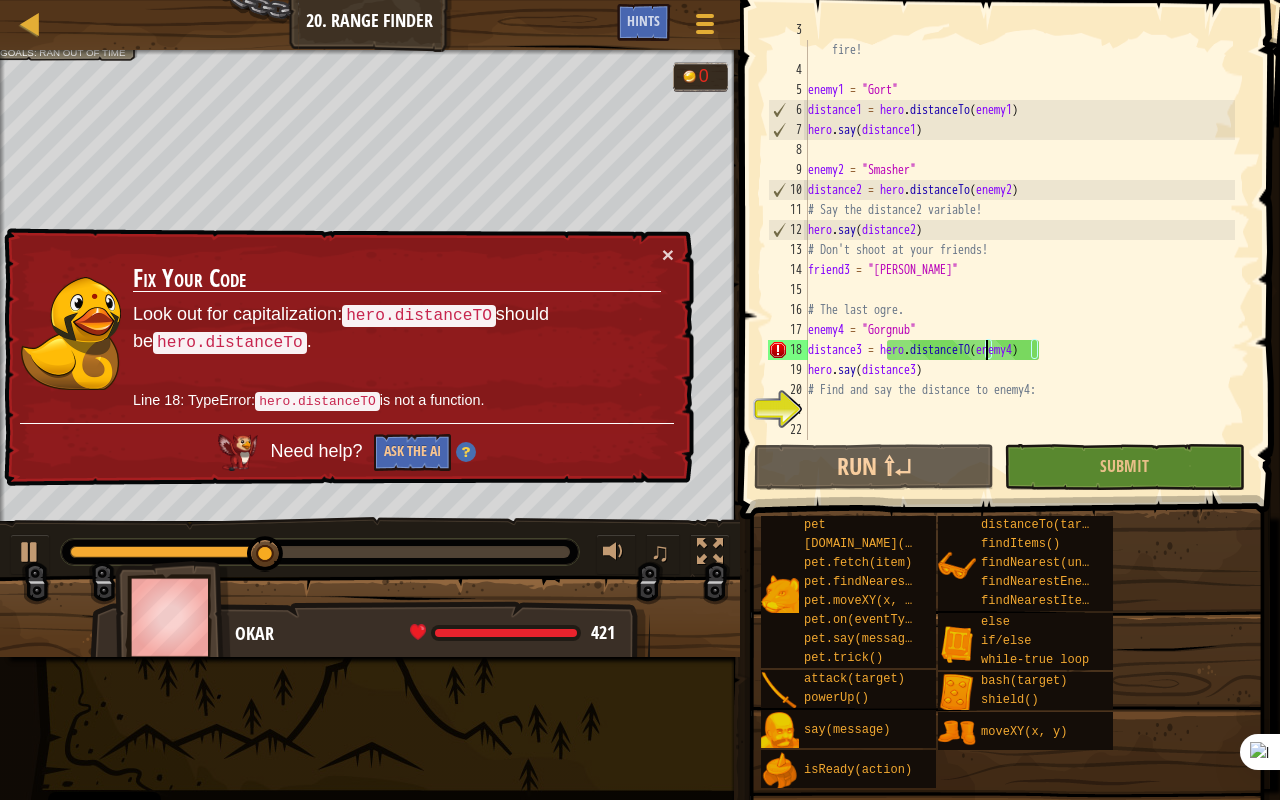 scroll, scrollTop: 9, scrollLeft: 15, axis: both 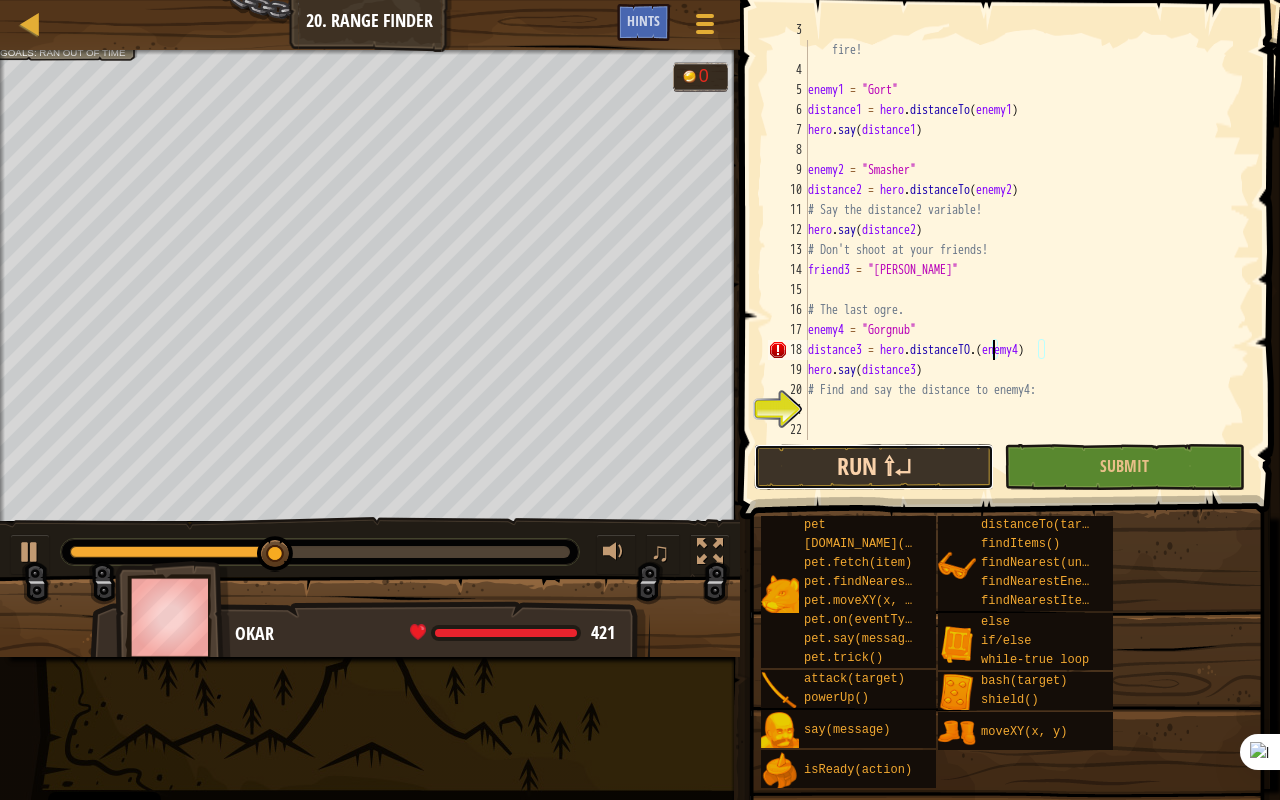 click on "Run ⇧↵" at bounding box center (874, 467) 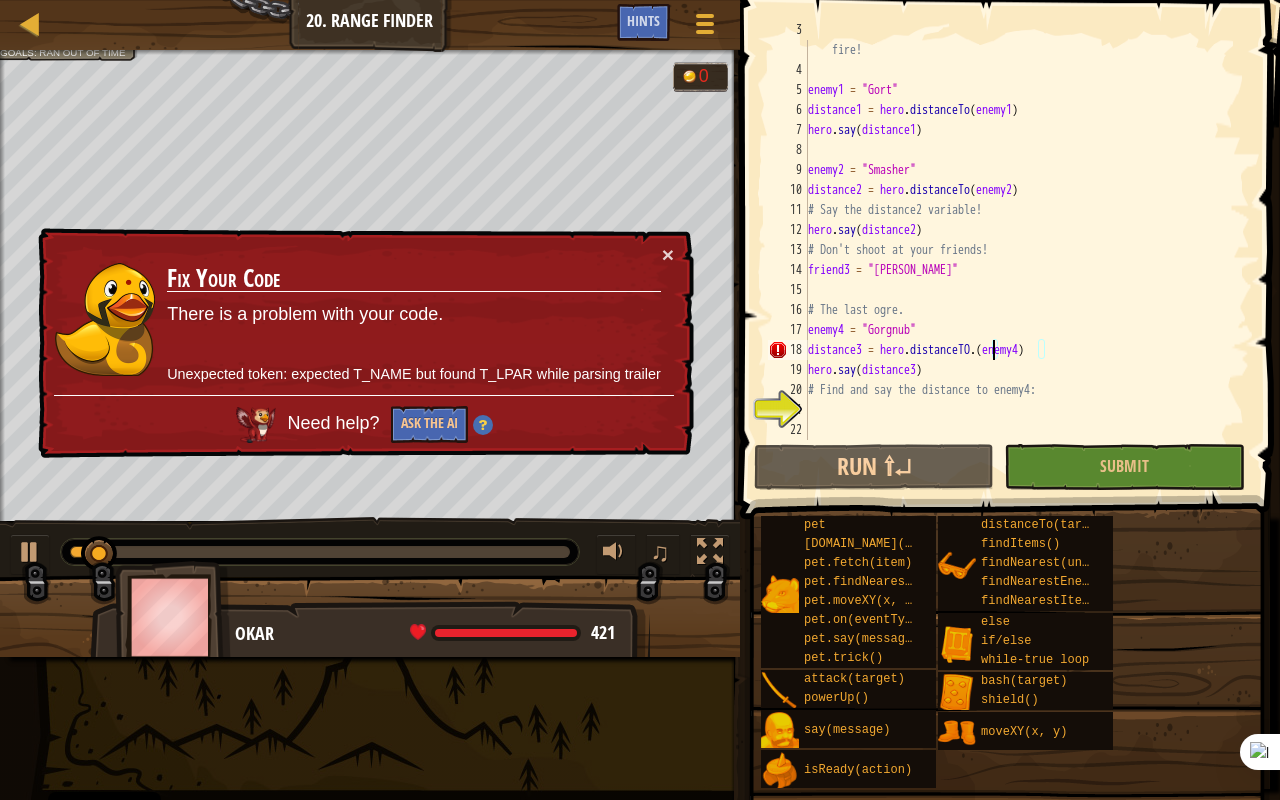 click on "# Say the distance for each enemy to tell the artillery where to       fire! enemy1   =   "Gort" distance1   =   hero . distanceTo ( enemy1 ) hero . say ( distance1 ) enemy2   =   "Smasher" distance2   =   hero . distanceTo ( enemy2 ) # Say the distance2 variable! hero . say ( distance2 ) # Don't shoot at your friends! friend3   =   "Charles" # The last ogre. enemy4   =   "Gorgnub" distance3   =   hero . distanceTO . ( enemy4 ) hero . say ( distance3 ) # Find and say the distance to enemy4:" at bounding box center [1019, 250] 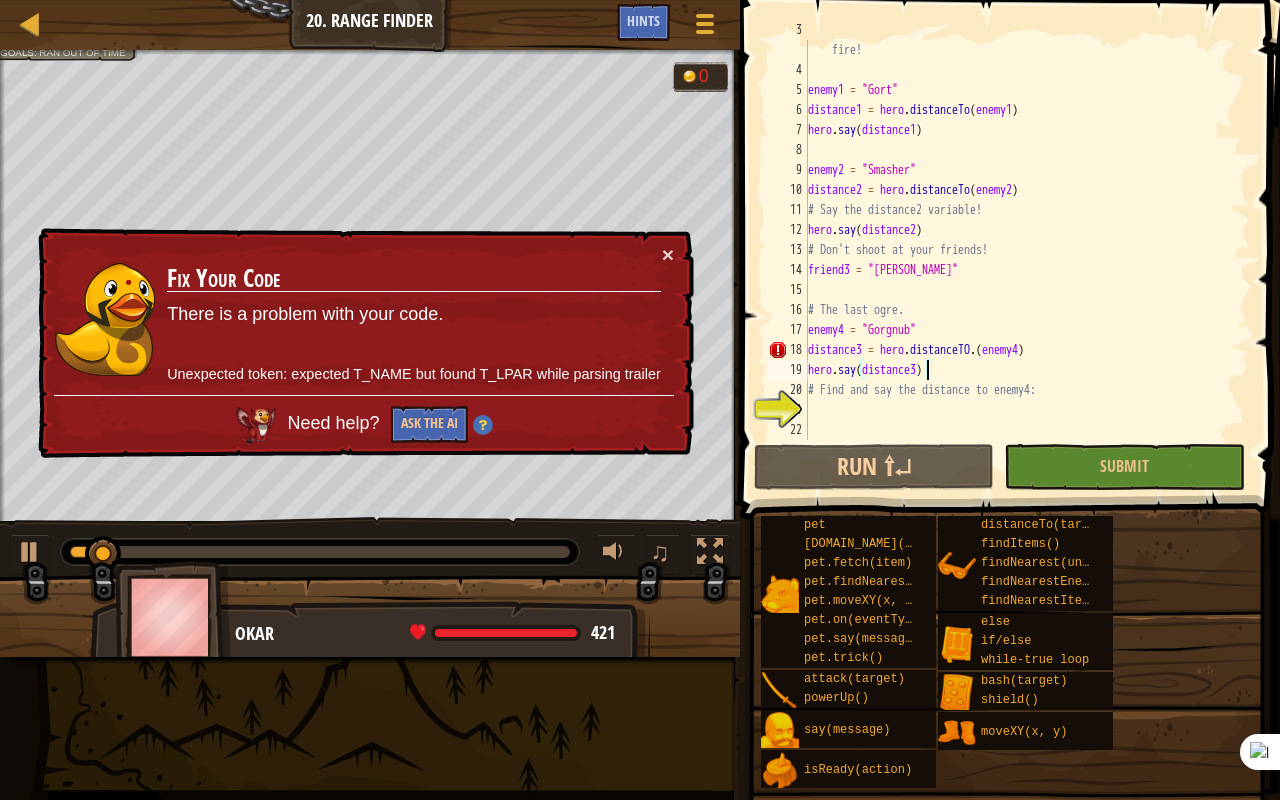 scroll, scrollTop: 9, scrollLeft: 9, axis: both 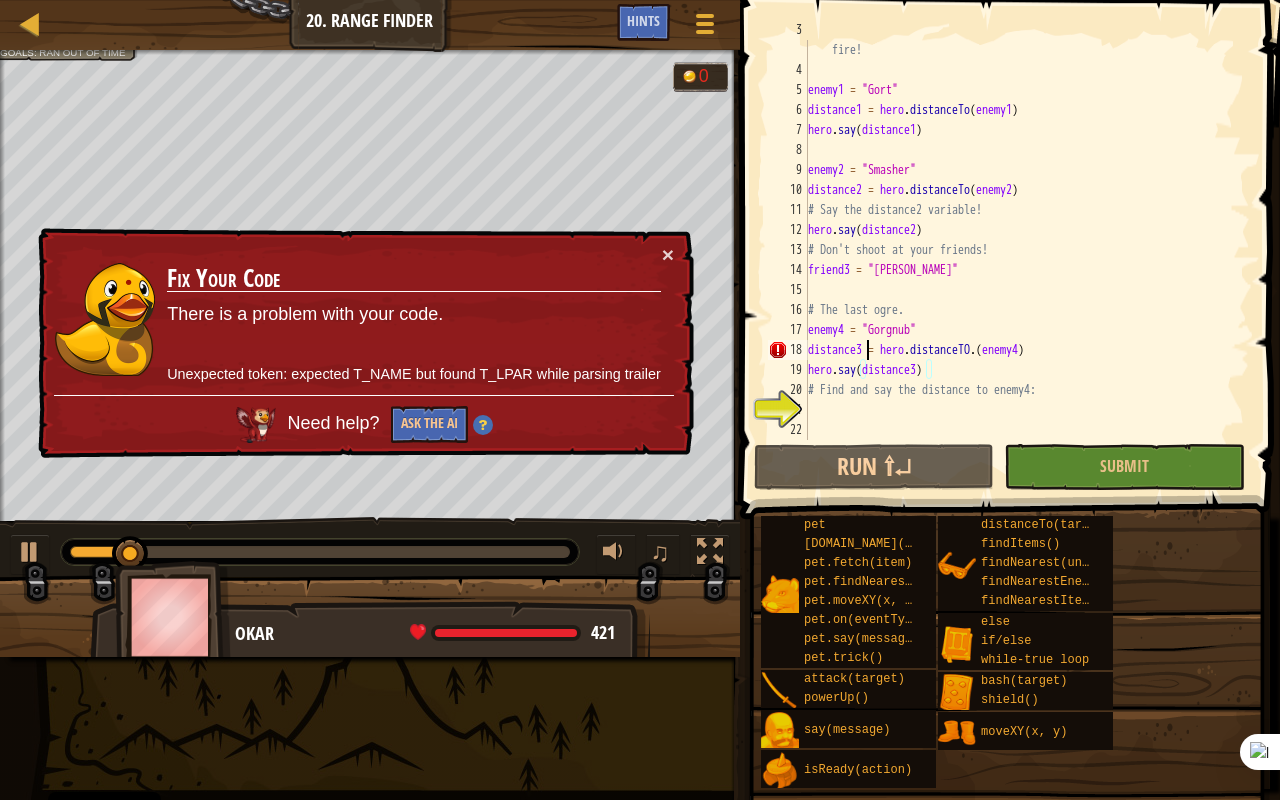 click on "# Say the distance for each enemy to tell the artillery where to       fire! enemy1   =   "Gort" distance1   =   hero . distanceTo ( enemy1 ) hero . say ( distance1 ) enemy2   =   "Smasher" distance2   =   hero . distanceTo ( enemy2 ) # Say the distance2 variable! hero . say ( distance2 ) # Don't shoot at your friends! friend3   =   "Charles" # The last ogre. enemy4   =   "Gorgnub" distance3   =   hero . distanceTO . ( enemy4 ) hero . say ( distance3 ) # Find and say the distance to enemy4:" at bounding box center [1019, 250] 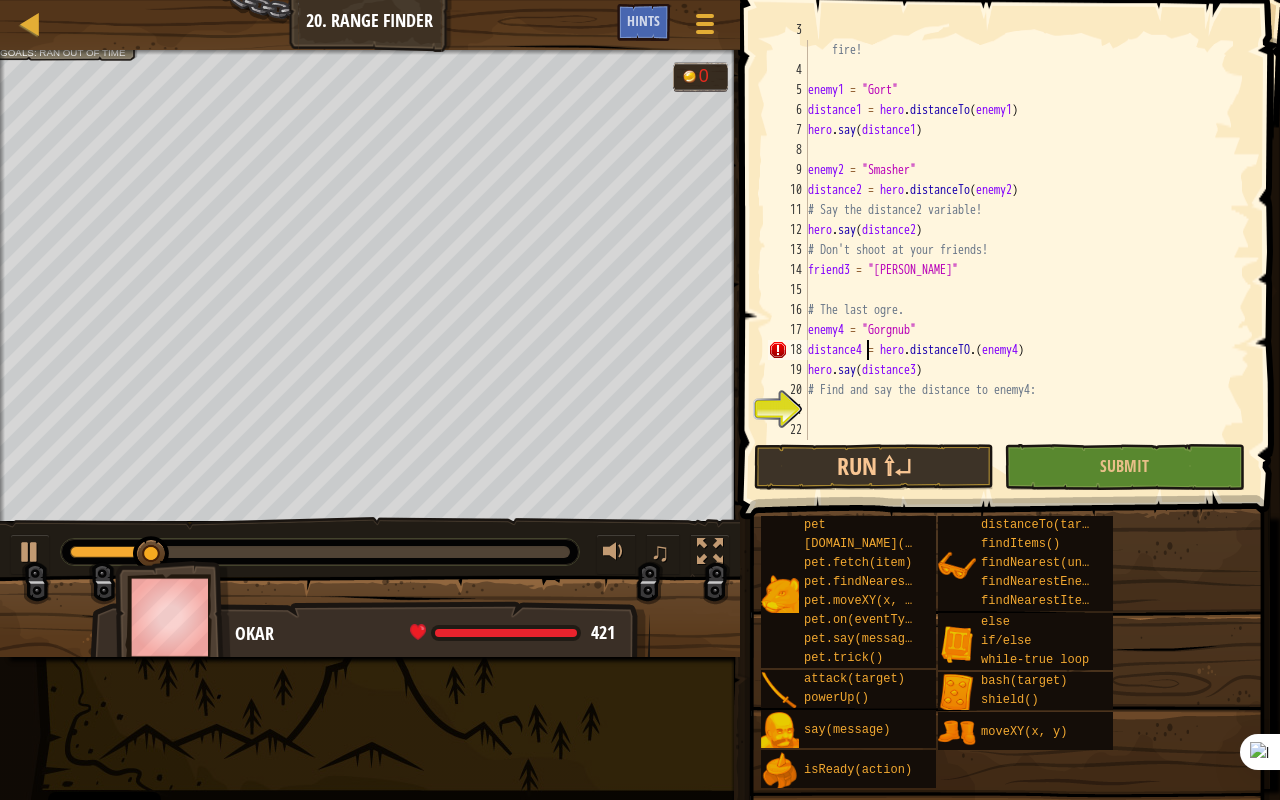 scroll, scrollTop: 9, scrollLeft: 5, axis: both 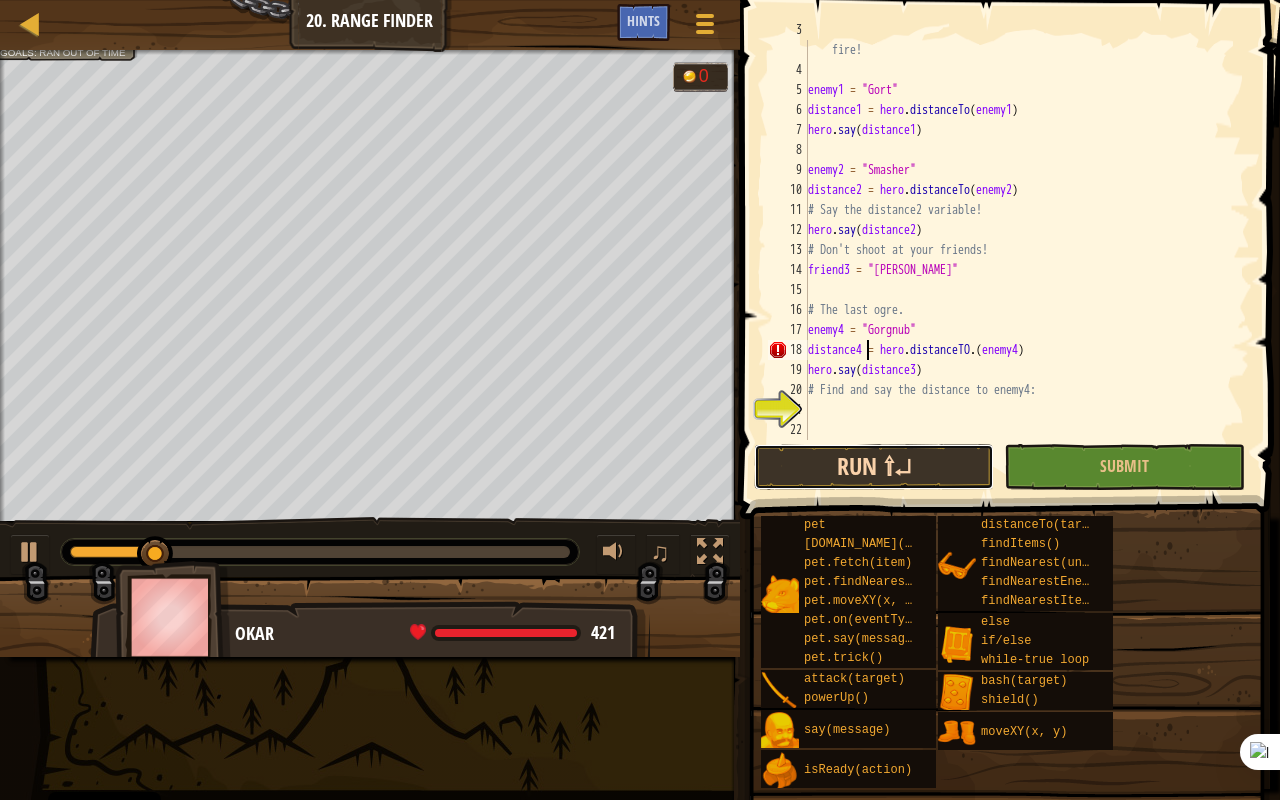drag, startPoint x: 896, startPoint y: 484, endPoint x: 882, endPoint y: 468, distance: 21.260292 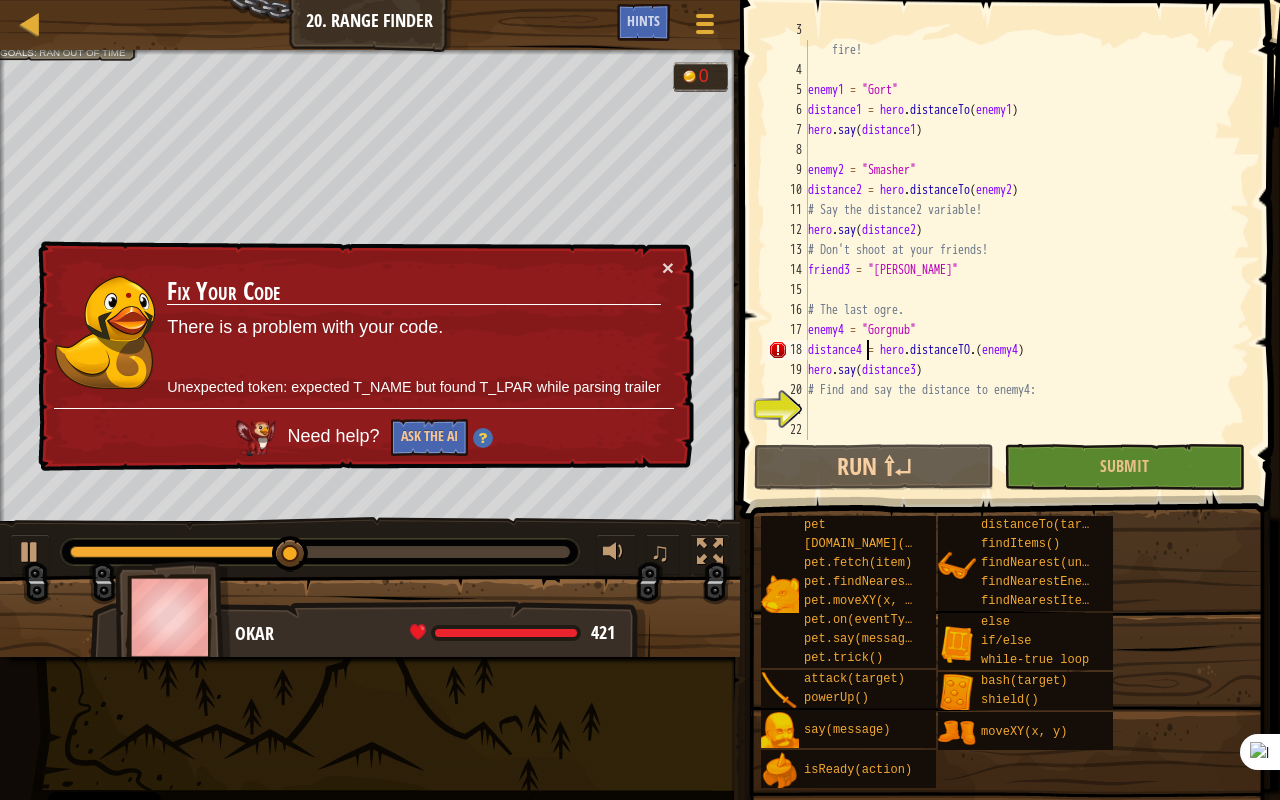 scroll, scrollTop: 60, scrollLeft: 0, axis: vertical 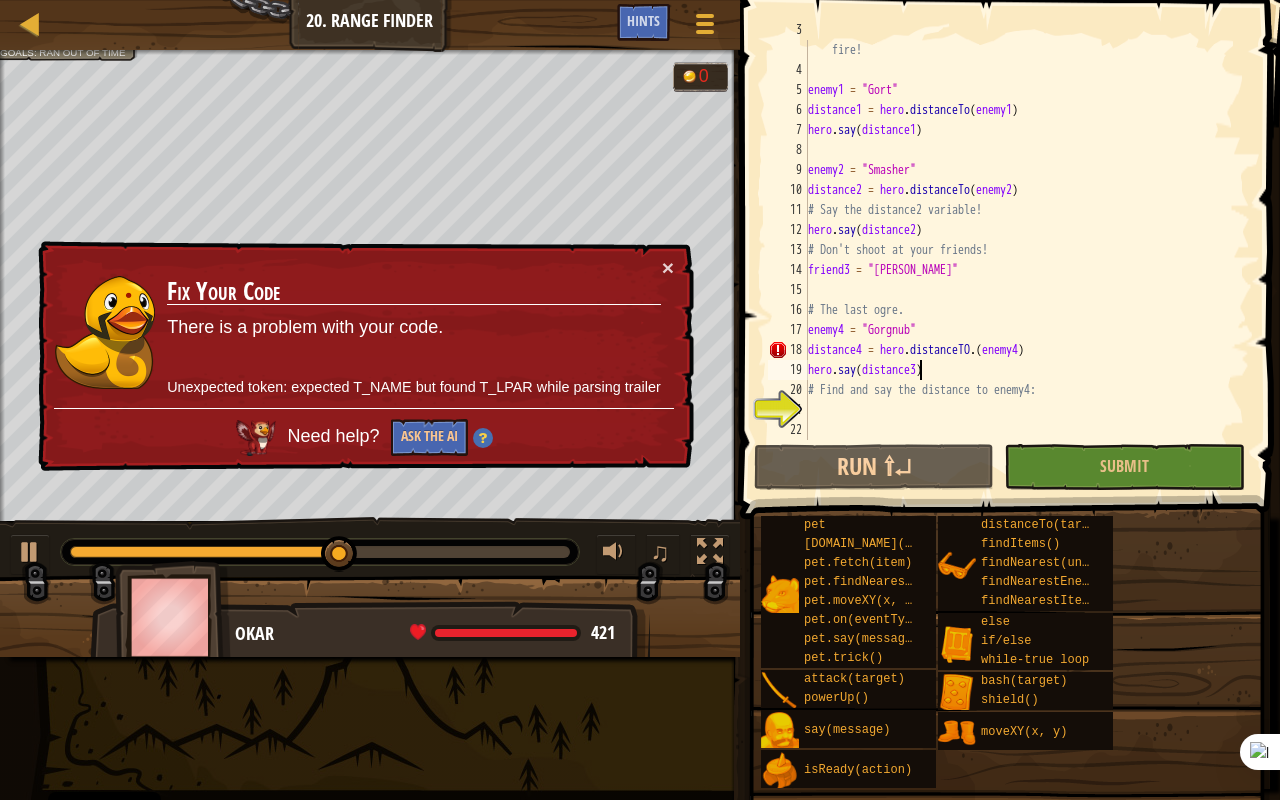 click on "# Say the distance for each enemy to tell the artillery where to       fire! enemy1   =   "Gort" distance1   =   hero . distanceTo ( enemy1 ) hero . say ( distance1 ) enemy2   =   "Smasher" distance2   =   hero . distanceTo ( enemy2 ) # Say the distance2 variable! hero . say ( distance2 ) # Don't shoot at your friends! friend3   =   "Charles" # The last ogre. enemy4   =   "Gorgnub" distance4   =   hero . distanceTO . ( enemy4 ) hero . say ( distance3 ) # Find and say the distance to enemy4:" at bounding box center (1019, 250) 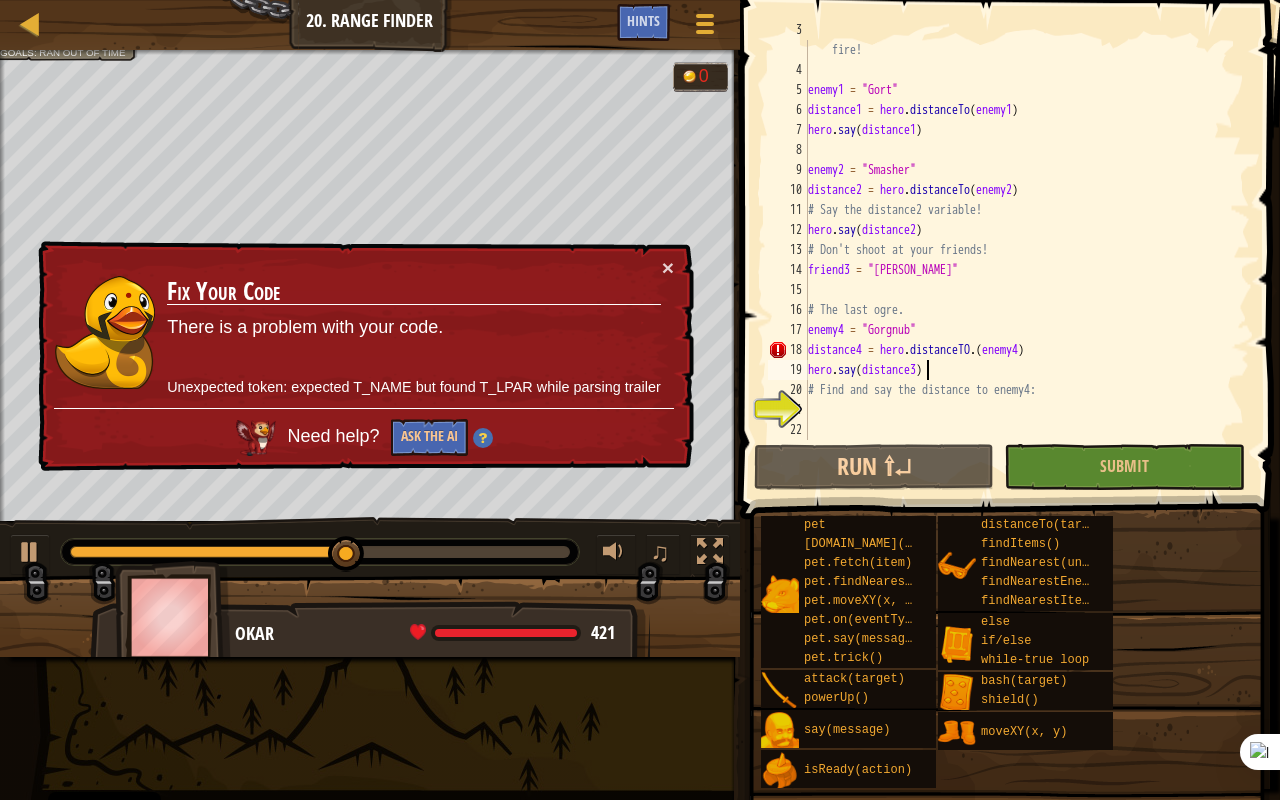 click on "# Say the distance for each enemy to tell the artillery where to       fire! enemy1   =   "Gort" distance1   =   hero . distanceTo ( enemy1 ) hero . say ( distance1 ) enemy2   =   "Smasher" distance2   =   hero . distanceTo ( enemy2 ) # Say the distance2 variable! hero . say ( distance2 ) # Don't shoot at your friends! friend3   =   "Charles" # The last ogre. enemy4   =   "Gorgnub" distance4   =   hero . distanceTO . ( enemy4 ) hero . say ( distance3 ) # Find and say the distance to enemy4:" at bounding box center (1019, 250) 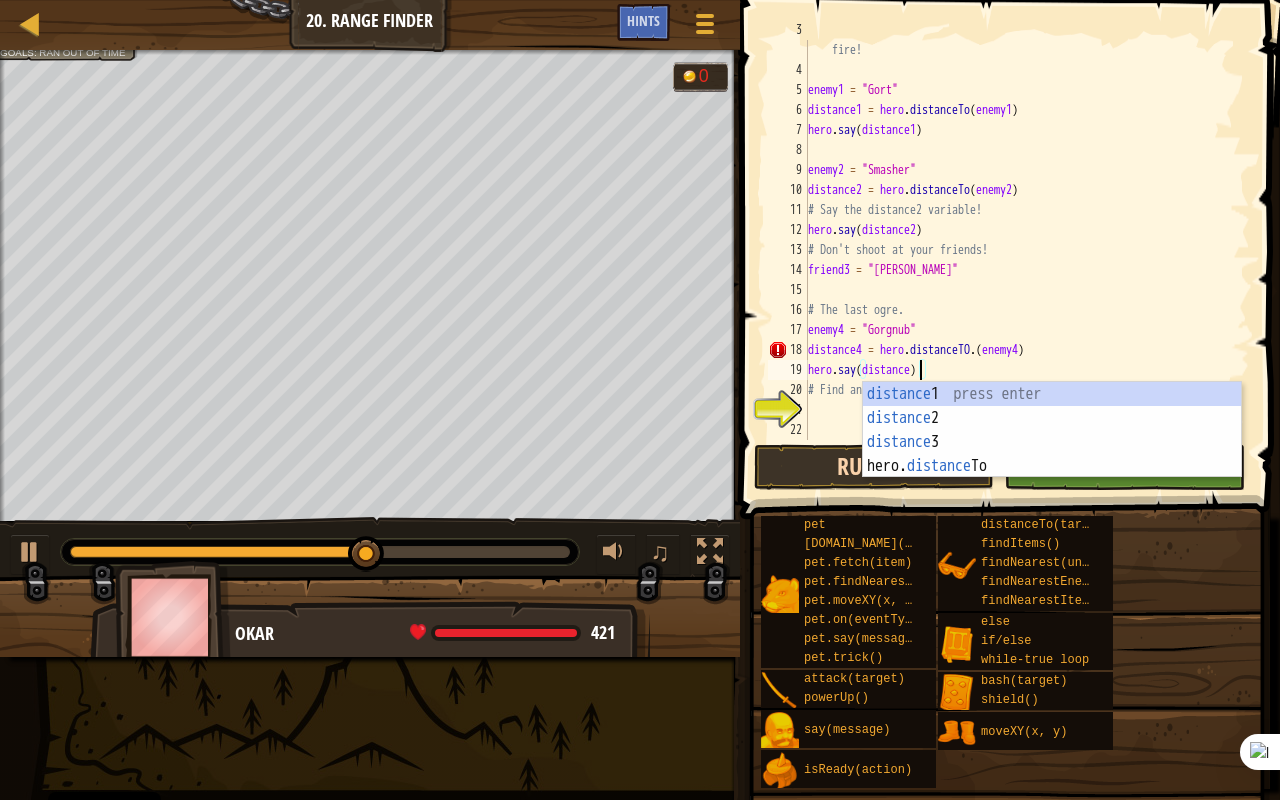 scroll, scrollTop: 9, scrollLeft: 9, axis: both 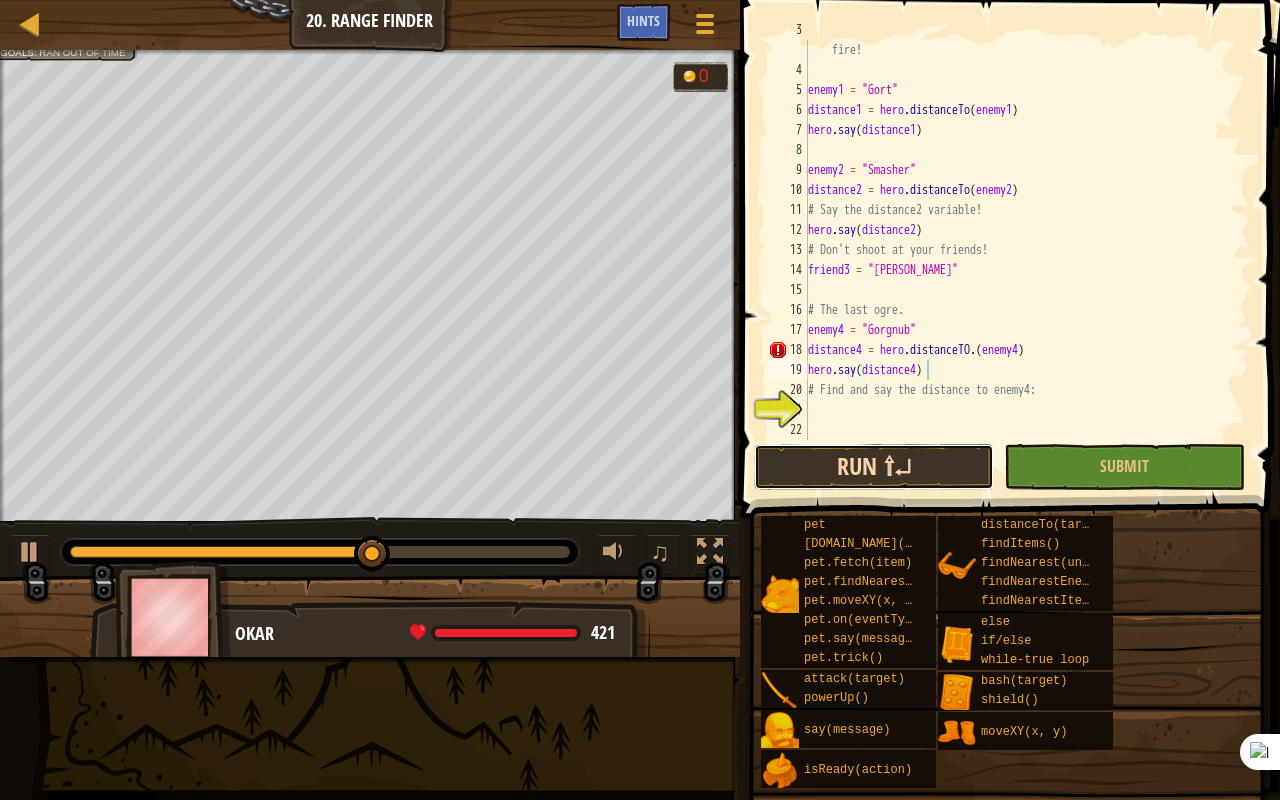 click on "Run ⇧↵" at bounding box center [874, 467] 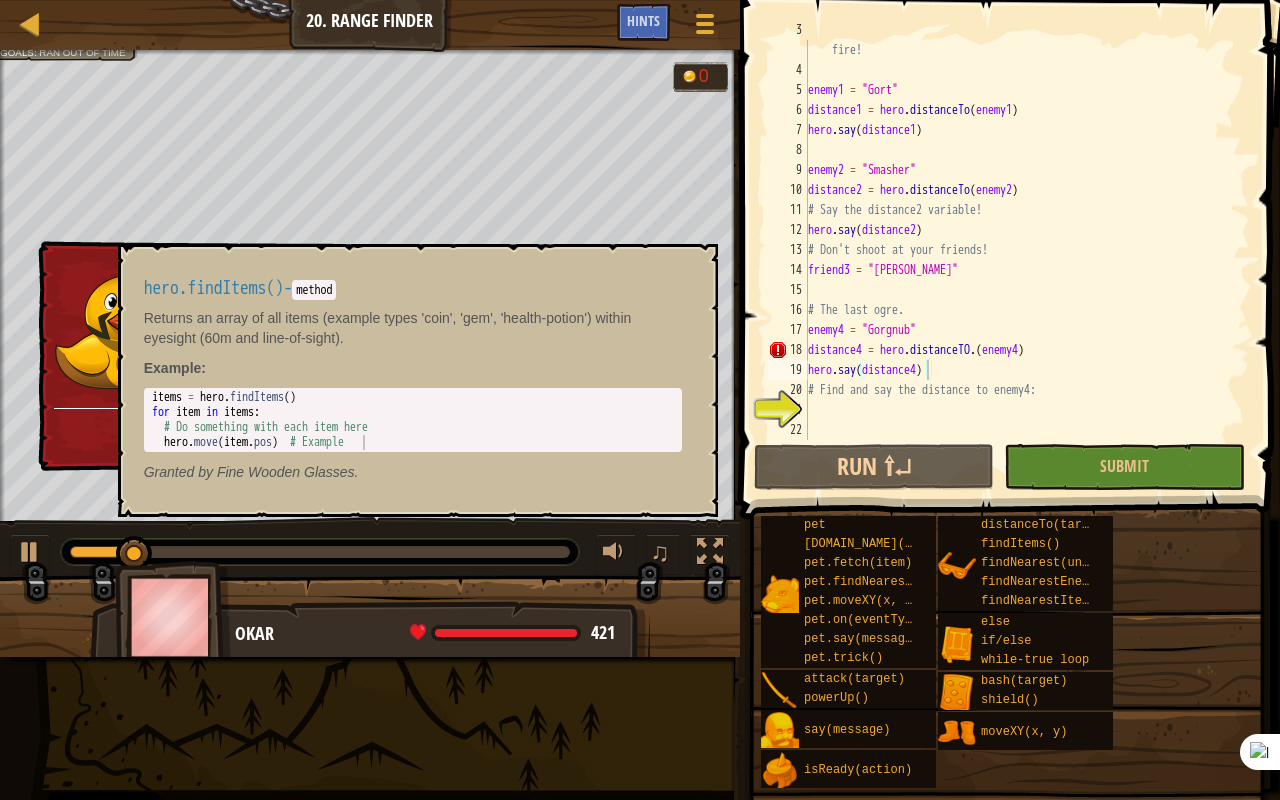 drag, startPoint x: 999, startPoint y: 558, endPoint x: 995, endPoint y: 502, distance: 56.142673 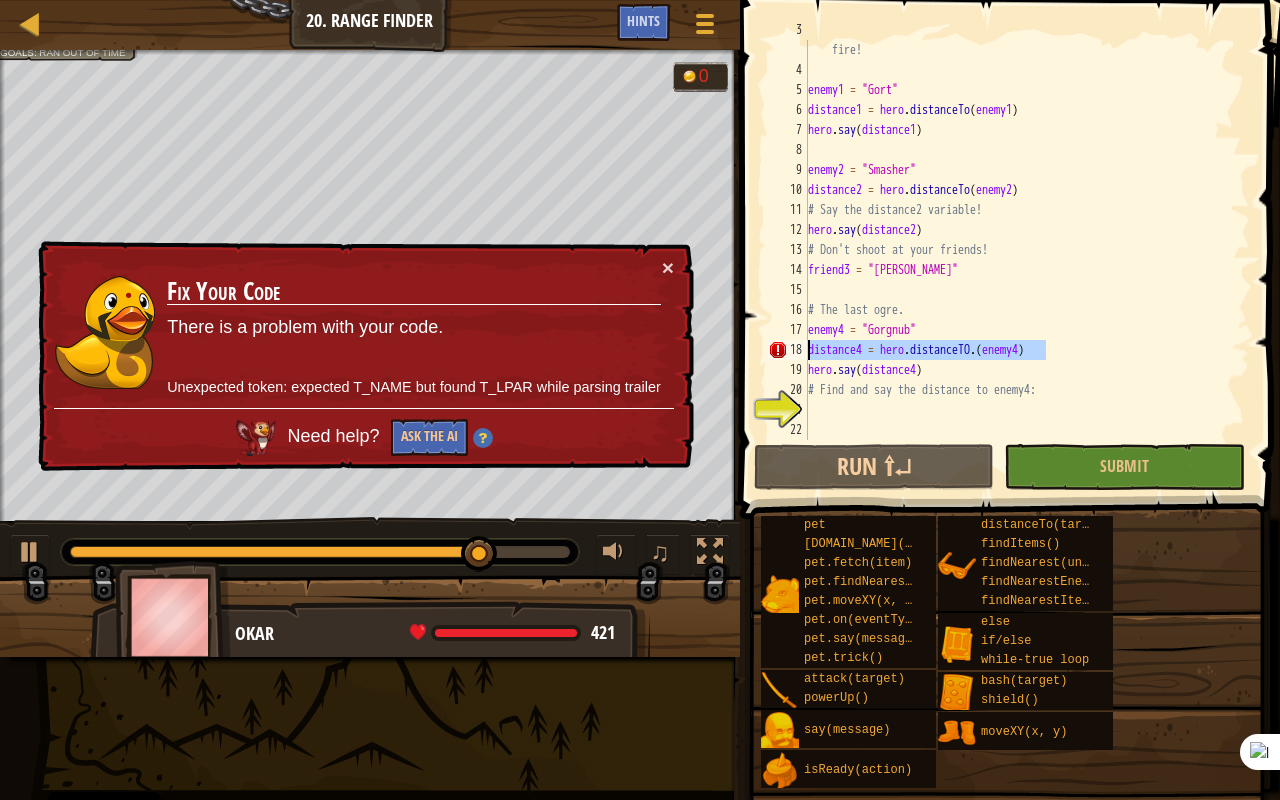 drag, startPoint x: 1061, startPoint y: 353, endPoint x: 849, endPoint y: 372, distance: 212.84972 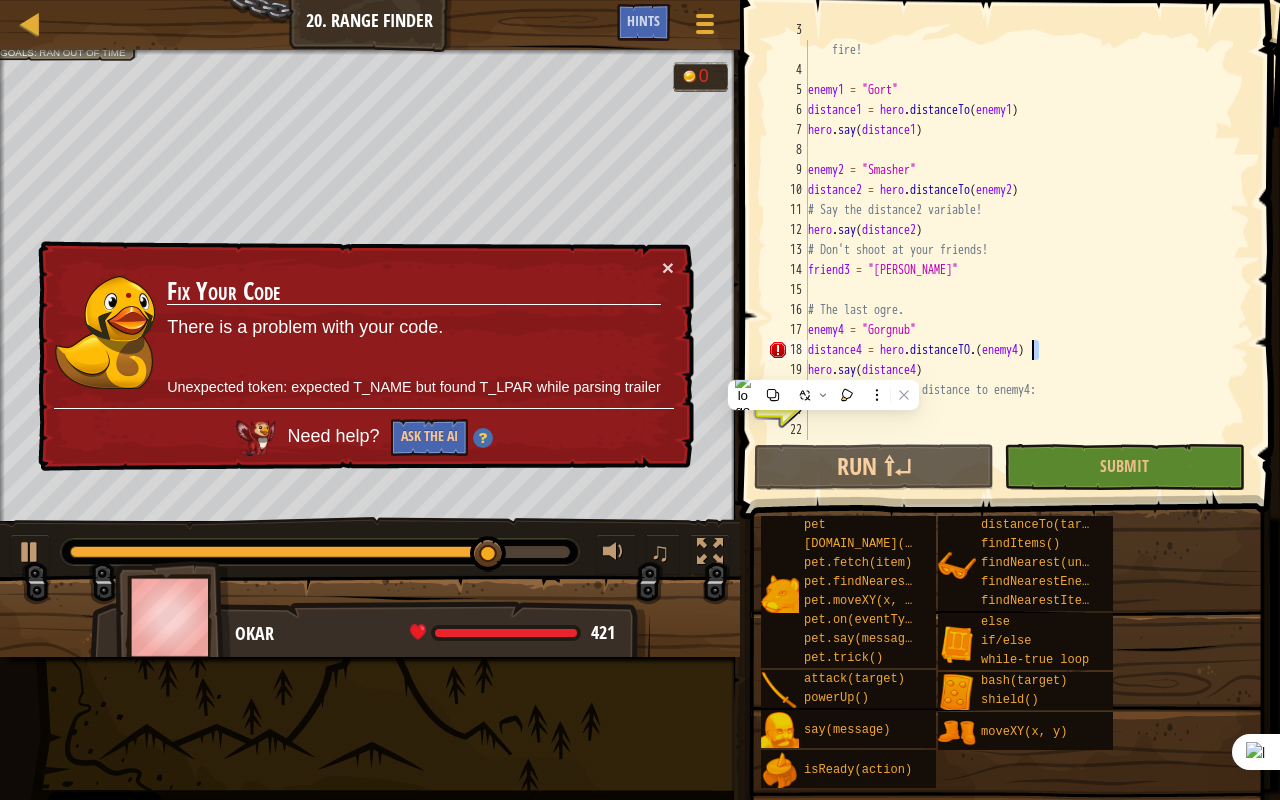 drag, startPoint x: 1031, startPoint y: 350, endPoint x: 1002, endPoint y: 359, distance: 30.364452 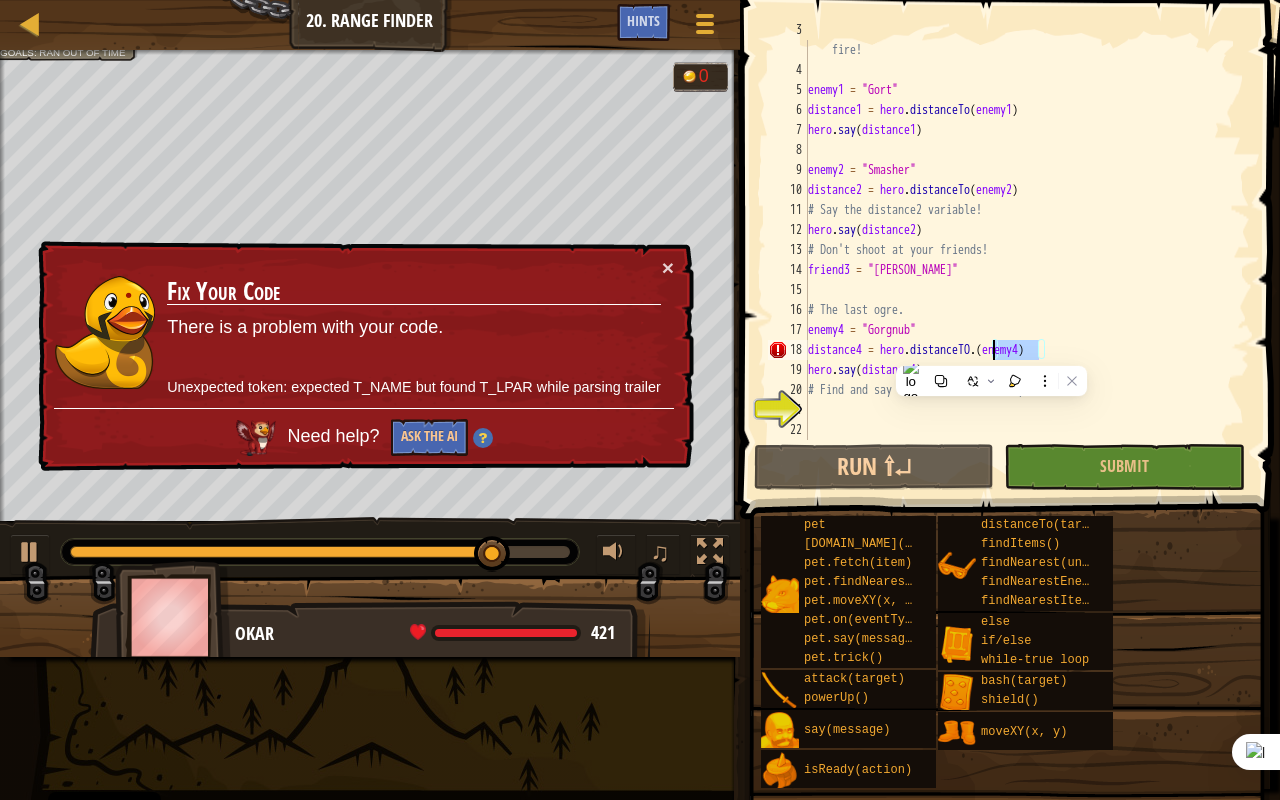 click on "# Say the distance for each enemy to tell the artillery where to       fire! enemy1   =   "Gort" distance1   =   hero . distanceTo ( enemy1 ) hero . say ( distance1 ) enemy2   =   "Smasher" distance2   =   hero . distanceTo ( enemy2 ) # Say the distance2 variable! hero . say ( distance2 ) # Don't shoot at your friends! friend3   =   "Charles" # The last ogre. enemy4   =   "Gorgnub" distance4   =   hero . distanceTO . ( enemy4 ) hero . say ( distance4 ) # Find and say the distance to enemy4:" at bounding box center [1019, 250] 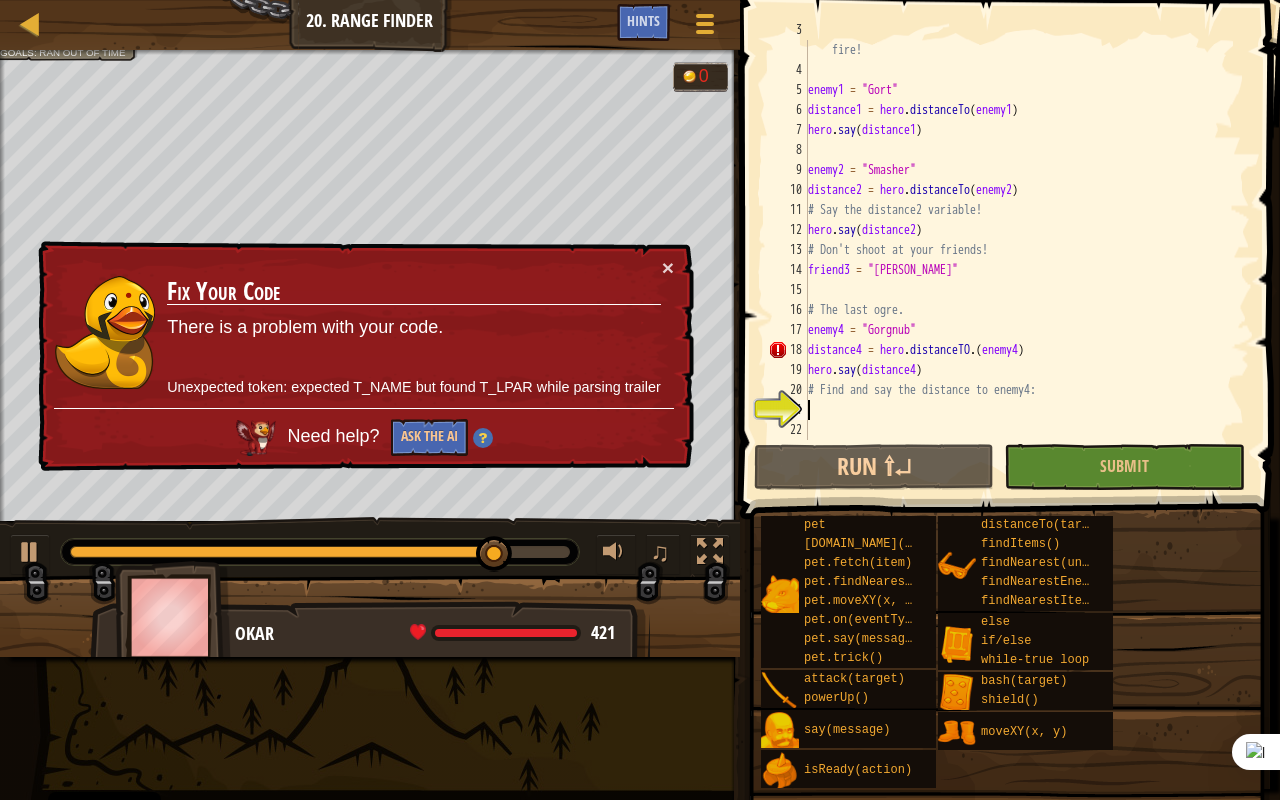 scroll, scrollTop: 9, scrollLeft: 0, axis: vertical 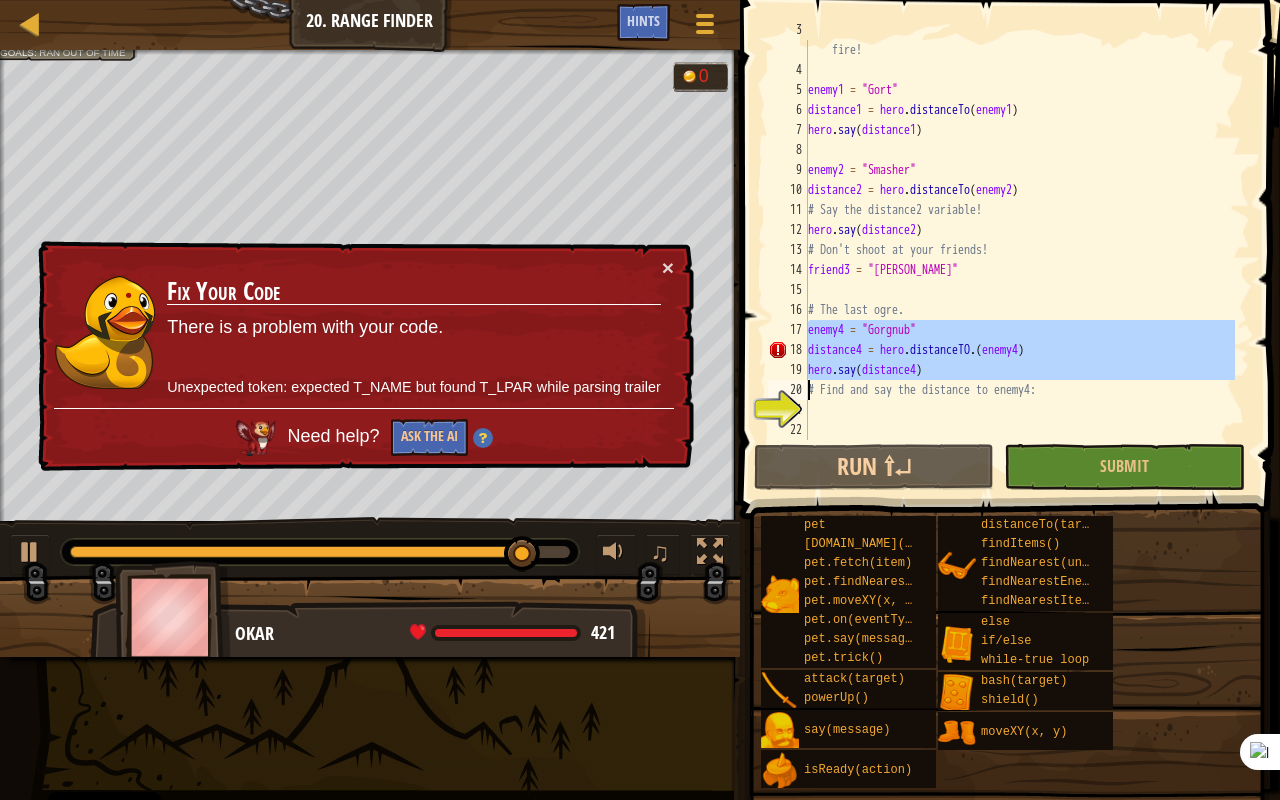 drag, startPoint x: 788, startPoint y: 340, endPoint x: 826, endPoint y: 368, distance: 47.201694 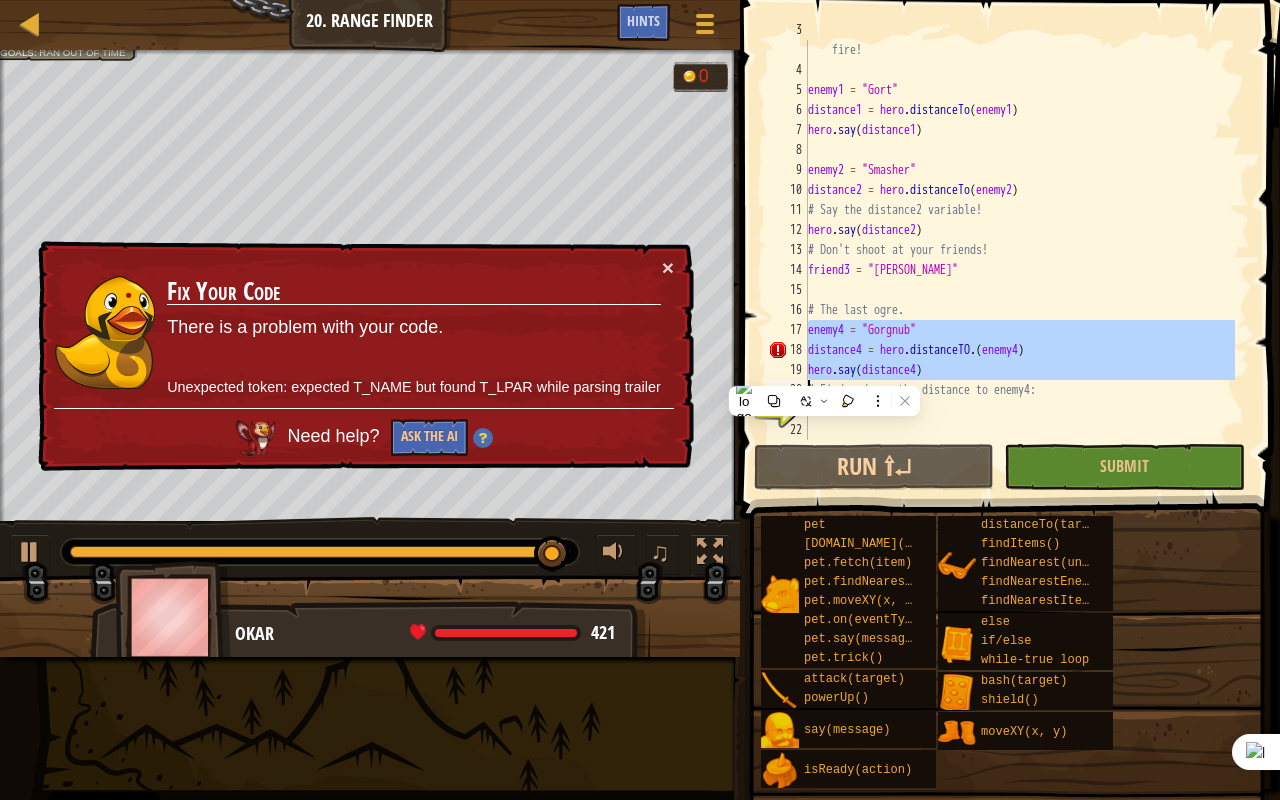 click on "# Say the distance for each enemy to tell the artillery where to       fire! enemy1   =   "Gort" distance1   =   hero . distanceTo ( enemy1 ) hero . say ( distance1 ) enemy2   =   "Smasher" distance2   =   hero . distanceTo ( enemy2 ) # Say the distance2 variable! hero . say ( distance2 ) # Don't shoot at your friends! friend3   =   "Charles" # The last ogre. enemy4   =   "Gorgnub" distance4   =   hero . distanceTO . ( enemy4 ) hero . say ( distance4 ) # Find and say the distance to enemy4:" at bounding box center (1019, 240) 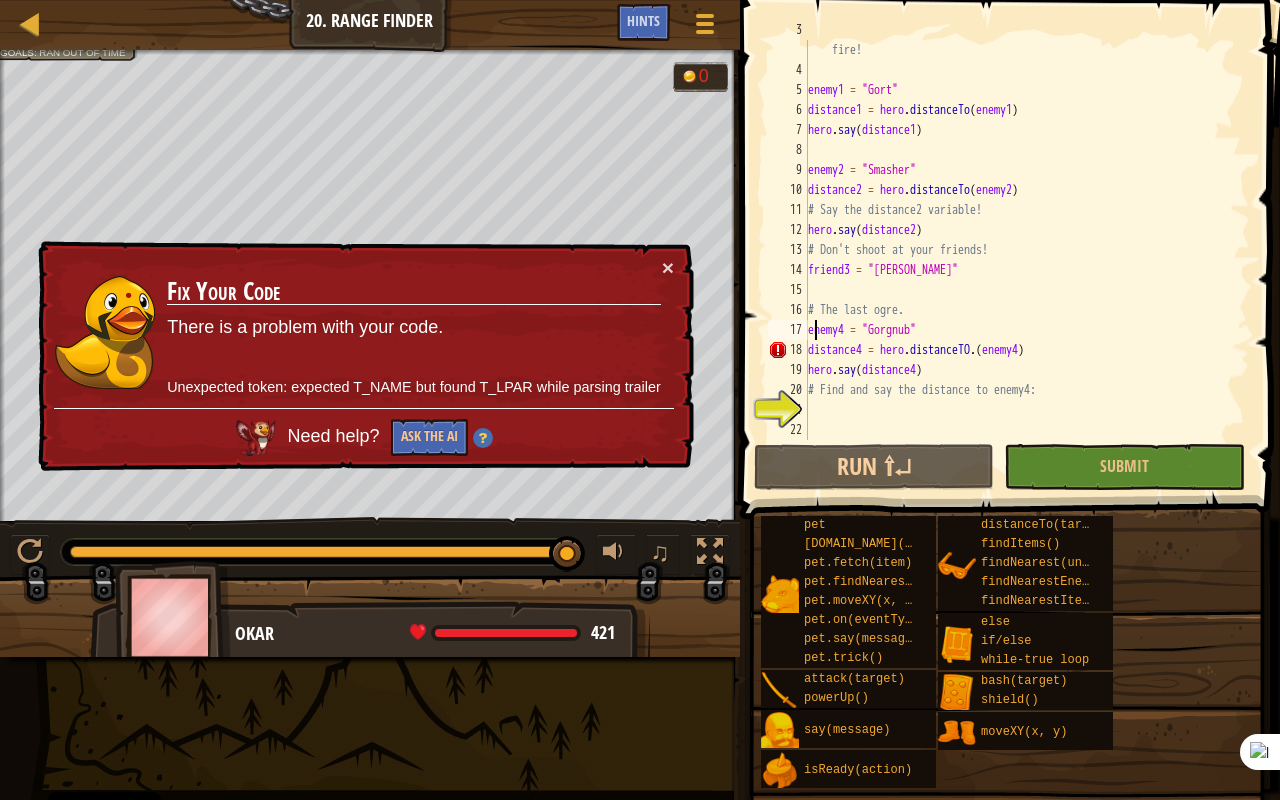 click on "# Say the distance for each enemy to tell the artillery where to       fire! enemy1   =   "Gort" distance1   =   hero . distanceTo ( enemy1 ) hero . say ( distance1 ) enemy2   =   "Smasher" distance2   =   hero . distanceTo ( enemy2 ) # Say the distance2 variable! hero . say ( distance2 ) # Don't shoot at your friends! friend3   =   "Charles" # The last ogre. enemy4   =   "Gorgnub" distance4   =   hero . distanceTO . ( enemy4 ) hero . say ( distance4 ) # Find and say the distance to enemy4:" at bounding box center [1019, 250] 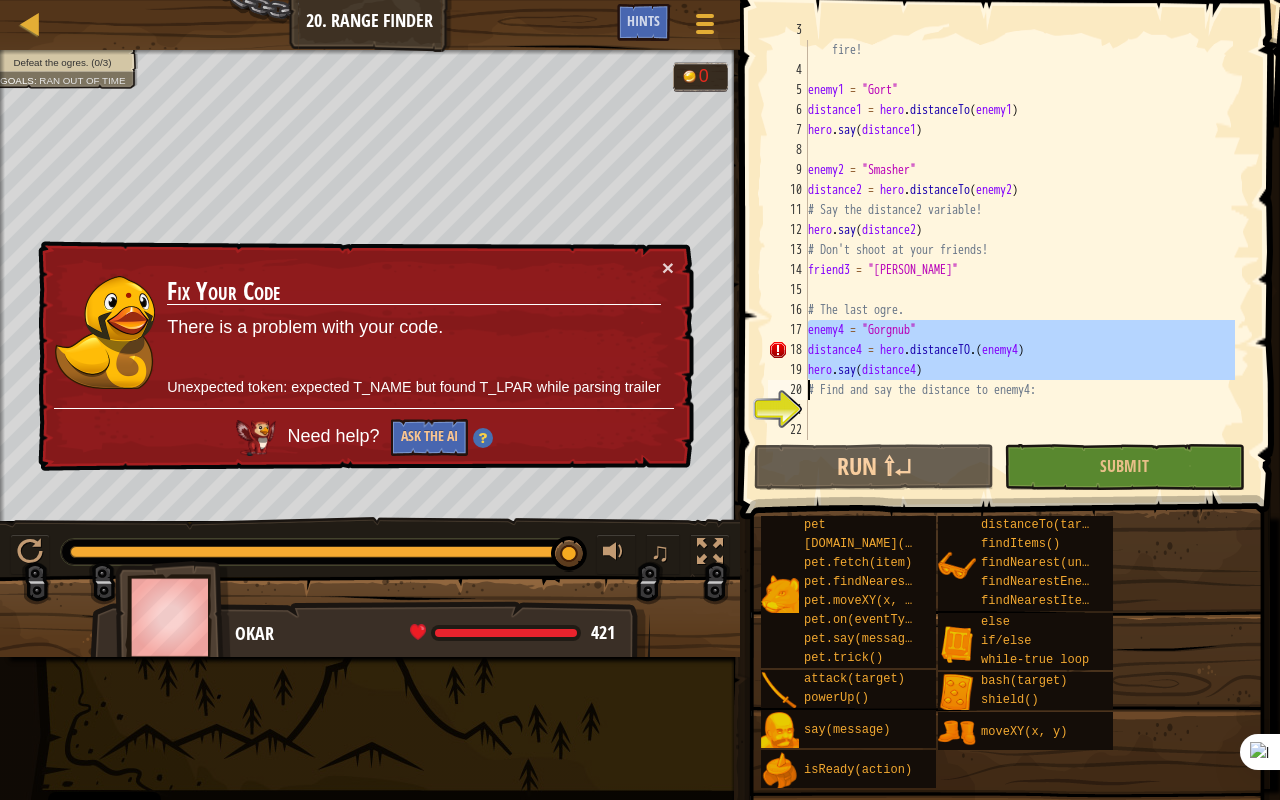 drag, startPoint x: 806, startPoint y: 336, endPoint x: 1008, endPoint y: 348, distance: 202.35612 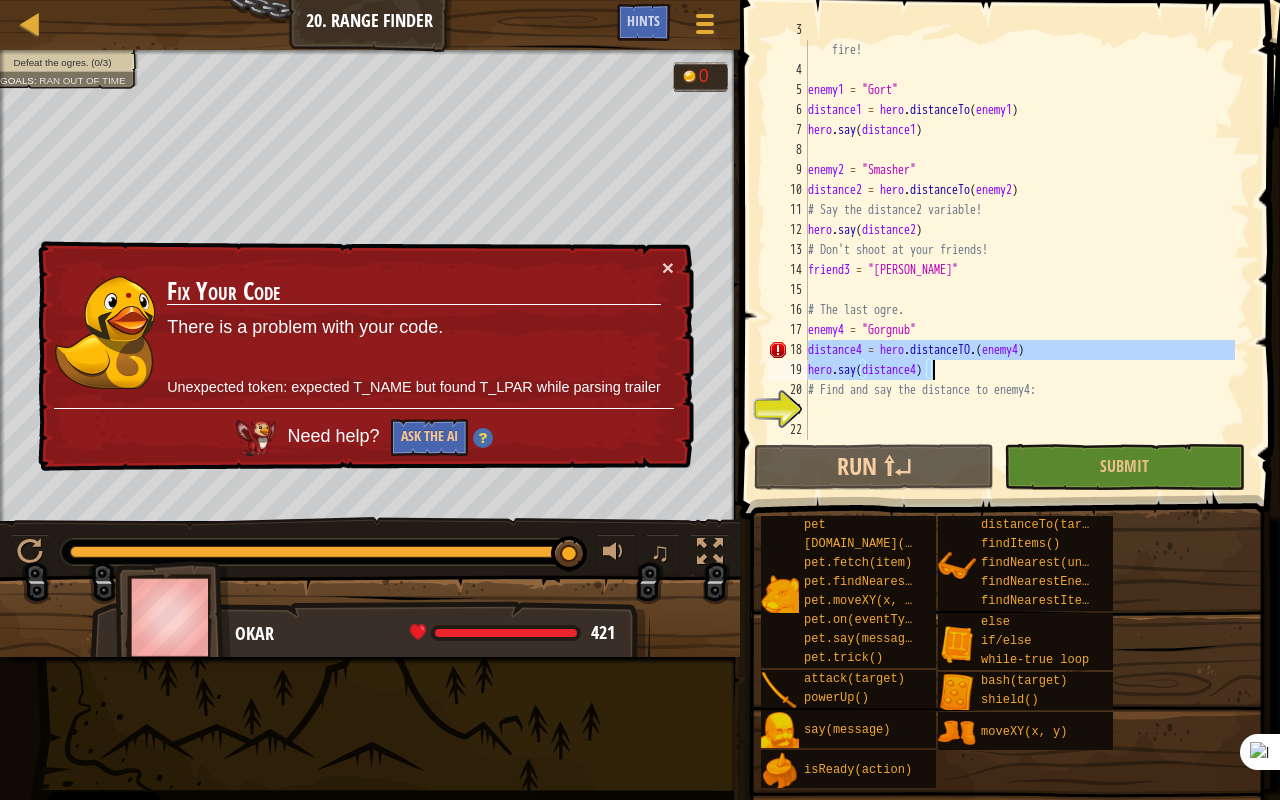 drag, startPoint x: 810, startPoint y: 346, endPoint x: 978, endPoint y: 380, distance: 171.40594 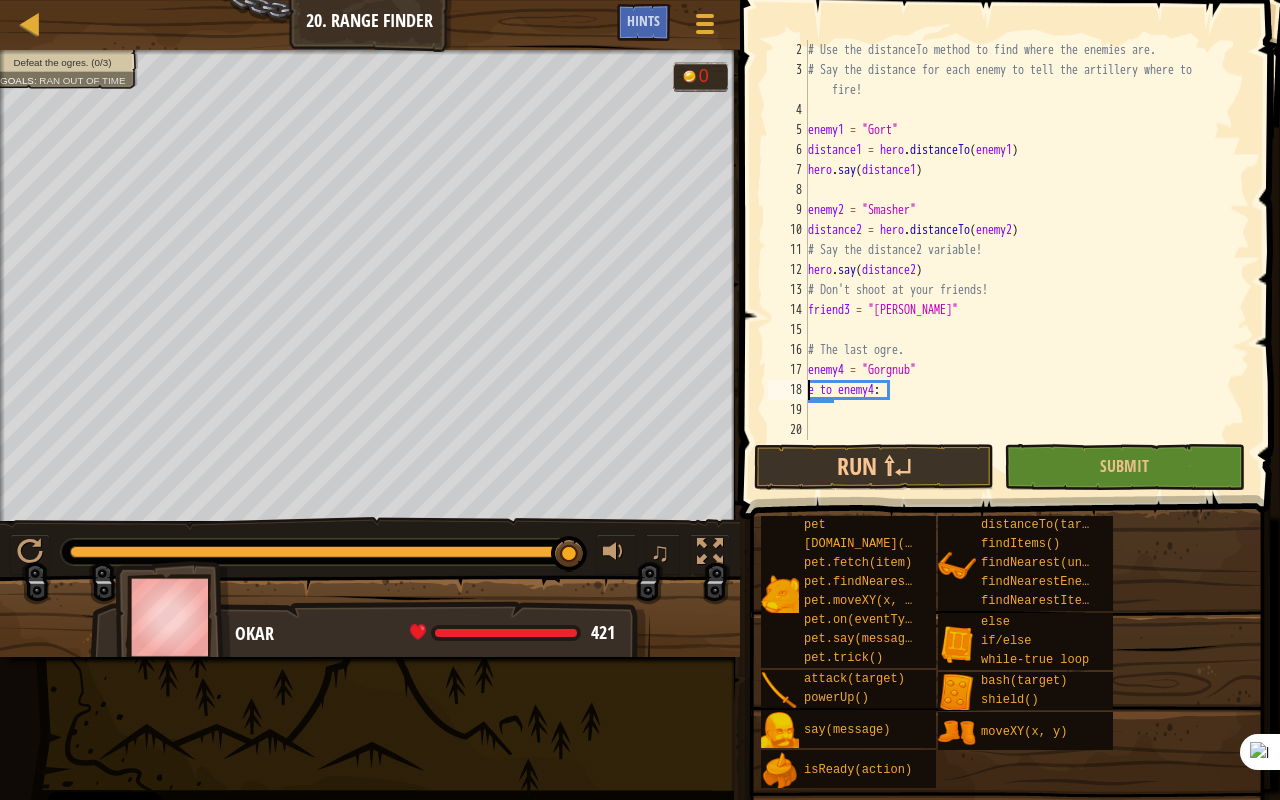 scroll, scrollTop: 20, scrollLeft: 0, axis: vertical 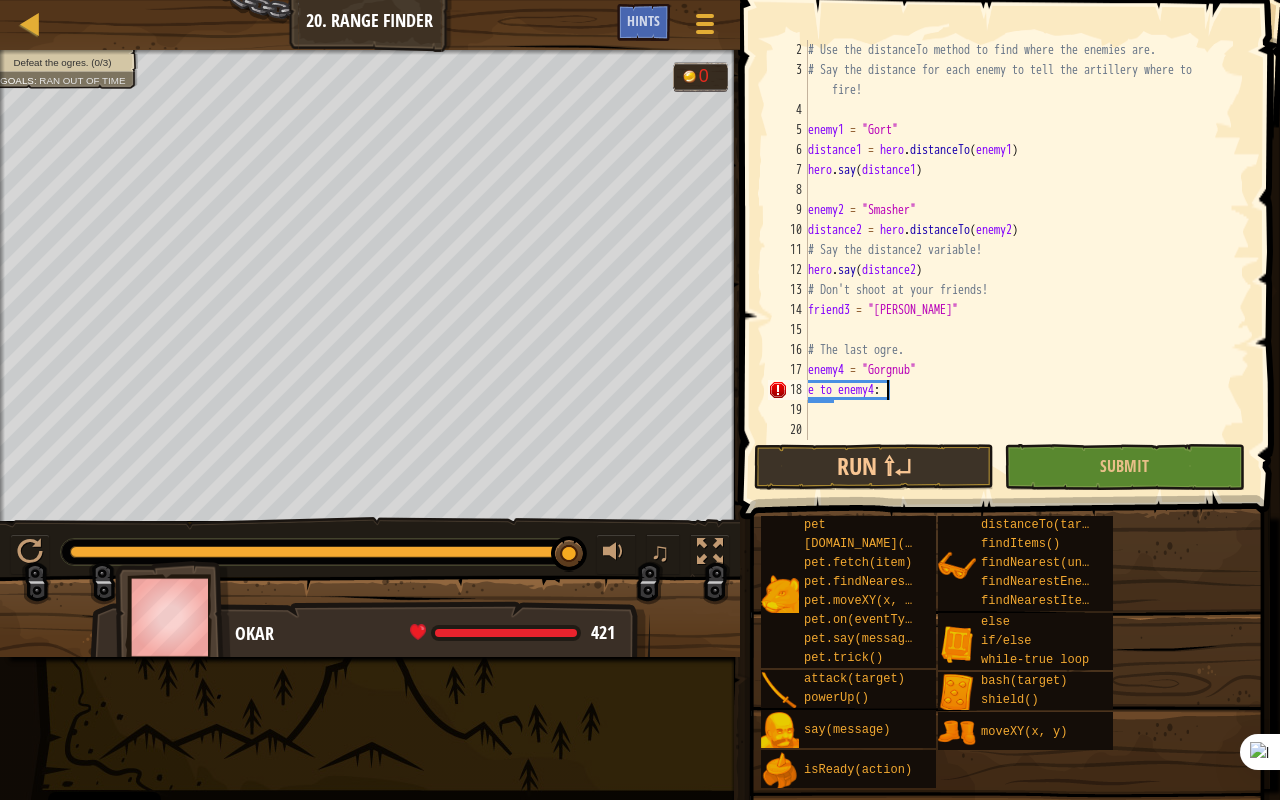 click on "# Use the distanceTo method to find where the enemies are. # Say the distance for each enemy to tell the artillery where to       fire! enemy1   =   "Gort" distance1   =   hero . distanceTo ( enemy1 ) hero . say ( distance1 ) enemy2   =   "Smasher" distance2   =   hero . distanceTo ( enemy2 ) # Say the distance2 variable! hero . say ( distance2 ) # Don't shoot at your friends! friend3   =   "Charles" # The last ogre. enemy4   =   "Gorgnub" e   to   enemy4 :" at bounding box center [1019, 260] 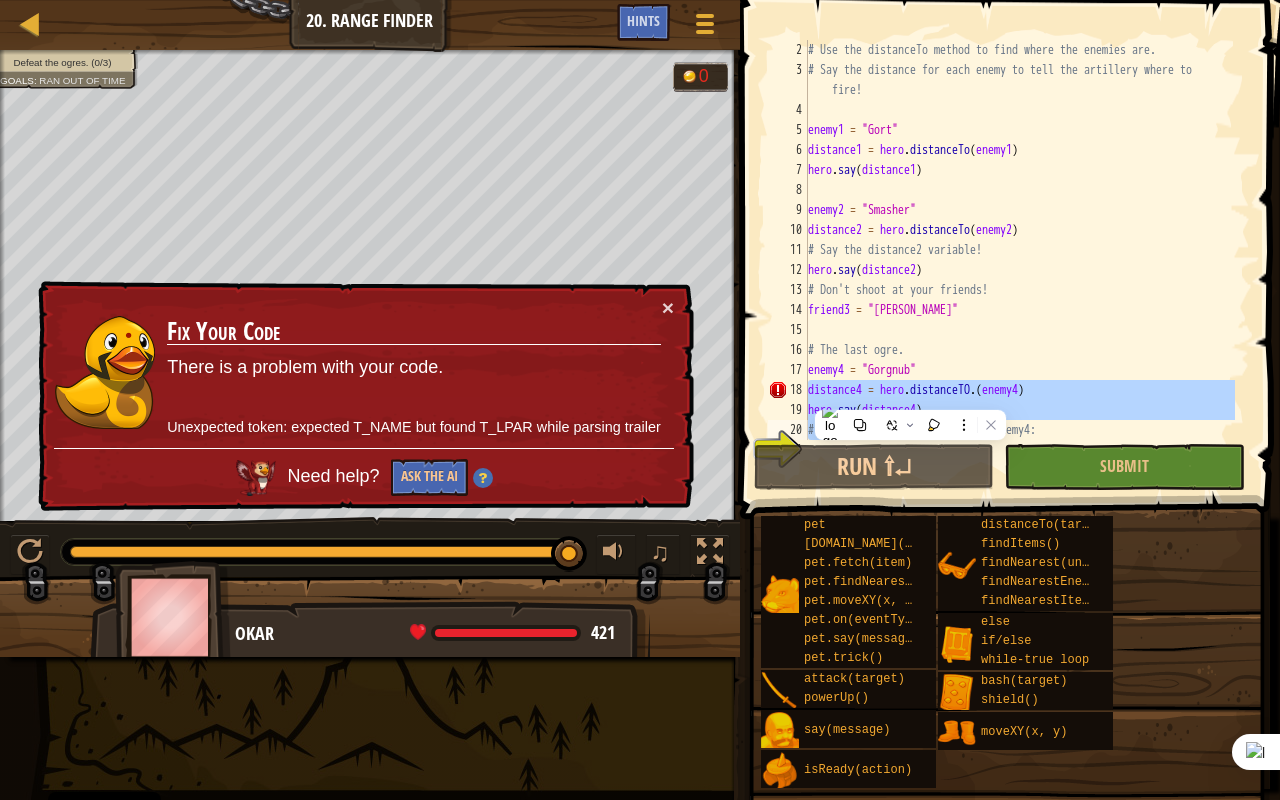 click on "# Use the distanceTo method to find where the enemies are. # Say the distance for each enemy to tell the artillery where to       fire! enemy1   =   "Gort" distance1   =   hero . distanceTo ( enemy1 ) hero . say ( distance1 ) enemy2   =   "Smasher" distance2   =   hero . distanceTo ( enemy2 ) # Say the distance2 variable! hero . say ( distance2 ) # Don't shoot at your friends! friend3   =   "Charles" # The last ogre. enemy4   =   "Gorgnub" distance4   =   hero . distanceTO . ( enemy4 ) hero . say ( distance4 ) # Find and say the distance to enemy4:" at bounding box center (1019, 260) 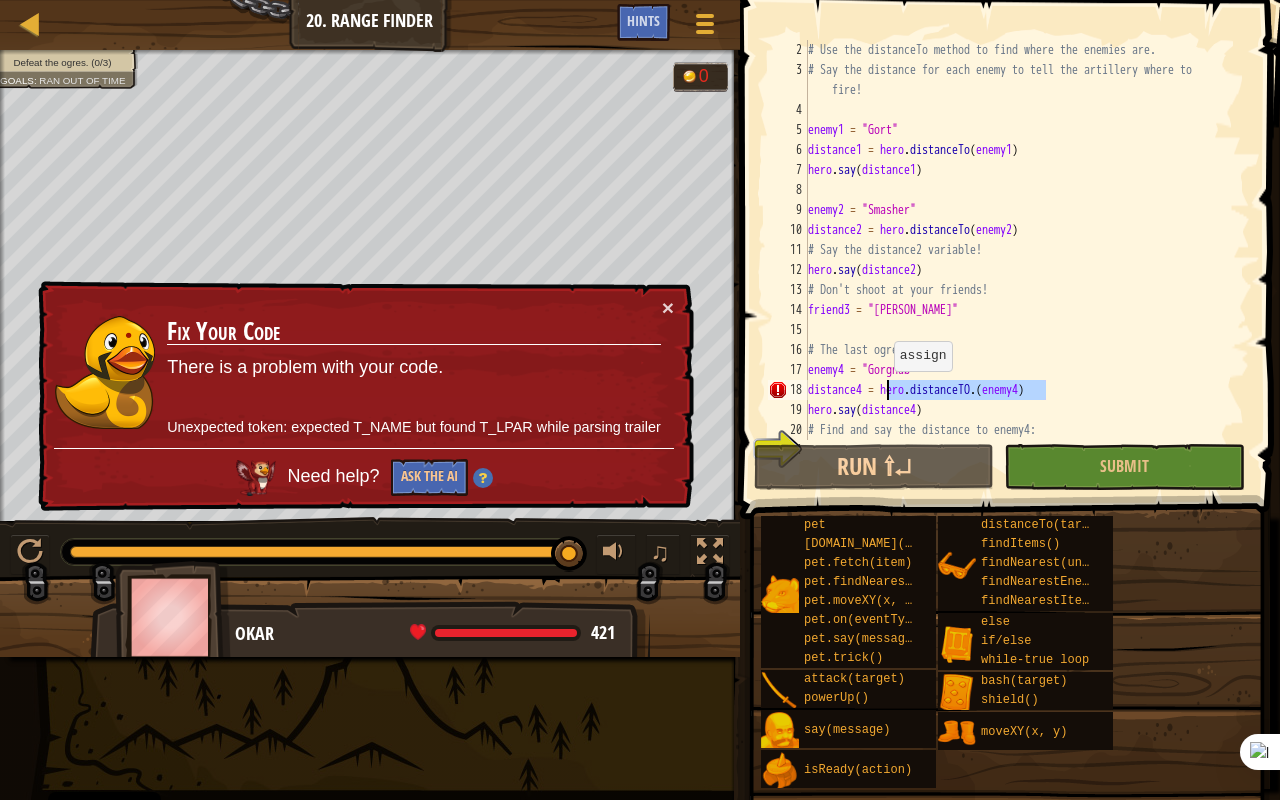 drag, startPoint x: 1055, startPoint y: 393, endPoint x: 884, endPoint y: 391, distance: 171.01169 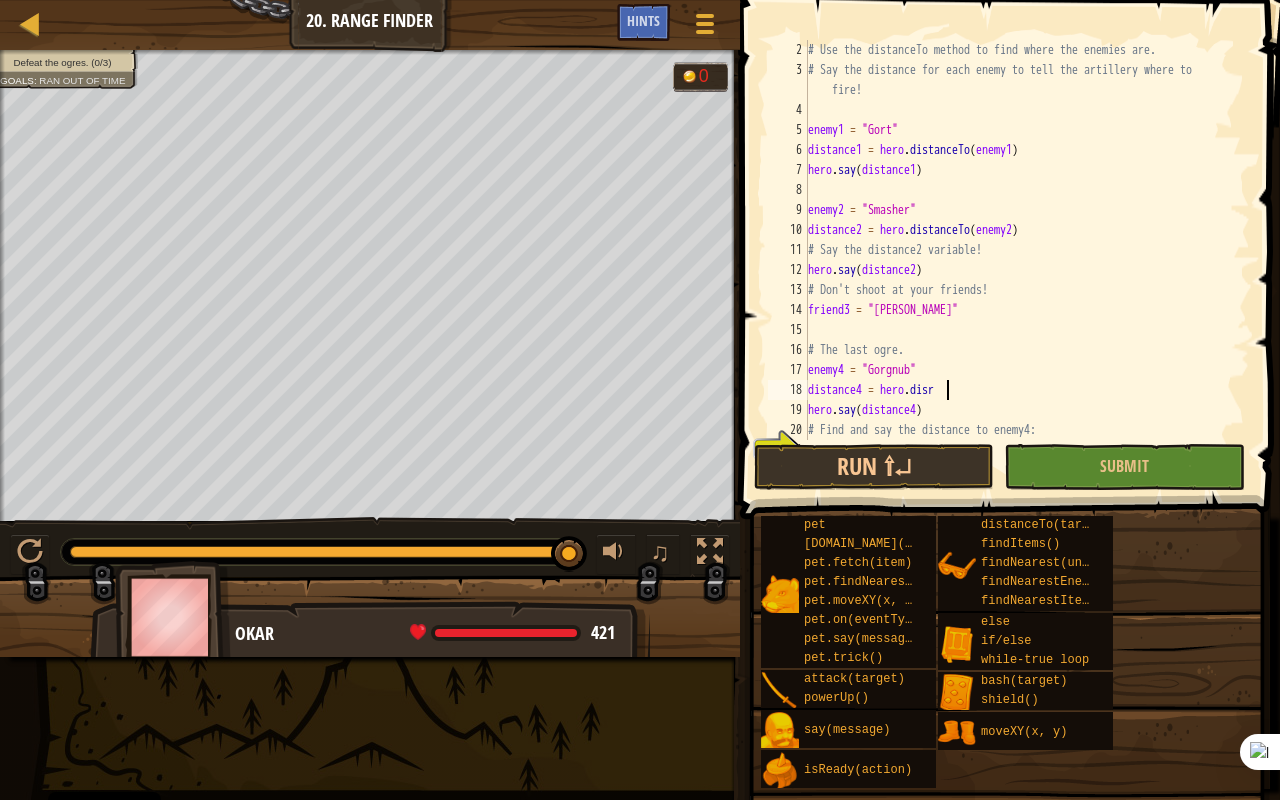scroll, scrollTop: 9, scrollLeft: 10, axis: both 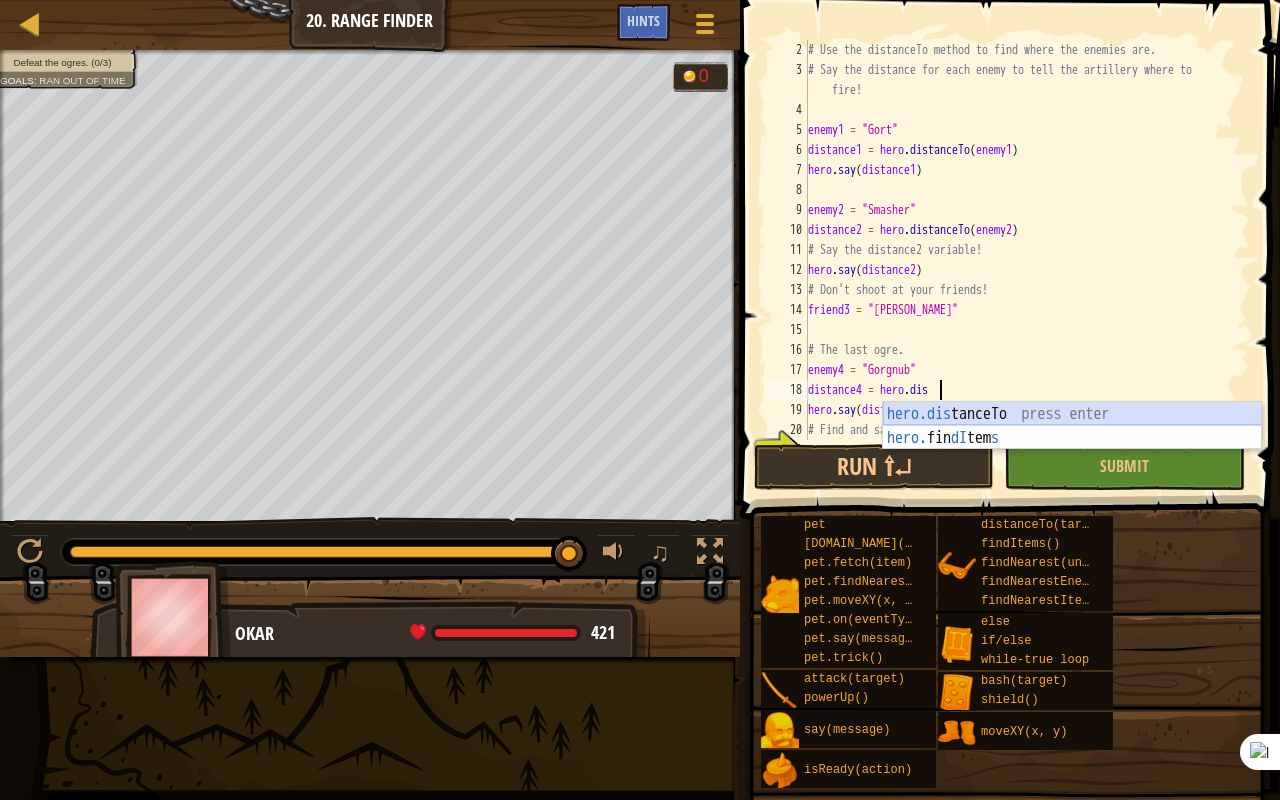 click on "hero.dis tanceTo press enter hero. fin dI tem s press enter" at bounding box center [1072, 450] 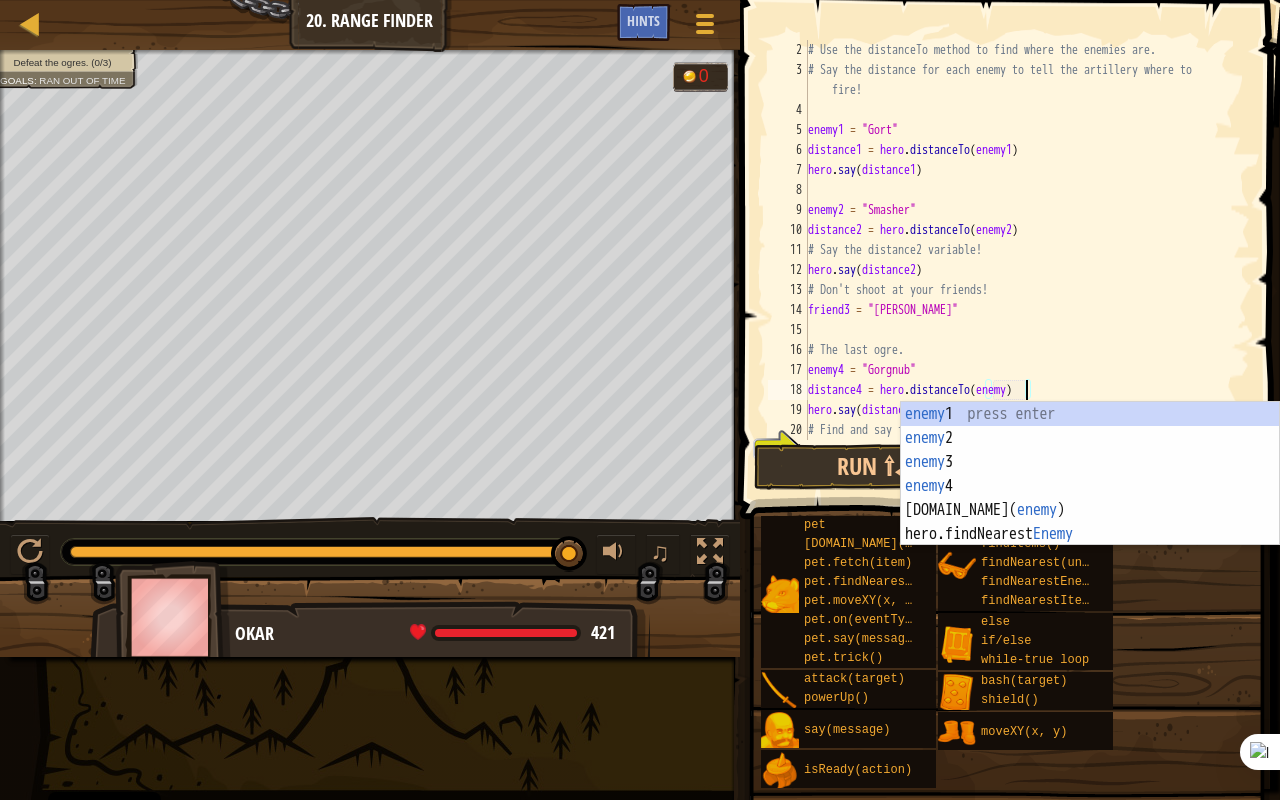 scroll, scrollTop: 9, scrollLeft: 18, axis: both 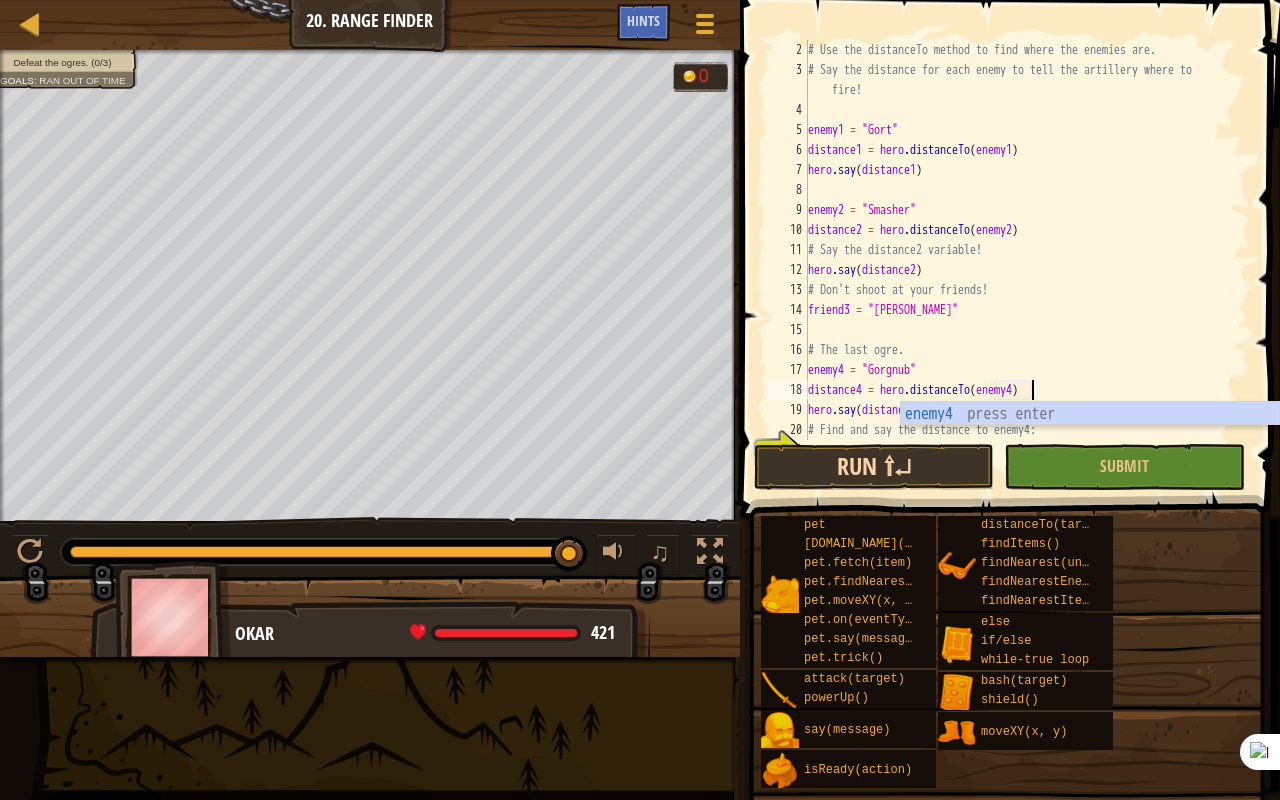 type on "distance4 = hero.distanceTo(enemy4)" 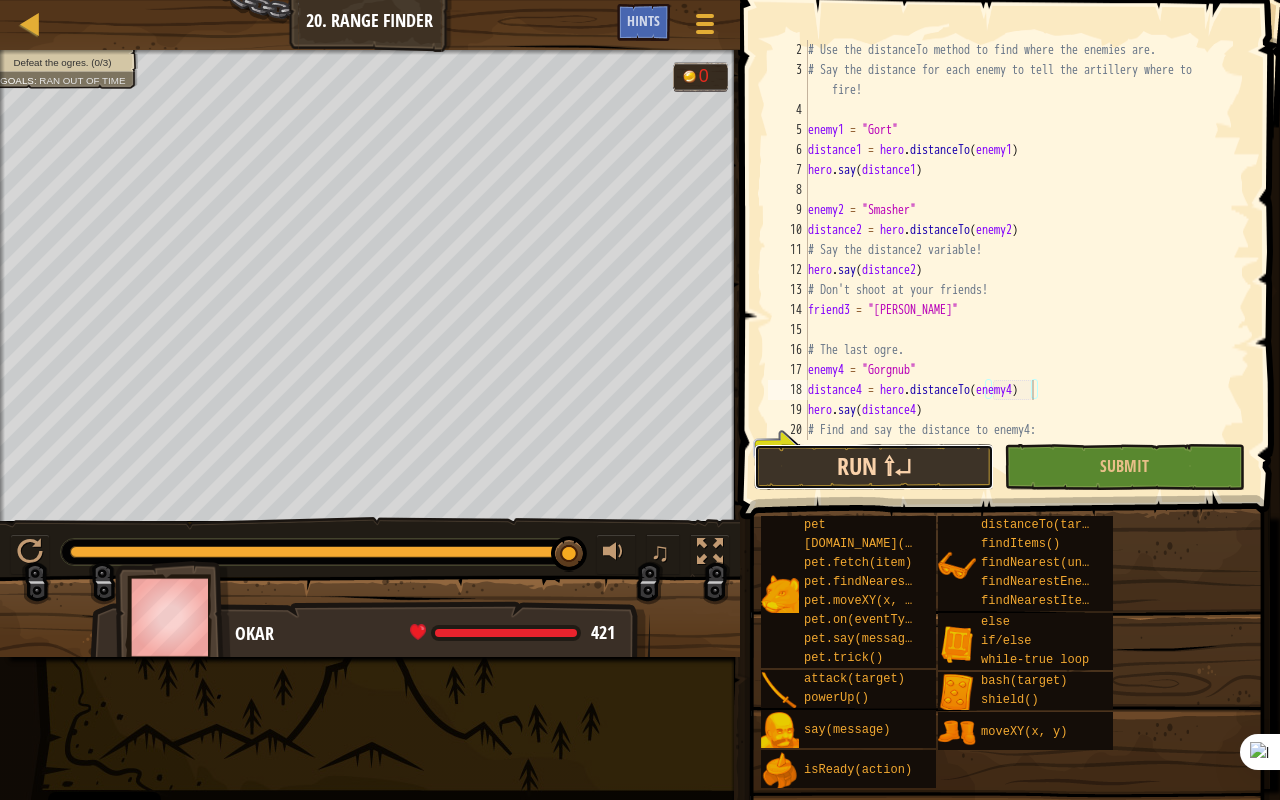 click on "Run ⇧↵" at bounding box center (874, 467) 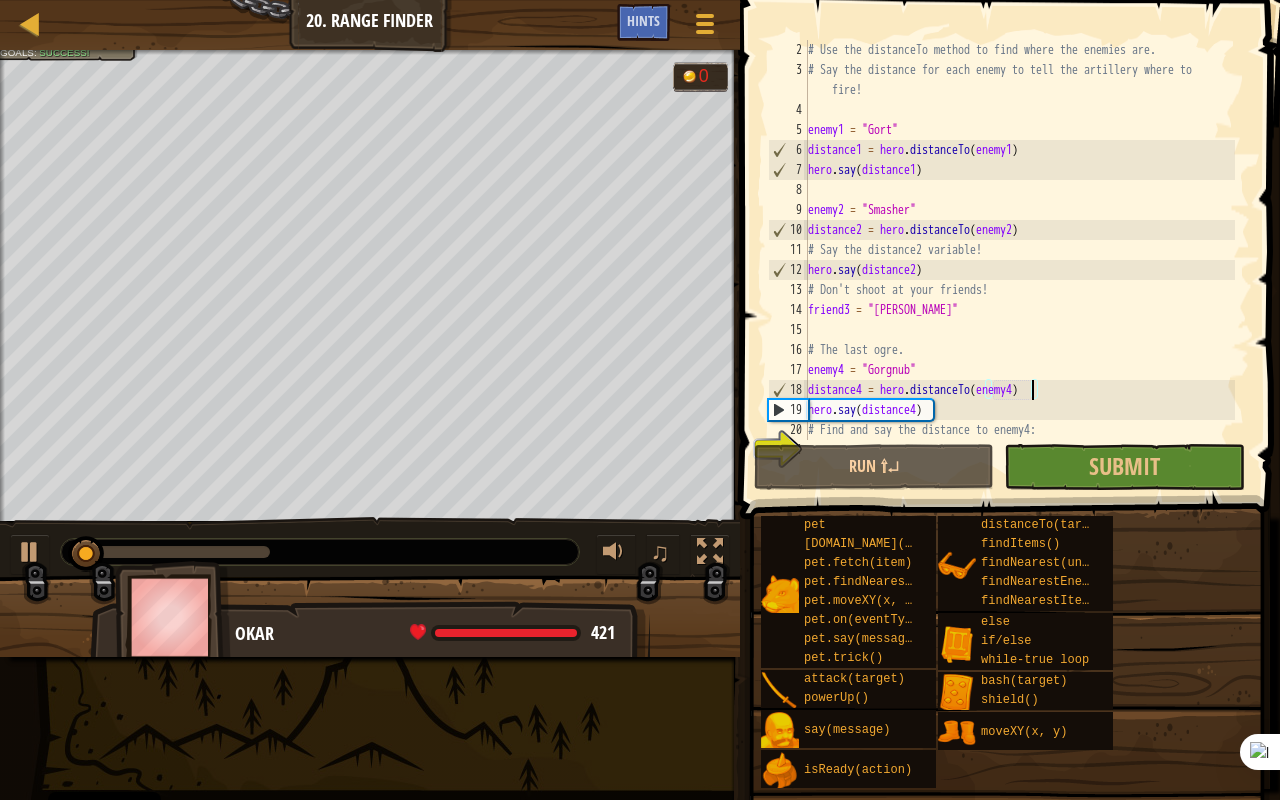 scroll, scrollTop: 60, scrollLeft: 0, axis: vertical 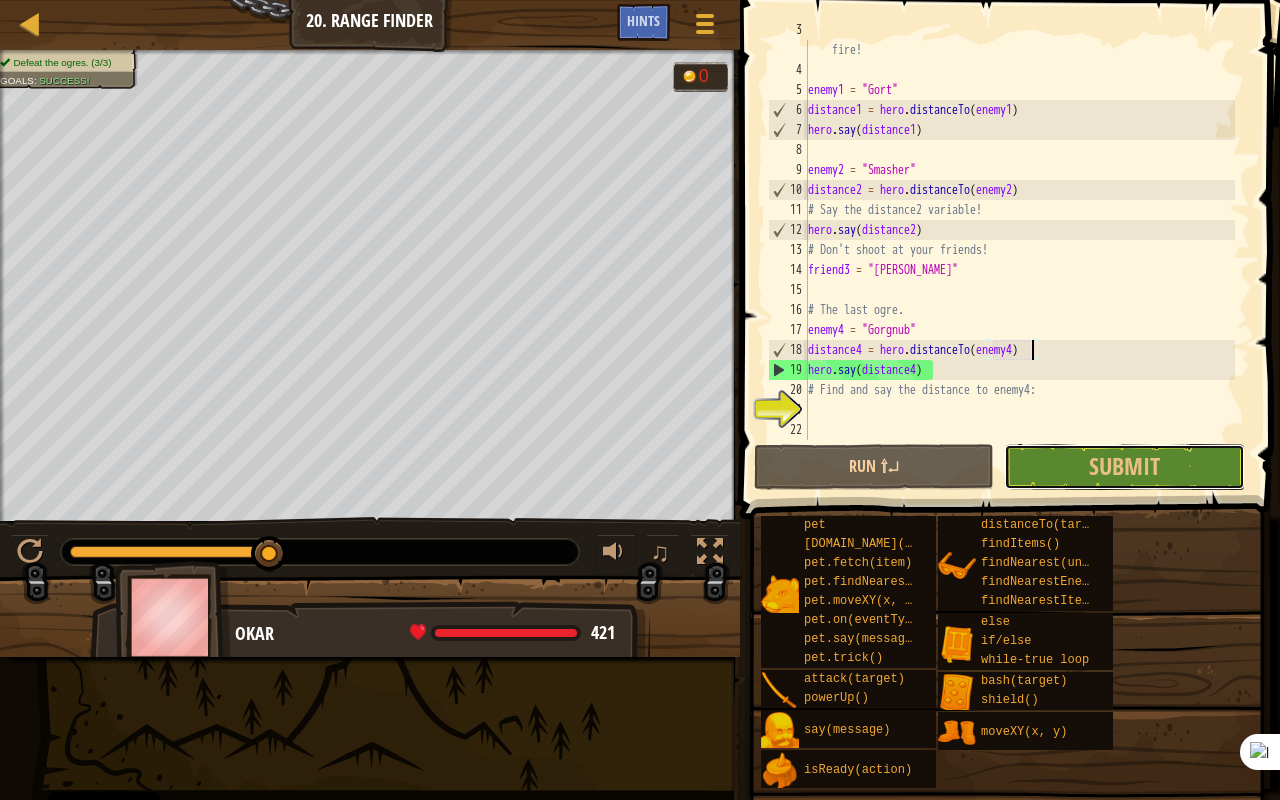 click on "Submit" at bounding box center [1124, 467] 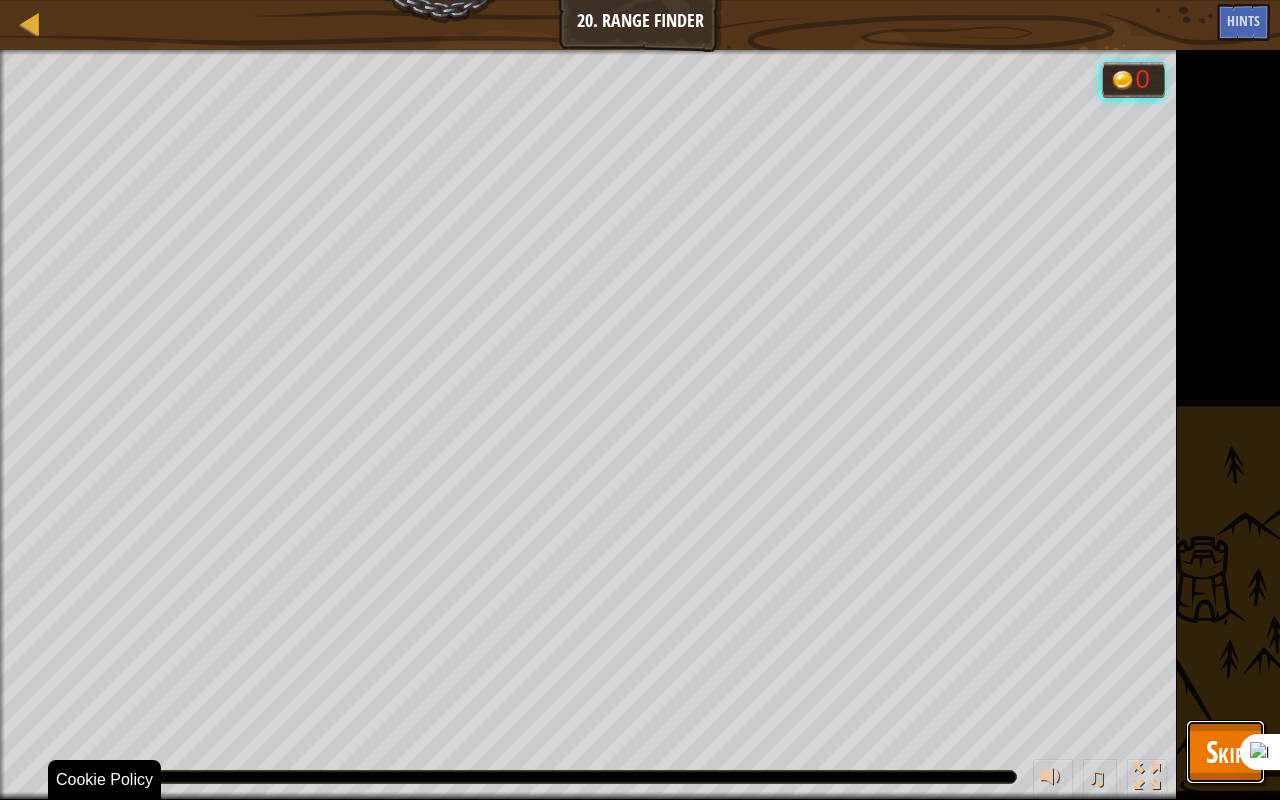 click on "Skip" at bounding box center [1225, 752] 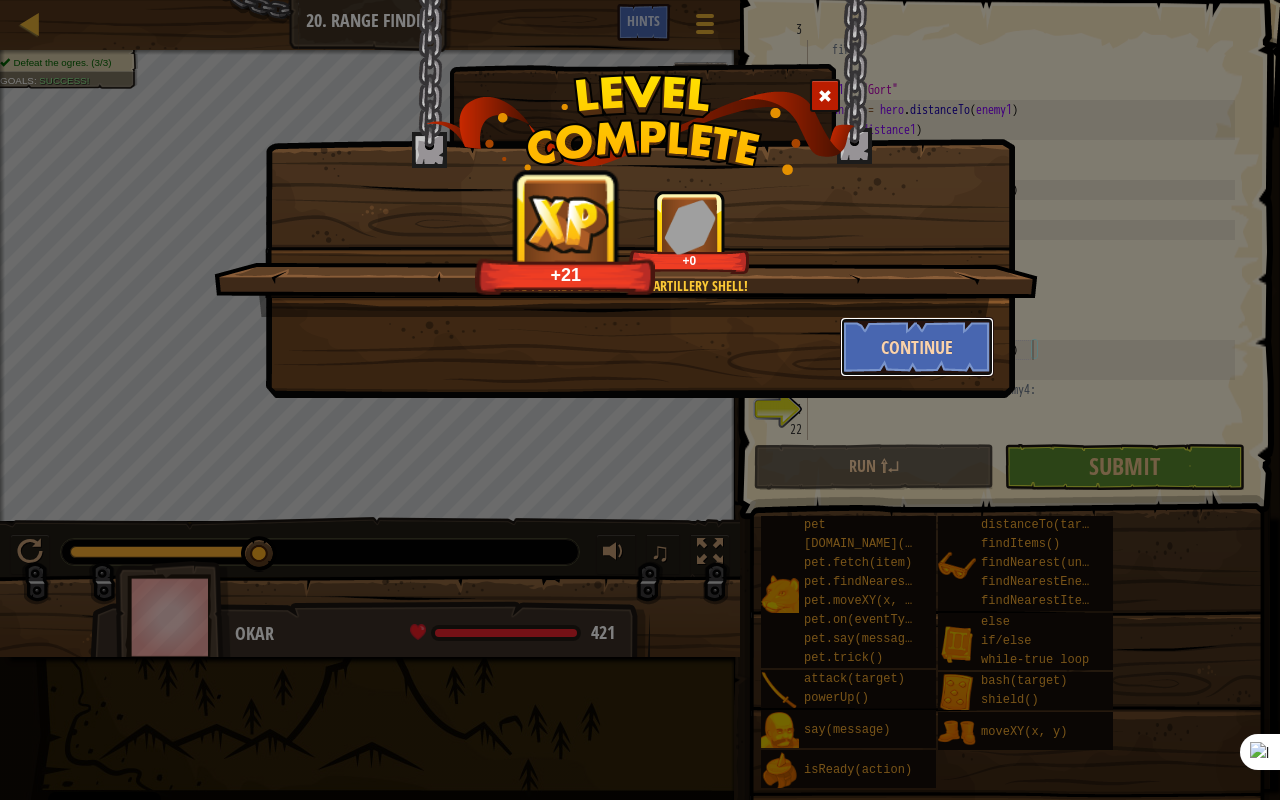 click on "Continue" at bounding box center (917, 347) 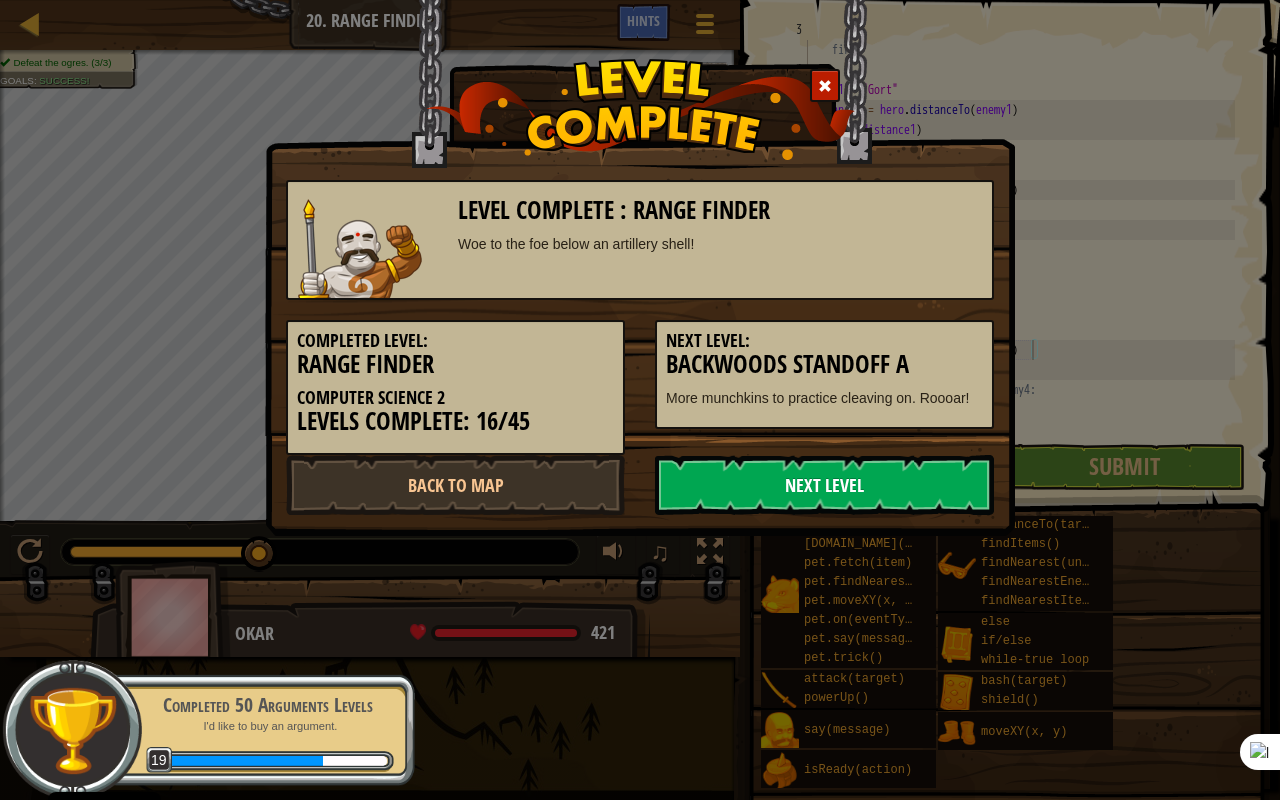 click on "Next Level" at bounding box center (824, 485) 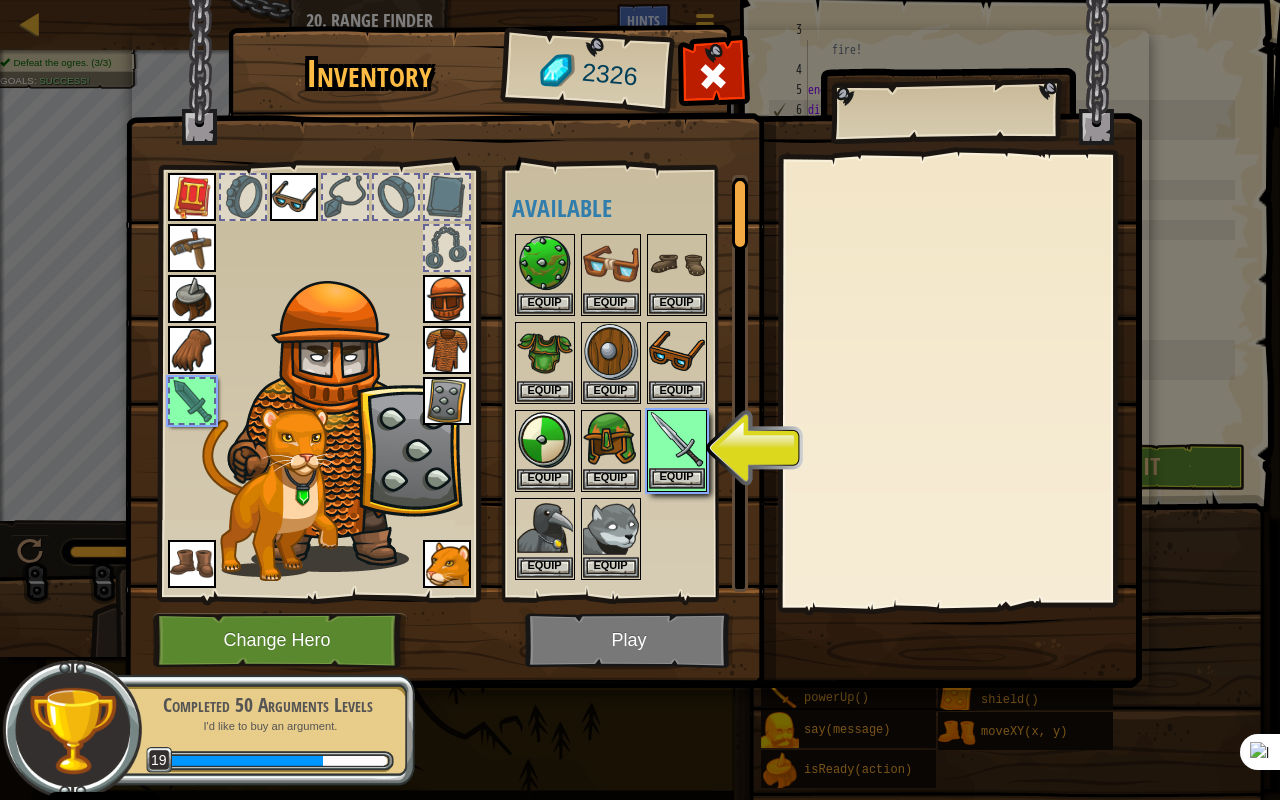 click at bounding box center (677, 440) 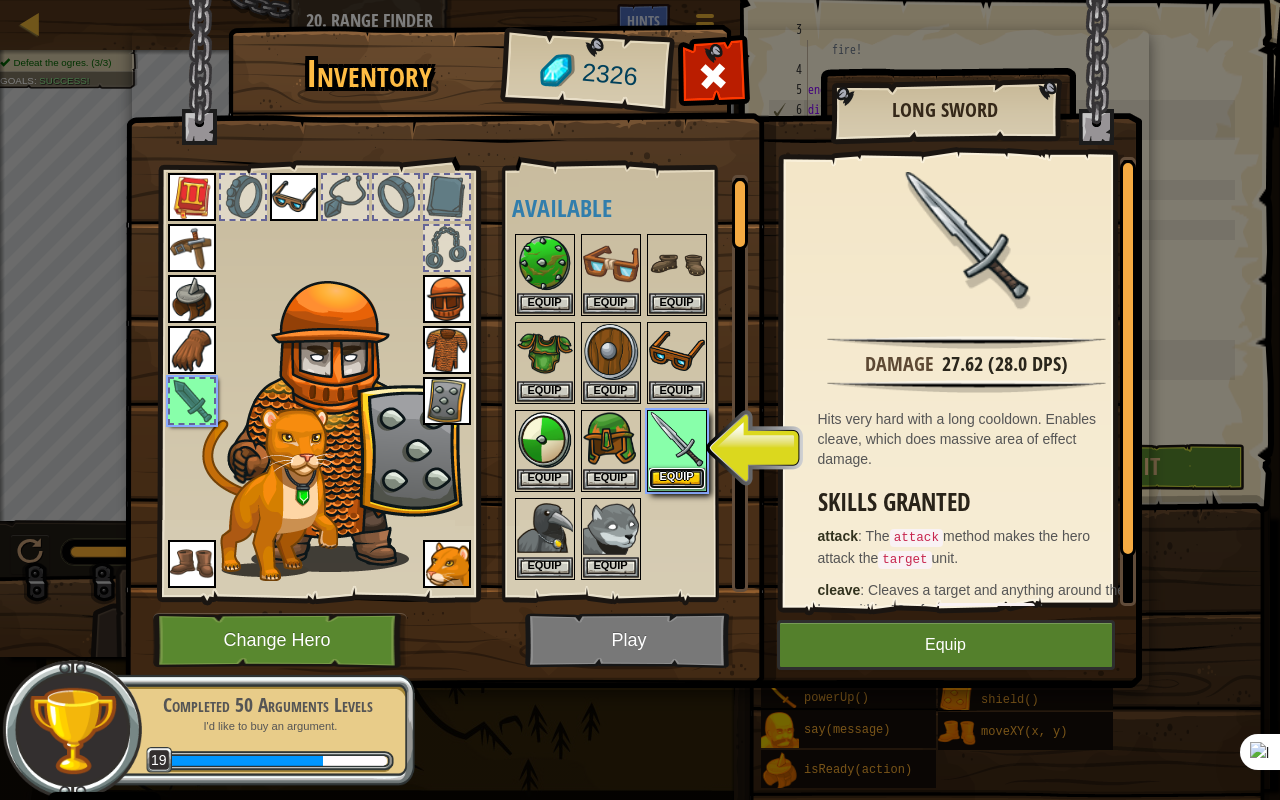 click on "Equip" at bounding box center [677, 478] 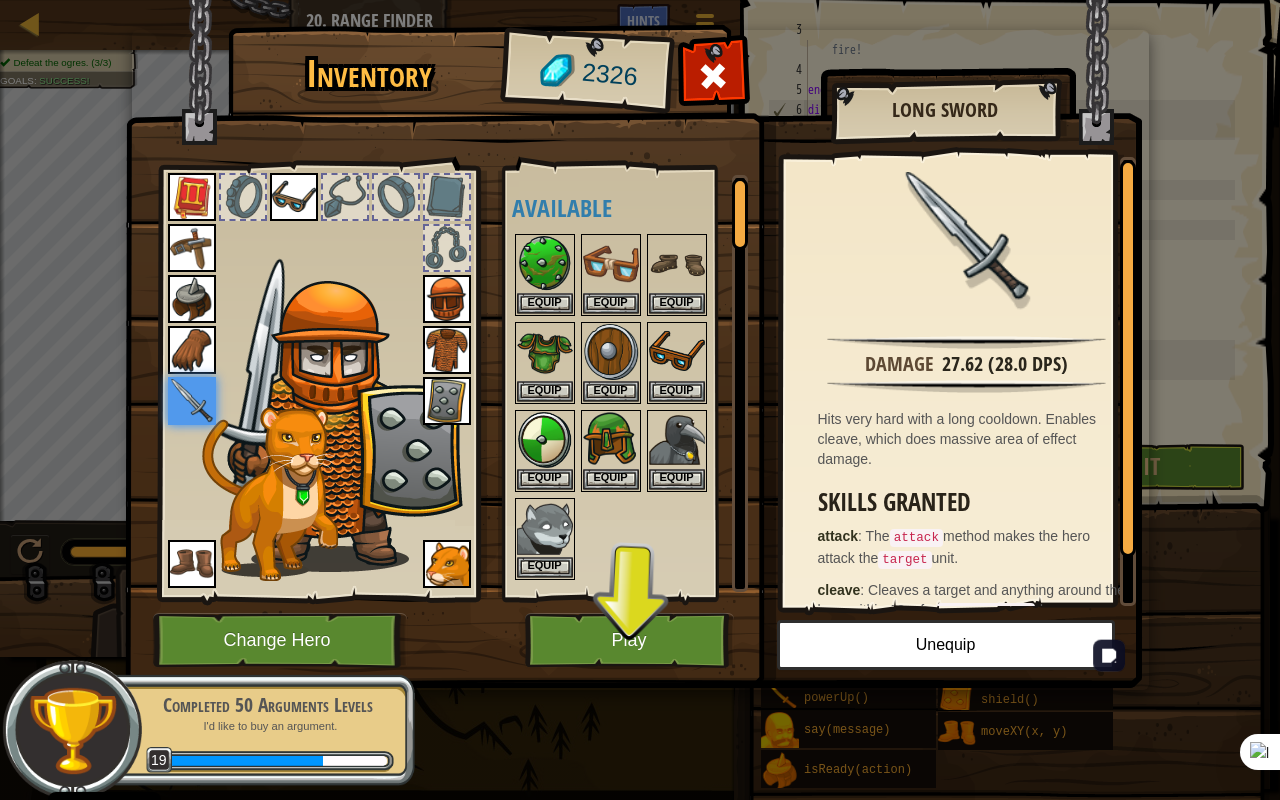 click at bounding box center [192, 401] 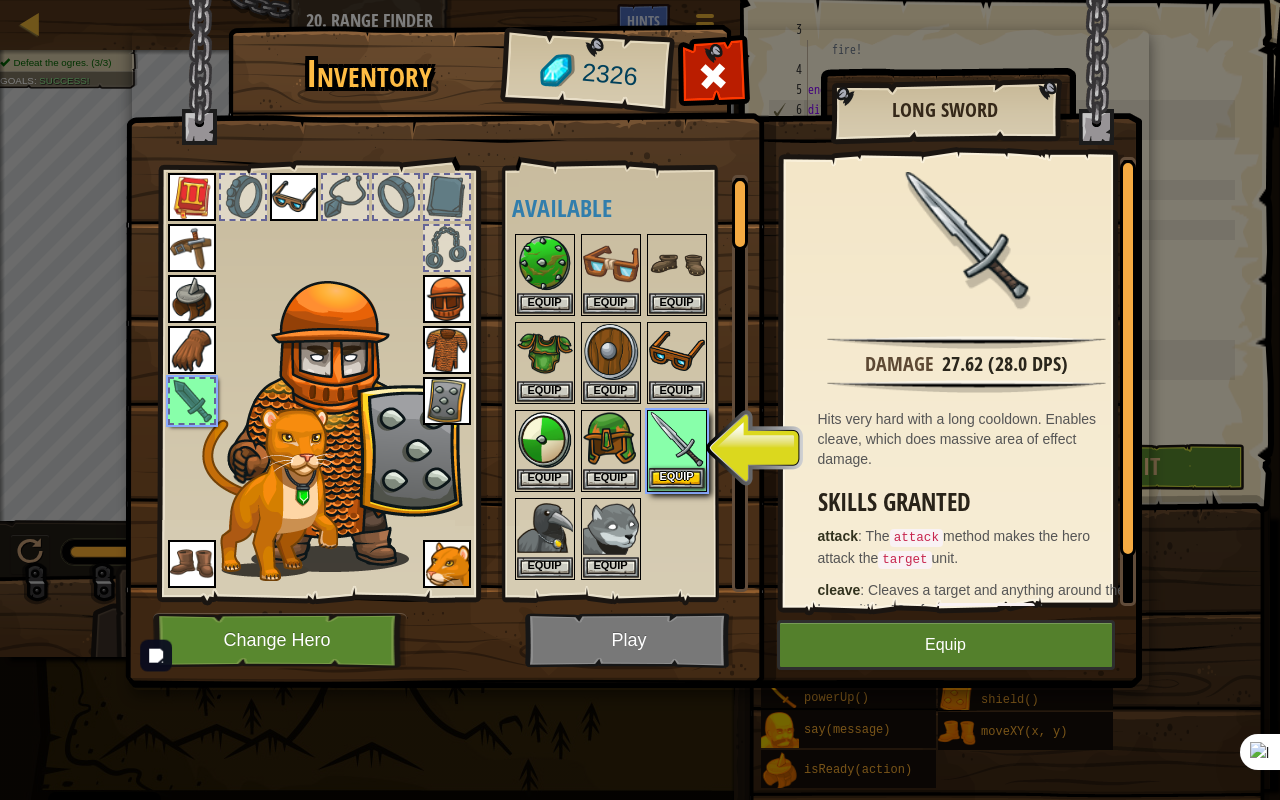 click at bounding box center [677, 440] 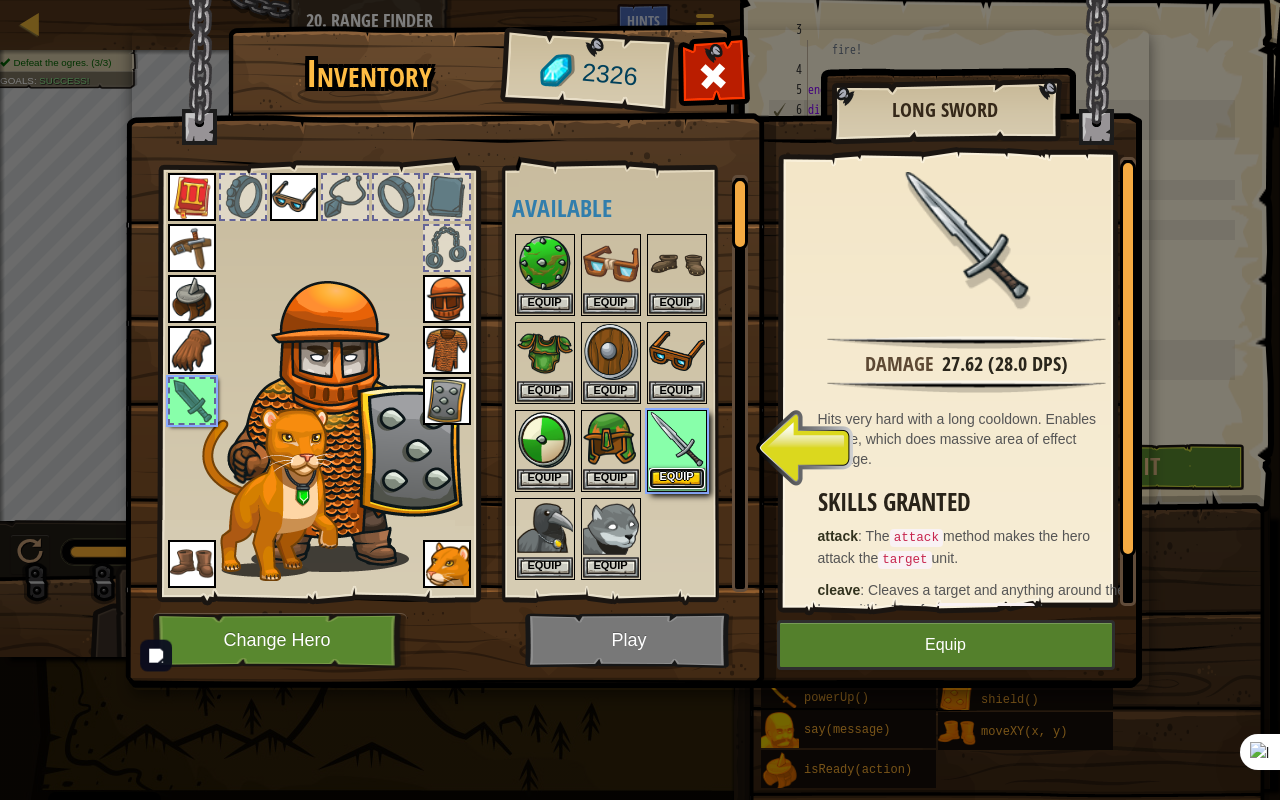 click on "Equip" at bounding box center [677, 478] 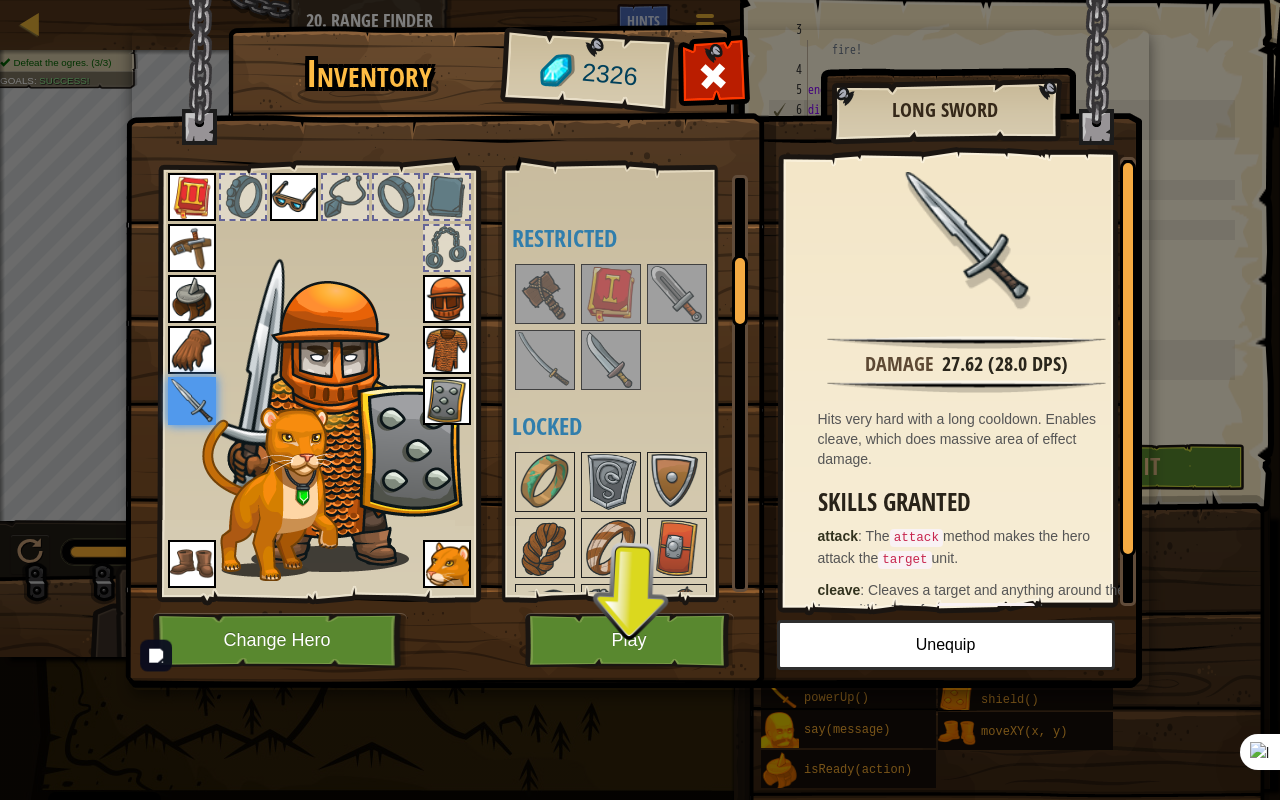 scroll, scrollTop: 500, scrollLeft: 0, axis: vertical 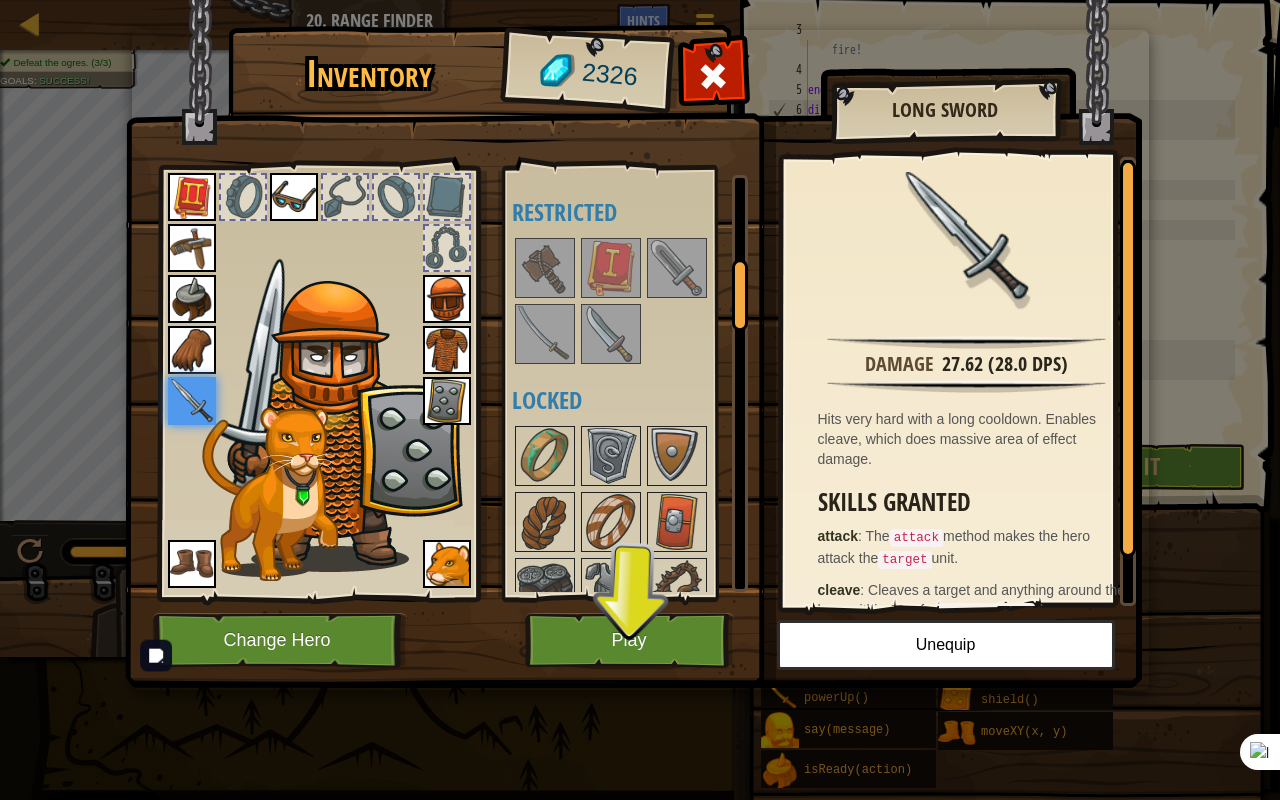 click at bounding box center [545, 334] 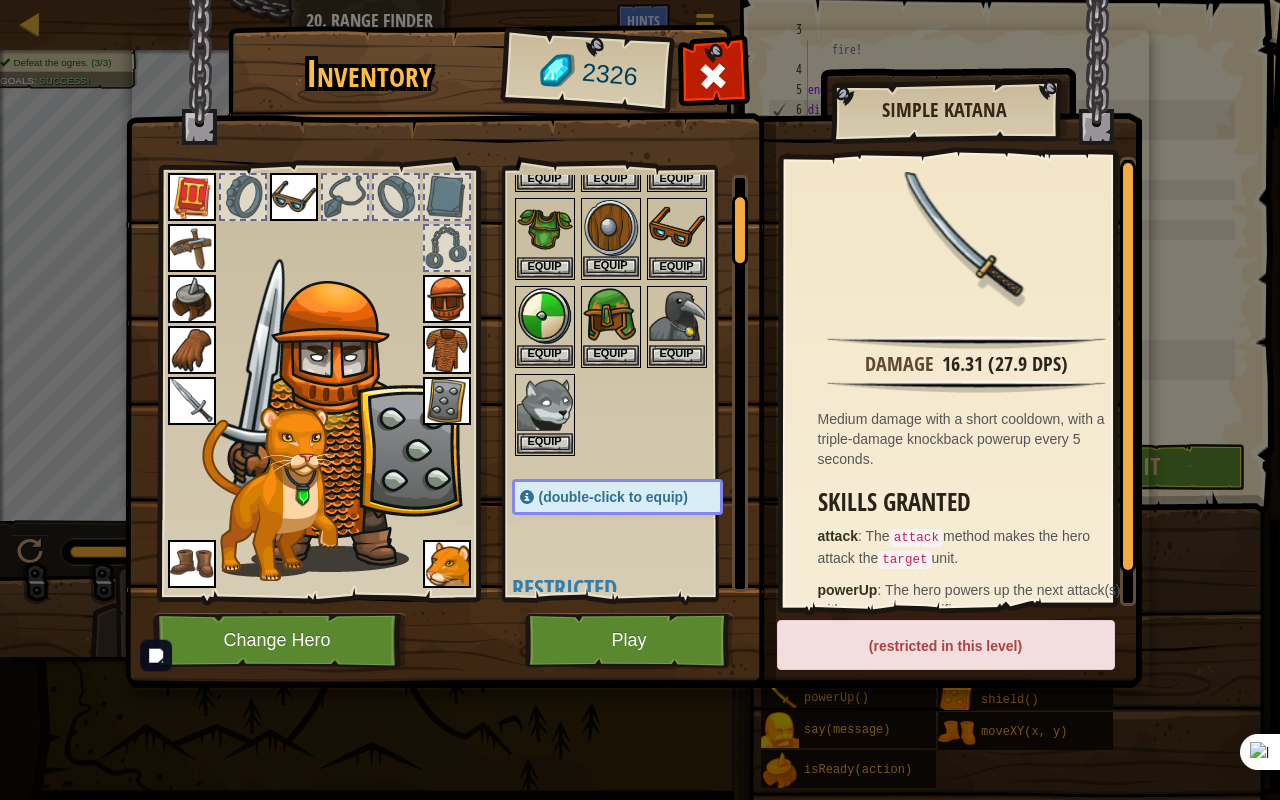 scroll, scrollTop: 100, scrollLeft: 0, axis: vertical 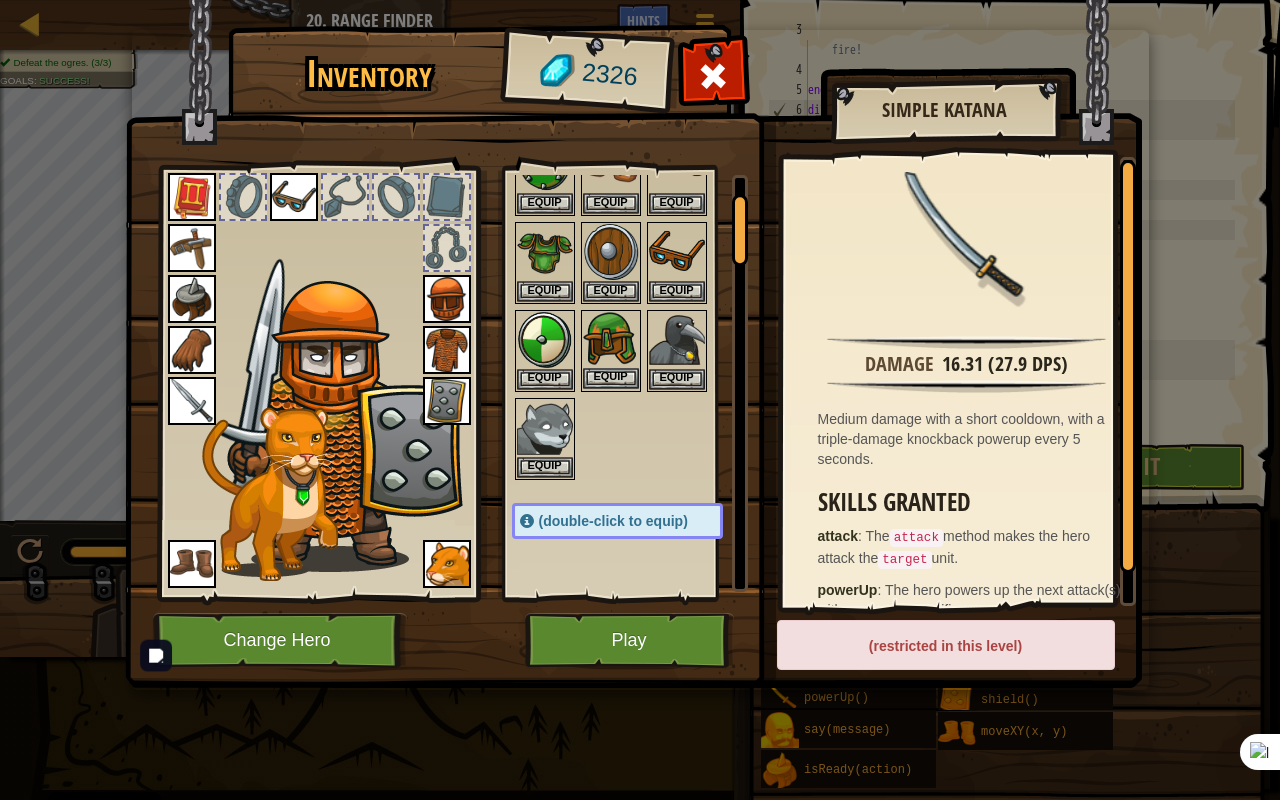 click at bounding box center (611, 340) 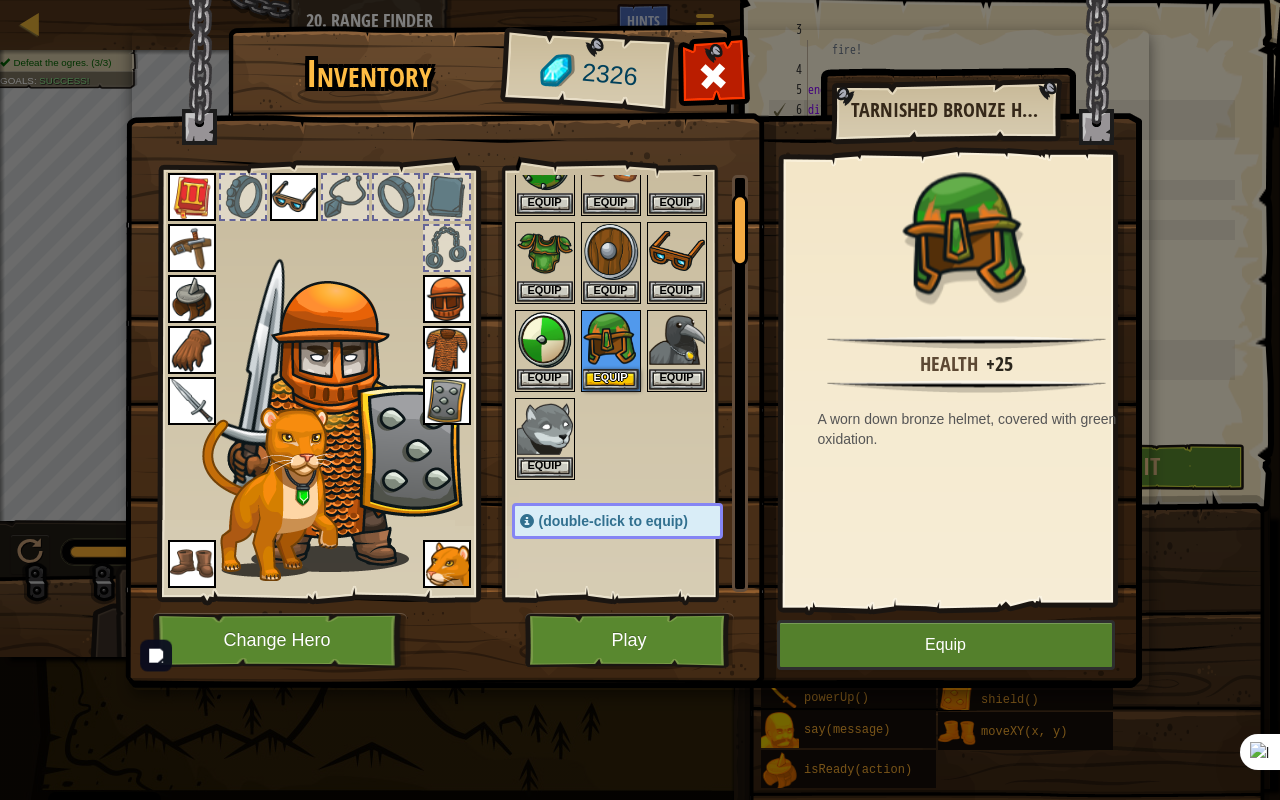 click at bounding box center (447, 299) 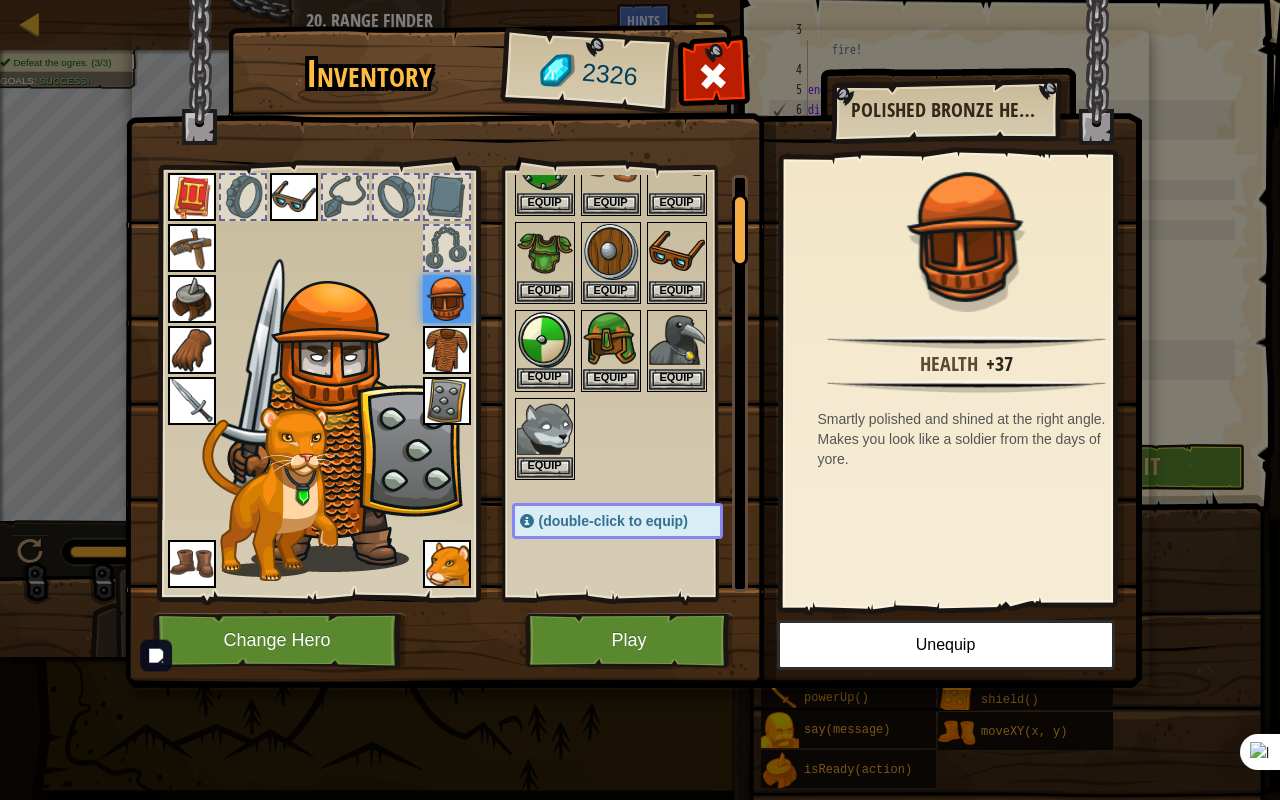 click at bounding box center (545, 340) 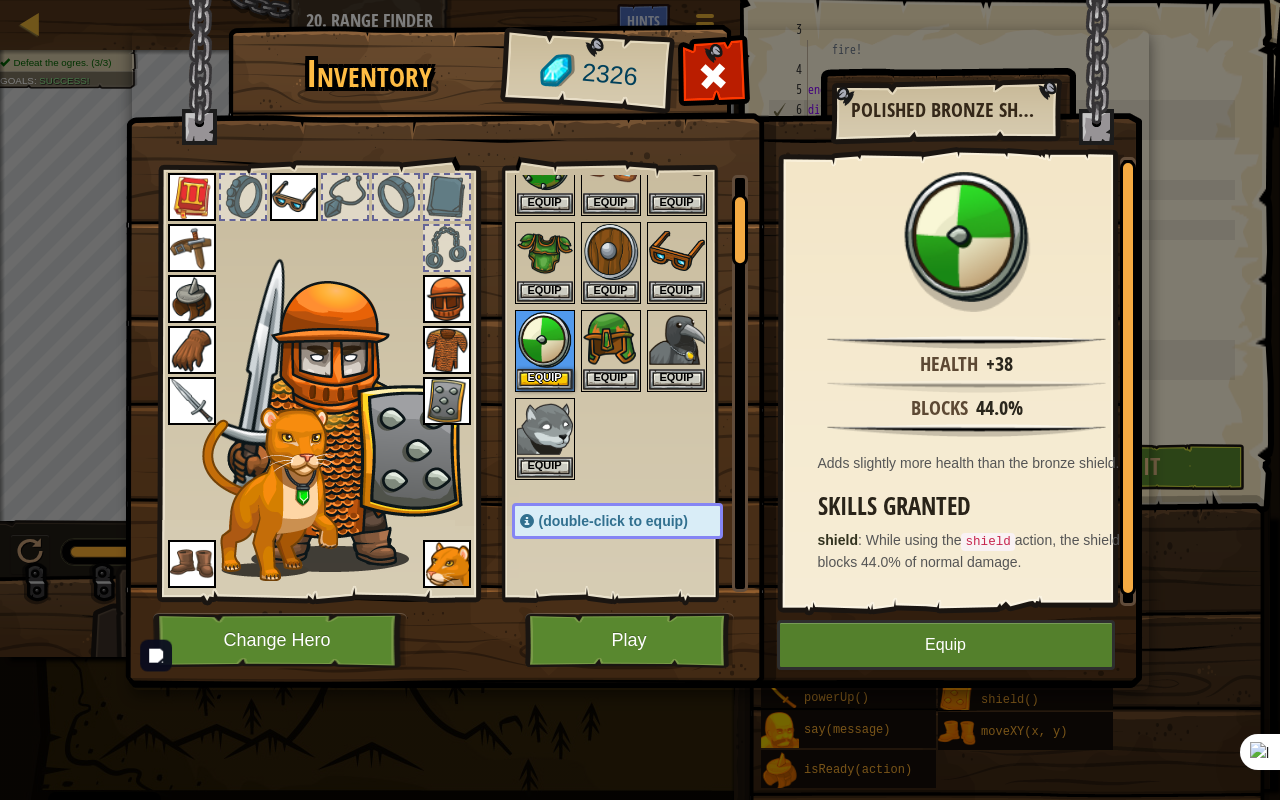 click at bounding box center (447, 401) 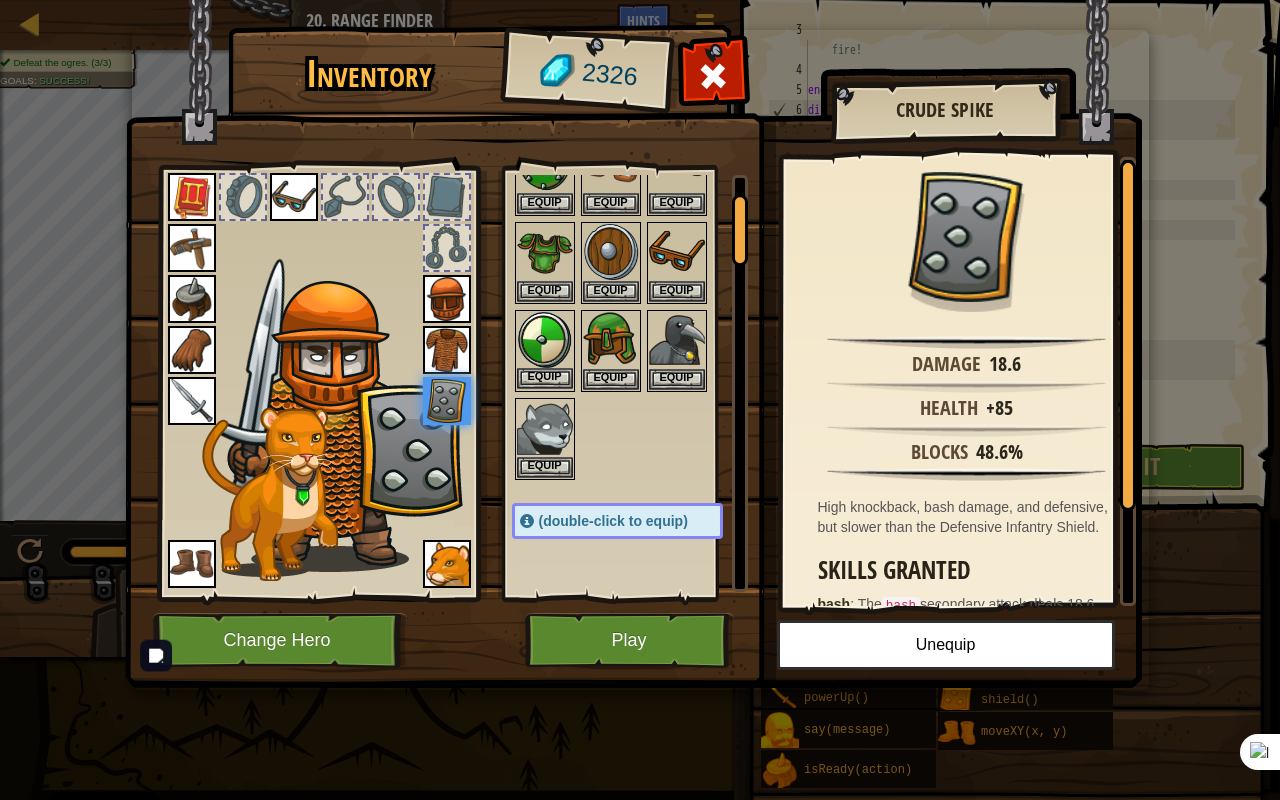 click at bounding box center (545, 340) 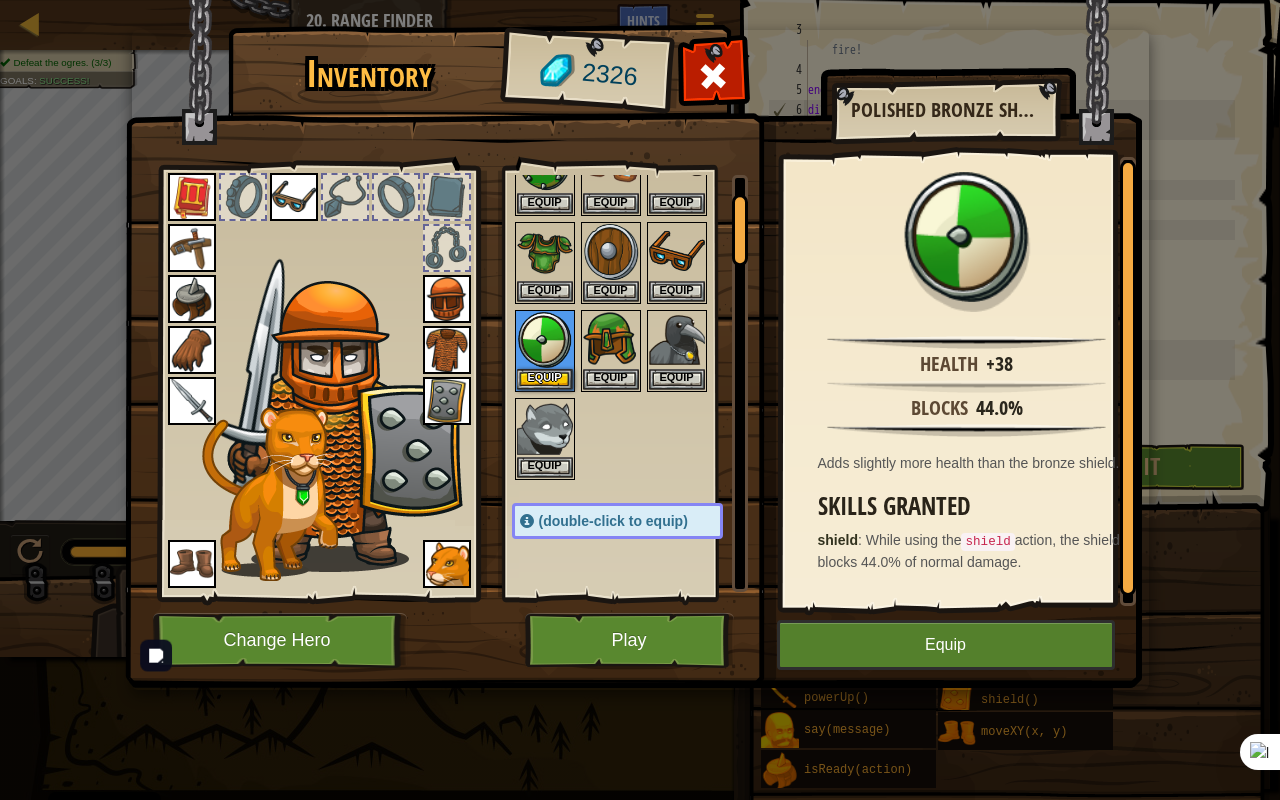 click at bounding box center [447, 401] 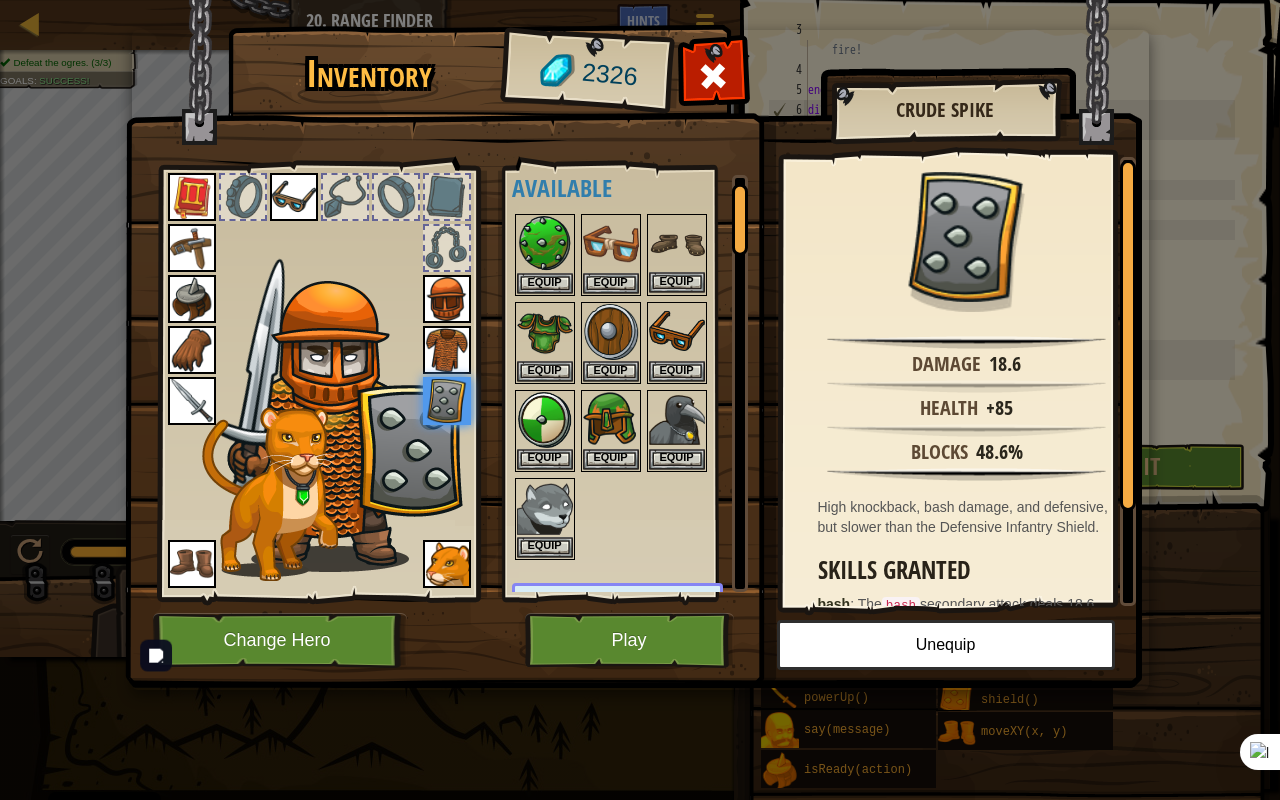scroll, scrollTop: 0, scrollLeft: 0, axis: both 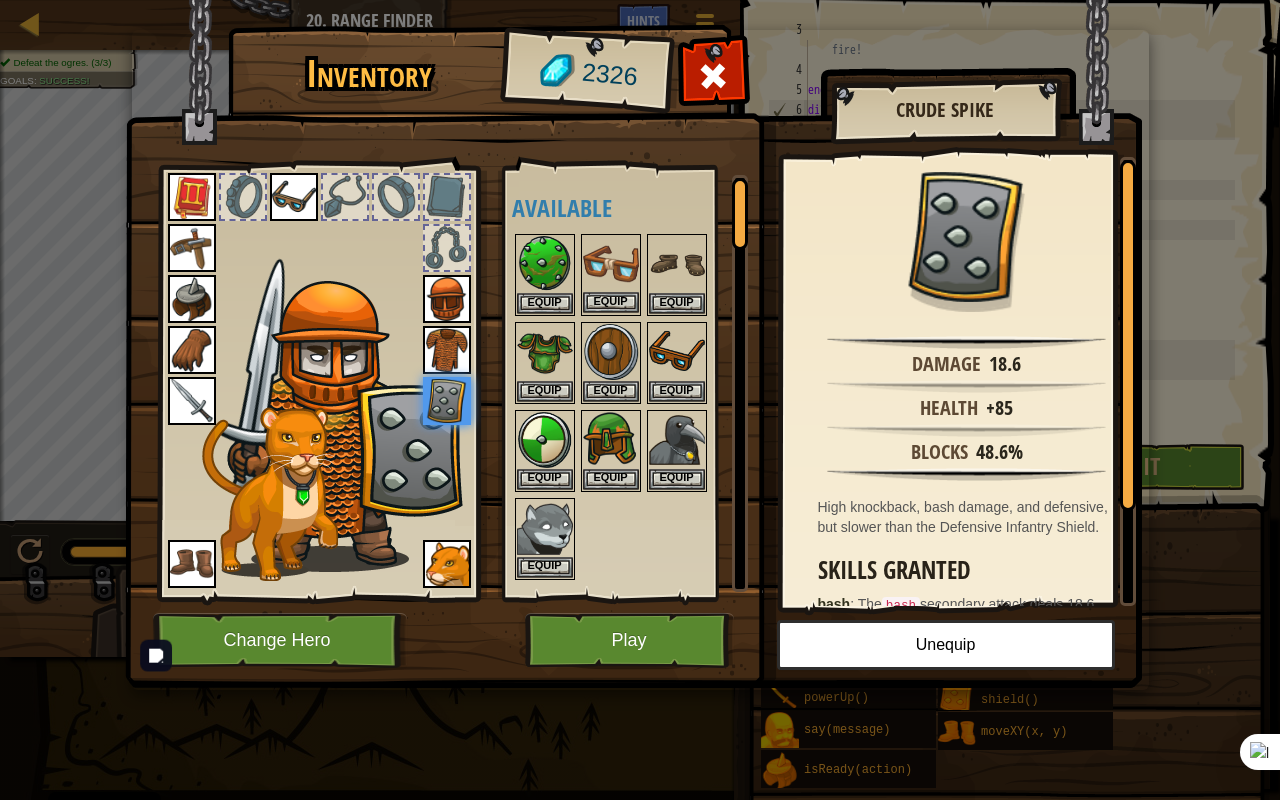click at bounding box center (611, 264) 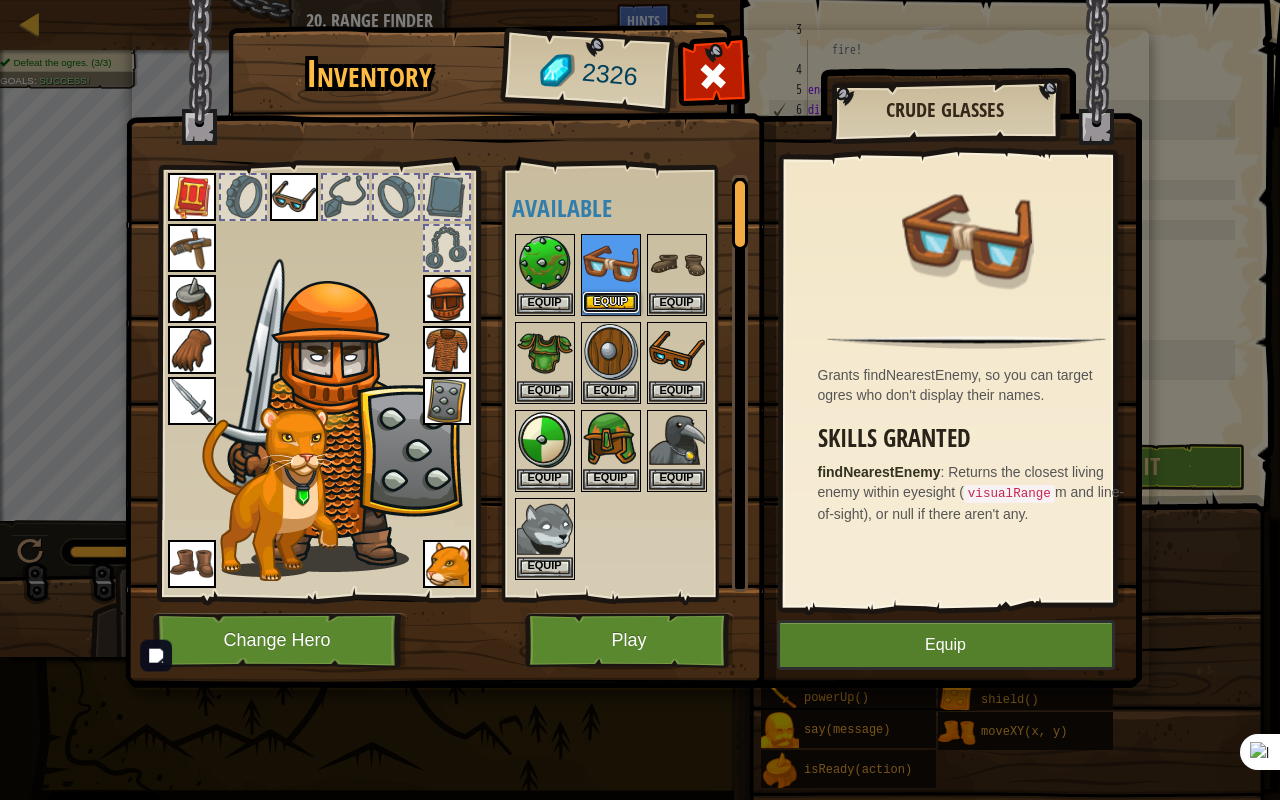 click on "Equip" at bounding box center (611, 302) 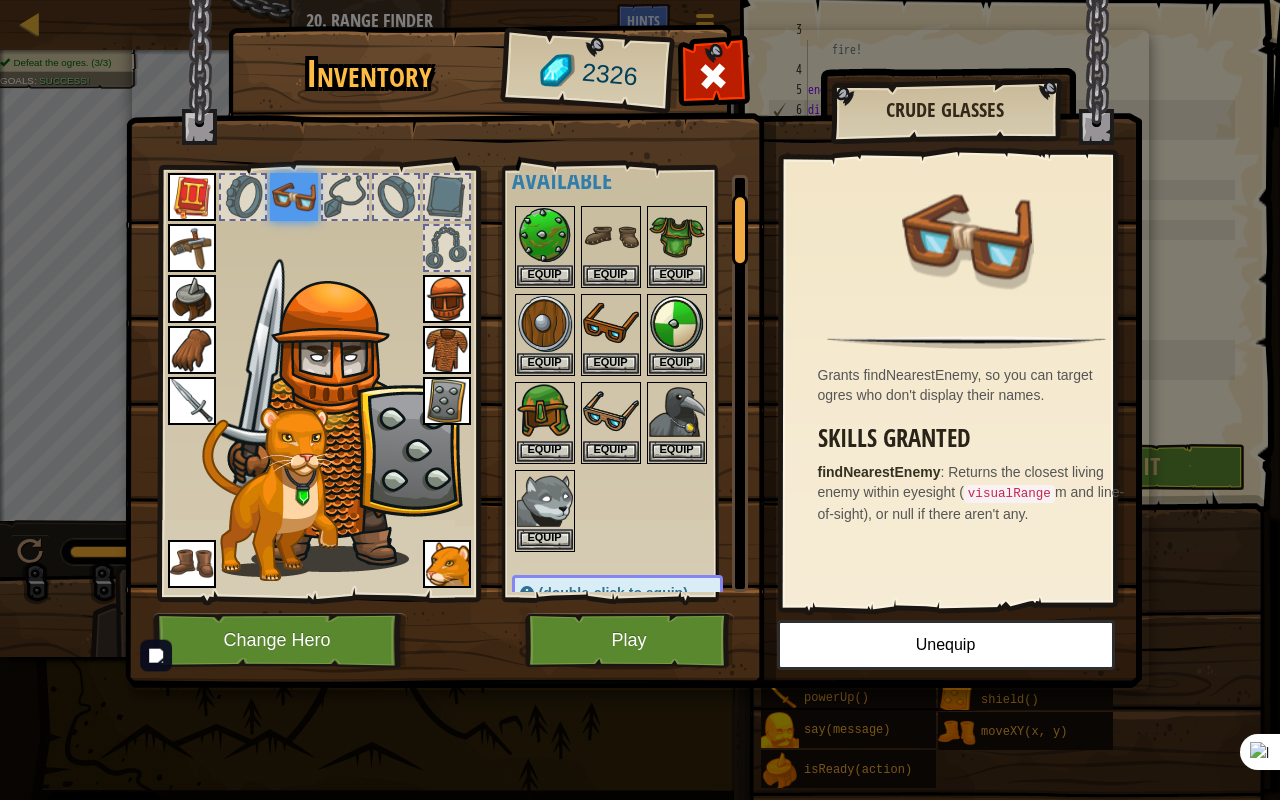 scroll, scrollTop: 0, scrollLeft: 0, axis: both 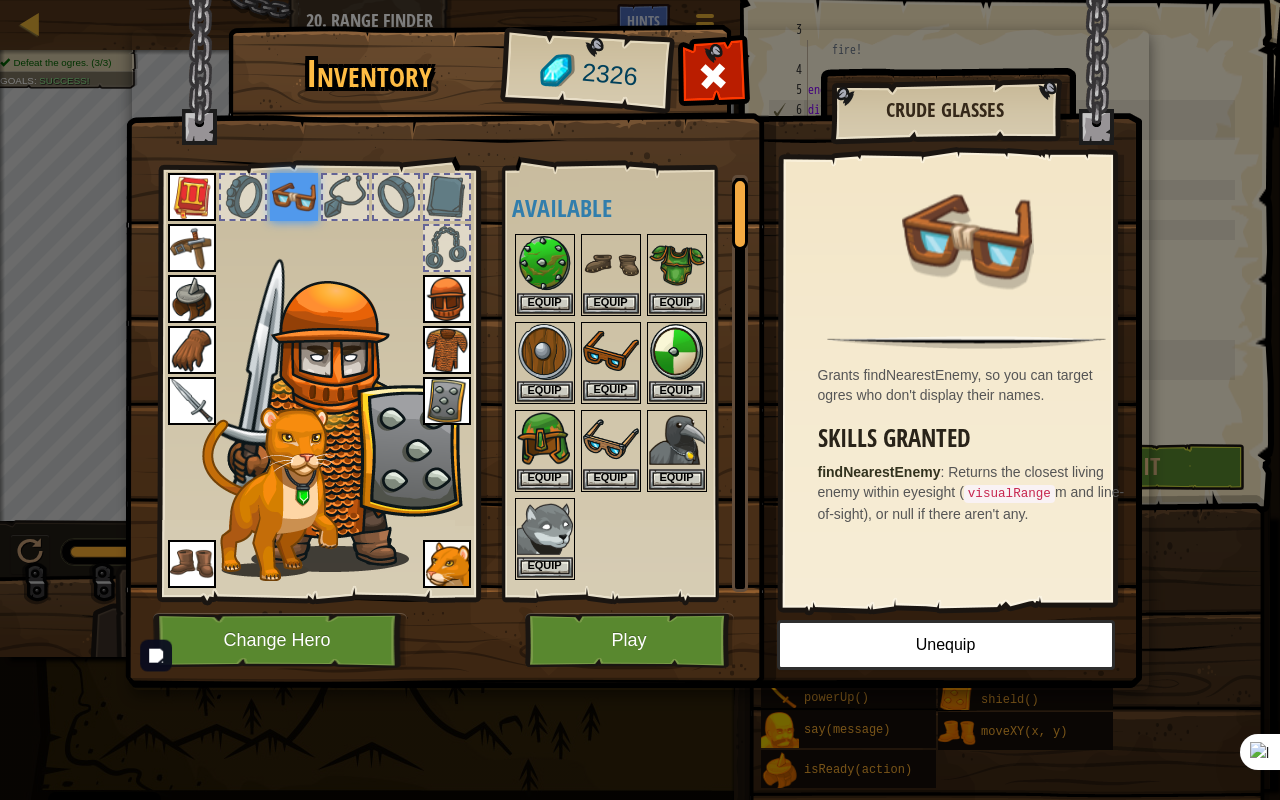 click at bounding box center [611, 352] 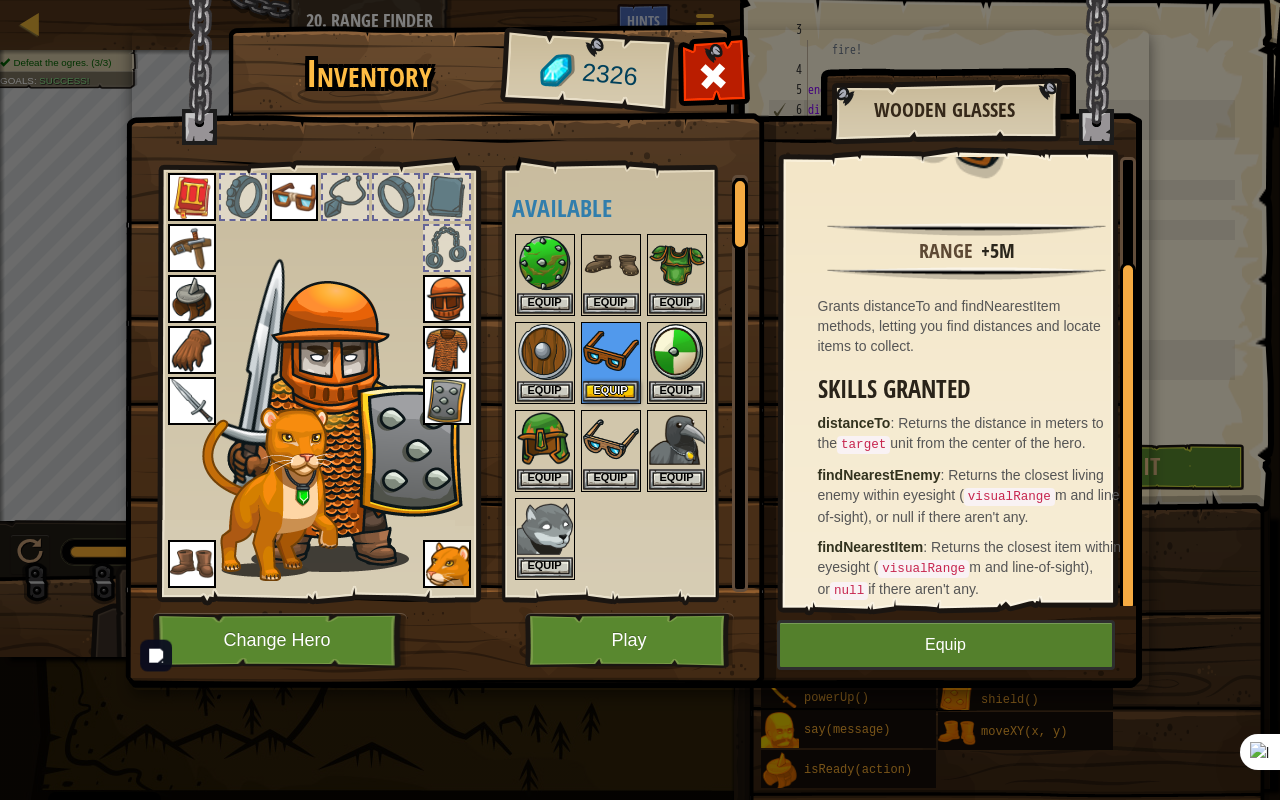 scroll, scrollTop: 119, scrollLeft: 0, axis: vertical 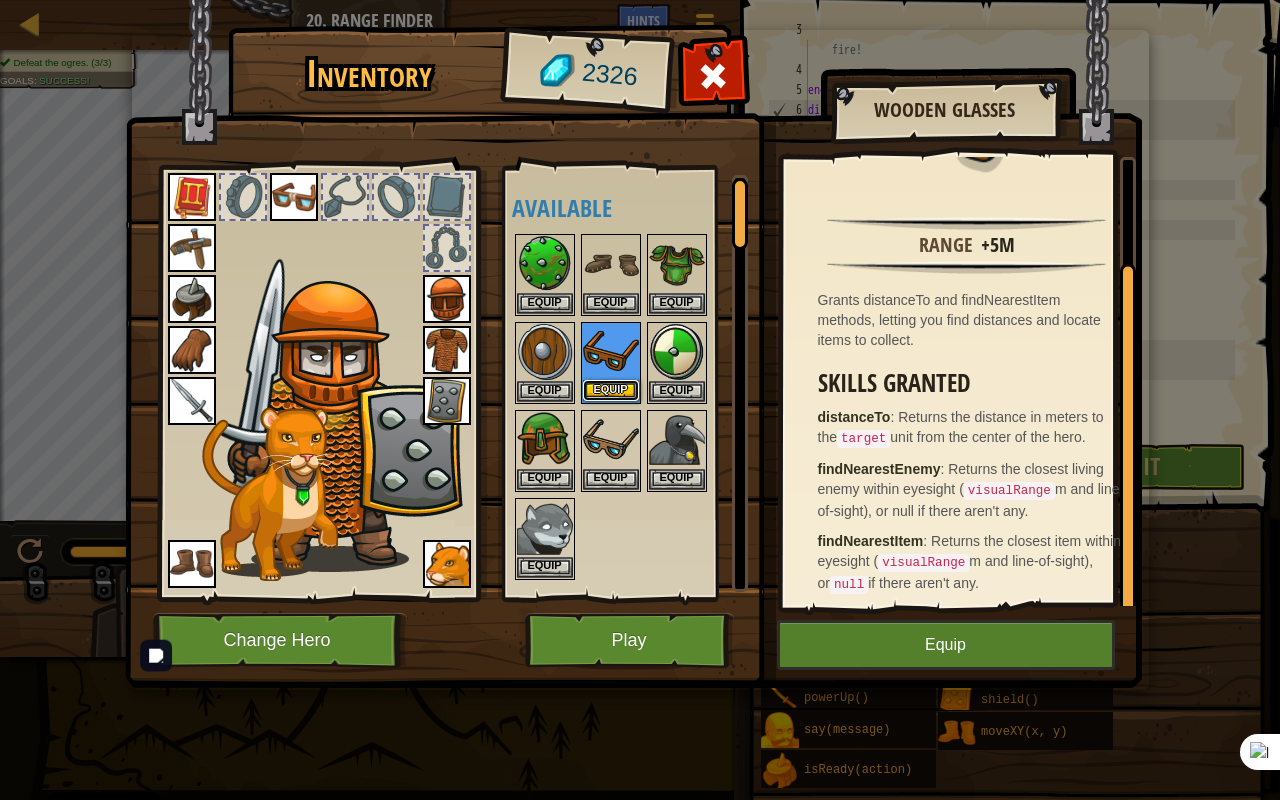 click on "Equip" at bounding box center (611, 390) 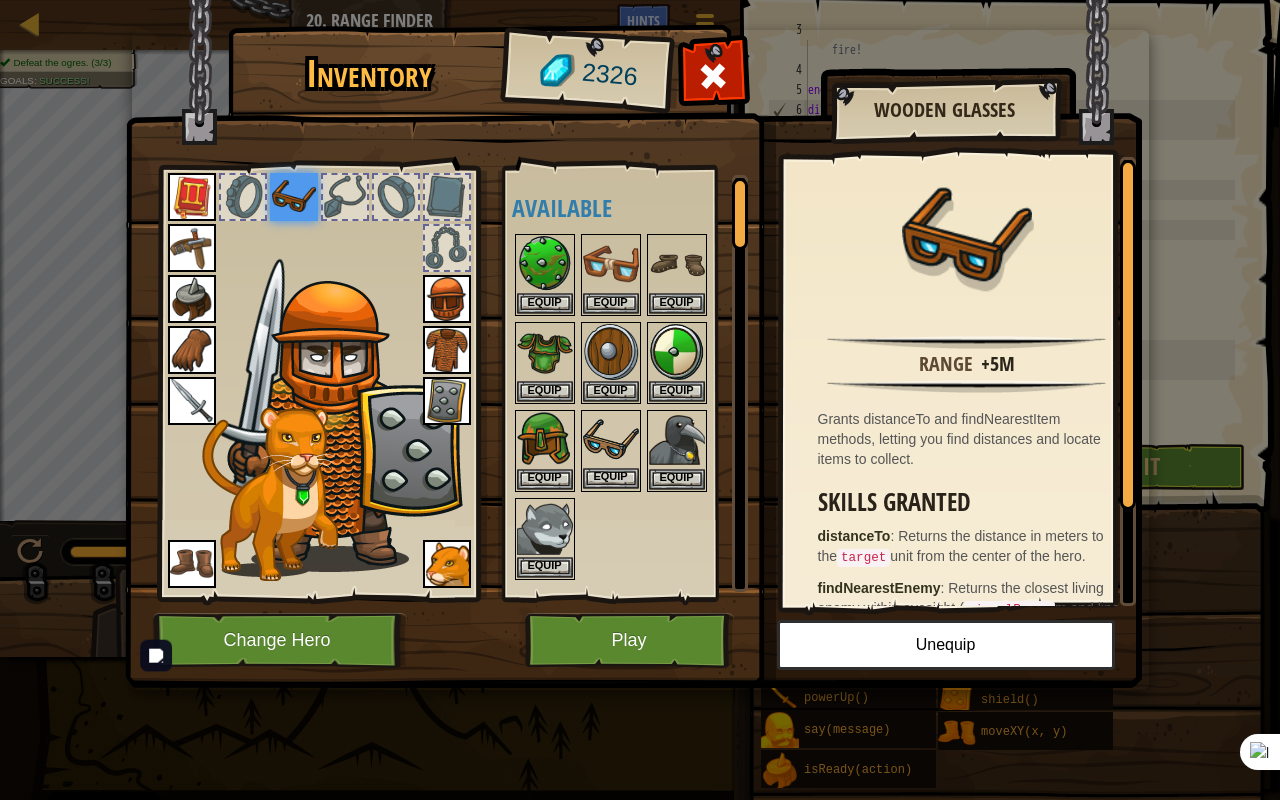 click at bounding box center [611, 440] 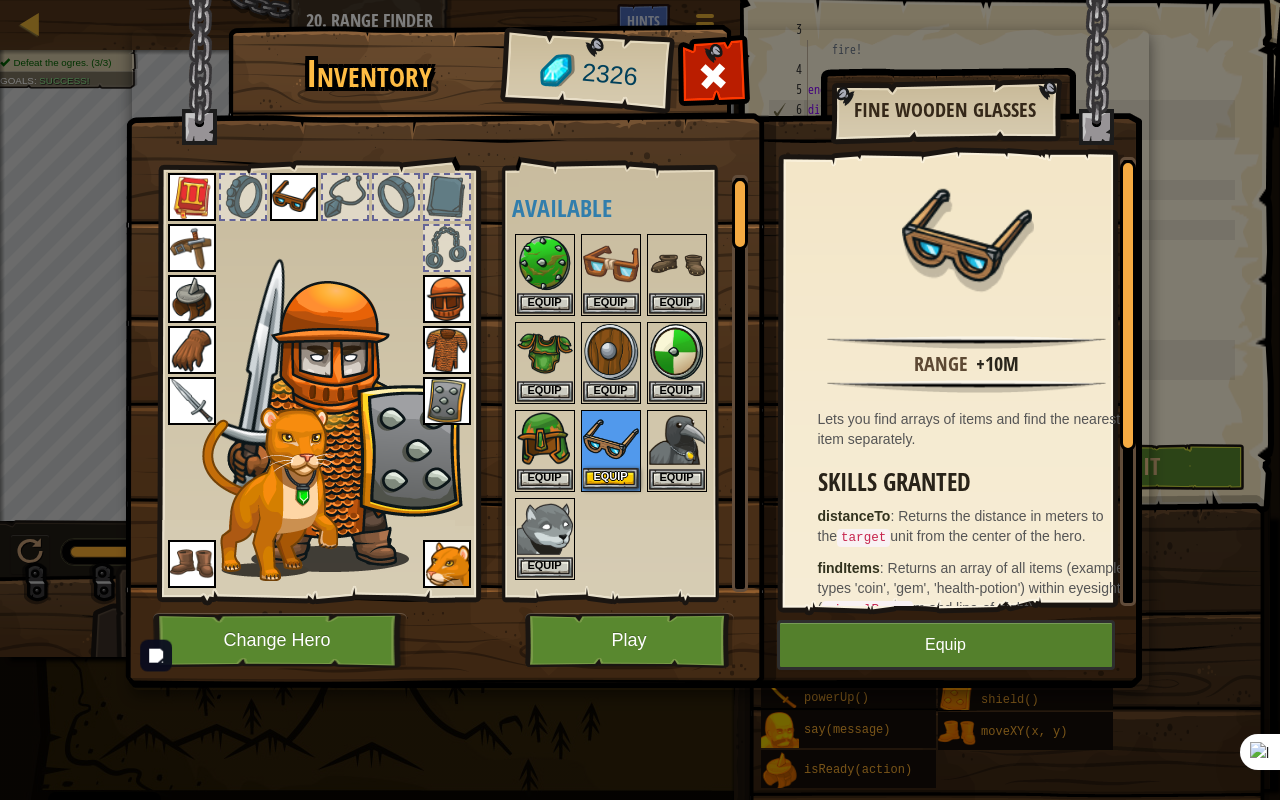 click at bounding box center [611, 440] 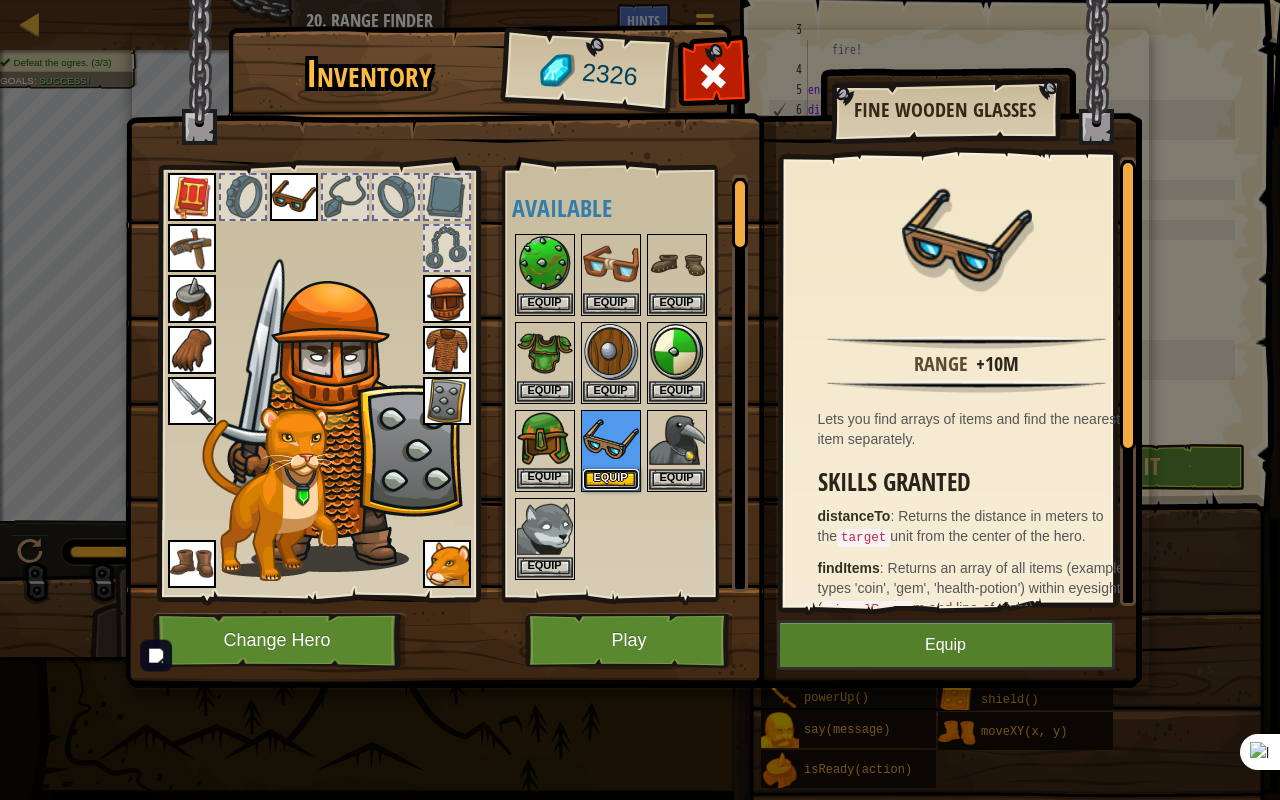 click on "Equip" at bounding box center (611, 479) 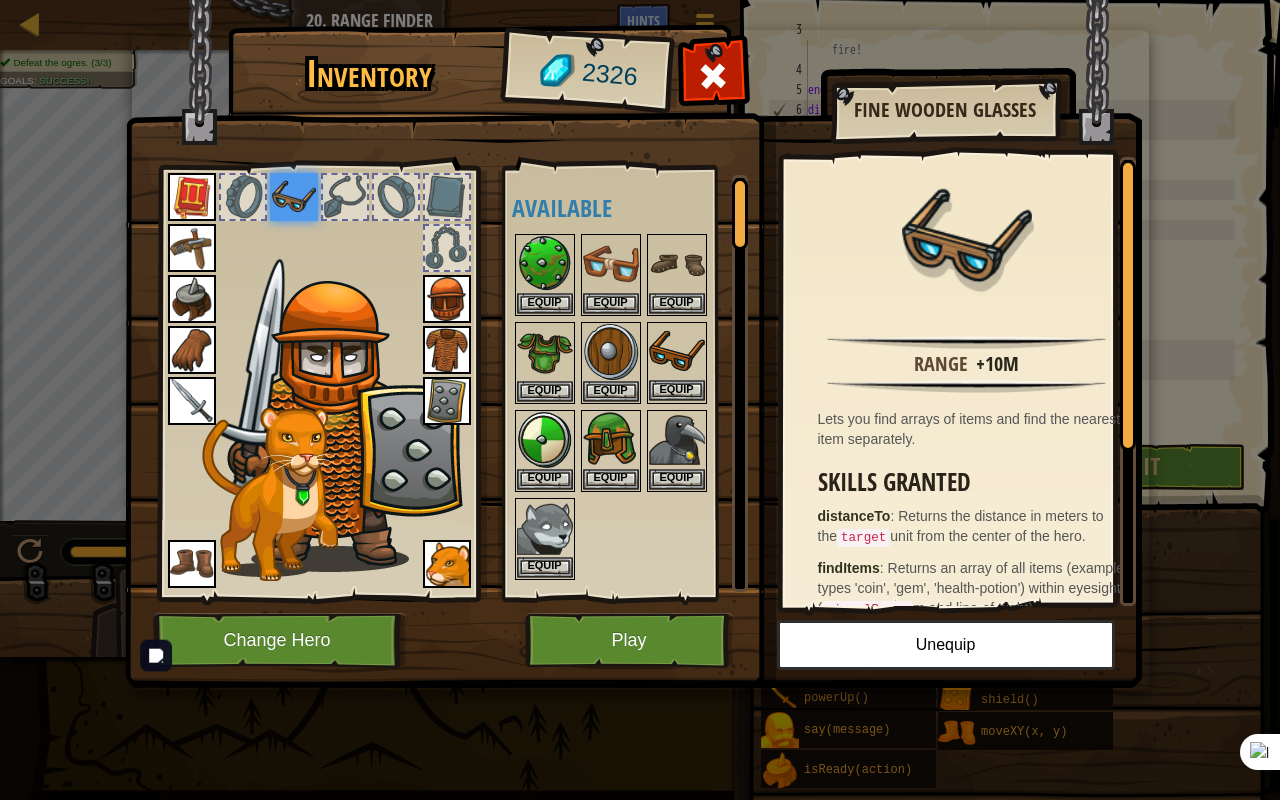 click at bounding box center [677, 352] 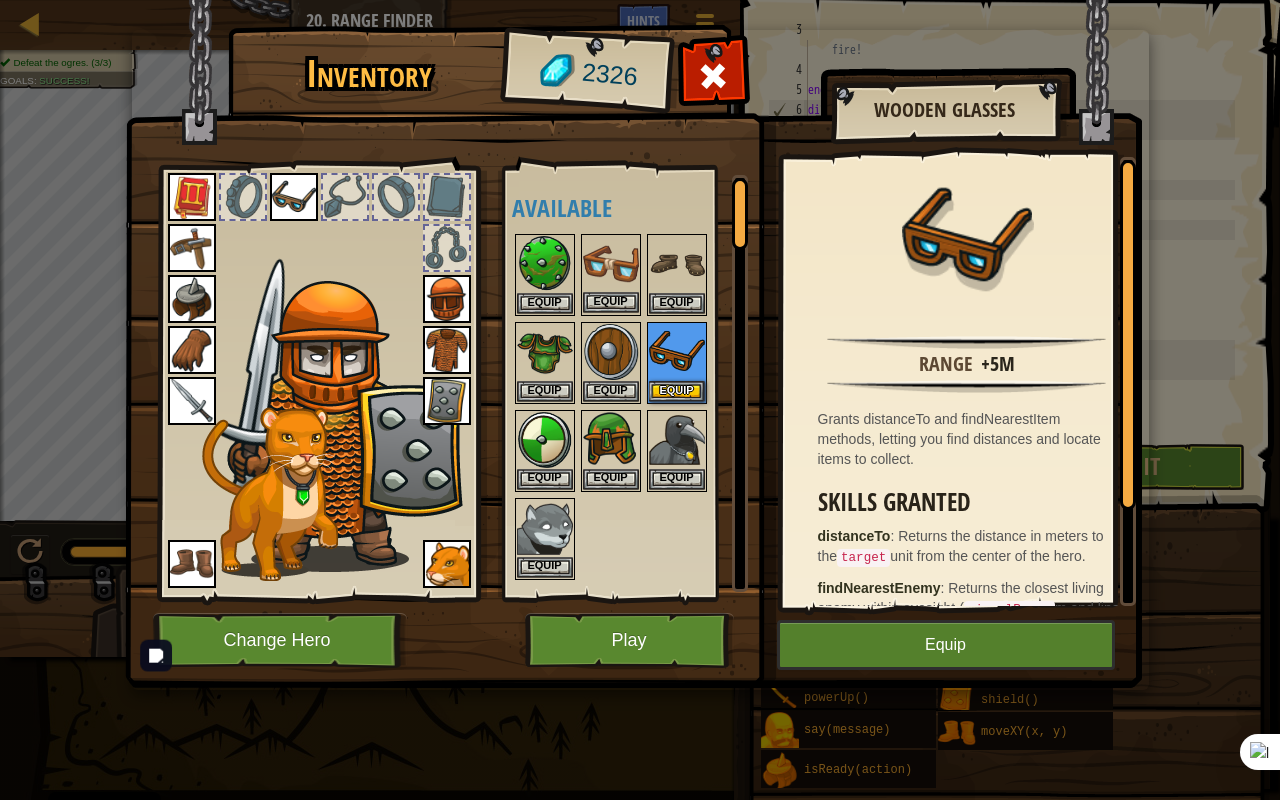 click at bounding box center [611, 264] 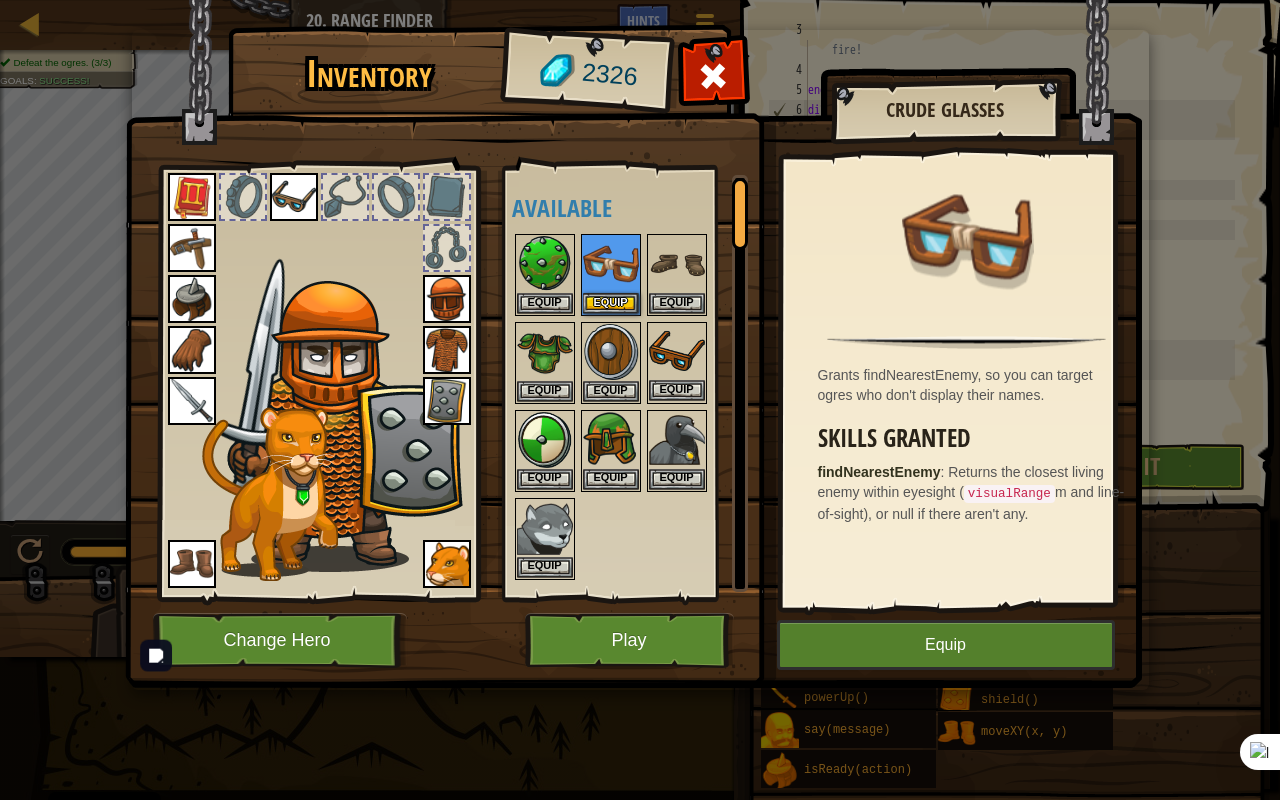 click at bounding box center (677, 352) 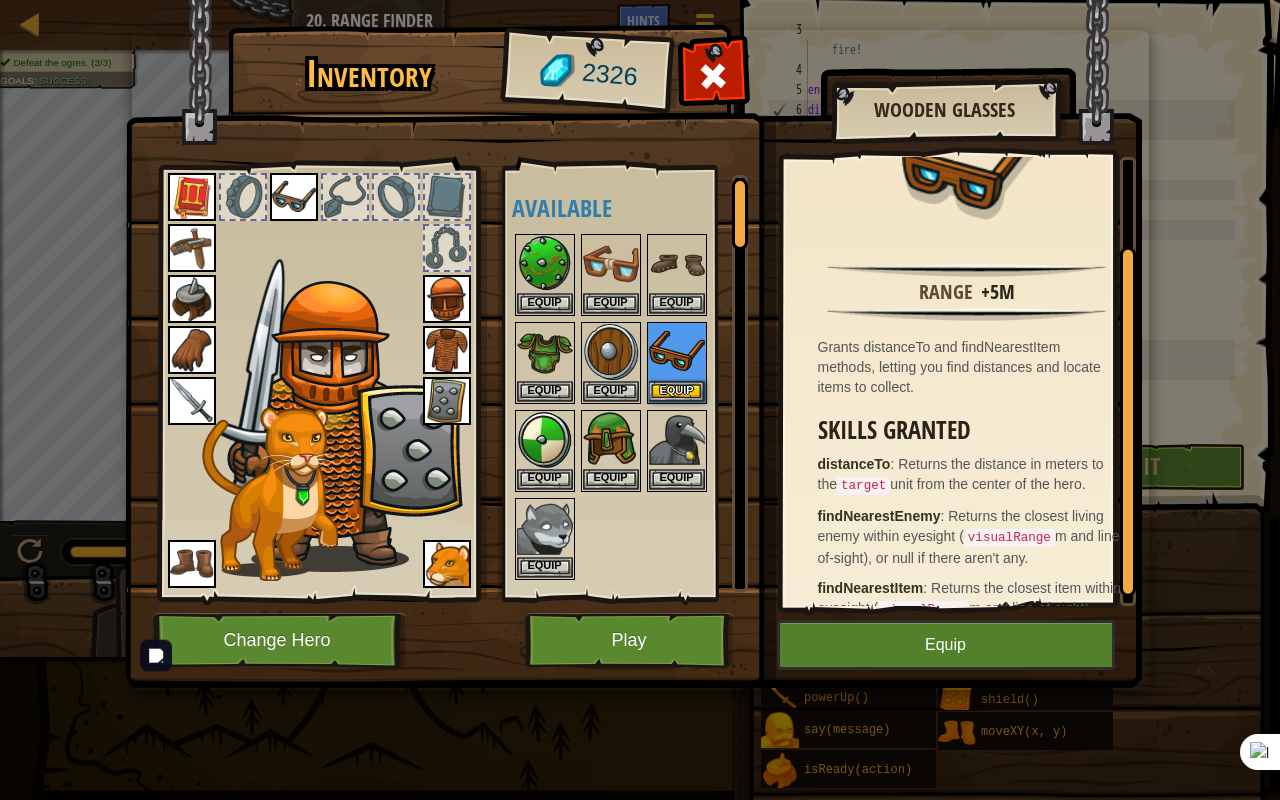 scroll, scrollTop: 100, scrollLeft: 0, axis: vertical 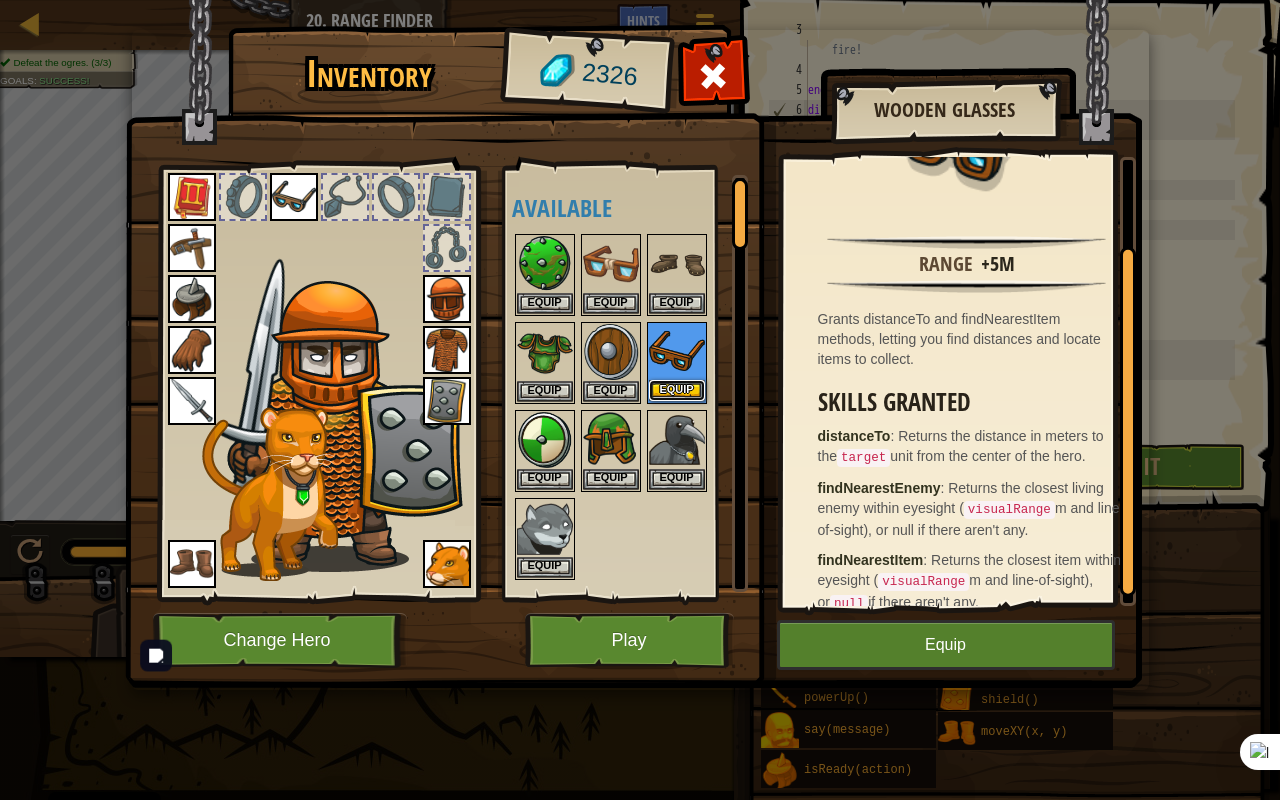 drag, startPoint x: 659, startPoint y: 379, endPoint x: 668, endPoint y: 384, distance: 10.29563 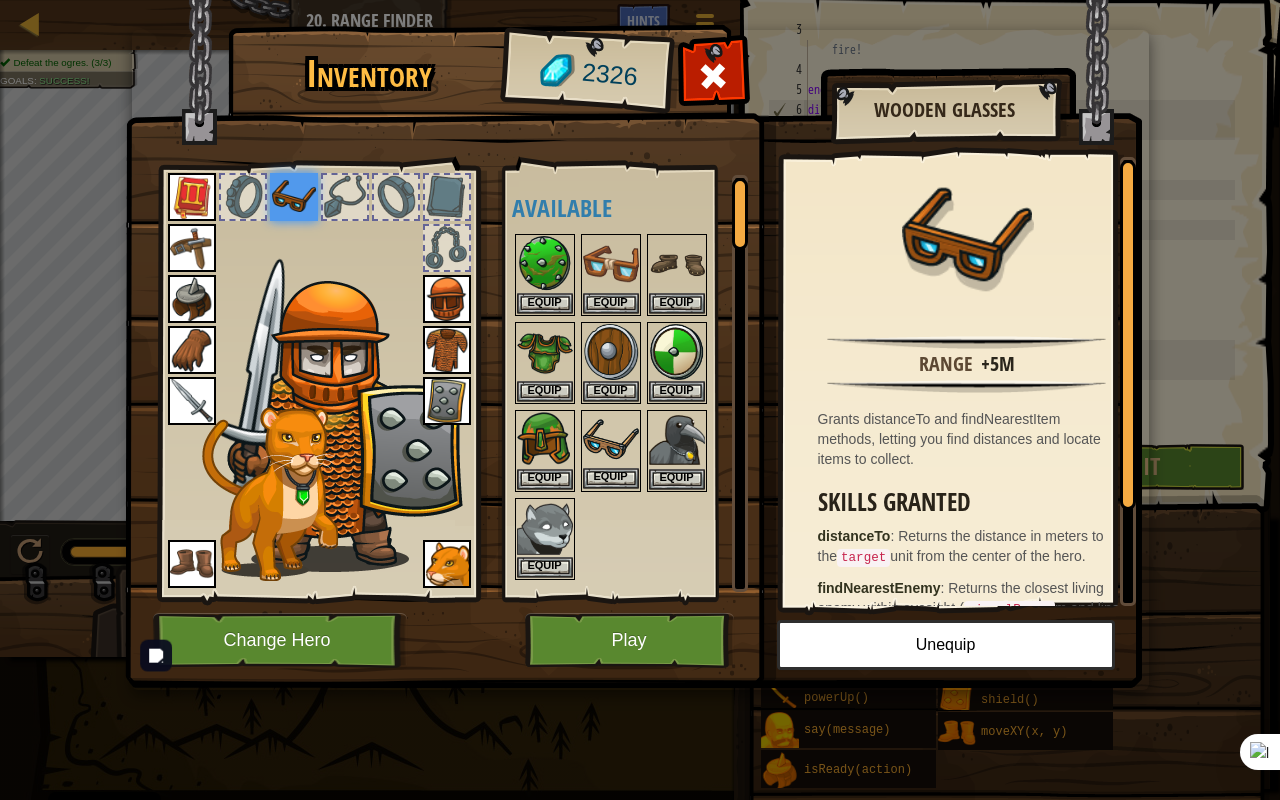 click at bounding box center [611, 440] 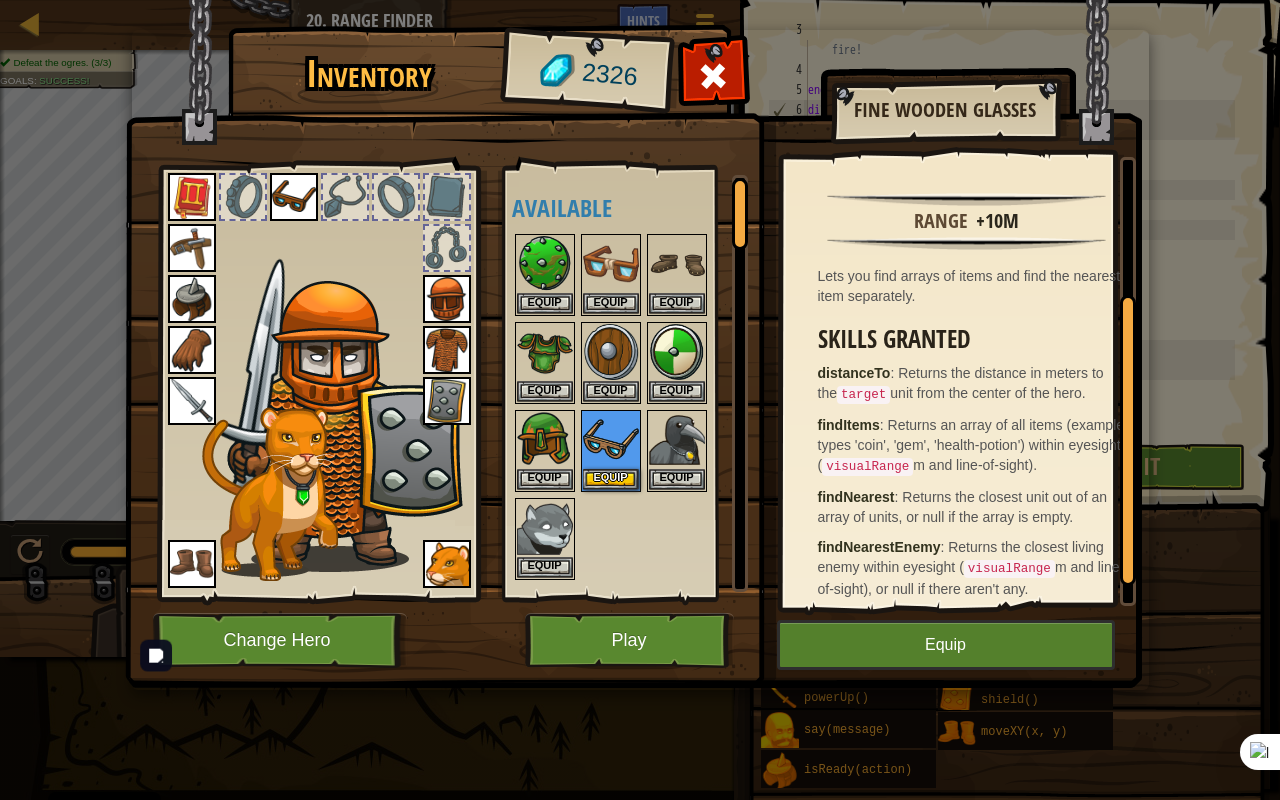 scroll, scrollTop: 200, scrollLeft: 0, axis: vertical 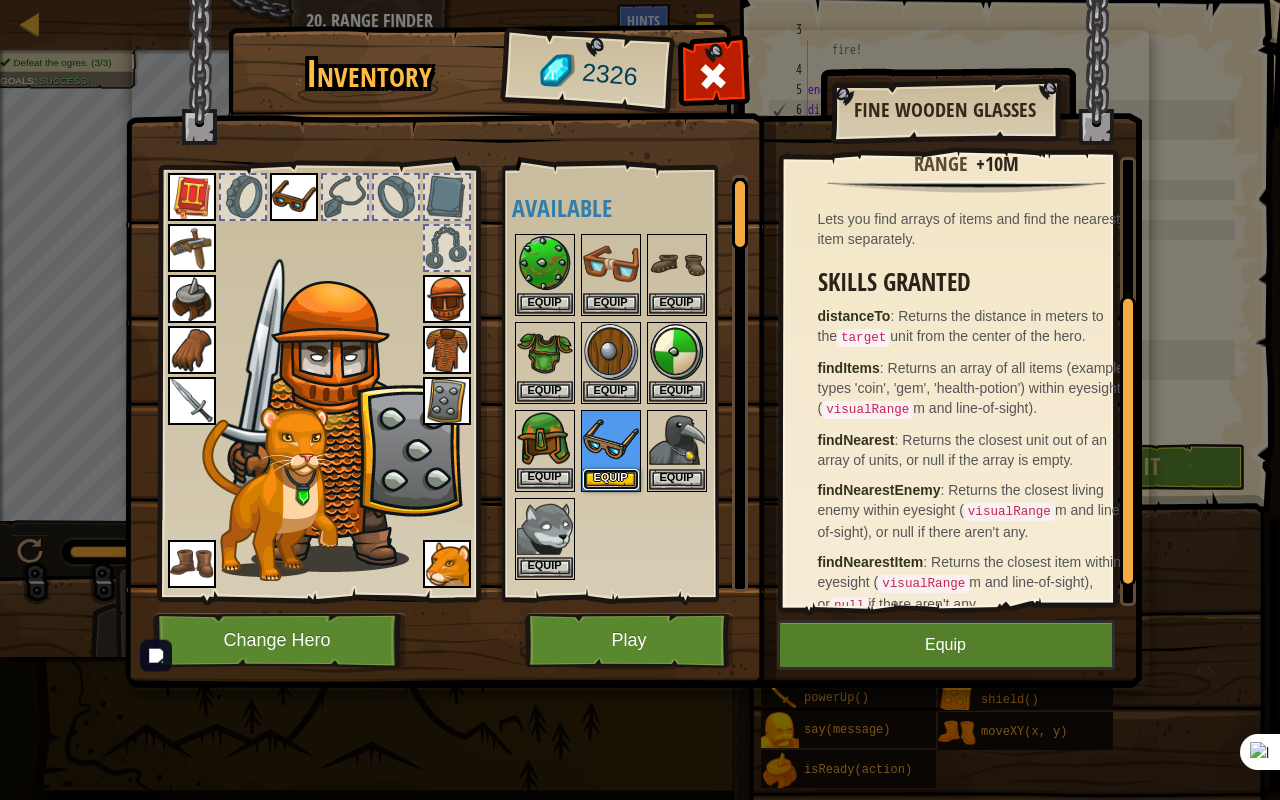 drag, startPoint x: 610, startPoint y: 482, endPoint x: 614, endPoint y: 471, distance: 11.7046995 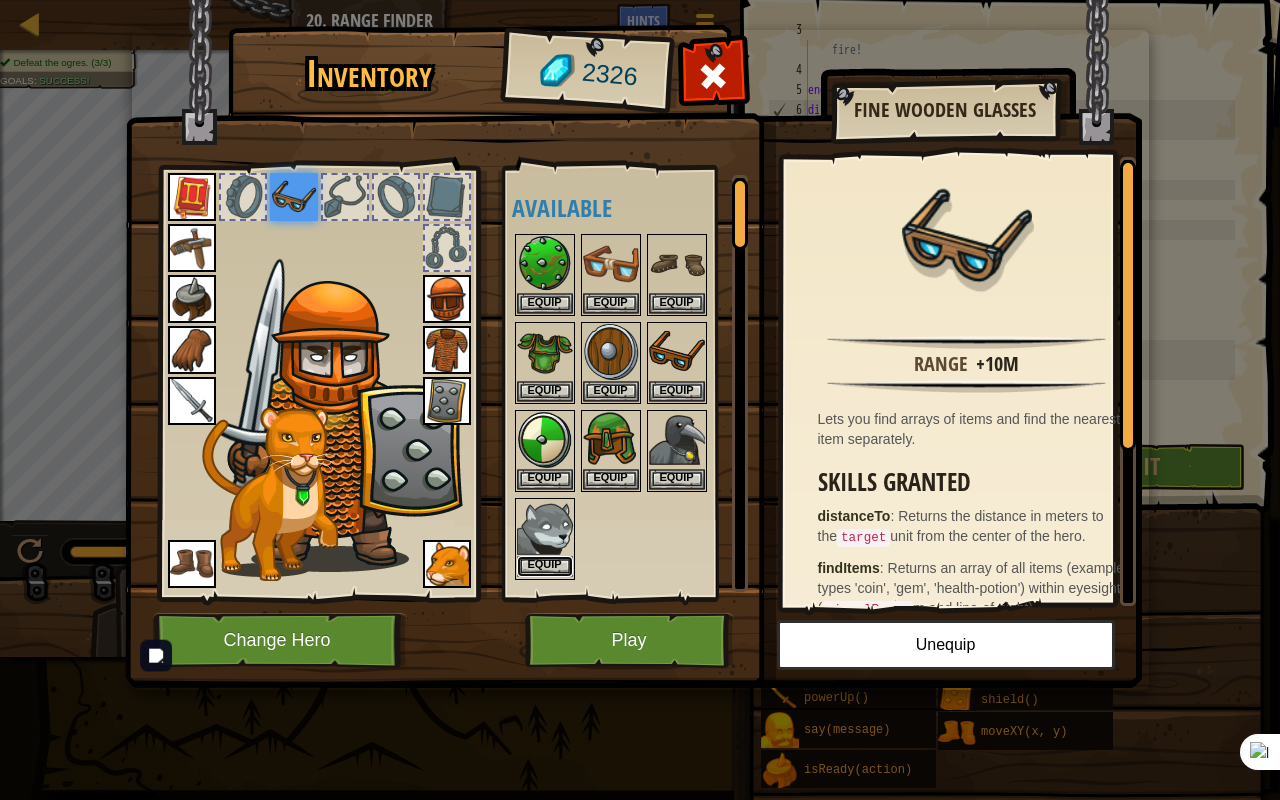 click on "Equip" at bounding box center [545, 566] 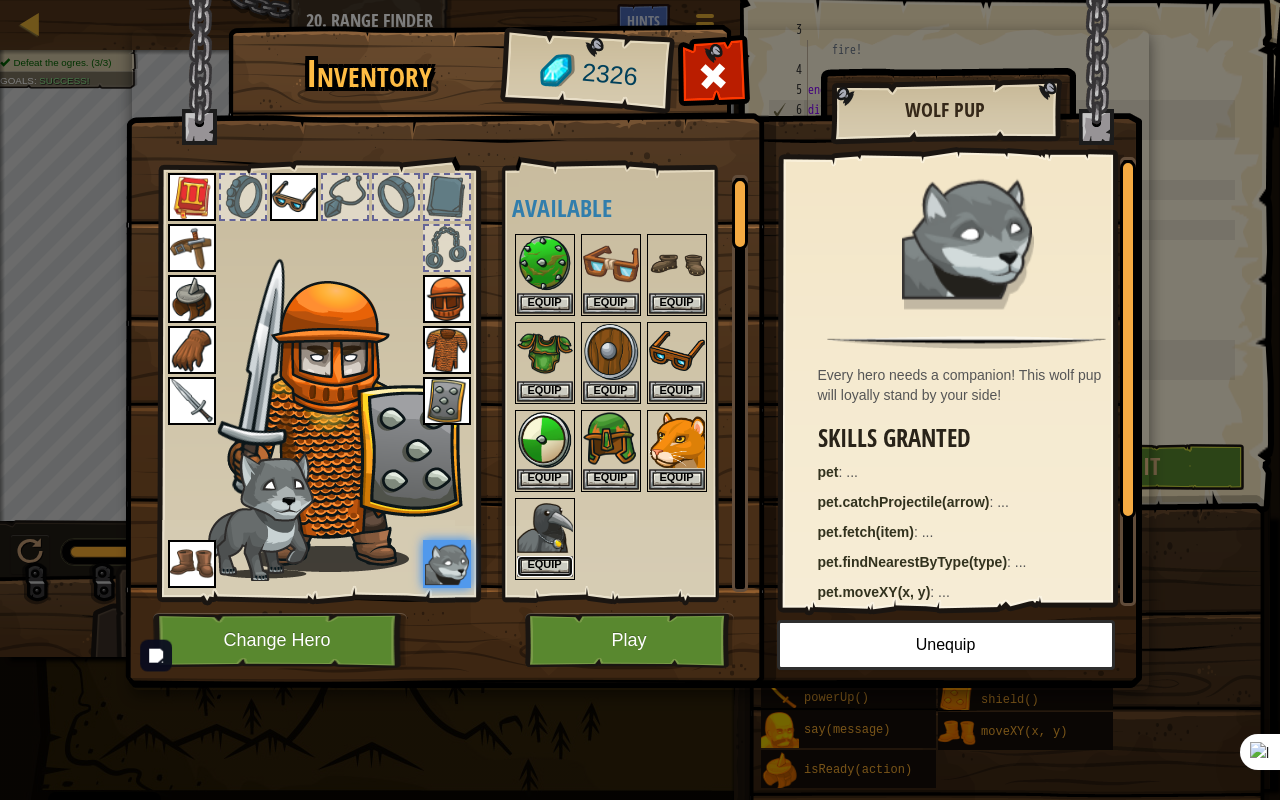 click on "Equip" at bounding box center [545, 566] 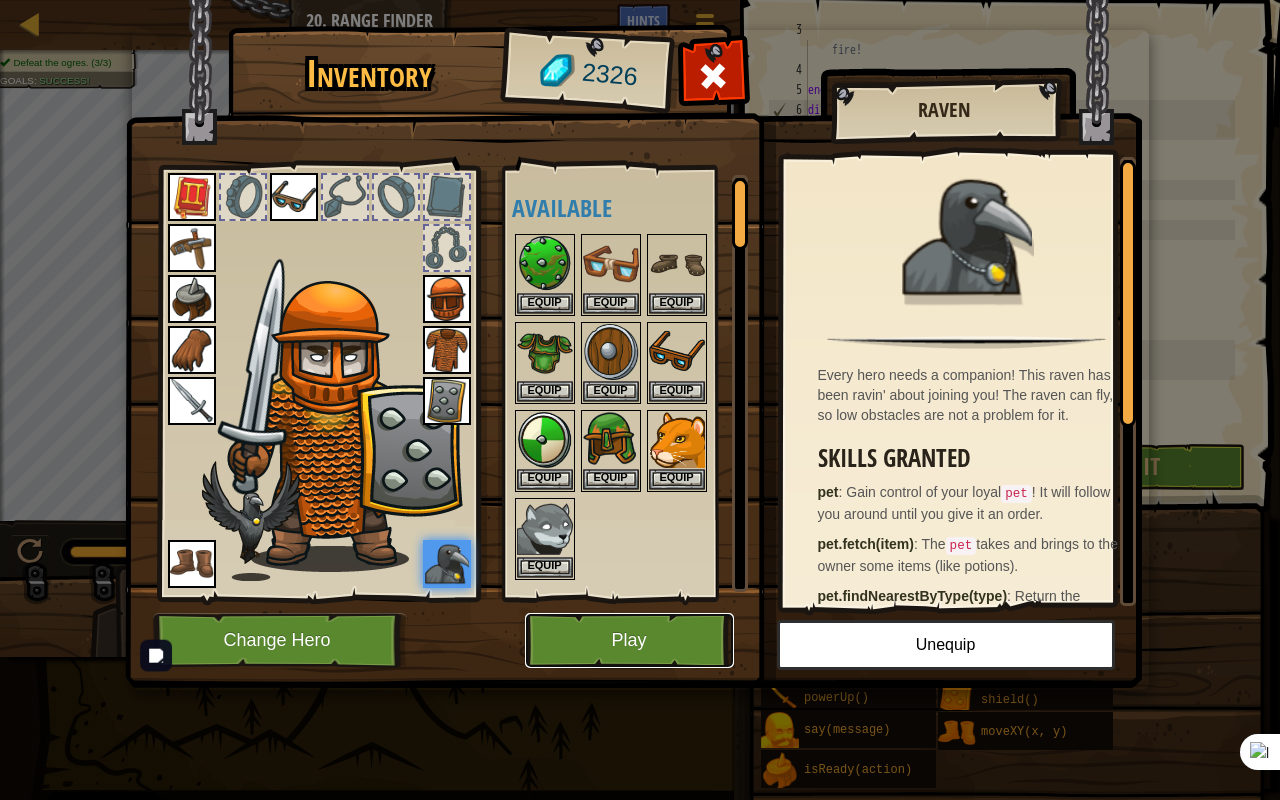 click on "Play" at bounding box center [629, 640] 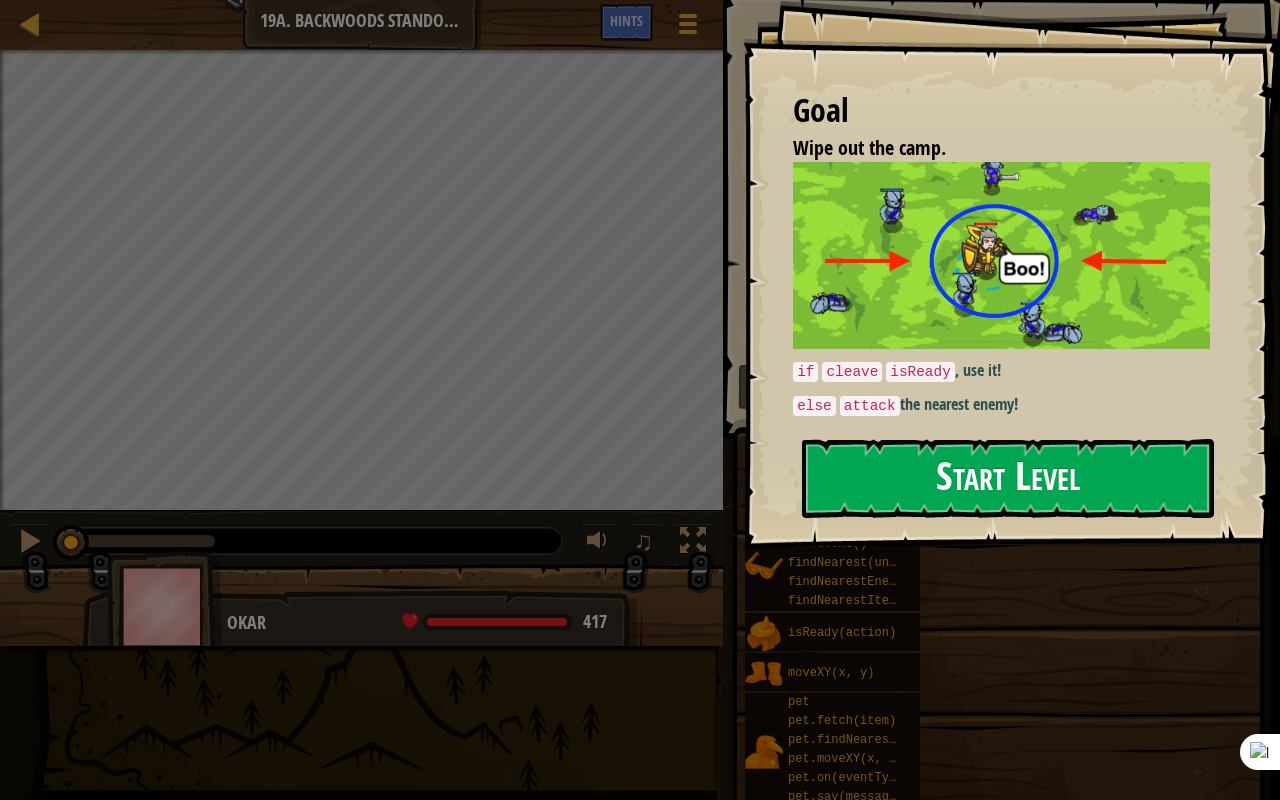 drag, startPoint x: 856, startPoint y: 495, endPoint x: 842, endPoint y: 498, distance: 14.3178215 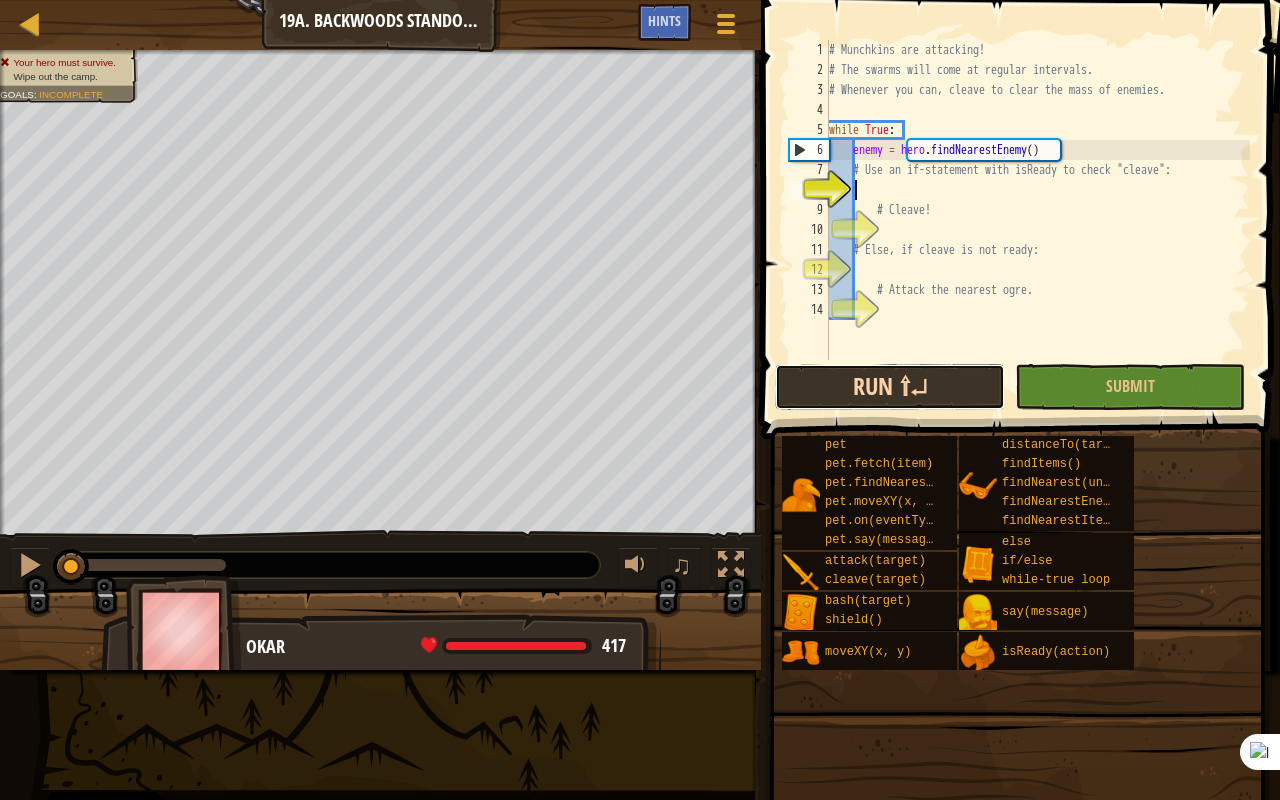 click on "Run ⇧↵" at bounding box center [890, 387] 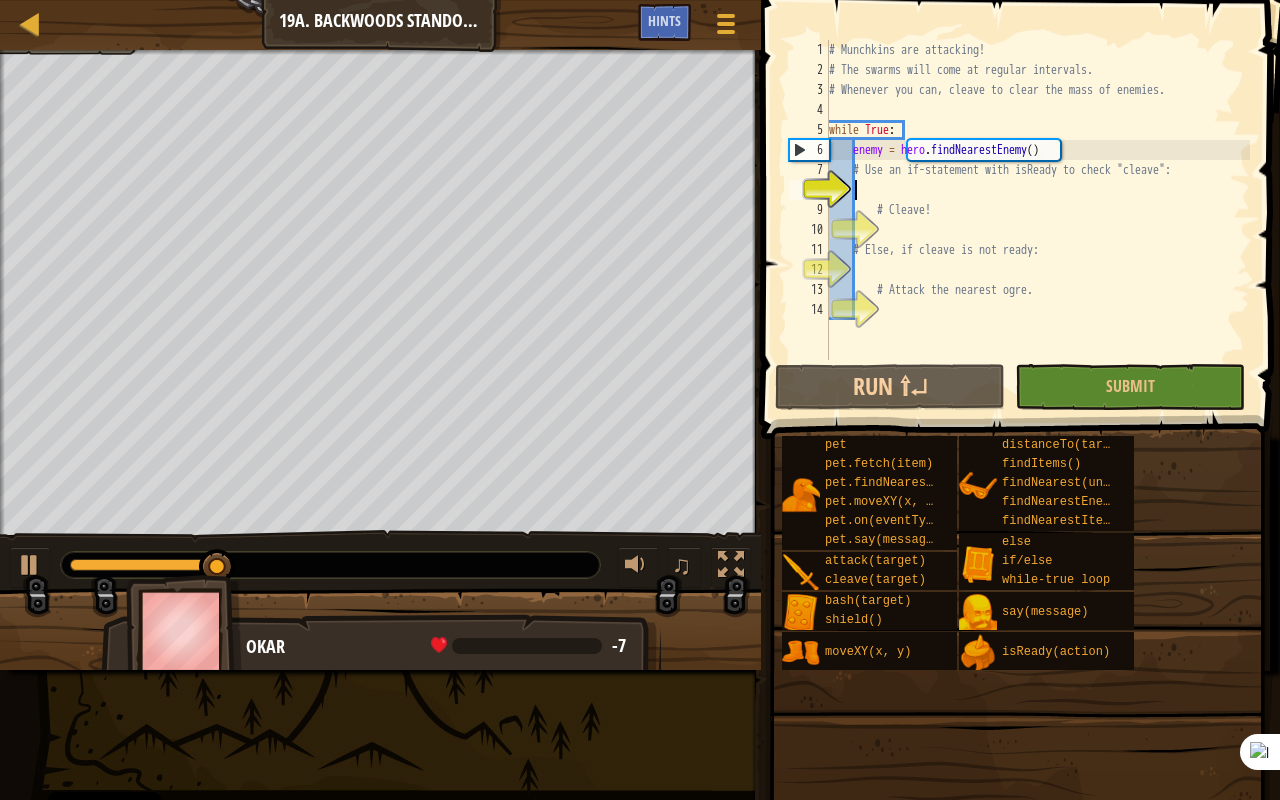 scroll, scrollTop: 9, scrollLeft: 2, axis: both 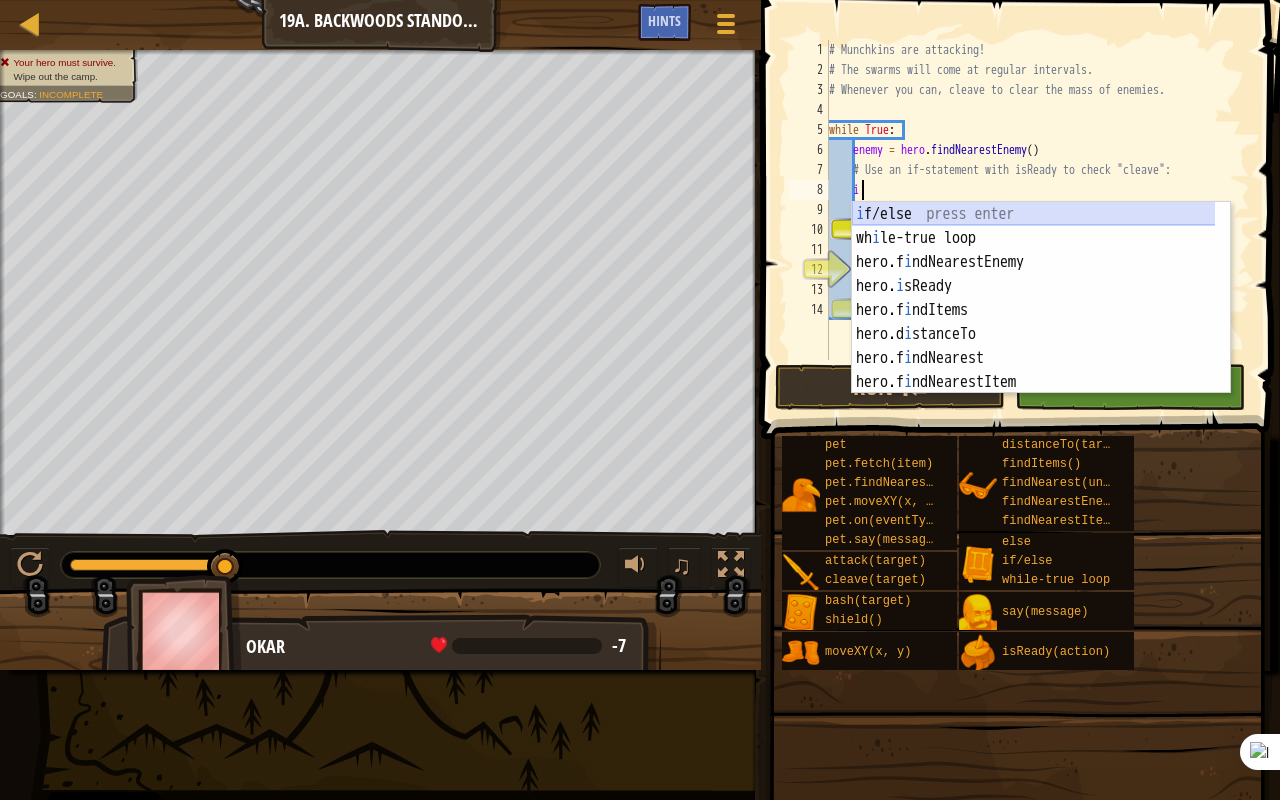 click on "i f/else press enter wh i le-true loop press enter hero.f i ndNearestEnemy press enter hero. i sReady press enter hero.f i ndItems press enter hero.d i stanceTo press enter hero.f i ndNearest press enter hero.f i ndNearestItem press enter [DOMAIN_NAME] i eld press enter" at bounding box center [1034, 322] 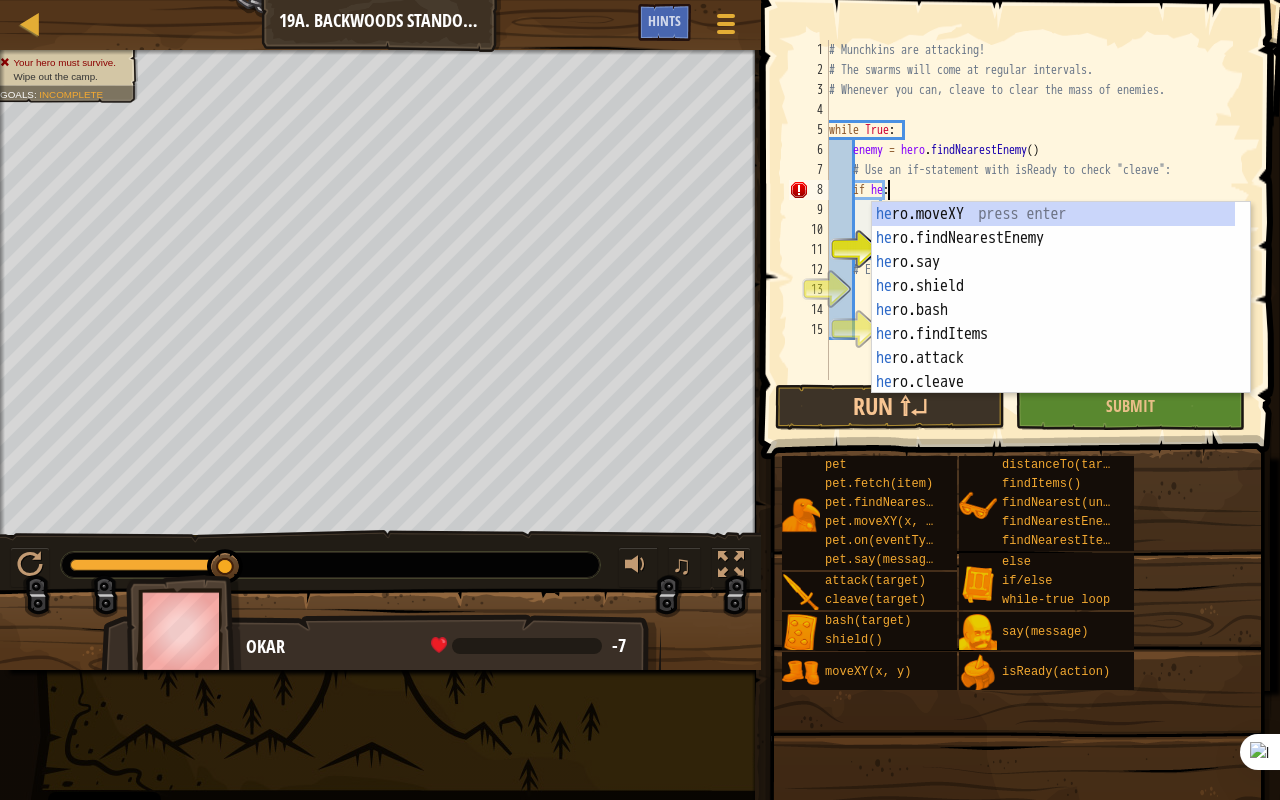scroll, scrollTop: 9, scrollLeft: 4, axis: both 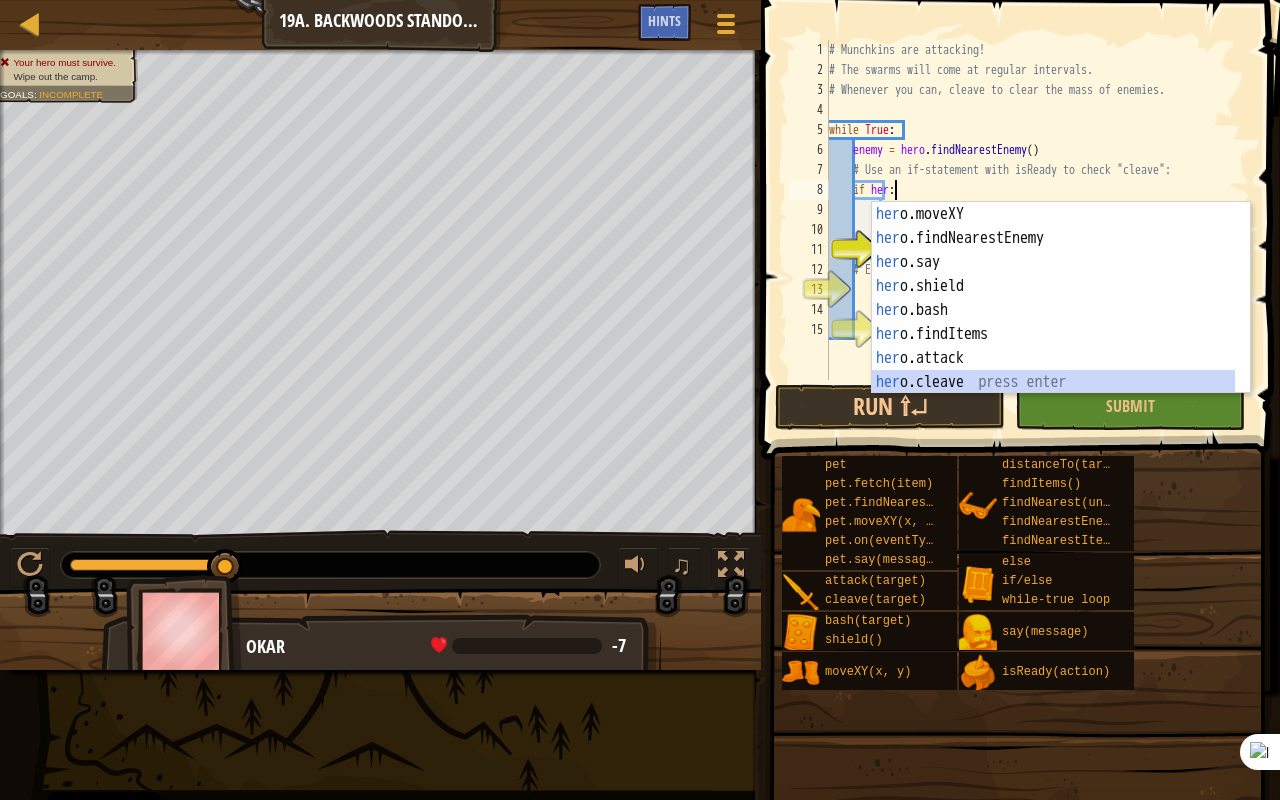 click on "her o.moveXY press enter her o.findNearestEnemy press enter her o.say press enter her o.shield press enter her o.bash press enter her o.findItems press enter her o.attack press enter her o.cleave press enter her o.isReady press enter" at bounding box center [1054, 322] 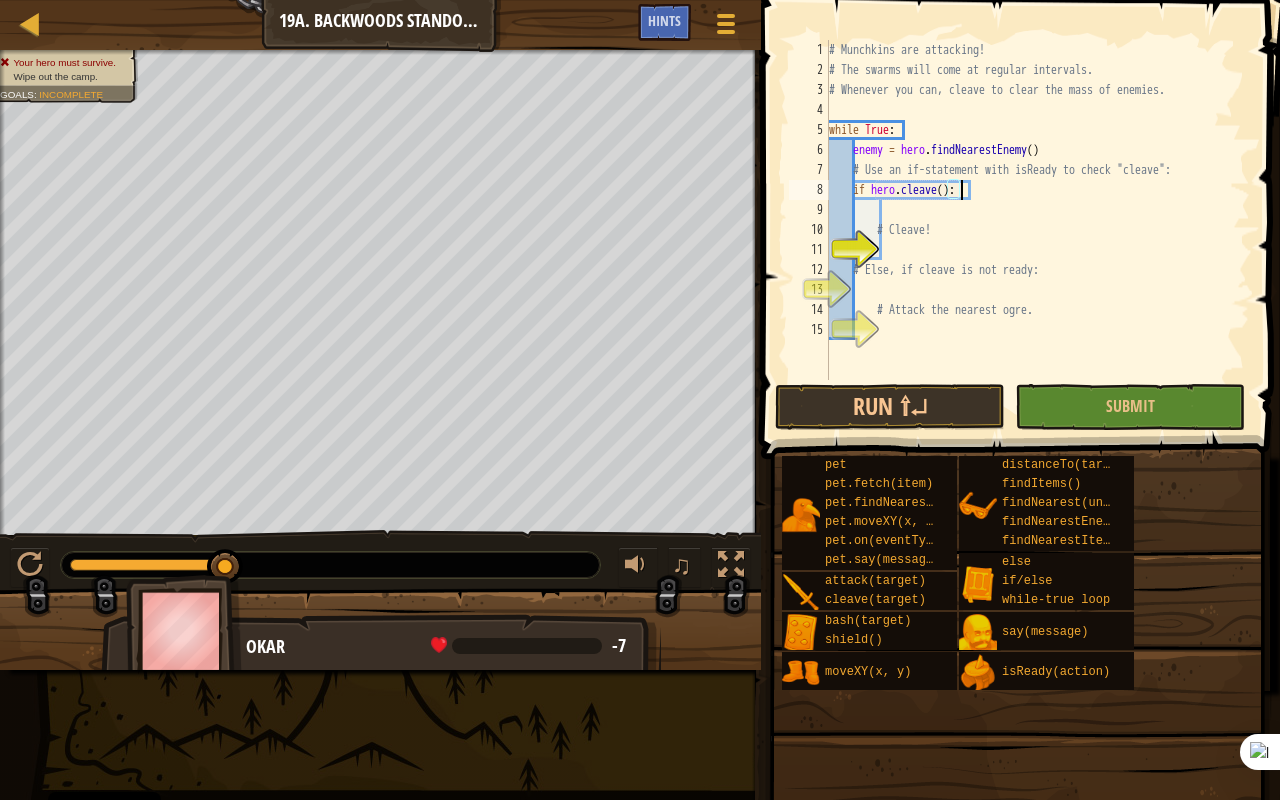 click on "# Munchkins are attacking! # The swarms will come at regular intervals. # Whenever you can, cleave to clear the mass of enemies. while   True :      enemy   =   hero . findNearestEnemy ( )      # Use an if-statement with isReady to check "cleave":      if   hero . cleave ( ) :                   # Cleave!               # Else, if cleave is not ready:               # Attack the nearest ogre." at bounding box center [1037, 230] 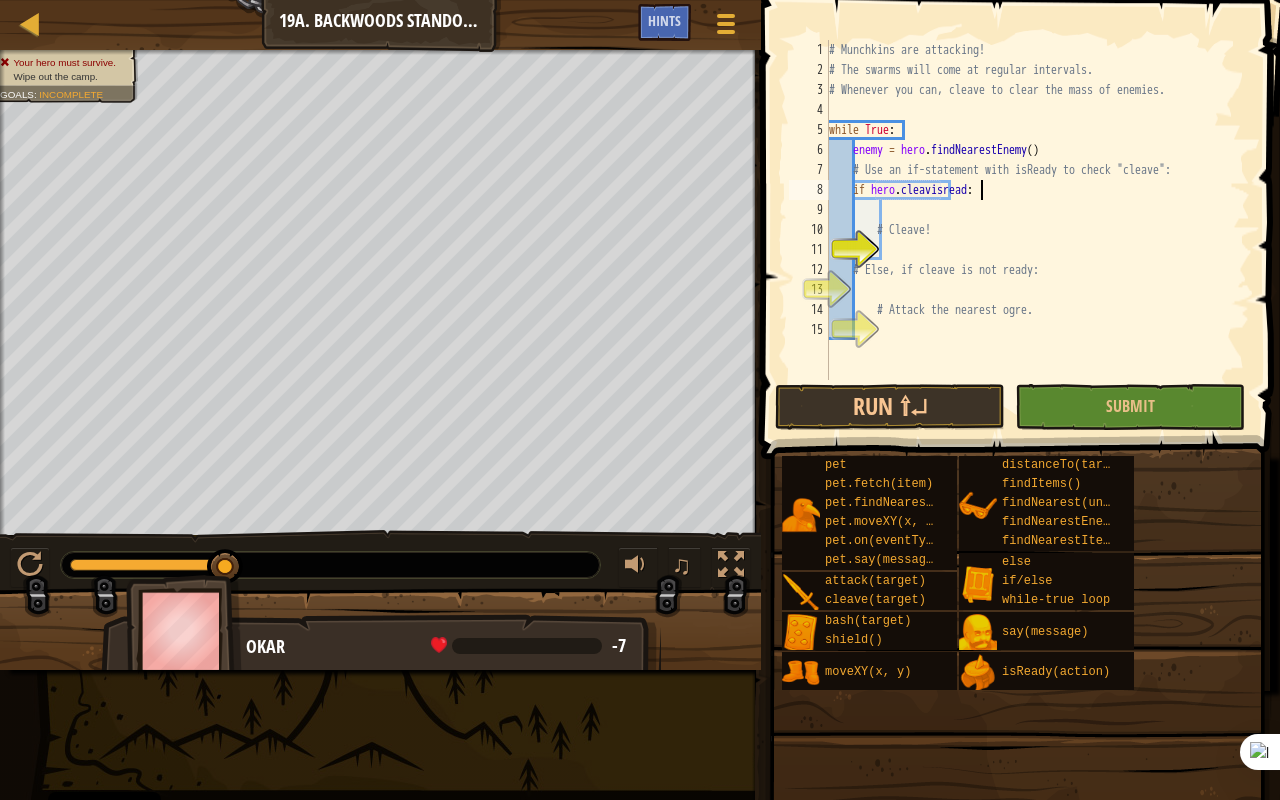 scroll, scrollTop: 9, scrollLeft: 12, axis: both 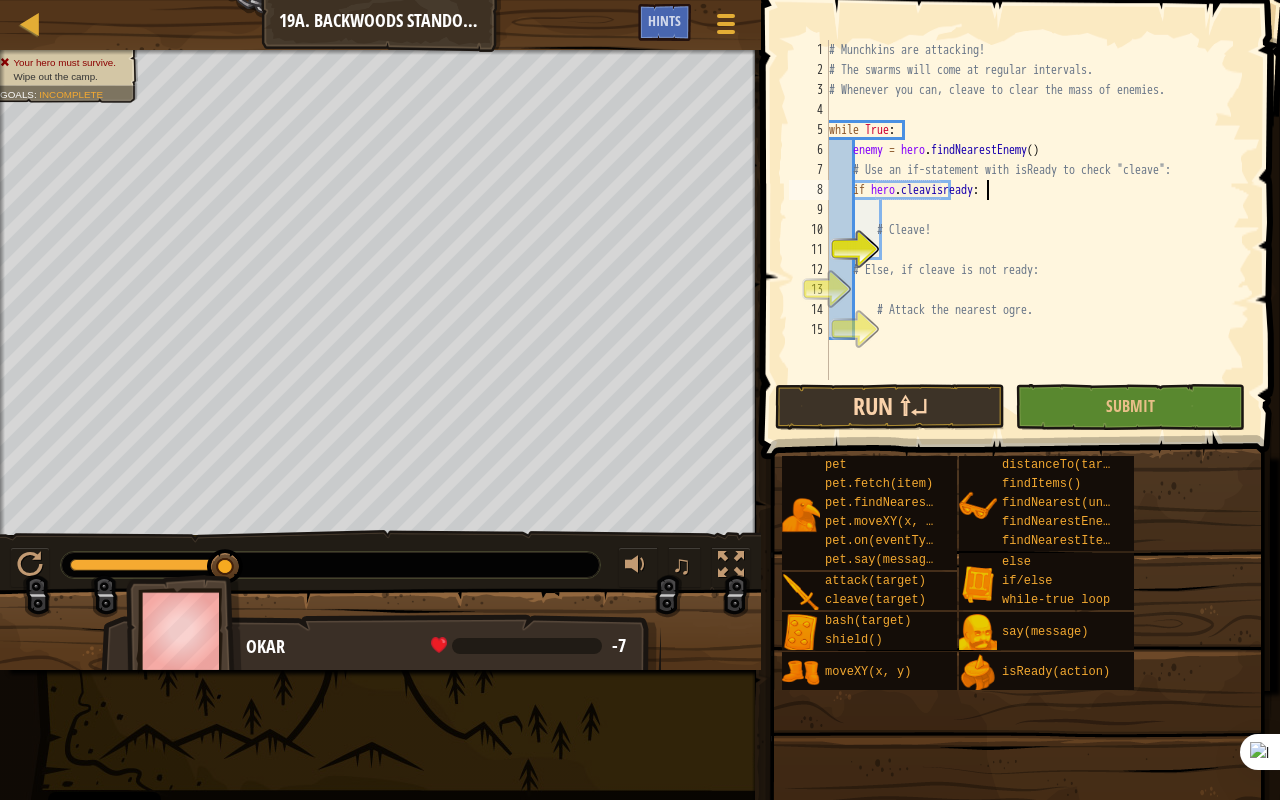 type on "if hero.cleavisready:" 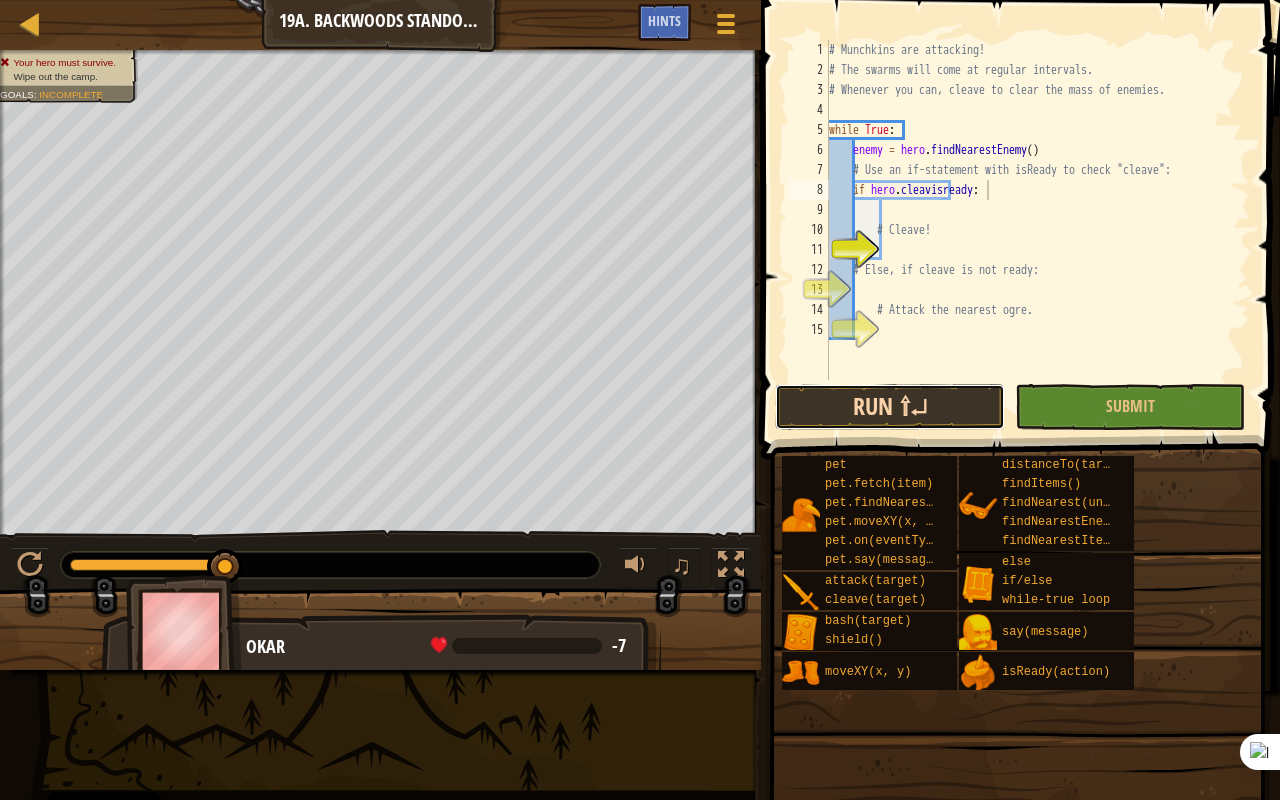 click on "Run ⇧↵" at bounding box center (890, 407) 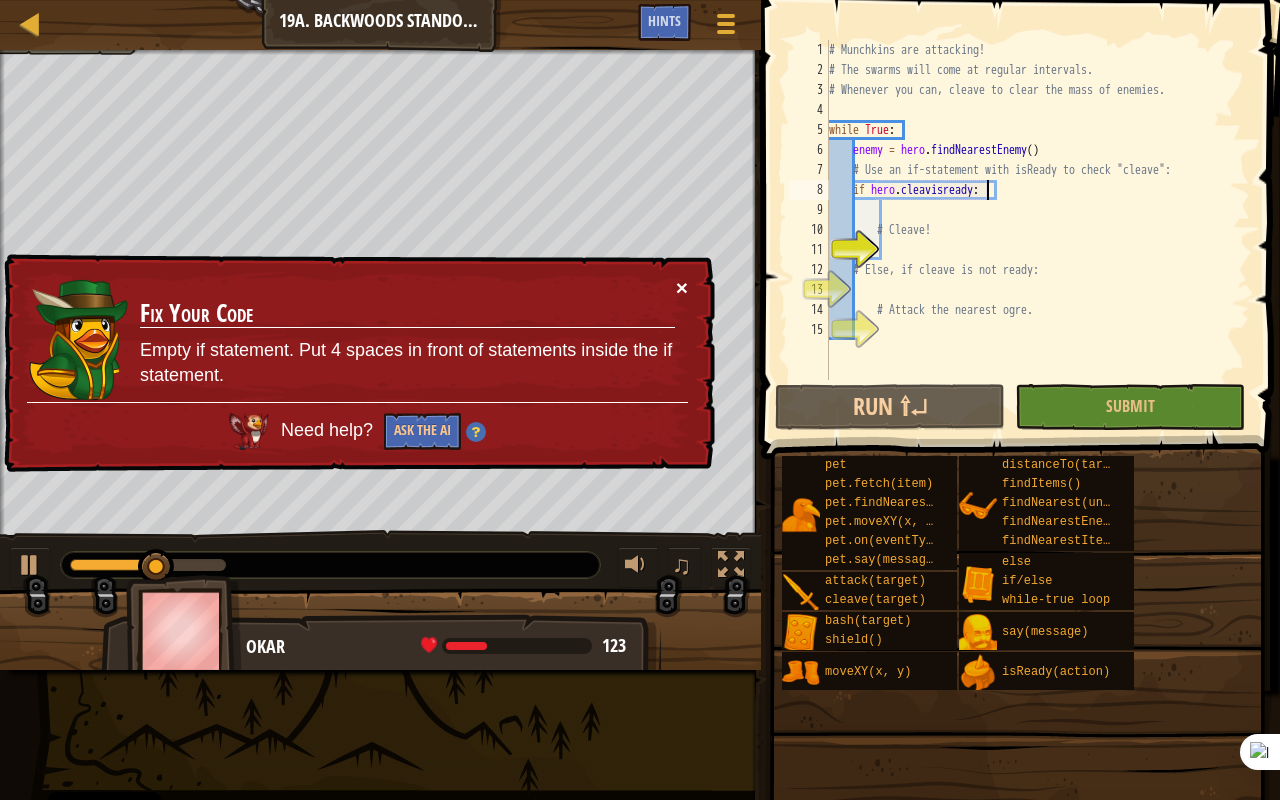 click on "×" at bounding box center [682, 287] 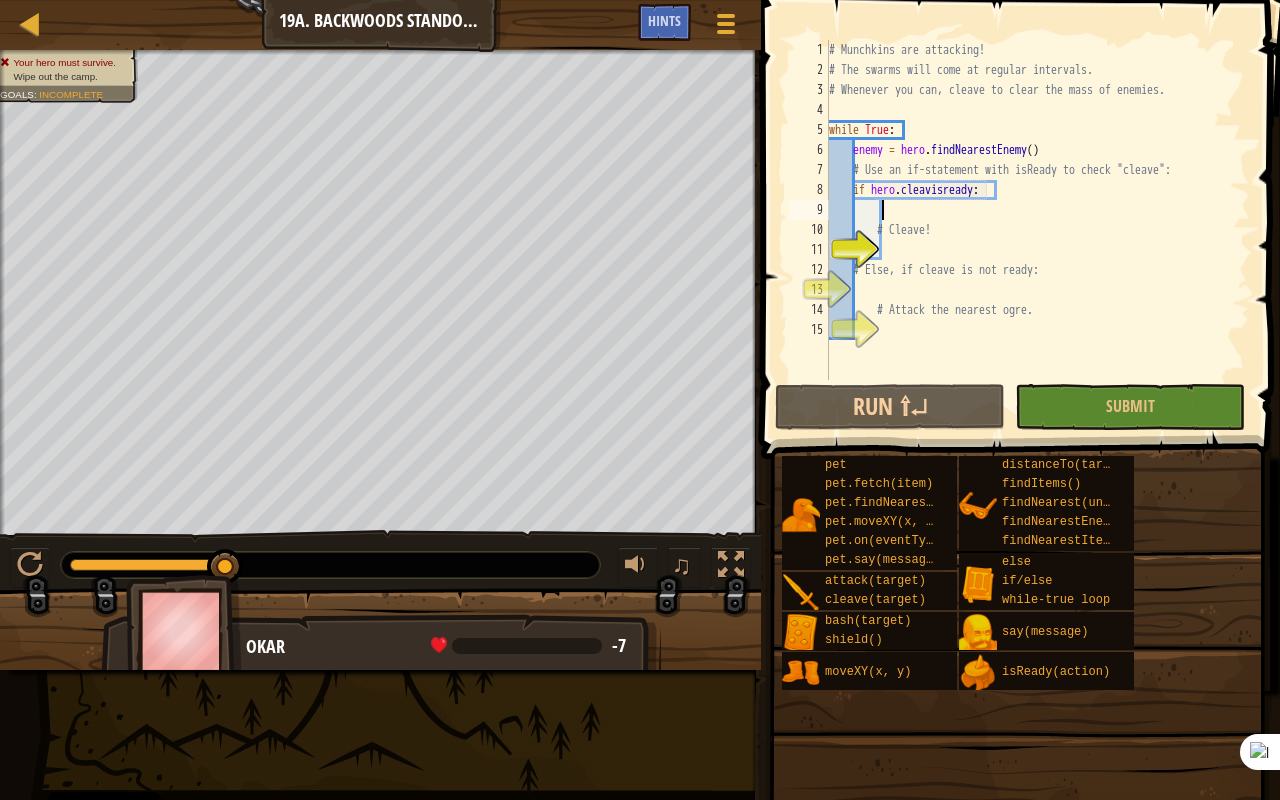 click on "# Munchkins are attacking! # The swarms will come at regular intervals. # Whenever you can, cleave to clear the mass of enemies. while   True :      enemy   =   hero . findNearestEnemy ( )      # Use an if-statement with isReady to check "cleave":      if   hero . cleavisready :                   # Cleave!               # Else, if cleave is not ready:               # Attack the nearest ogre." at bounding box center (1037, 230) 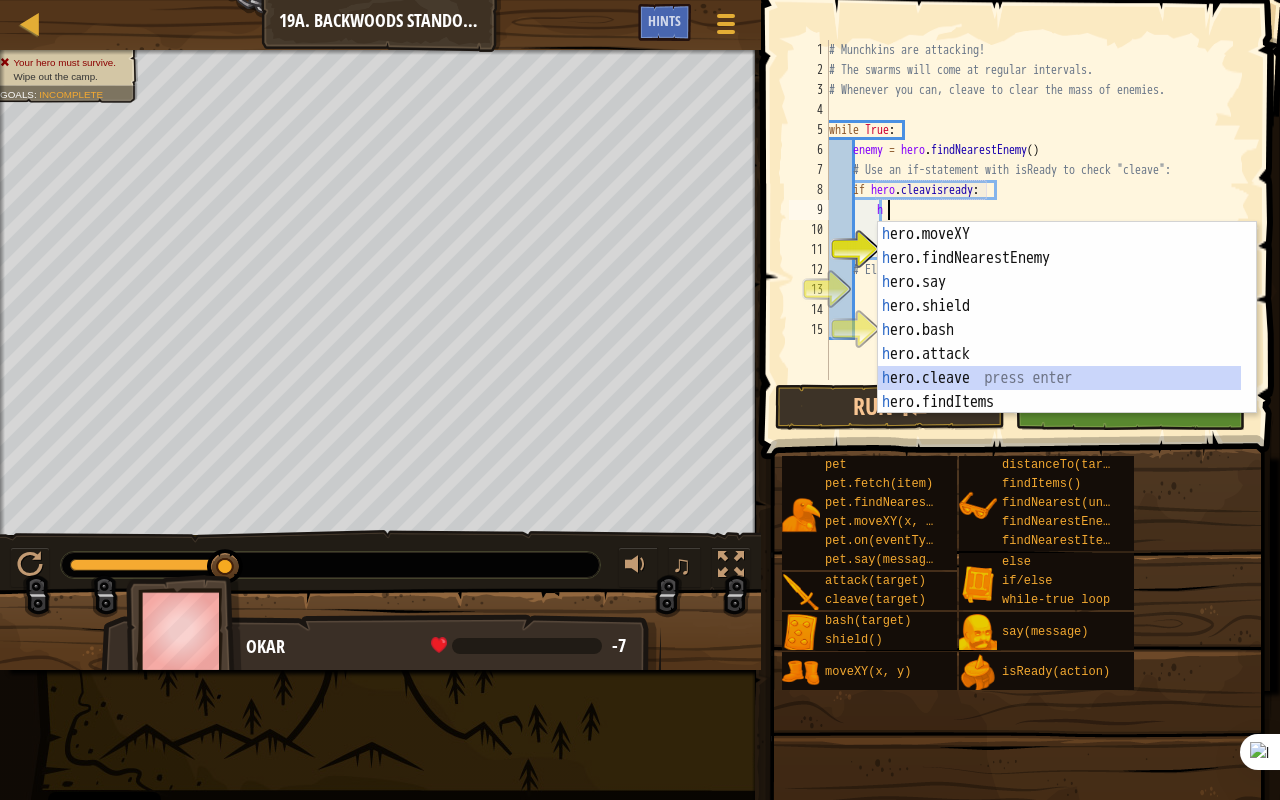 click on "h ero.moveXY press enter h ero.findNearestEnemy press enter h ero.say press enter h ero.shield press enter h ero.bash press enter h ero.attack press enter h ero.cleave press enter h ero.findItems press enter h ero.isReady press enter" at bounding box center (1067, 342) 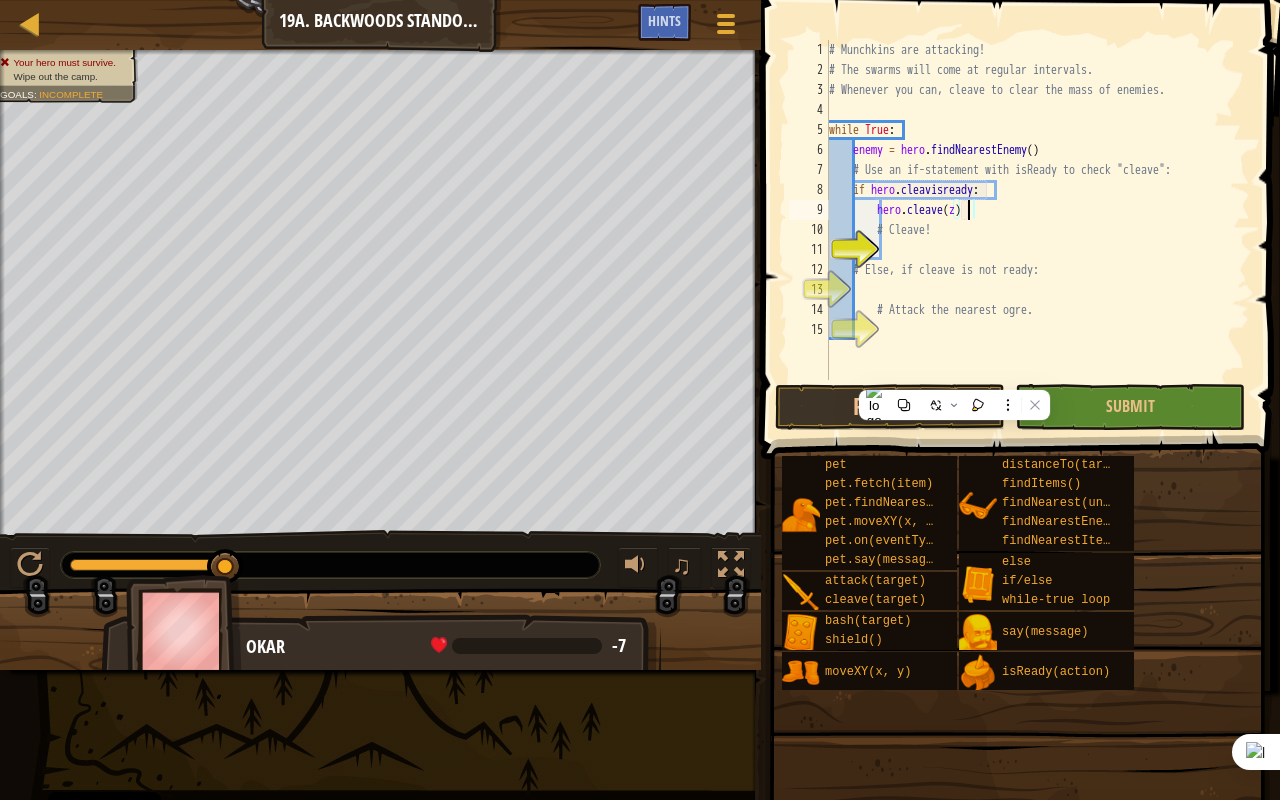 scroll, scrollTop: 9, scrollLeft: 10, axis: both 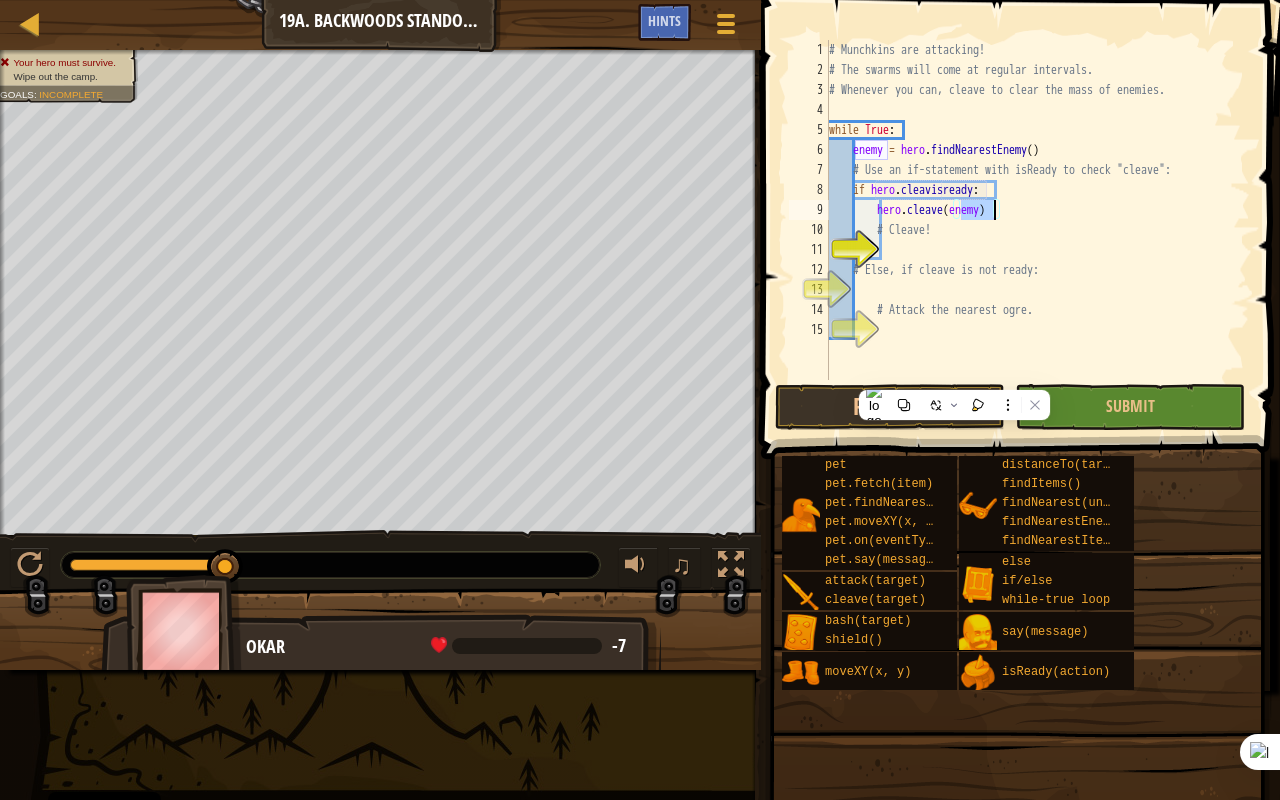 click on "# Munchkins are attacking! # The swarms will come at regular intervals. # Whenever you can, cleave to clear the mass of enemies. while   True :      enemy   =   hero . findNearestEnemy ( )      # Use an if-statement with isReady to check "cleave":      if   hero . cleavisready :          hero . cleave ( enemy )          # Cleave!               # Else, if cleave is not ready:               # Attack the nearest ogre." at bounding box center (1037, 230) 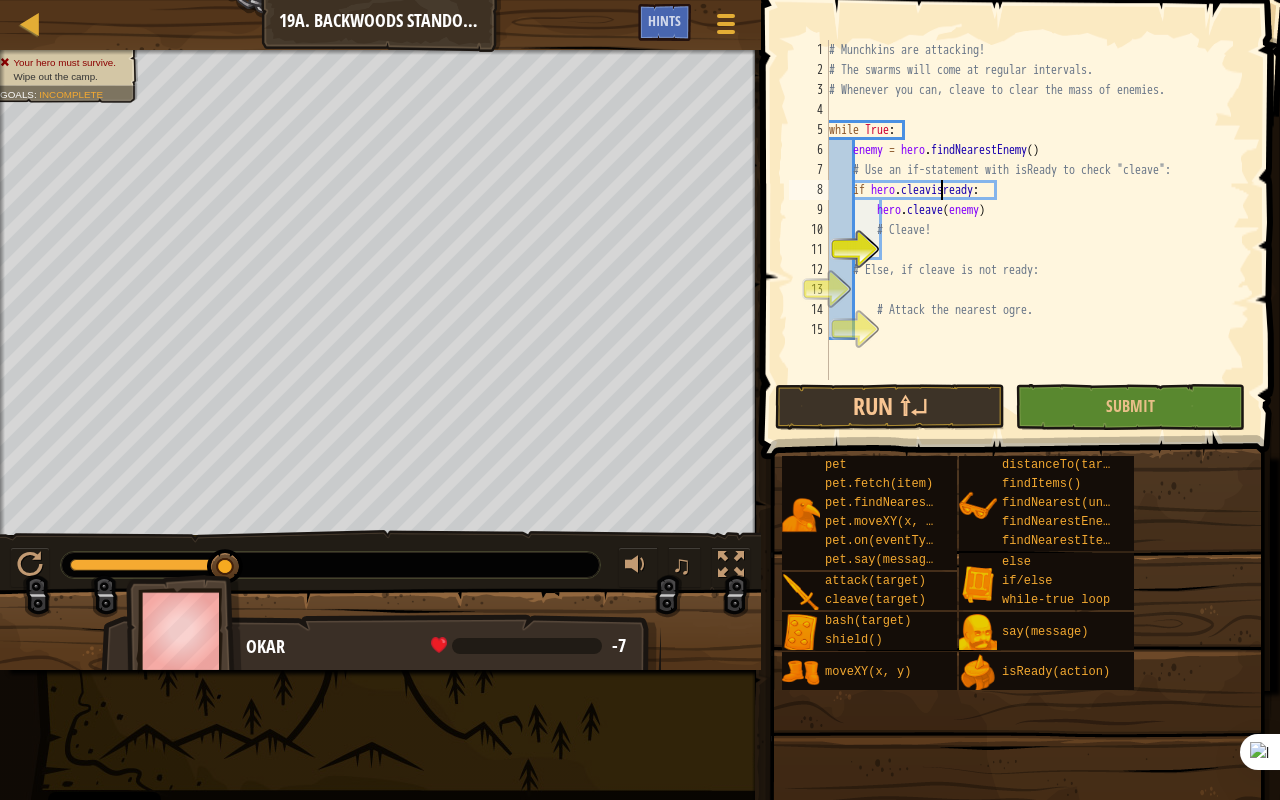 click on "# Munchkins are attacking! # The swarms will come at regular intervals. # Whenever you can, cleave to clear the mass of enemies. while   True :      enemy   =   hero . findNearestEnemy ( )      # Use an if-statement with isReady to check "cleave":      if   hero . cleavisready :          hero . cleave ( enemy )          # Cleave!               # Else, if cleave is not ready:               # Attack the nearest ogre." at bounding box center (1037, 230) 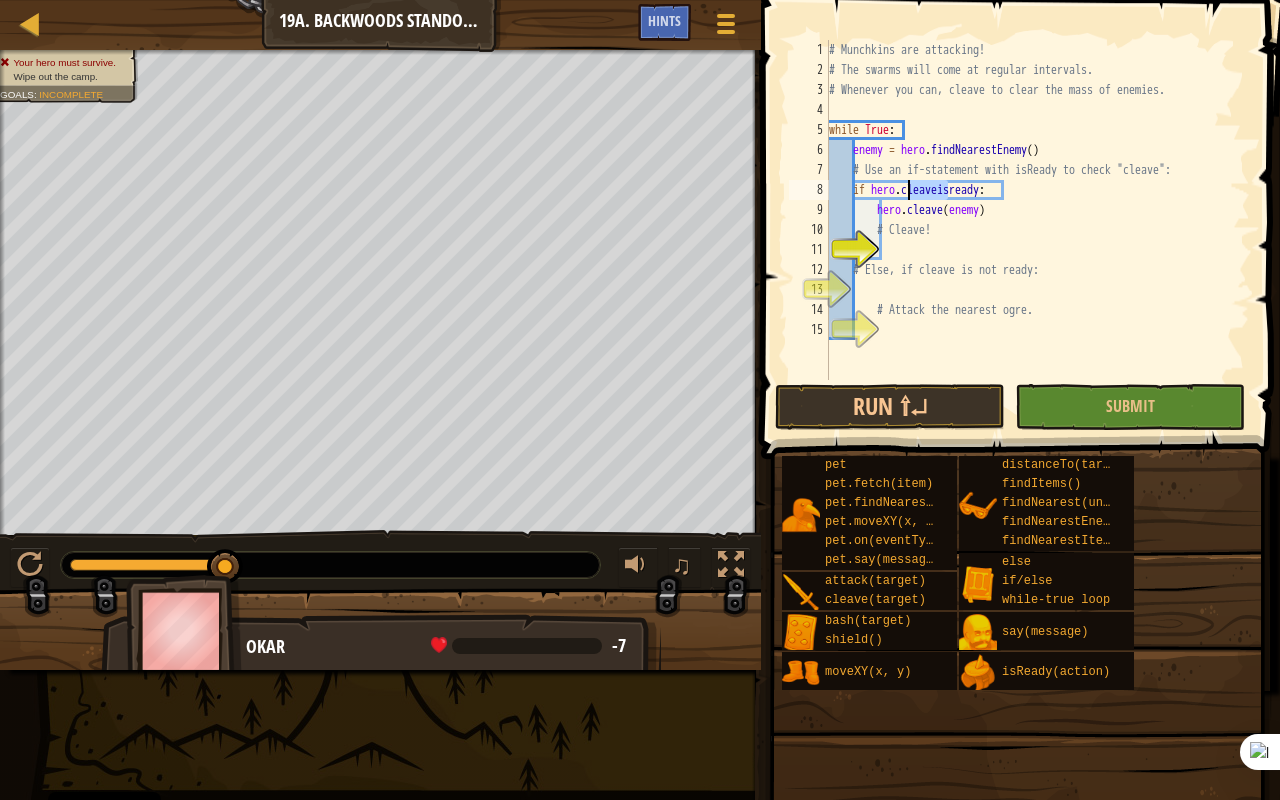 drag, startPoint x: 946, startPoint y: 188, endPoint x: 910, endPoint y: 190, distance: 36.05551 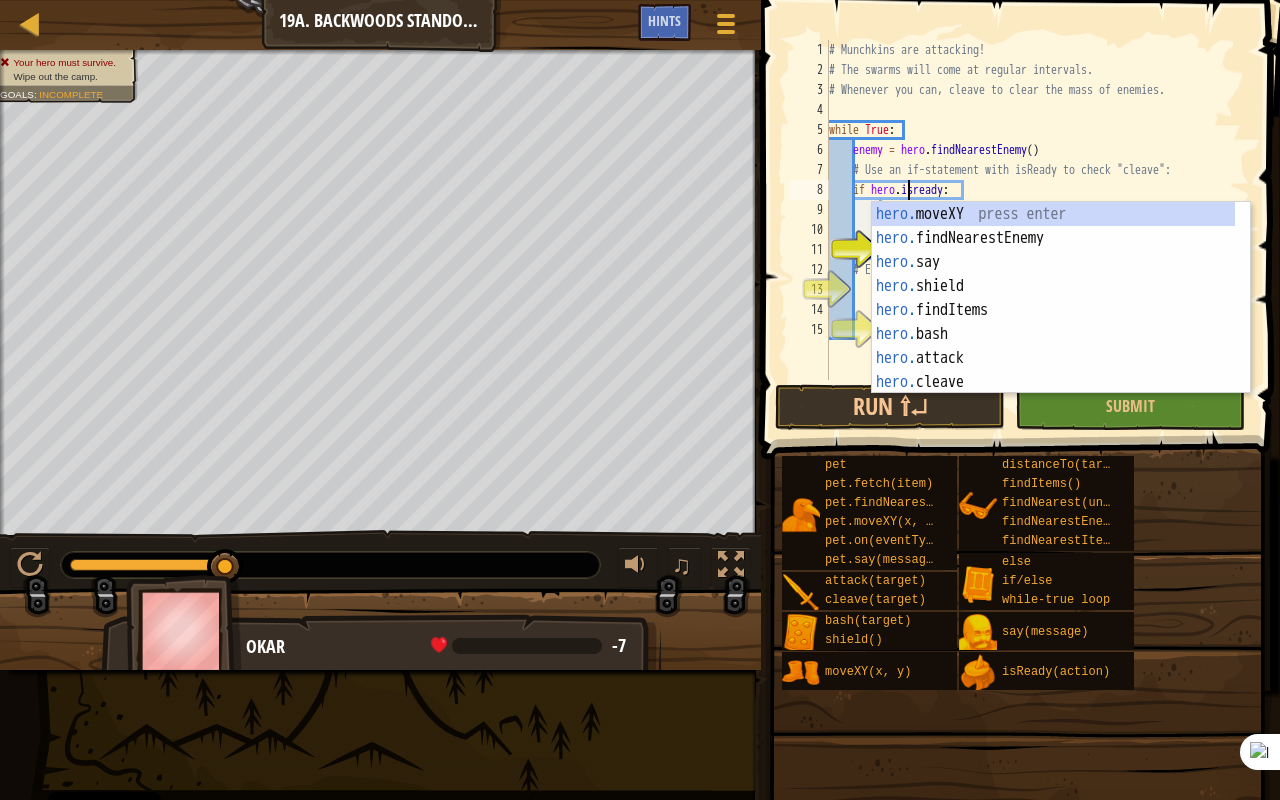 scroll, scrollTop: 9, scrollLeft: 10, axis: both 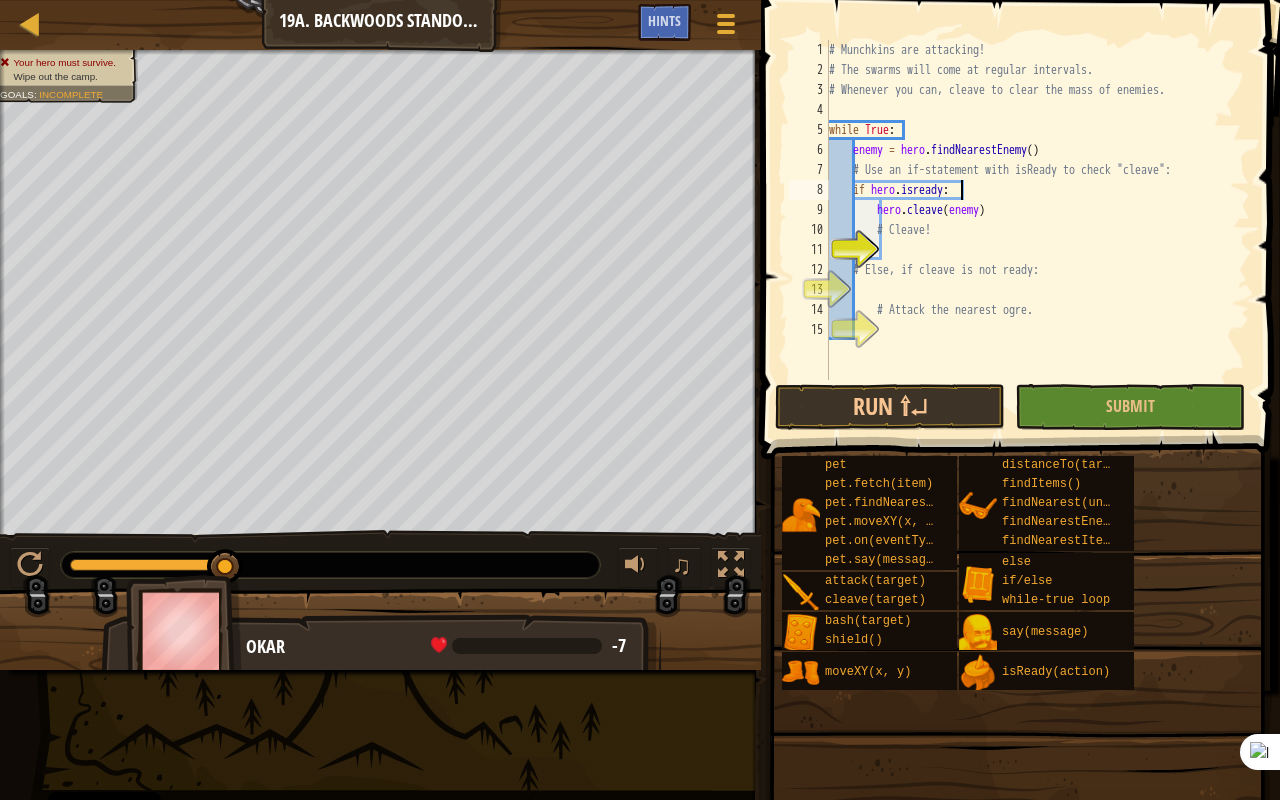 click on "# Munchkins are attacking! # The swarms will come at regular intervals. # Whenever you can, cleave to clear the mass of enemies. while   True :      enemy   =   hero . findNearestEnemy ( )      # Use an if-statement with isReady to check "cleave":      if   hero . isready :          hero . cleave ( enemy )          # Cleave!               # Else, if cleave is not ready:               # Attack the nearest ogre." at bounding box center [1037, 230] 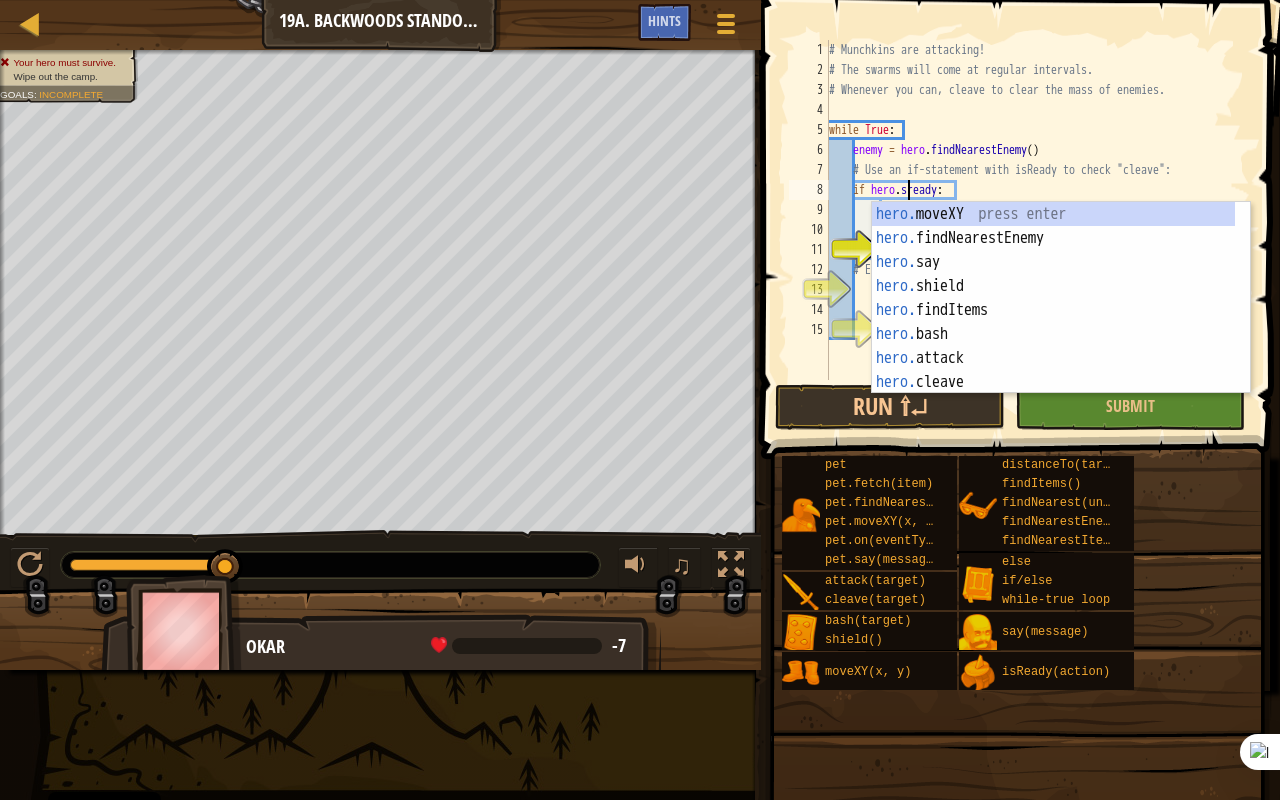 scroll, scrollTop: 9, scrollLeft: 8, axis: both 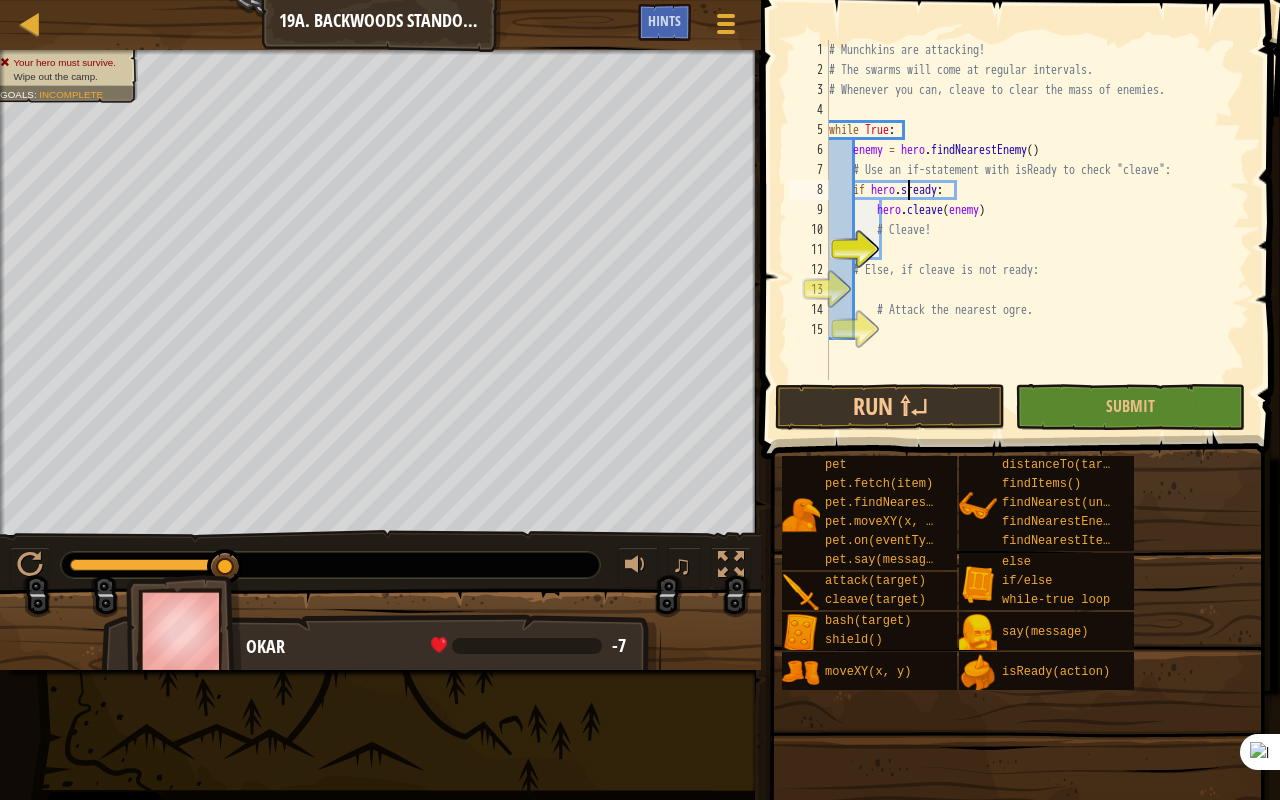 click on "# Munchkins are attacking! # The swarms will come at regular intervals. # Whenever you can, cleave to clear the mass of enemies. while   True :      enemy   =   hero . findNearestEnemy ( )      # Use an if-statement with isReady to check "cleave":      if   hero . sready :          hero . cleave ( enemy )          # Cleave!               # Else, if cleave is not ready:               # Attack the nearest ogre." at bounding box center (1037, 230) 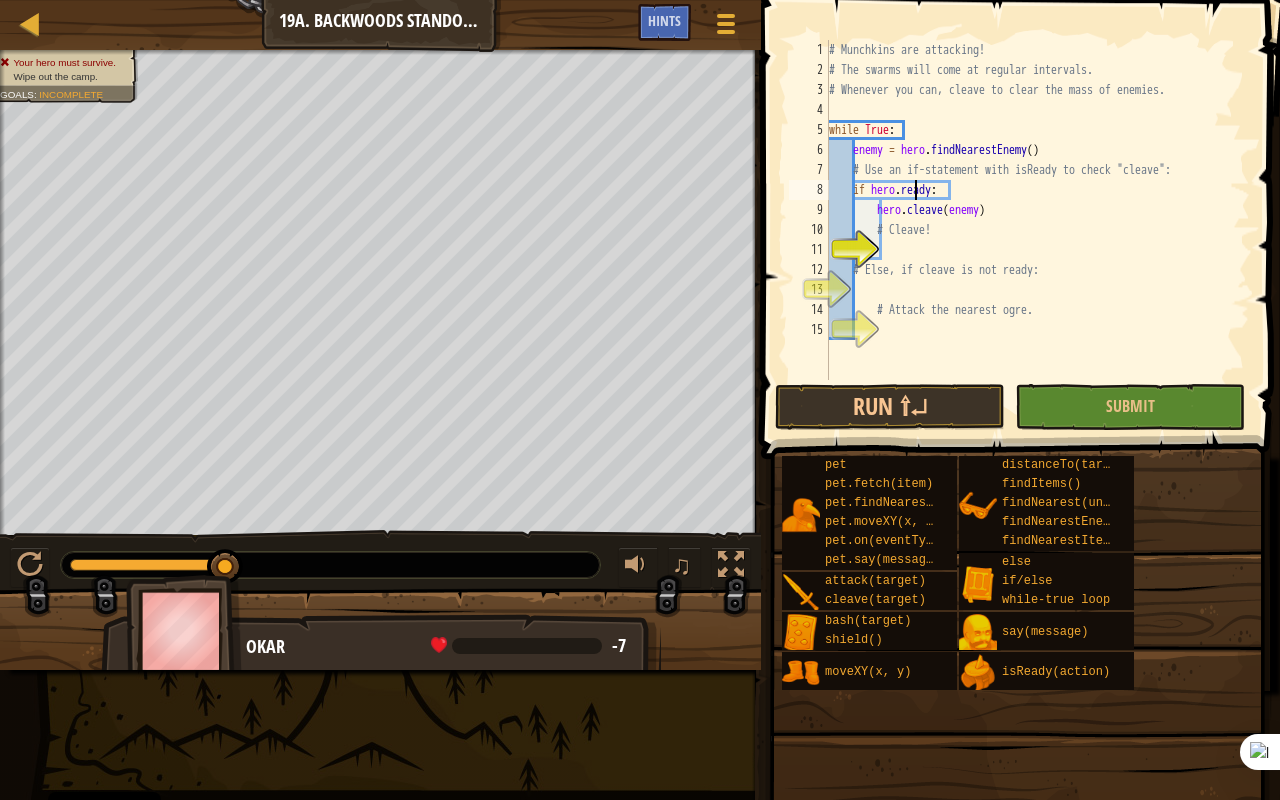 click on "# Munchkins are attacking! # The swarms will come at regular intervals. # Whenever you can, cleave to clear the mass of enemies. while   True :      enemy   =   hero . findNearestEnemy ( )      # Use an if-statement with isReady to check "cleave":      if   hero . ready :          hero . cleave ( enemy )          # Cleave!               # Else, if cleave is not ready:               # Attack the nearest ogre." at bounding box center (1037, 230) 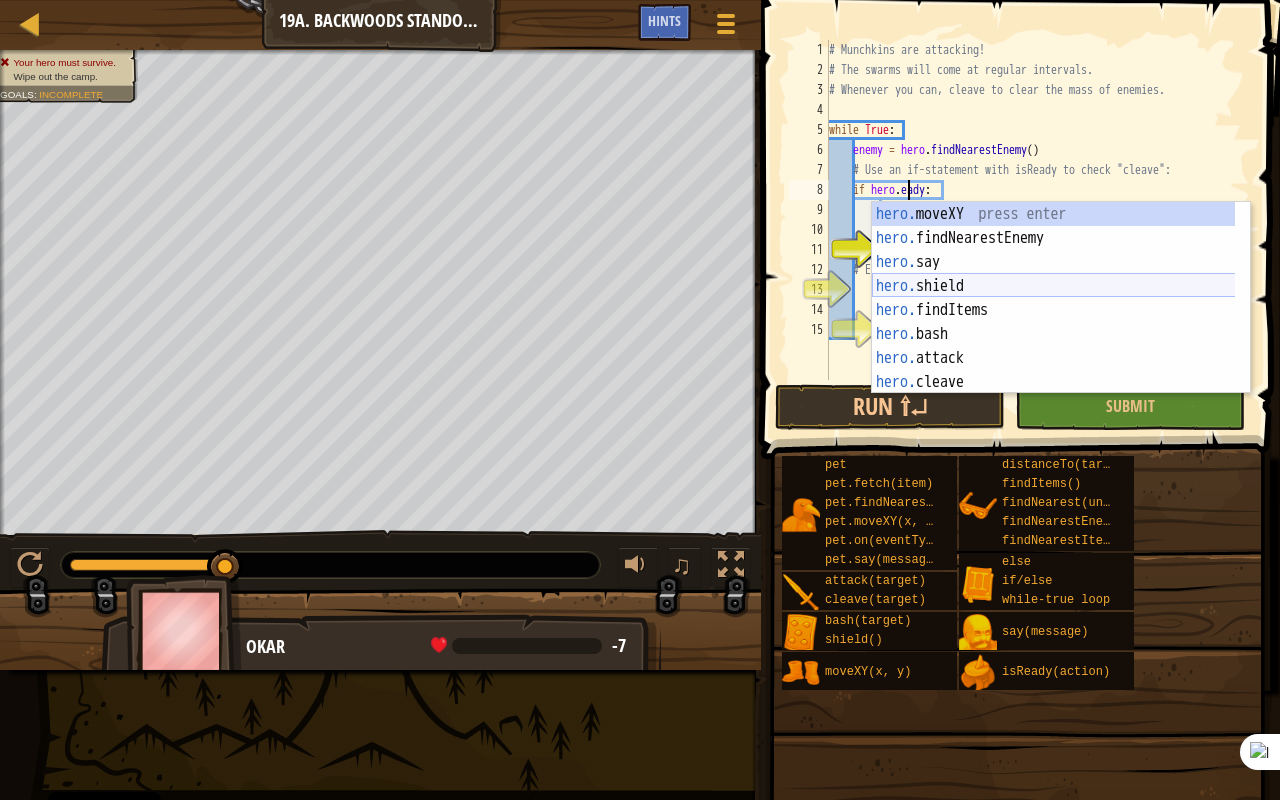 type on "if hero.Ready:" 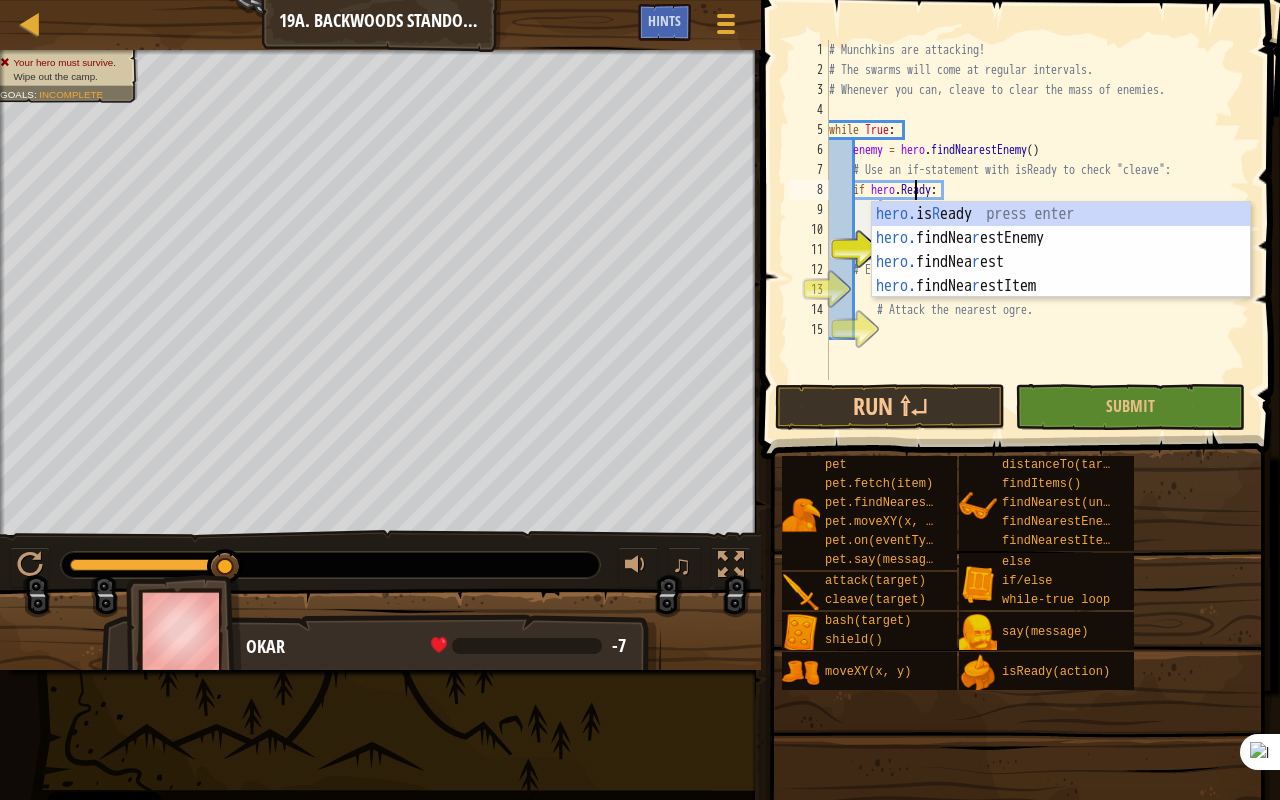 scroll, scrollTop: 9, scrollLeft: 7, axis: both 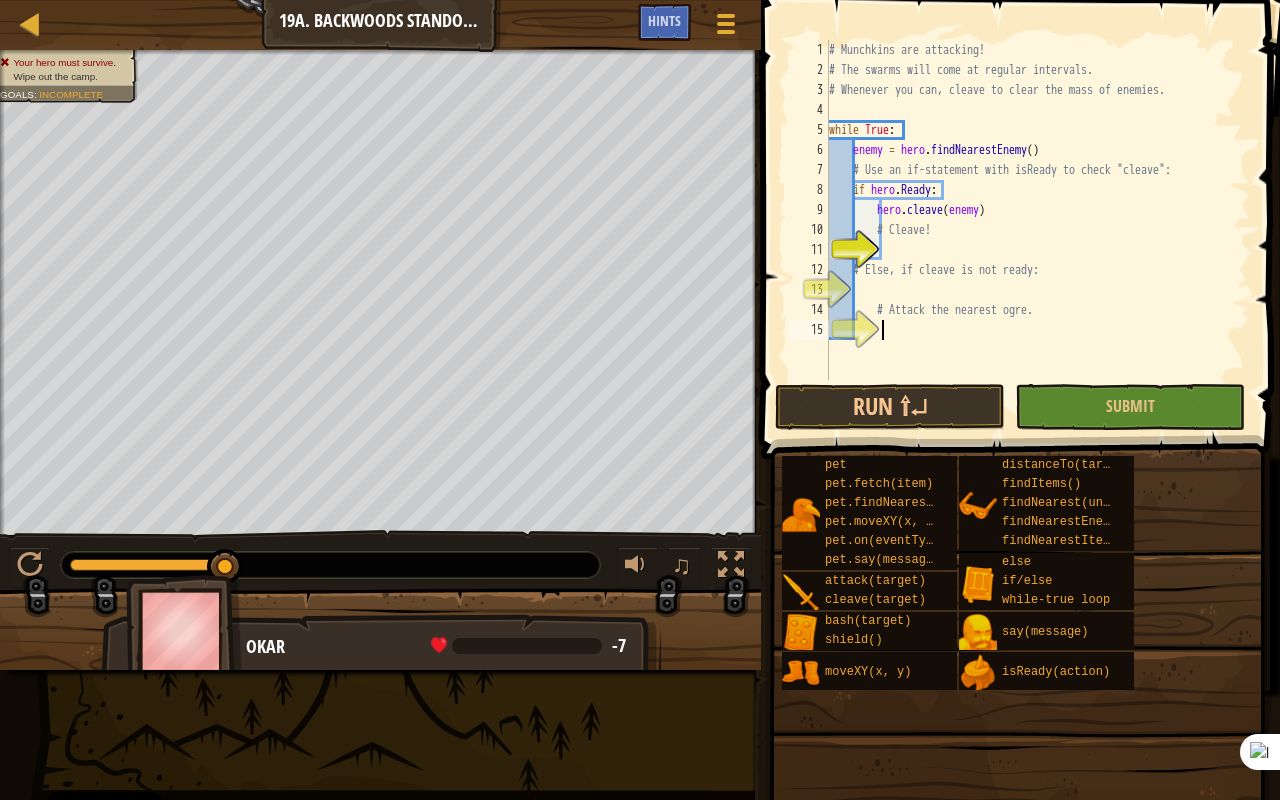 click on "# Munchkins are attacking! # The swarms will come at regular intervals. # Whenever you can, cleave to clear the mass of enemies. while   True :      enemy   =   hero . findNearestEnemy ( )      # Use an if-statement with isReady to check "cleave":      if   hero . Ready :          hero . cleave ( enemy )          # Cleave!               # Else, if cleave is not ready:               # Attack the nearest ogre." at bounding box center [1037, 230] 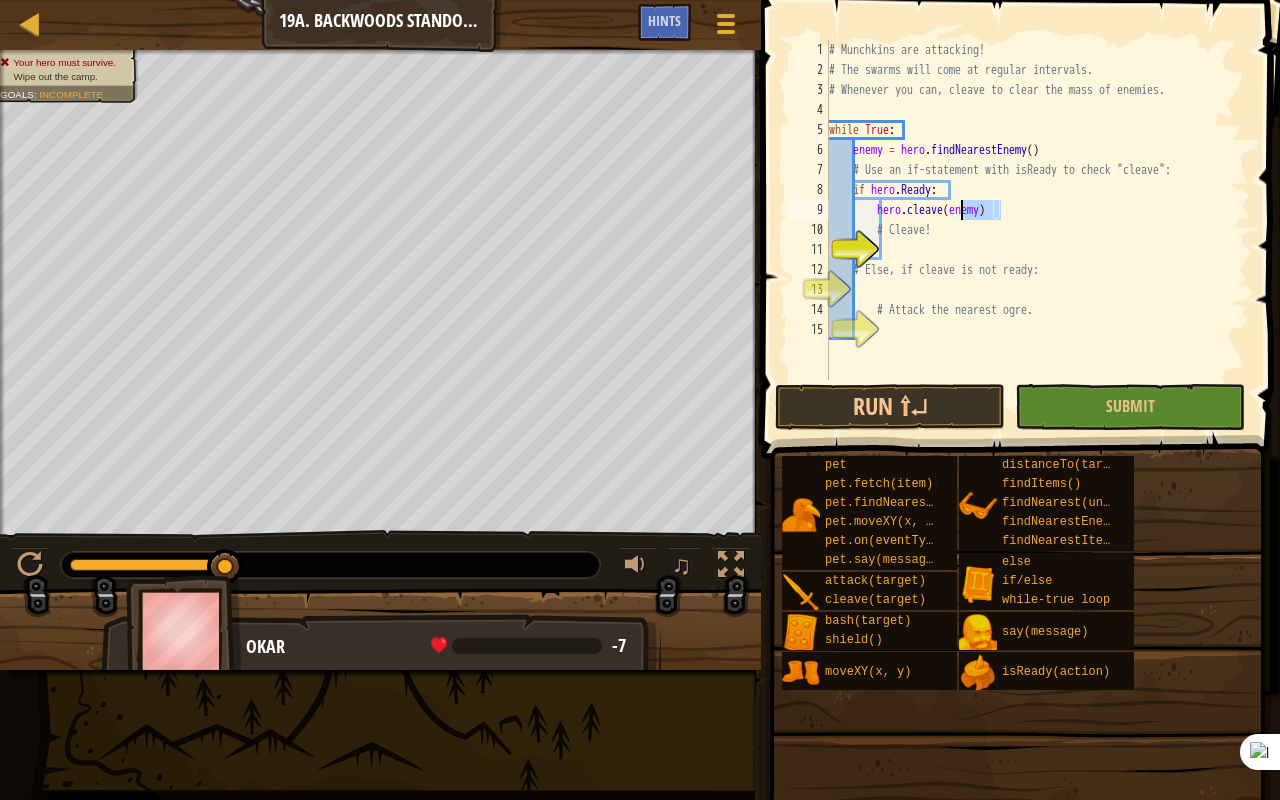 drag, startPoint x: 1006, startPoint y: 208, endPoint x: 960, endPoint y: 214, distance: 46.389652 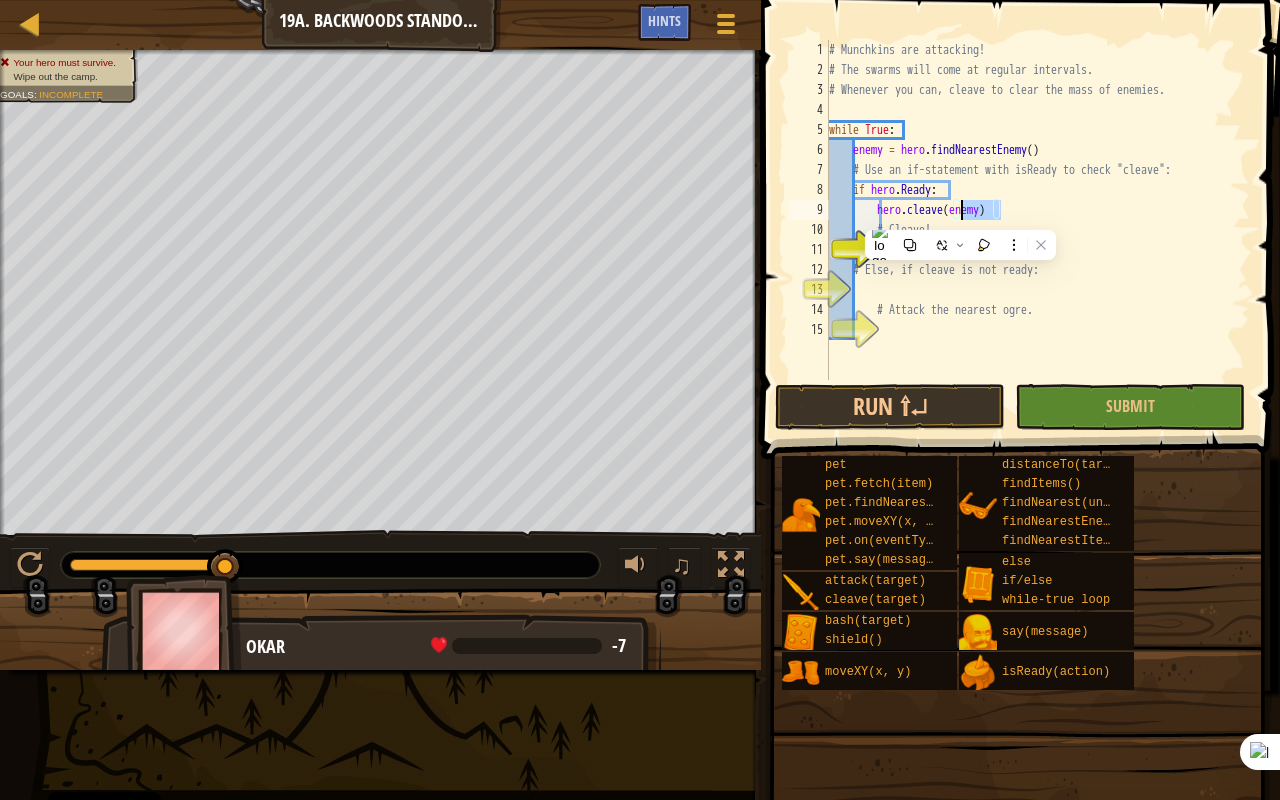 click on "# Munchkins are attacking! # The swarms will come at regular intervals. # Whenever you can, cleave to clear the mass of enemies. while   True :      enemy   =   hero . findNearestEnemy ( )      # Use an if-statement with isReady to check "cleave":      if   hero . Ready :          hero . cleave ( enemy )          # Cleave!               # Else, if cleave is not ready:               # Attack the nearest ogre." at bounding box center (1037, 230) 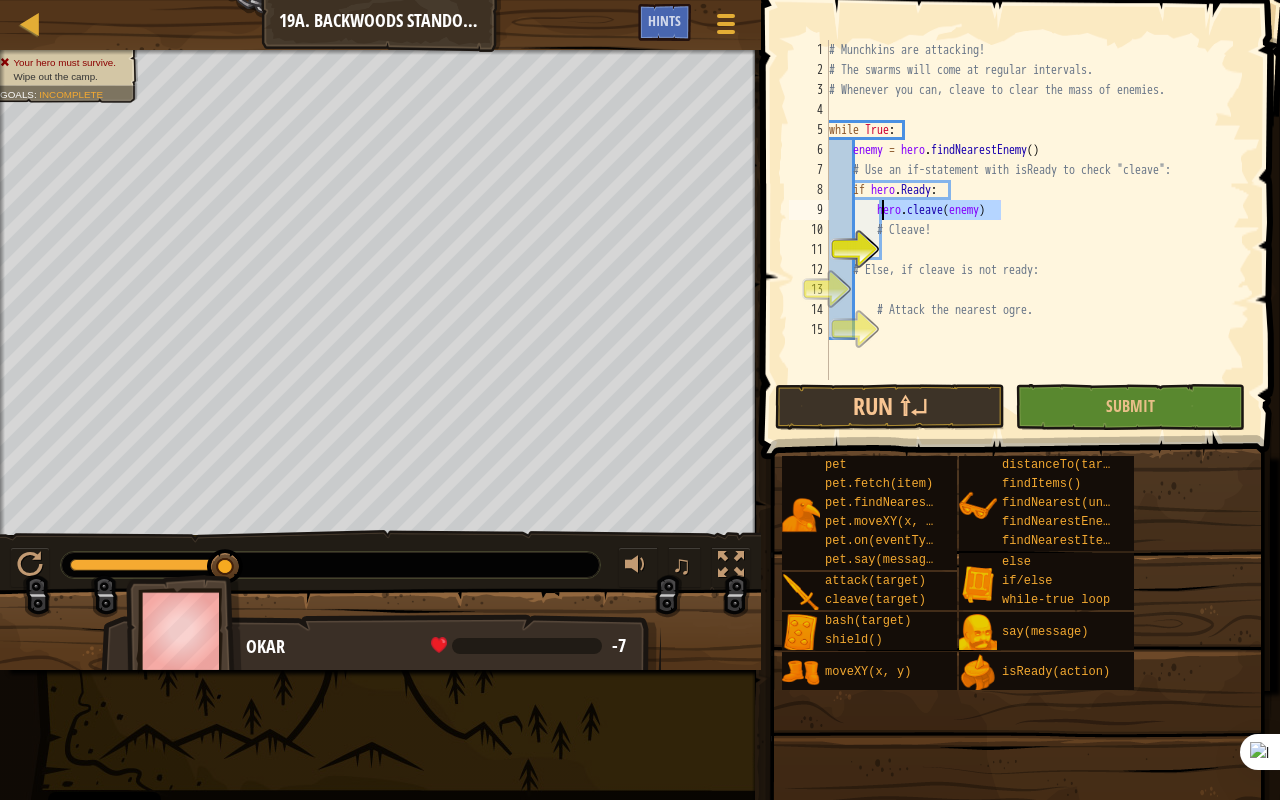 drag, startPoint x: 977, startPoint y: 215, endPoint x: 884, endPoint y: 216, distance: 93.00538 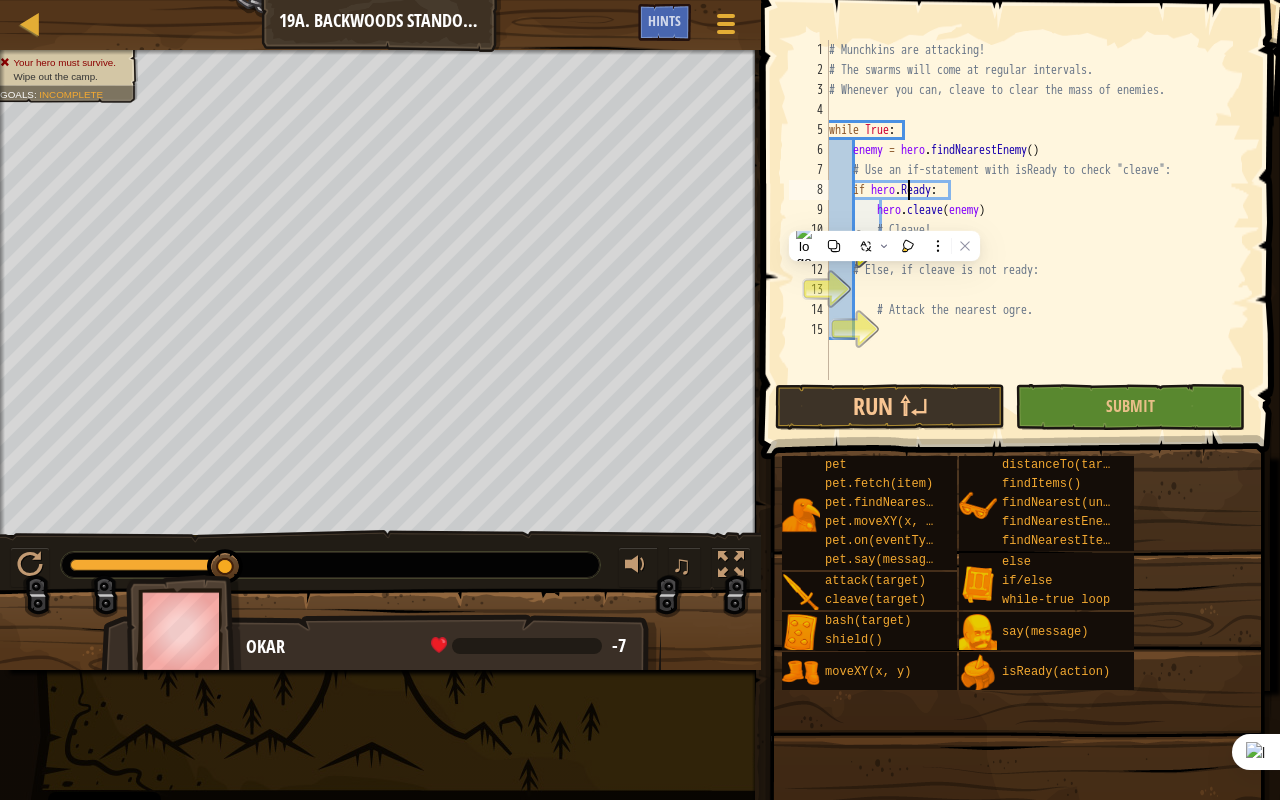 click on "# Munchkins are attacking! # The swarms will come at regular intervals. # Whenever you can, cleave to clear the mass of enemies. while   True :      enemy   =   hero . findNearestEnemy ( )      # Use an if-statement with isReady to check "cleave":      if   hero . Ready :          hero . cleave ( enemy )          # Cleave!               # Else, if cleave is not ready:               # Attack the nearest ogre." at bounding box center (1037, 230) 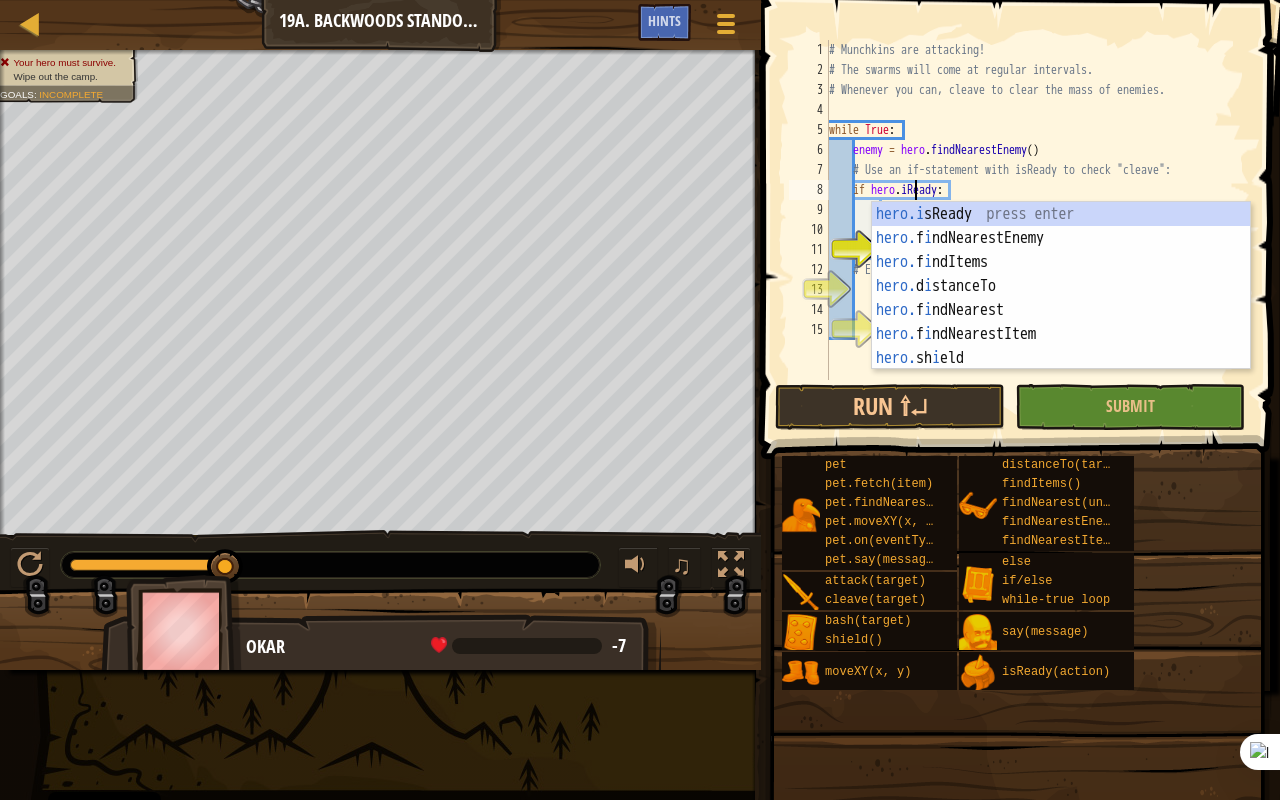 type on "if hero.isReady:" 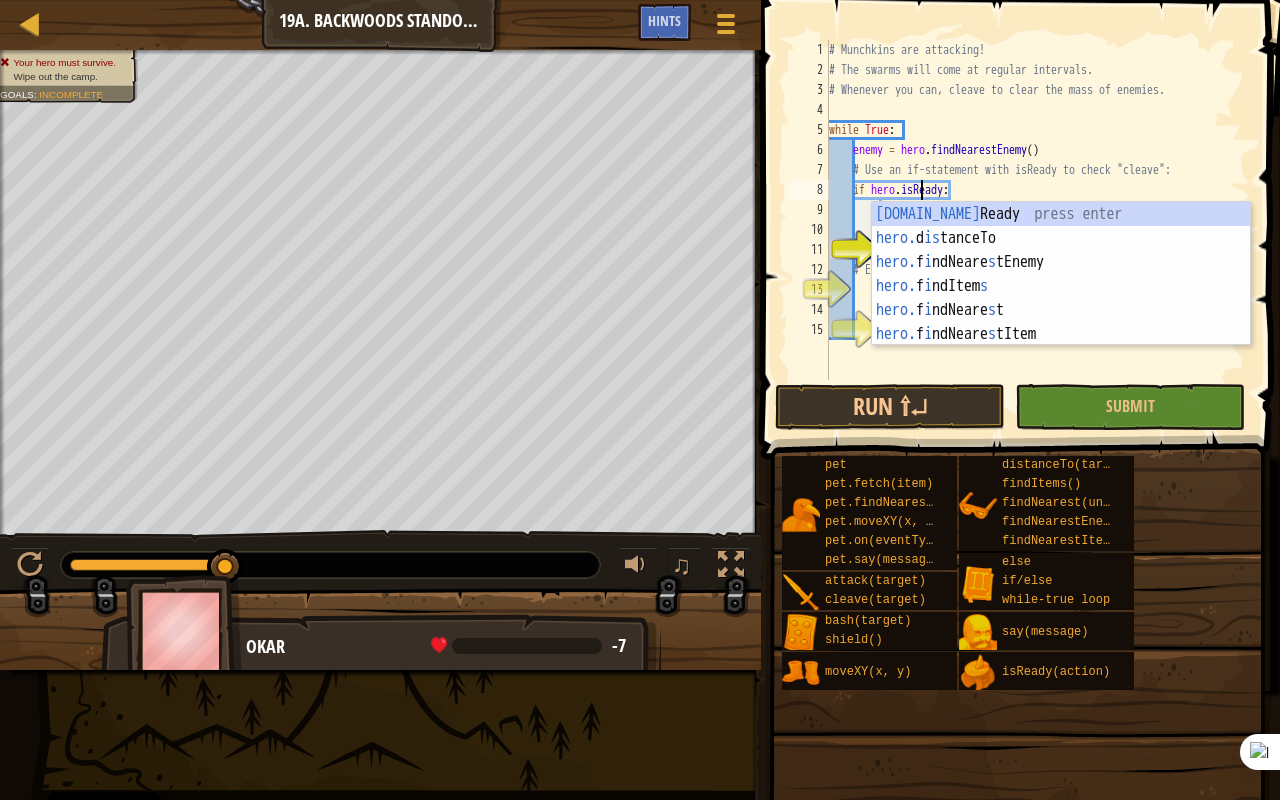 scroll, scrollTop: 9, scrollLeft: 8, axis: both 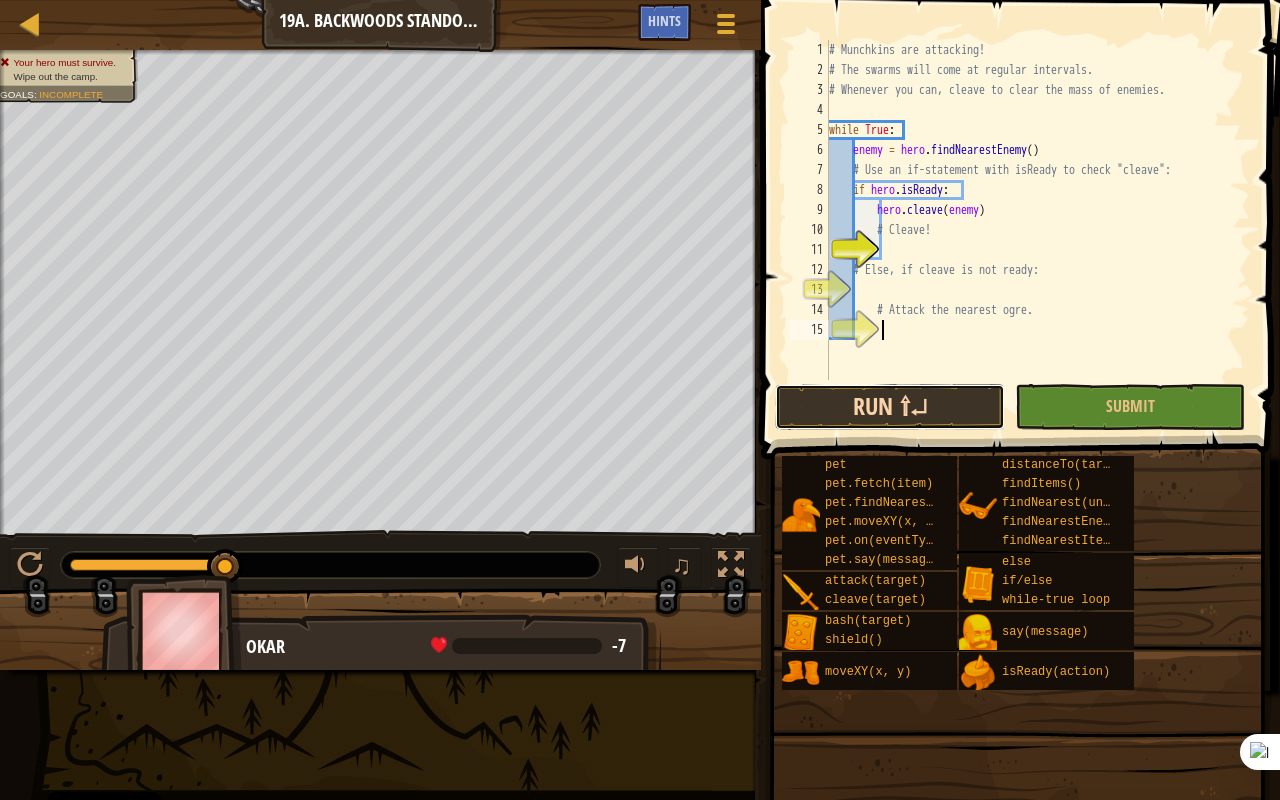 click on "Run ⇧↵" at bounding box center (890, 407) 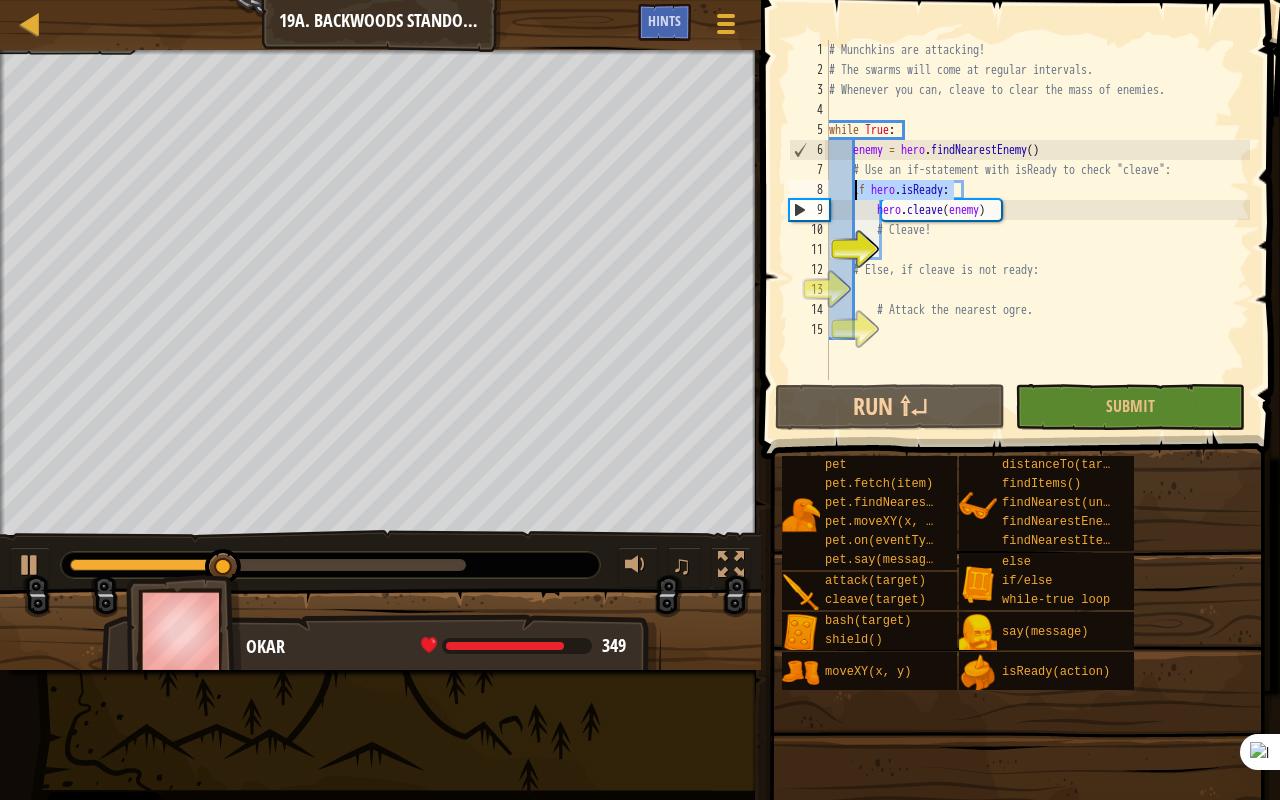 drag, startPoint x: 956, startPoint y: 192, endPoint x: 857, endPoint y: 195, distance: 99.04544 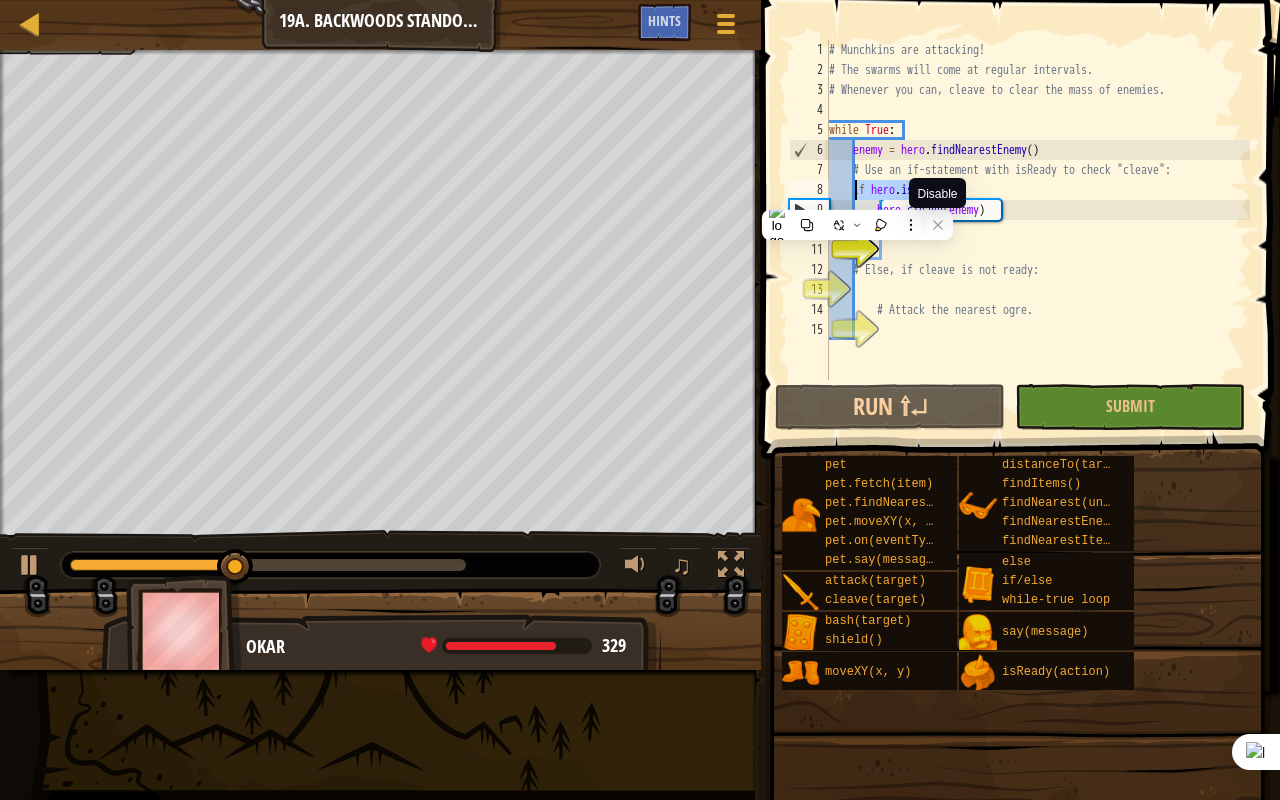 scroll, scrollTop: 9, scrollLeft: 2, axis: both 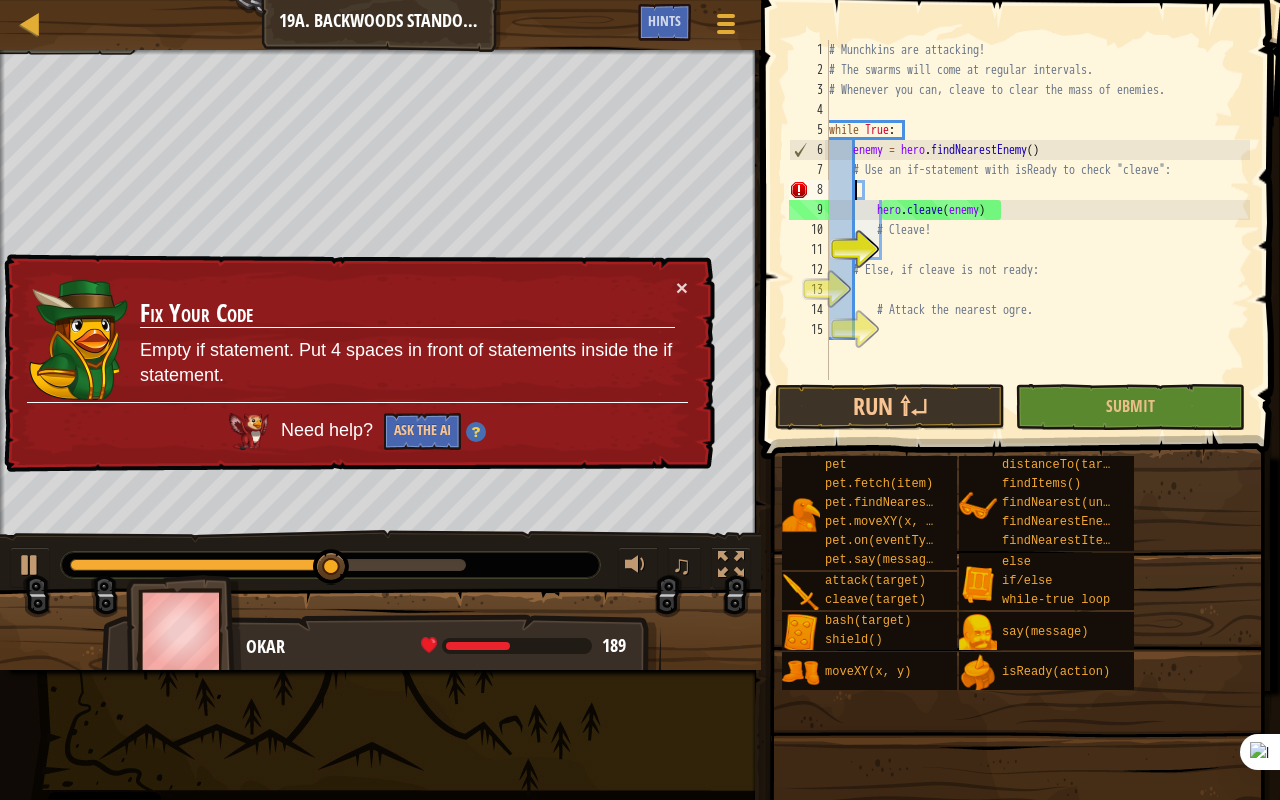 type on "if hero.isReady:" 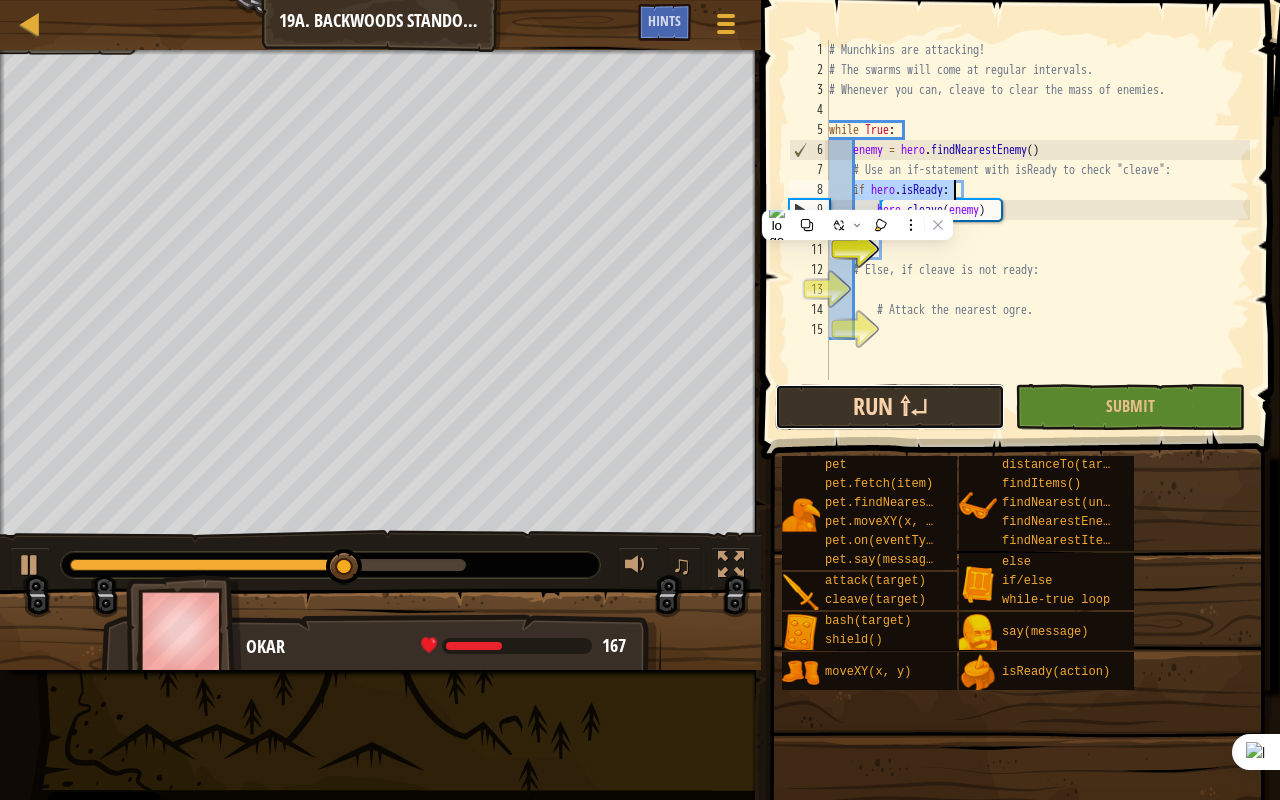 click on "Run ⇧↵" at bounding box center [890, 407] 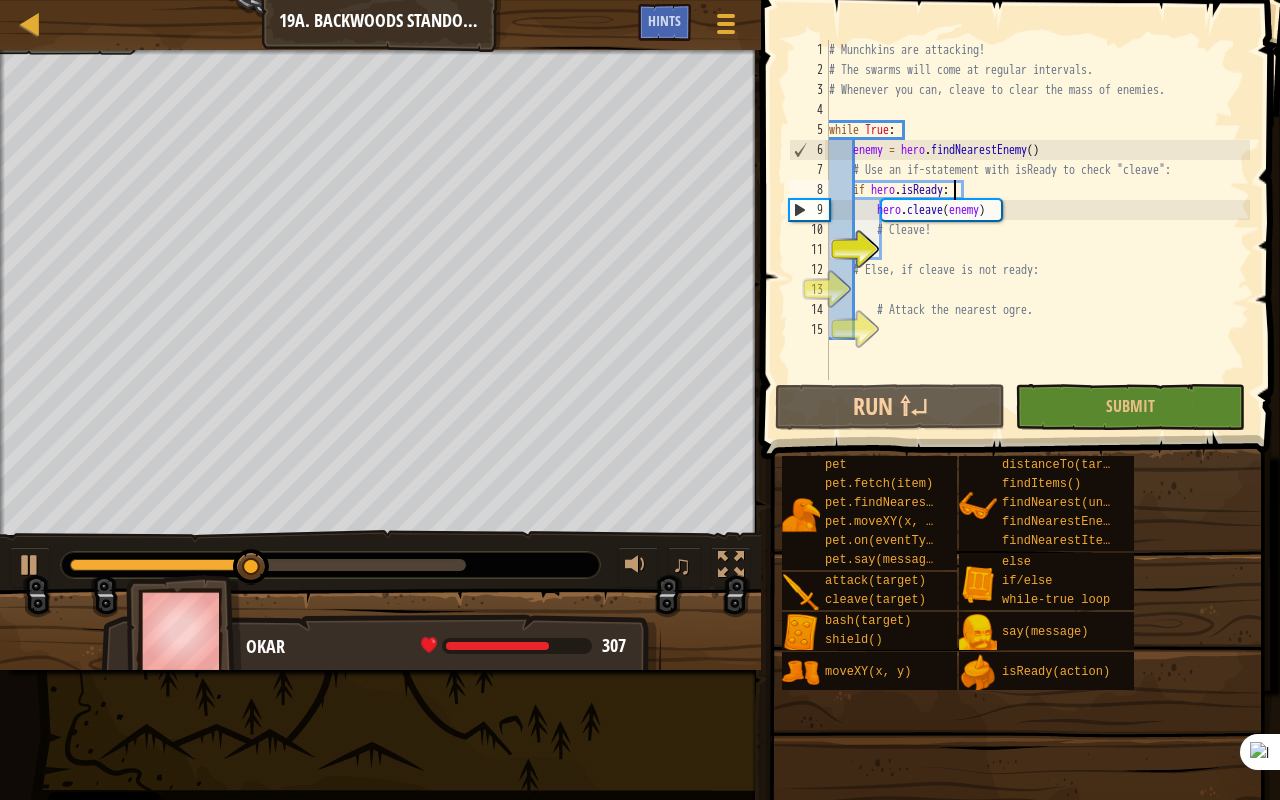 click on "# Munchkins are attacking! # The swarms will come at regular intervals. # Whenever you can, cleave to clear the mass of enemies. while   True :      enemy   =   hero . findNearestEnemy ( )      # Use an if-statement with isReady to check "cleave":      if   hero . isReady :          hero . cleave ( enemy )          # Cleave!               # Else, if cleave is not ready:               # Attack the nearest ogre." at bounding box center (1037, 230) 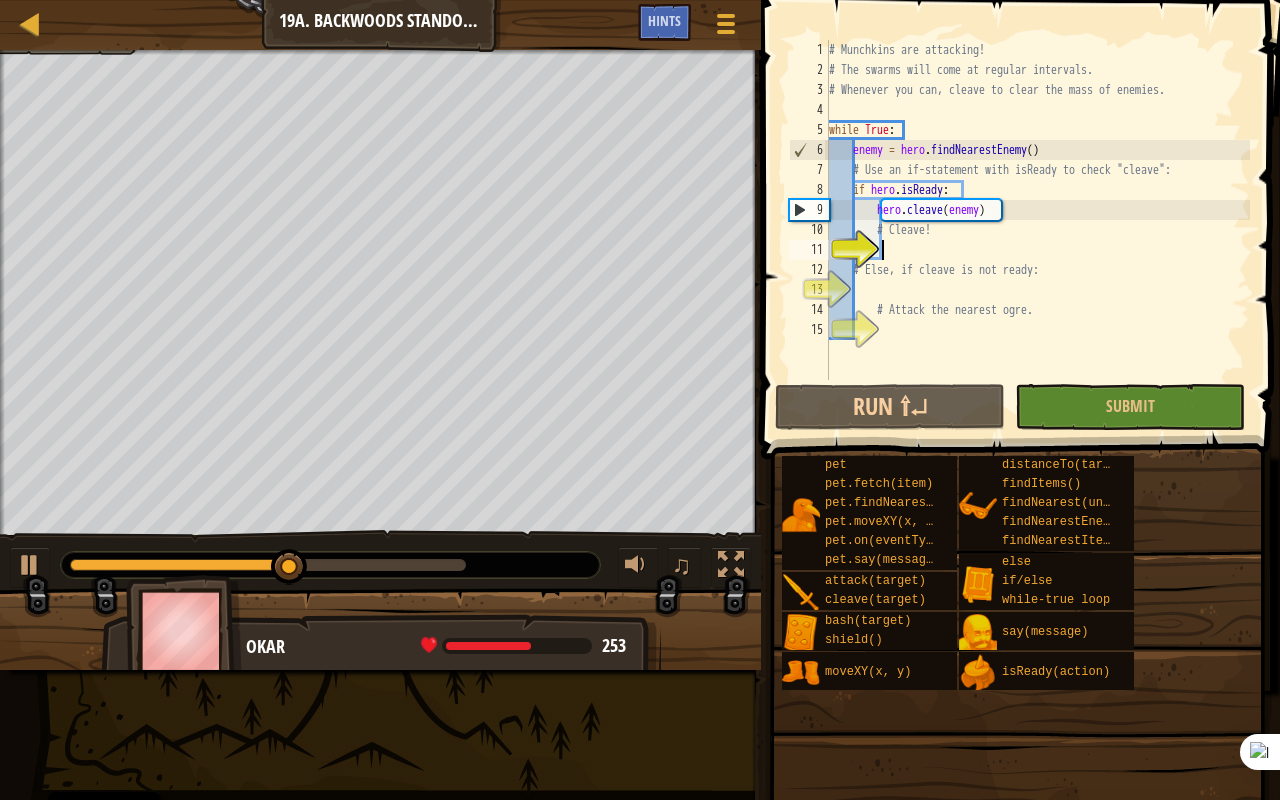 type on "e" 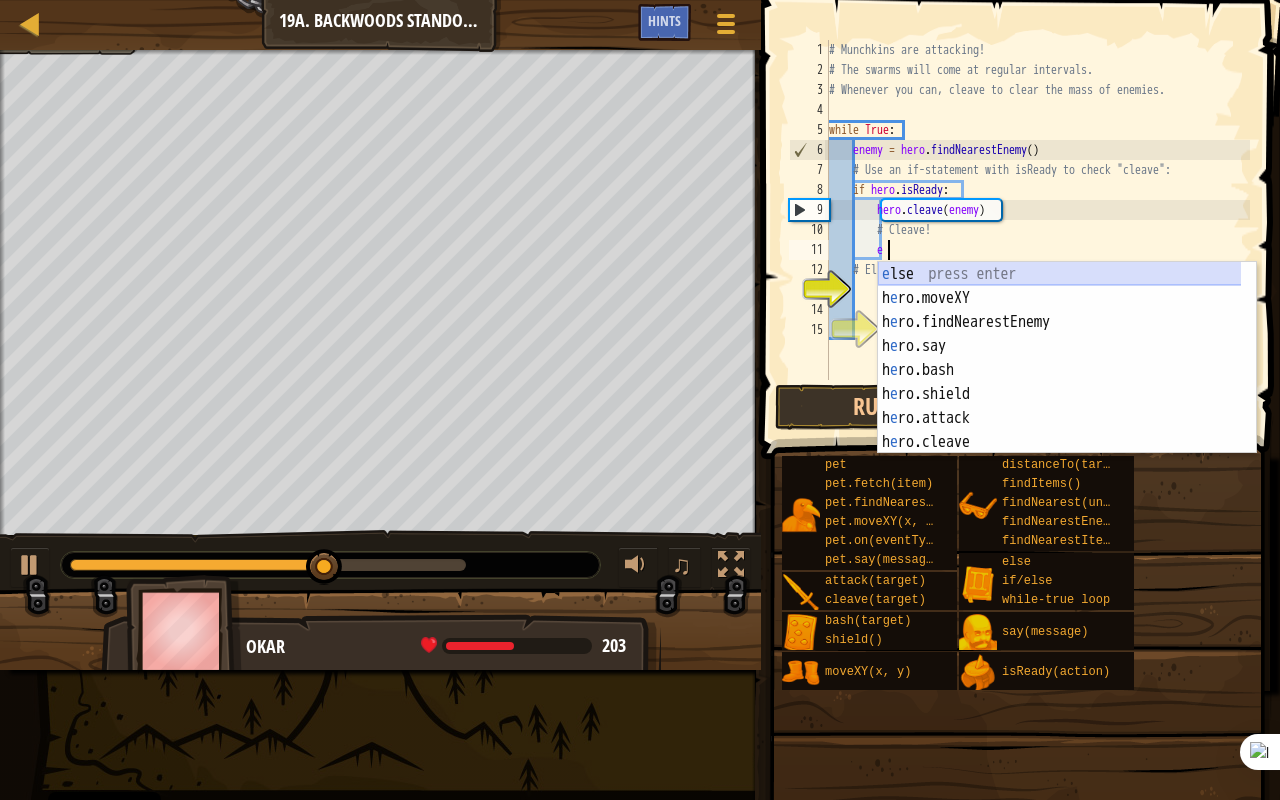 click on "e lse press enter h e ro.moveXY press enter h e ro.findNearestEnemy press enter h e ro.say press enter h e ro.bash press enter h e ro.shield press enter h e ro.attack press enter h e ro.cleave press enter h e ro.isReady press enter" at bounding box center [1060, 382] 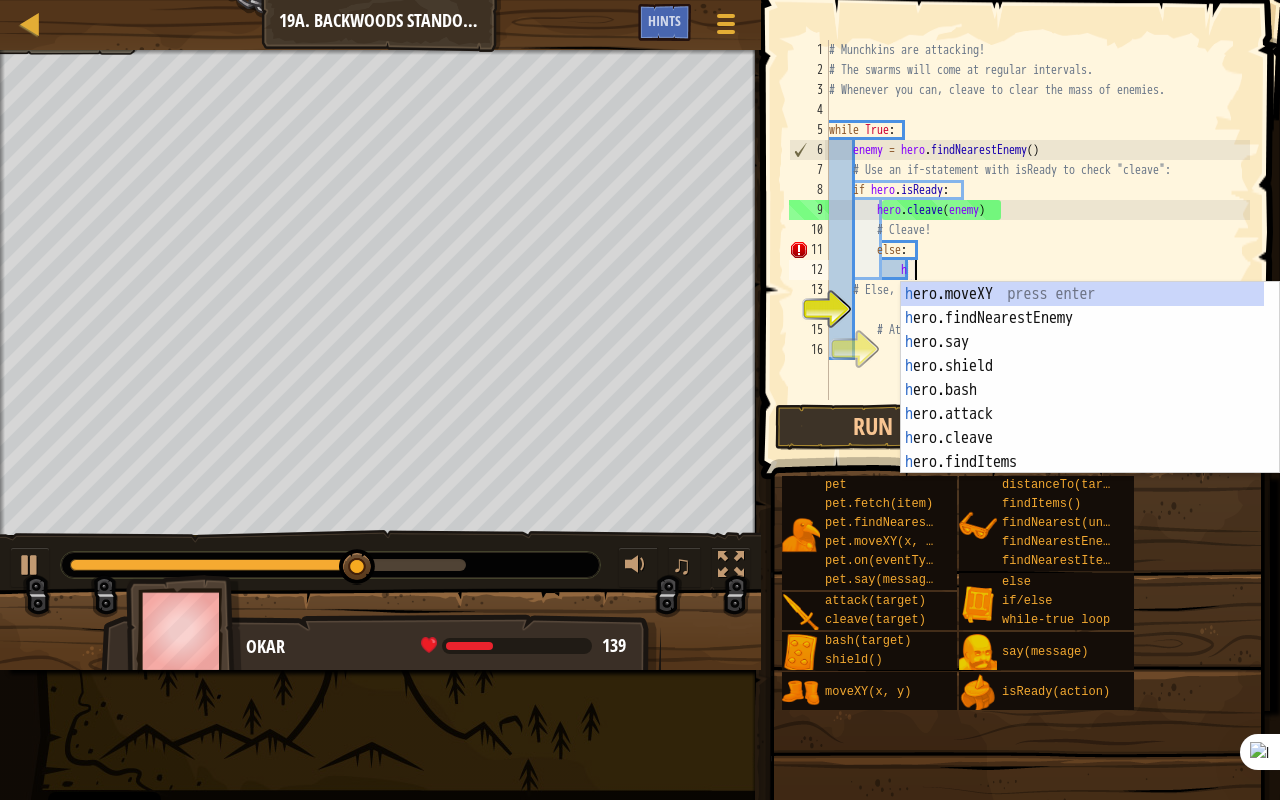 scroll, scrollTop: 9, scrollLeft: 6, axis: both 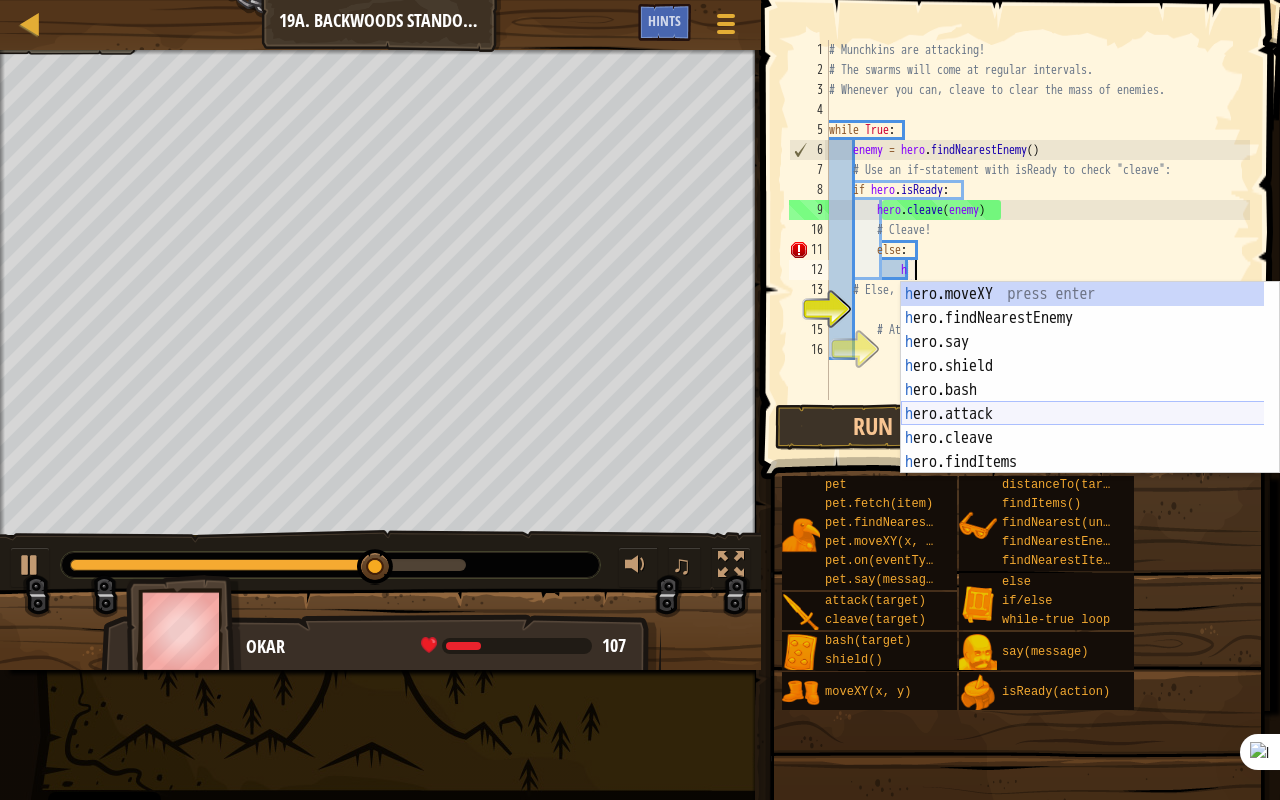 click on "h ero.moveXY press enter h ero.findNearestEnemy press enter h ero.say press enter h ero.shield press enter h ero.bash press enter h ero.attack press enter h ero.cleave press enter h ero.findItems press enter h ero.isReady press enter" at bounding box center (1083, 402) 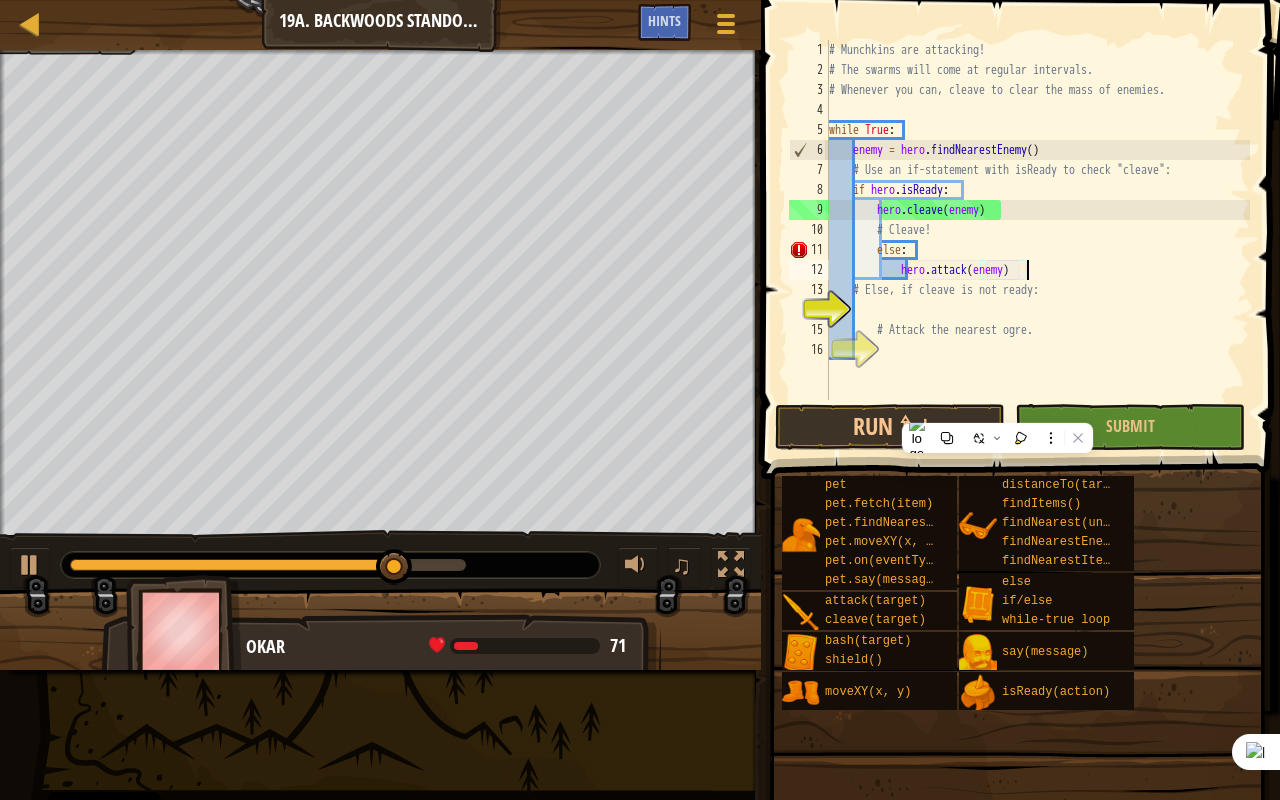 click on "# Munchkins are attacking! # The swarms will come at regular intervals. # Whenever you can, cleave to clear the mass of enemies. while   True :      enemy   =   hero . findNearestEnemy ( )      # Use an if-statement with isReady to check "cleave":      if   hero . isReady :          hero . cleave ( enemy )          # Cleave!          else :              hero . attack ( enemy )      # Else, if cleave is not ready:               # Attack the nearest ogre." at bounding box center [1037, 240] 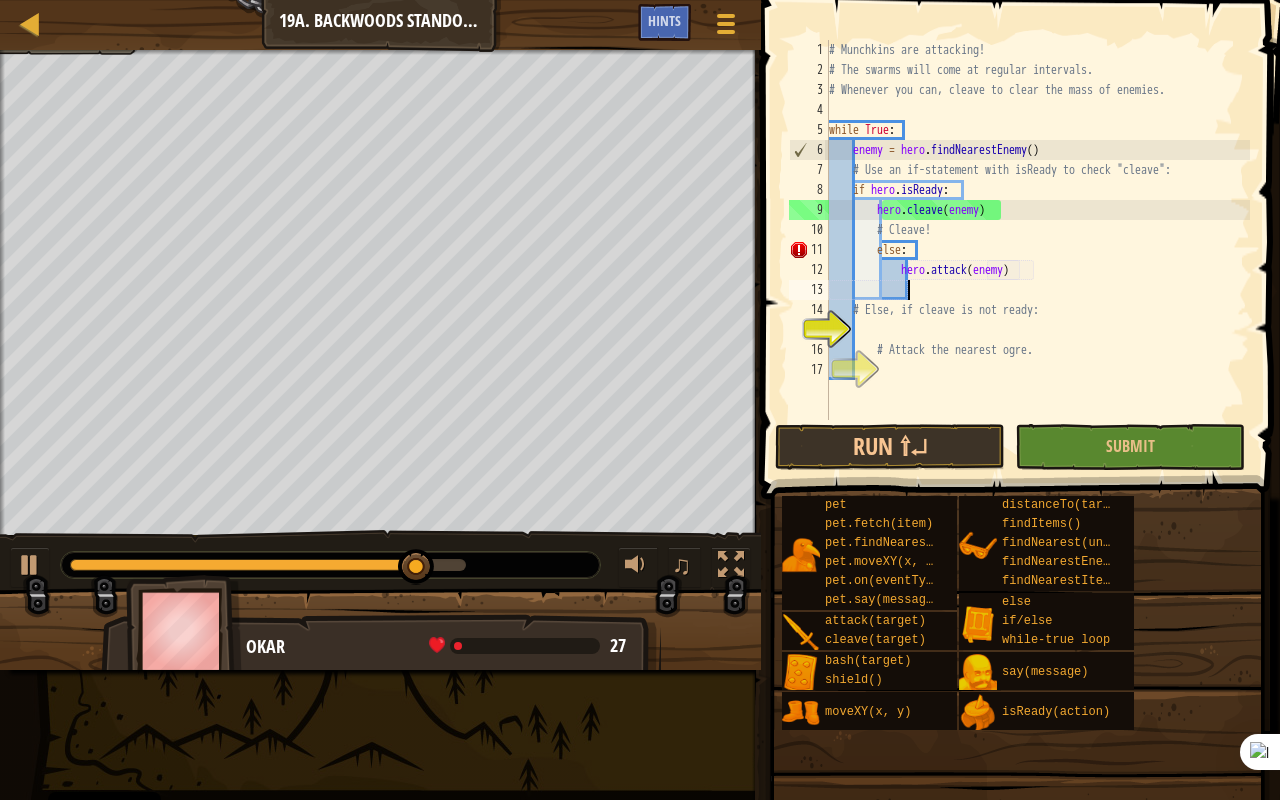 type on "h" 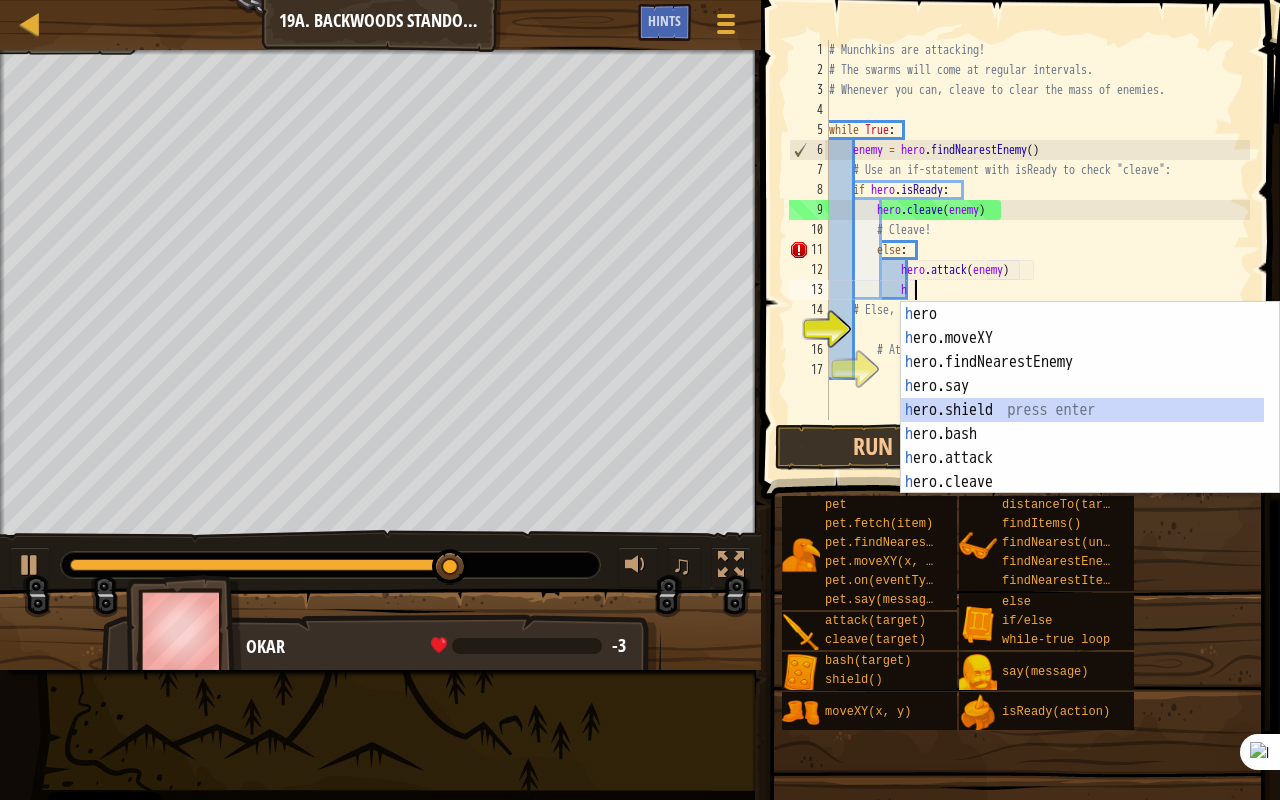 click on "h ero press enter h ero.moveXY press enter h ero.findNearestEnemy press enter h ero.say press enter h ero.shield press enter h ero.bash press enter h ero.attack press enter h ero.cleave press enter h ero.findItems press enter" at bounding box center (1083, 422) 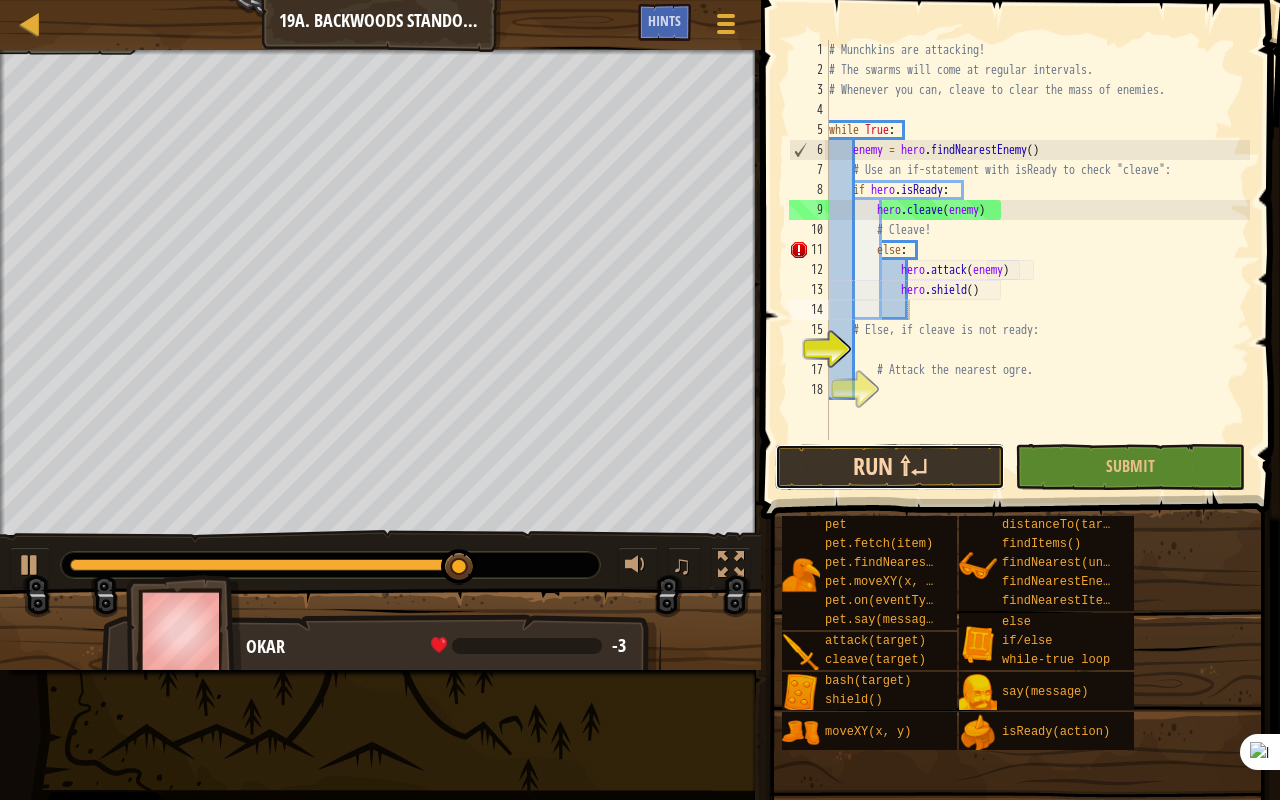click on "Run ⇧↵" at bounding box center (890, 467) 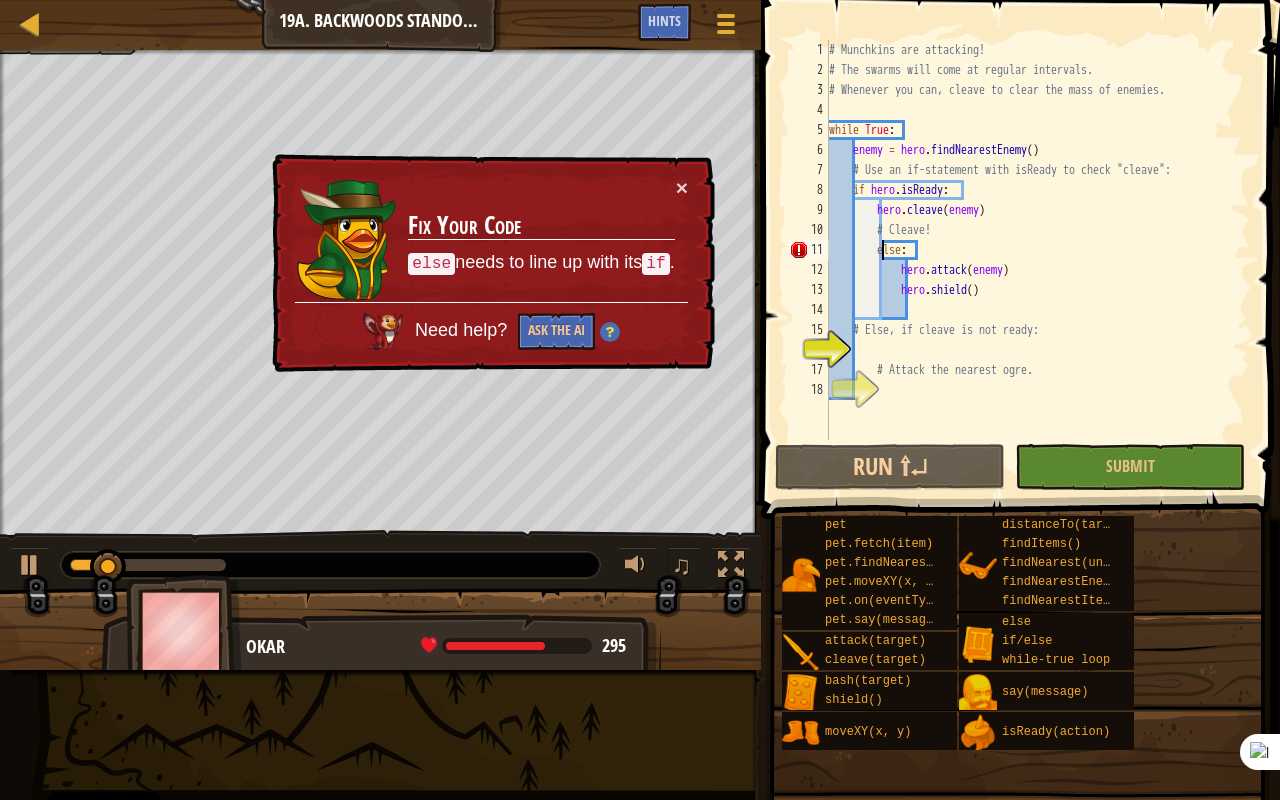 click on "# Munchkins are attacking! # The swarms will come at regular intervals. # Whenever you can, cleave to clear the mass of enemies. while   True :      enemy   =   hero . findNearestEnemy ( )      # Use an if-statement with isReady to check "cleave":      if   hero . isReady :          hero . cleave ( enemy )          # Cleave!          else :              hero . attack ( enemy )              hero . shield ( )                   # Else, if cleave is not ready:               # Attack the nearest ogre." at bounding box center [1037, 260] 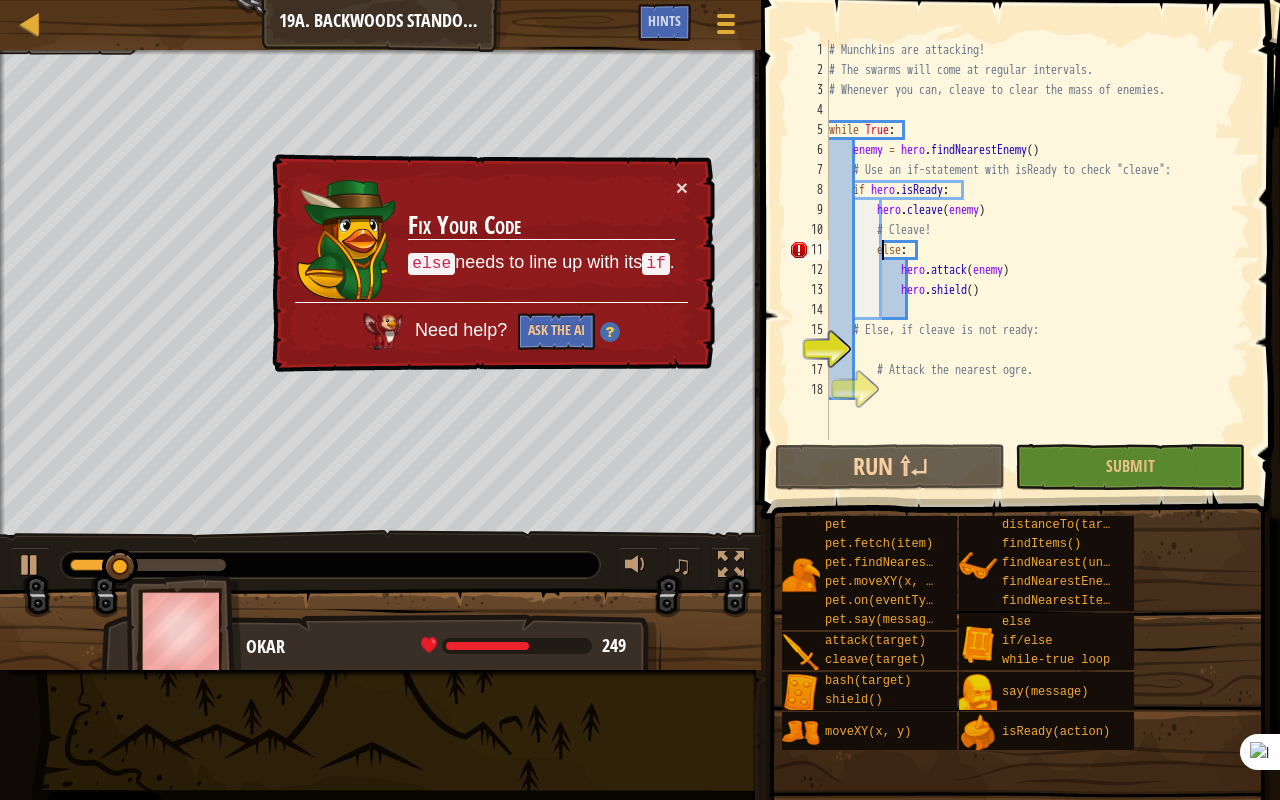 scroll, scrollTop: 9, scrollLeft: 4, axis: both 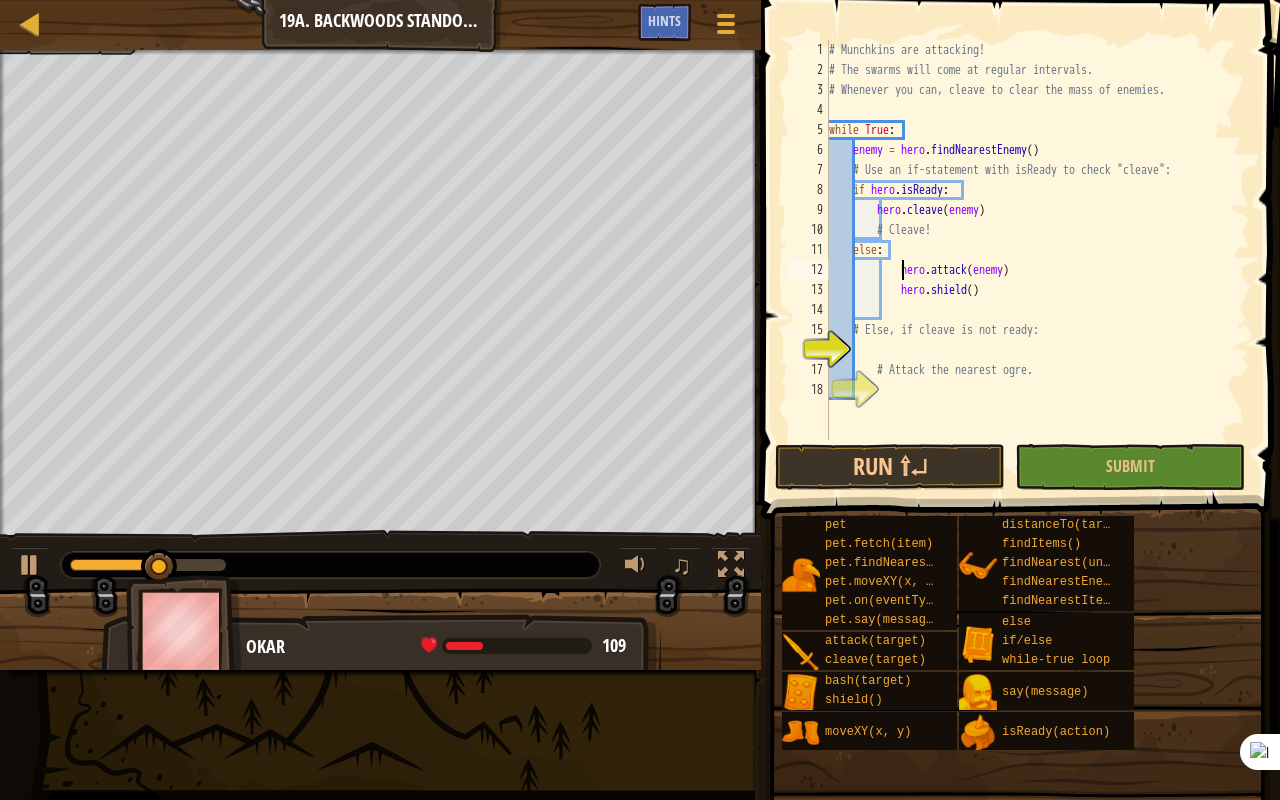 click on "# Munchkins are attacking! # The swarms will come at regular intervals. # Whenever you can, cleave to clear the mass of enemies. while   True :      enemy   =   hero . findNearestEnemy ( )      # Use an if-statement with isReady to check "cleave":      if   hero . isReady :          hero . cleave ( enemy )          # Cleave!      else :              hero . attack ( enemy )              hero . shield ( )                   # Else, if cleave is not ready:               # Attack the nearest ogre." at bounding box center [1037, 260] 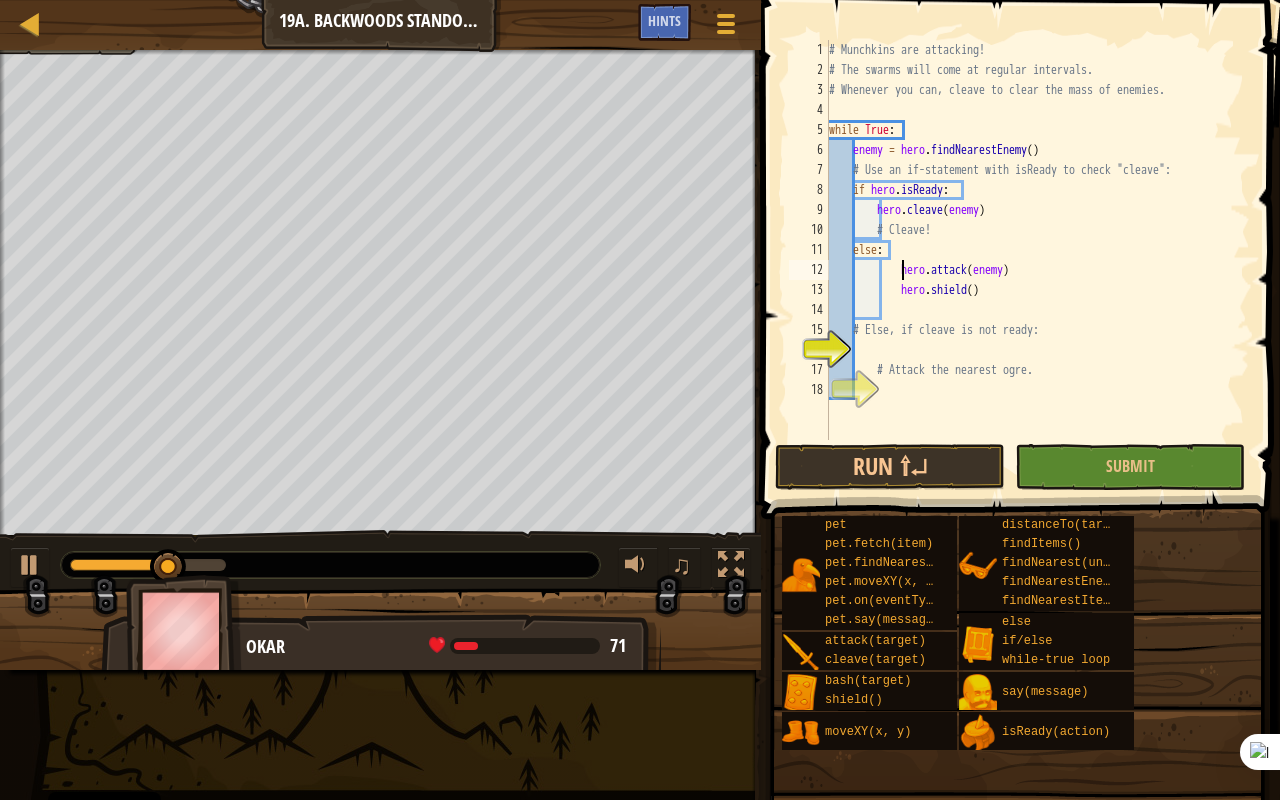 click on "# Munchkins are attacking! # The swarms will come at regular intervals. # Whenever you can, cleave to clear the mass of enemies. while   True :      enemy   =   hero . findNearestEnemy ( )      # Use an if-statement with isReady to check "cleave":      if   hero . isReady :          hero . cleave ( enemy )          # Cleave!      else :              hero . attack ( enemy )              hero . shield ( )                   # Else, if cleave is not ready:               # Attack the nearest ogre." at bounding box center [1037, 260] 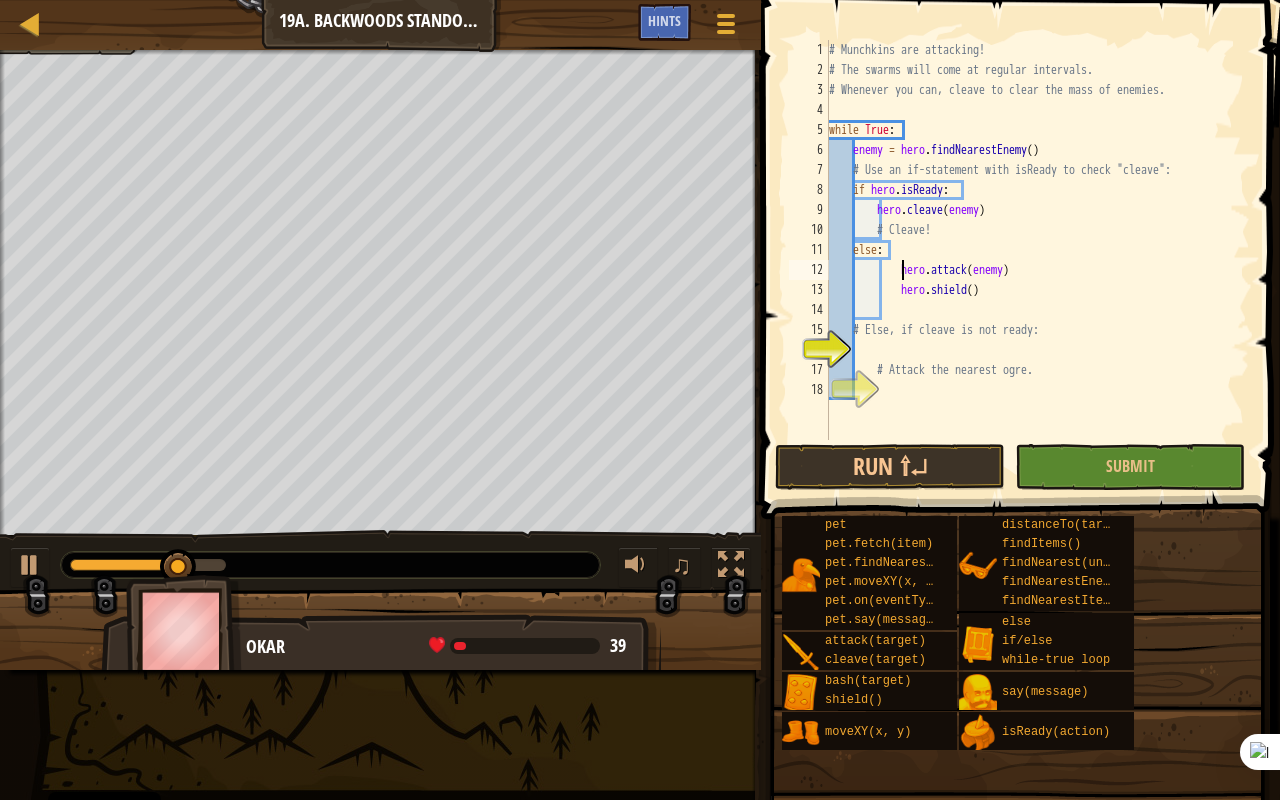 click on "# Munchkins are attacking! # The swarms will come at regular intervals. # Whenever you can, cleave to clear the mass of enemies. while   True :      enemy   =   hero . findNearestEnemy ( )      # Use an if-statement with isReady to check "cleave":      if   hero . isReady :          hero . cleave ( enemy )          # Cleave!      else :              hero . attack ( enemy )              hero . shield ( )                   # Else, if cleave is not ready:               # Attack the nearest ogre." at bounding box center [1037, 260] 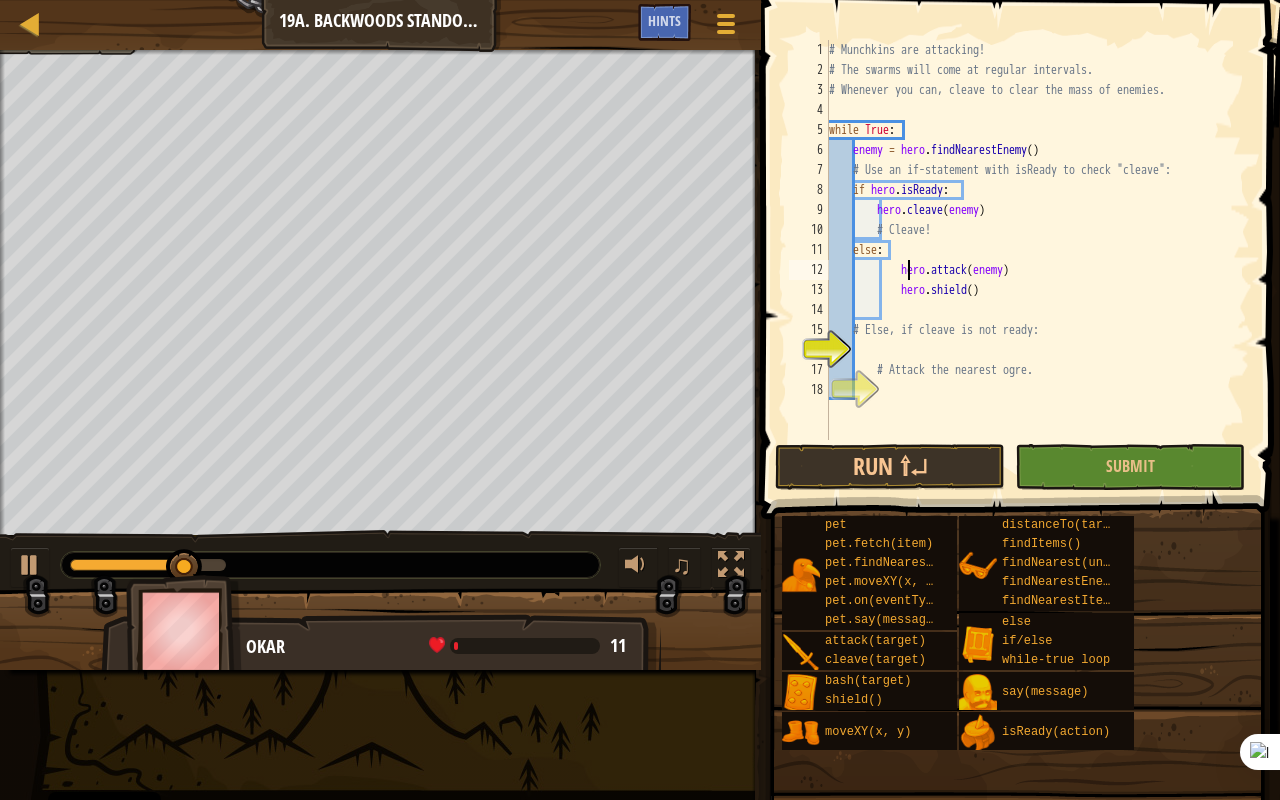 click on "# Munchkins are attacking! # The swarms will come at regular intervals. # Whenever you can, cleave to clear the mass of enemies. while   True :      enemy   =   hero . findNearestEnemy ( )      # Use an if-statement with isReady to check "cleave":      if   hero . isReady :          hero . cleave ( enemy )          # Cleave!      else :              hero . attack ( enemy )              hero . shield ( )                   # Else, if cleave is not ready:               # Attack the nearest ogre." at bounding box center [1037, 260] 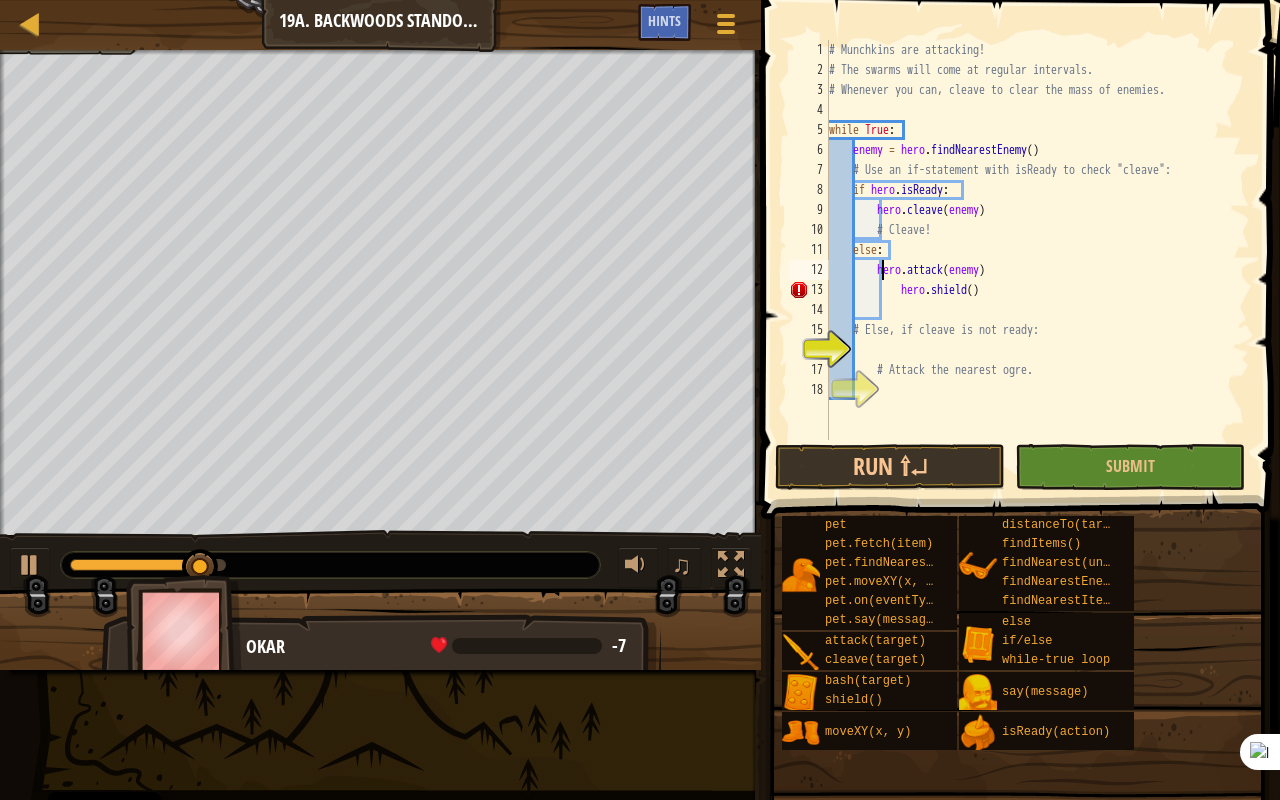 click on "# Munchkins are attacking! # The swarms will come at regular intervals. # Whenever you can, cleave to clear the mass of enemies. while   True :      enemy   =   hero . findNearestEnemy ( )      # Use an if-statement with isReady to check "cleave":      if   hero . isReady :          hero . cleave ( enemy )          # Cleave!      else :          hero . attack ( enemy )              hero . shield ( )                   # Else, if cleave is not ready:               # Attack the nearest ogre." at bounding box center (1037, 260) 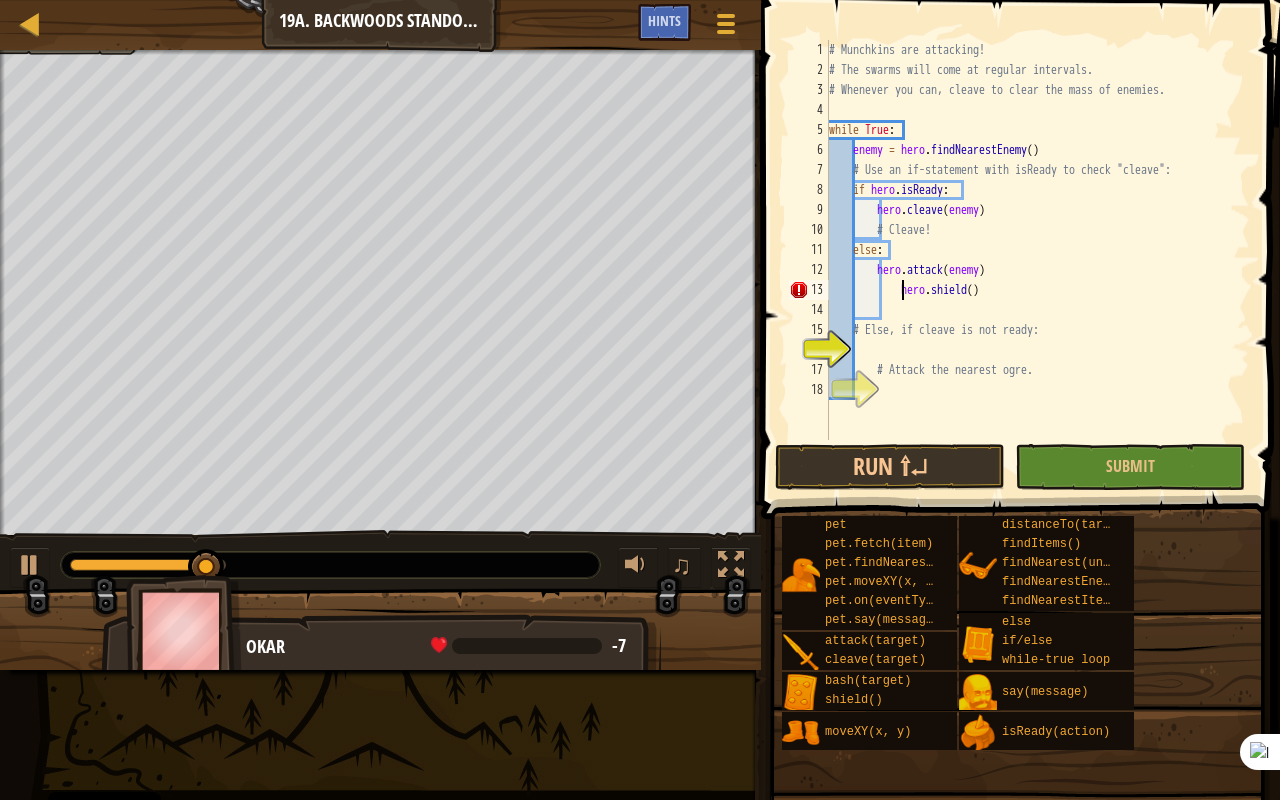 click on "# Munchkins are attacking! # The swarms will come at regular intervals. # Whenever you can, cleave to clear the mass of enemies. while   True :      enemy   =   hero . findNearestEnemy ( )      # Use an if-statement with isReady to check "cleave":      if   hero . isReady :          hero . cleave ( enemy )          # Cleave!      else :          hero . attack ( enemy )              hero . shield ( )                   # Else, if cleave is not ready:               # Attack the nearest ogre." at bounding box center (1037, 260) 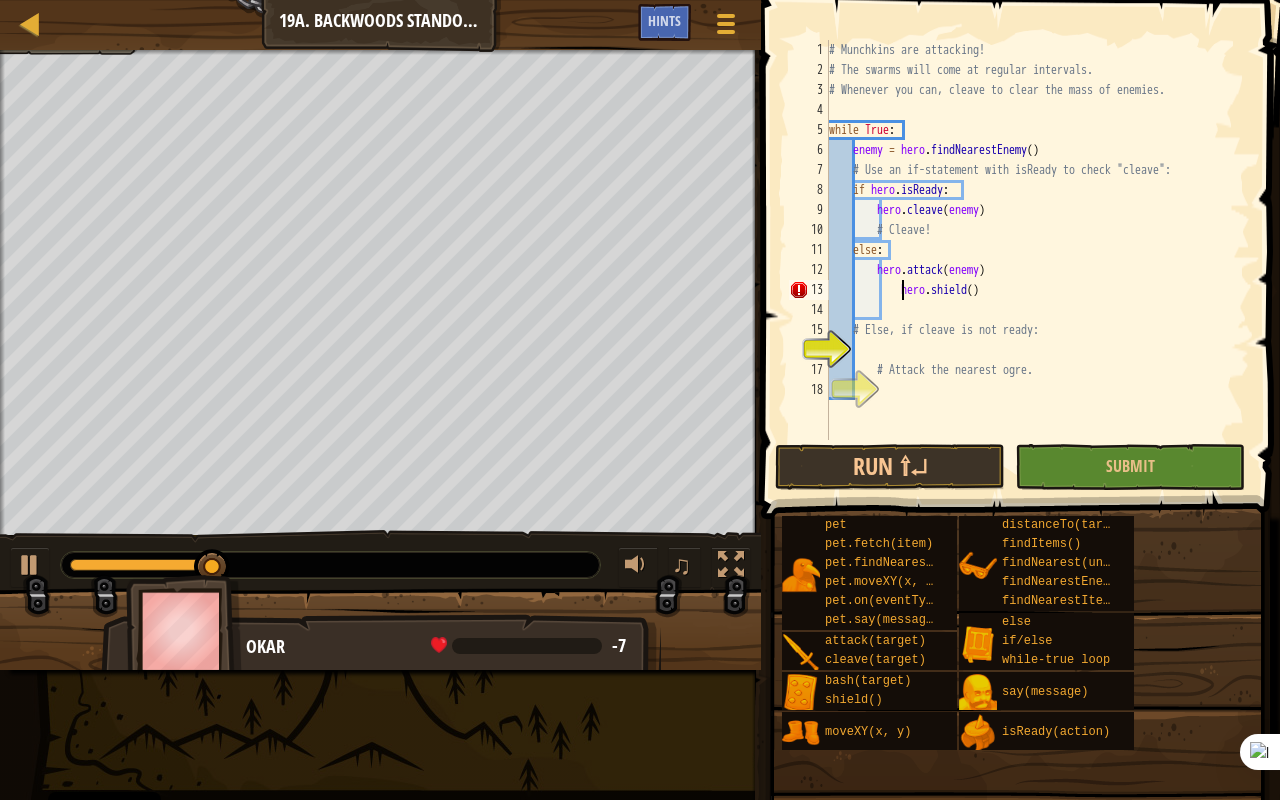 click on "# Munchkins are attacking! # The swarms will come at regular intervals. # Whenever you can, cleave to clear the mass of enemies. while   True :      enemy   =   hero . findNearestEnemy ( )      # Use an if-statement with isReady to check "cleave":      if   hero . isReady :          hero . cleave ( enemy )          # Cleave!      else :          hero . attack ( enemy )              hero . shield ( )                   # Else, if cleave is not ready:               # Attack the nearest ogre." at bounding box center [1037, 260] 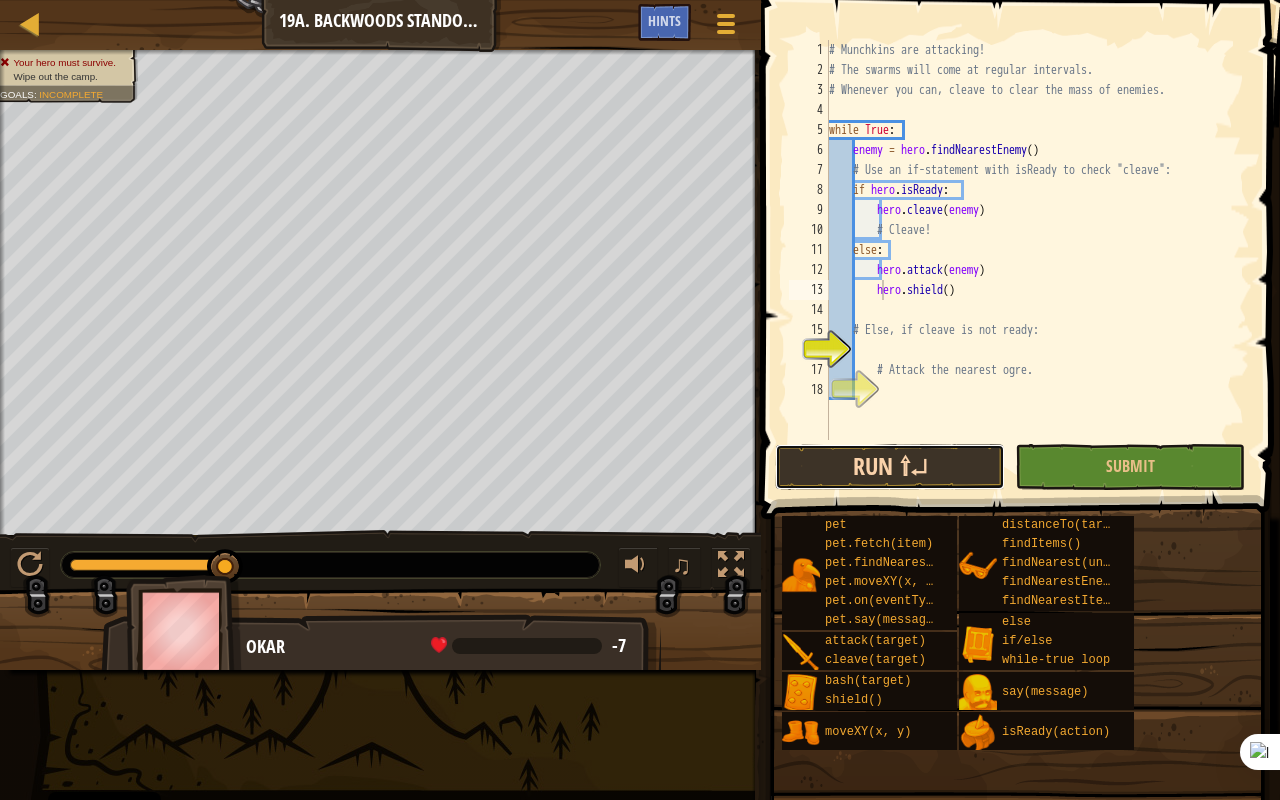 click on "Run ⇧↵" at bounding box center (890, 467) 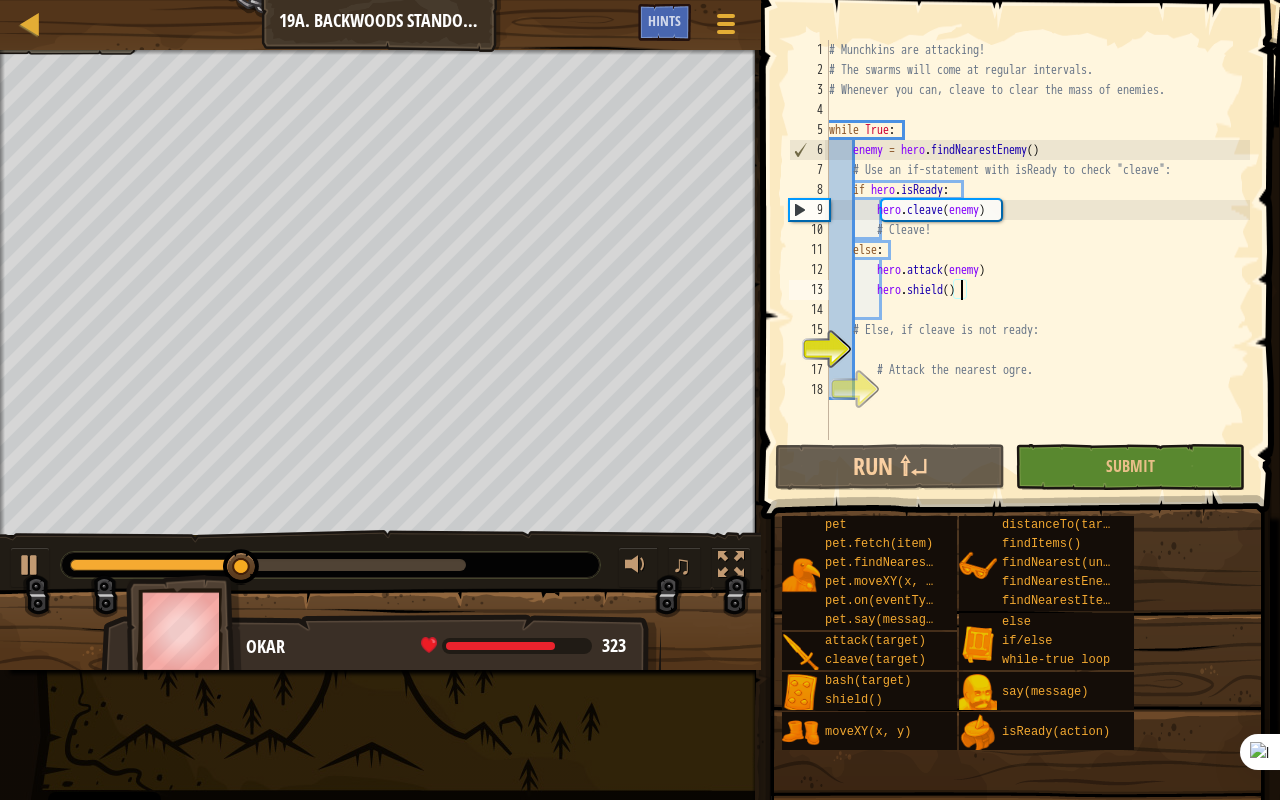click on "# Munchkins are attacking! # The swarms will come at regular intervals. # Whenever you can, cleave to clear the mass of enemies. while   True :      enemy   =   hero . findNearestEnemy ( )      # Use an if-statement with isReady to check "cleave":      if   hero . isReady :          hero . cleave ( enemy )          # Cleave!      else :          hero . attack ( enemy )          hero . shield ( )                   # Else, if cleave is not ready:               # Attack the nearest ogre." at bounding box center [1037, 260] 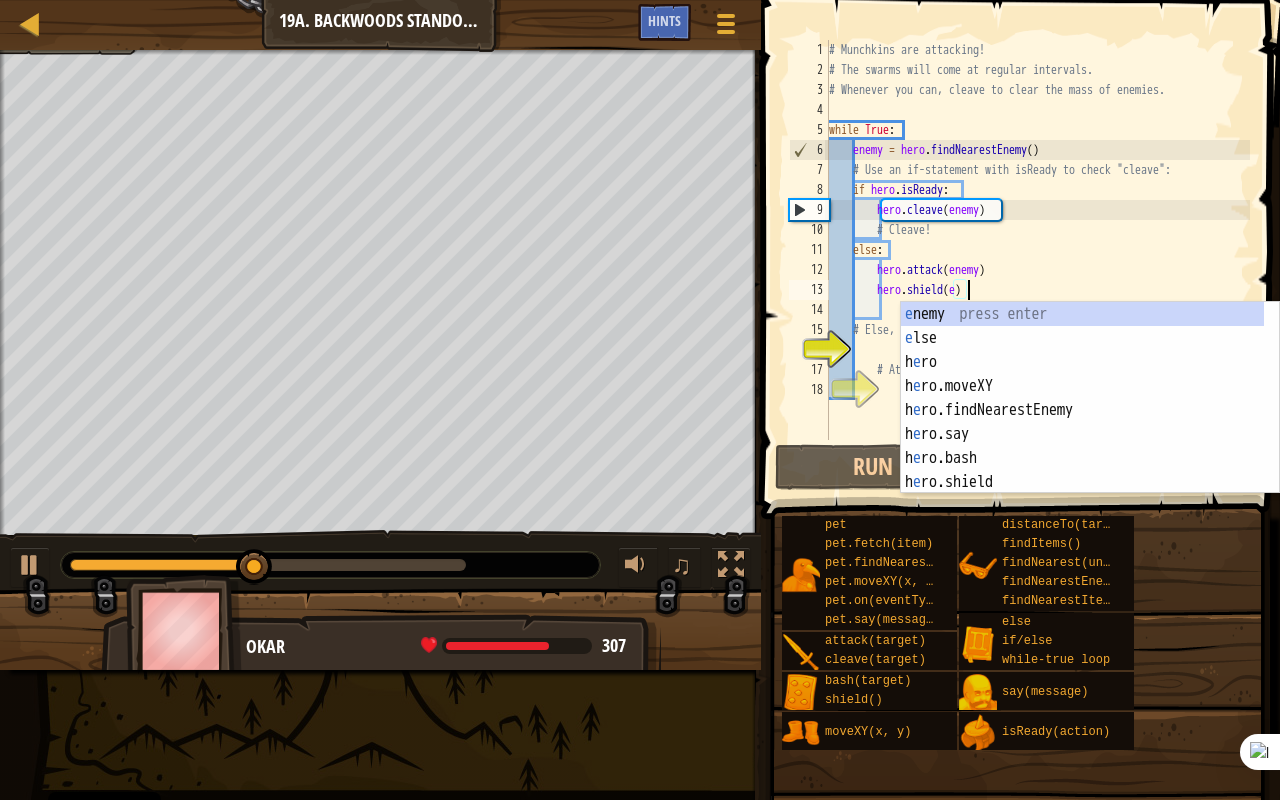 scroll, scrollTop: 9, scrollLeft: 11, axis: both 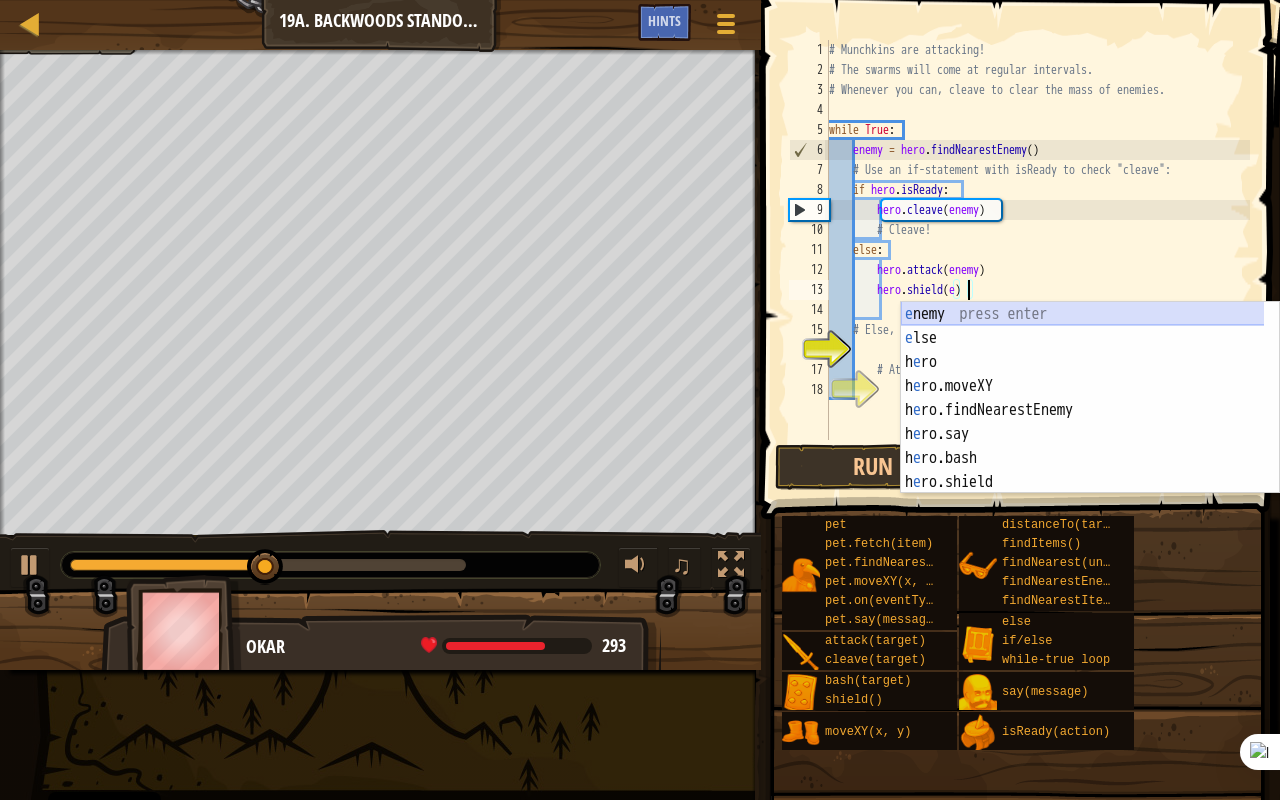 click on "e nemy press enter e lse press enter h e ro press enter h e ro.moveXY press enter h e ro.findNearestEnemy press enter h e ro.say press enter h e ro.bash press enter h e ro.shield press enter h e ro.attack press enter" at bounding box center (1083, 422) 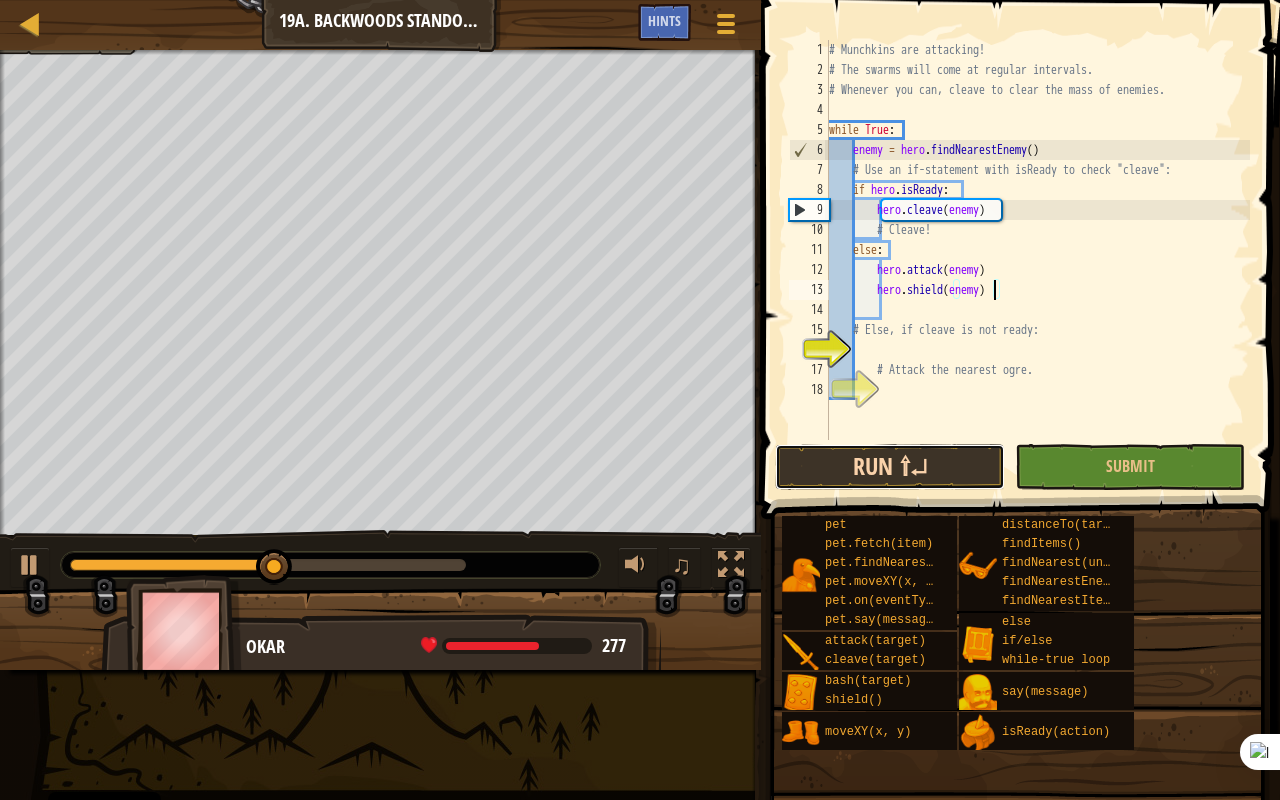 click on "Run ⇧↵" at bounding box center [890, 467] 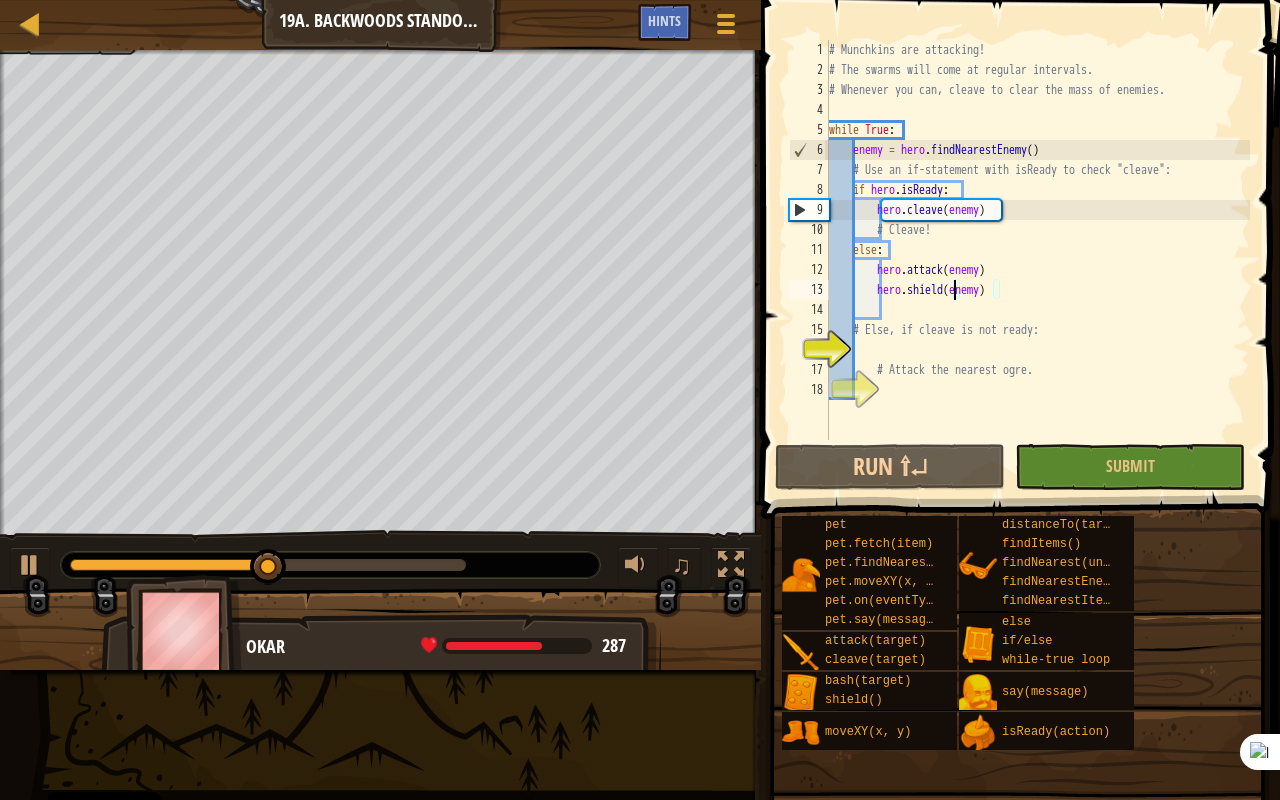 drag, startPoint x: 953, startPoint y: 290, endPoint x: 969, endPoint y: 312, distance: 27.202942 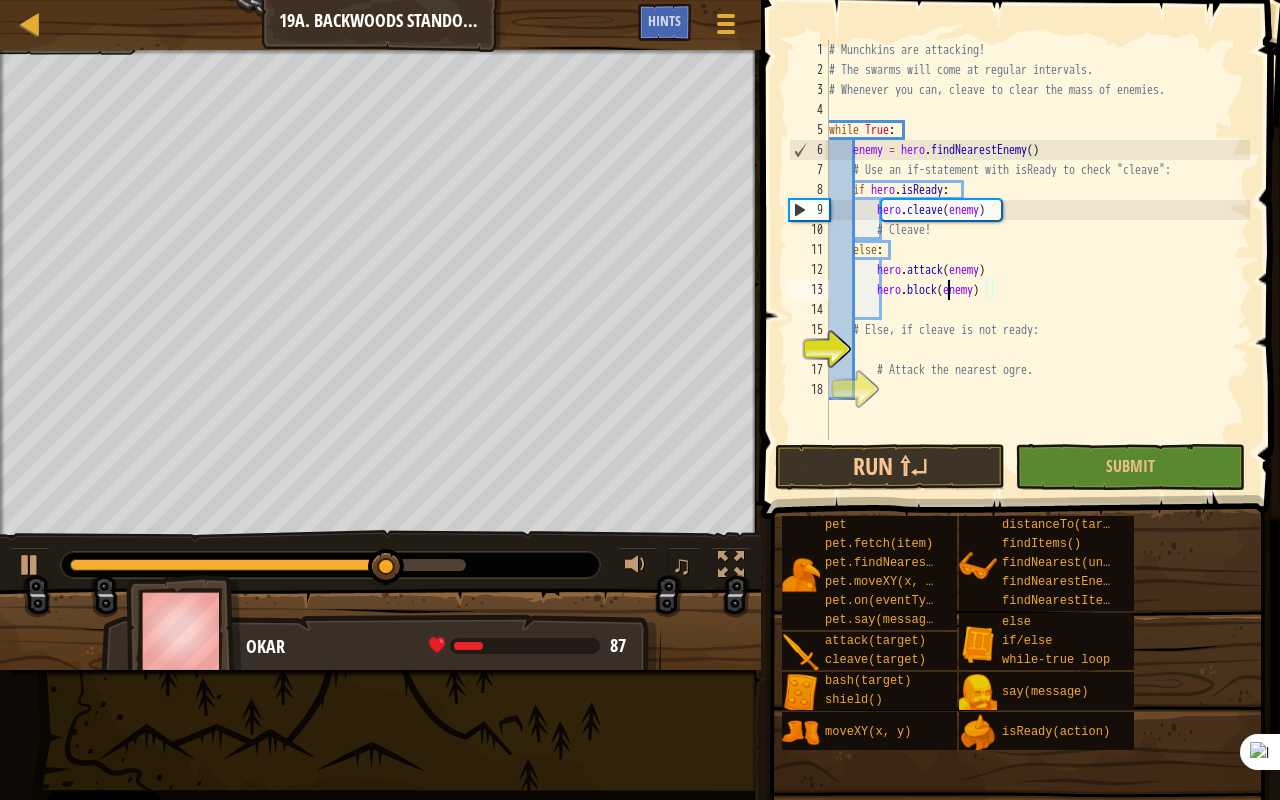 scroll, scrollTop: 9, scrollLeft: 10, axis: both 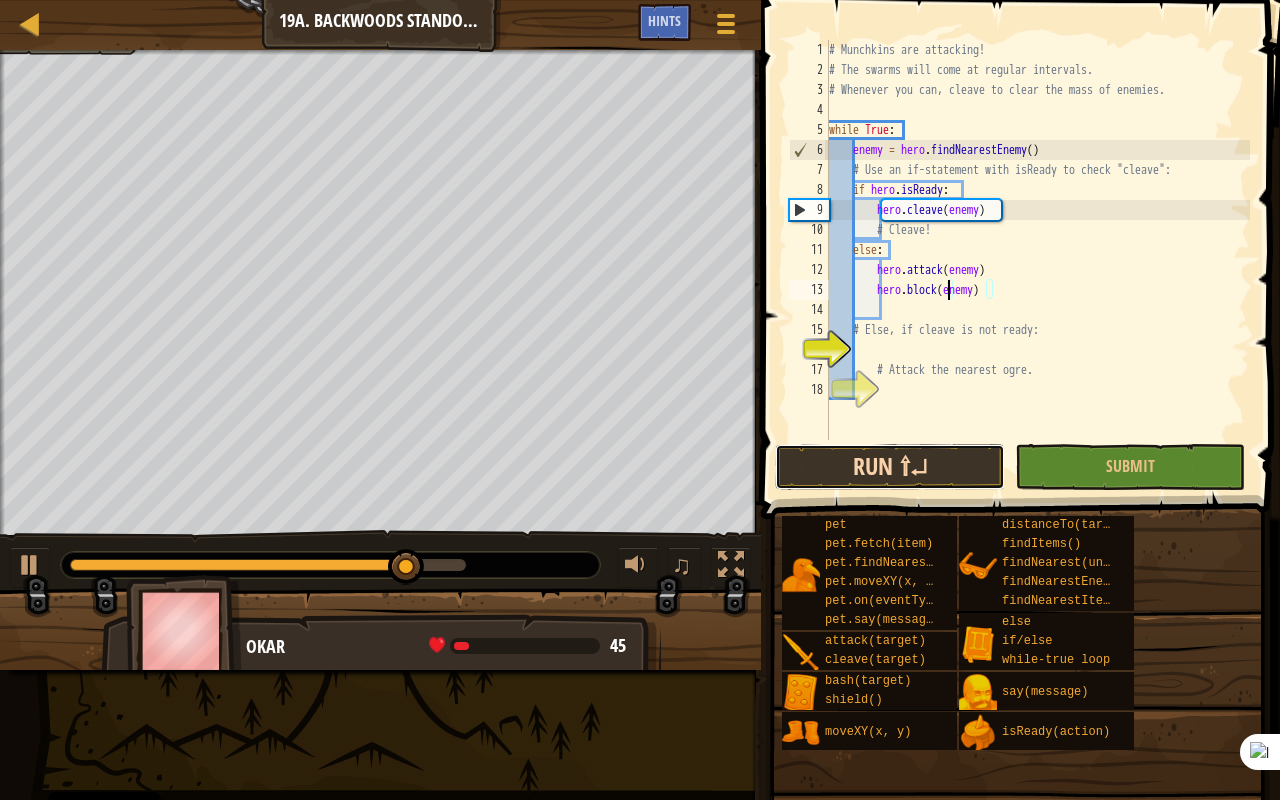 click on "Run ⇧↵" at bounding box center [890, 467] 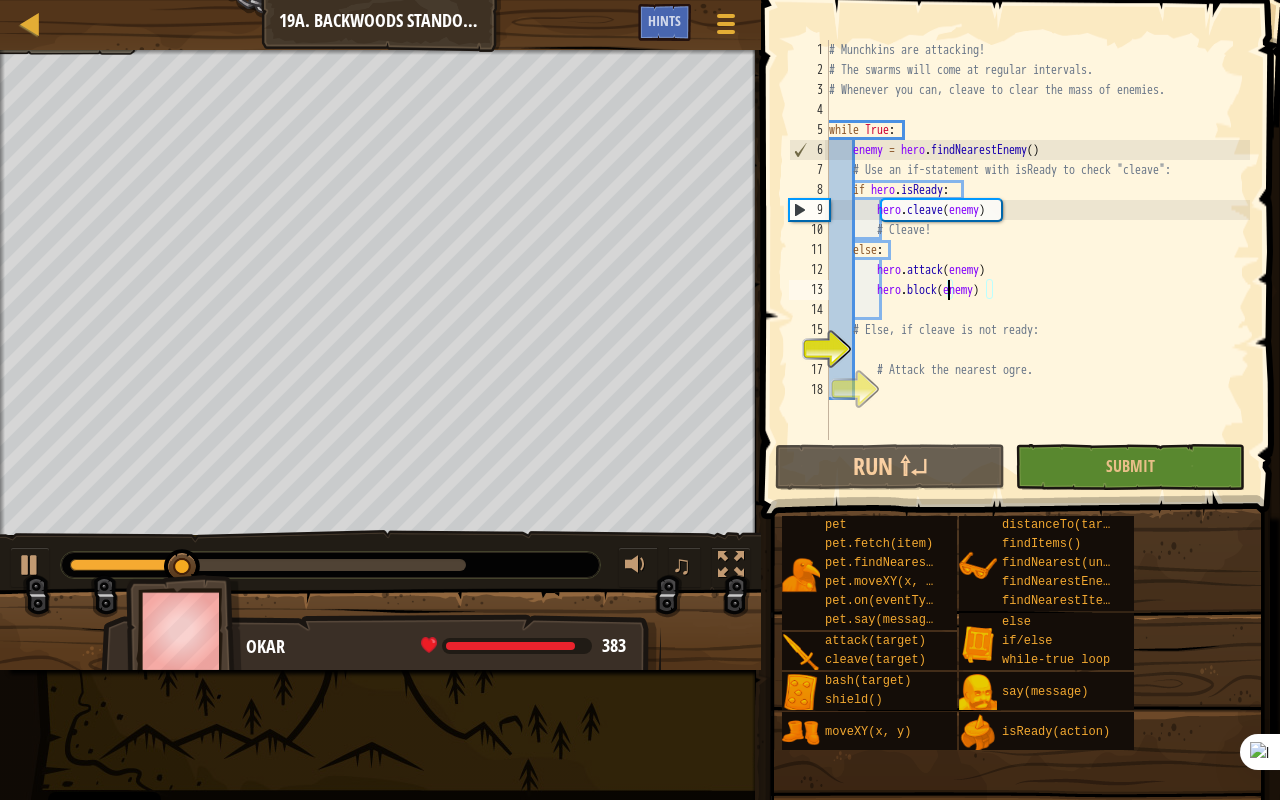 click on "# Munchkins are attacking! # The swarms will come at regular intervals. # Whenever you can, cleave to clear the mass of enemies. while   True :      enemy   =   hero . findNearestEnemy ( )      # Use an if-statement with isReady to check "cleave":      if   hero . isReady :          hero . cleave ( enemy )          # Cleave!      else :          hero . attack ( enemy )          hero . block ( enemy )                   # Else, if cleave is not ready:               # Attack the nearest ogre." at bounding box center (1037, 260) 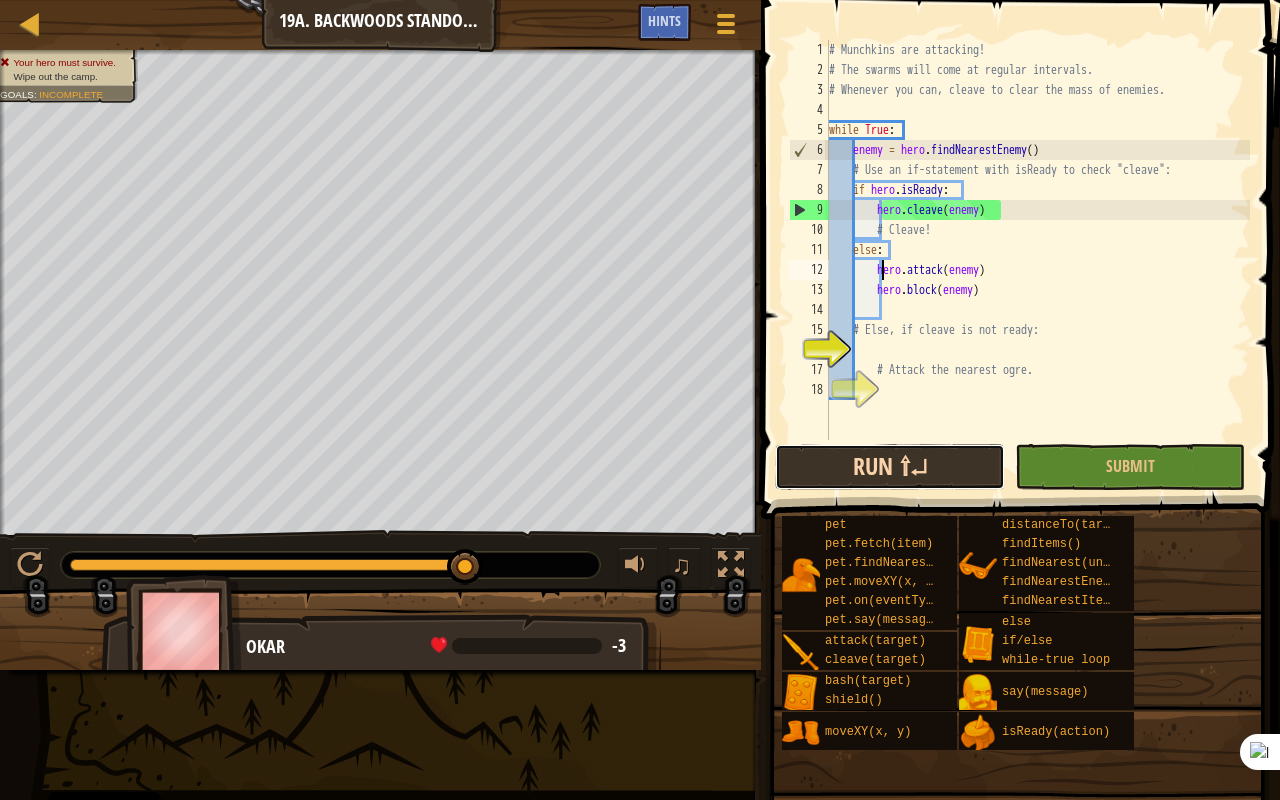 click on "Run ⇧↵" at bounding box center (890, 467) 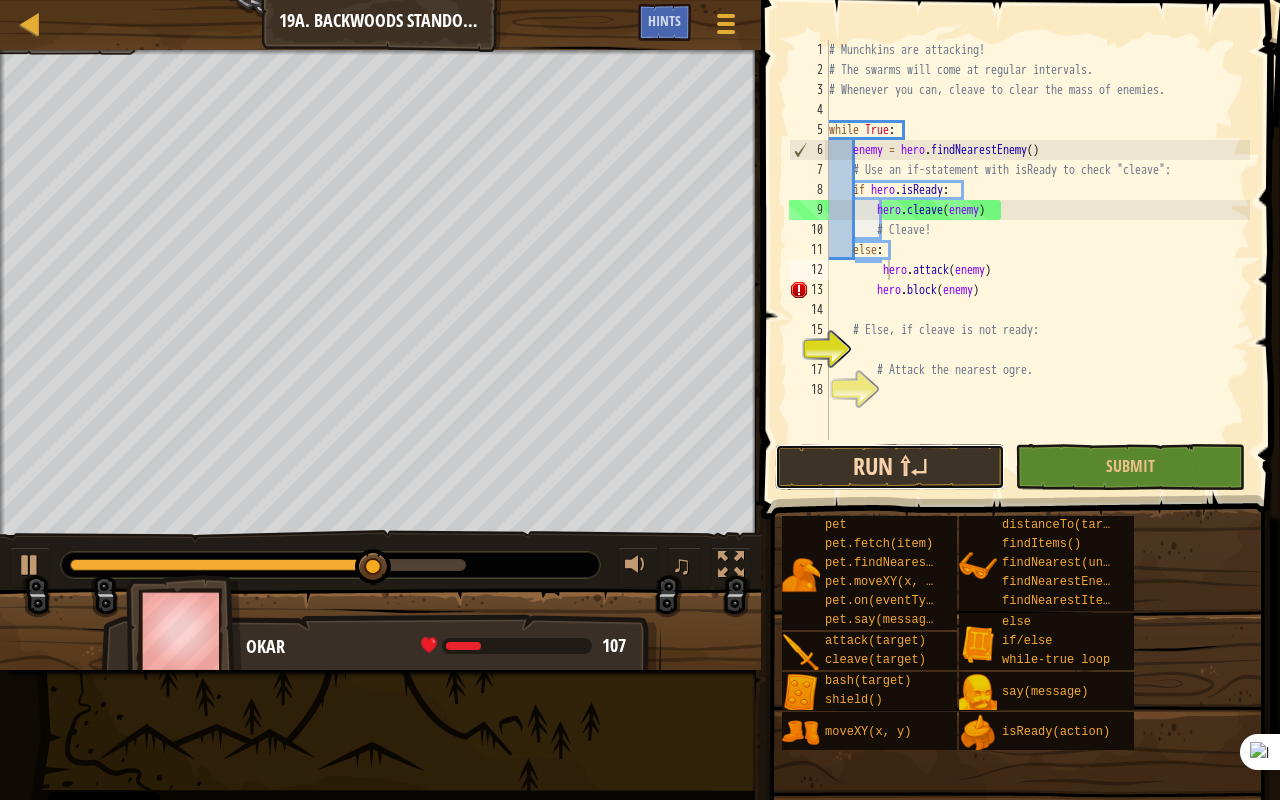 click on "Run ⇧↵" at bounding box center [890, 467] 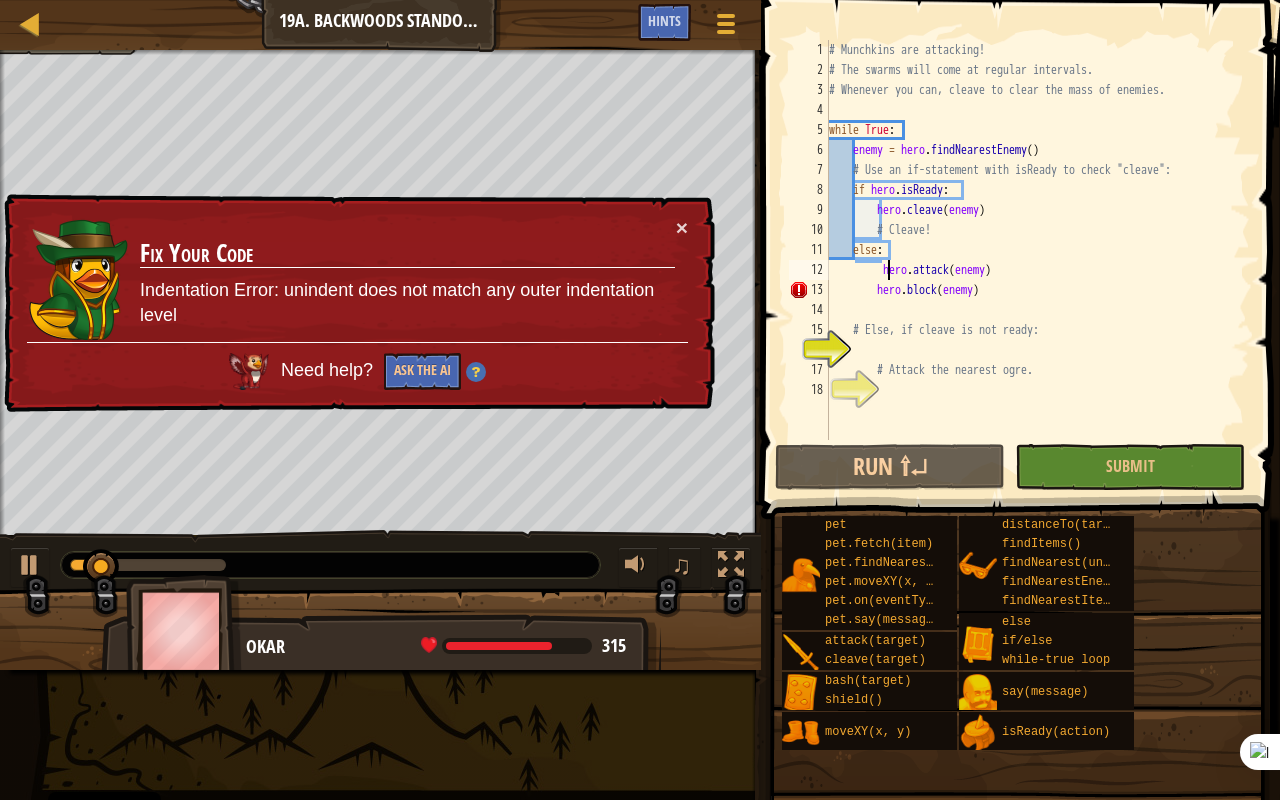click on "# Munchkins are attacking! # The swarms will come at regular intervals. # Whenever you can, cleave to clear the mass of enemies. while   True :      enemy   =   hero . findNearestEnemy ( )      # Use an if-statement with isReady to check "cleave":      if   hero . isReady :          hero . cleave ( enemy )          # Cleave!      else :           hero . attack ( enemy )          hero . block ( enemy )                   # Else, if cleave is not ready:               # Attack the nearest ogre." at bounding box center [1037, 260] 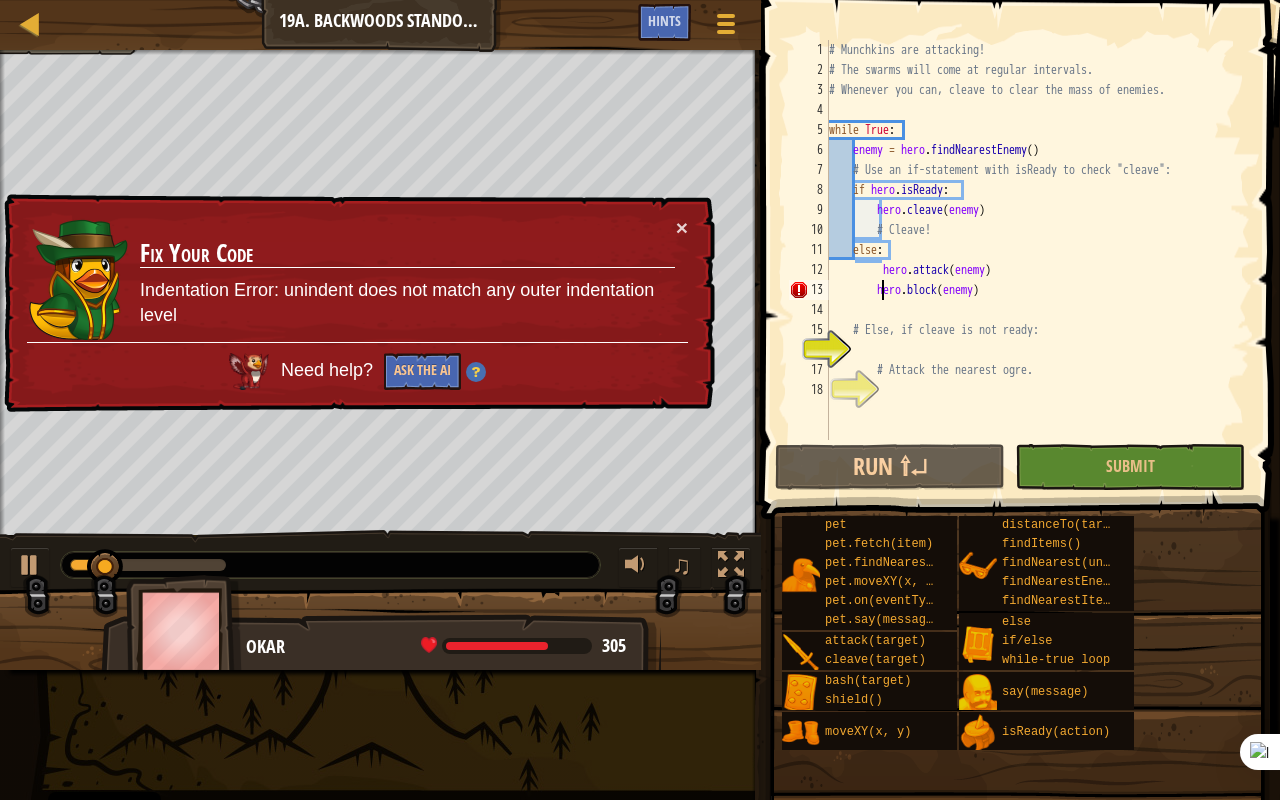 type on "hero.block(enemy)" 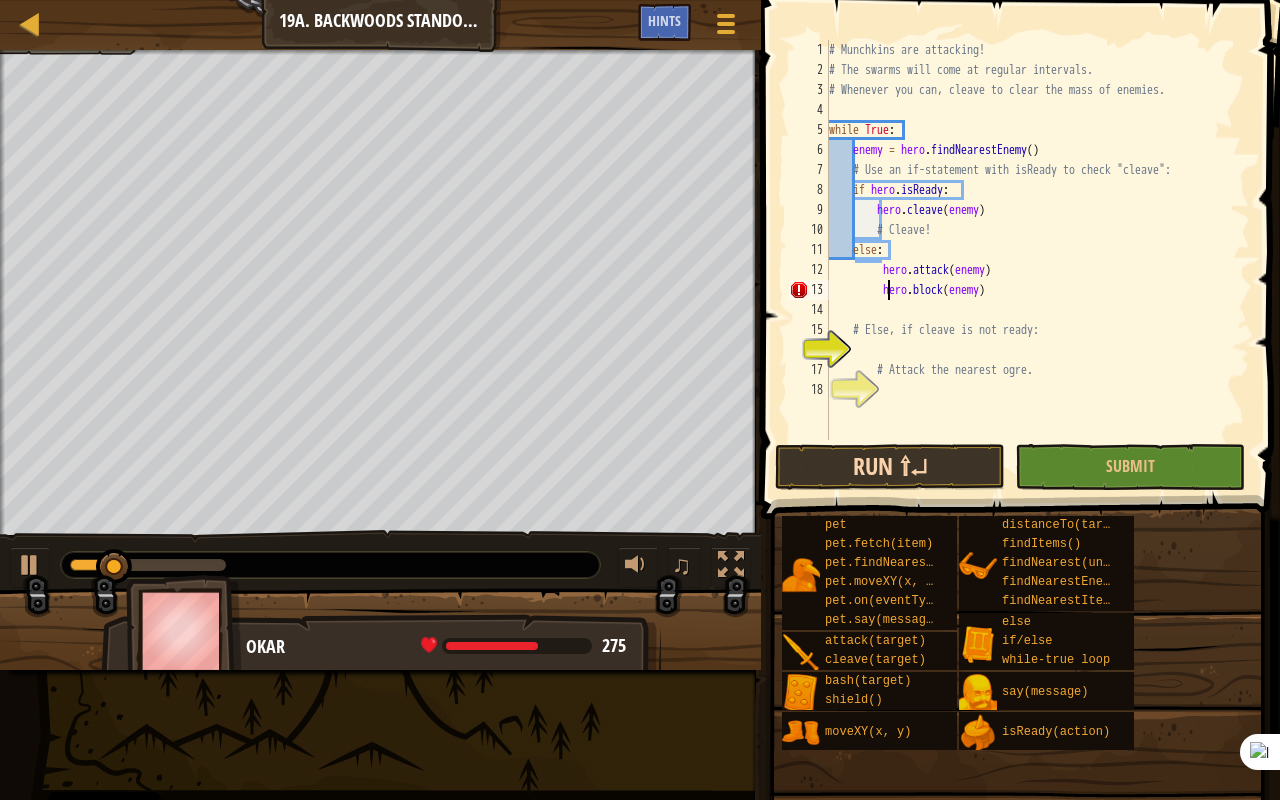 drag, startPoint x: 906, startPoint y: 424, endPoint x: 916, endPoint y: 464, distance: 41.231056 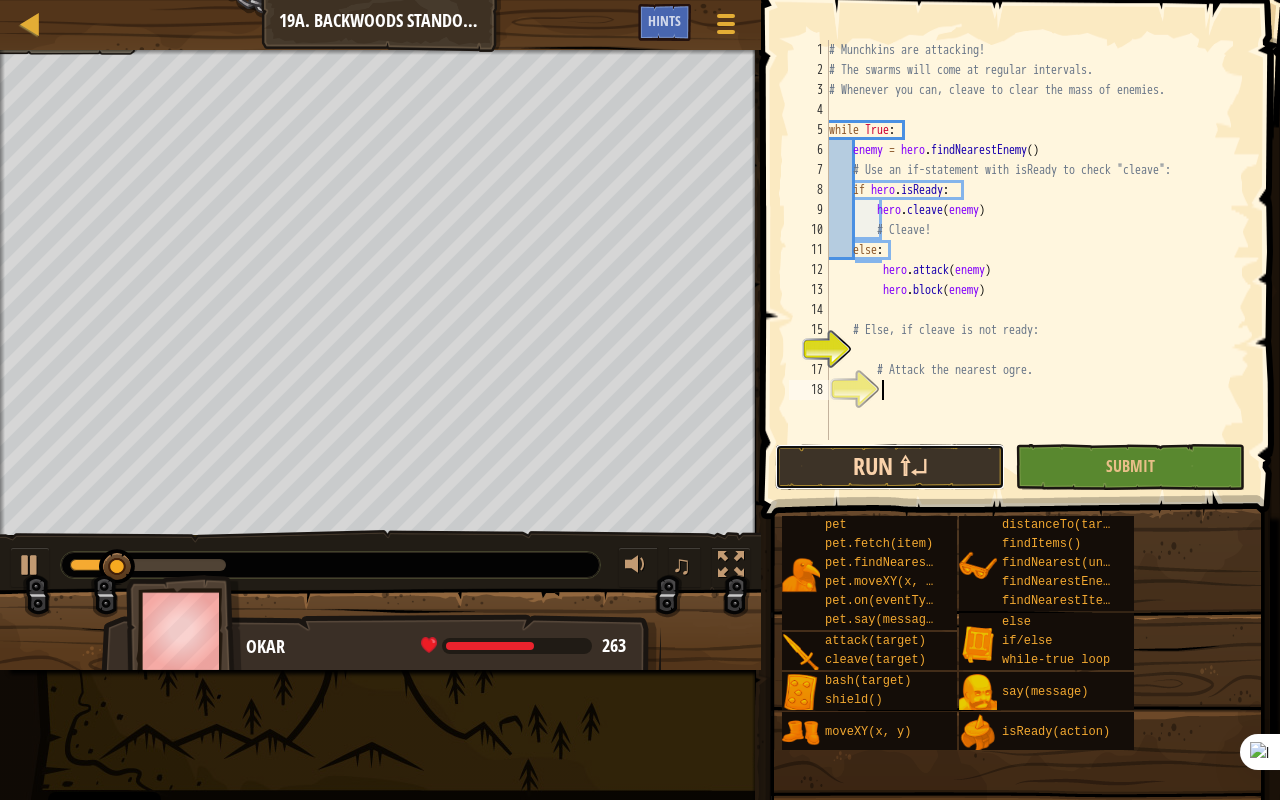 click on "Run ⇧↵" at bounding box center (890, 467) 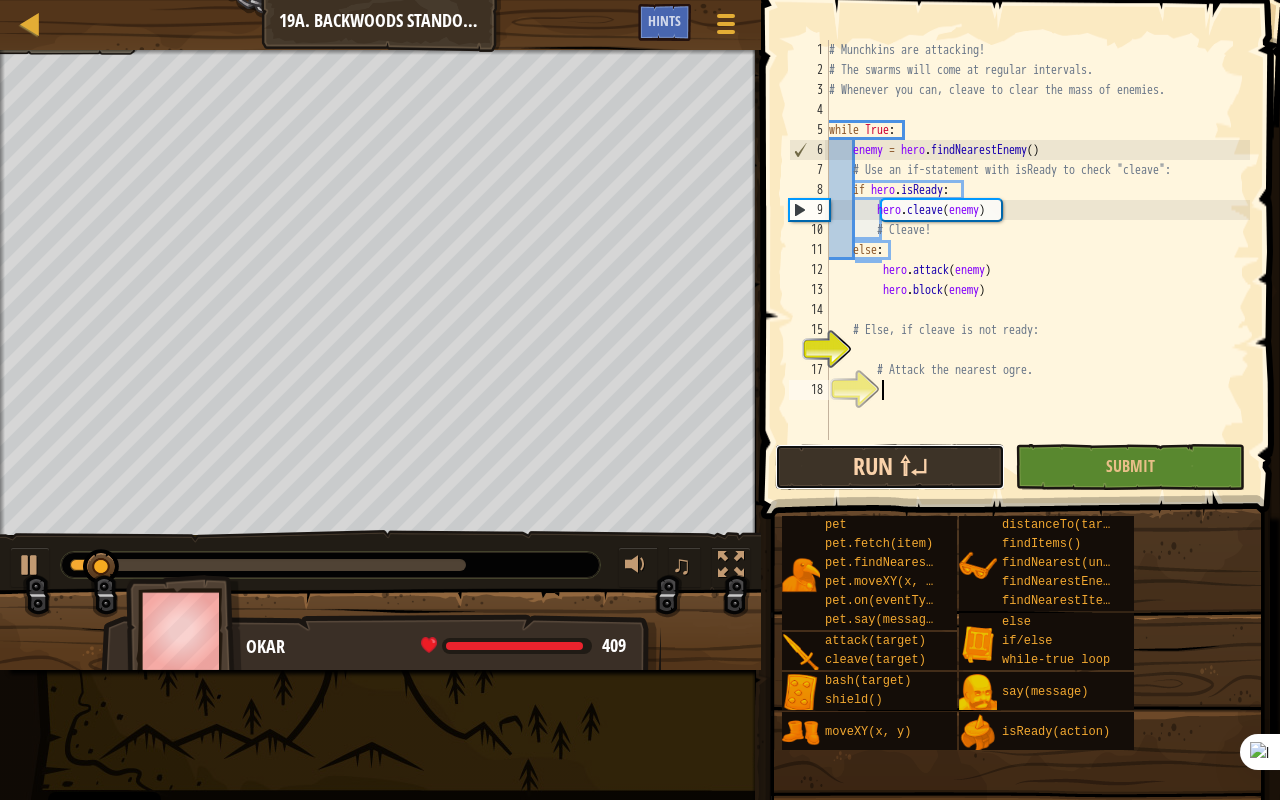 click on "Run ⇧↵" at bounding box center (890, 467) 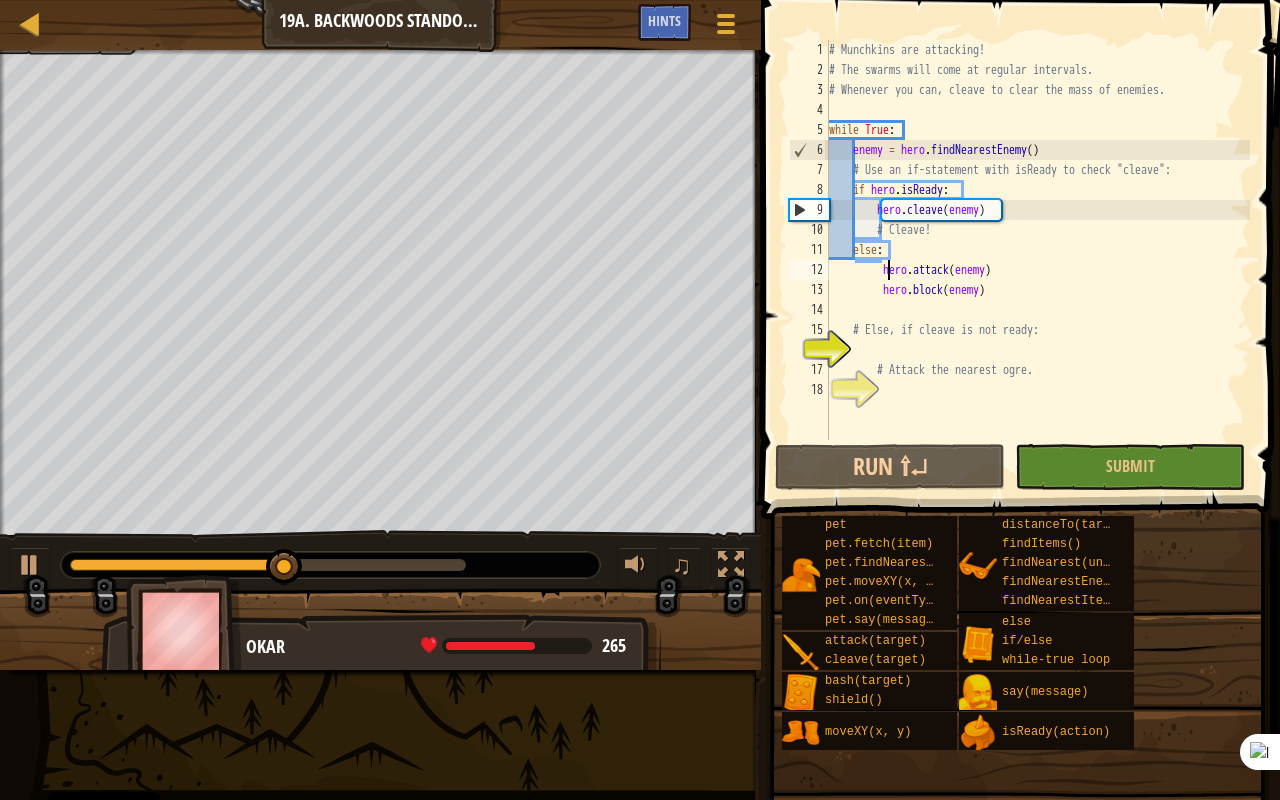 click on "# Munchkins are attacking! # The swarms will come at regular intervals. # Whenever you can, cleave to clear the mass of enemies. while   True :      enemy   =   hero . findNearestEnemy ( )      # Use an if-statement with isReady to check "cleave":      if   hero . isReady :          hero . cleave ( enemy )          # Cleave!      else :           hero . attack ( enemy )           hero . block ( enemy )                   # Else, if cleave is not ready:               # Attack the nearest ogre." at bounding box center [1037, 260] 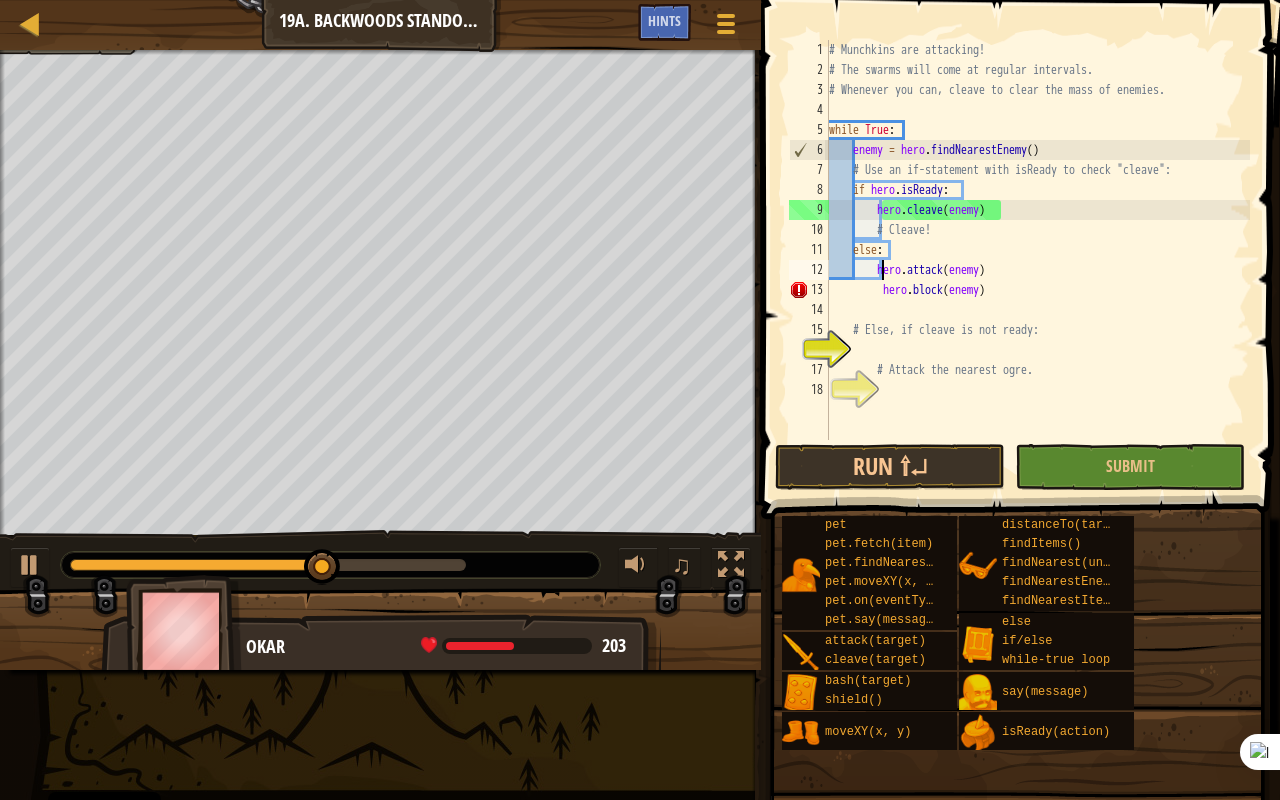 click on "# Munchkins are attacking! # The swarms will come at regular intervals. # Whenever you can, cleave to clear the mass of enemies. while   True :      enemy   =   hero . findNearestEnemy ( )      # Use an if-statement with isReady to check "cleave":      if   hero . isReady :          hero . cleave ( enemy )          # Cleave!      else :          hero . attack ( enemy )           hero . block ( enemy )                   # Else, if cleave is not ready:               # Attack the nearest ogre." at bounding box center (1037, 260) 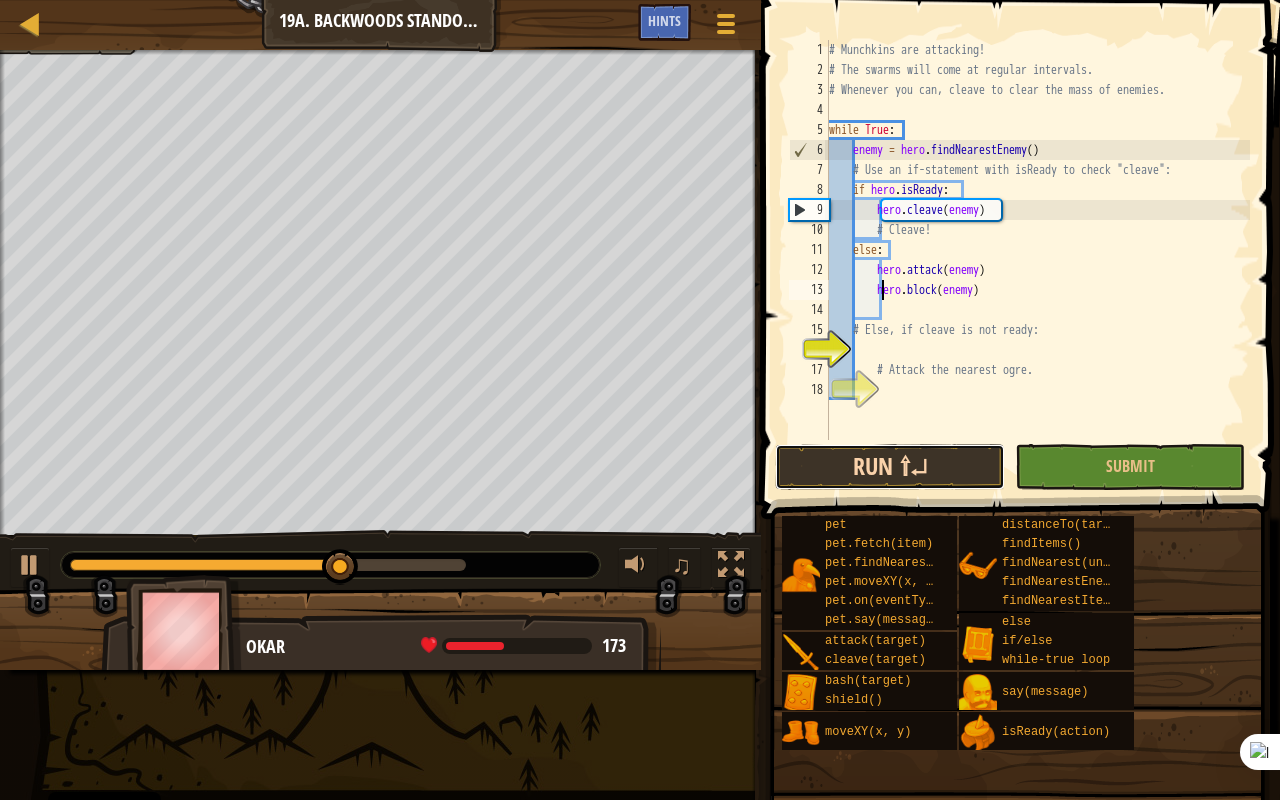 click on "Run ⇧↵" at bounding box center [890, 467] 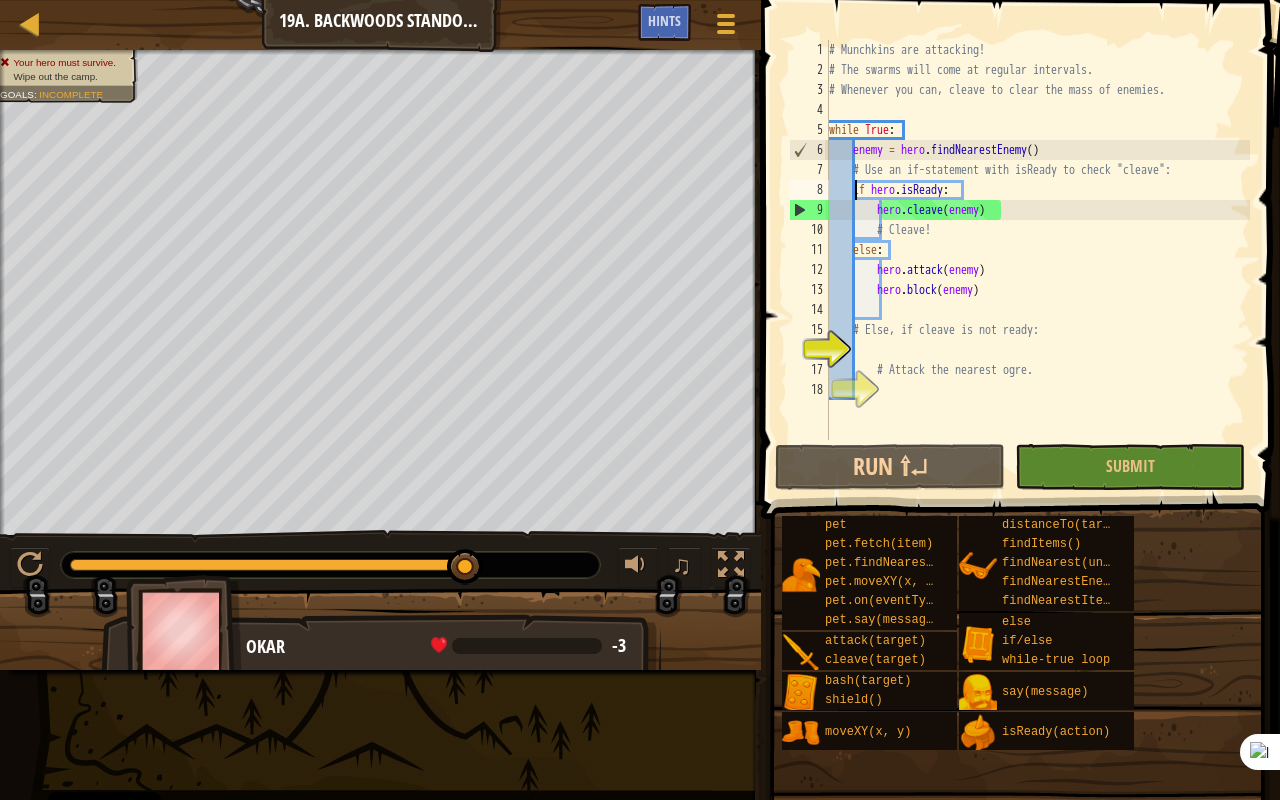 click on "# Munchkins are attacking! # The swarms will come at regular intervals. # Whenever you can, cleave to clear the mass of enemies. while   True :      enemy   =   hero . findNearestEnemy ( )      # Use an if-statement with isReady to check "cleave":      if   hero . isReady :          hero . cleave ( enemy )          # Cleave!      else :          hero . attack ( enemy )          hero . block ( enemy )                   # Else, if cleave is not ready:               # Attack the nearest ogre." at bounding box center (1037, 260) 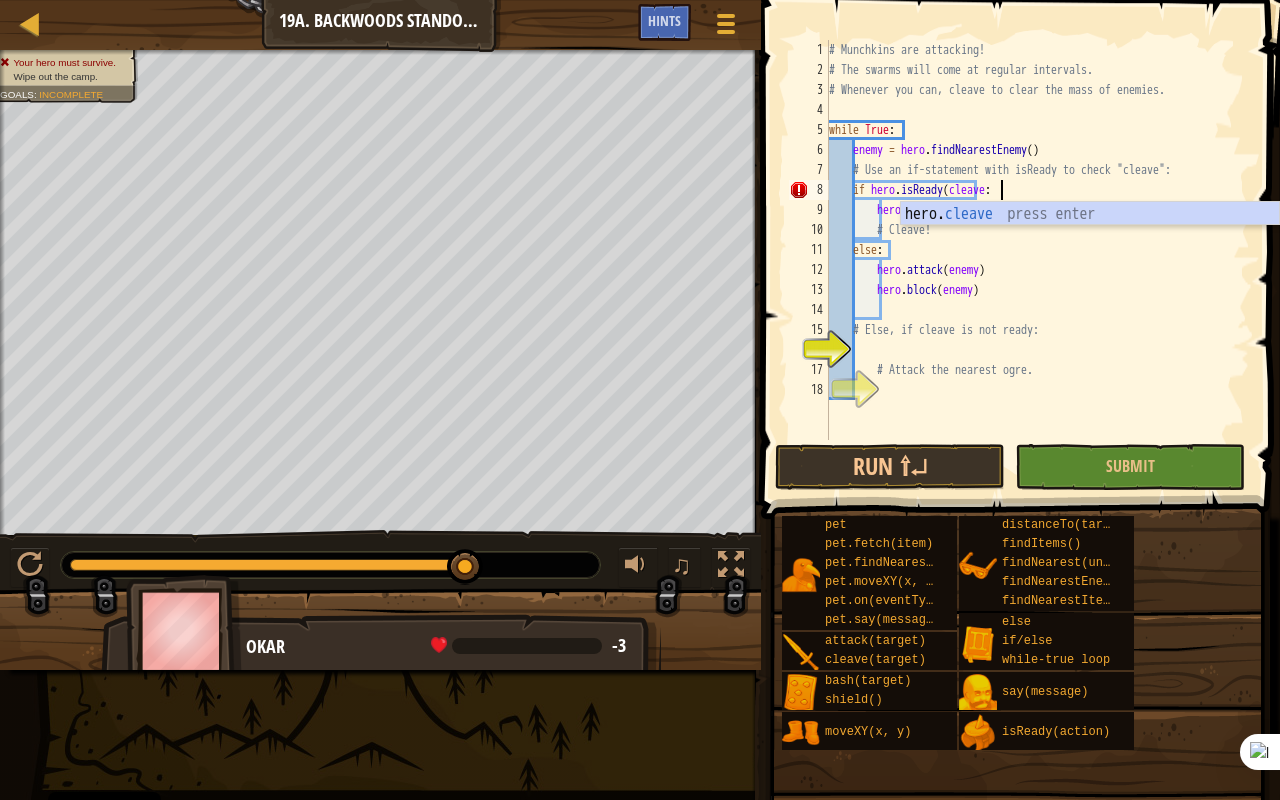 scroll, scrollTop: 9, scrollLeft: 14, axis: both 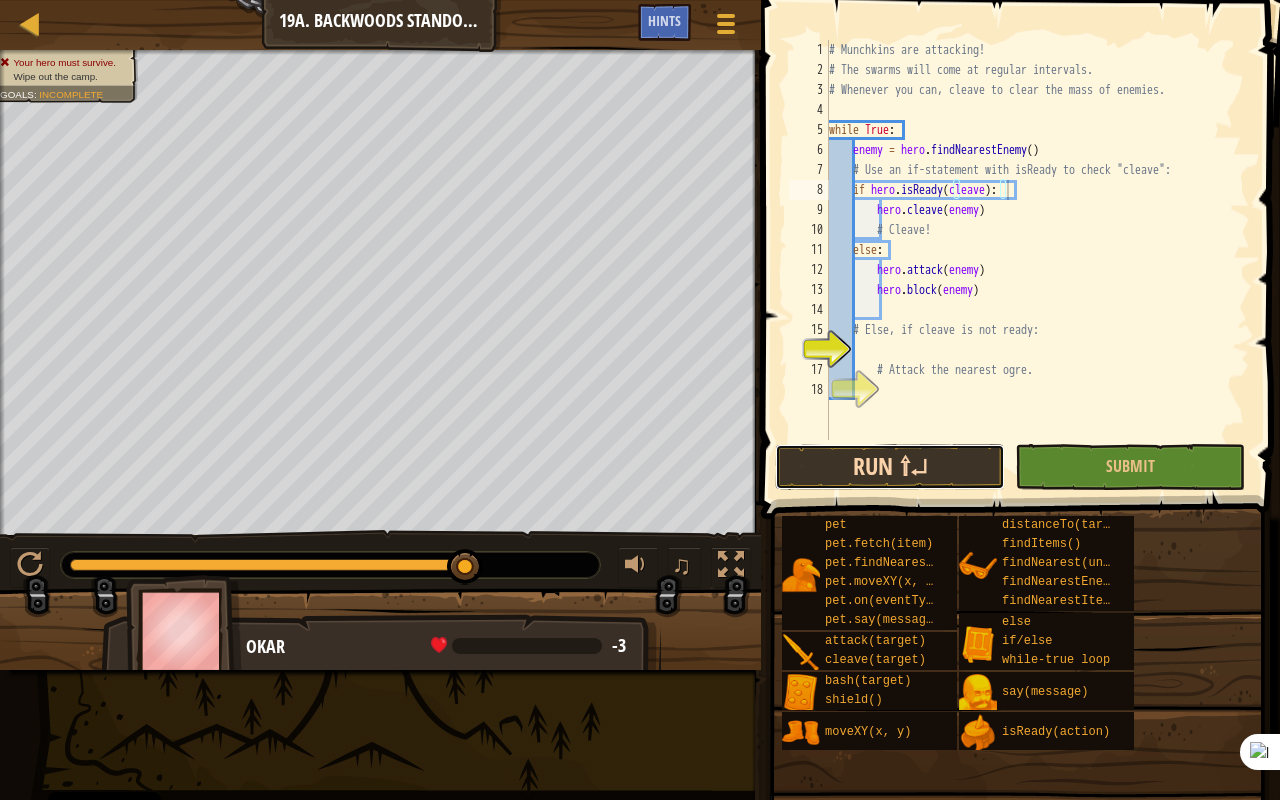 click on "Run ⇧↵" at bounding box center [890, 467] 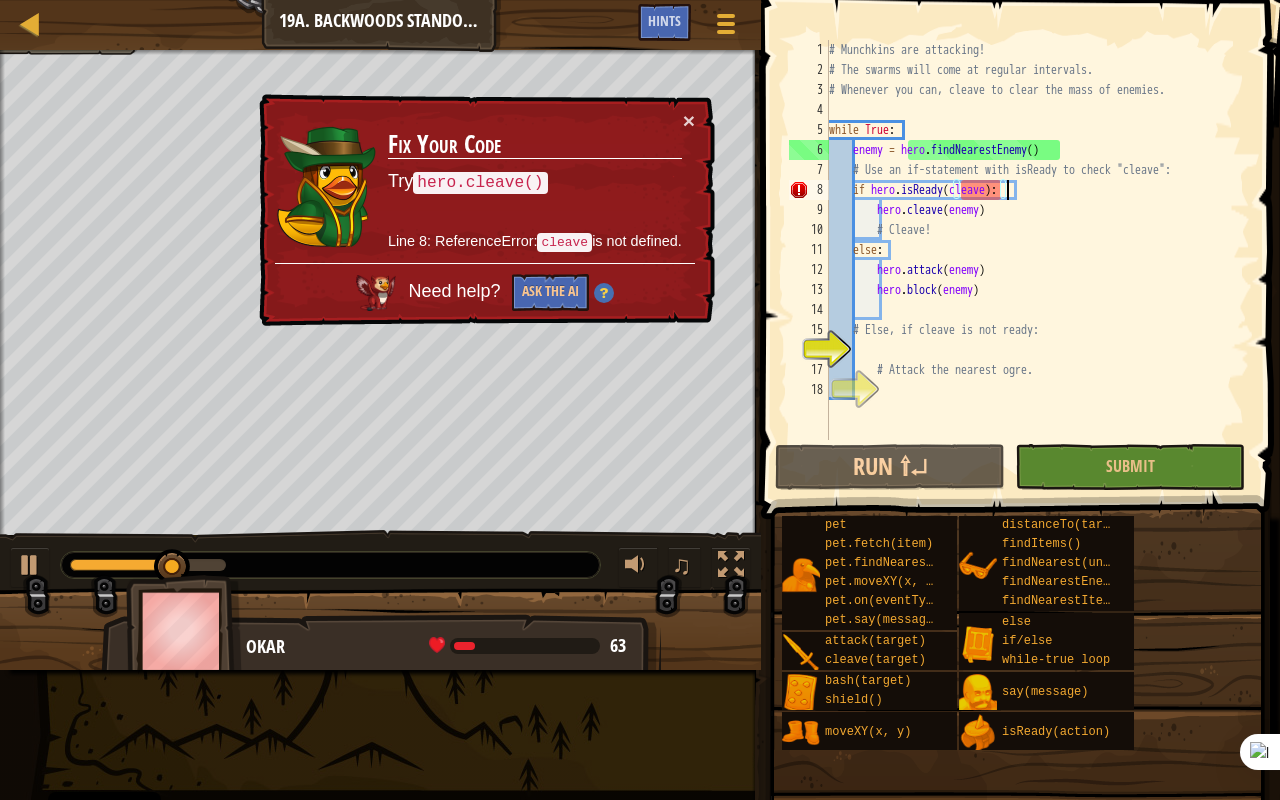click on "# Munchkins are attacking! # The swarms will come at regular intervals. # Whenever you can, cleave to clear the mass of enemies. while   True :      enemy   =   hero . findNearestEnemy ( )      # Use an if-statement with isReady to check "cleave":      if   hero . isReady ( cleave ) :          hero . cleave ( enemy )          # Cleave!      else :          hero . attack ( enemy )          hero . block ( enemy )                   # Else, if cleave is not ready:               # Attack the nearest ogre." at bounding box center (1037, 260) 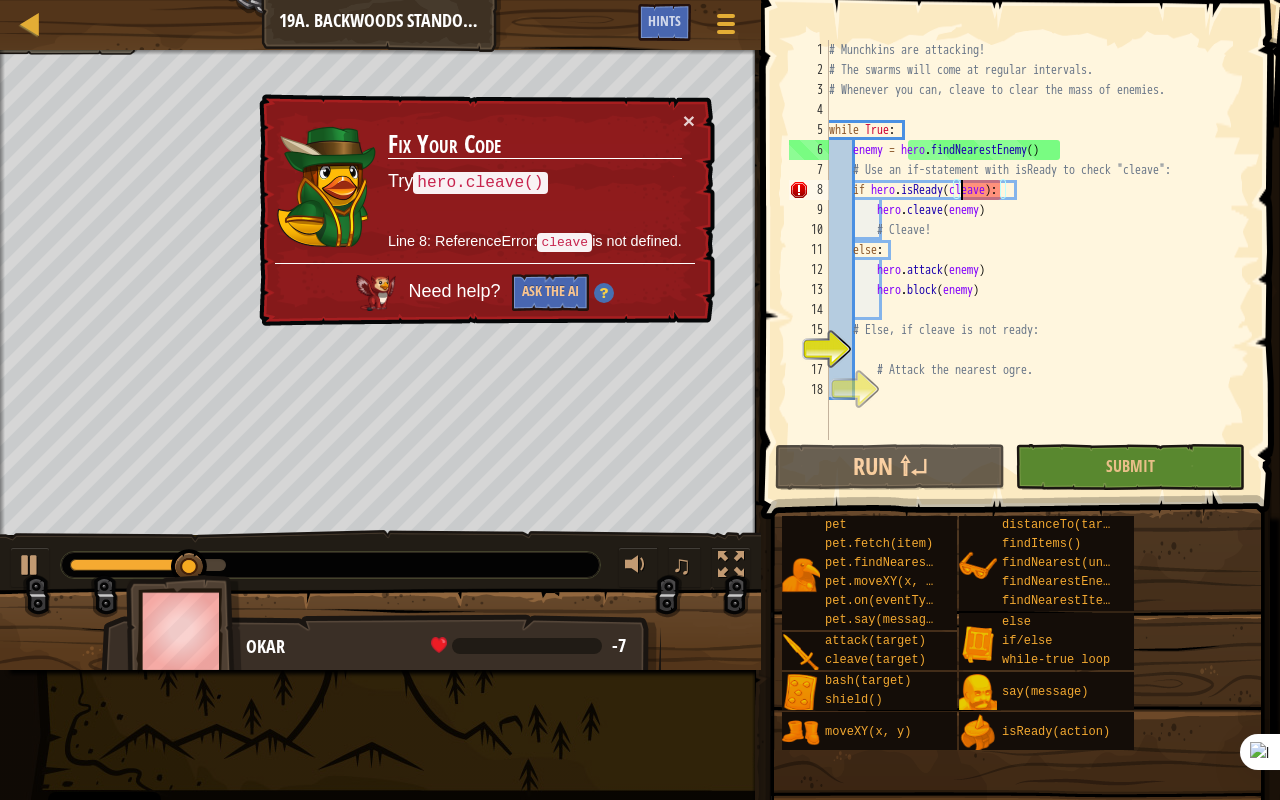 scroll, scrollTop: 9, scrollLeft: 12, axis: both 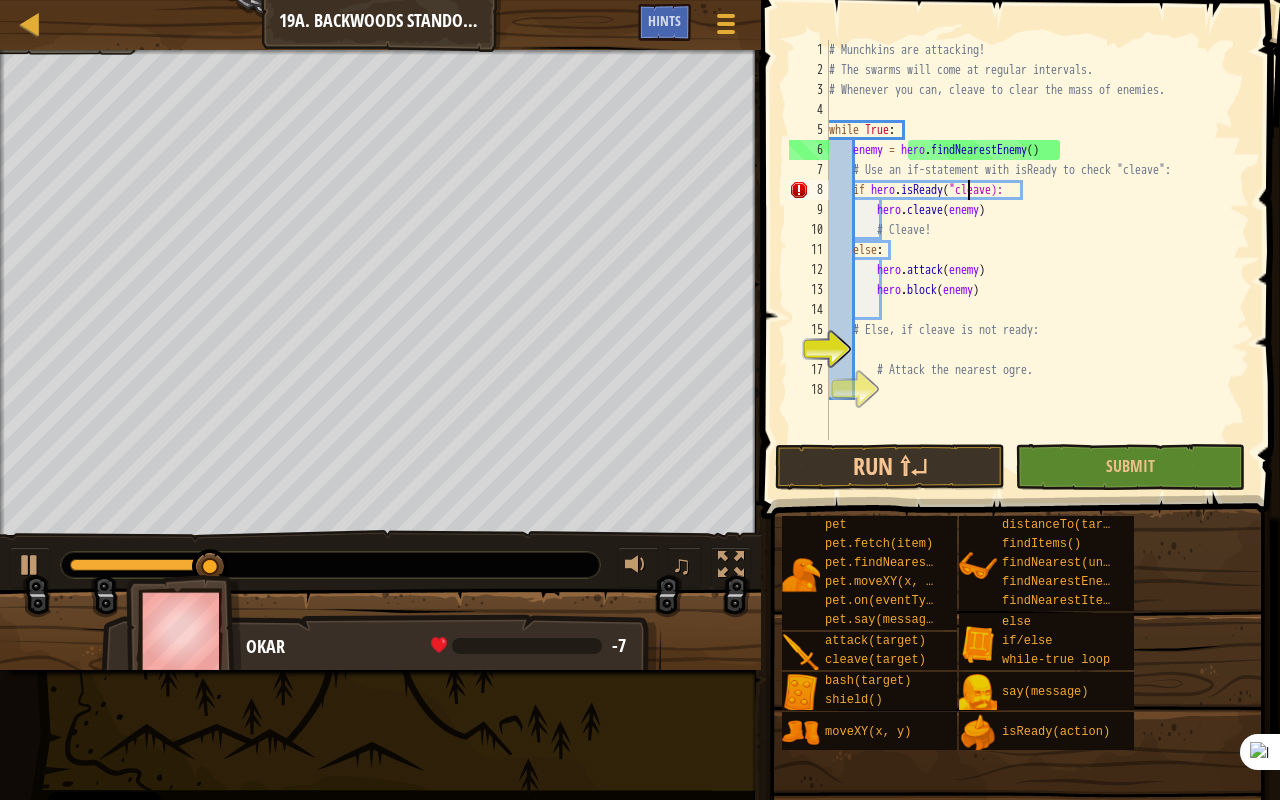 click on "# Munchkins are attacking! # The swarms will come at regular intervals. # Whenever you can, cleave to clear the mass of enemies. while   True :      enemy   =   hero . findNearestEnemy ( )      # Use an if-statement with isReady to check "cleave":      if   hero . isReady ( "cleave):          hero . cleave ( enemy )          # Cleave!      else :          hero . attack ( enemy )          hero . block ( enemy )                   # Else, if cleave is not ready:               # Attack the nearest ogre." at bounding box center [1037, 260] 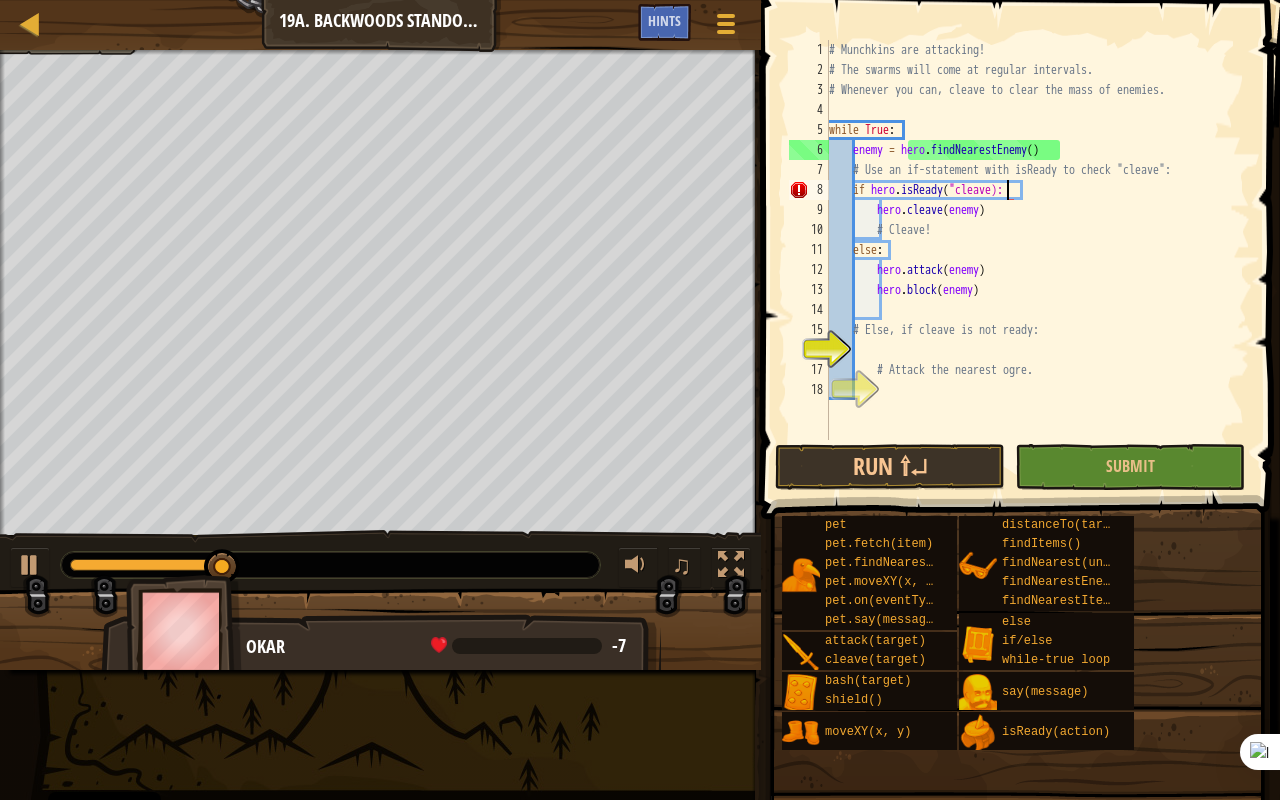 scroll, scrollTop: 9, scrollLeft: 15, axis: both 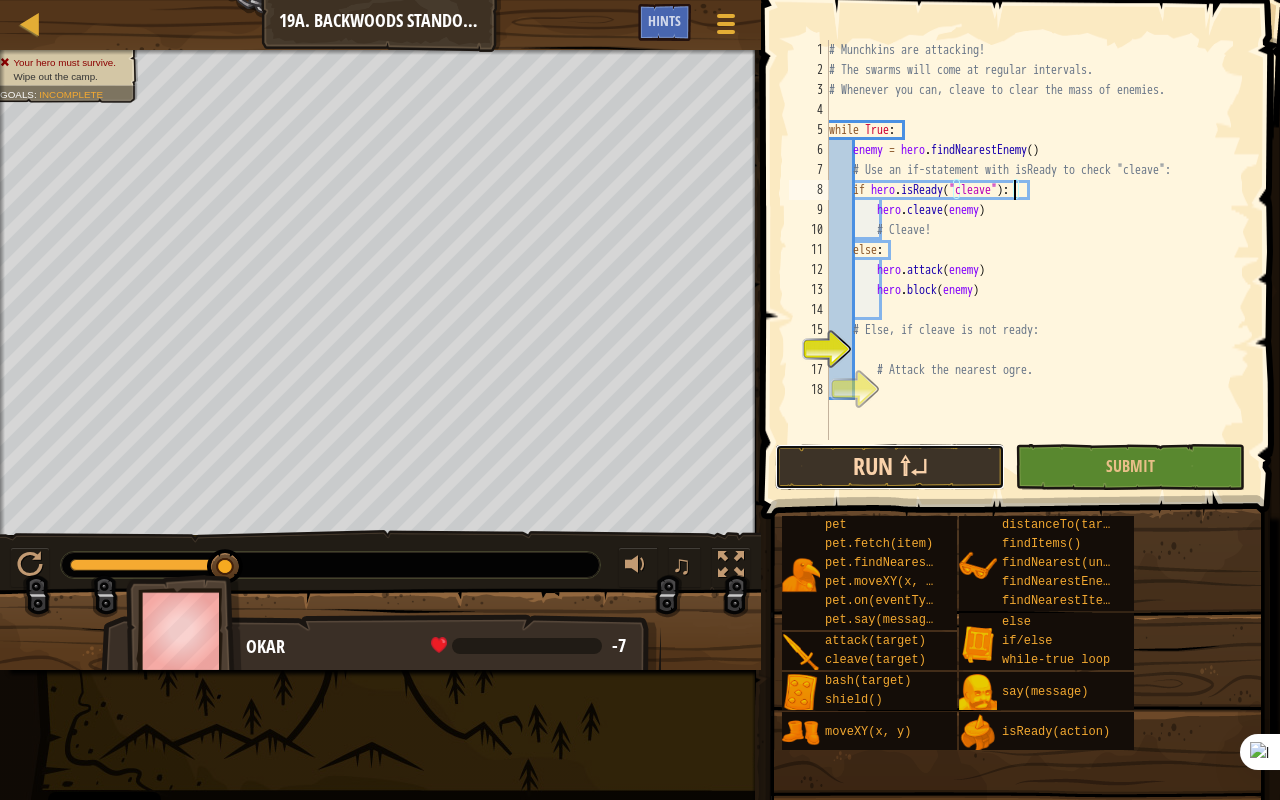 click on "Run ⇧↵" at bounding box center (890, 467) 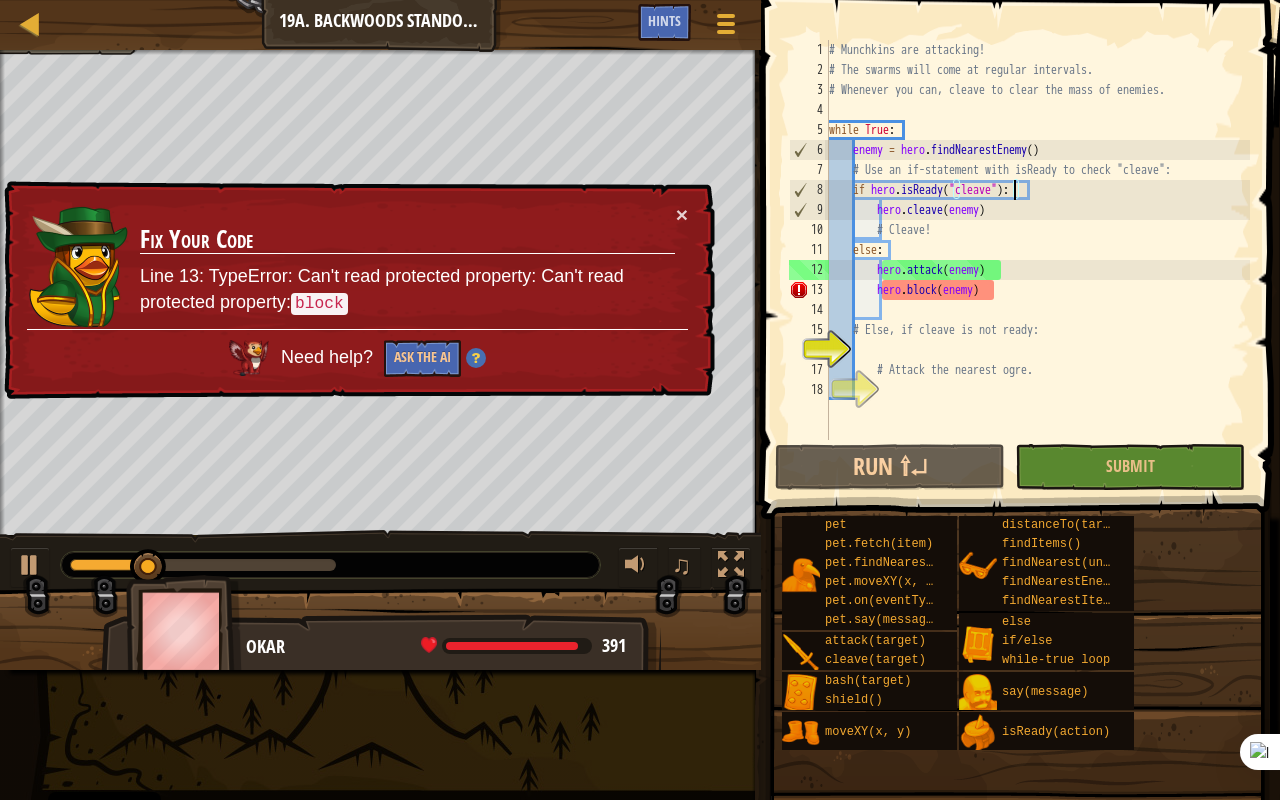 click on "# Munchkins are attacking! # The swarms will come at regular intervals. # Whenever you can, cleave to clear the mass of enemies. while   True :      enemy   =   hero . findNearestEnemy ( )      # Use an if-statement with isReady to check "cleave":      if   hero . isReady ( "cleave" ) :          hero . cleave ( enemy )          # Cleave!      else :          hero . attack ( enemy )          hero . block ( enemy )                   # Else, if cleave is not ready:               # Attack the nearest ogre." at bounding box center [1037, 260] 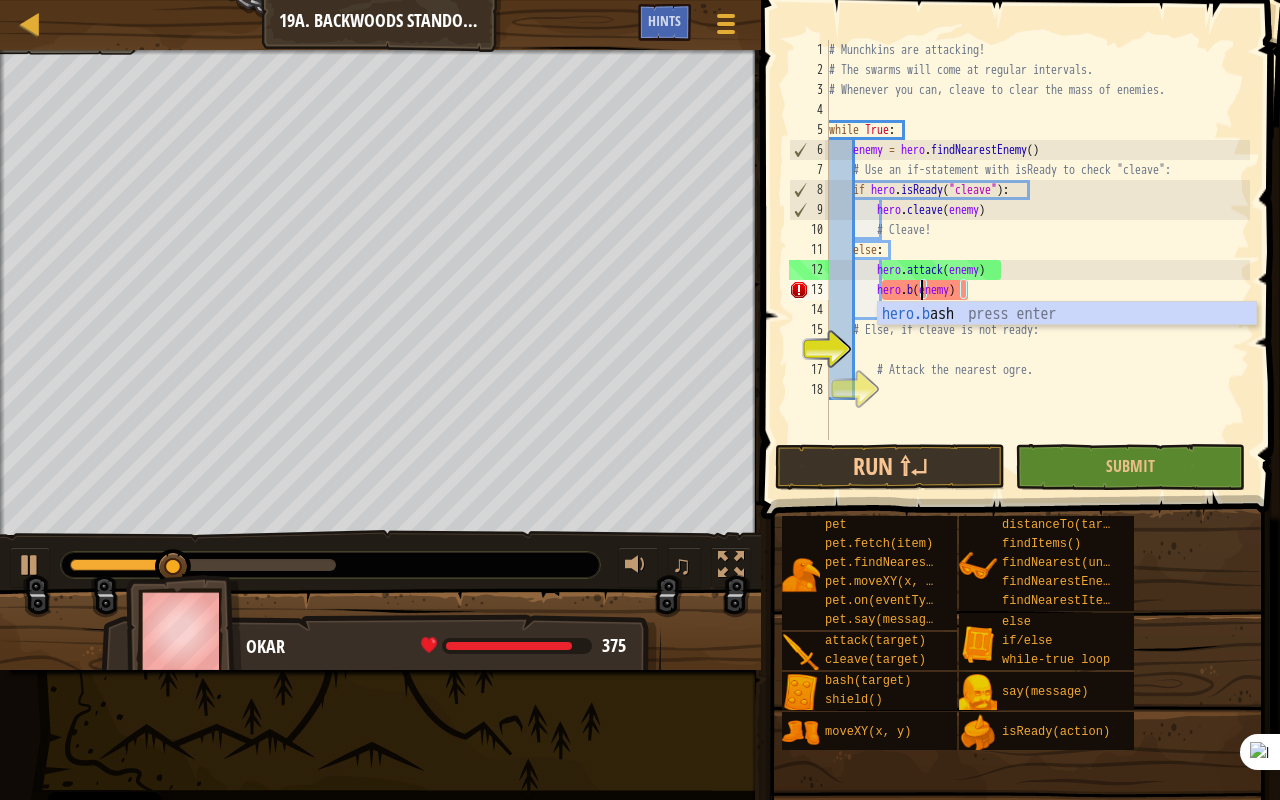scroll, scrollTop: 9, scrollLeft: 10, axis: both 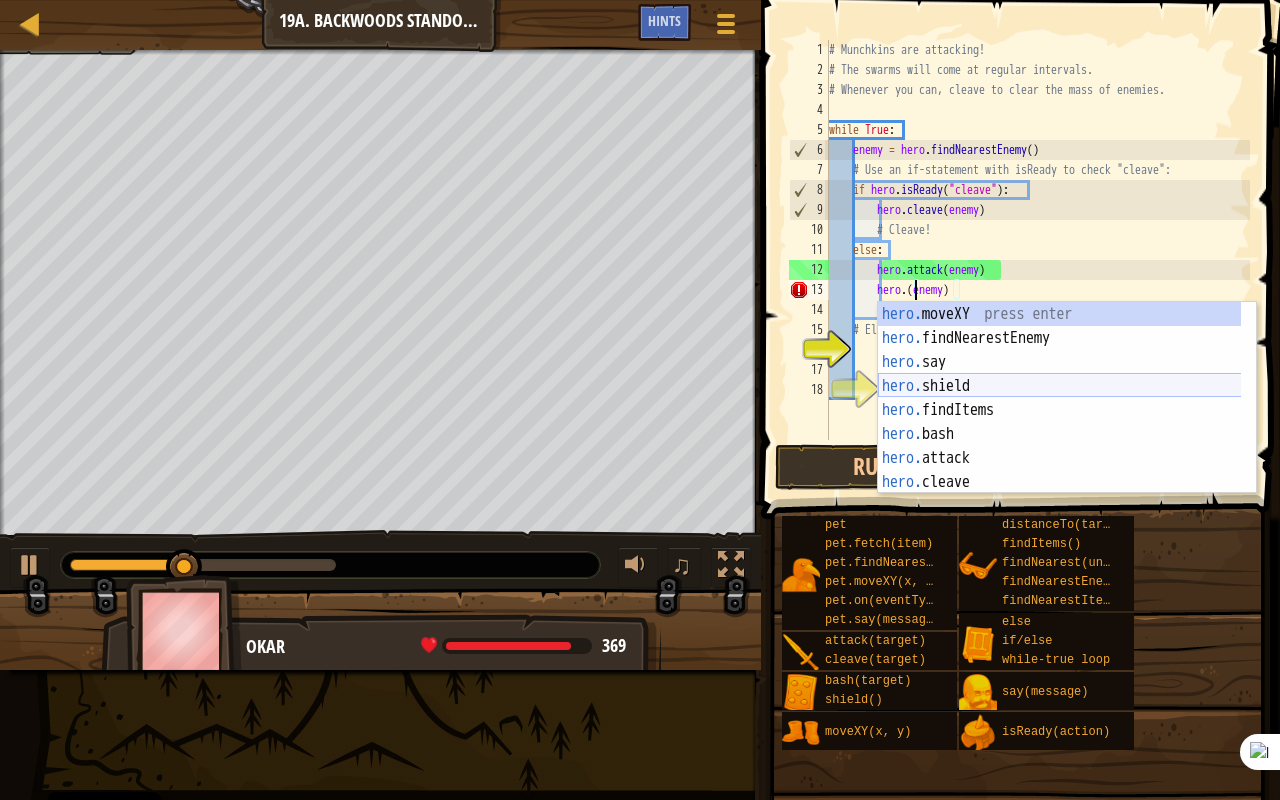 click on "hero. moveXY press enter hero. findNearestEnemy press enter hero. say press enter hero. shield press enter hero. findItems press enter hero. bash press enter hero. attack press enter hero. cleave press enter hero. isReady press enter" at bounding box center [1067, 422] 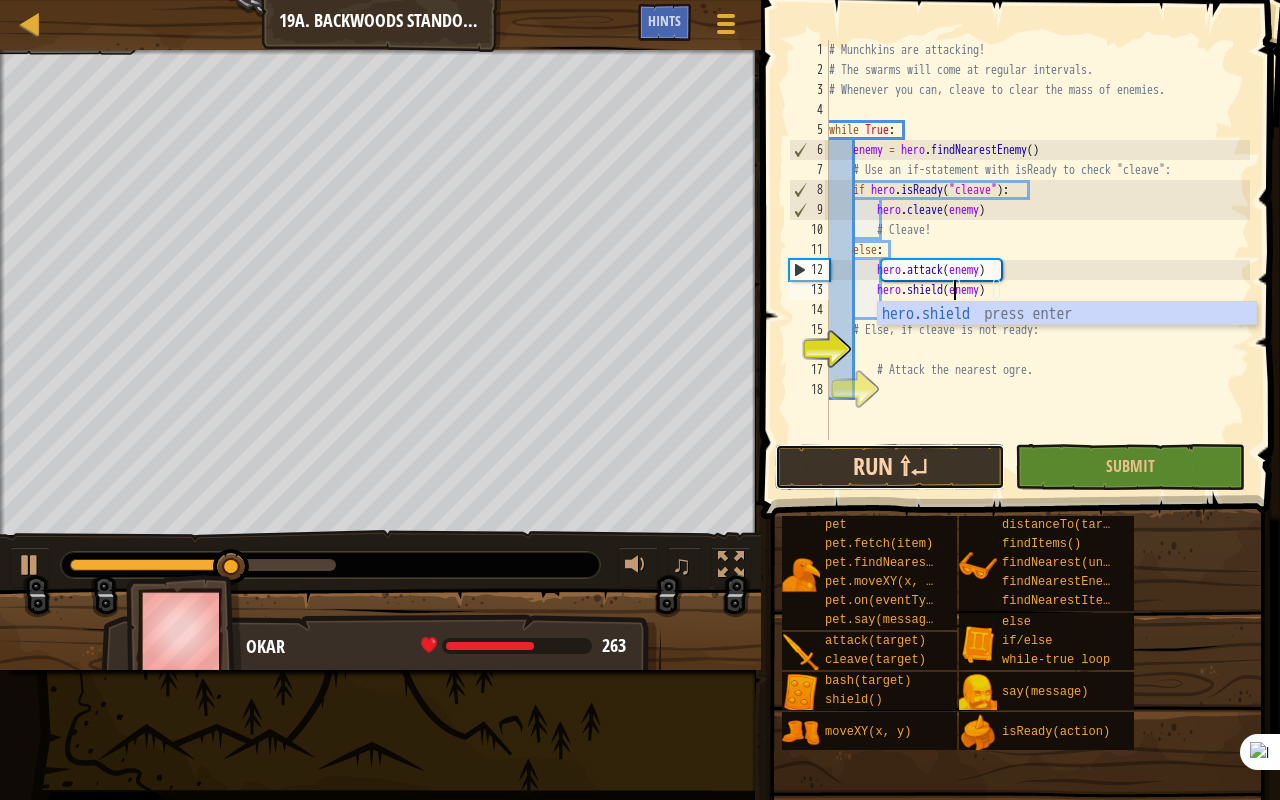 click on "Run ⇧↵" at bounding box center (890, 467) 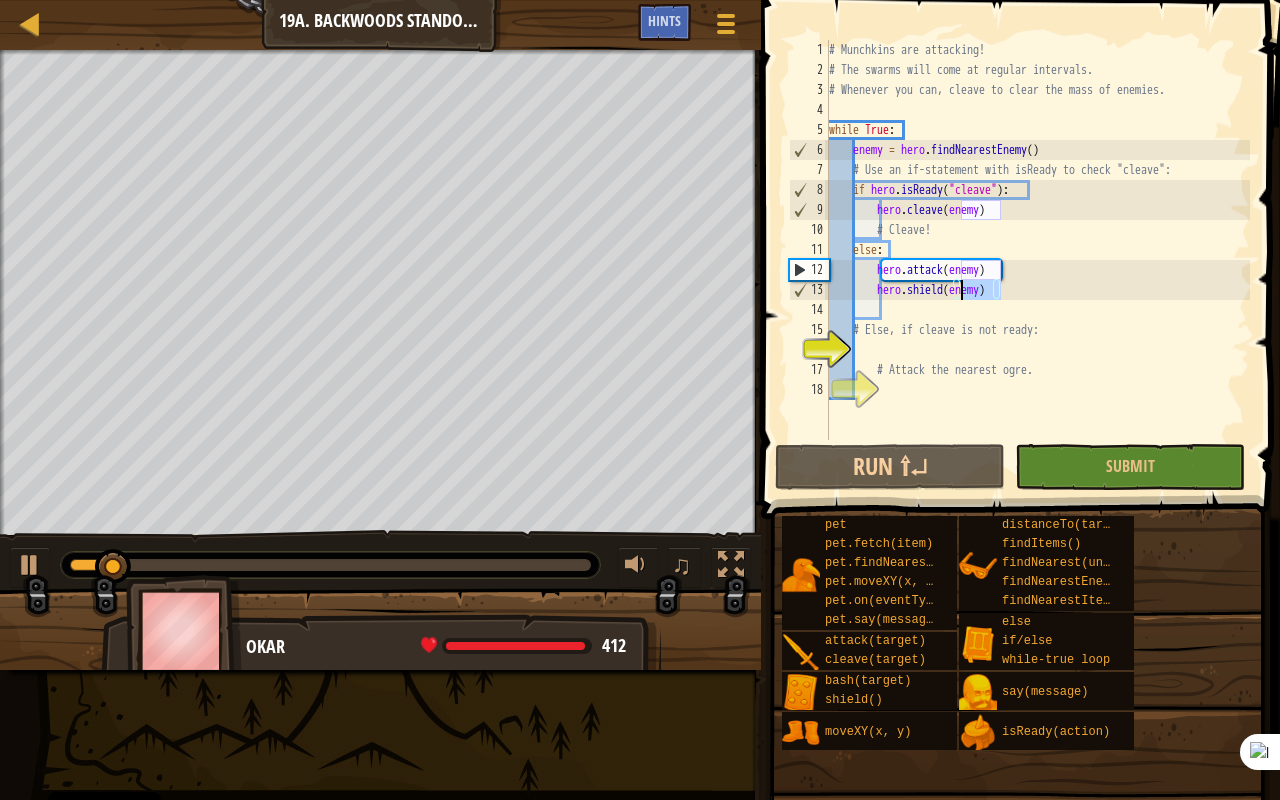 drag, startPoint x: 1000, startPoint y: 294, endPoint x: 962, endPoint y: 293, distance: 38.013157 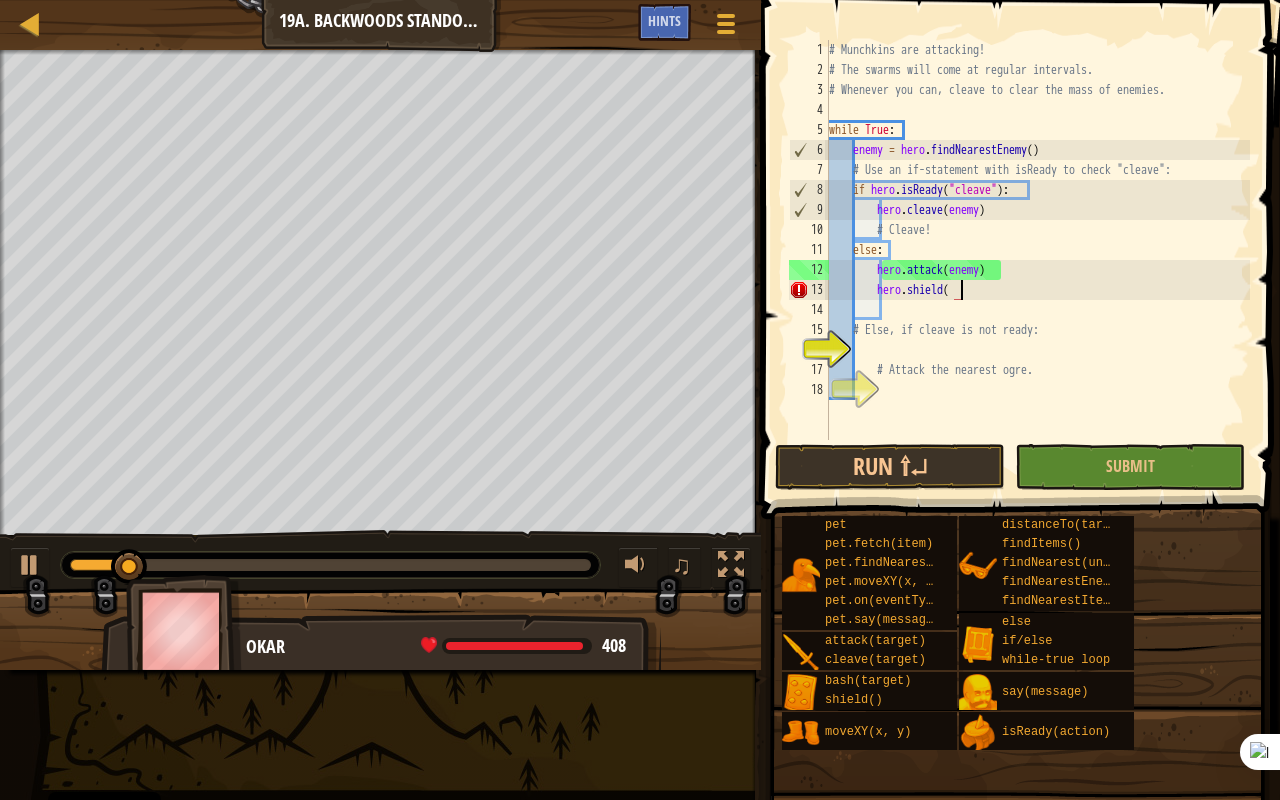 click on "# Munchkins are attacking! # The swarms will come at regular intervals. # Whenever you can, cleave to clear the mass of enemies. while   True :      enemy   =   hero . findNearestEnemy ( )      # Use an if-statement with isReady to check "cleave":      if   hero . isReady ( "cleave" ) :          hero . cleave ( enemy )          # Cleave!      else :          hero . attack ( enemy )          hero . shield (                   # Else, if cleave is not ready:               # Attack the nearest ogre." at bounding box center (1037, 260) 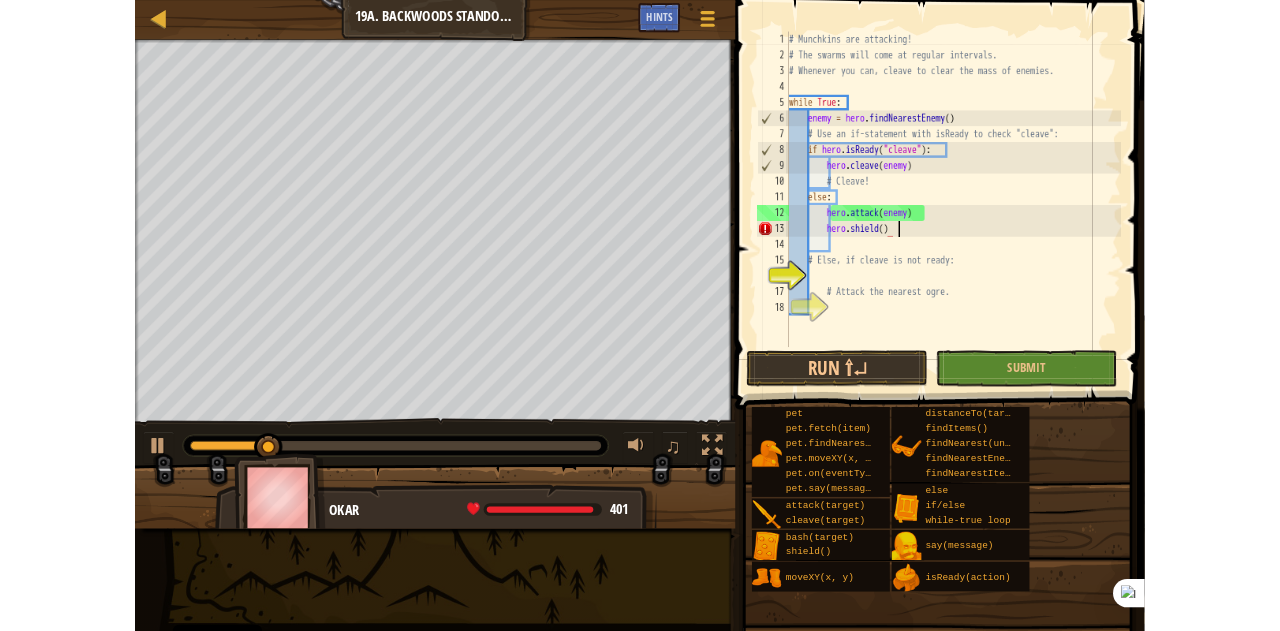 scroll, scrollTop: 9, scrollLeft: 10, axis: both 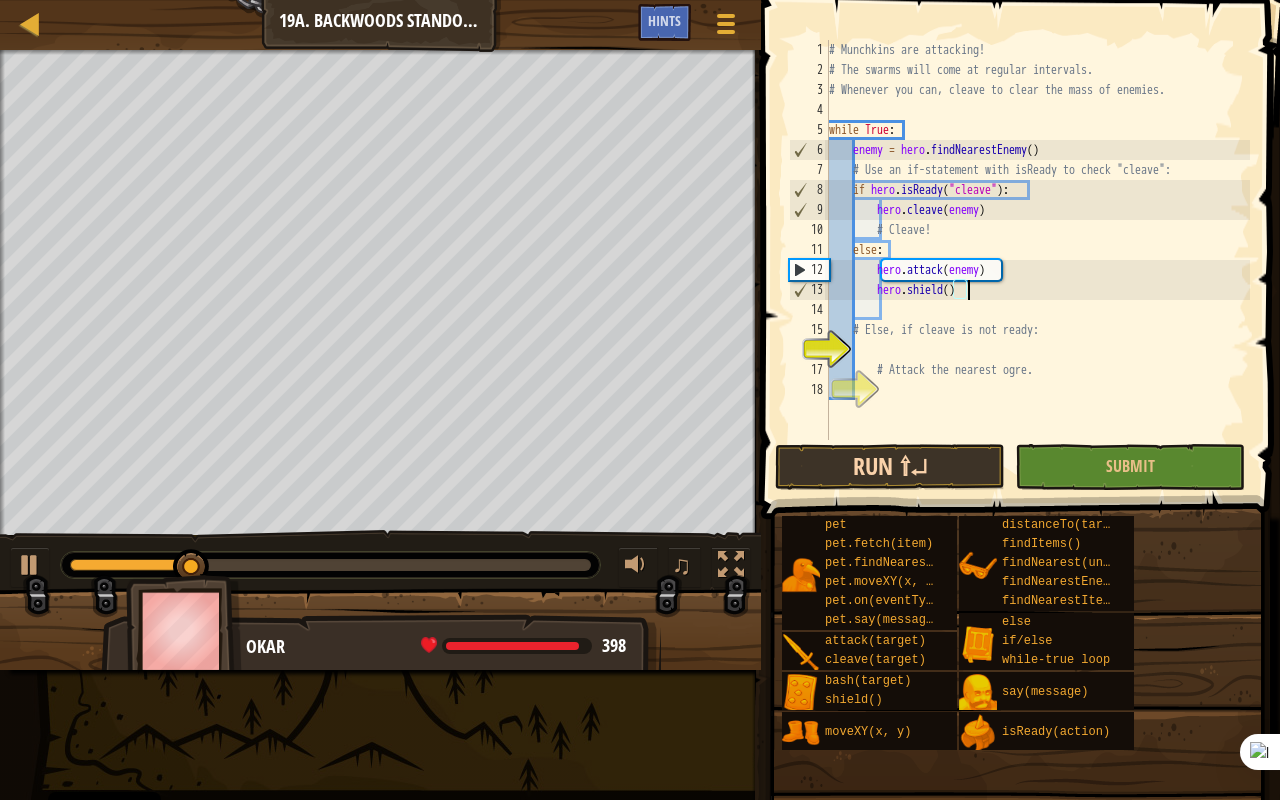 type on "hero.shield()" 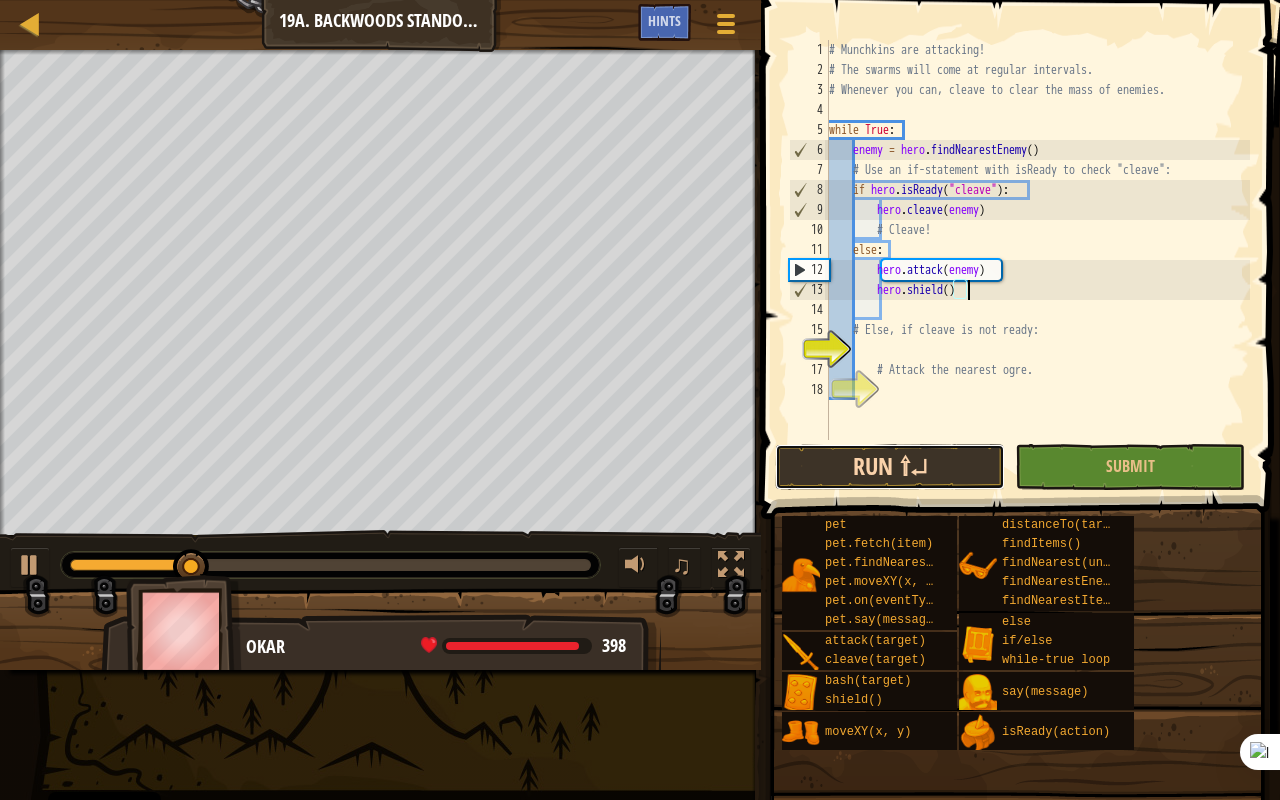 click on "Run ⇧↵" at bounding box center (890, 467) 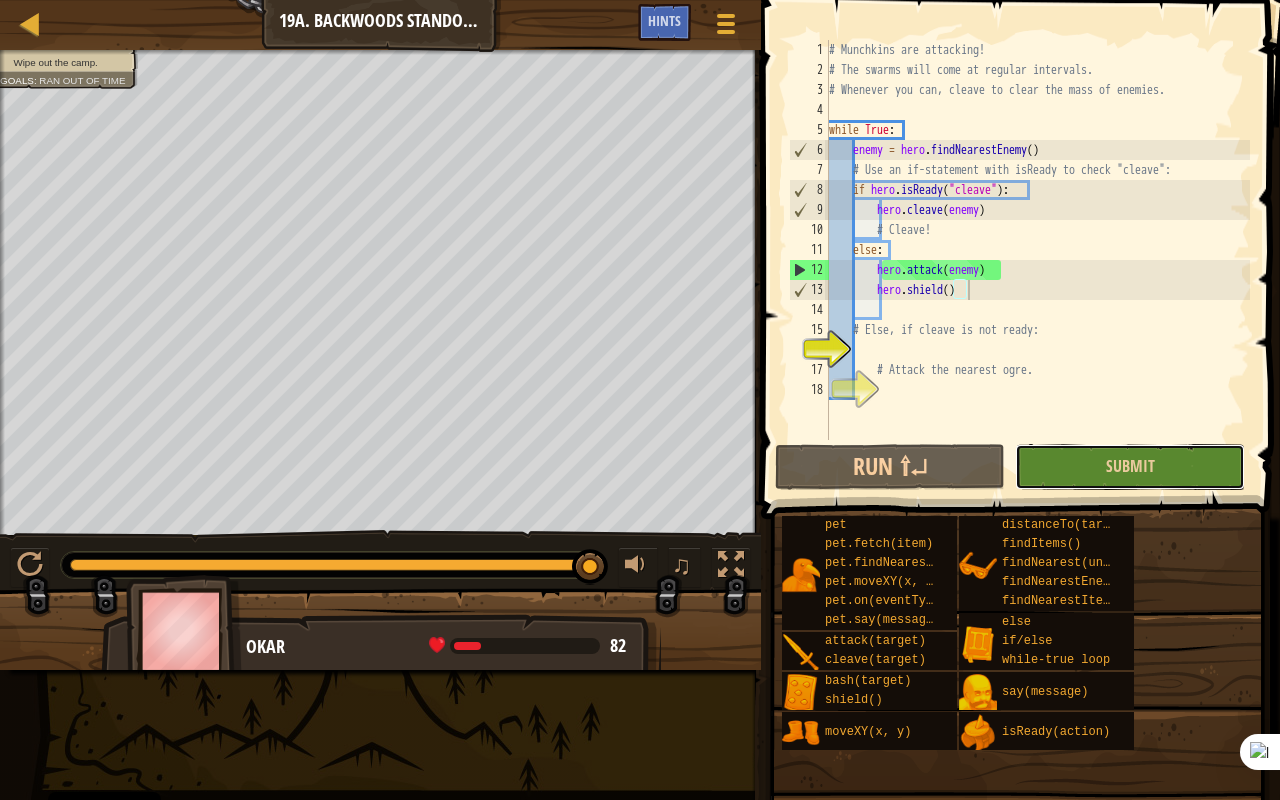 click on "Submit" at bounding box center (1130, 467) 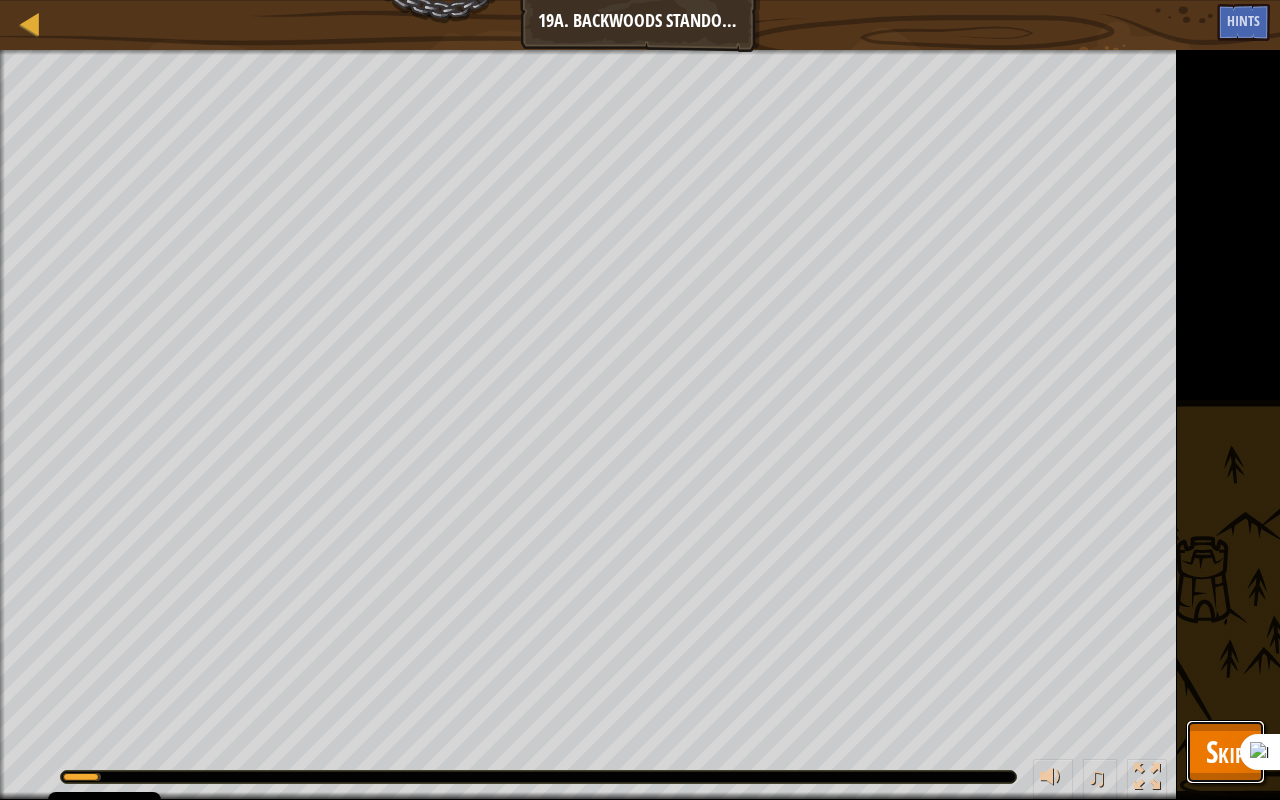 drag, startPoint x: 1221, startPoint y: 757, endPoint x: 1209, endPoint y: 752, distance: 13 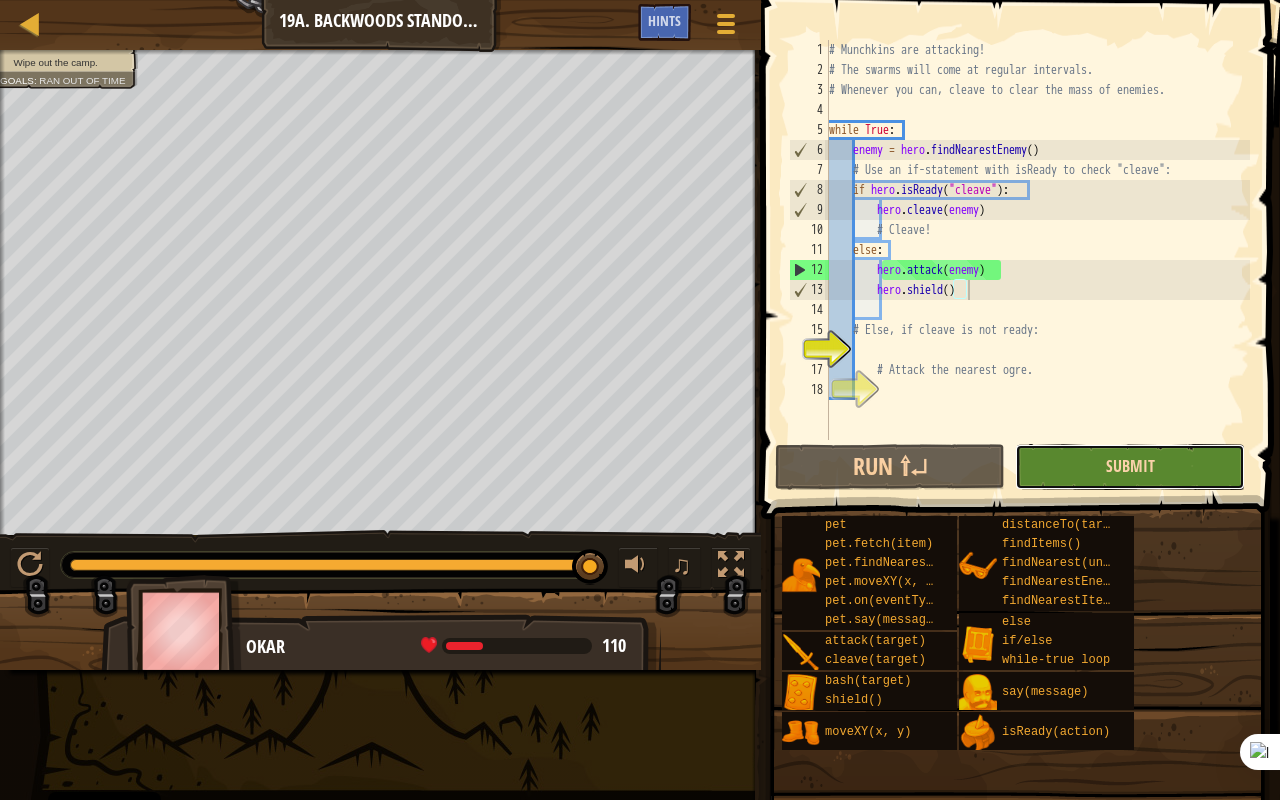 click on "Submit" at bounding box center [1130, 466] 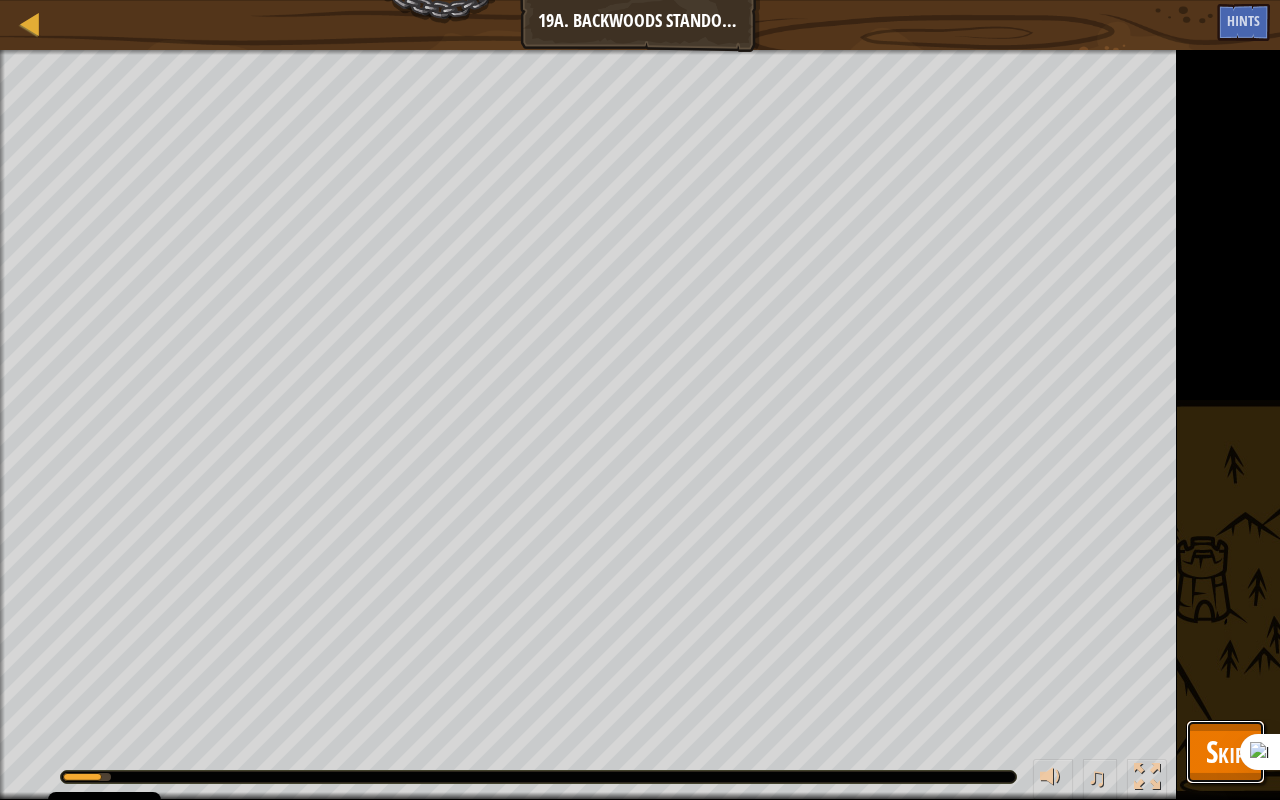 click on "Skip" at bounding box center (1225, 751) 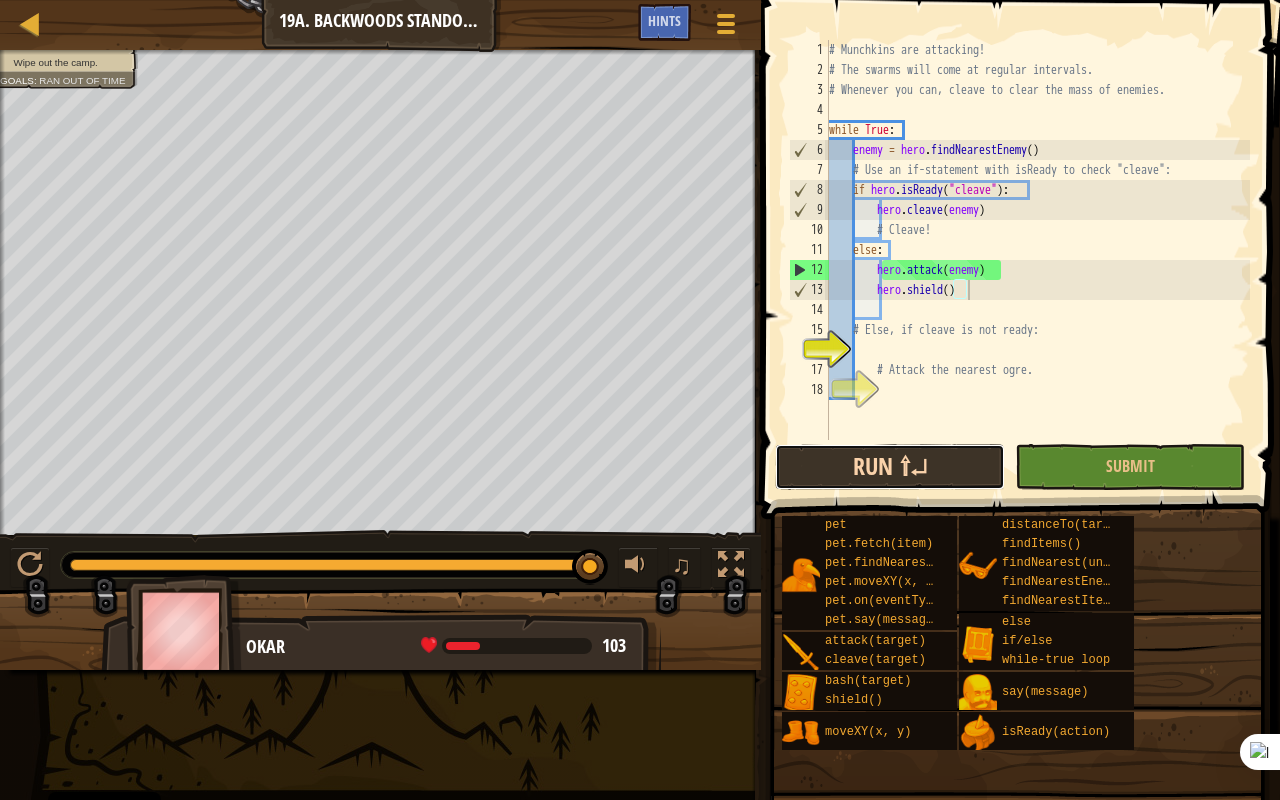 click on "Run ⇧↵" at bounding box center [890, 467] 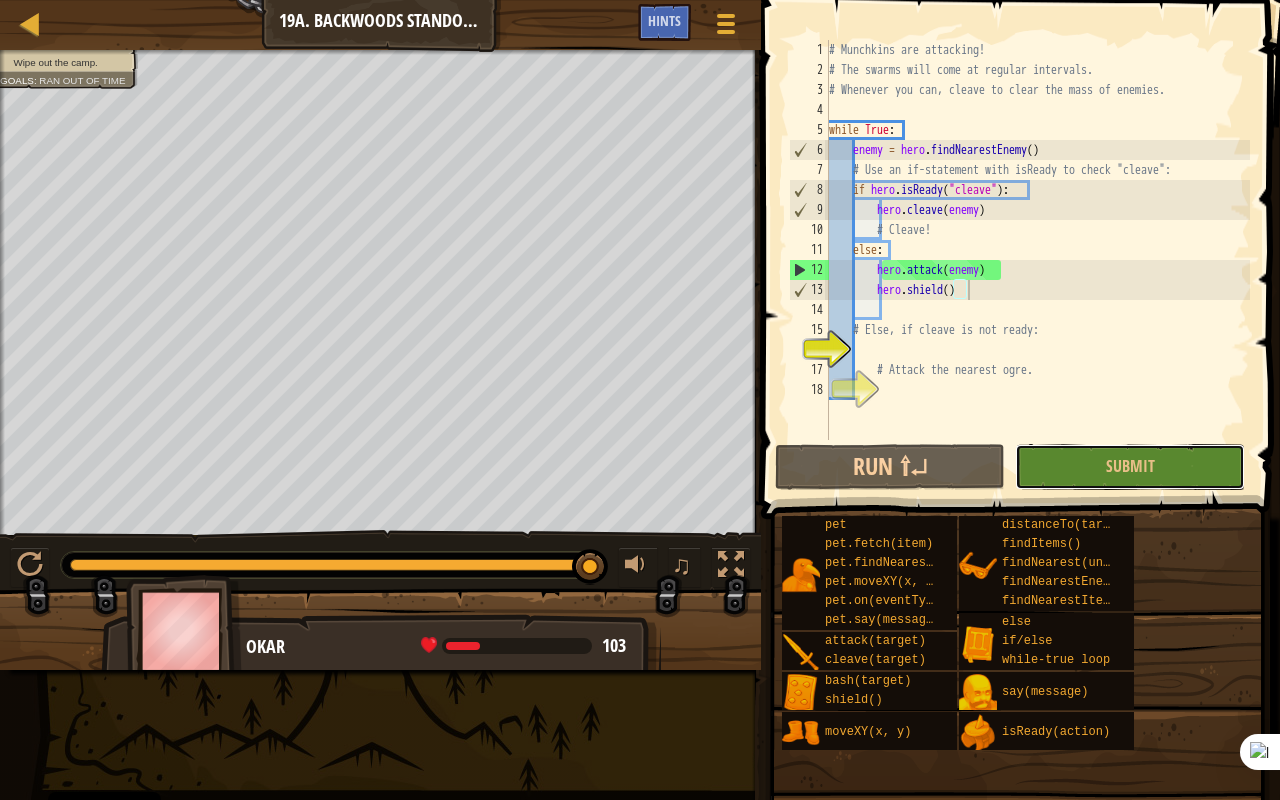 drag, startPoint x: 1077, startPoint y: 469, endPoint x: 1047, endPoint y: 472, distance: 30.149628 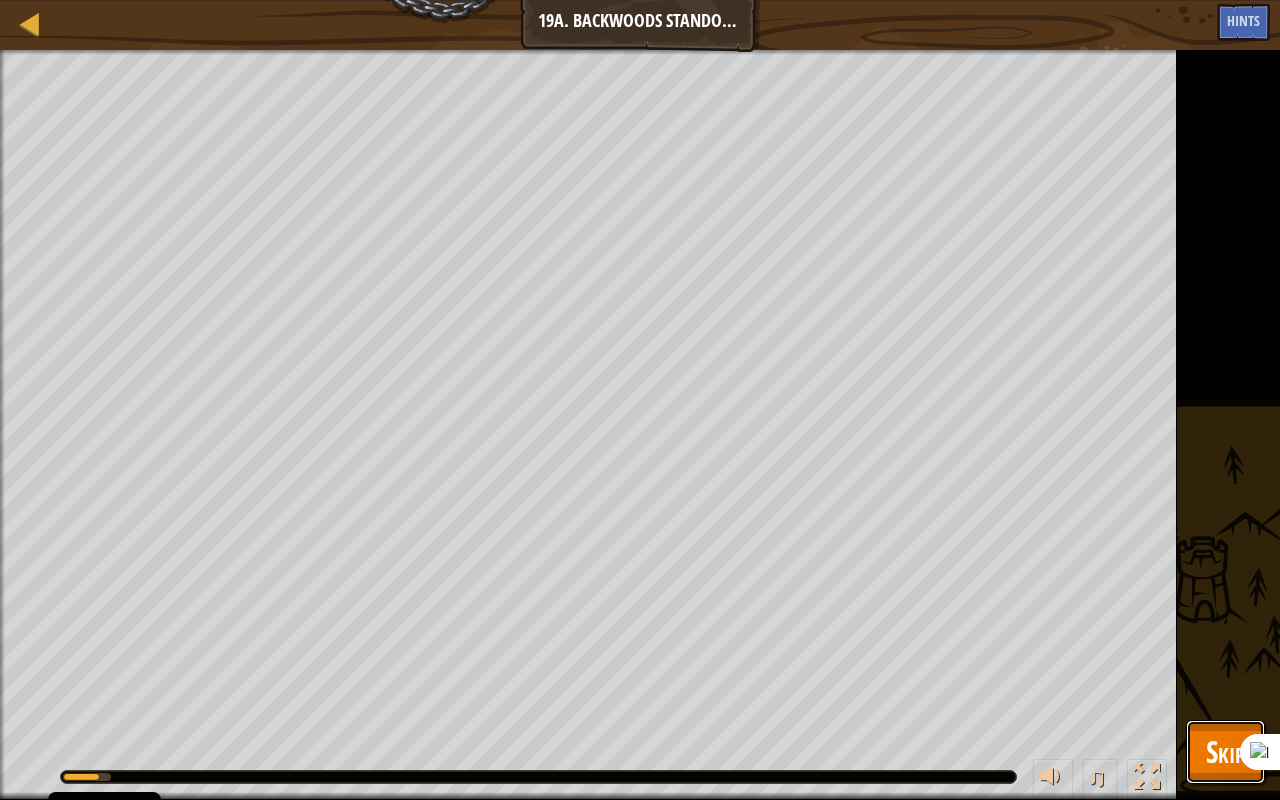 click on "Skip" at bounding box center (1225, 752) 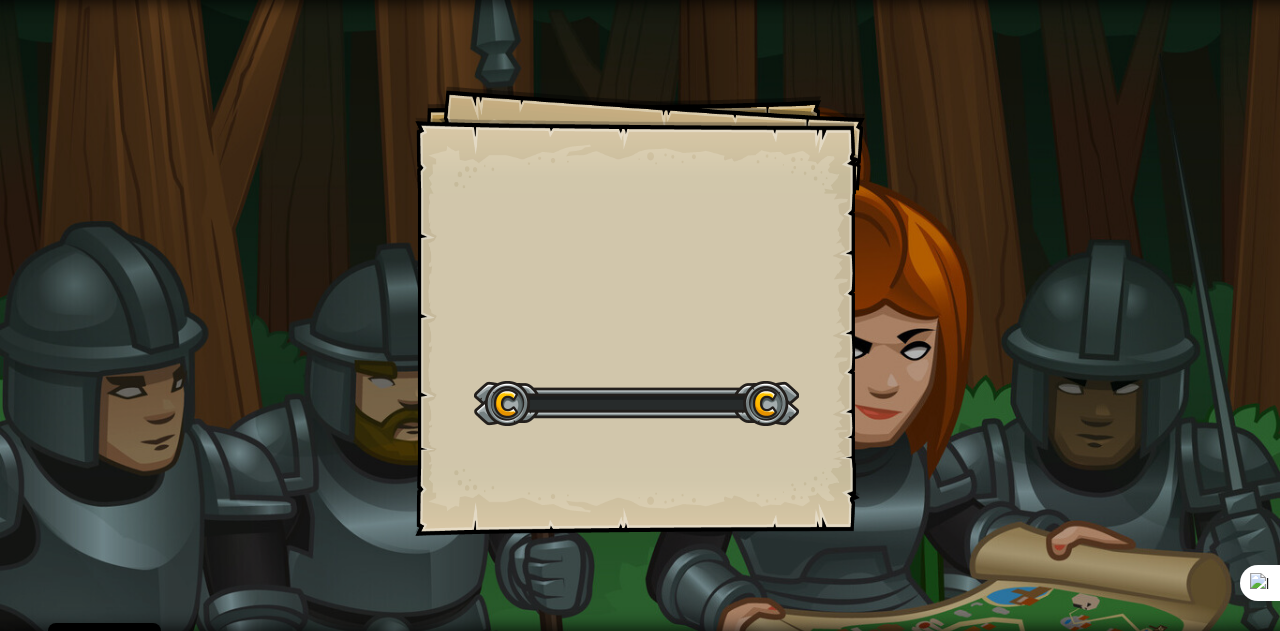 scroll, scrollTop: 0, scrollLeft: 0, axis: both 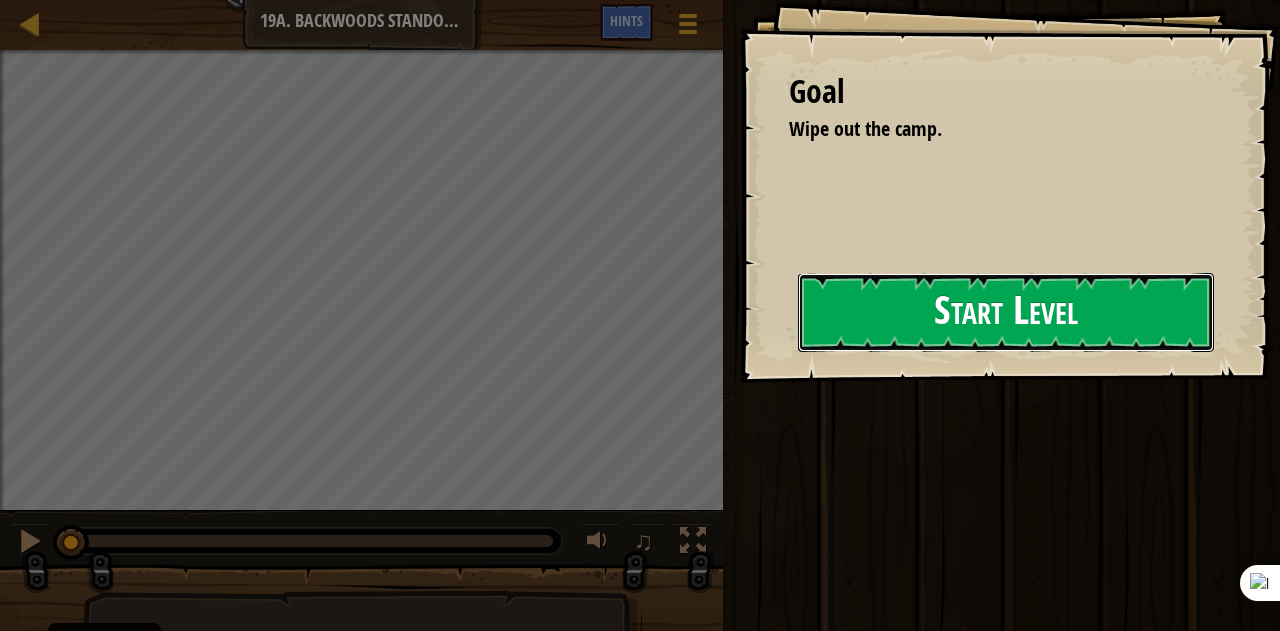 click on "Start Level" at bounding box center [1006, 312] 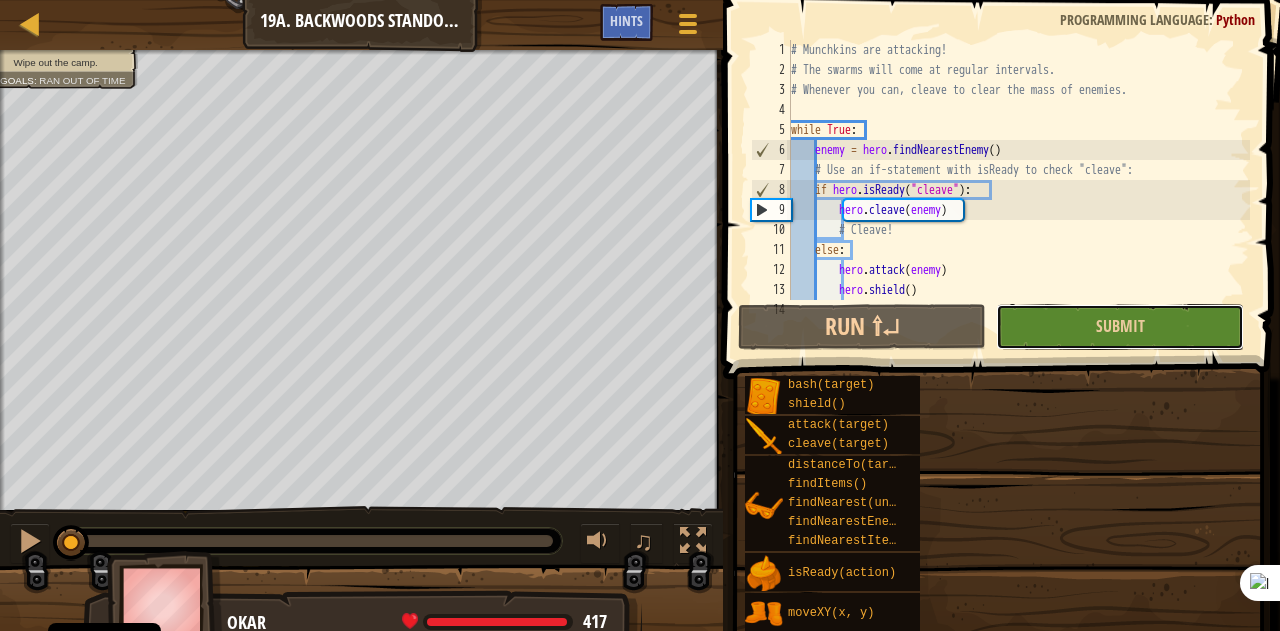 click on "Submit" at bounding box center [1120, 327] 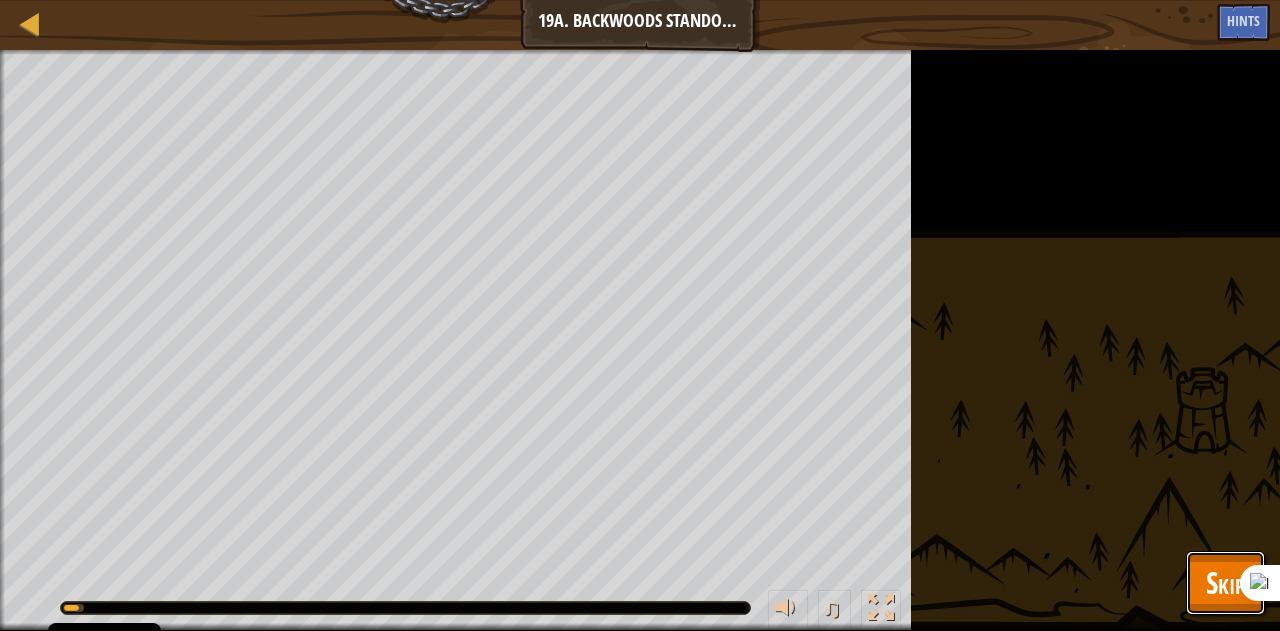 click on "Skip" at bounding box center [1225, 582] 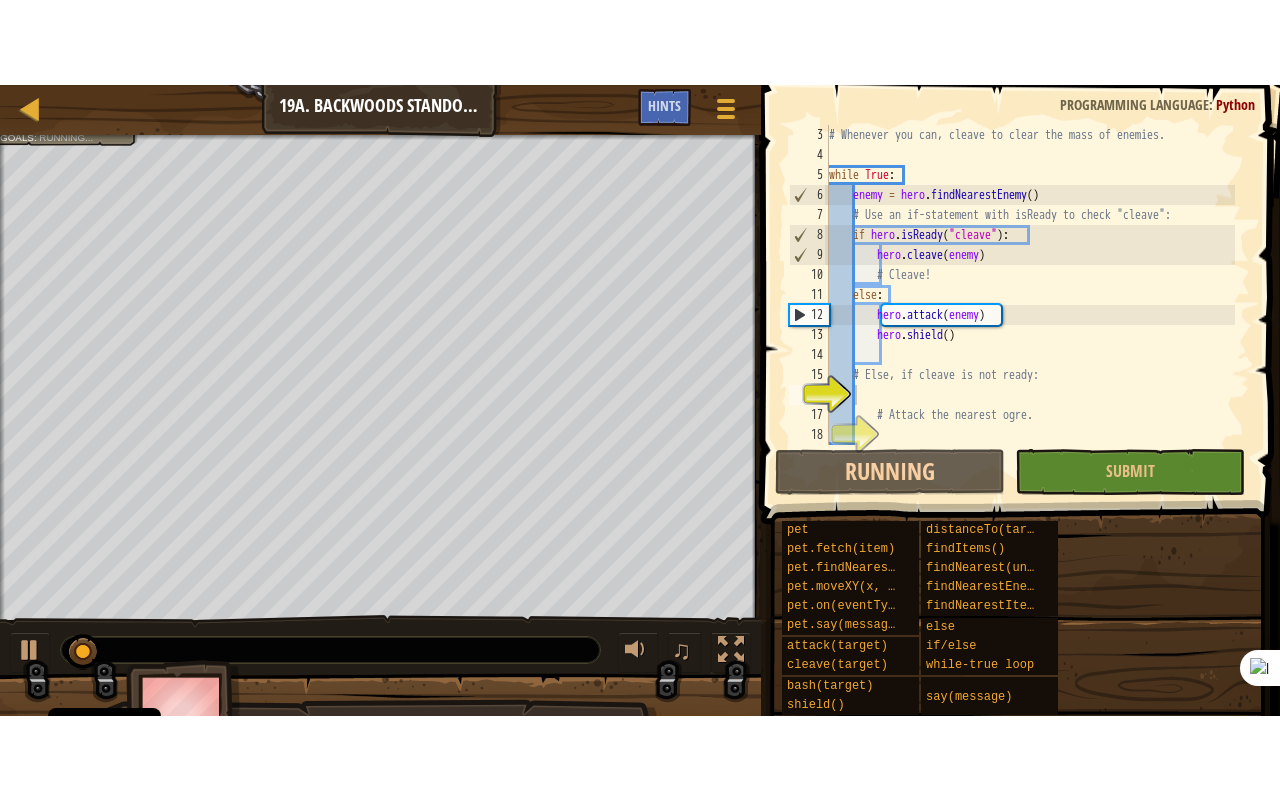 scroll, scrollTop: 40, scrollLeft: 0, axis: vertical 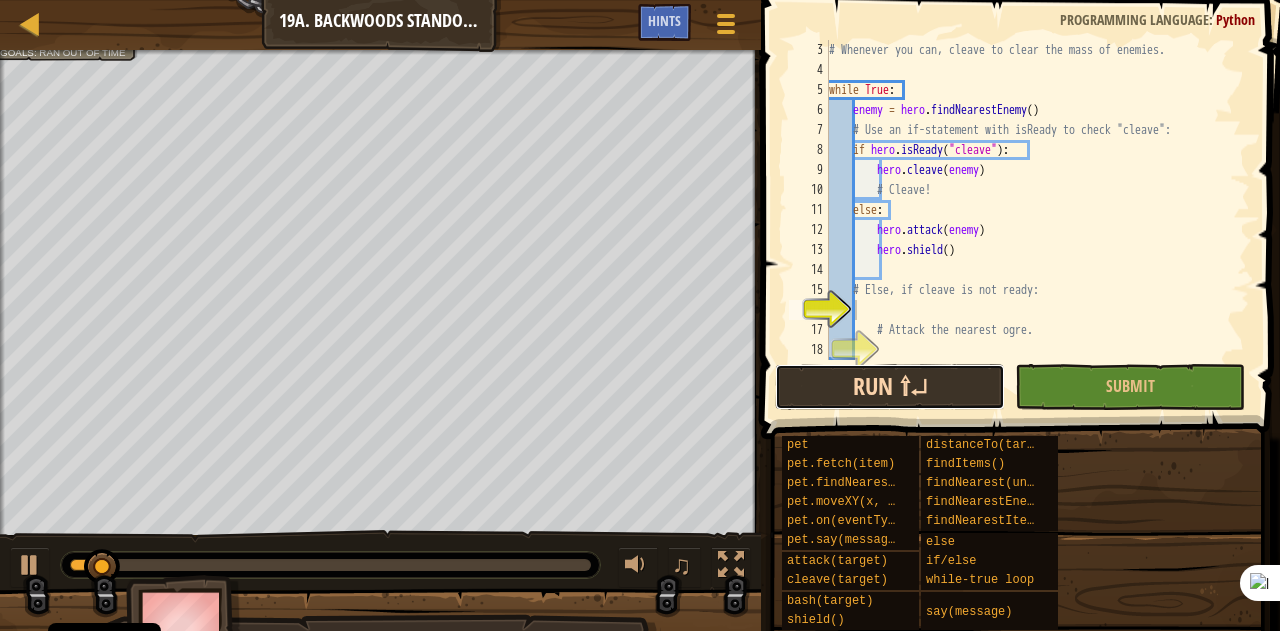 click on "Run ⇧↵" at bounding box center (890, 387) 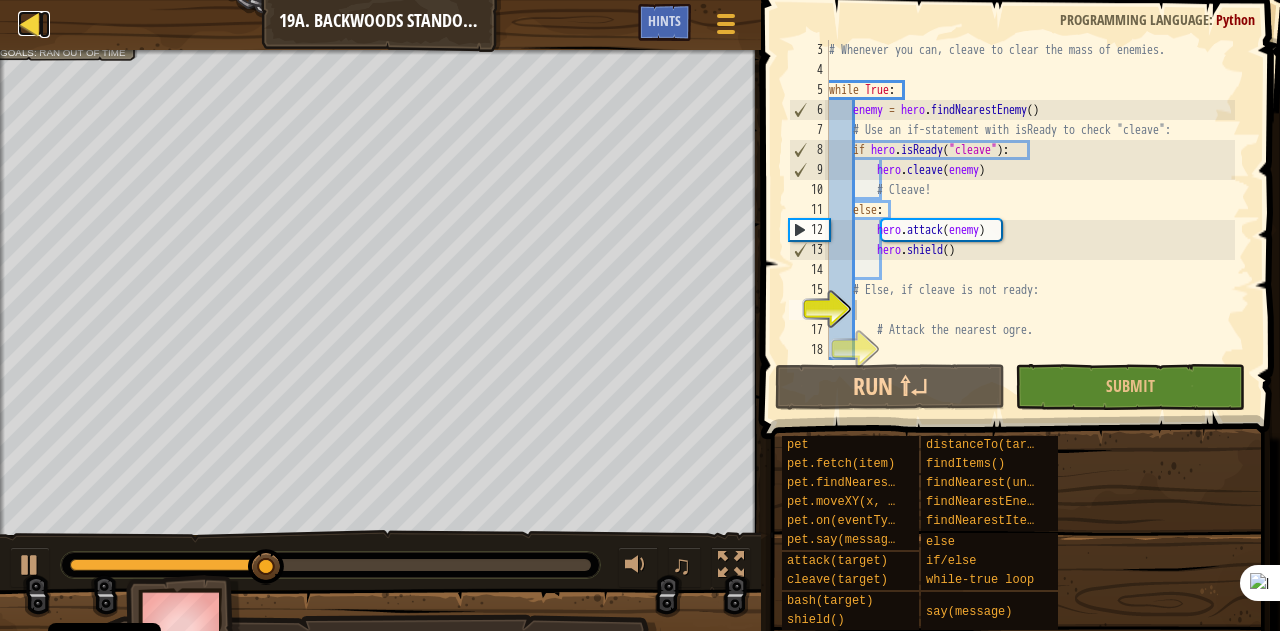 click at bounding box center (30, 23) 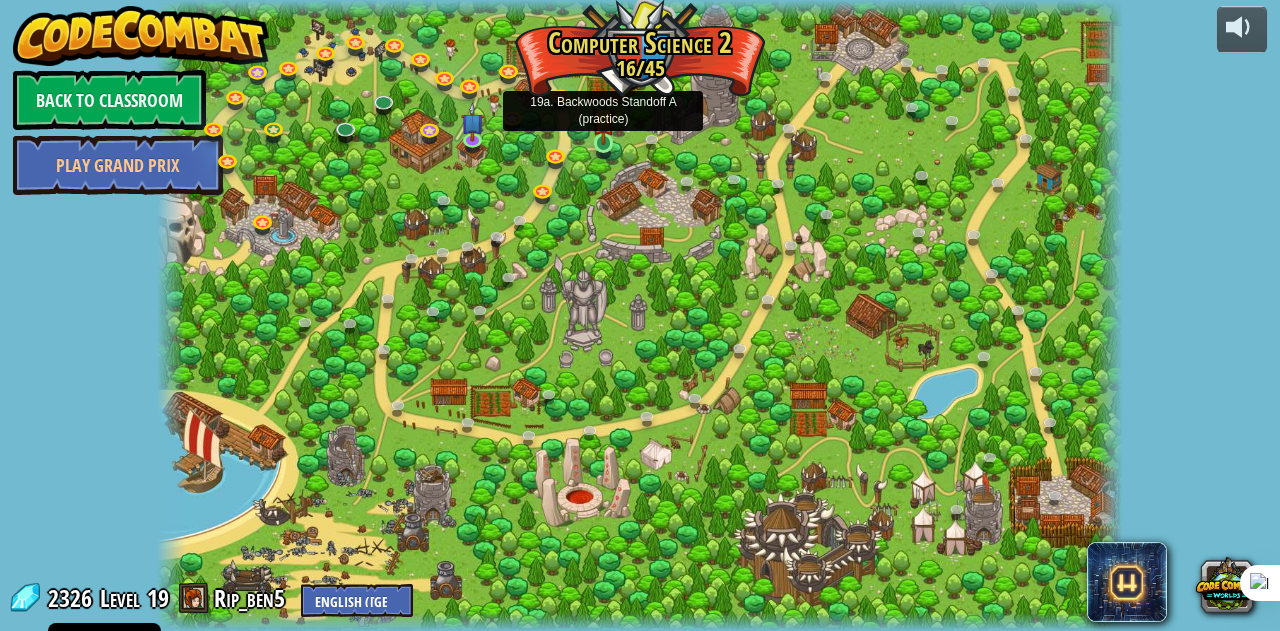 click at bounding box center [603, 119] 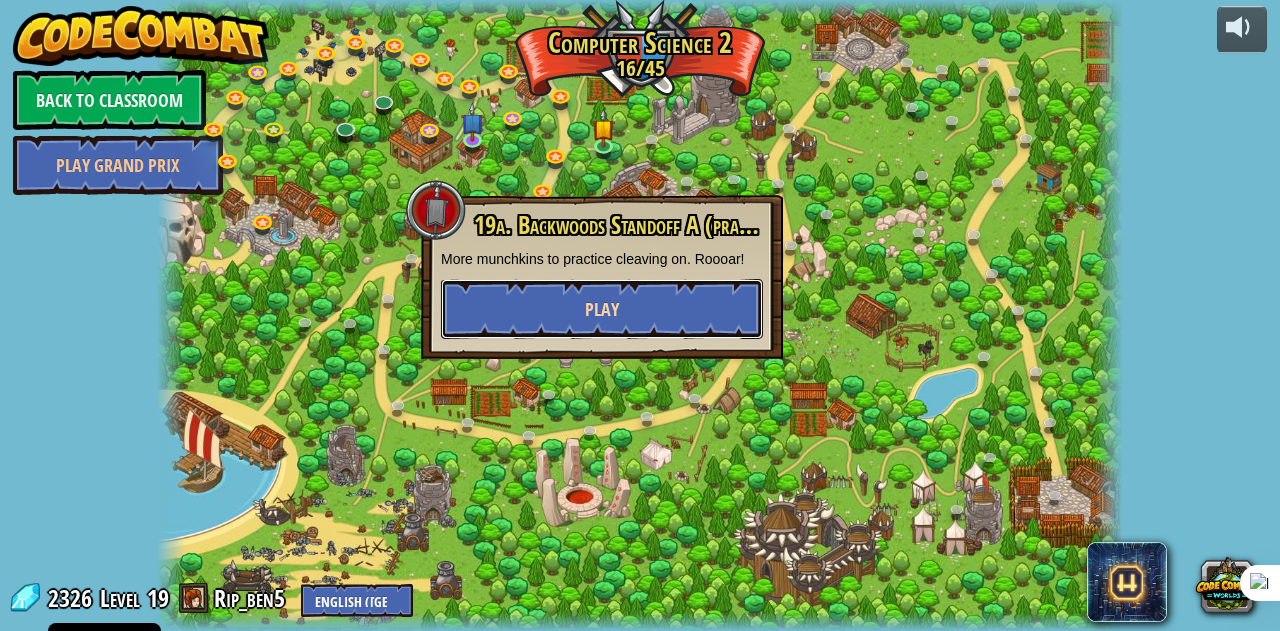 click on "Play" at bounding box center [602, 309] 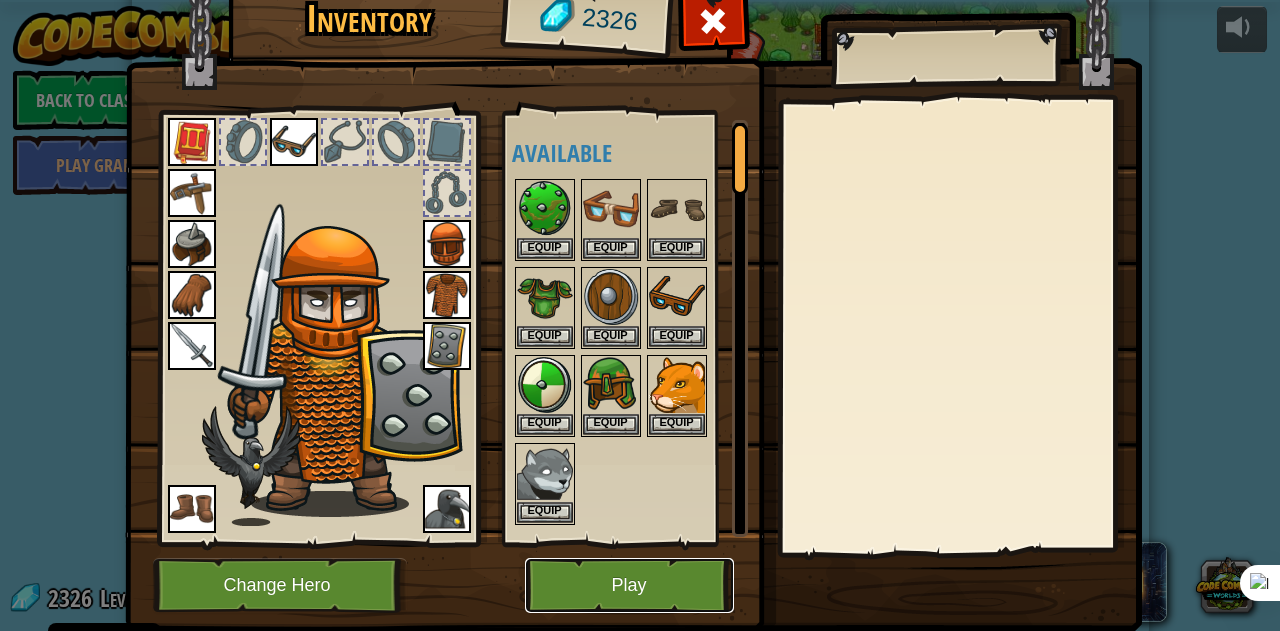 click on "Play" at bounding box center [629, 585] 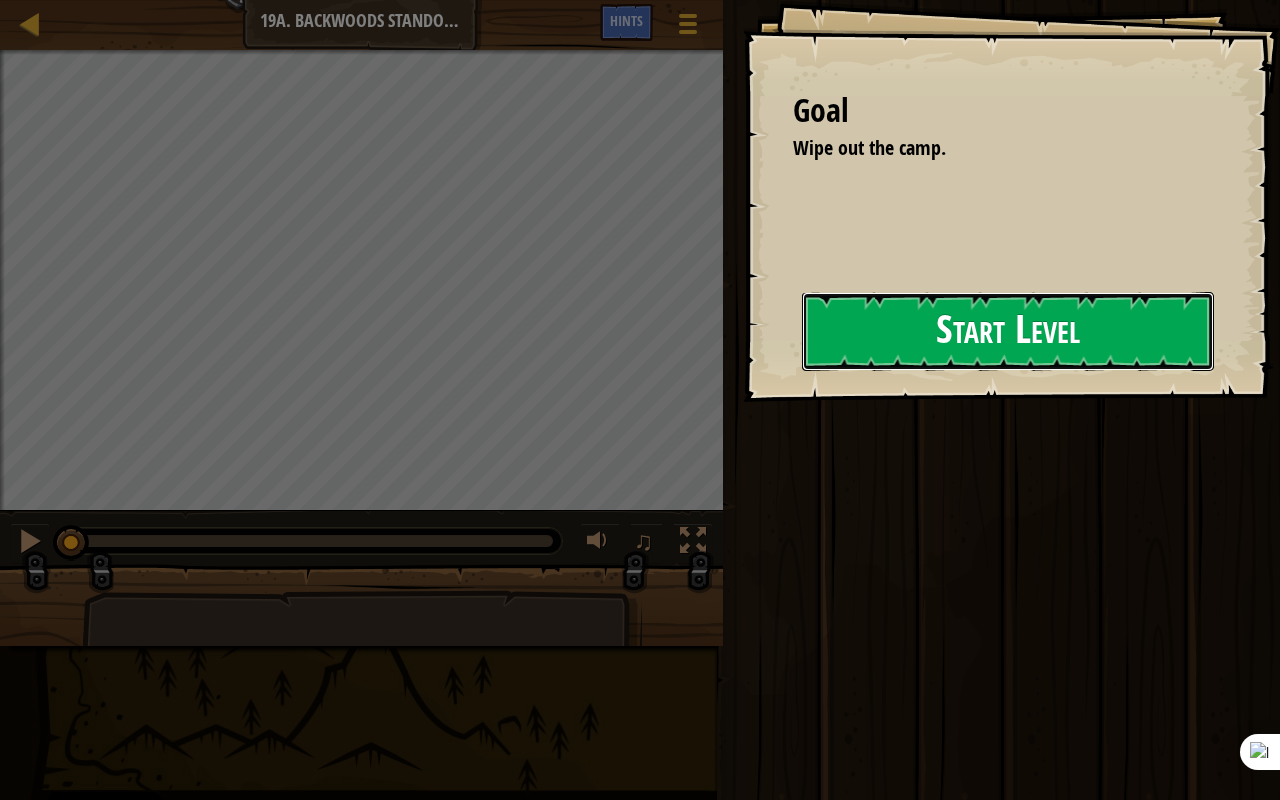 click on "Start Level" at bounding box center (1008, 331) 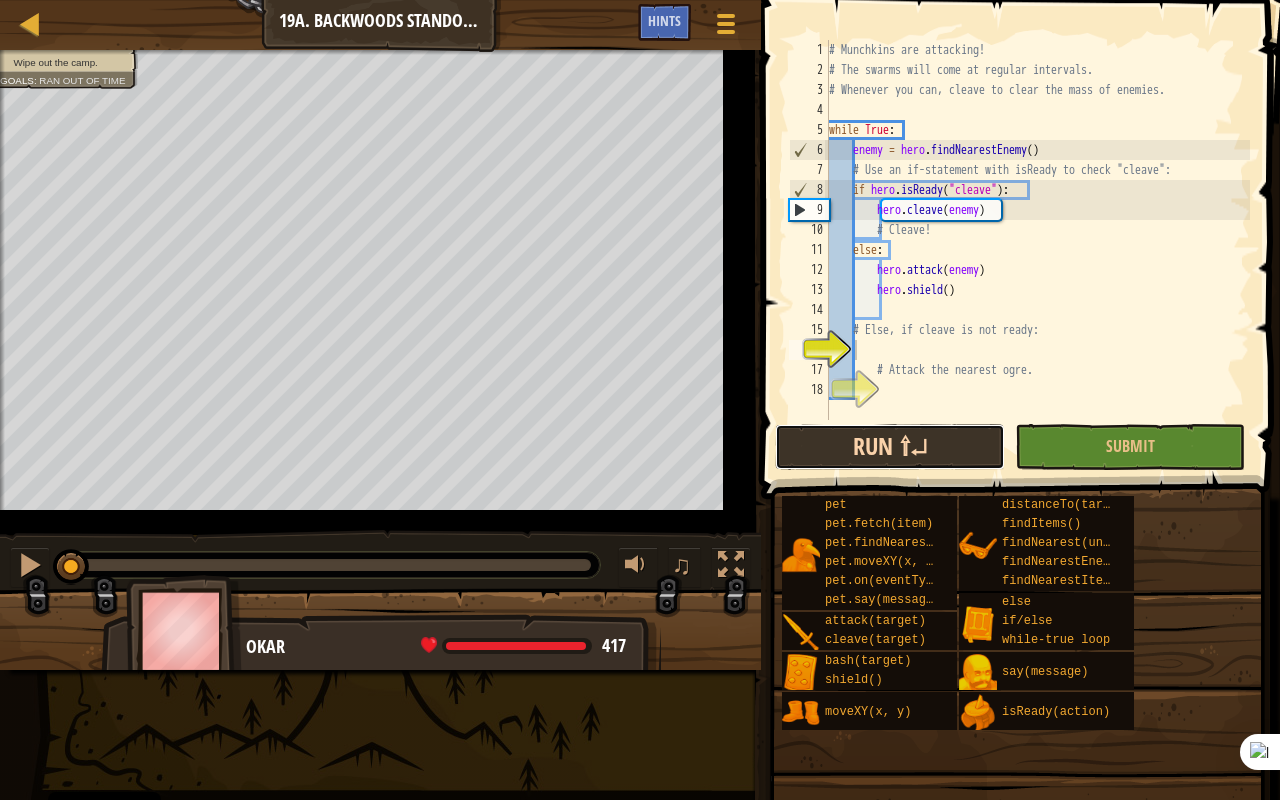click on "Run ⇧↵" at bounding box center (890, 447) 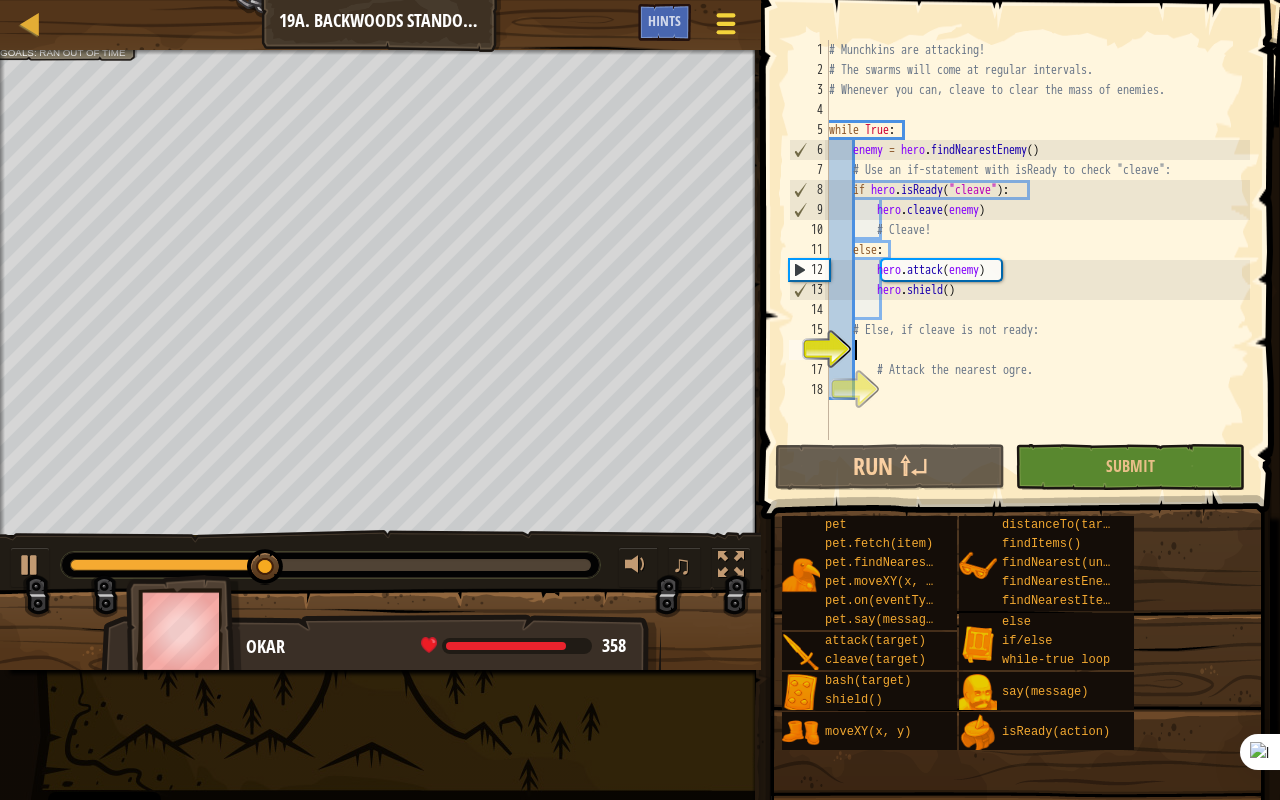 click at bounding box center (726, 23) 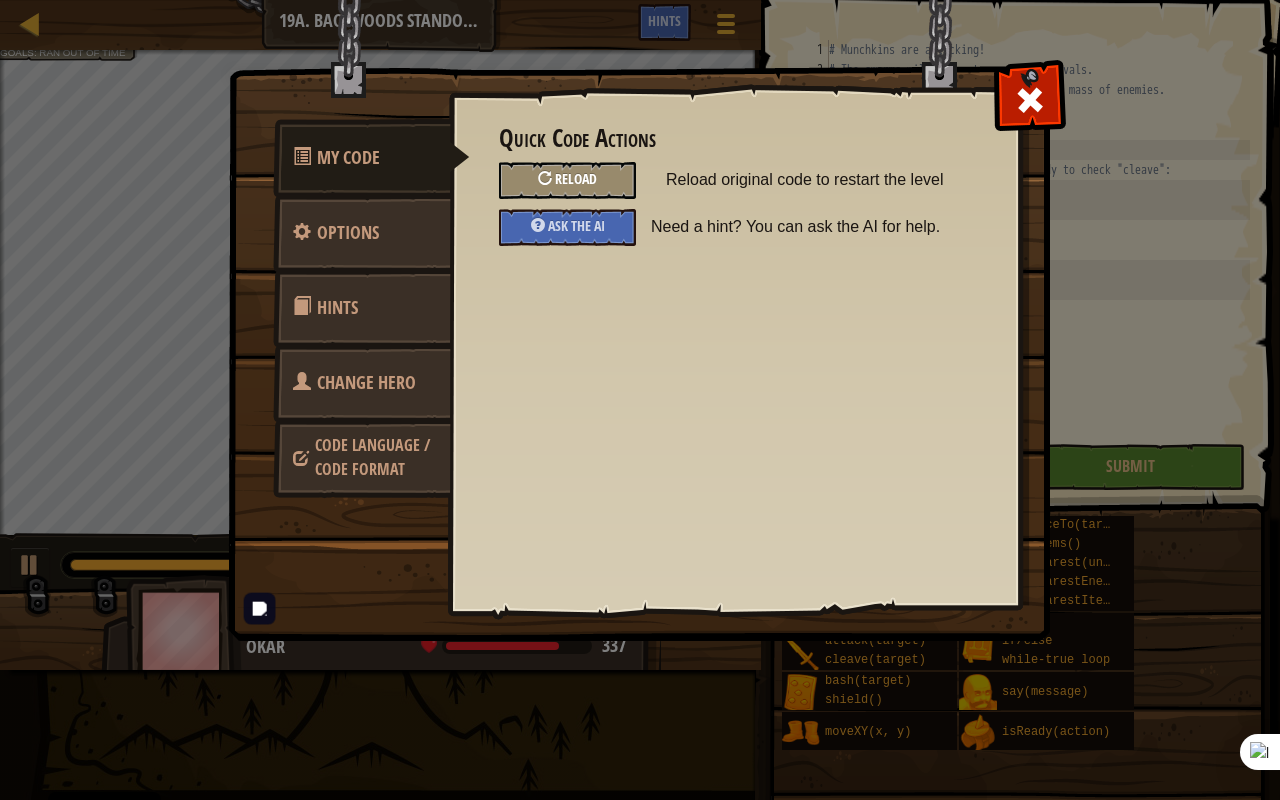 click on "Reload" at bounding box center [567, 180] 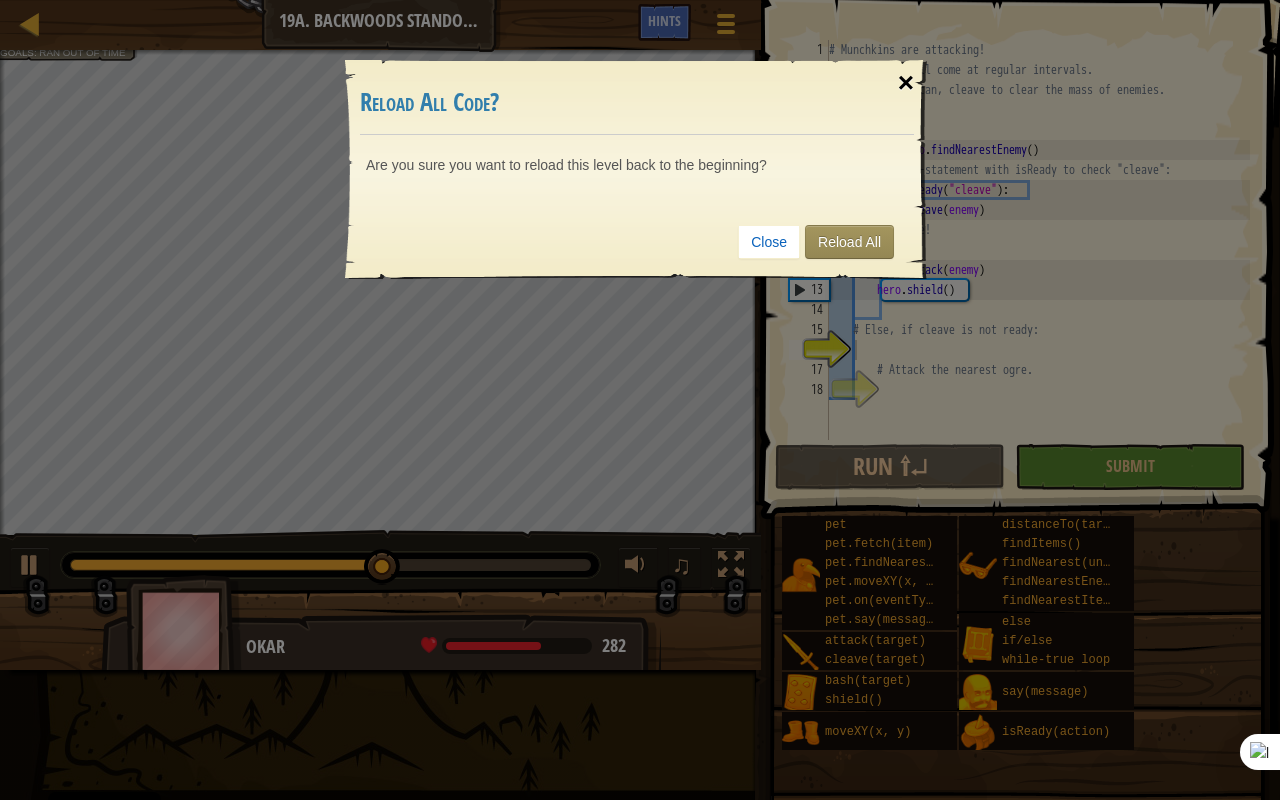 click on "×" at bounding box center [906, 83] 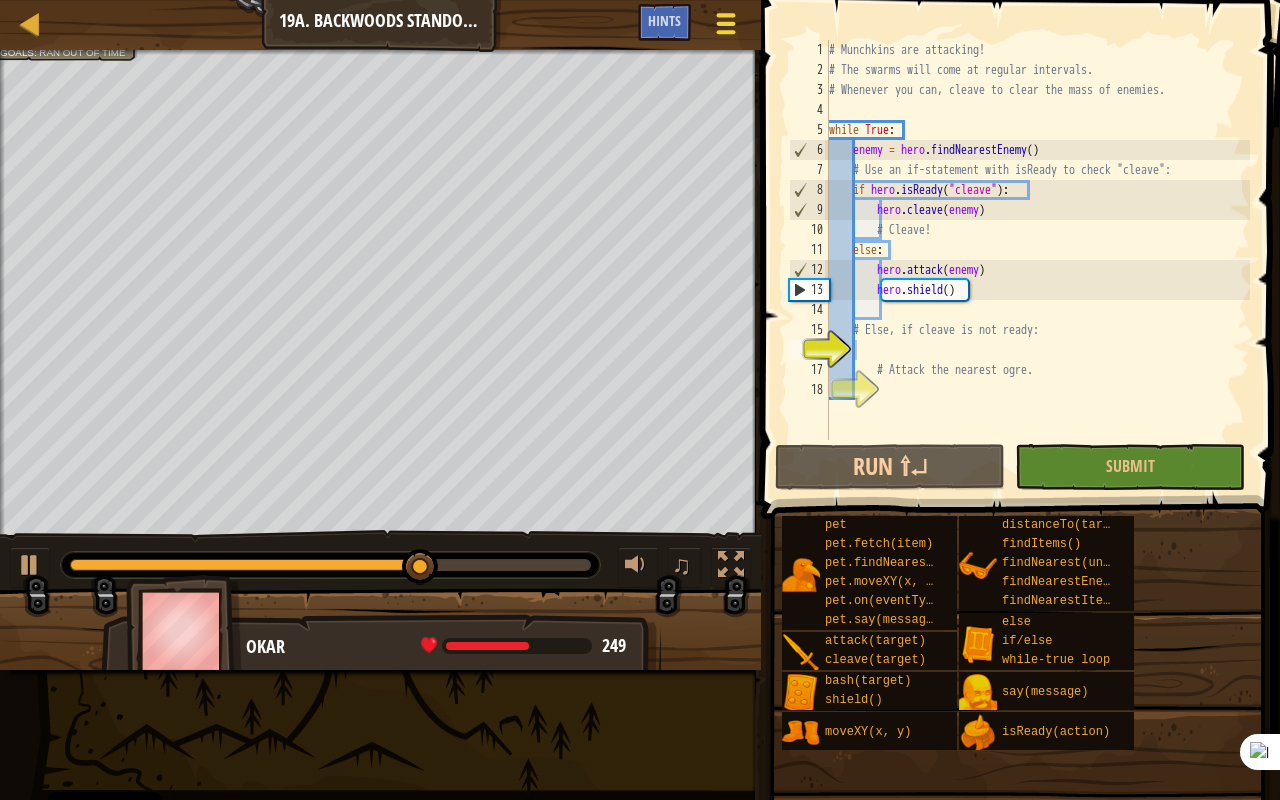 click at bounding box center [726, 24] 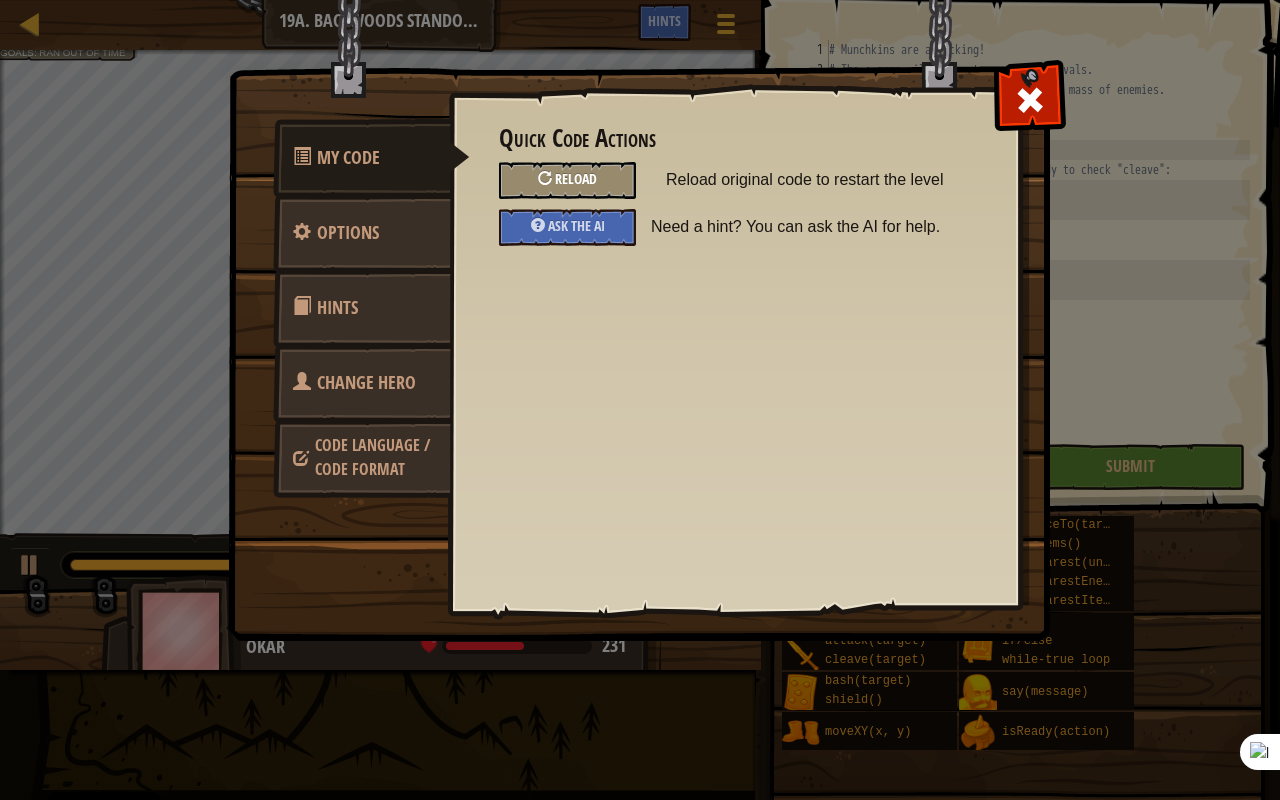 click on "Reload" at bounding box center (567, 180) 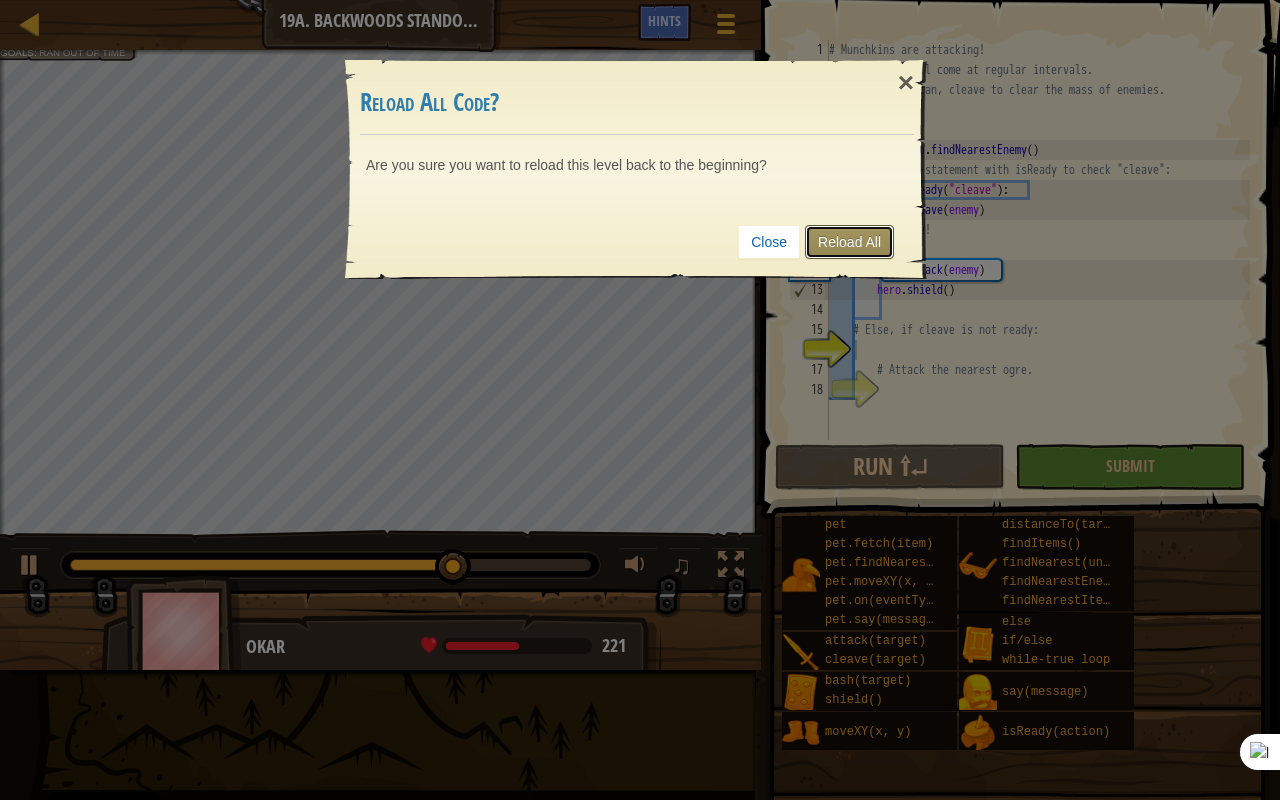 click on "Reload All" at bounding box center (849, 242) 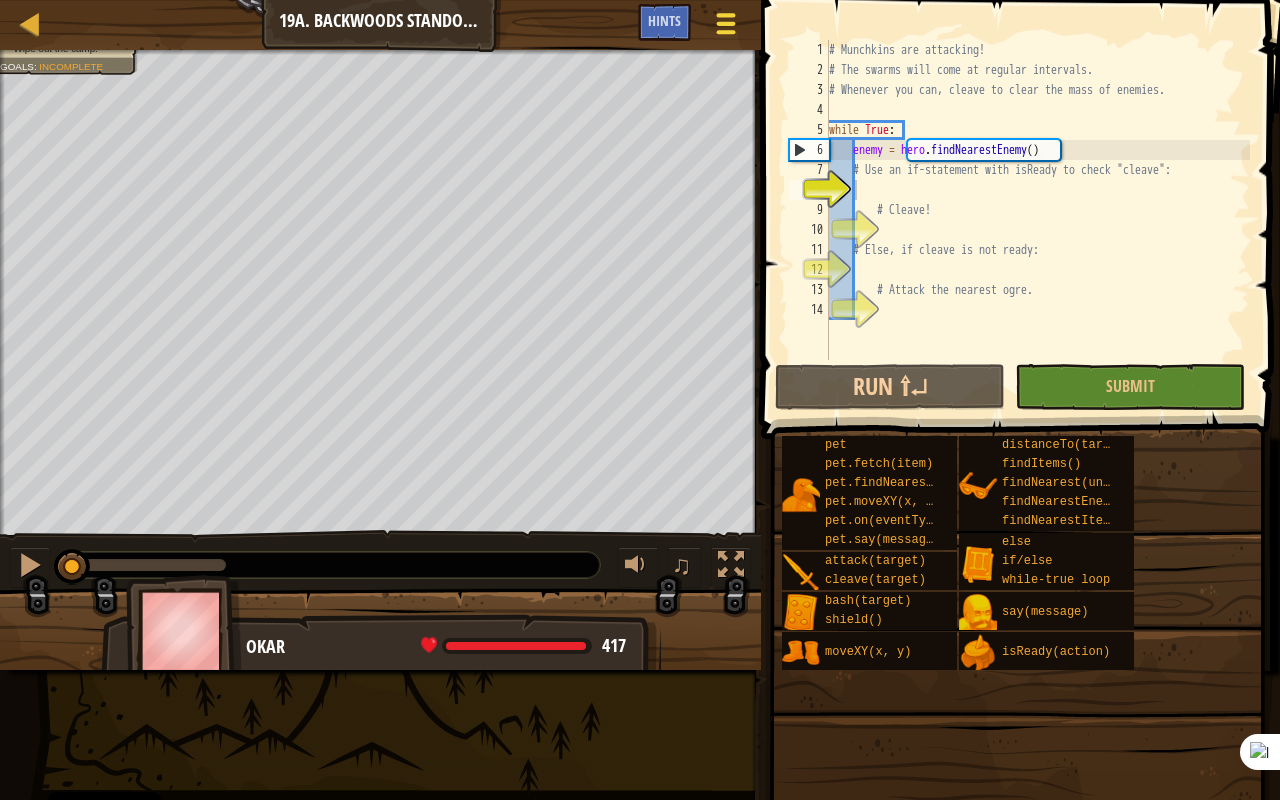click at bounding box center (726, 32) 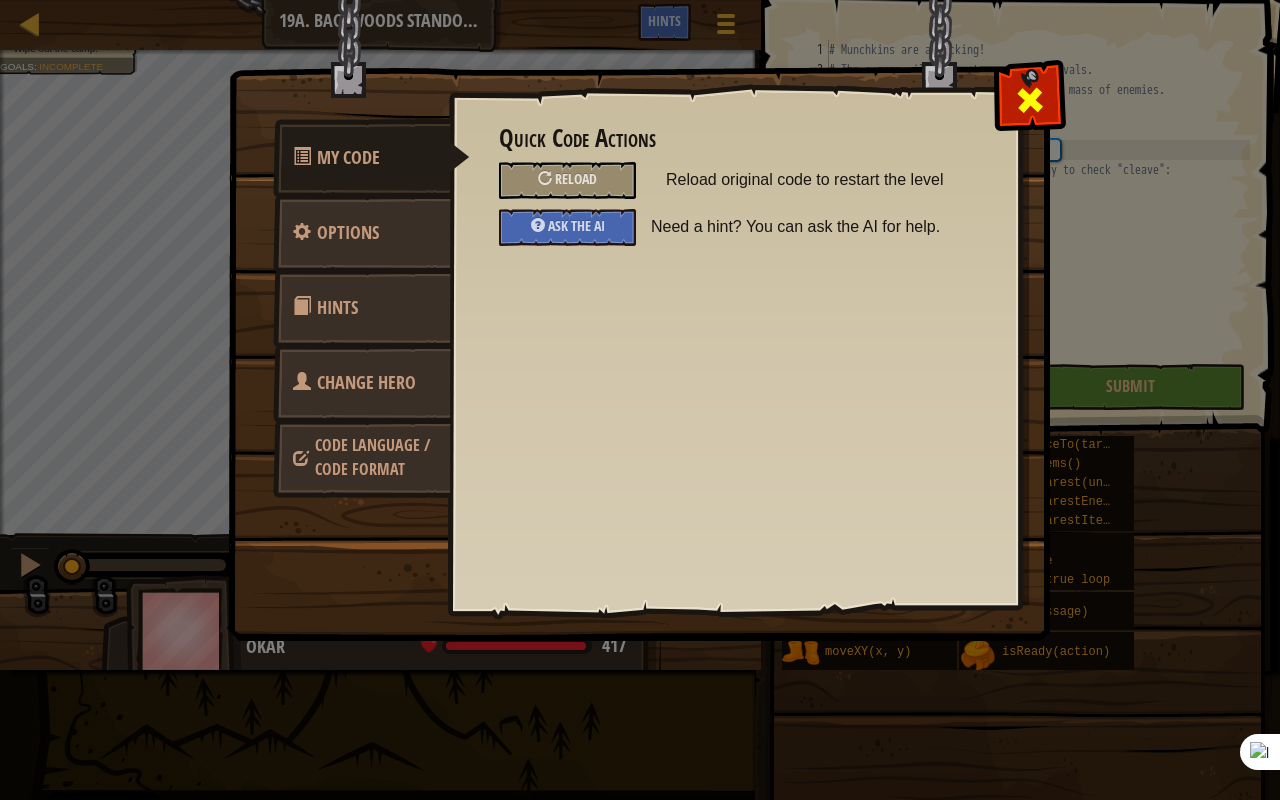 click at bounding box center (1030, 100) 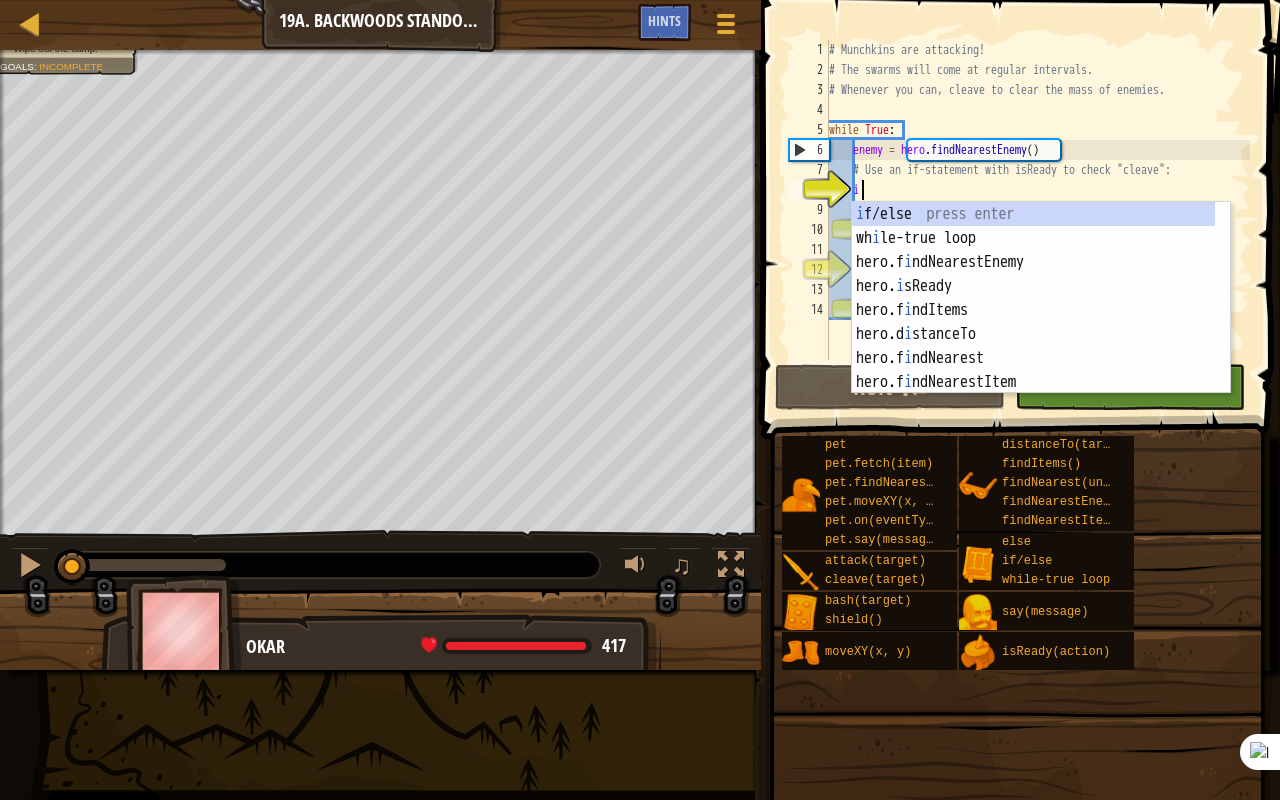 scroll, scrollTop: 9, scrollLeft: 2, axis: both 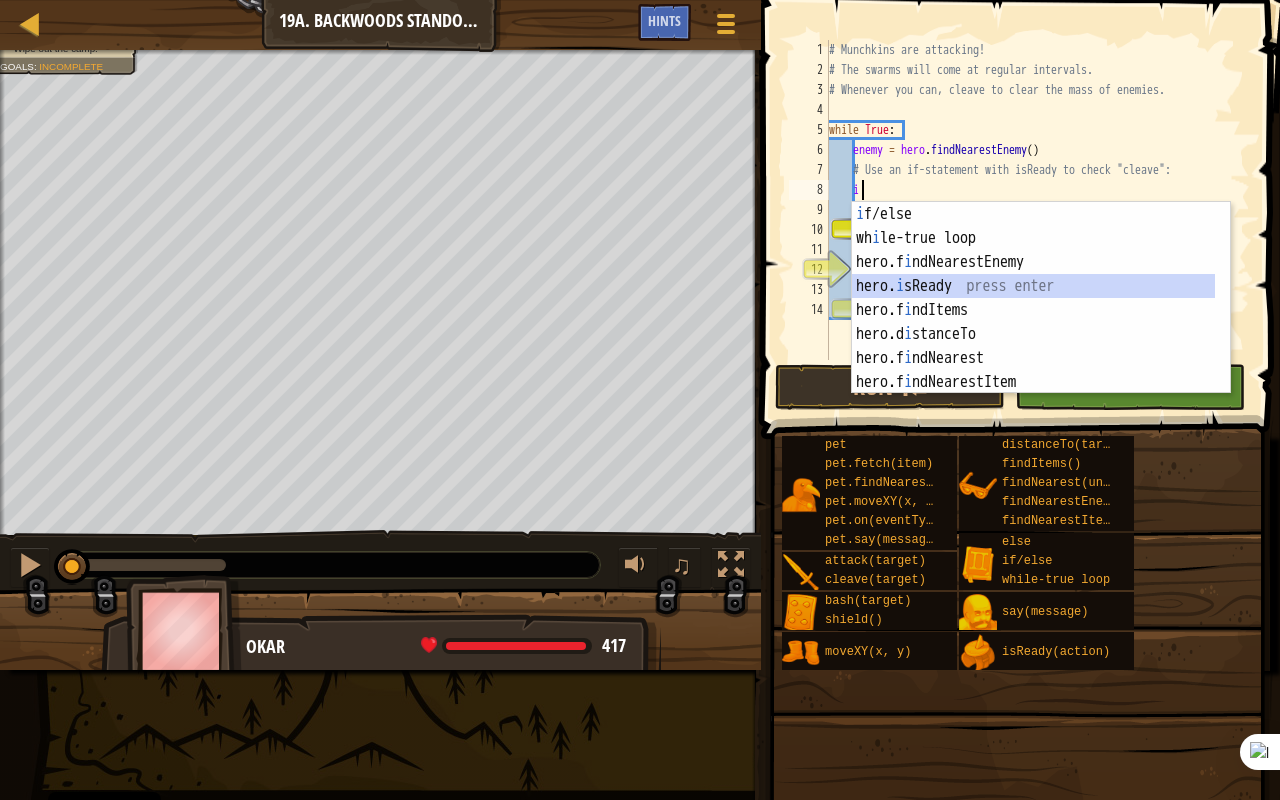 click on "i f/else press enter wh i le-true loop press enter hero.f i ndNearestEnemy press enter hero. i sReady press enter hero.f i ndItems press enter hero.d i stanceTo press enter hero.f i ndNearest press enter hero.f i ndNearestItem press enter [DOMAIN_NAME] i eld press enter" at bounding box center [1034, 322] 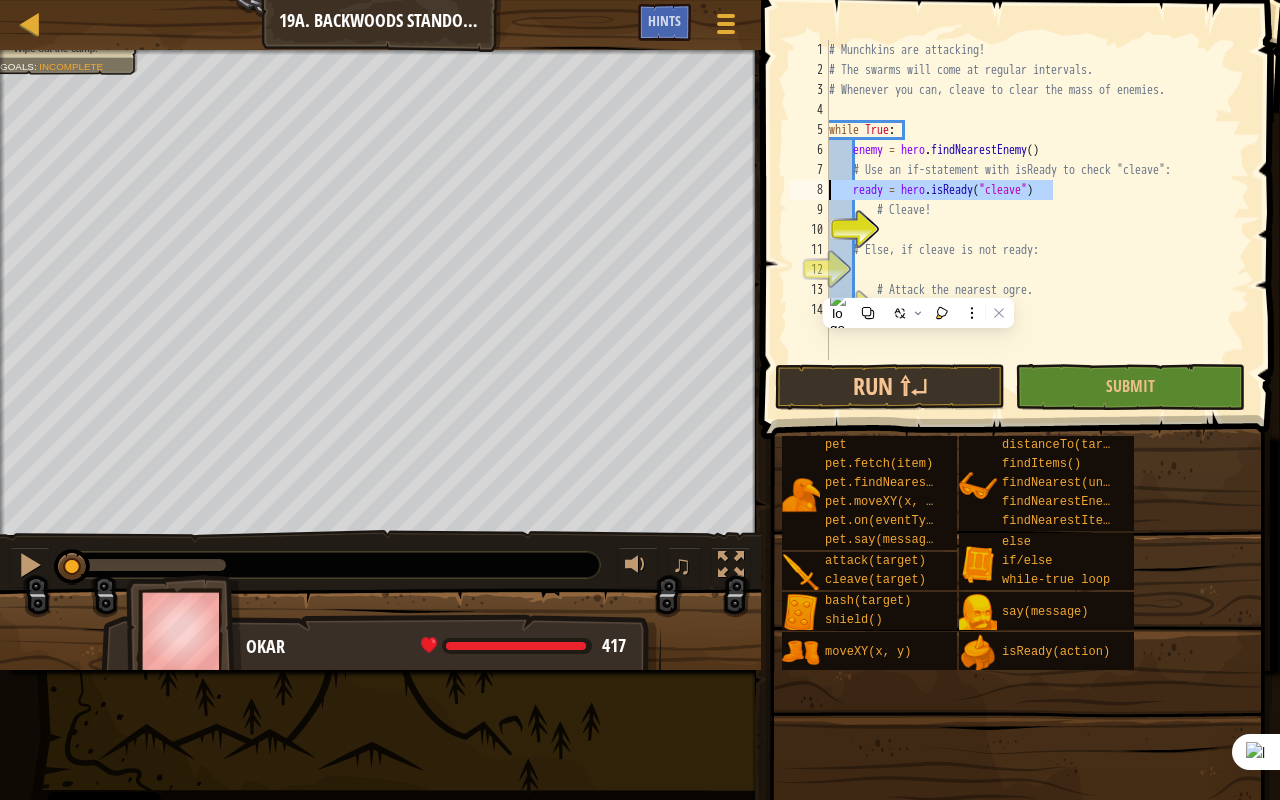 drag, startPoint x: 1058, startPoint y: 198, endPoint x: 795, endPoint y: 180, distance: 263.61526 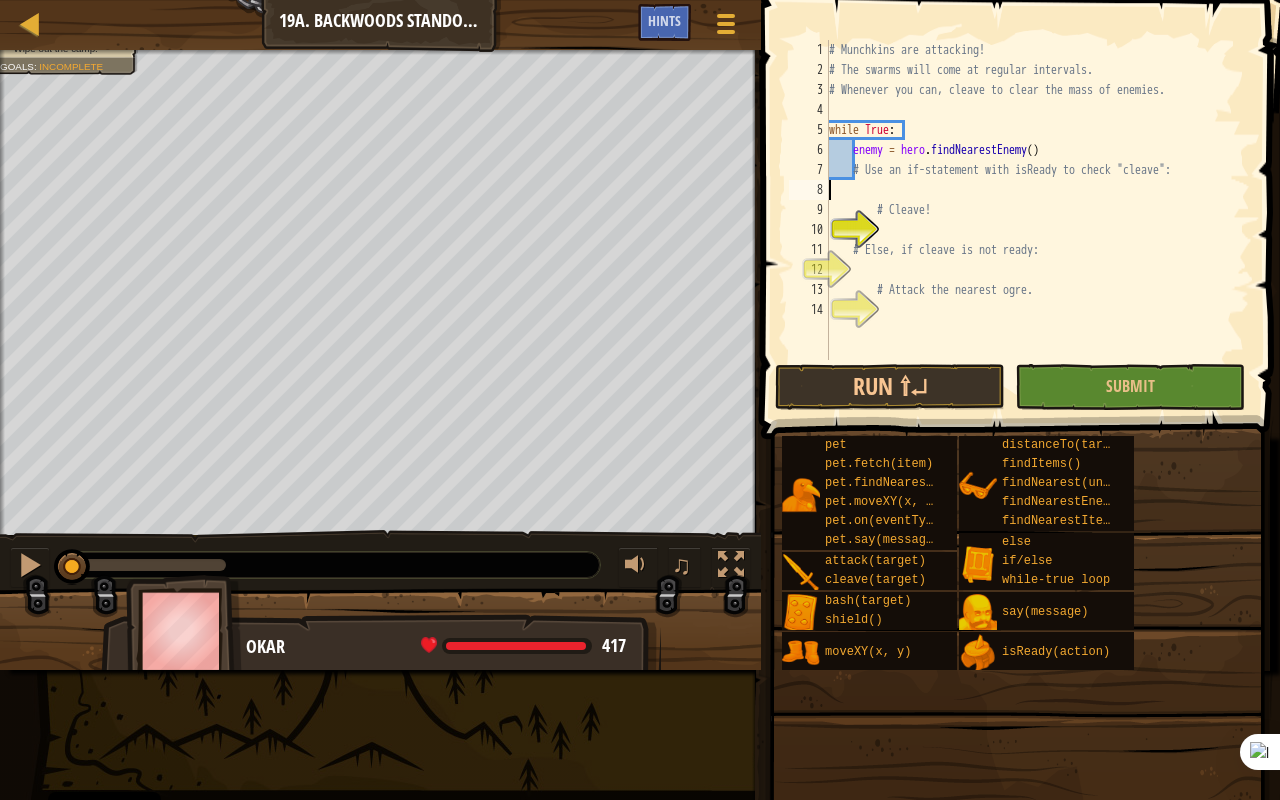 scroll, scrollTop: 9, scrollLeft: 0, axis: vertical 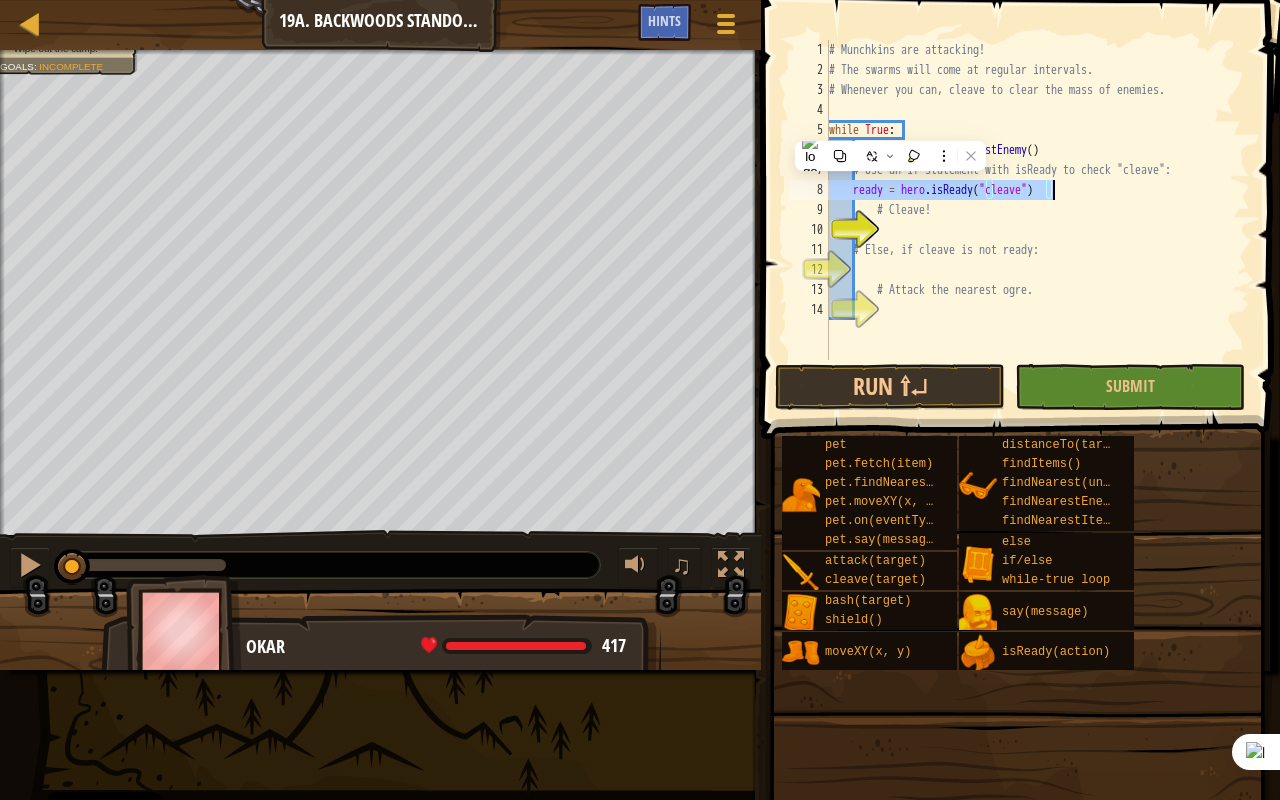 type on "i" 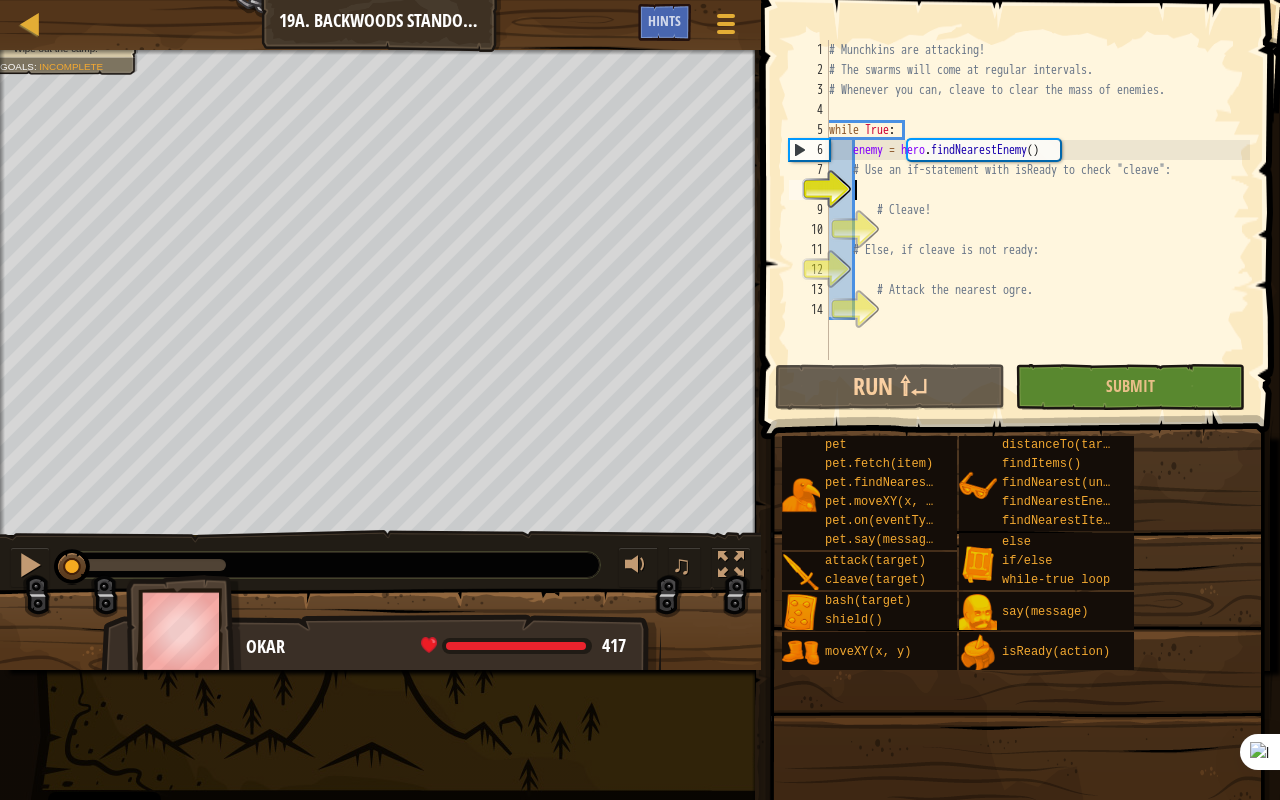 click on "# Munchkins are attacking! # The swarms will come at regular intervals. # Whenever you can, cleave to clear the mass of enemies. while   True :      enemy   =   hero . findNearestEnemy ( )      # Use an if-statement with isReady to check "cleave":               # Cleave!               # Else, if cleave is not ready:               # Attack the nearest ogre." at bounding box center (1037, 220) 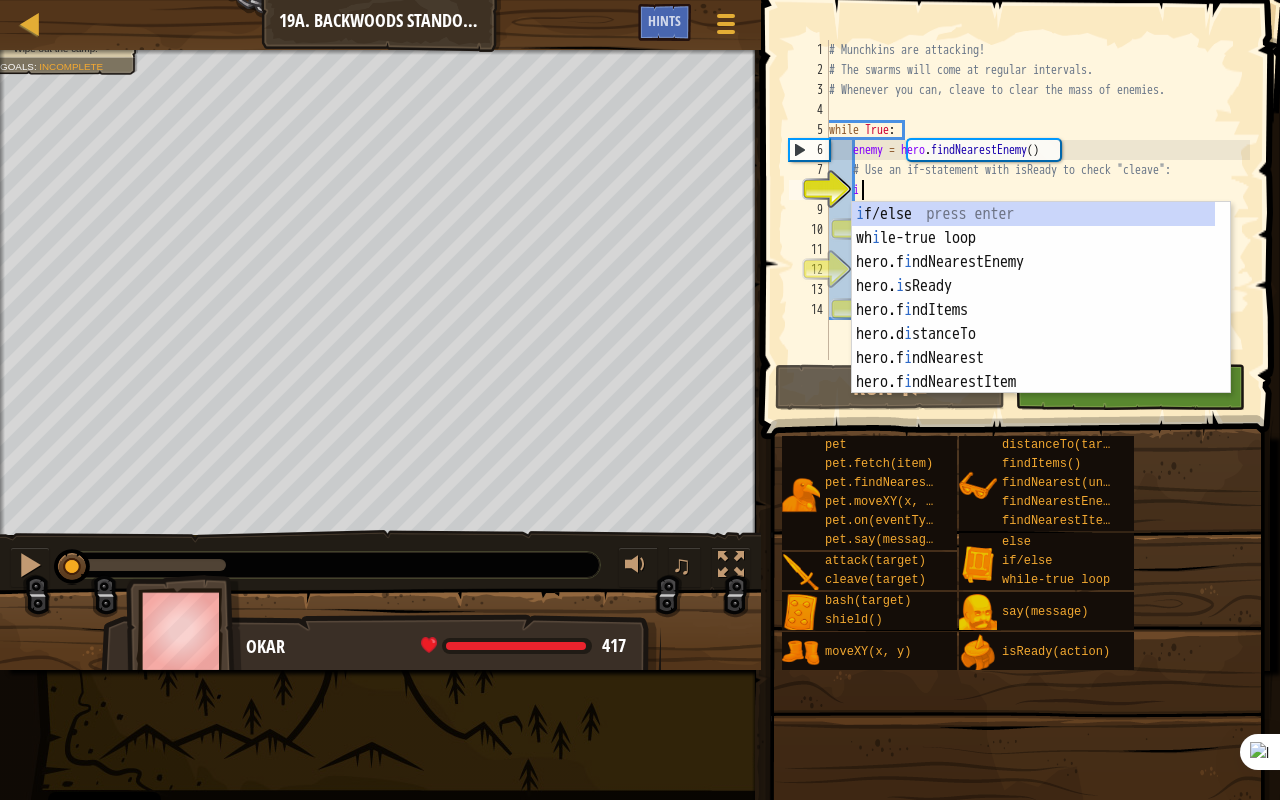scroll, scrollTop: 9, scrollLeft: 2, axis: both 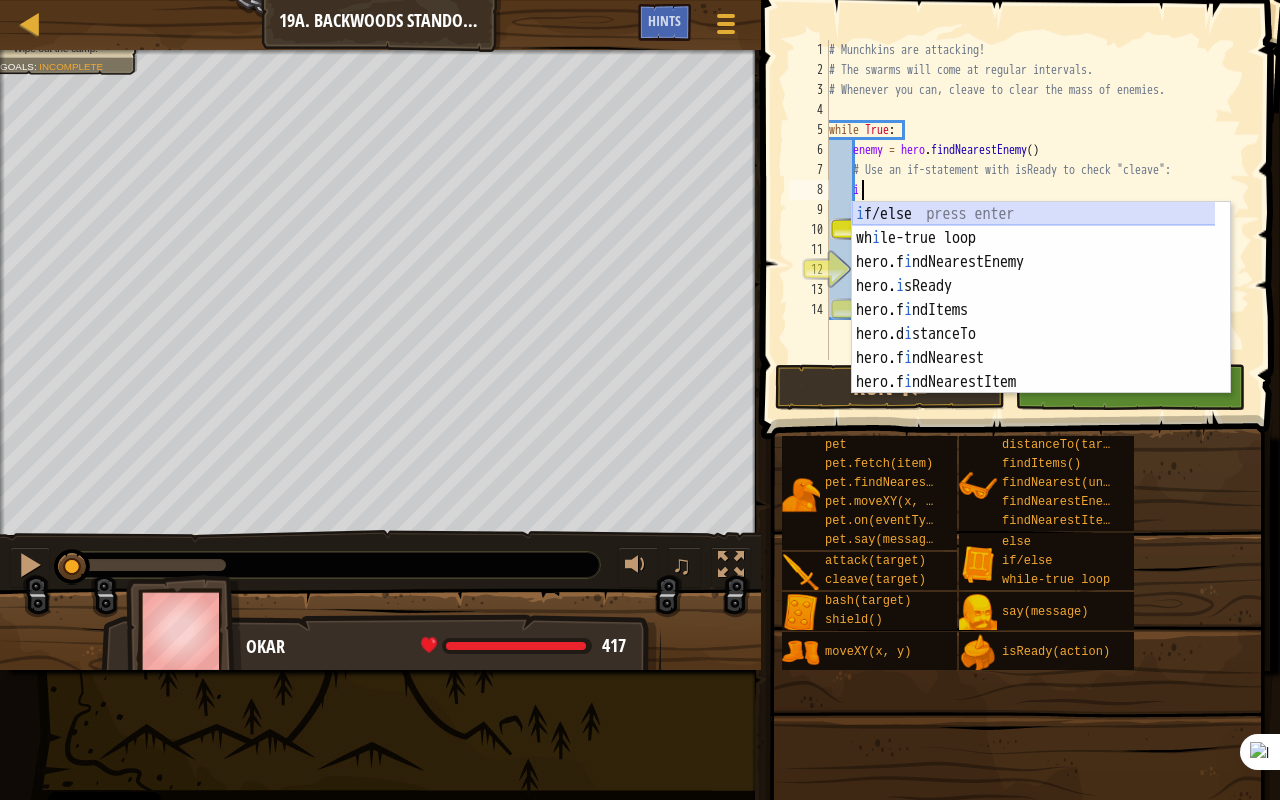 click on "i f/else press enter wh i le-true loop press enter hero.f i ndNearestEnemy press enter hero. i sReady press enter hero.f i ndItems press enter hero.d i stanceTo press enter hero.f i ndNearest press enter hero.f i ndNearestItem press enter [DOMAIN_NAME] i eld press enter" at bounding box center [1034, 322] 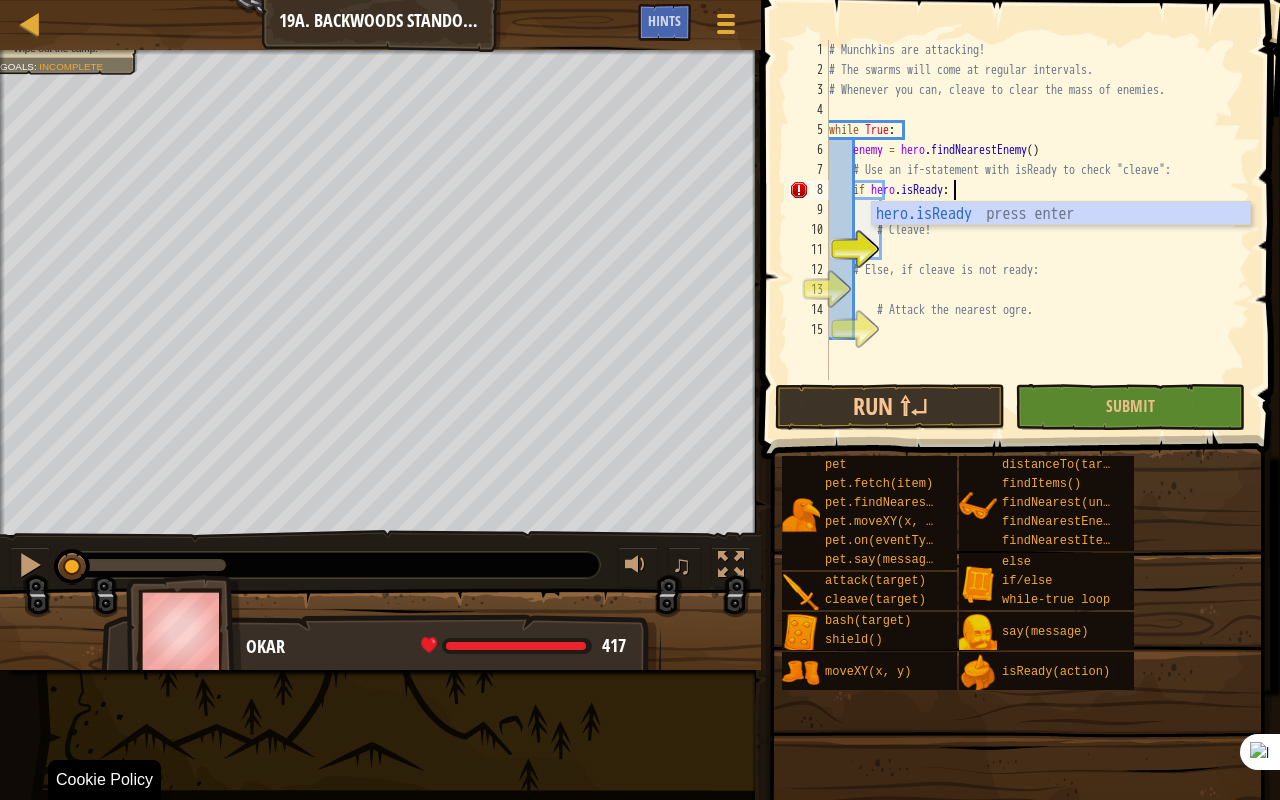 scroll, scrollTop: 9, scrollLeft: 10, axis: both 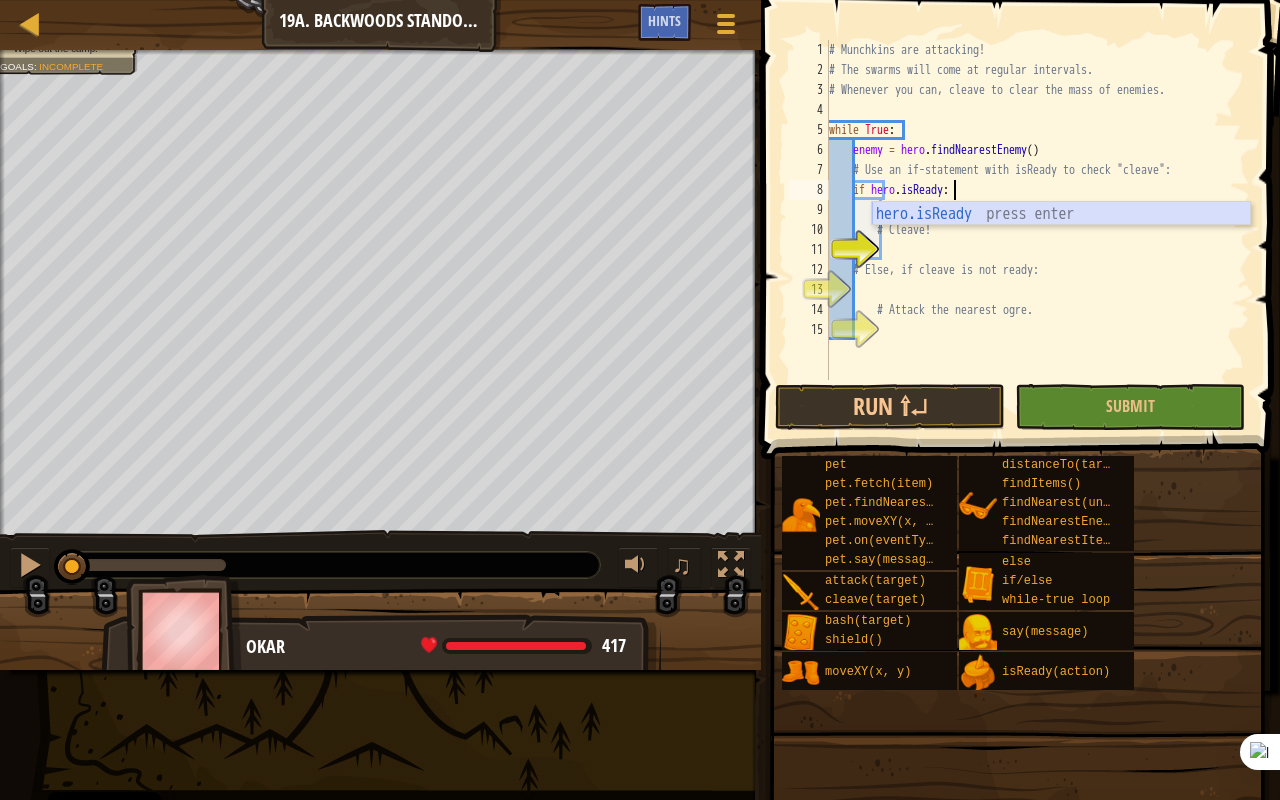 click on "hero.isReady press enter" at bounding box center [1061, 238] 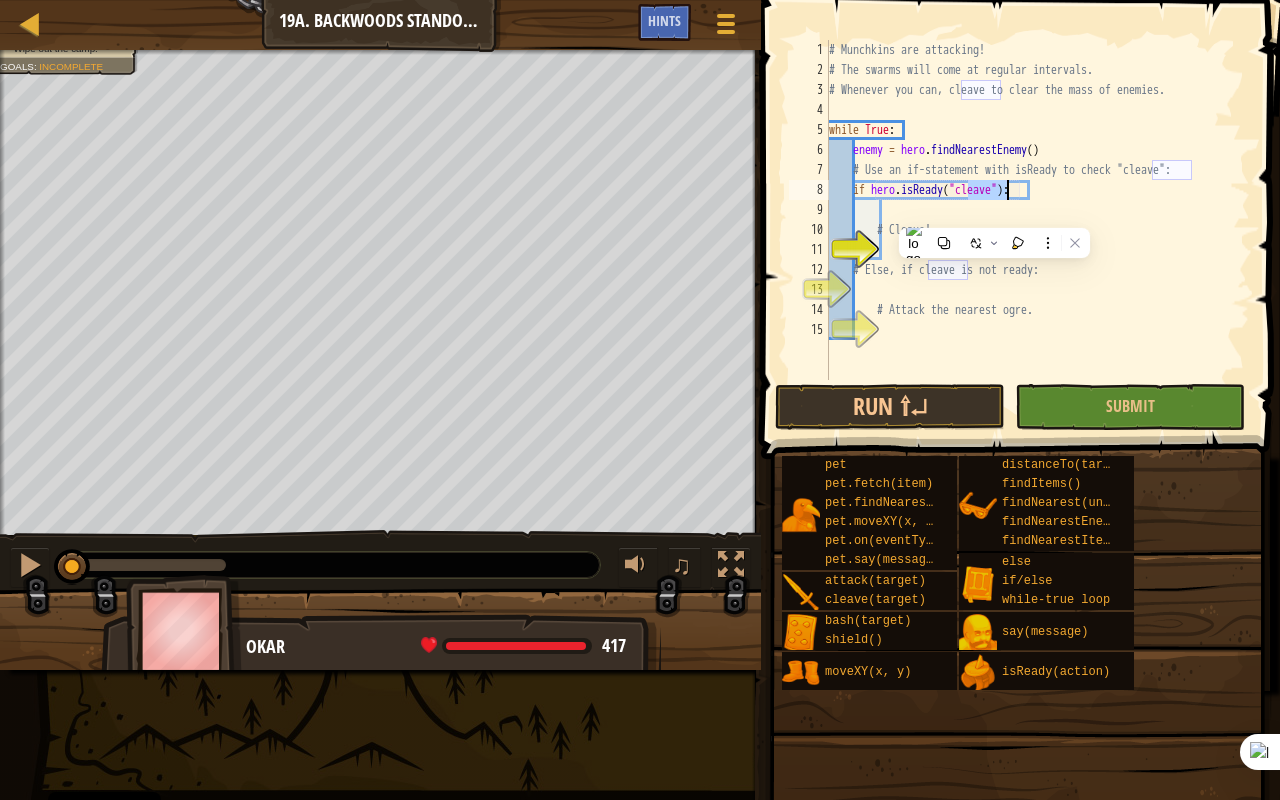 click on "# Munchkins are attacking! # The swarms will come at regular intervals. # Whenever you can, cleave to clear the mass of enemies. while   True :      enemy   =   hero . findNearestEnemy ( )      # Use an if-statement with isReady to check "cleave":      if   hero . isReady ( "cleave" ) :                   # Cleave!               # Else, if cleave is not ready:               # Attack the nearest ogre." at bounding box center (1037, 230) 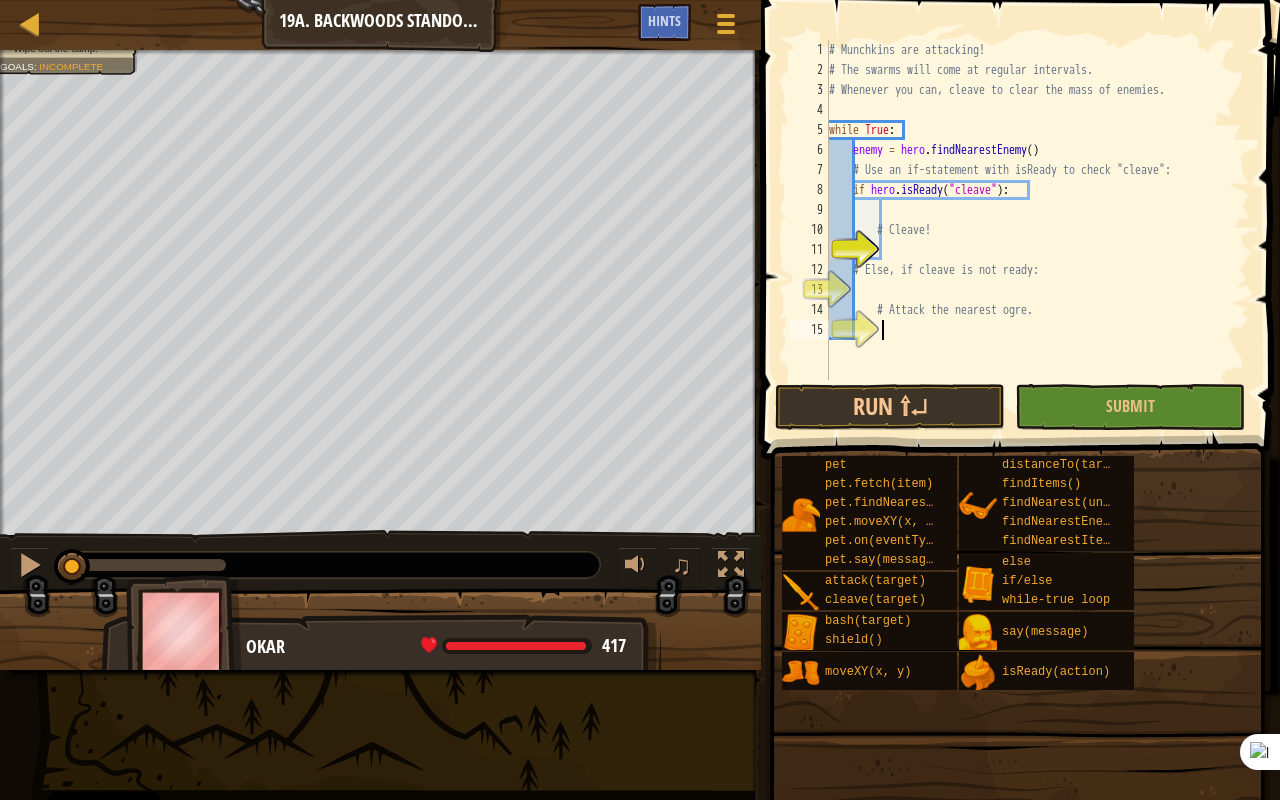 scroll, scrollTop: 9, scrollLeft: 3, axis: both 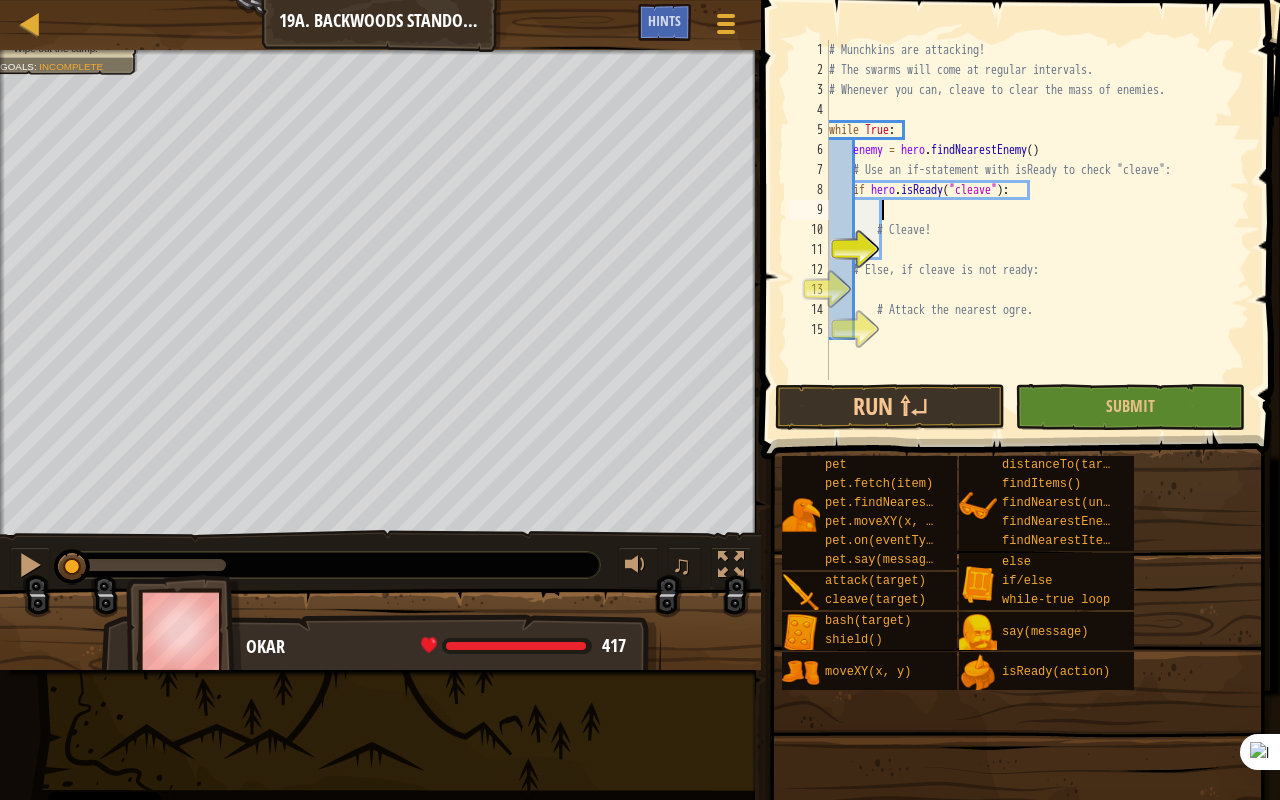 click on "# Munchkins are attacking! # The swarms will come at regular intervals. # Whenever you can, cleave to clear the mass of enemies. while   True :      enemy   =   hero . findNearestEnemy ( )      # Use an if-statement with isReady to check "cleave":      if   hero . isReady ( "cleave" ) :                   # Cleave!               # Else, if cleave is not ready:               # Attack the nearest ogre." at bounding box center [1037, 230] 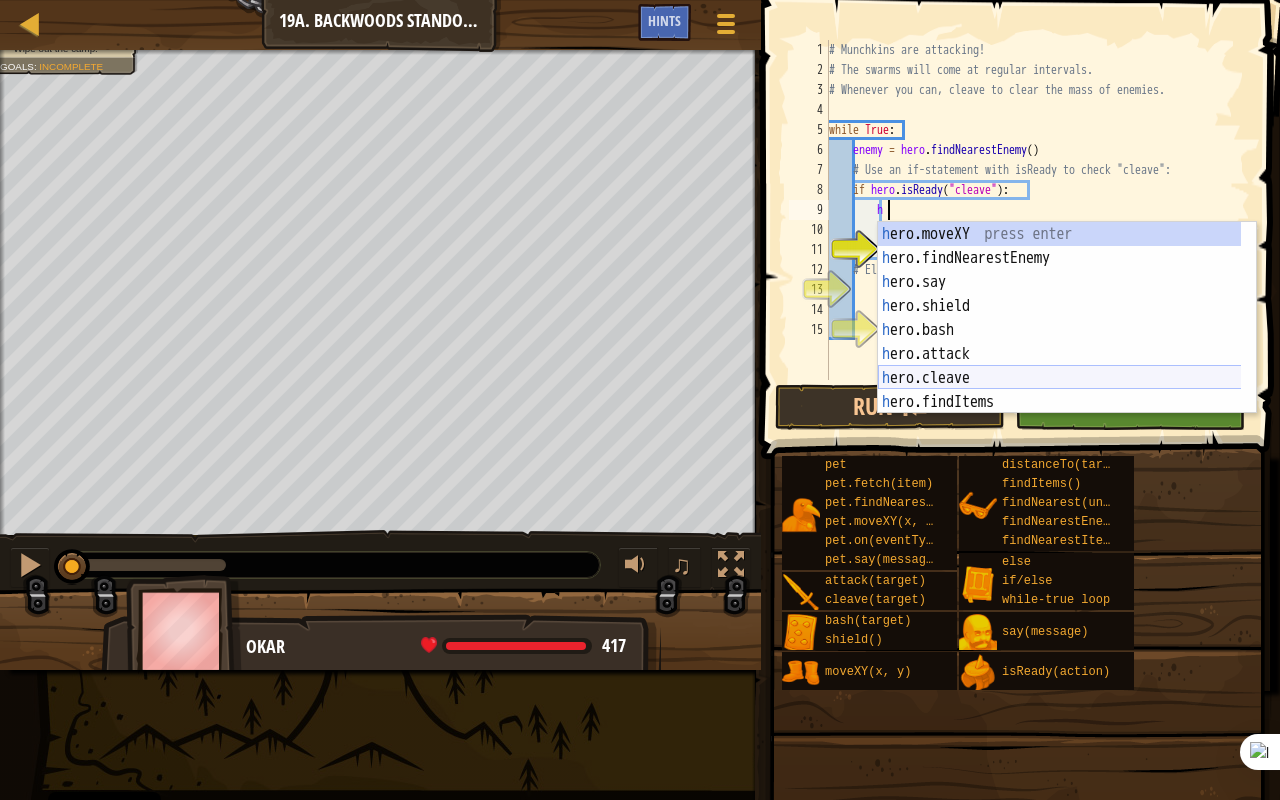 click on "h ero.moveXY press enter h ero.findNearestEnemy press enter h ero.say press enter h ero.shield press enter h ero.bash press enter h ero.attack press enter h ero.cleave press enter h ero.findItems press enter h ero.isReady press enter" at bounding box center [1067, 342] 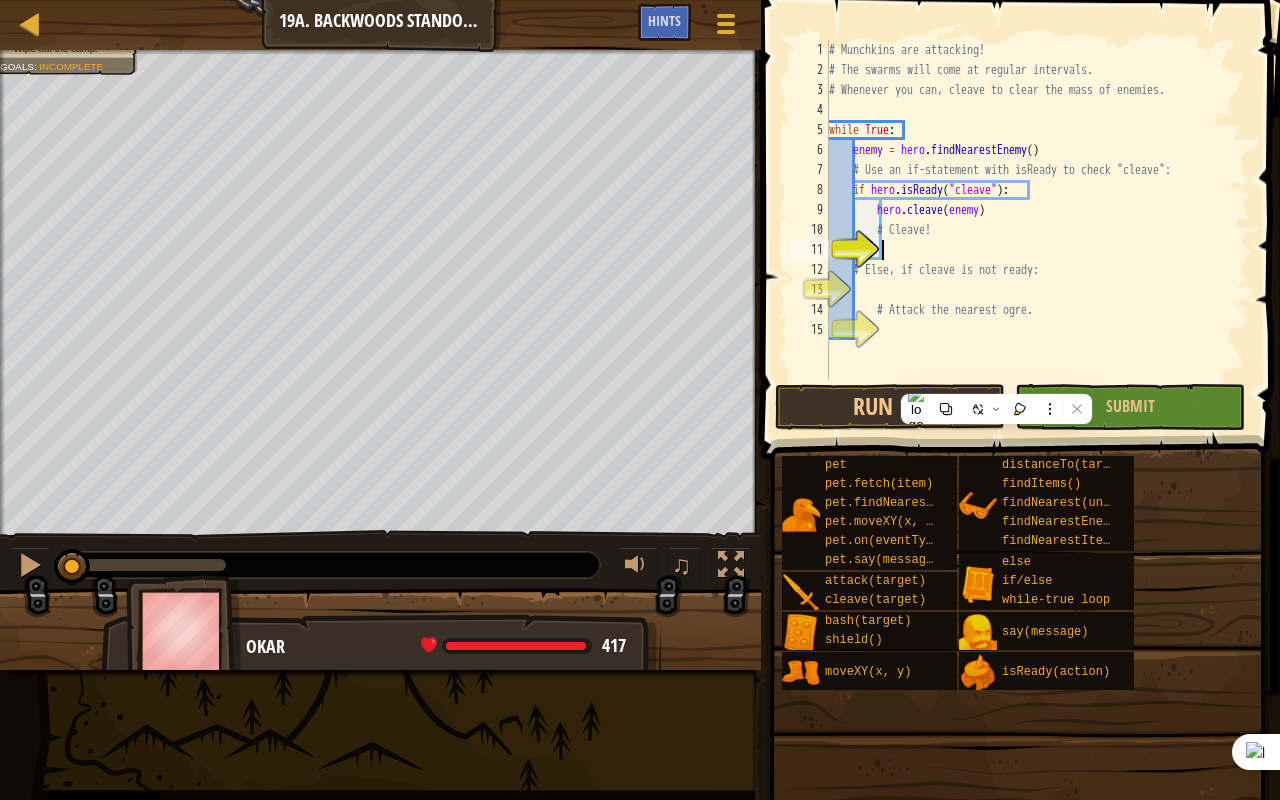 click on "# Munchkins are attacking! # The swarms will come at regular intervals. # Whenever you can, cleave to clear the mass of enemies. while   True :      enemy   =   hero . findNearestEnemy ( )      # Use an if-statement with isReady to check "cleave":      if   hero . isReady ( "cleave" ) :          hero . cleave ( enemy )          # Cleave!               # Else, if cleave is not ready:               # Attack the nearest ogre." at bounding box center [1037, 230] 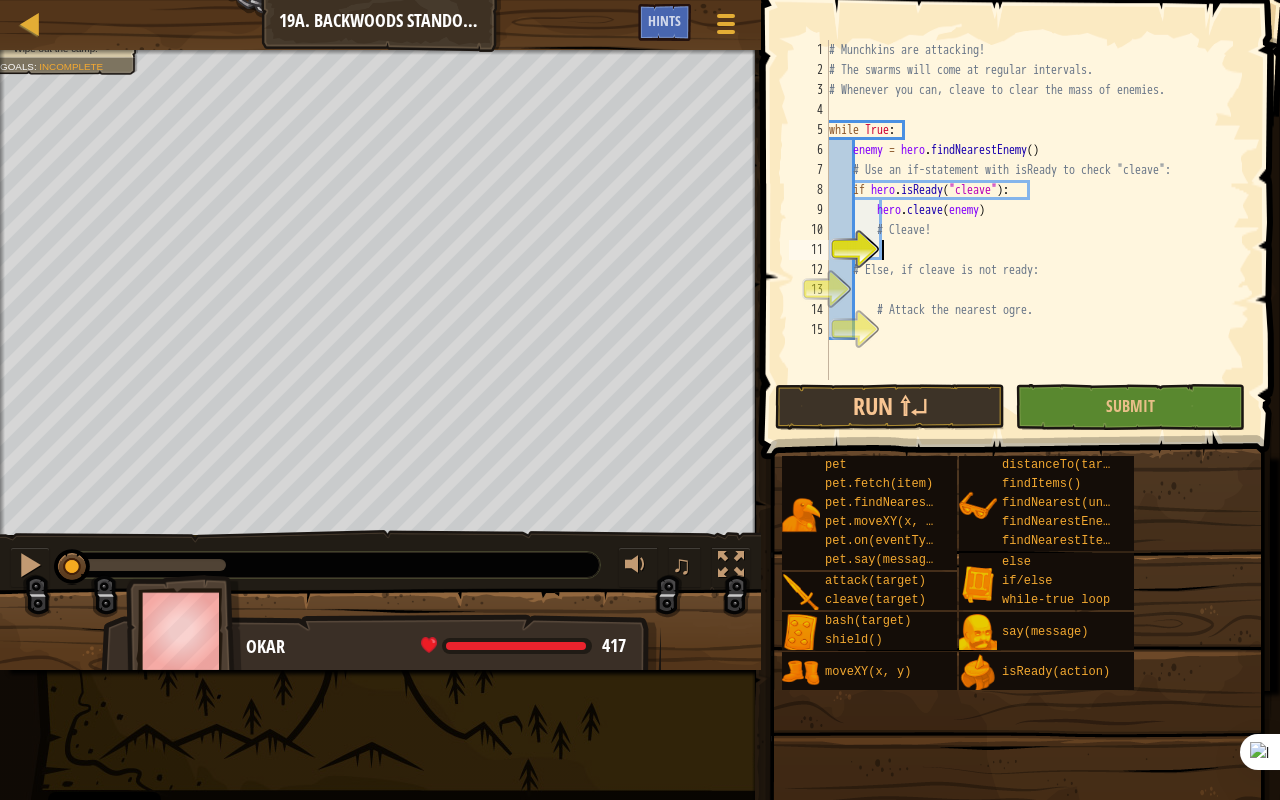 type on "e" 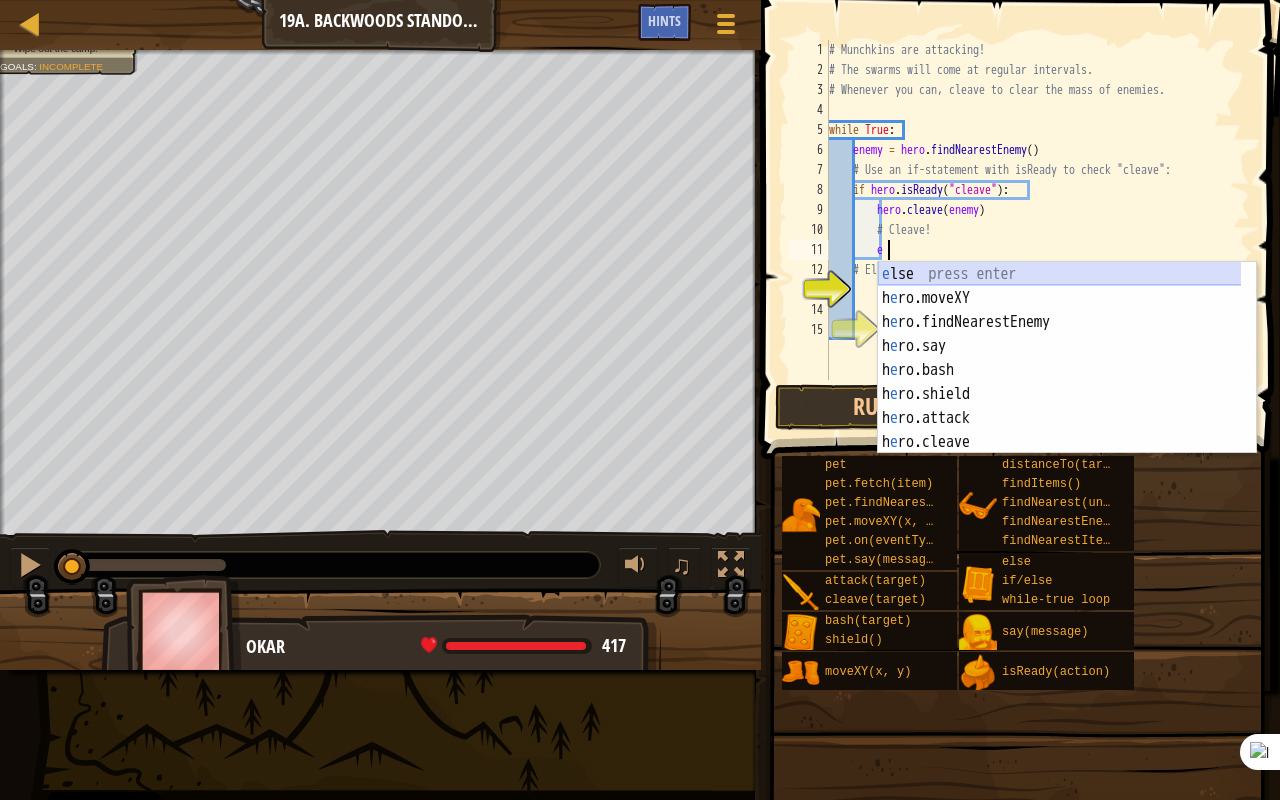 click on "e lse press enter h e ro.moveXY press enter h e ro.findNearestEnemy press enter h e ro.say press enter h e ro.bash press enter h e ro.shield press enter h e ro.attack press enter h e ro.cleave press enter h e ro.isReady press enter" at bounding box center (1060, 382) 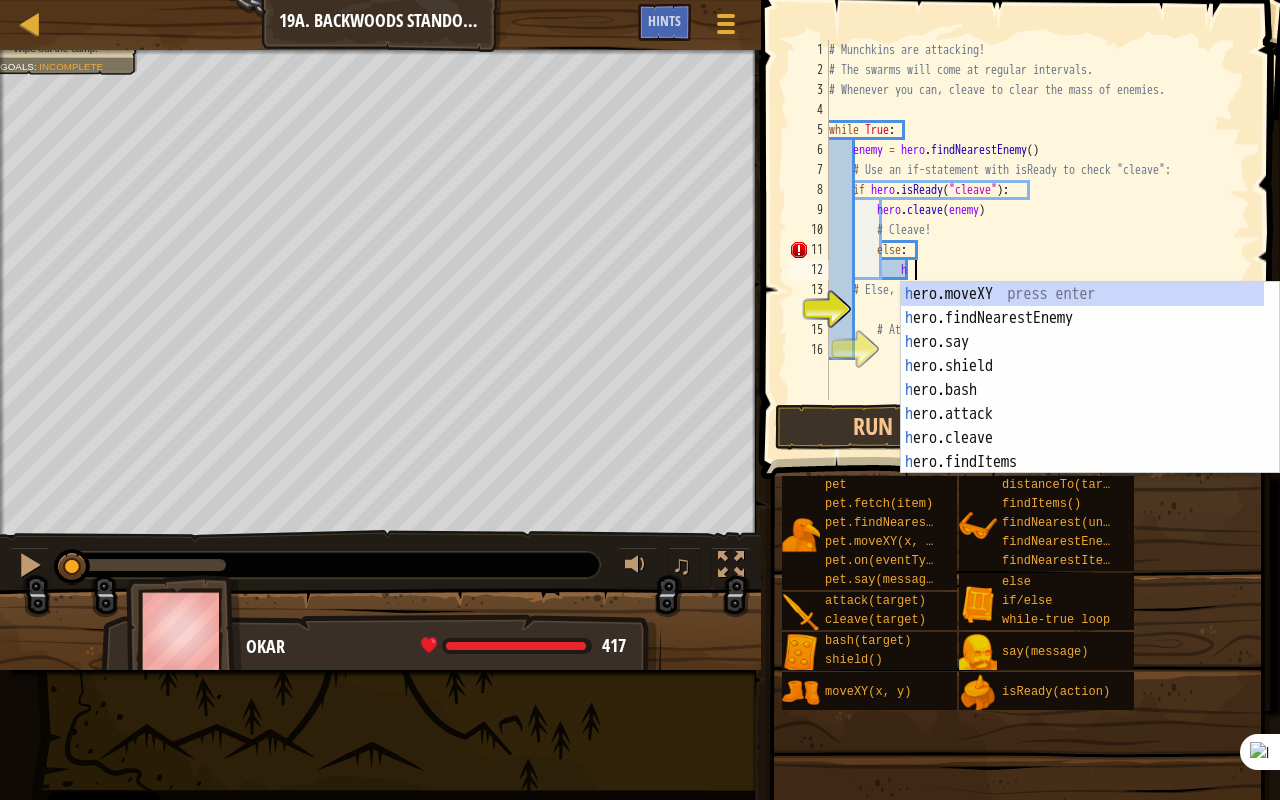 scroll, scrollTop: 9, scrollLeft: 6, axis: both 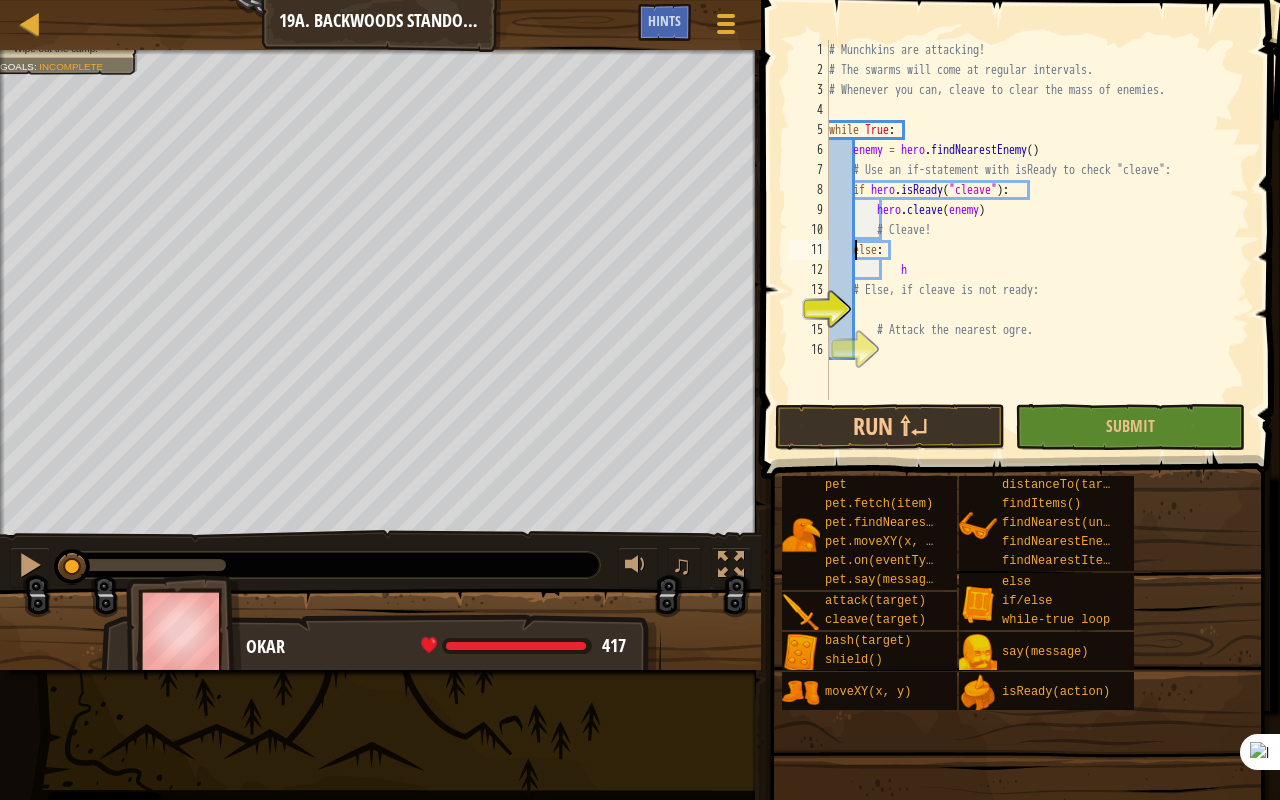 click on "# Munchkins are attacking! # The swarms will come at regular intervals. # Whenever you can, cleave to clear the mass of enemies. while   True :      enemy   =   hero . findNearestEnemy ( )      # Use an if-statement with isReady to check "cleave":      if   hero . isReady ( "cleave" ) :          hero . cleave ( enemy )          # Cleave!      else :              h      # Else, if cleave is not ready:               # Attack the nearest ogre." at bounding box center (1037, 240) 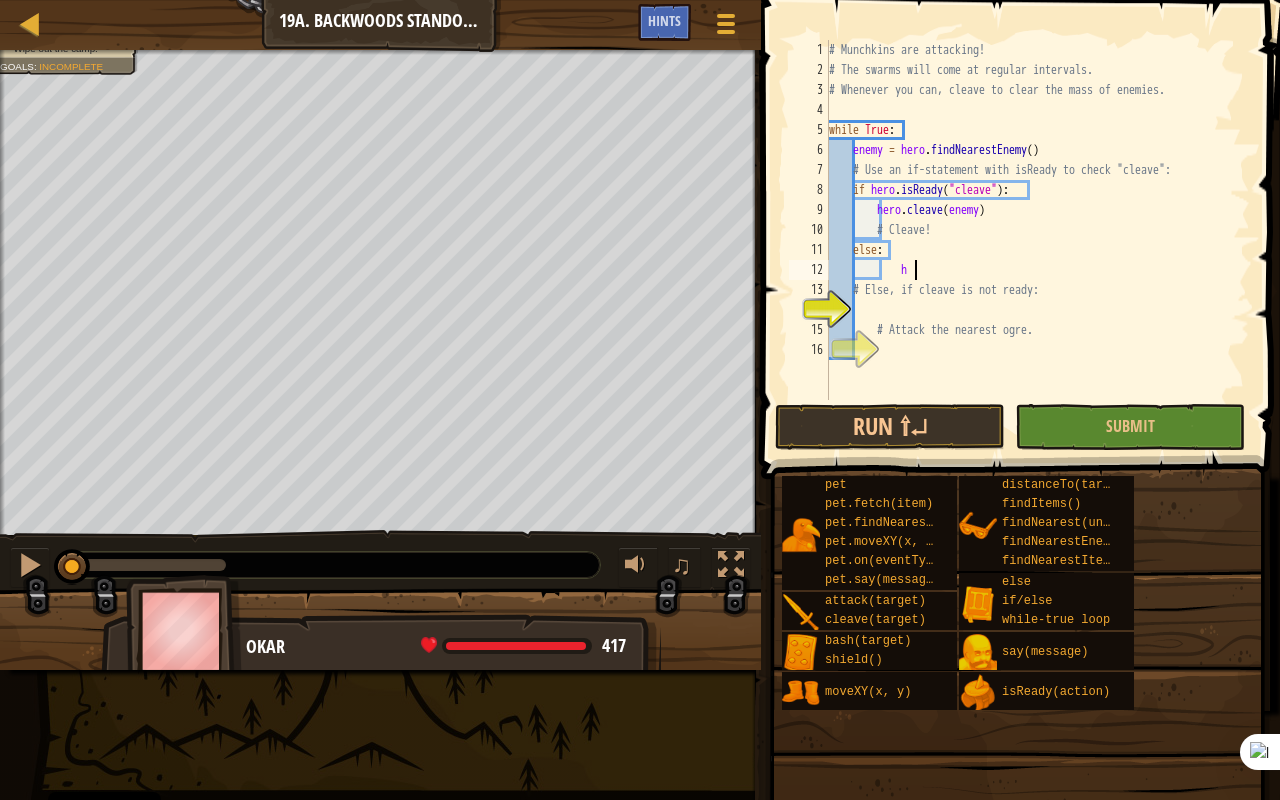 drag, startPoint x: 912, startPoint y: 267, endPoint x: 891, endPoint y: 267, distance: 21 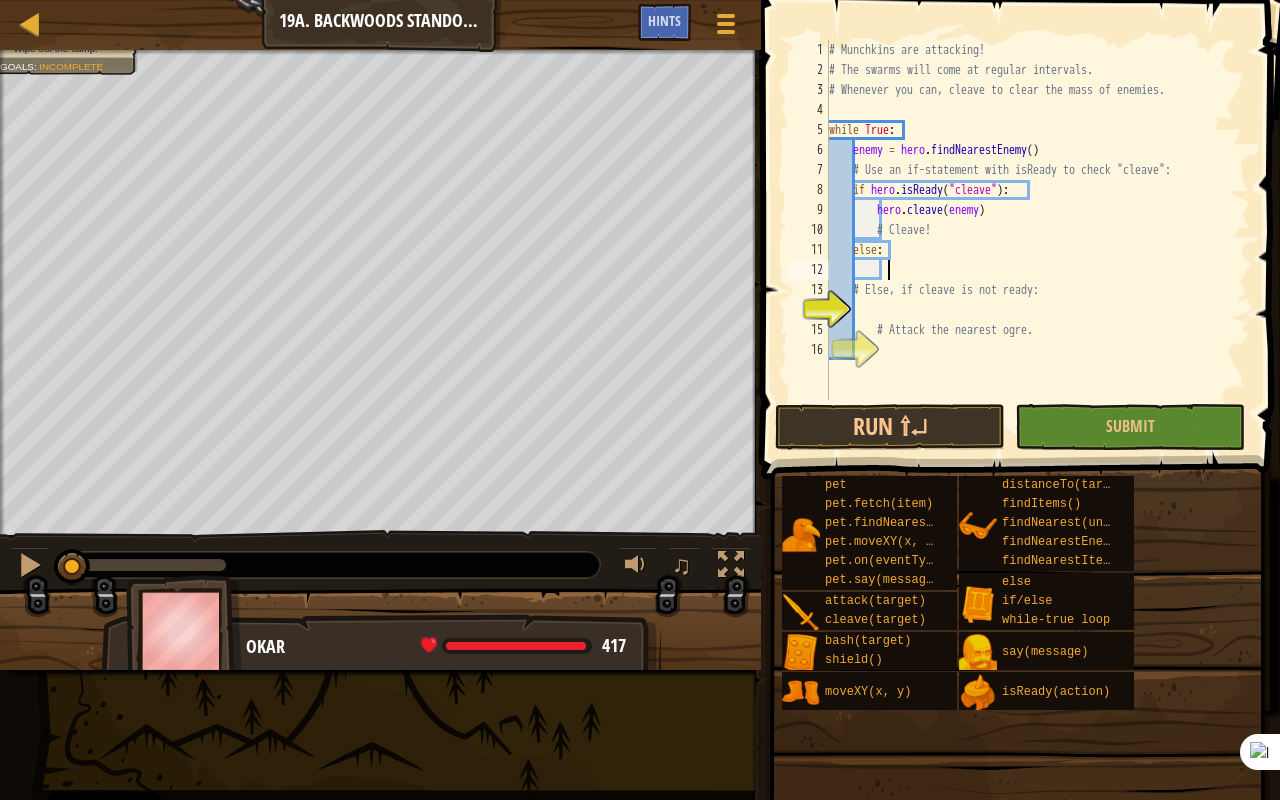 drag, startPoint x: 877, startPoint y: 266, endPoint x: 887, endPoint y: 268, distance: 10.198039 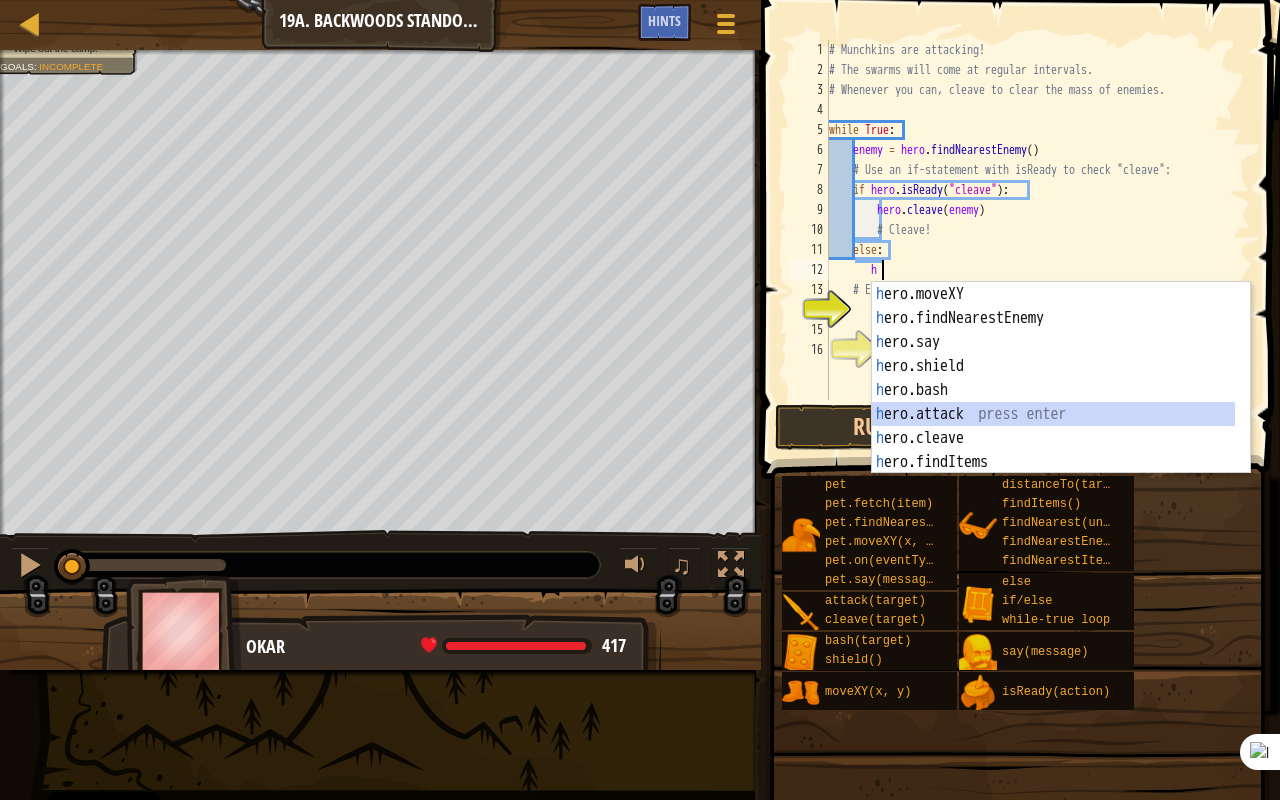 click on "h ero.moveXY press enter h ero.findNearestEnemy press enter h ero.say press enter h ero.shield press enter h ero.bash press enter h ero.attack press enter h ero.cleave press enter h ero.findItems press enter h ero.isReady press enter" at bounding box center [1054, 402] 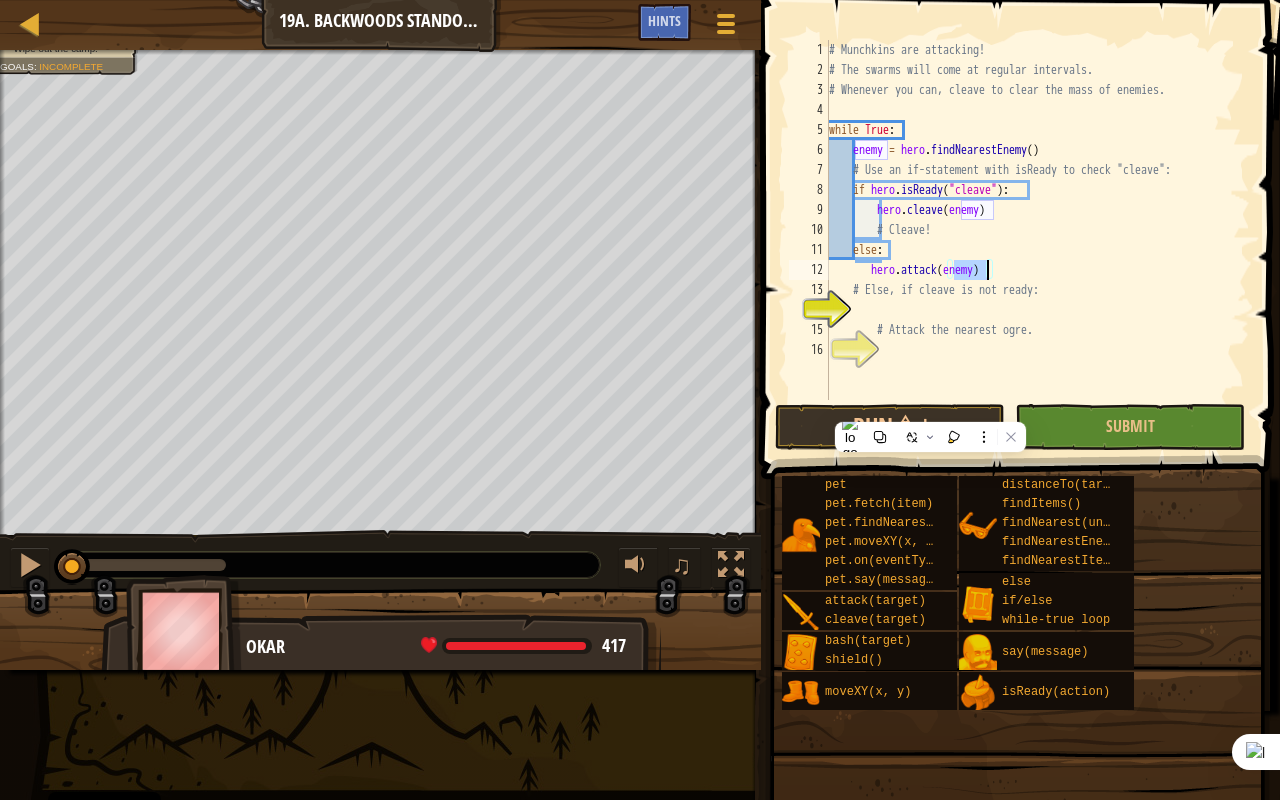 click on "# Munchkins are attacking! # The swarms will come at regular intervals. # Whenever you can, cleave to clear the mass of enemies. while   True :      enemy   =   hero . findNearestEnemy ( )      # Use an if-statement with isReady to check "cleave":      if   hero . isReady ( "cleave" ) :          hero . cleave ( enemy )          # Cleave!      else :         hero . attack ( enemy )        # Else, if cleave is not ready:               # Attack the nearest ogre." at bounding box center (1037, 240) 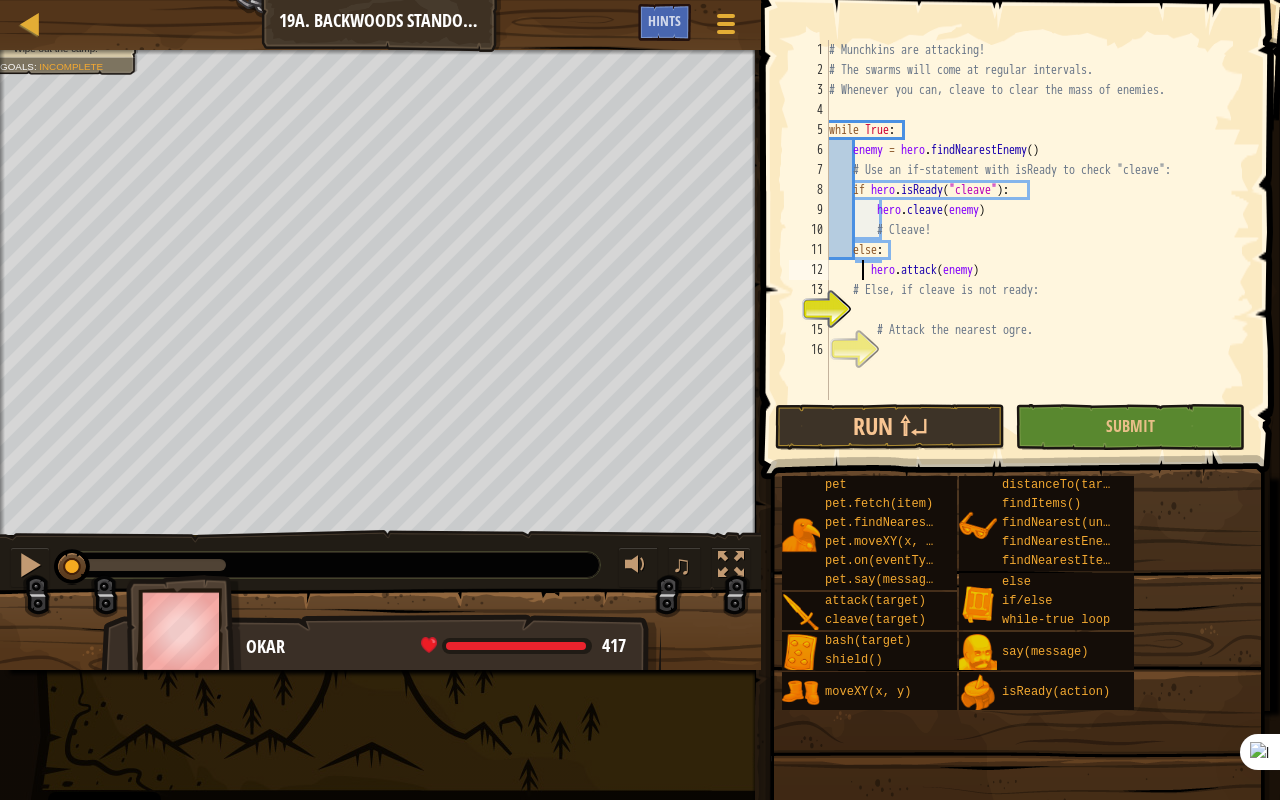 click on "# Munchkins are attacking! # The swarms will come at regular intervals. # Whenever you can, cleave to clear the mass of enemies. while   True :      enemy   =   hero . findNearestEnemy ( )      # Use an if-statement with isReady to check "cleave":      if   hero . isReady ( "cleave" ) :          hero . cleave ( enemy )          # Cleave!      else :         hero . attack ( enemy )        # Else, if cleave is not ready:               # Attack the nearest ogre." at bounding box center [1037, 240] 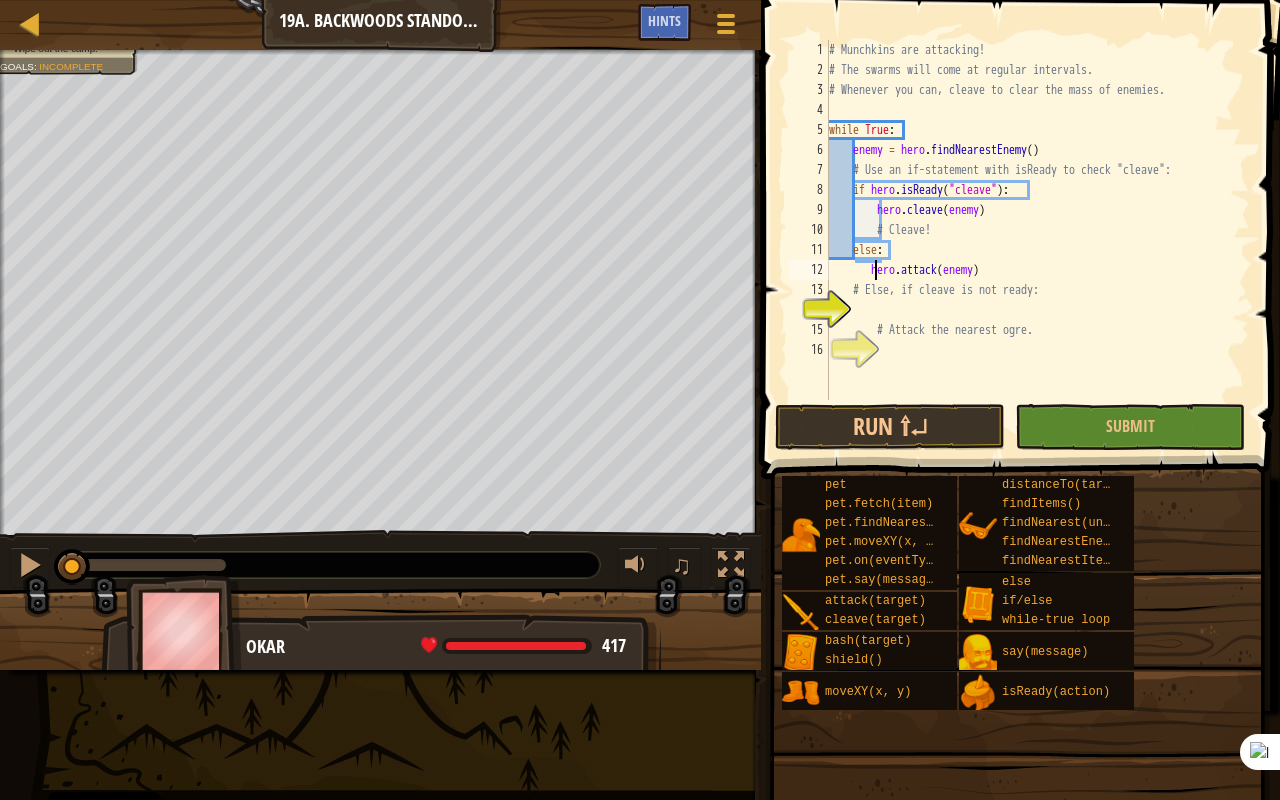 click on "# Munchkins are attacking! # The swarms will come at regular intervals. # Whenever you can, cleave to clear the mass of enemies. while   True :      enemy   =   hero . findNearestEnemy ( )      # Use an if-statement with isReady to check "cleave":      if   hero . isReady ( "cleave" ) :          hero . cleave ( enemy )          # Cleave!      else :         hero . attack ( enemy )        # Else, if cleave is not ready:               # Attack the nearest ogre." at bounding box center [1037, 240] 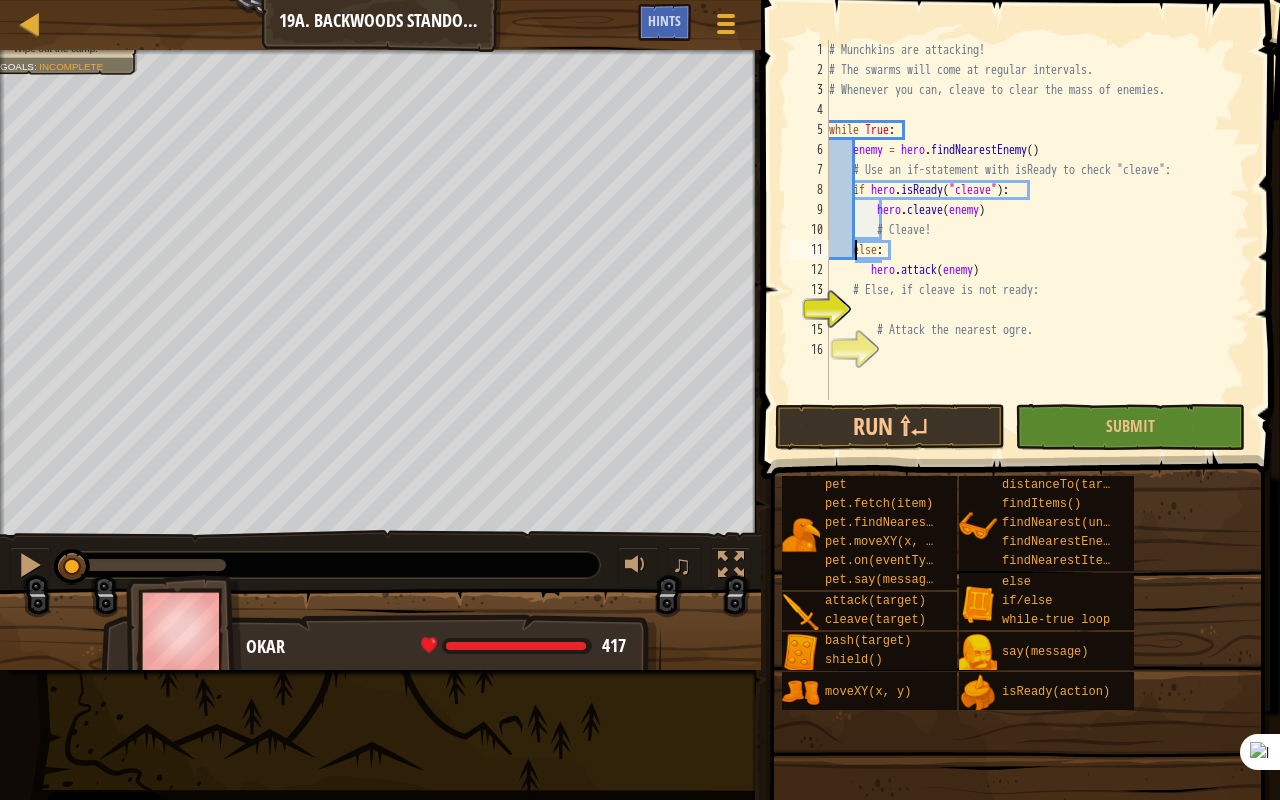 scroll, scrollTop: 9, scrollLeft: 2, axis: both 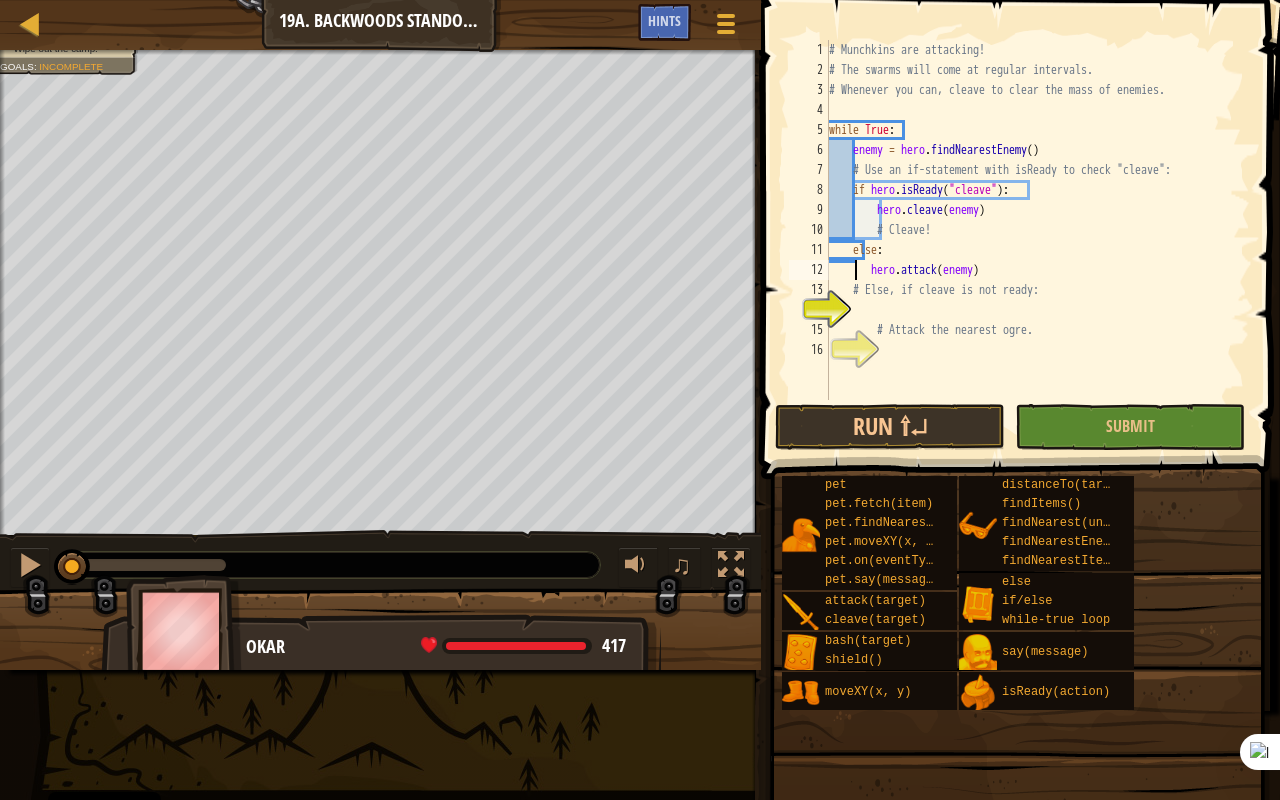 click on "# Munchkins are attacking! # The swarms will come at regular intervals. # Whenever you can, cleave to clear the mass of enemies. while   True :      enemy   =   hero . findNearestEnemy ( )      # Use an if-statement with isReady to check "cleave":      if   hero . isReady ( "cleave" ) :          hero . cleave ( enemy )          # Cleave!      else :         hero . attack ( enemy )        # Else, if cleave is not ready:               # Attack the nearest ogre." at bounding box center [1037, 240] 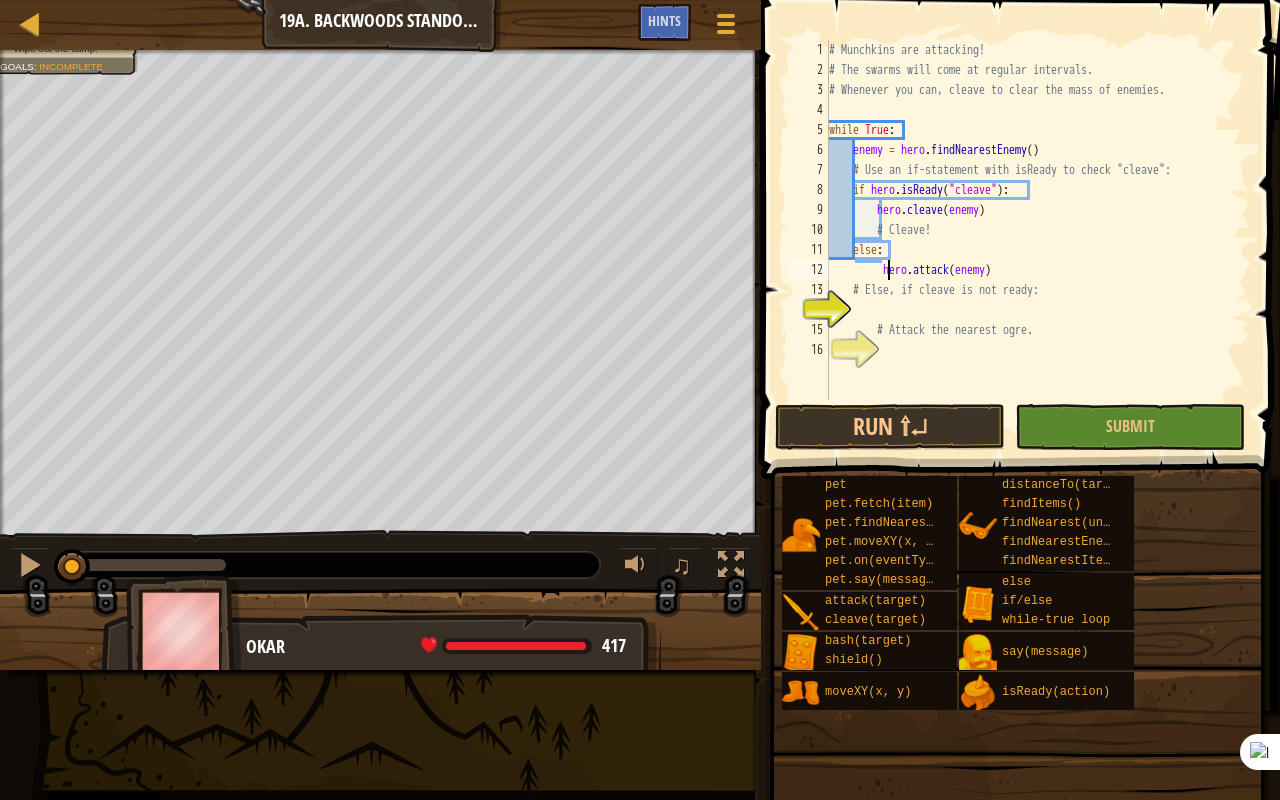 type on "hero.attack(enemy)" 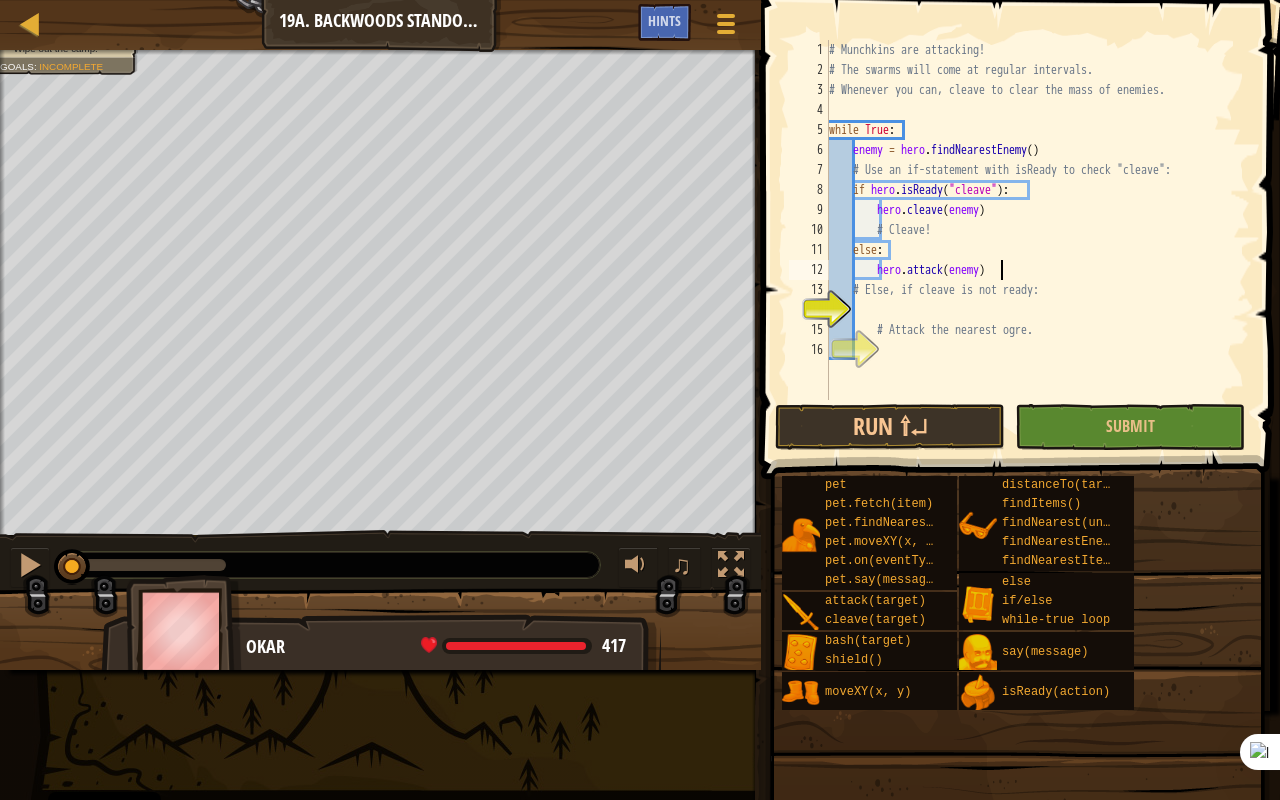 click on "# Munchkins are attacking! # The swarms will come at regular intervals. # Whenever you can, cleave to clear the mass of enemies. while   True :      enemy   =   hero . findNearestEnemy ( )      # Use an if-statement with isReady to check "cleave":      if   hero . isReady ( "cleave" ) :          hero . cleave ( enemy )          # Cleave!      else :          hero . attack ( enemy )        # Else, if cleave is not ready:               # Attack the nearest ogre." at bounding box center [1037, 240] 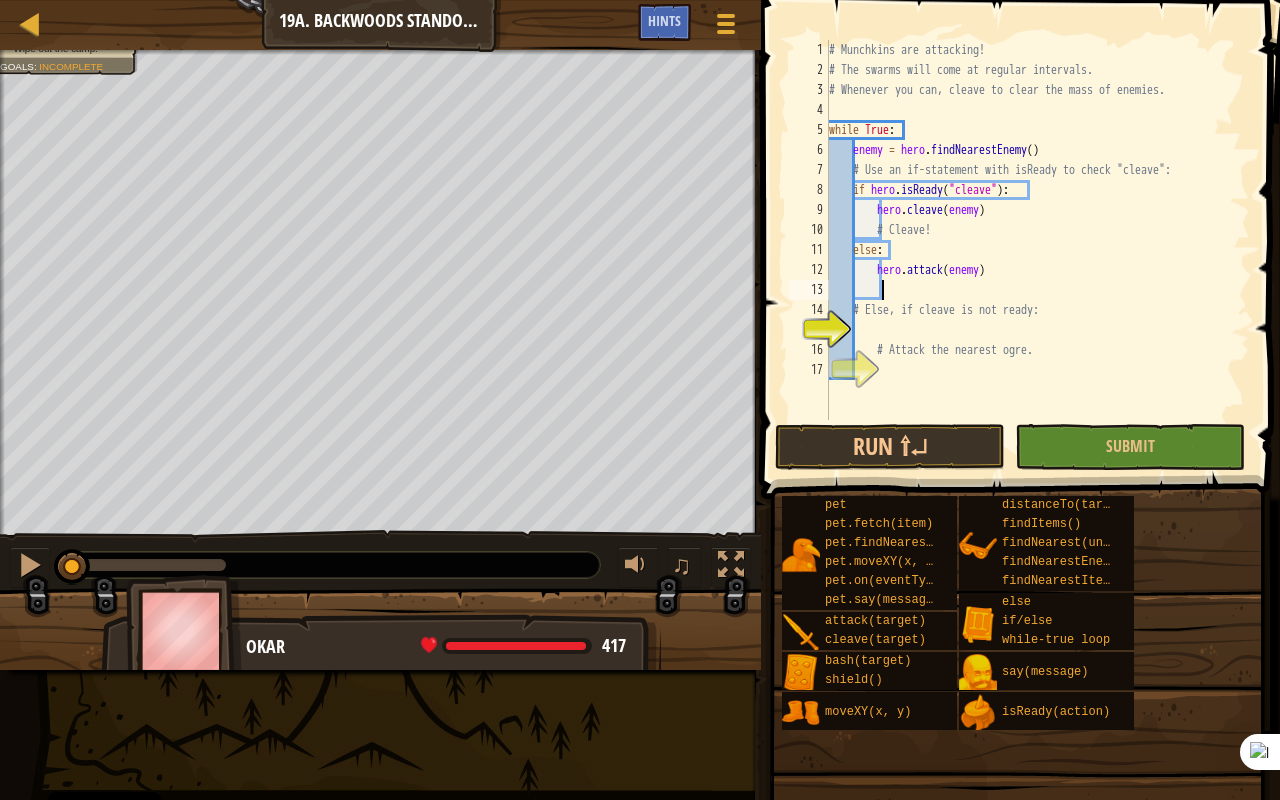 type on "h" 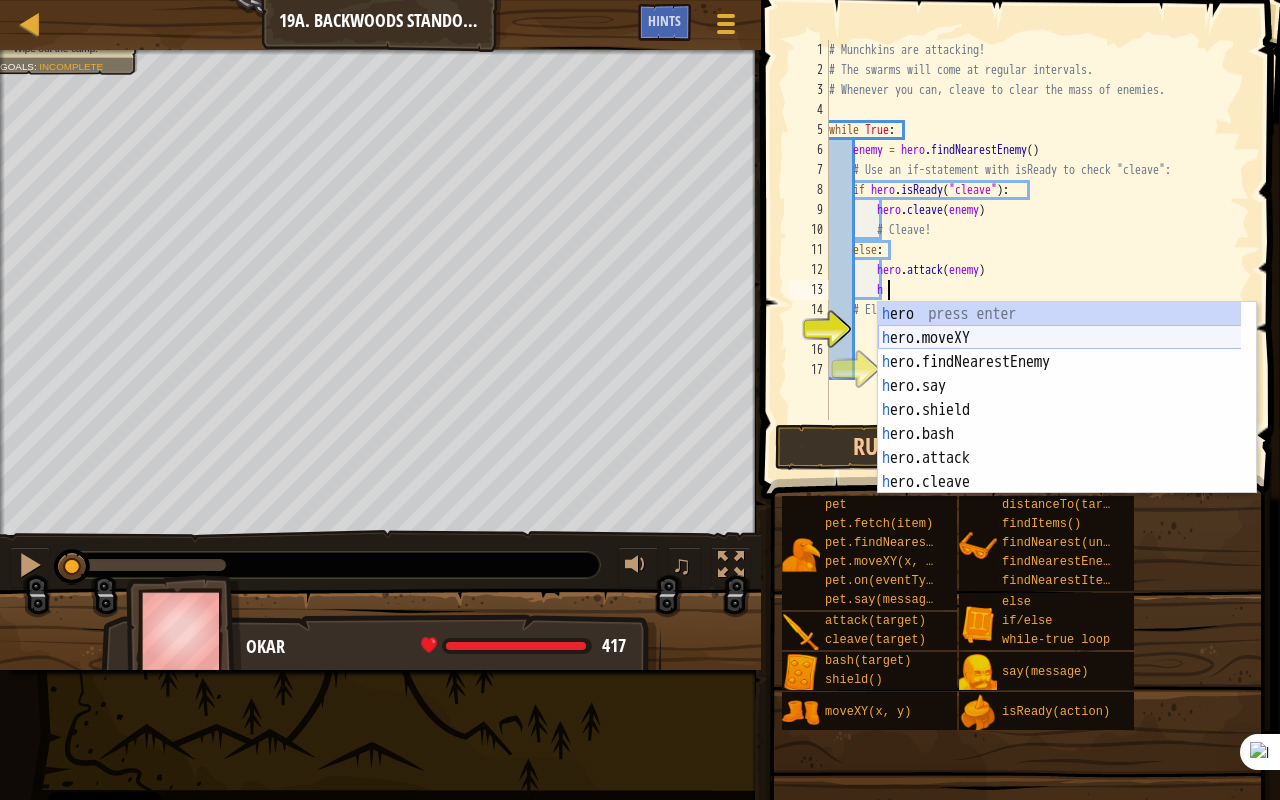 scroll, scrollTop: 9, scrollLeft: 3, axis: both 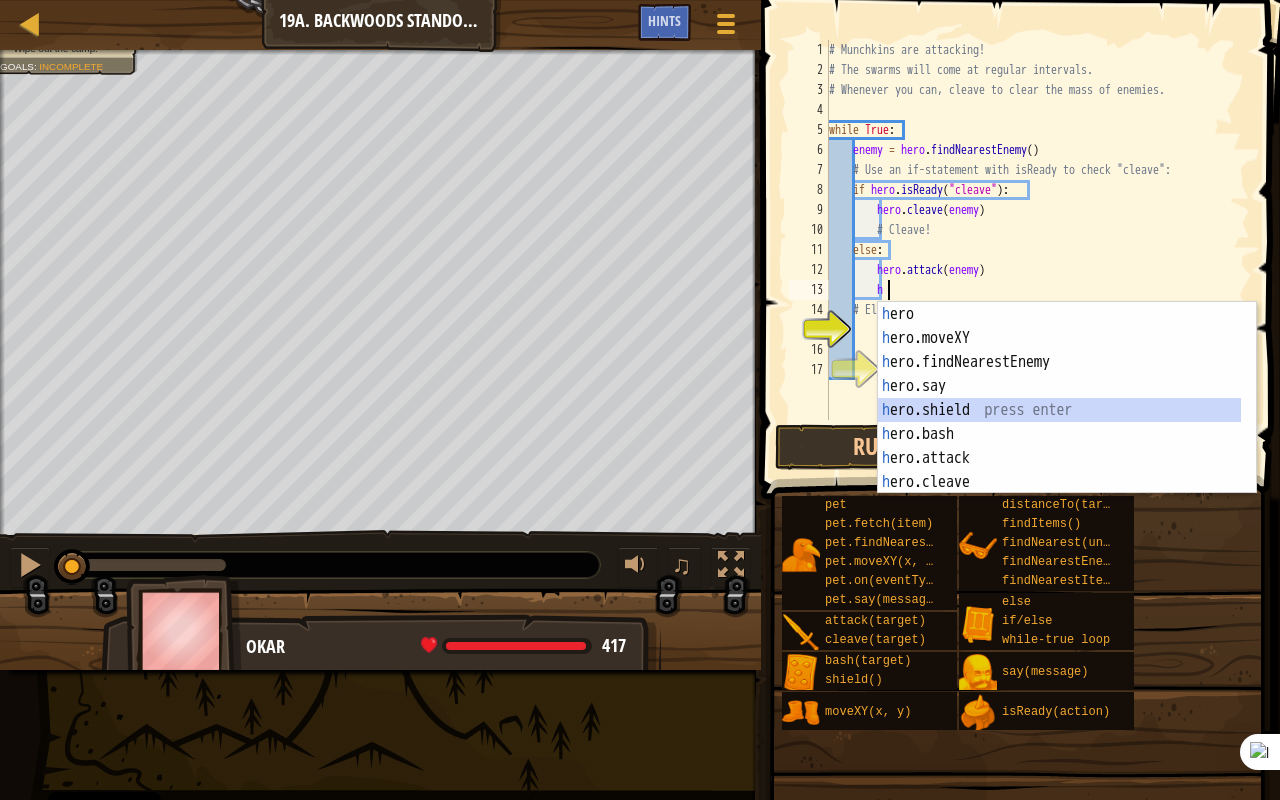 click on "h ero press enter h ero.moveXY press enter h ero.findNearestEnemy press enter h ero.say press enter h ero.shield press enter h ero.bash press enter h ero.attack press enter h ero.cleave press enter h ero.findItems press enter" at bounding box center [1060, 422] 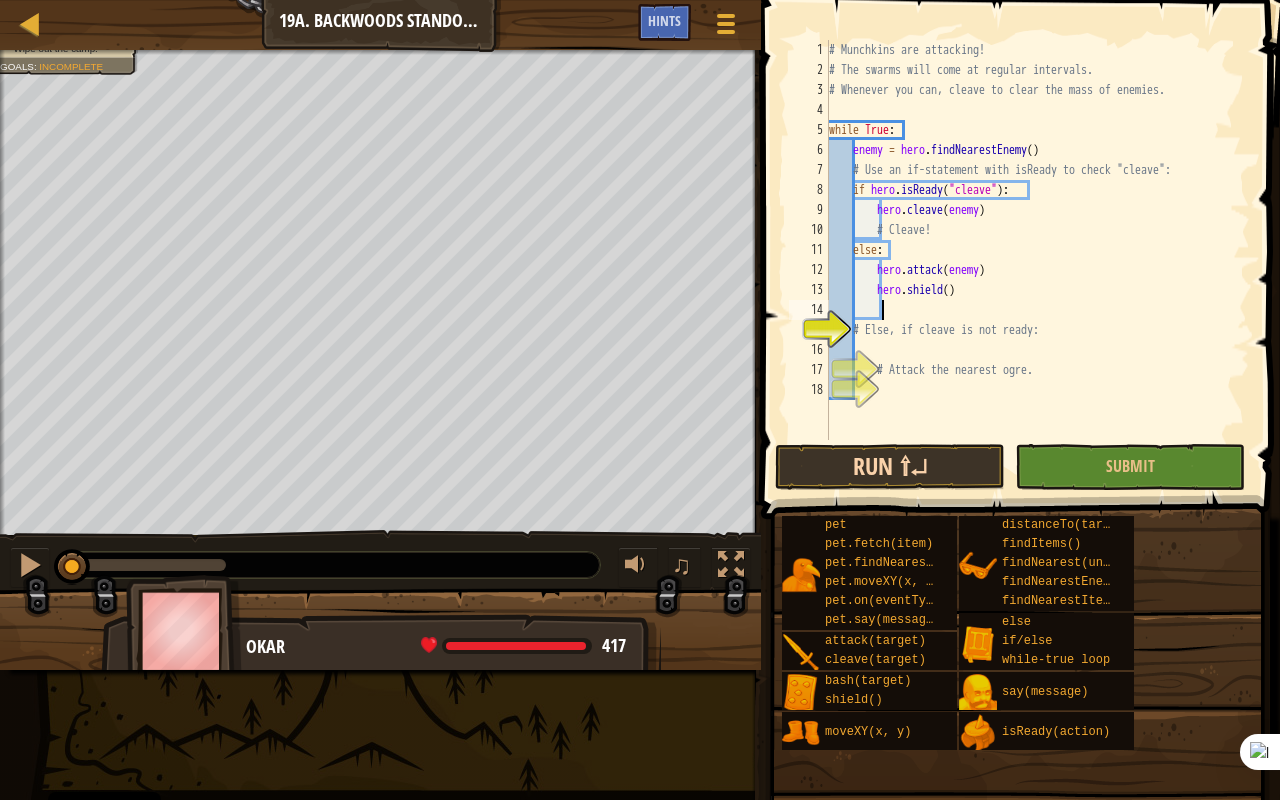 type 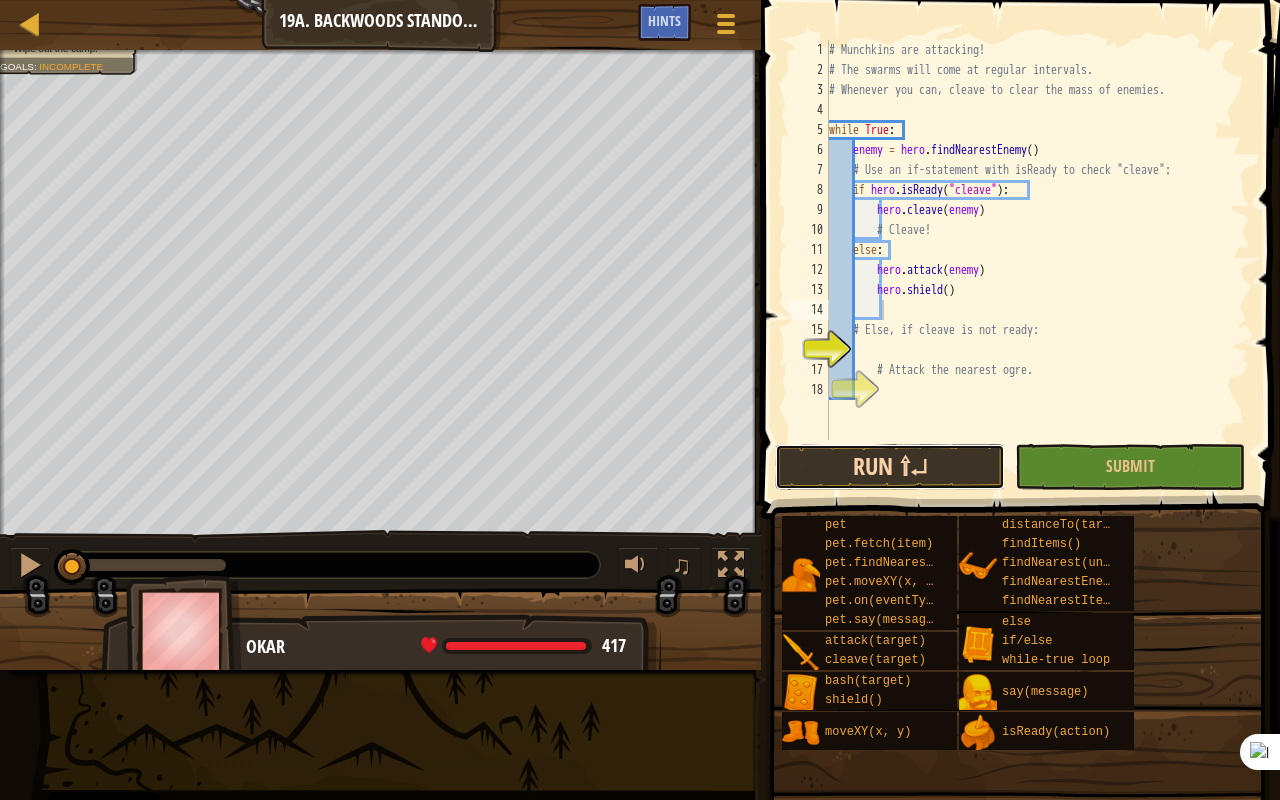click on "Run ⇧↵" at bounding box center (890, 467) 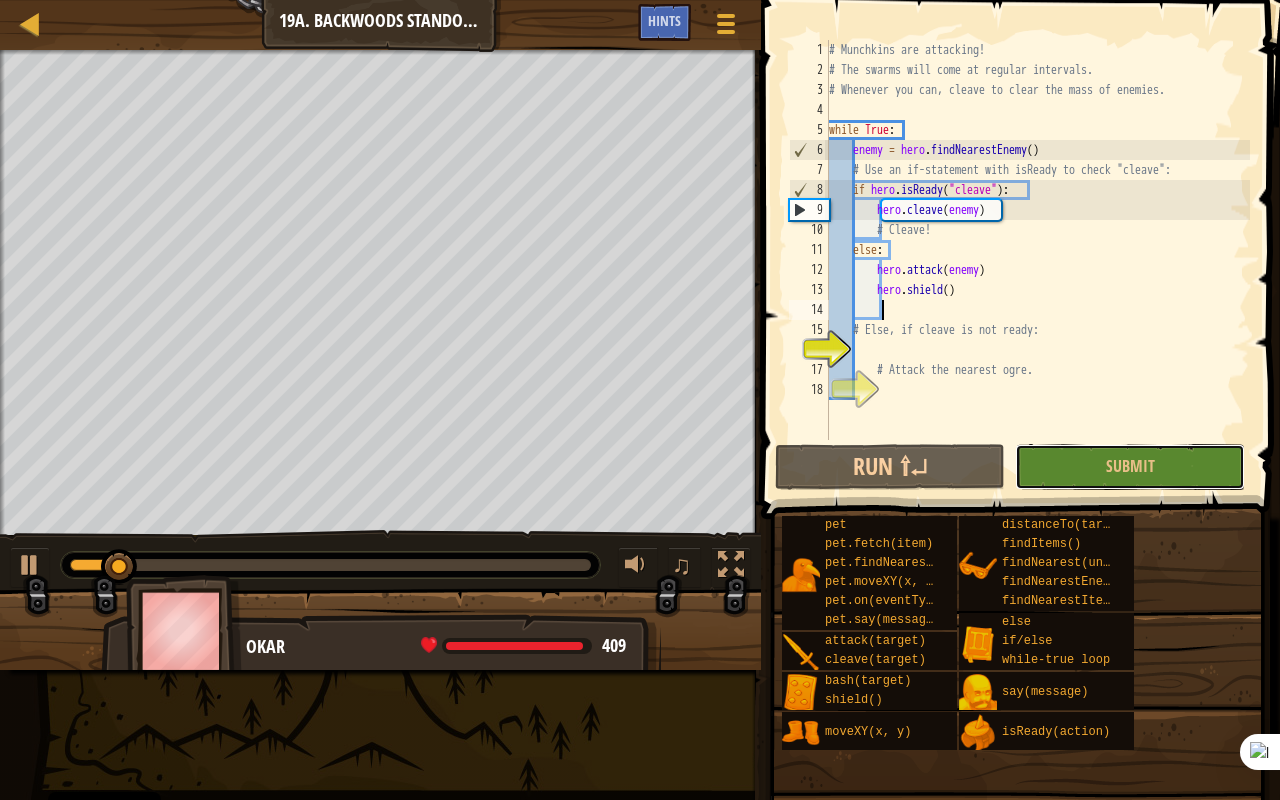 click on "Submit" at bounding box center [1130, 467] 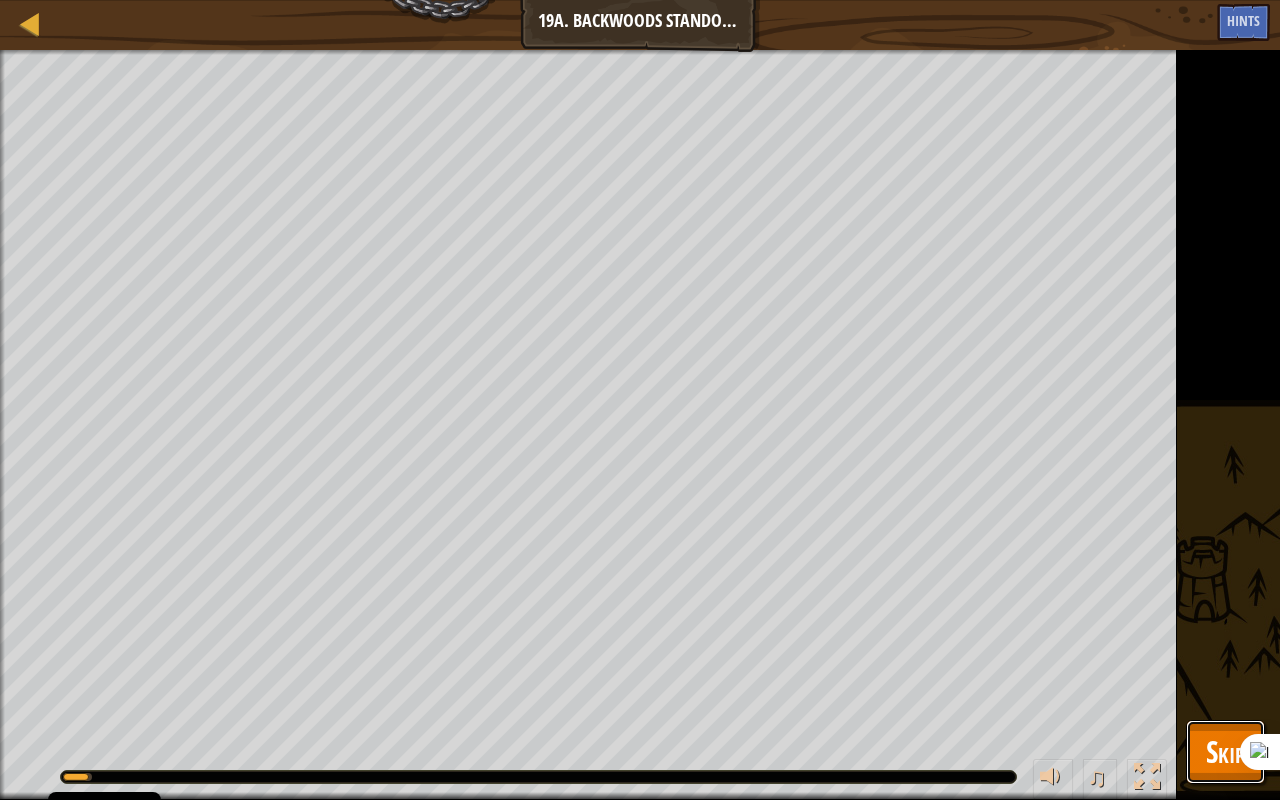 click on "Skip" at bounding box center (1225, 752) 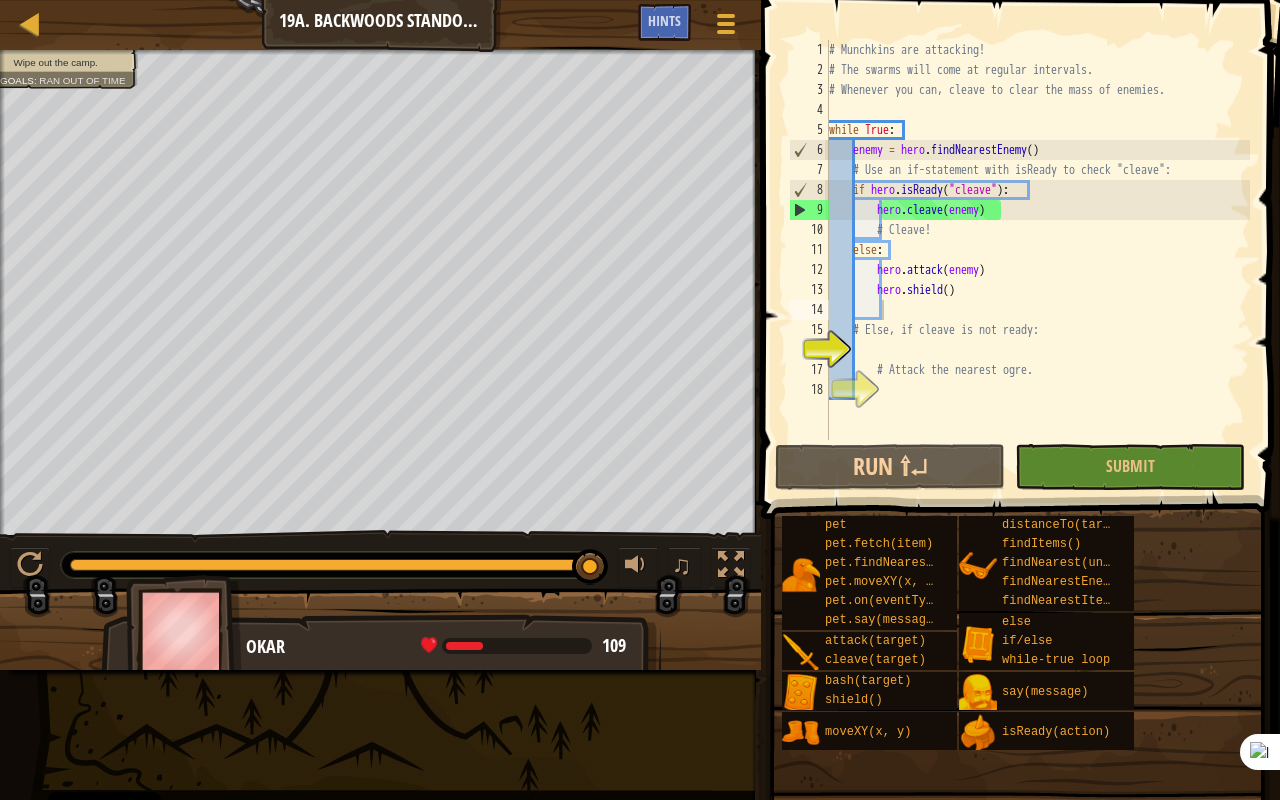click on "Wipe out the camp. Goals : Ran out of time" at bounding box center (380, 292) 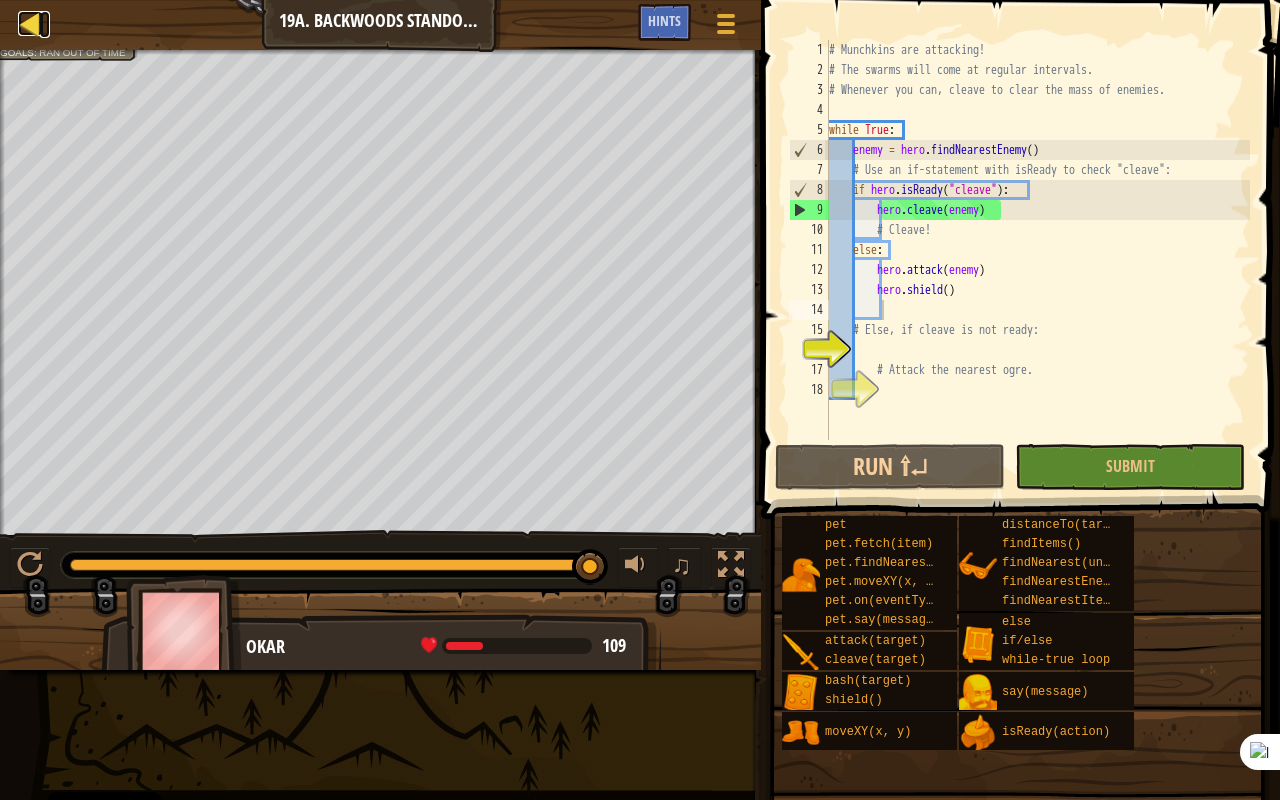 click at bounding box center [30, 23] 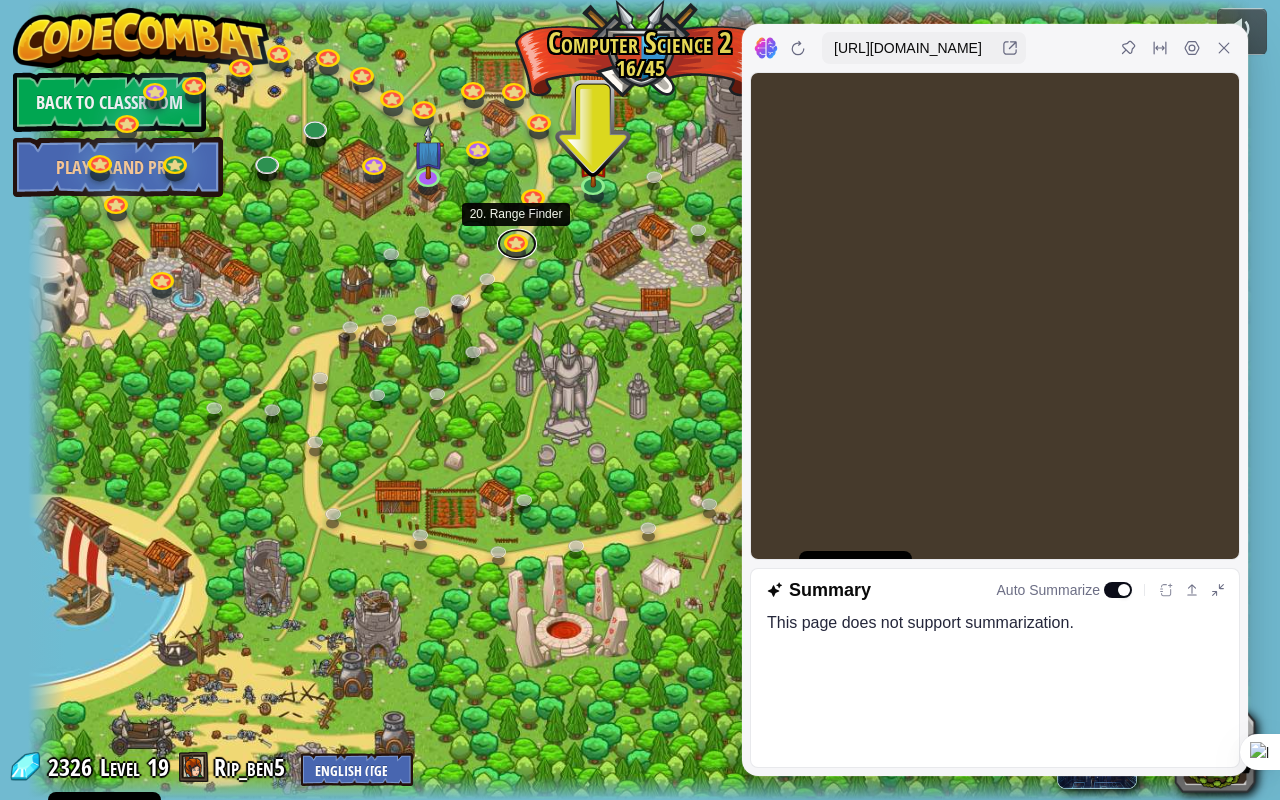 scroll, scrollTop: 0, scrollLeft: 0, axis: both 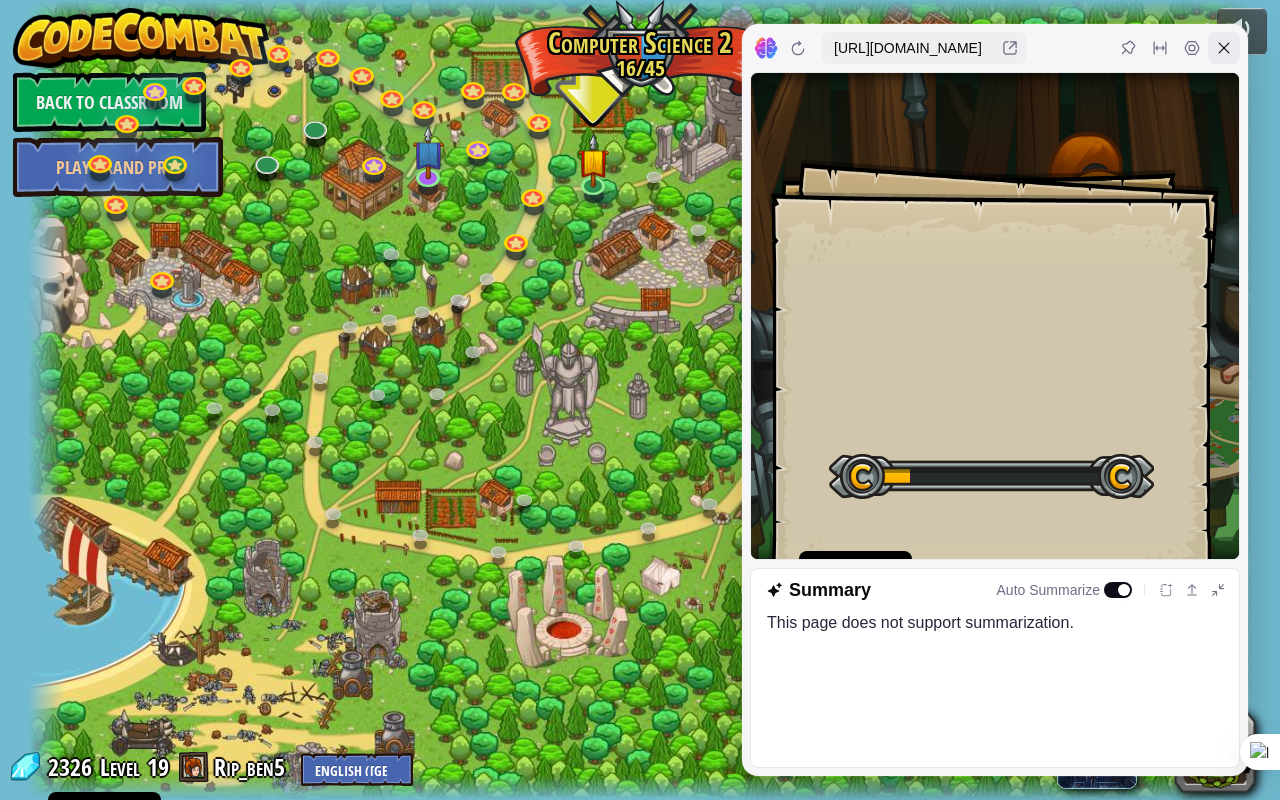 drag, startPoint x: 1227, startPoint y: 44, endPoint x: 1214, endPoint y: 90, distance: 47.801674 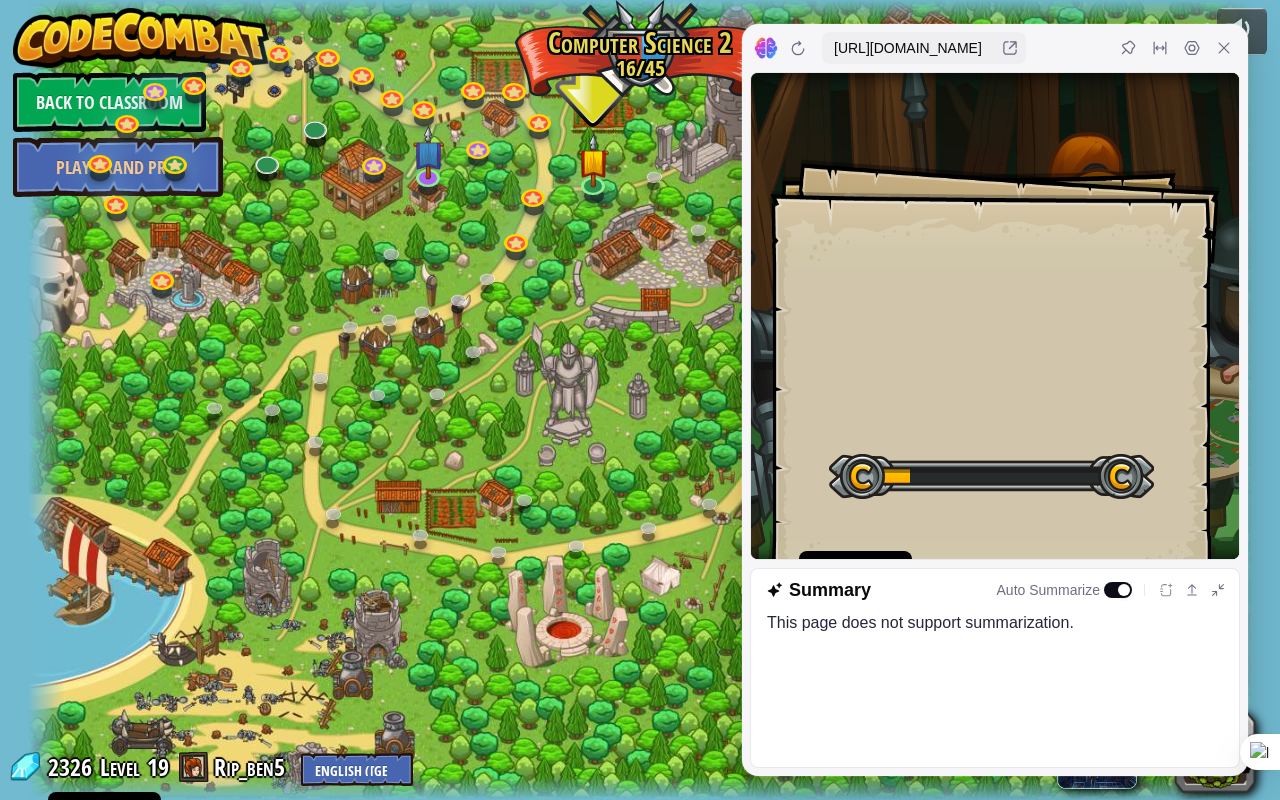 click 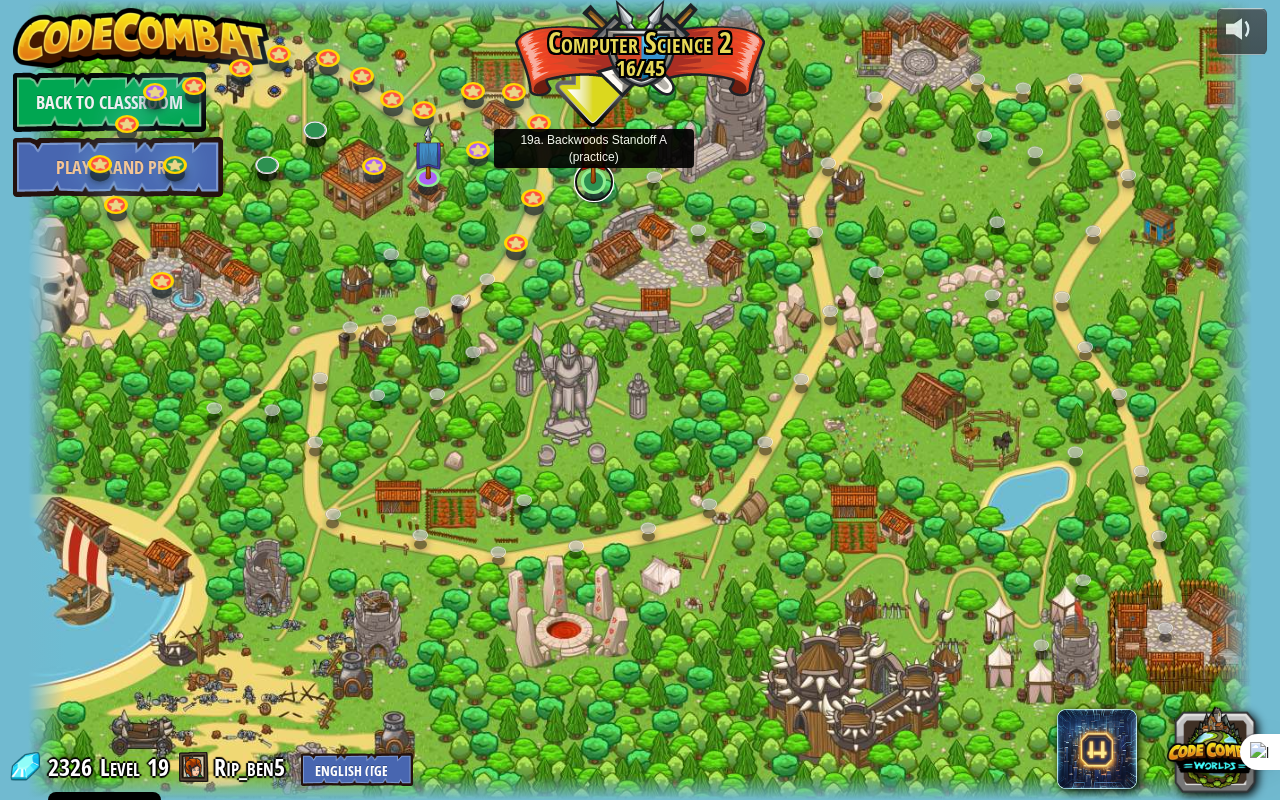 click at bounding box center [594, 182] 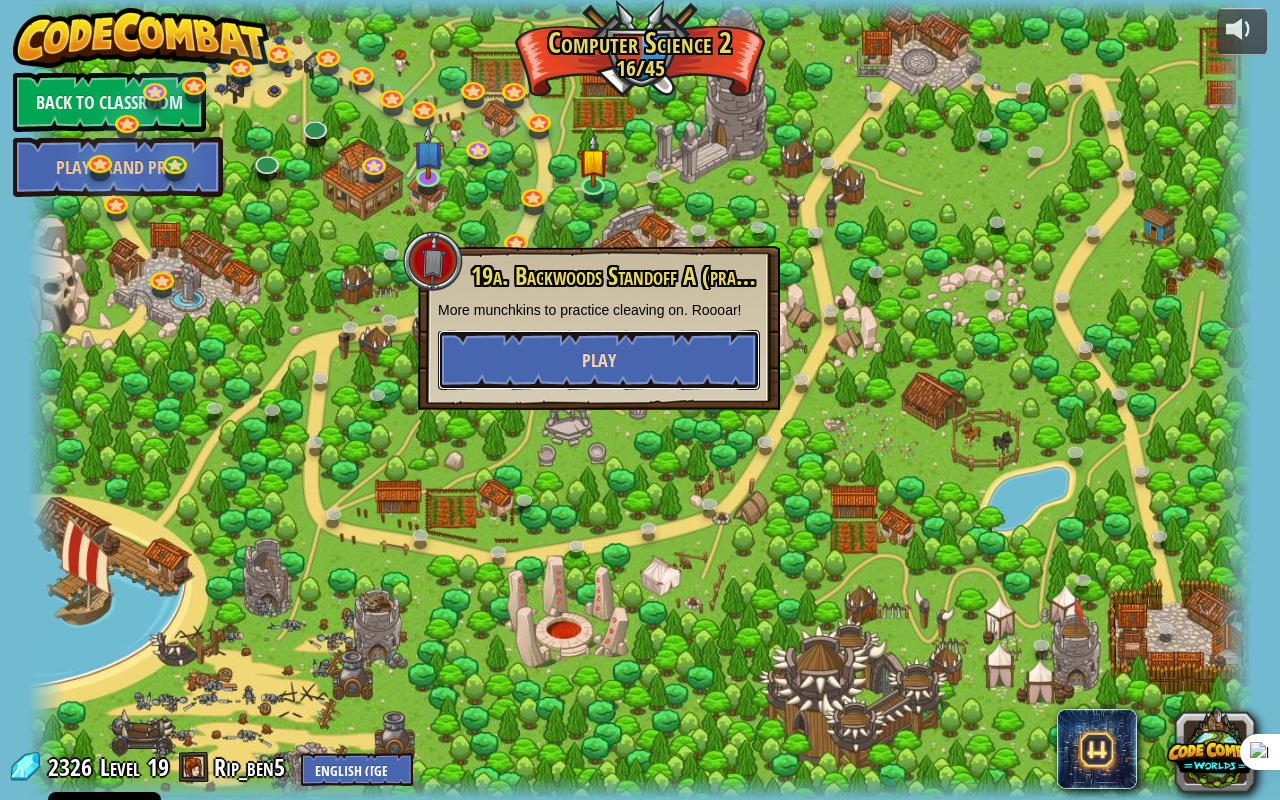 click on "Play" at bounding box center [599, 360] 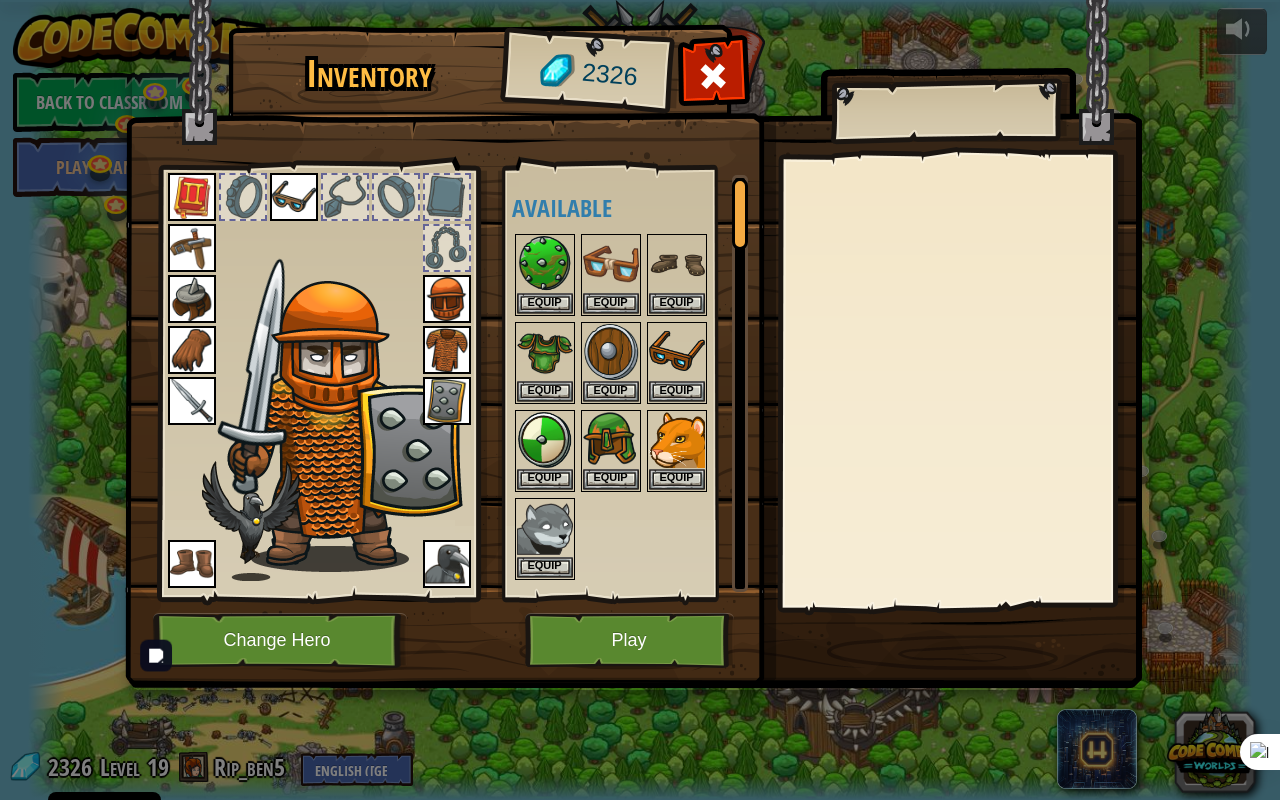 drag, startPoint x: 247, startPoint y: 428, endPoint x: 272, endPoint y: 498, distance: 74.330345 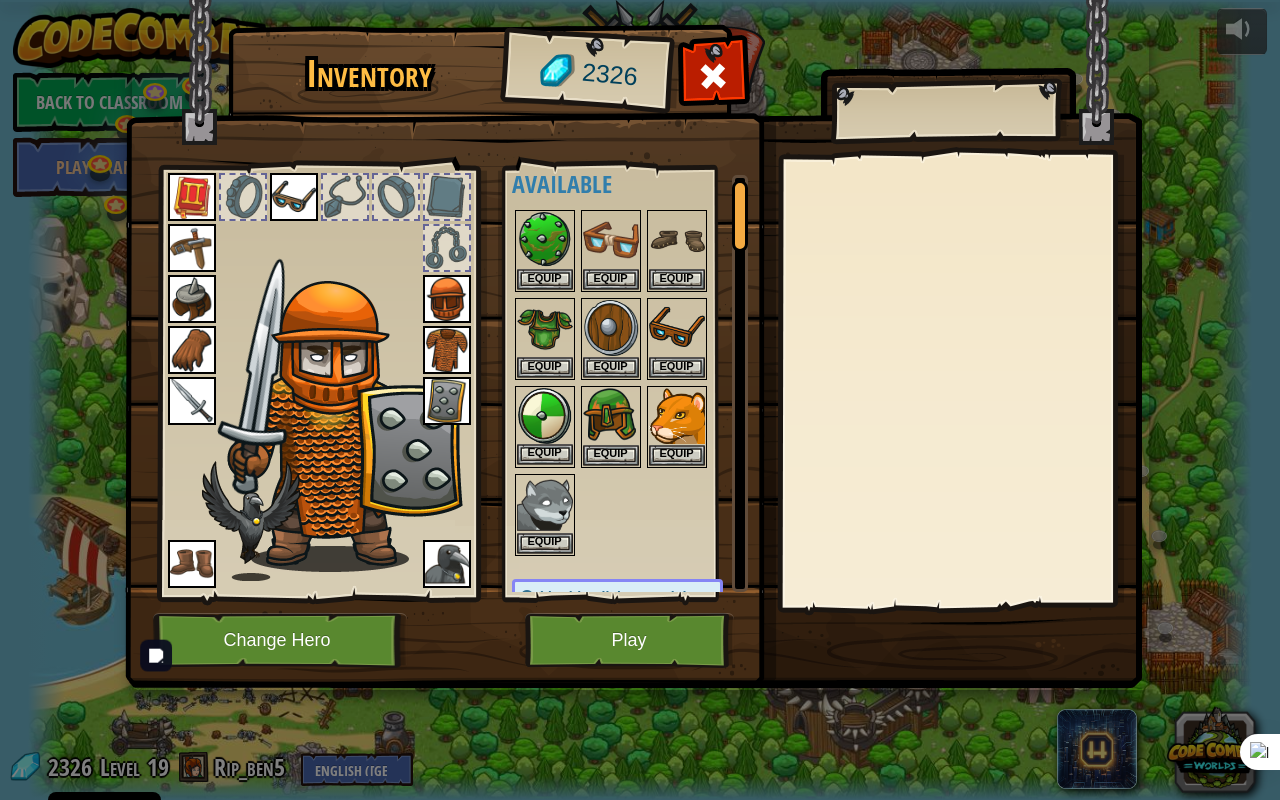 scroll, scrollTop: 0, scrollLeft: 0, axis: both 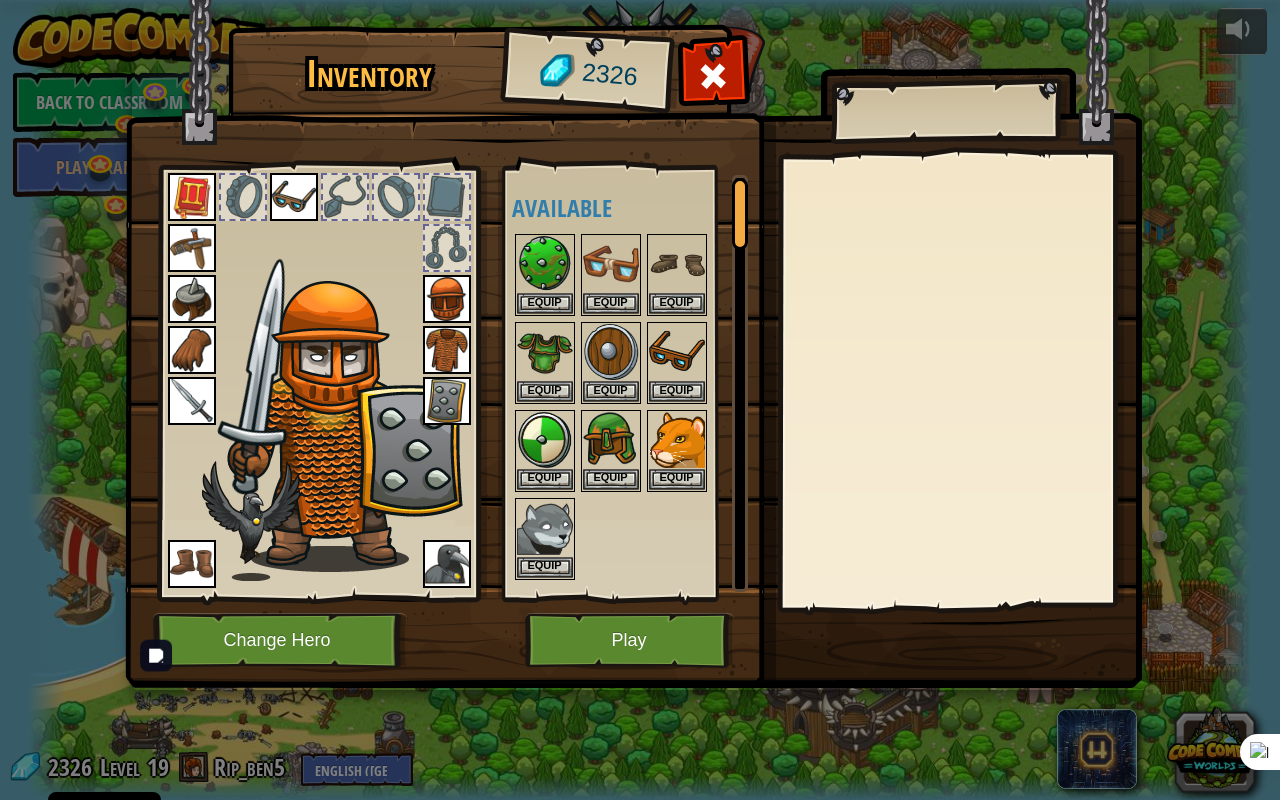 click at bounding box center [340, 426] 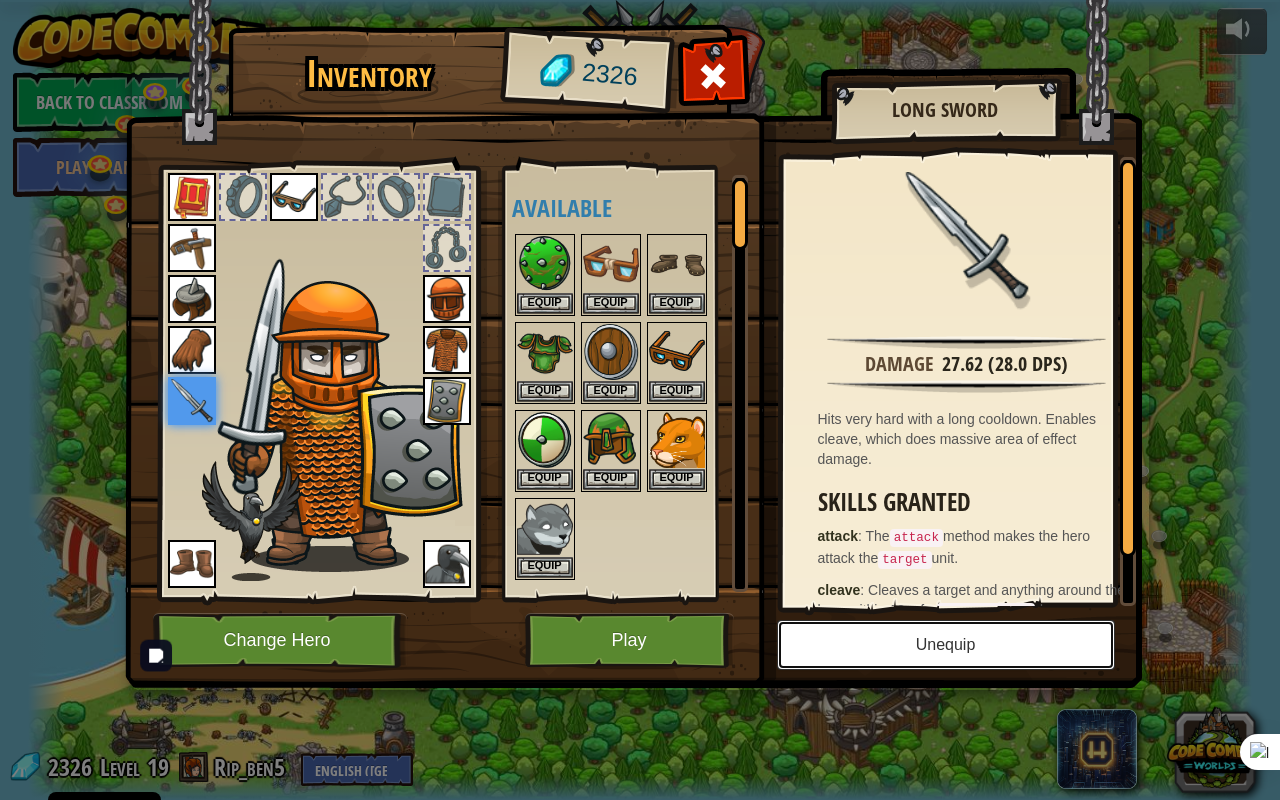 click on "Unequip" at bounding box center (946, 645) 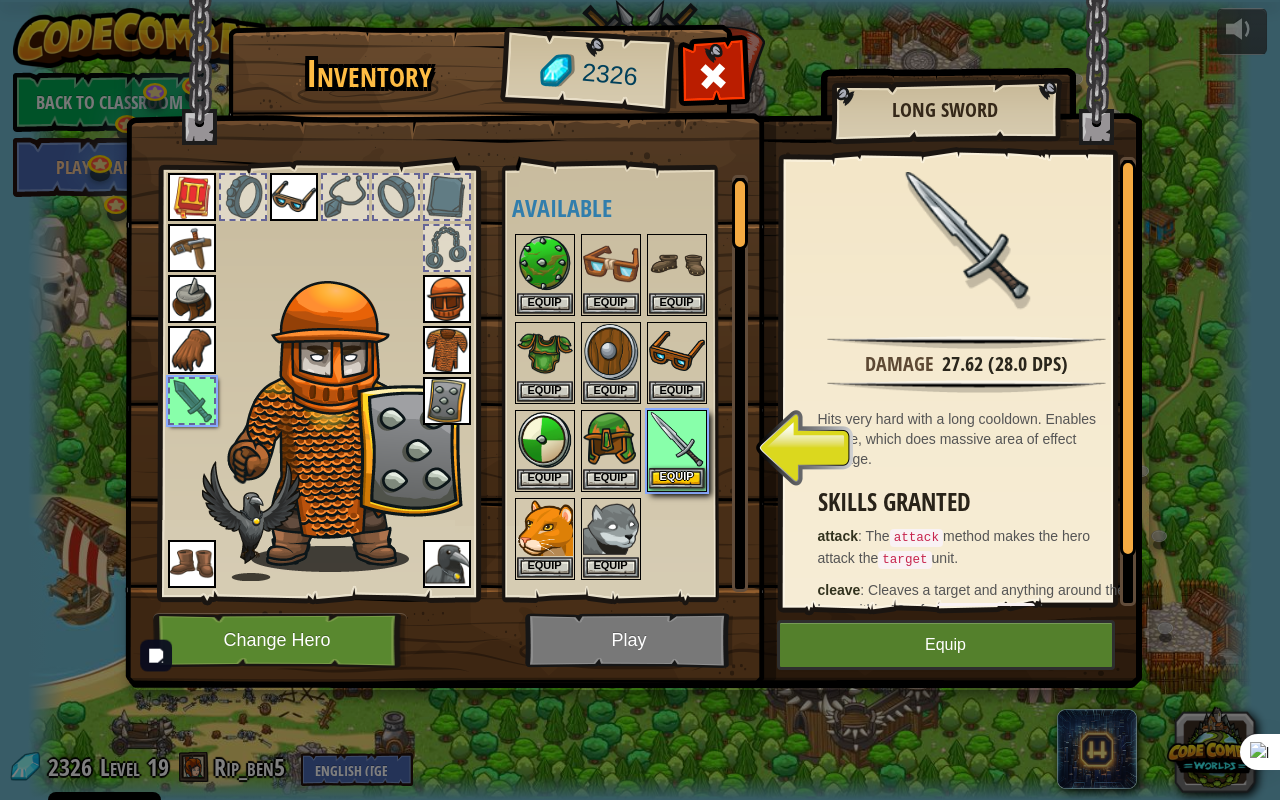 click on "Inventory 2326 Available Equip Equip Equip Equip Equip Equip Equip Equip Equip Equip Equip Equip Equip Equip Equip Equip Equip Equip Equip Equip Equip (double-click to equip) Restricted Locked Long Sword Damage 27.62 (28.0 DPS) Hits very hard with a long cooldown. Enables cleave, which does massive area of effect damage. Skills Granted attack : The  attack  method makes the hero attack the  target  unit. cleave : Cleaves a target and anything around the hero within 10m for  cleaveDamage  damage. Equip Unequip Subscribe to Unlock! (restricted in this level) Change Hero Play" at bounding box center (640, 400) 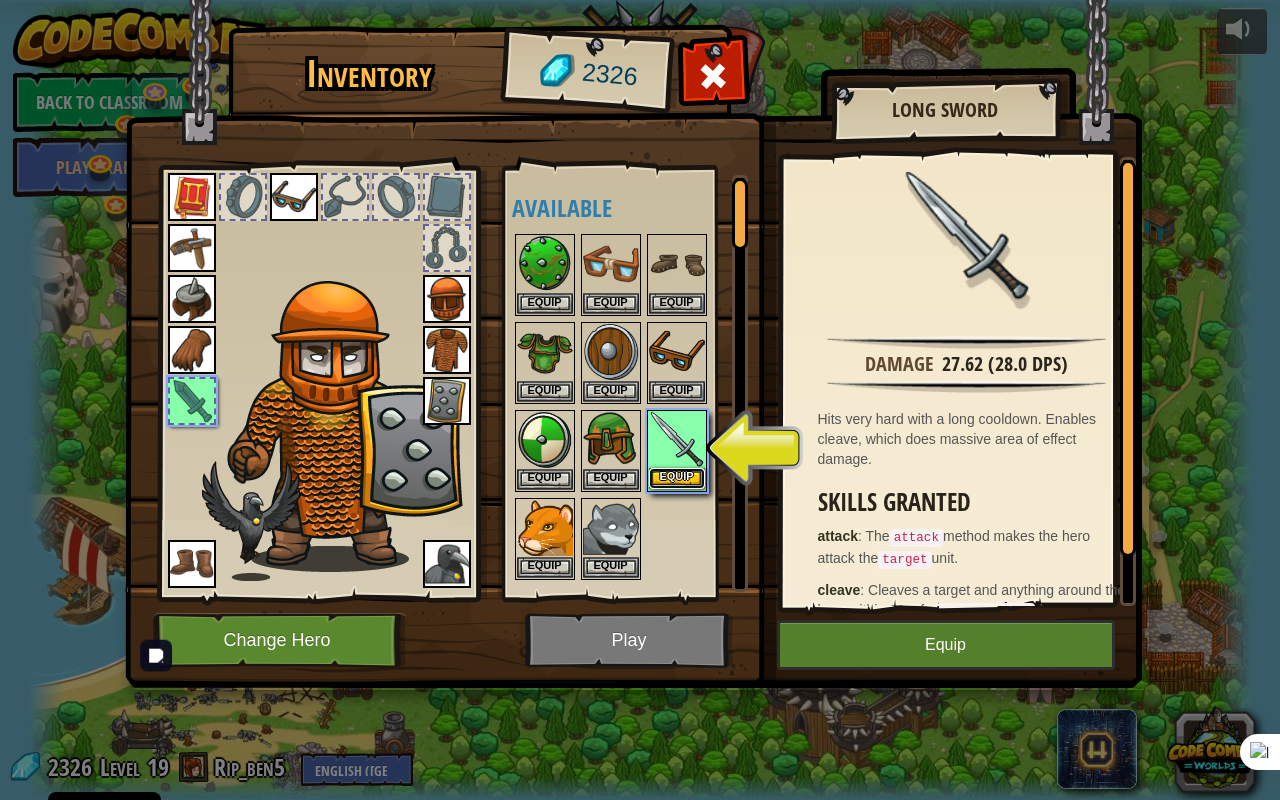 click on "Equip" at bounding box center (677, 478) 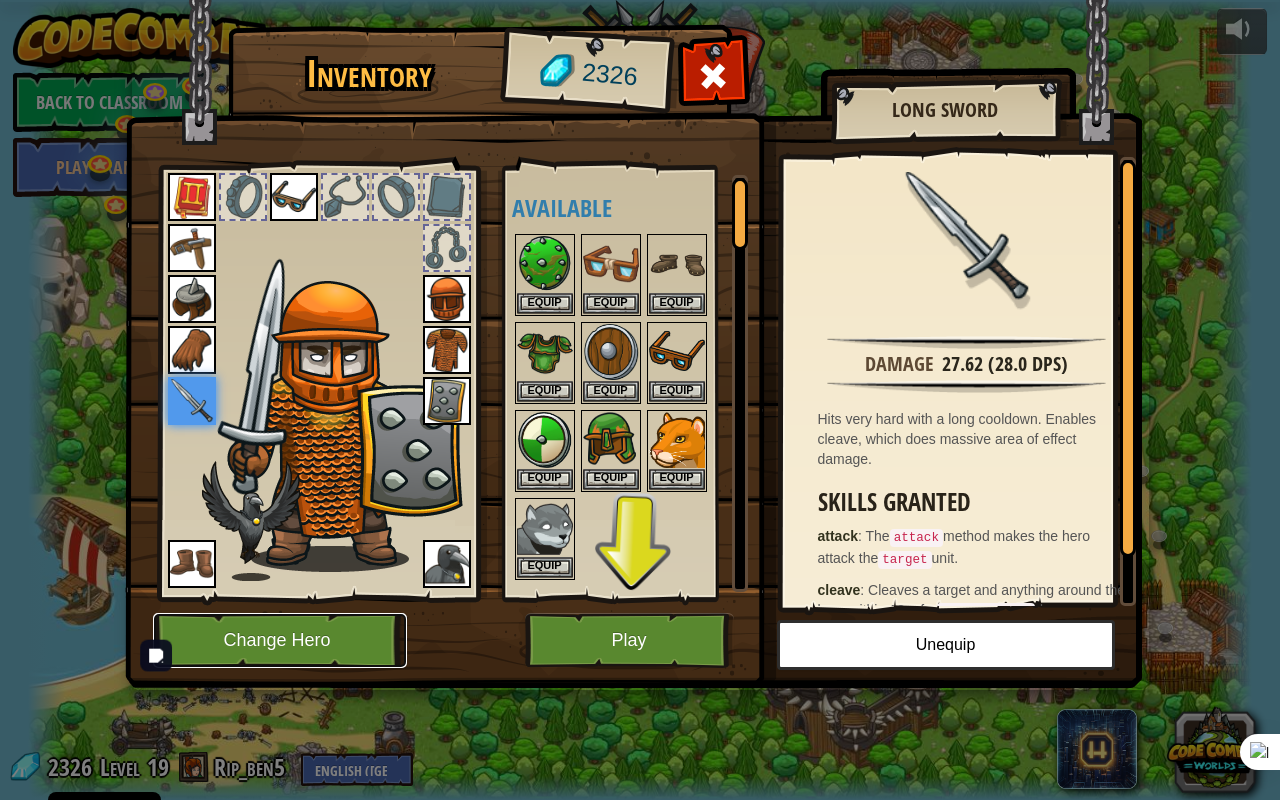 click on "Change Hero" at bounding box center (280, 640) 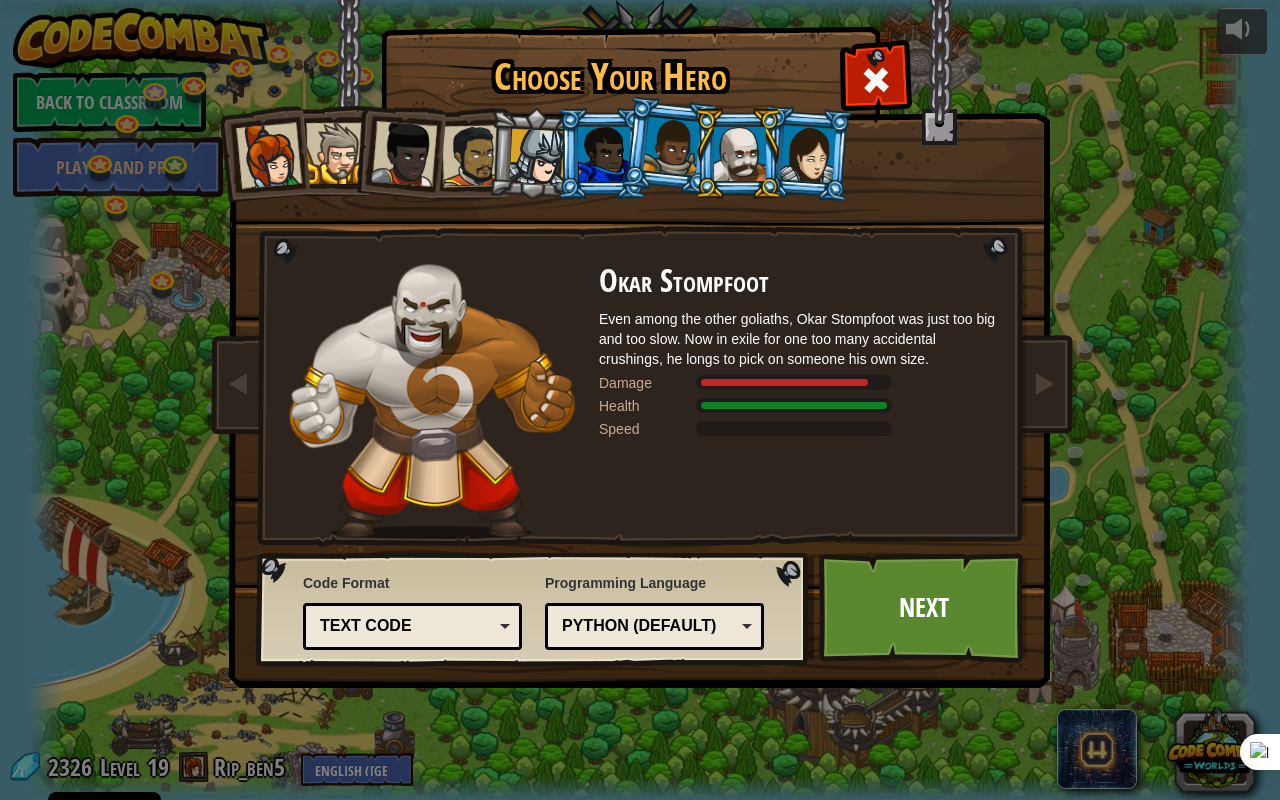 drag, startPoint x: 779, startPoint y: 170, endPoint x: 805, endPoint y: 163, distance: 26.925823 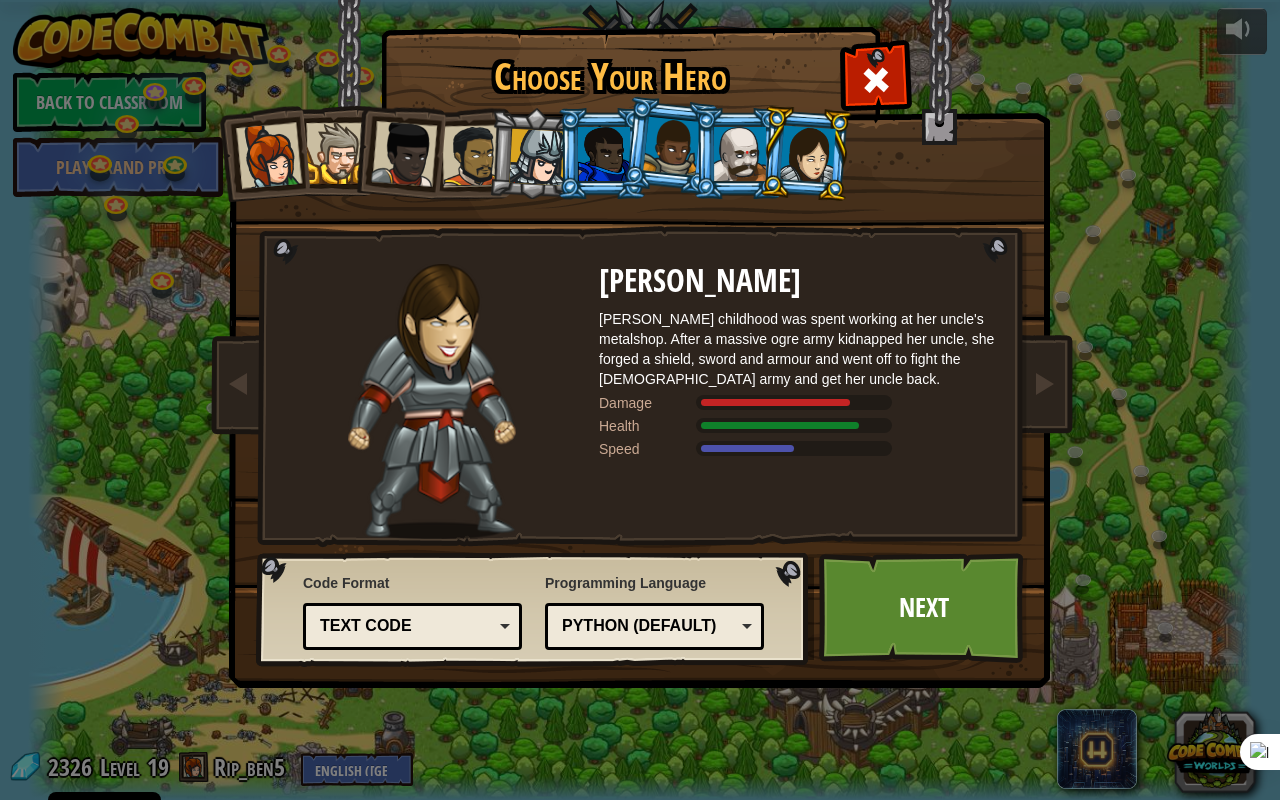 click at bounding box center (740, 154) 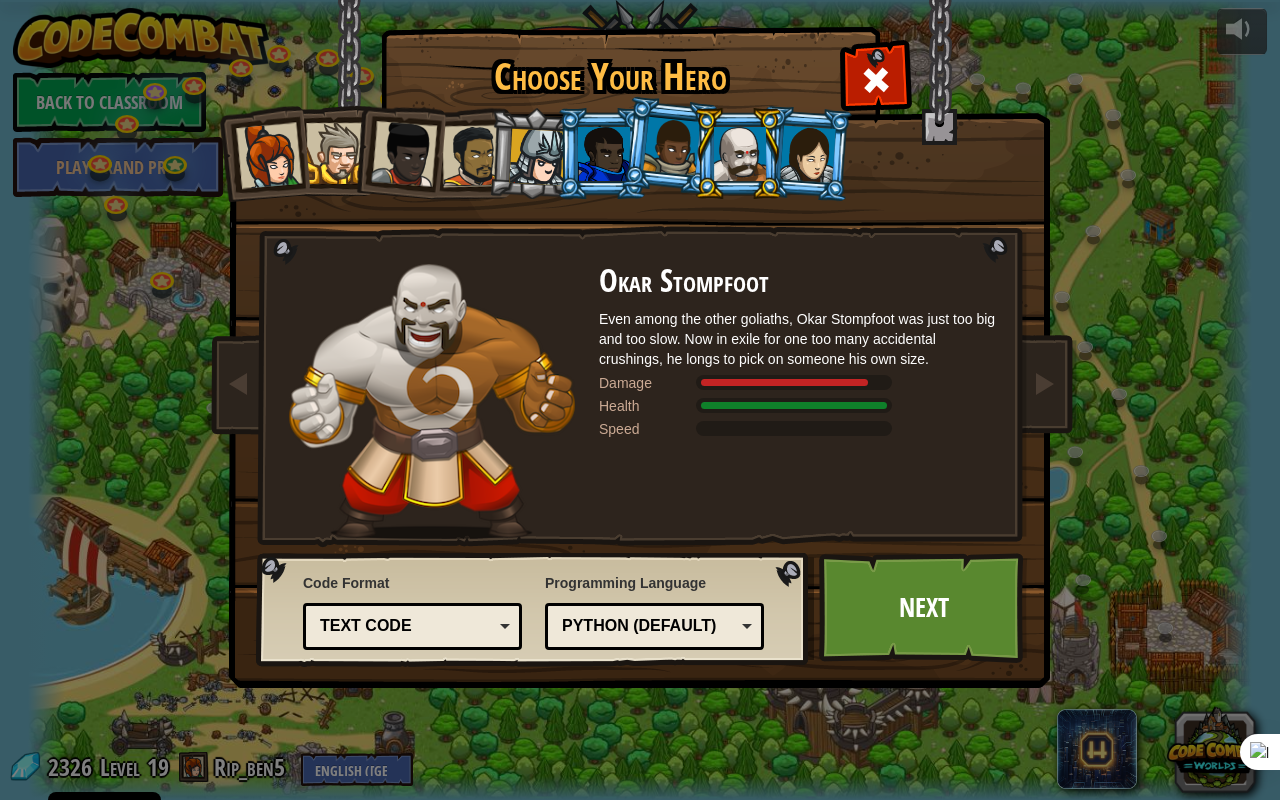 click at bounding box center (738, 153) 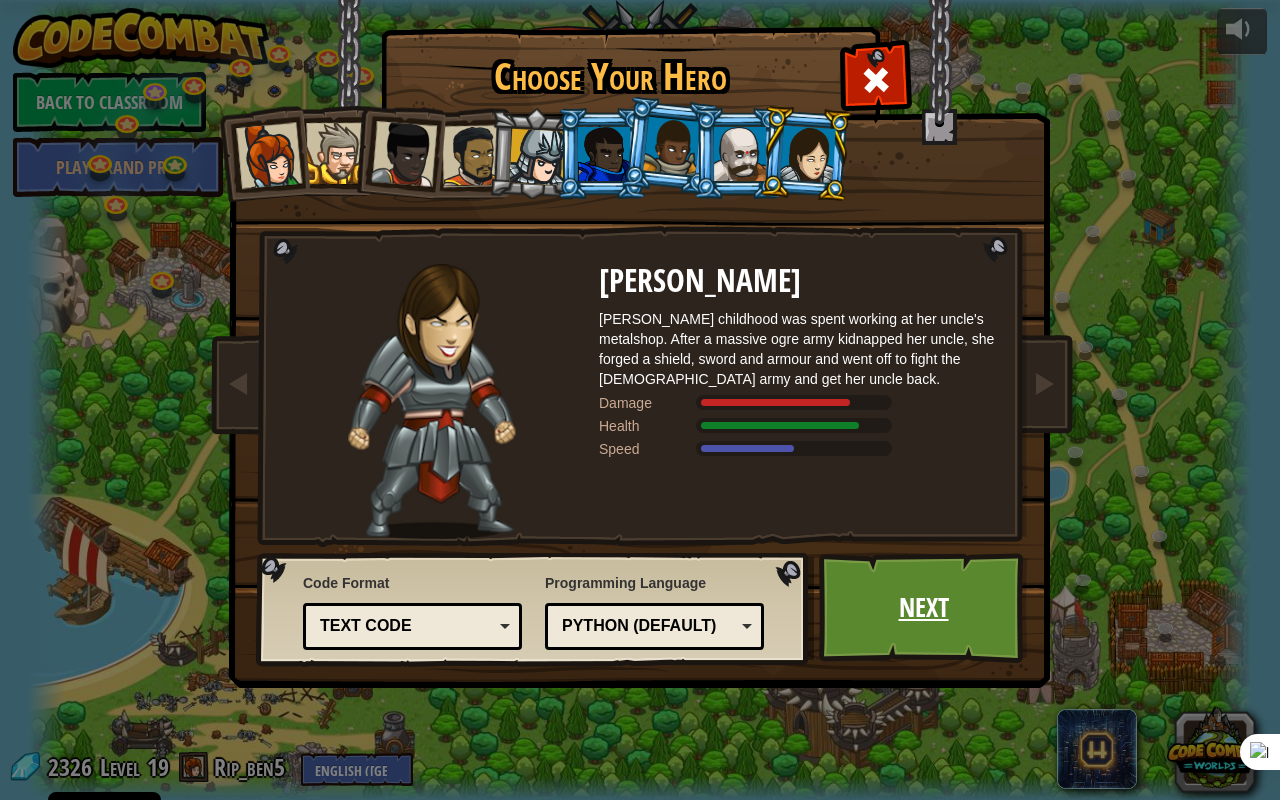 click on "Next" at bounding box center [923, 608] 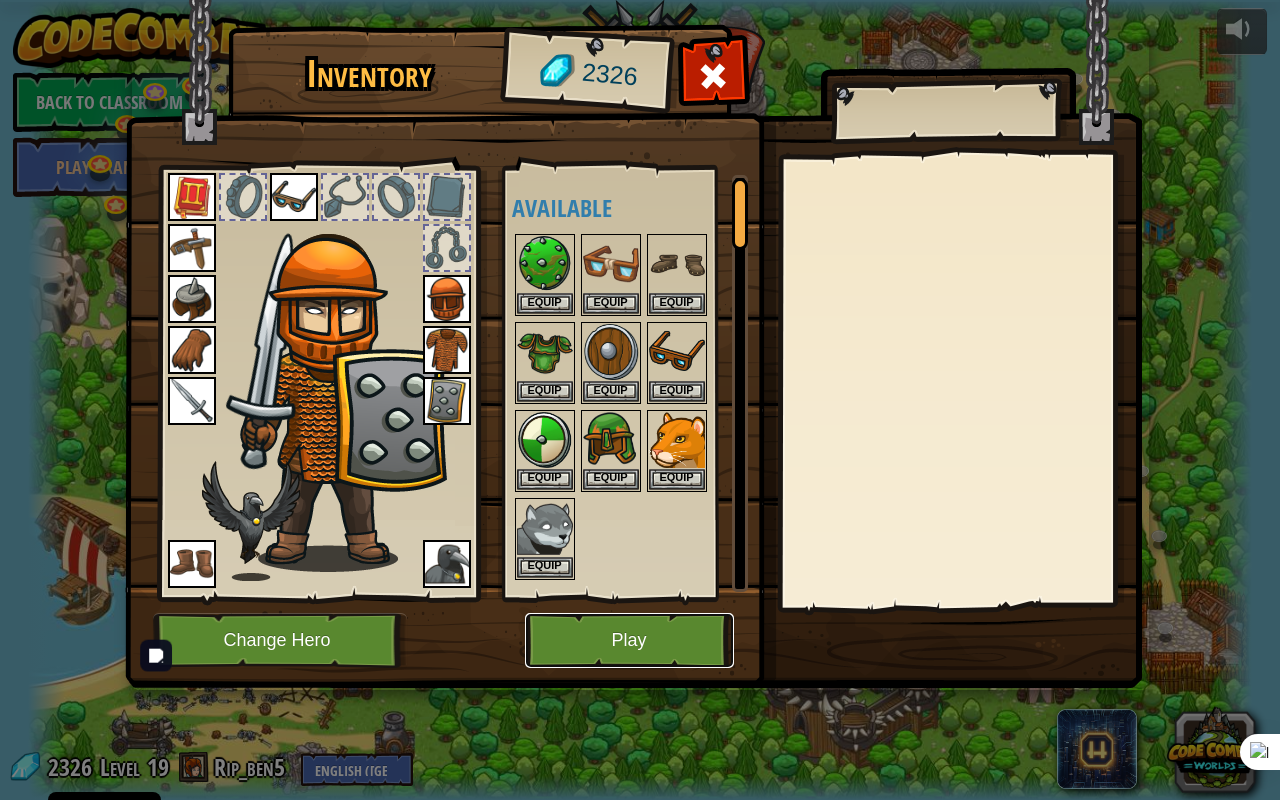 click on "Play" at bounding box center [629, 640] 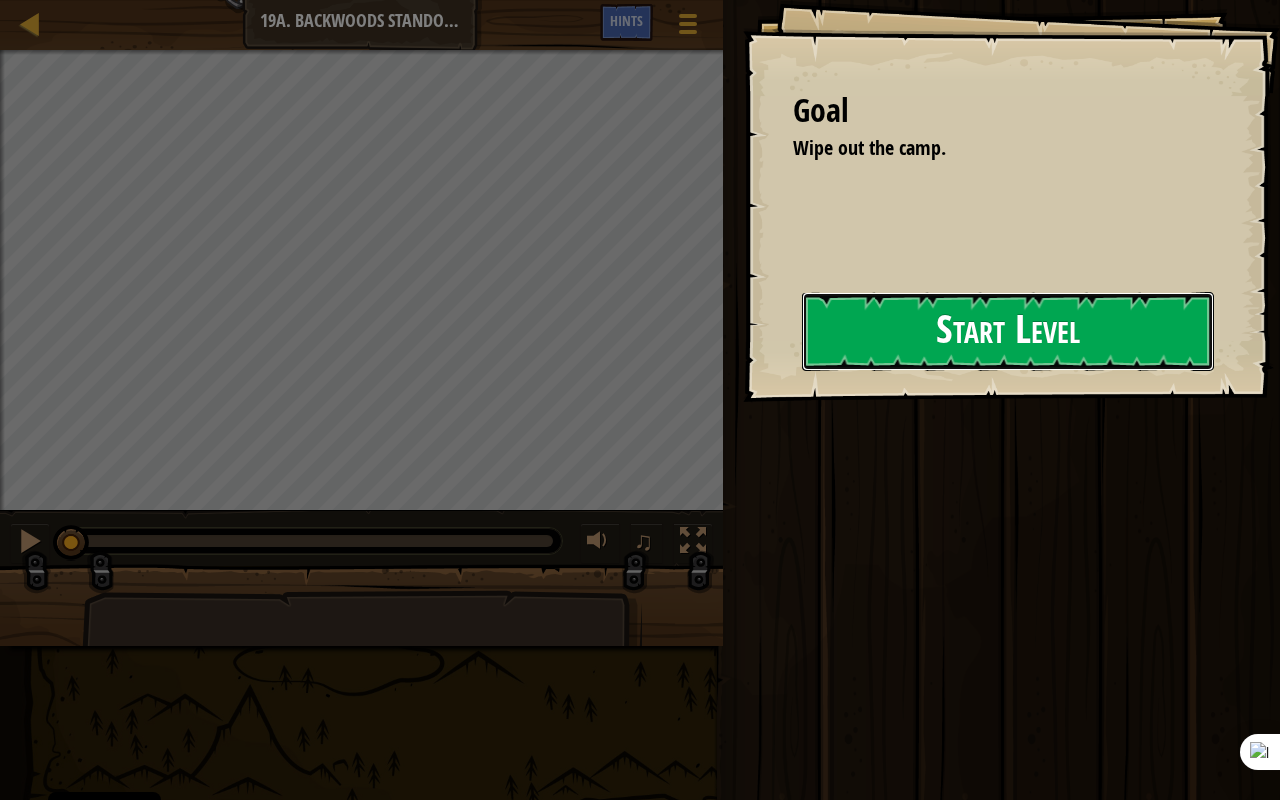 click on "Start Level" at bounding box center (1008, 331) 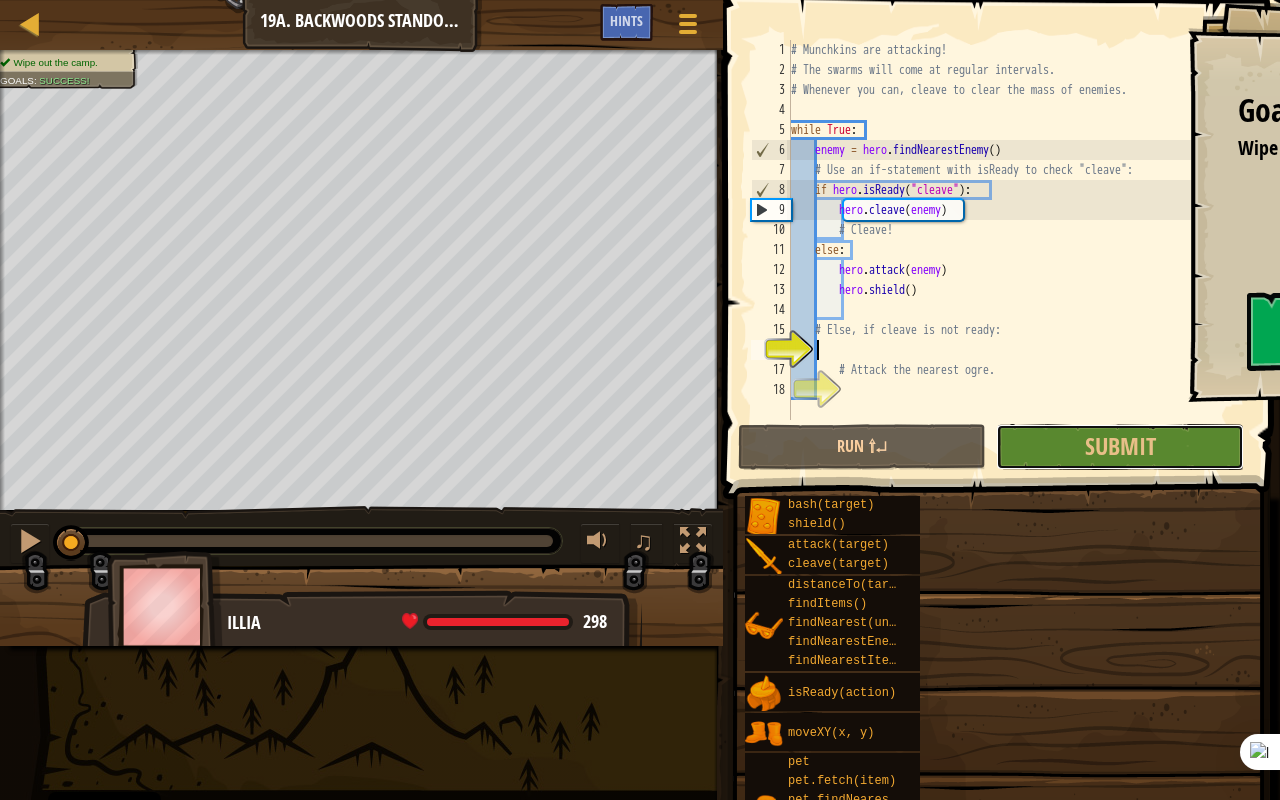click on "Submit" at bounding box center [1120, 446] 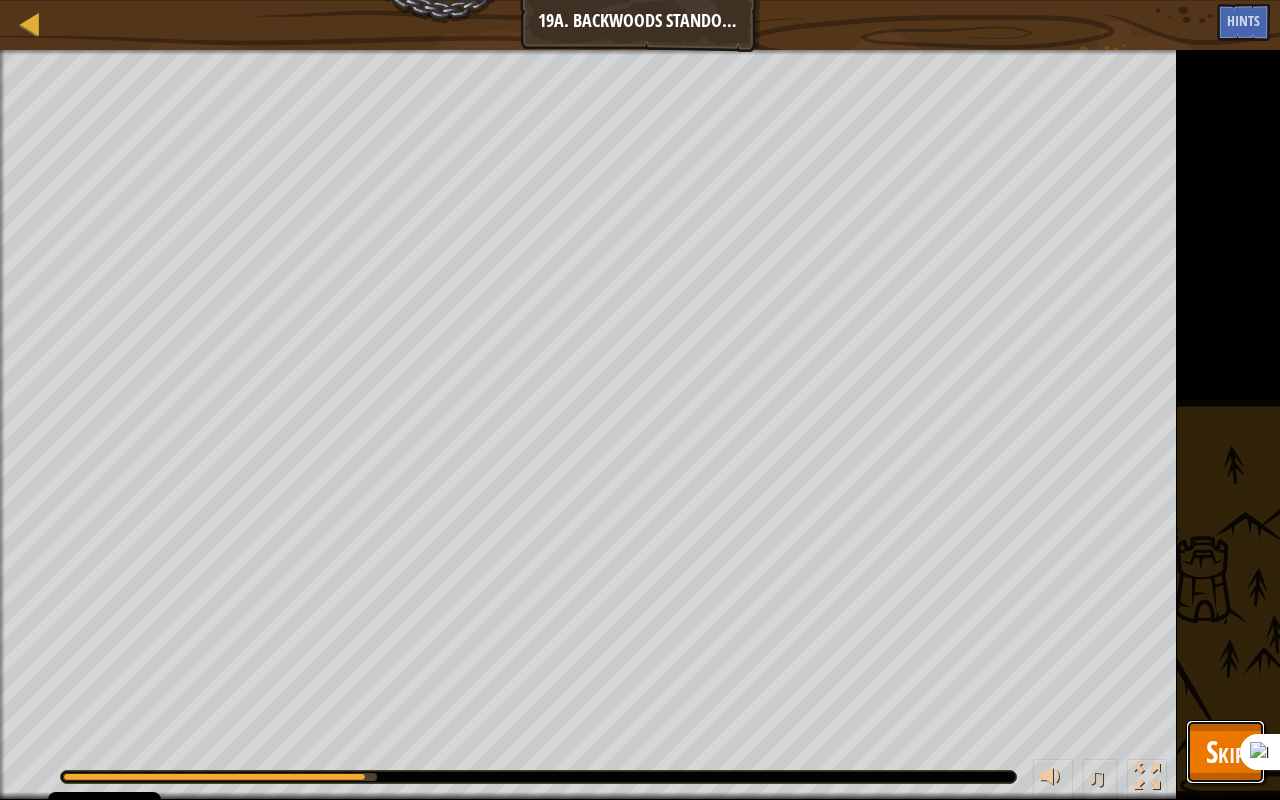 click on "Skip" at bounding box center [1225, 751] 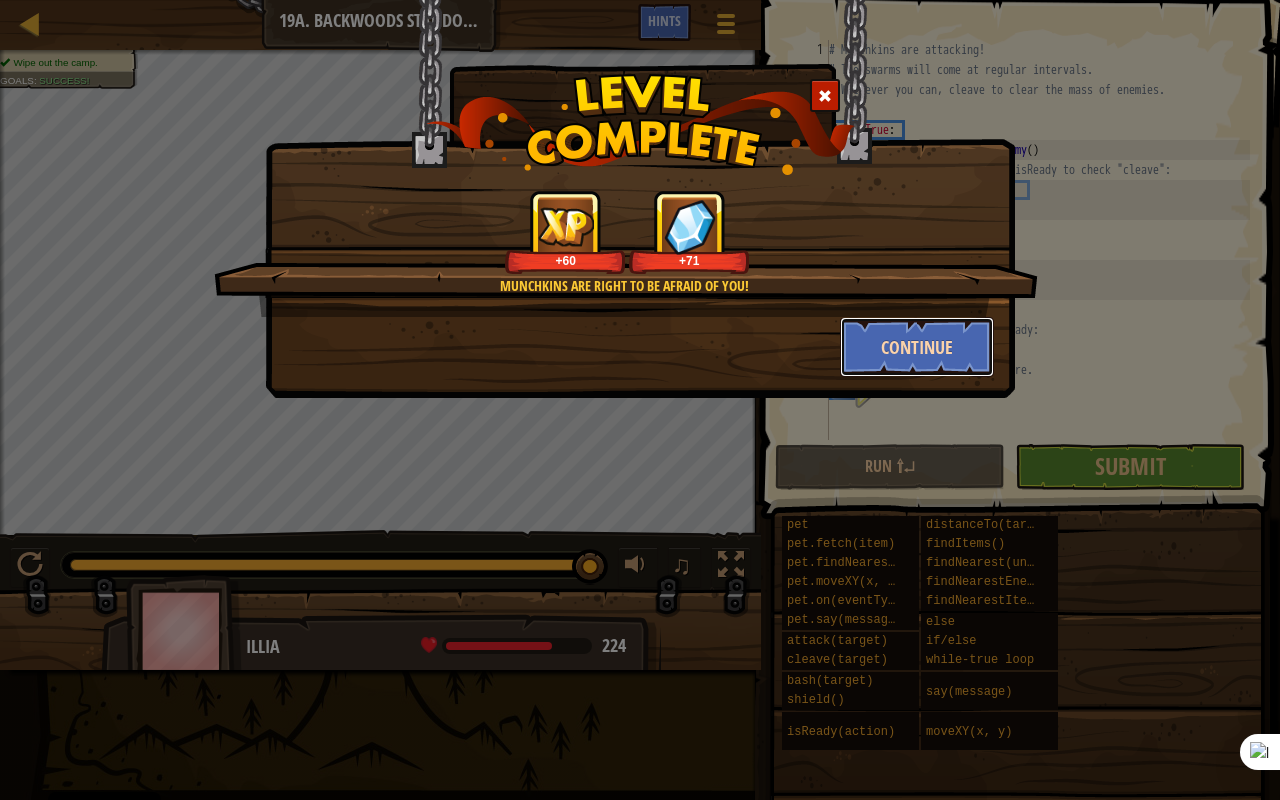 click on "Continue" at bounding box center [917, 347] 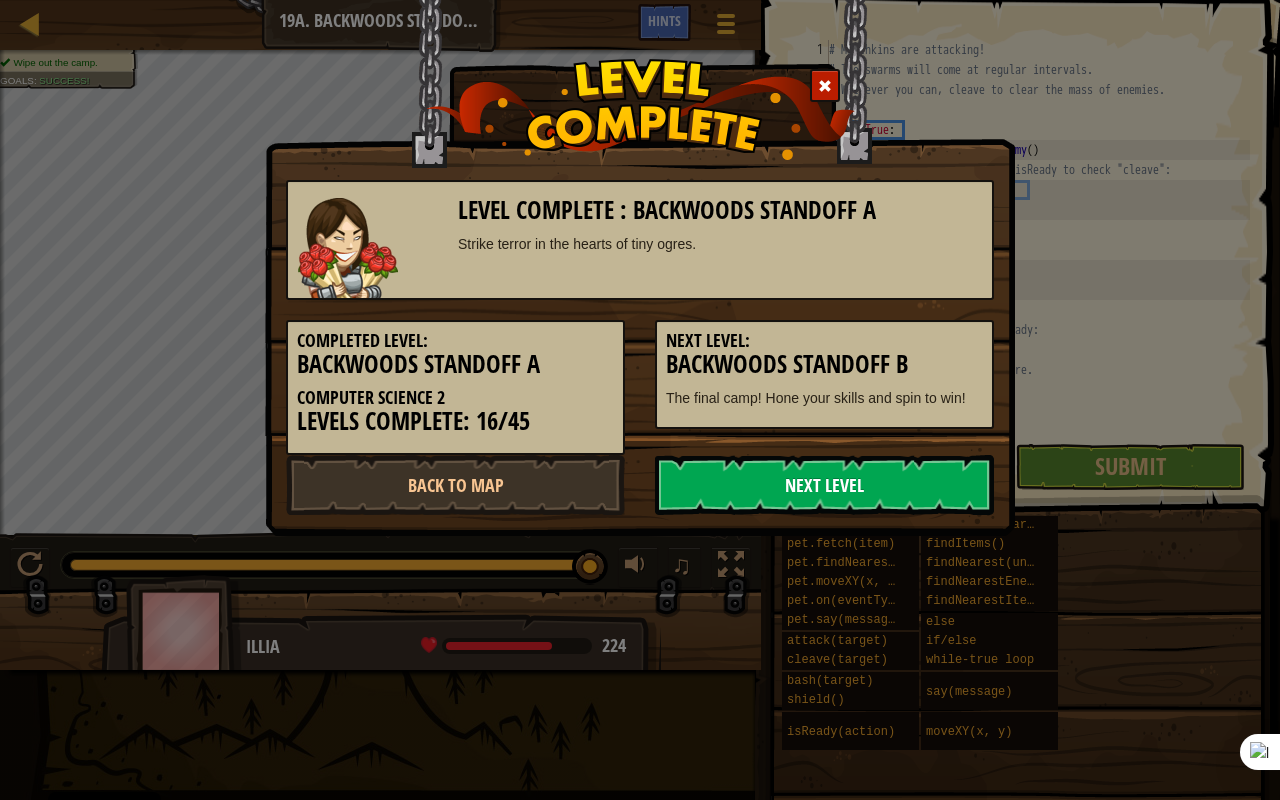 click on "Next Level" at bounding box center [824, 485] 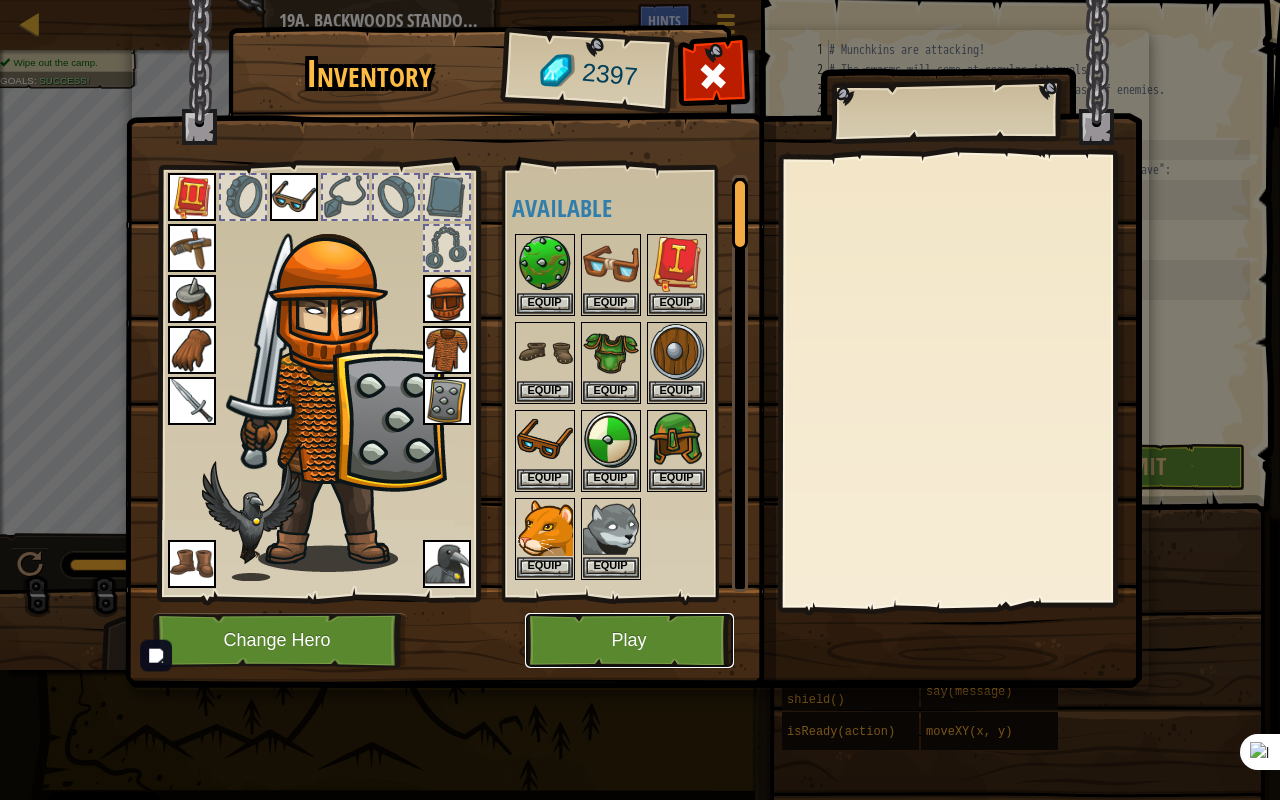 click on "Play" at bounding box center (629, 640) 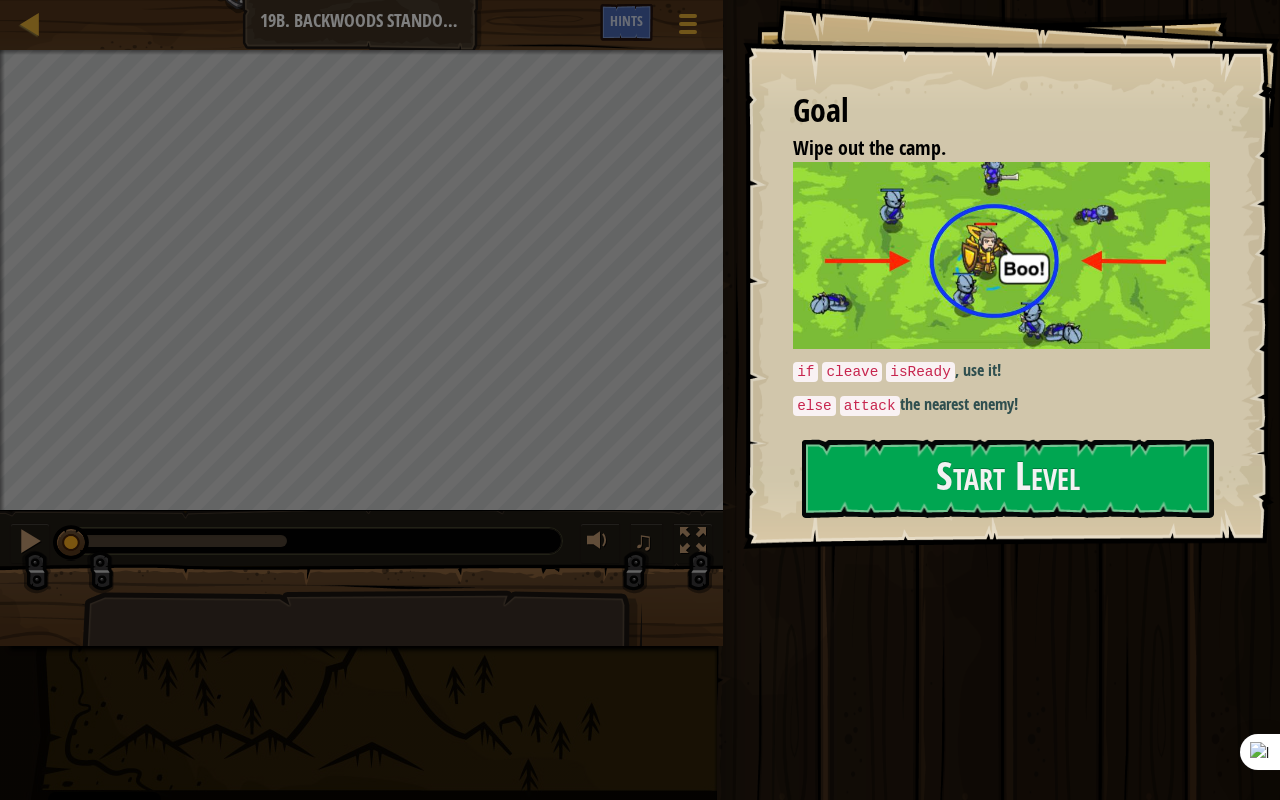 click at bounding box center (361, 52) 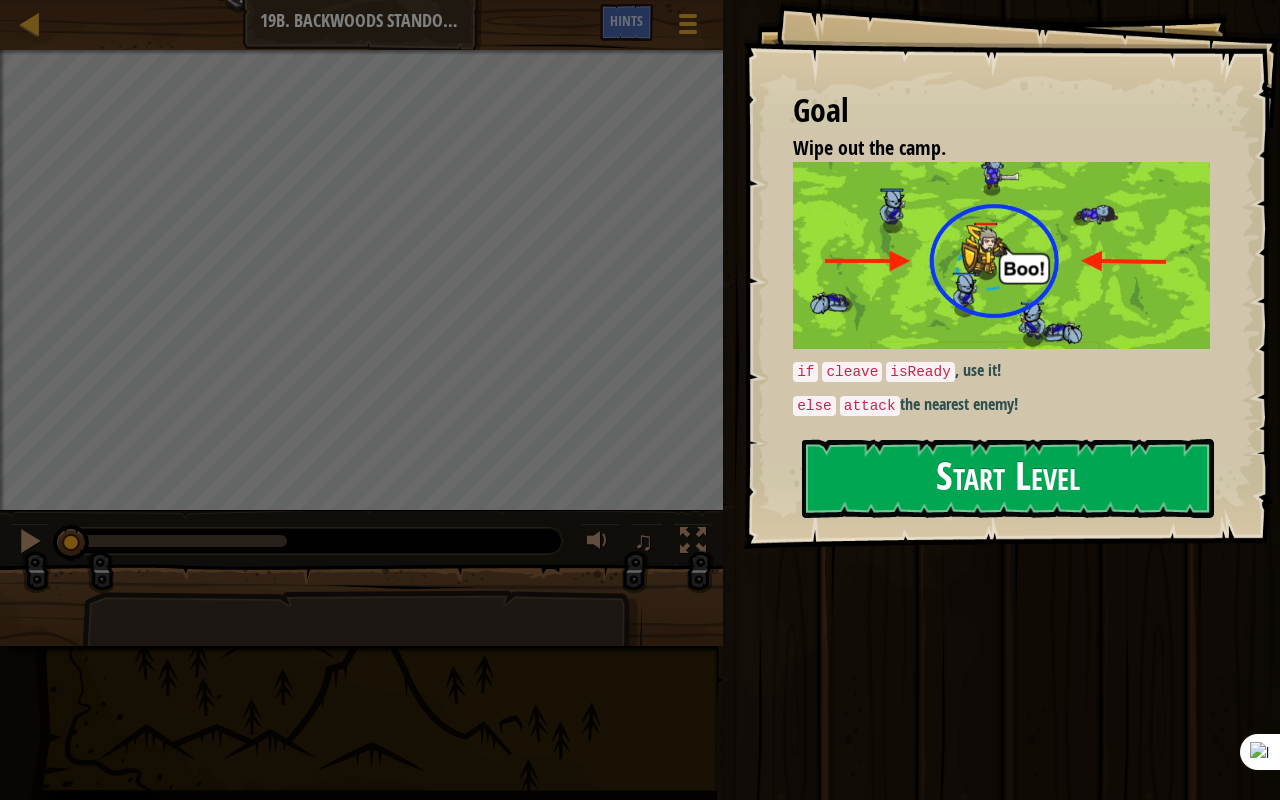 click on "Start Level" at bounding box center [1008, 478] 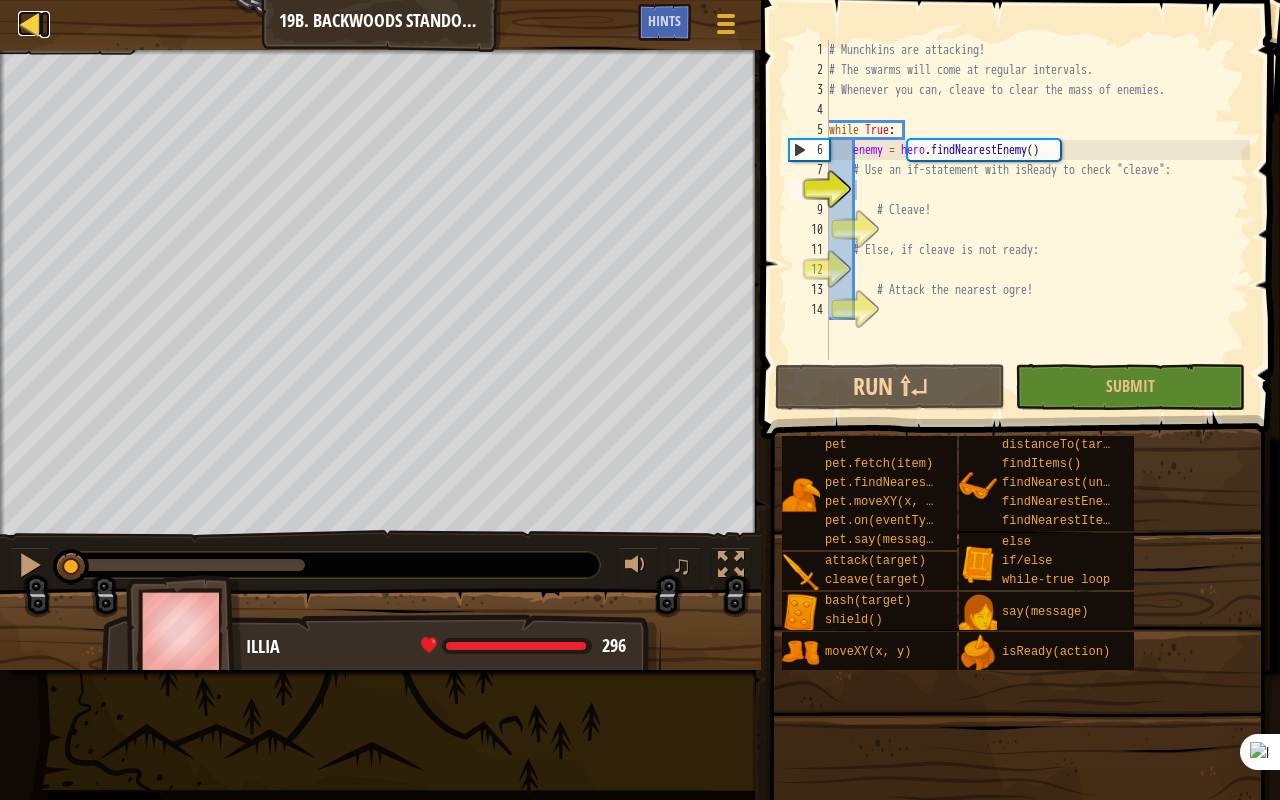 click at bounding box center [30, 23] 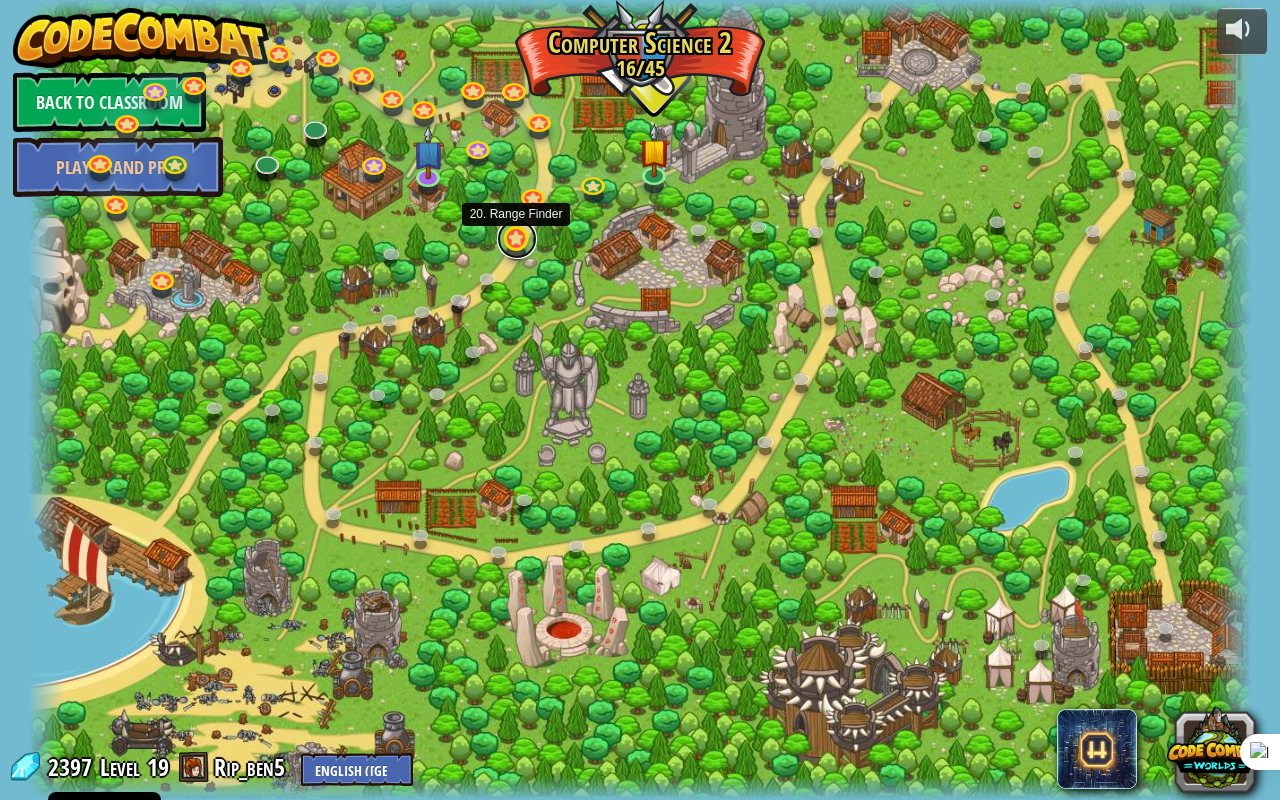 click at bounding box center (517, 239) 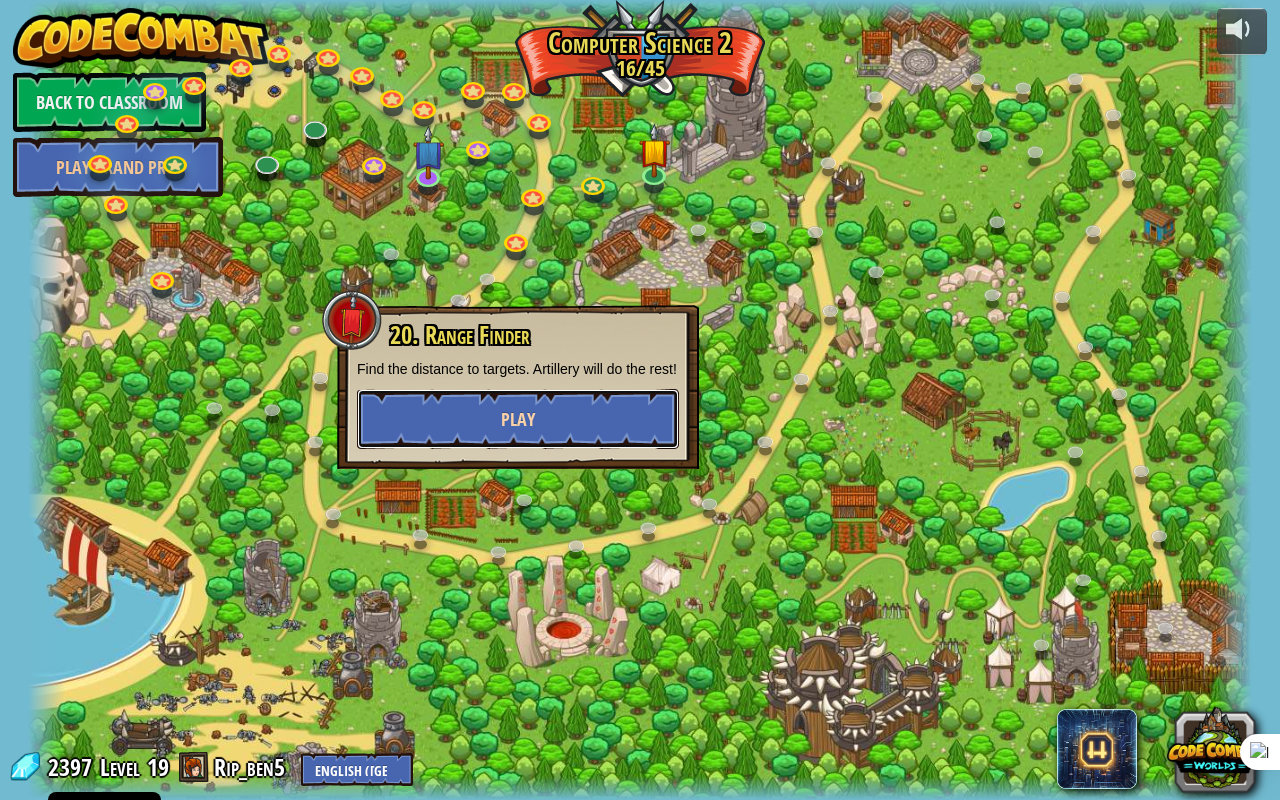 click on "Play" at bounding box center [518, 419] 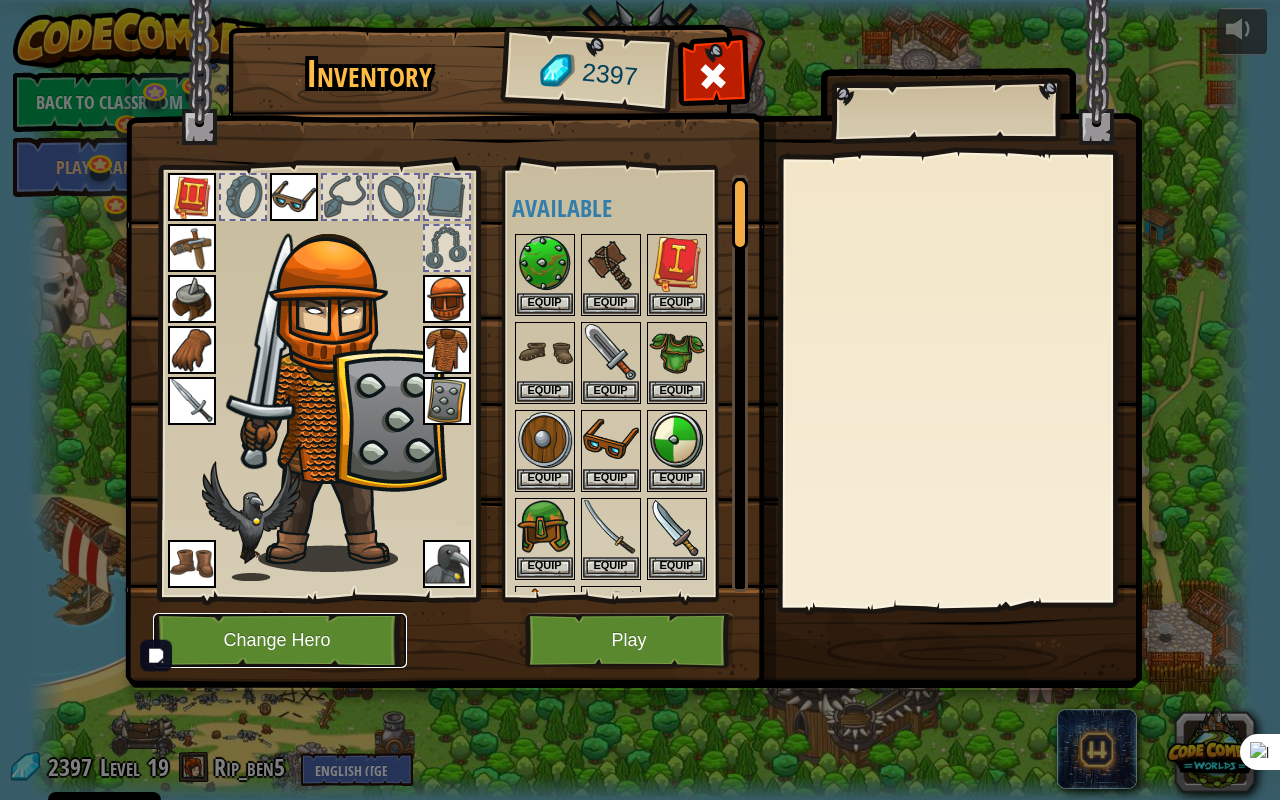 click on "Change Hero" at bounding box center [280, 640] 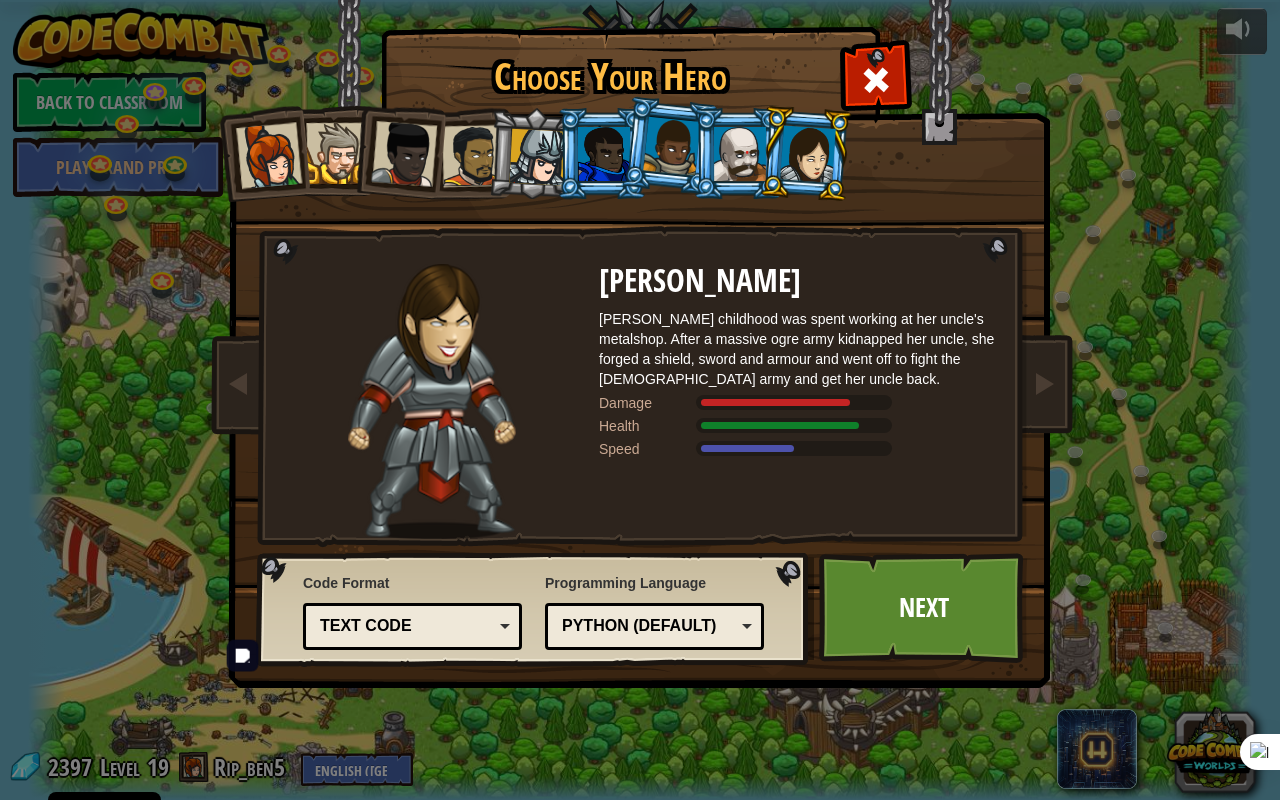 click at bounding box center [336, 153] 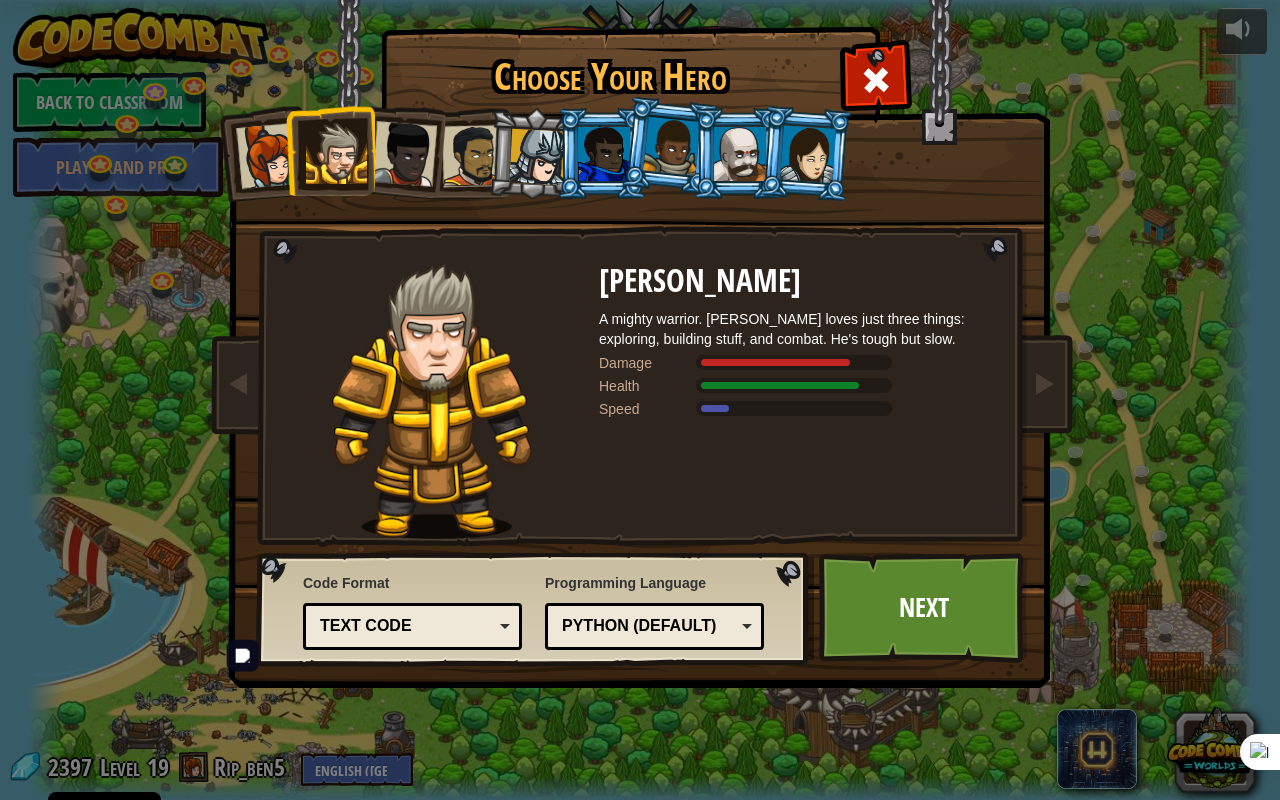 click at bounding box center (537, 157) 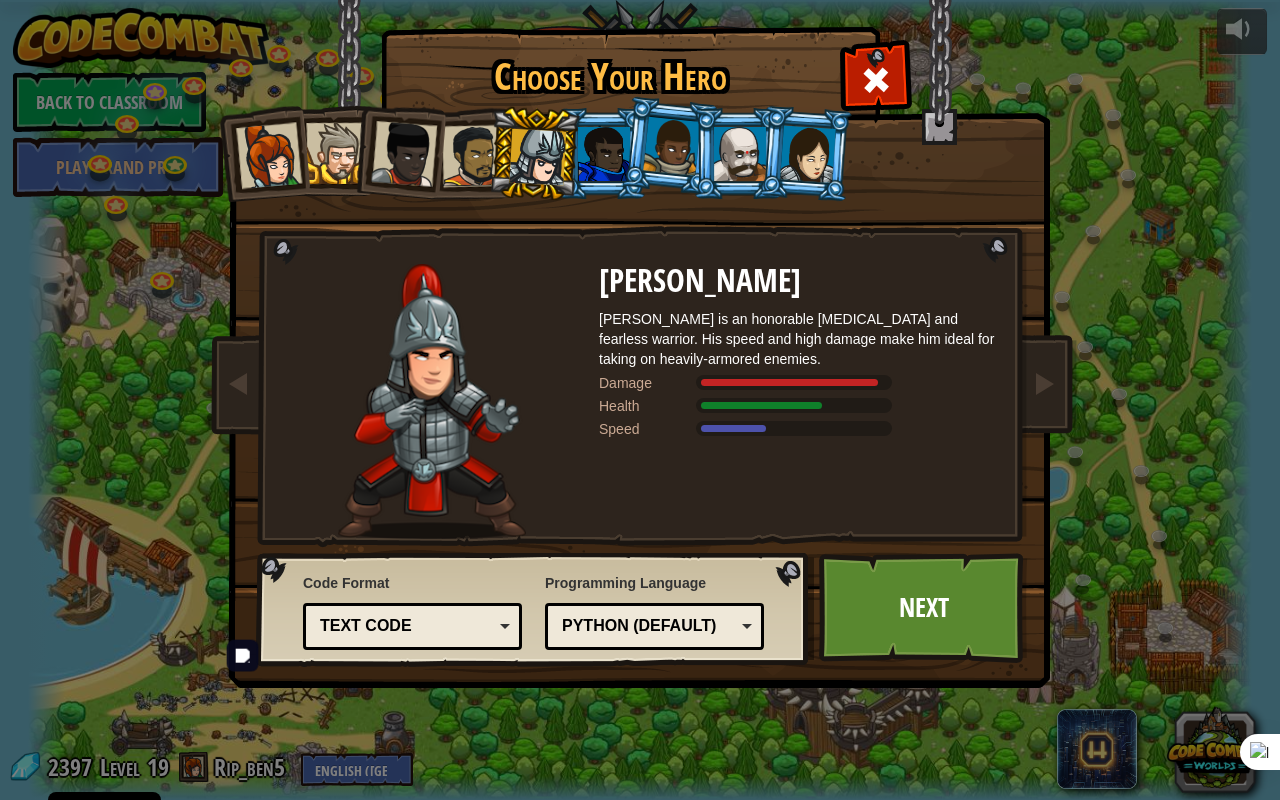 click at bounding box center [740, 154] 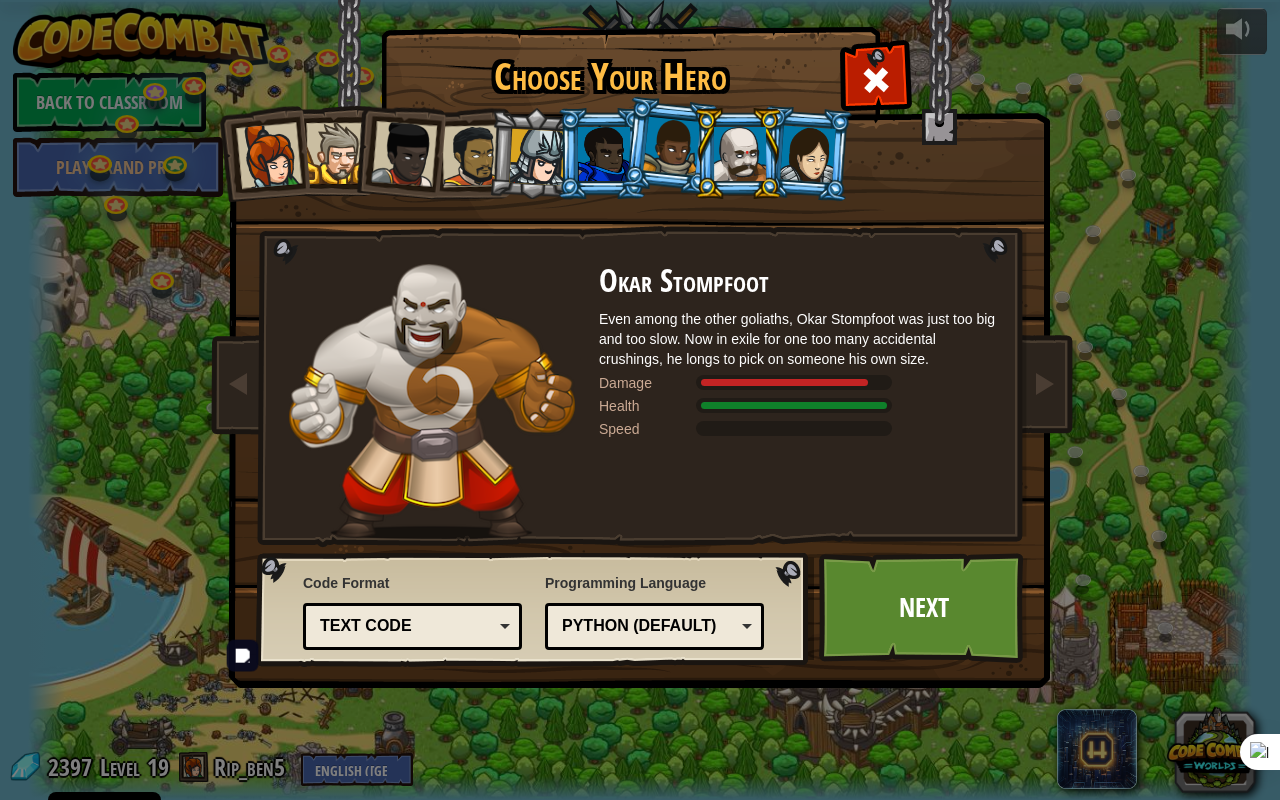click at bounding box center [537, 157] 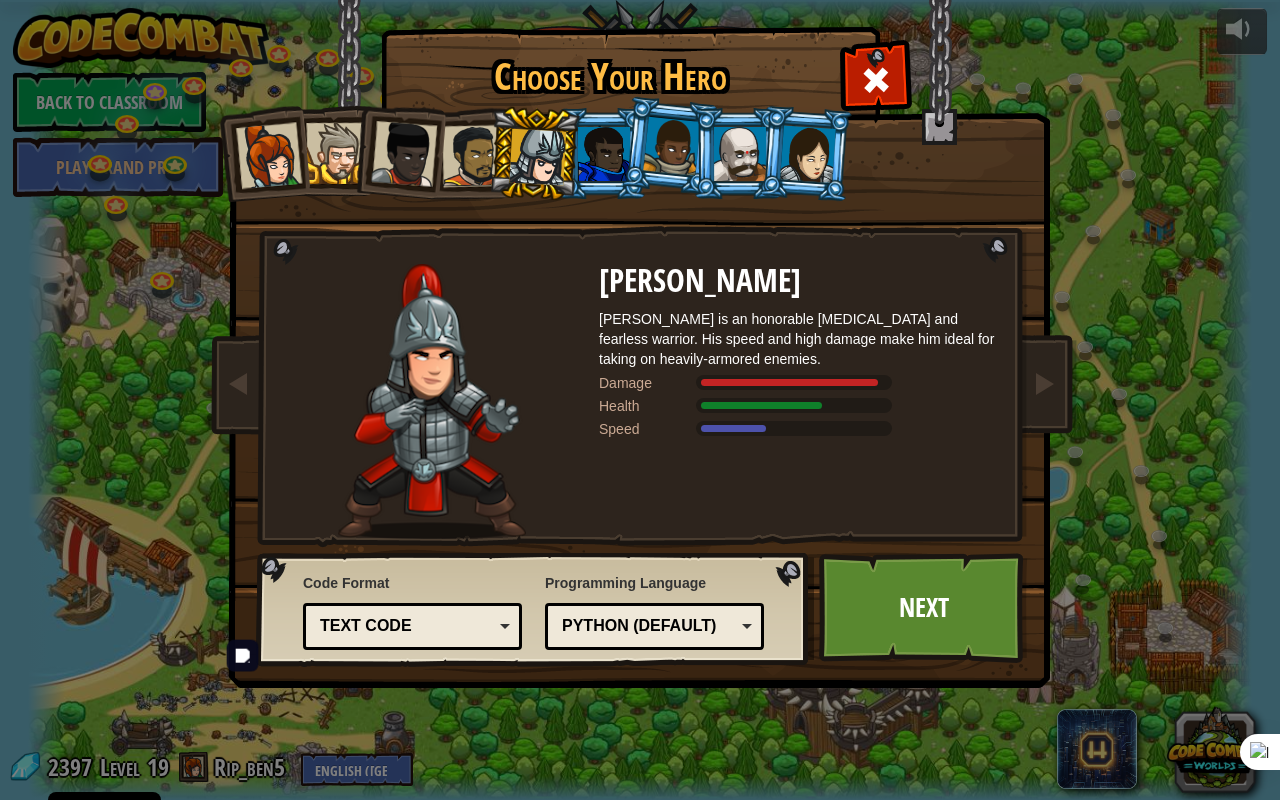 click at bounding box center (808, 153) 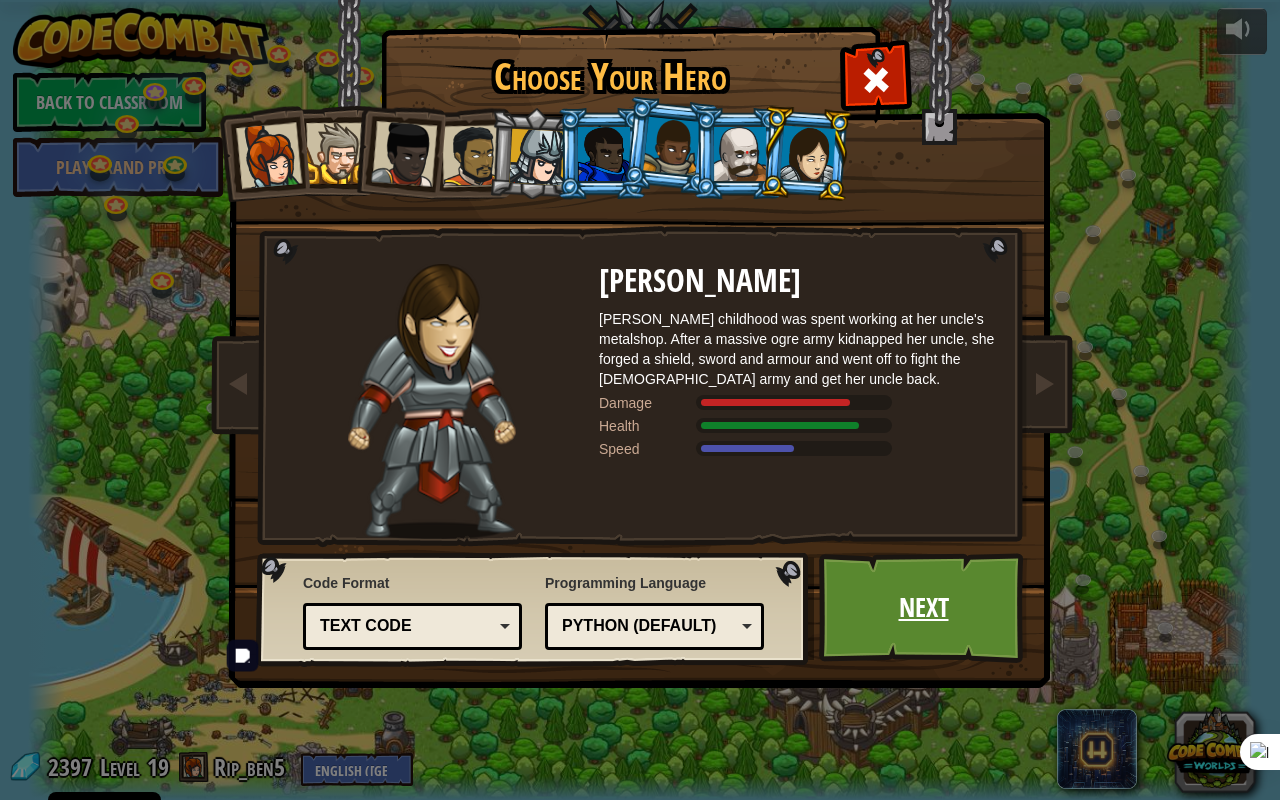 click on "Next" at bounding box center (923, 608) 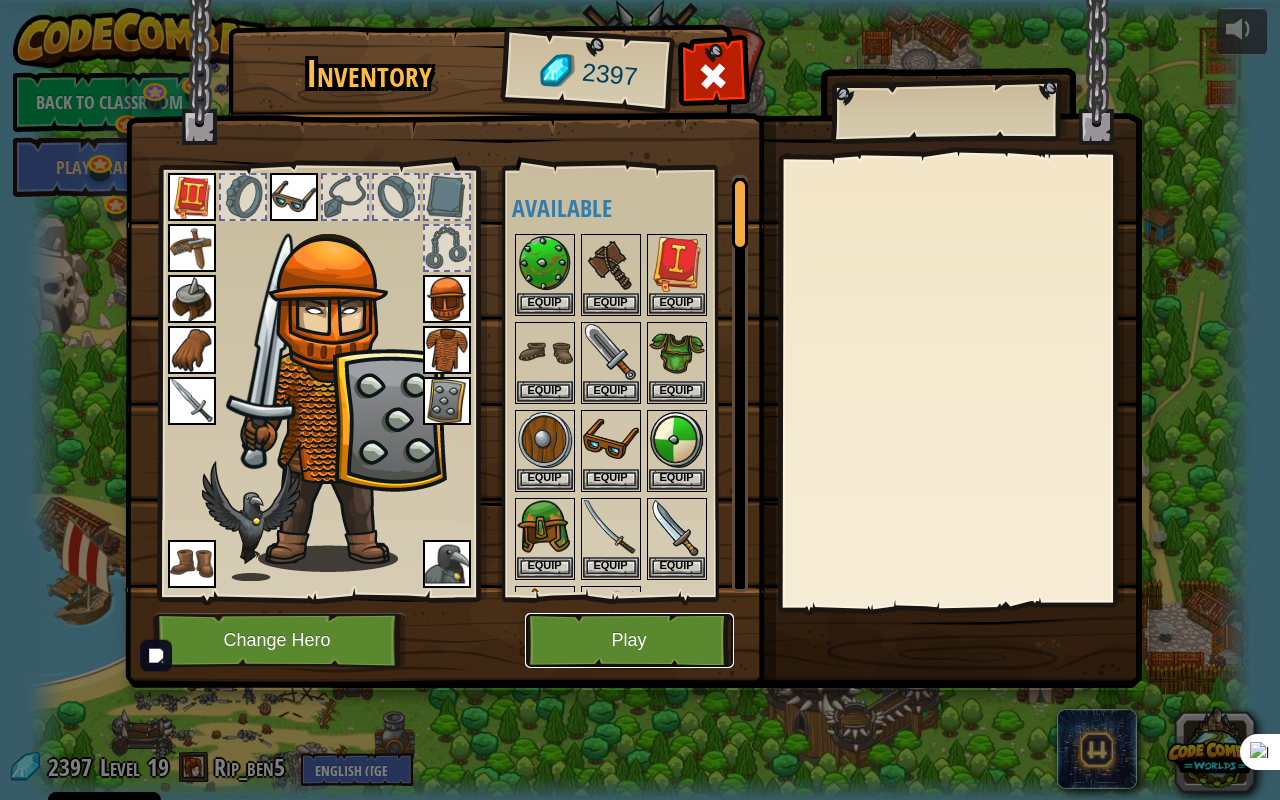 click on "Play" at bounding box center [629, 640] 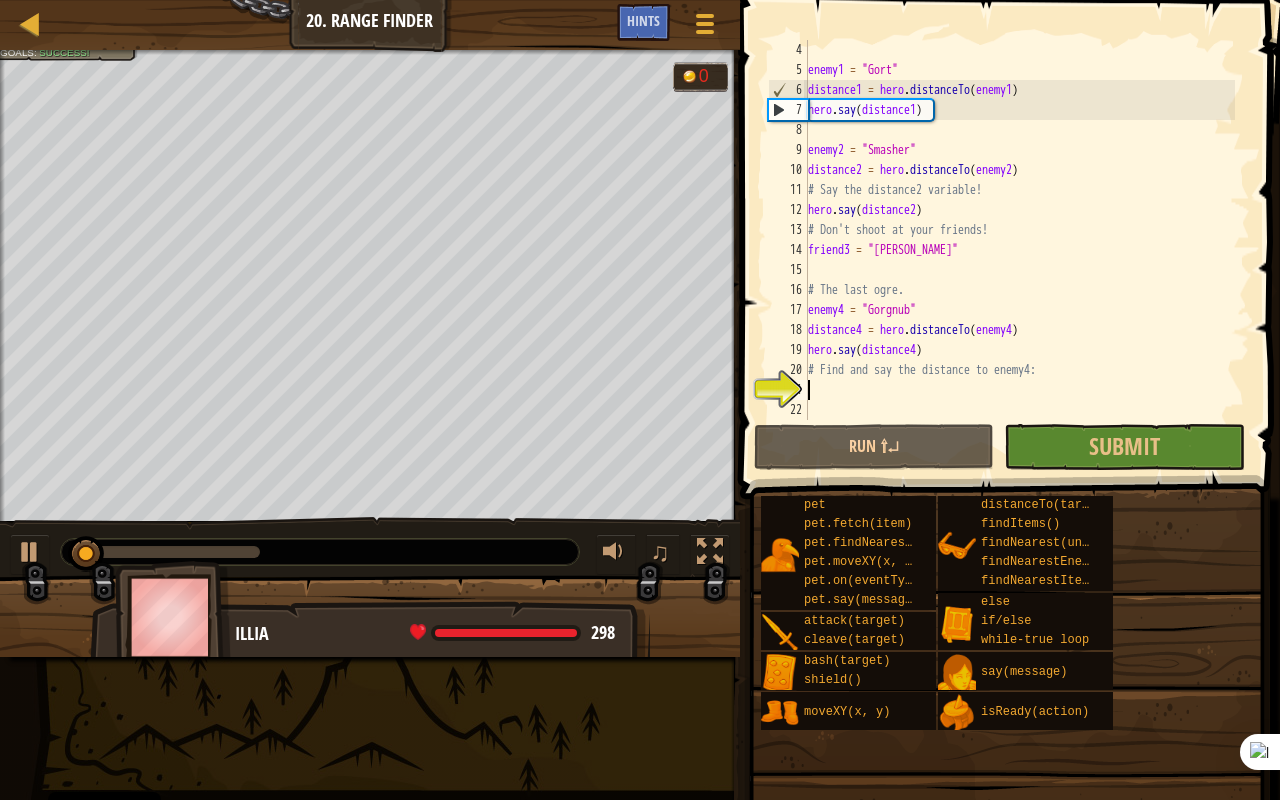 scroll, scrollTop: 20, scrollLeft: 0, axis: vertical 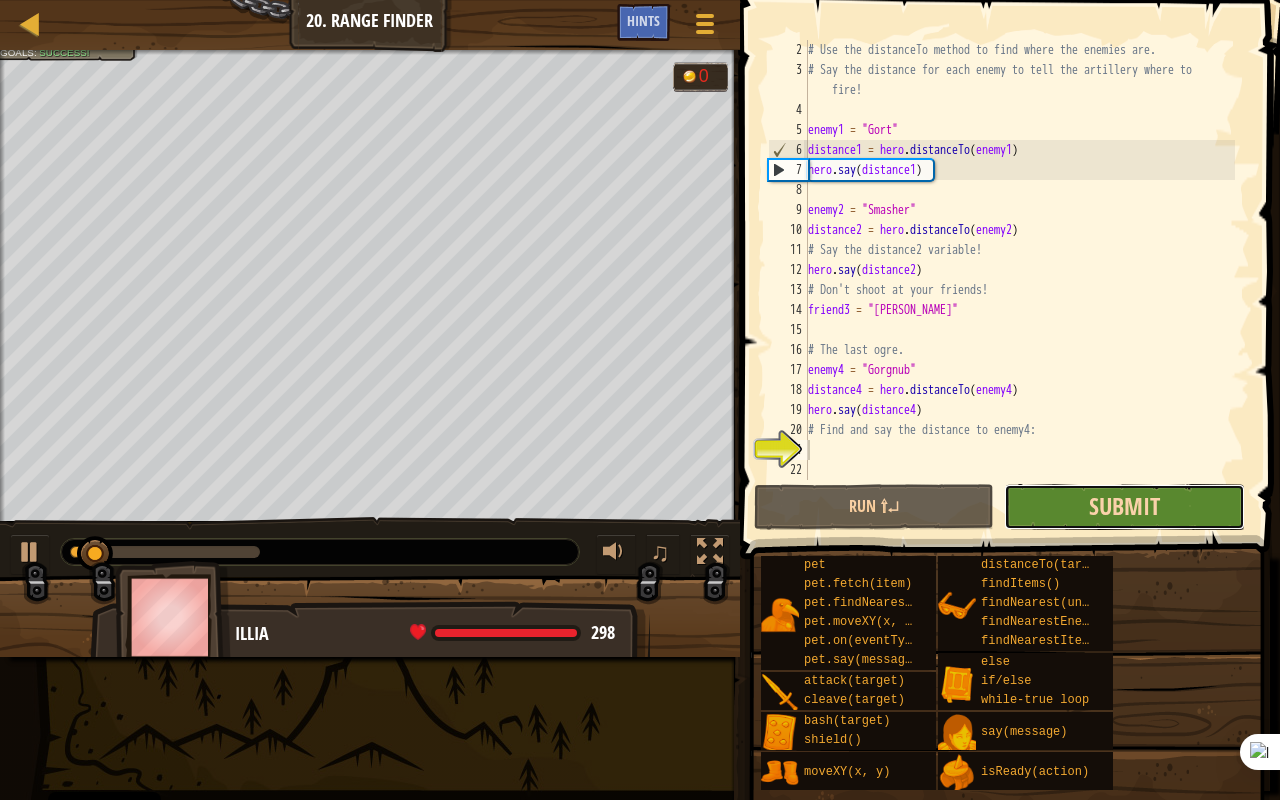 click on "Submit" at bounding box center (1124, 506) 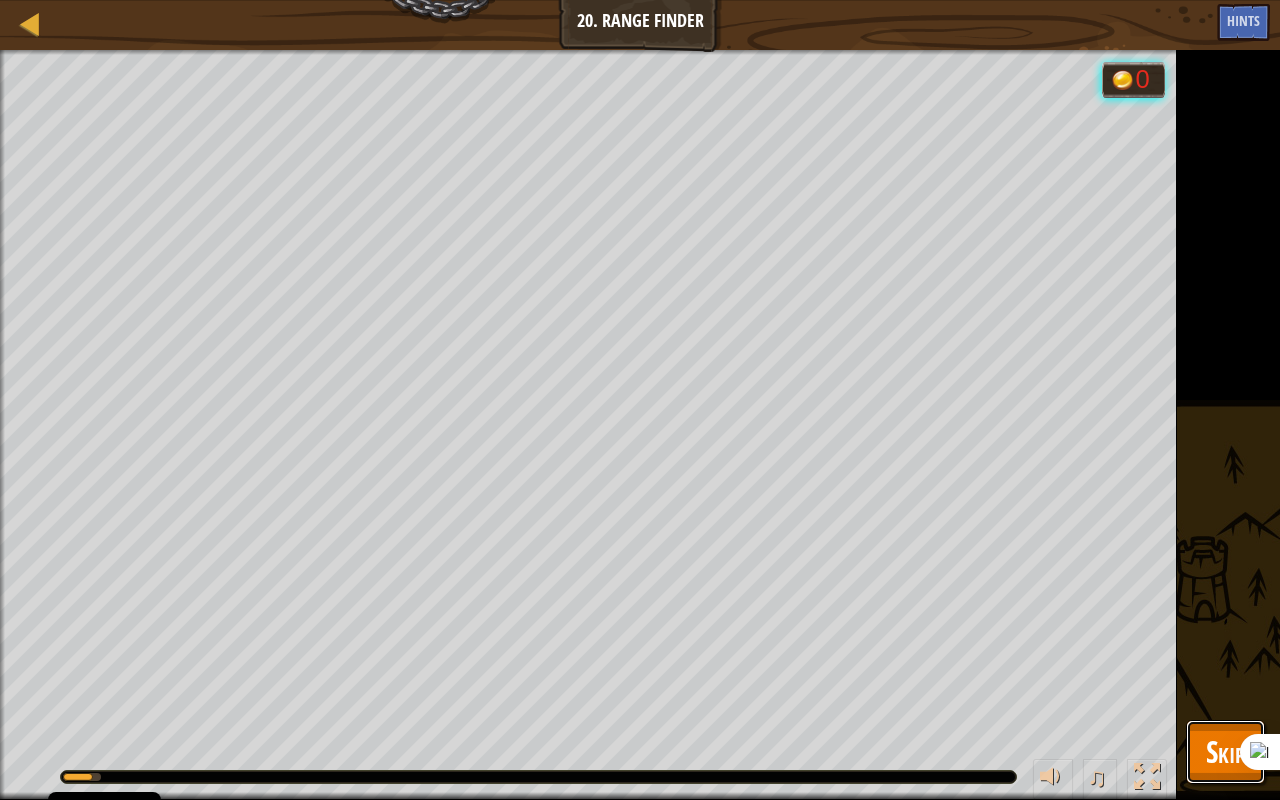 click on "Skip" at bounding box center [1225, 751] 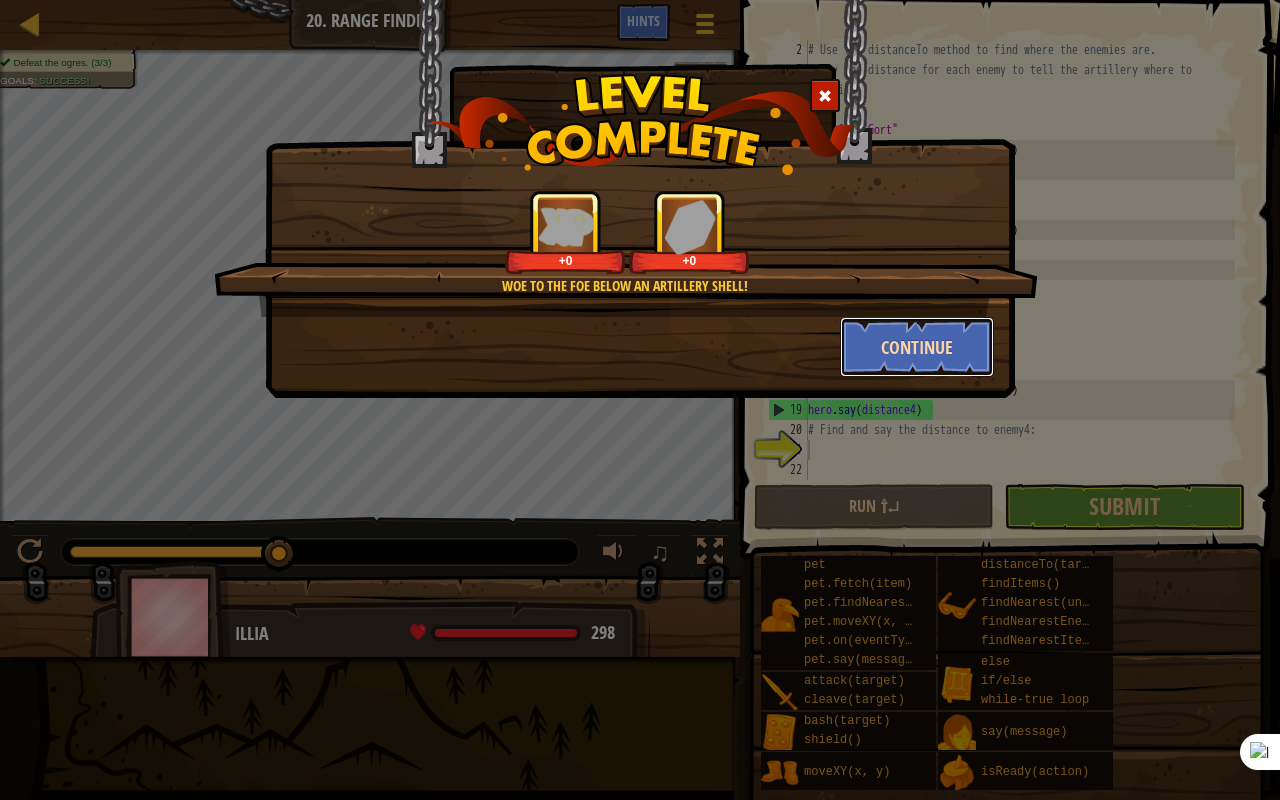 click on "Continue" at bounding box center [917, 347] 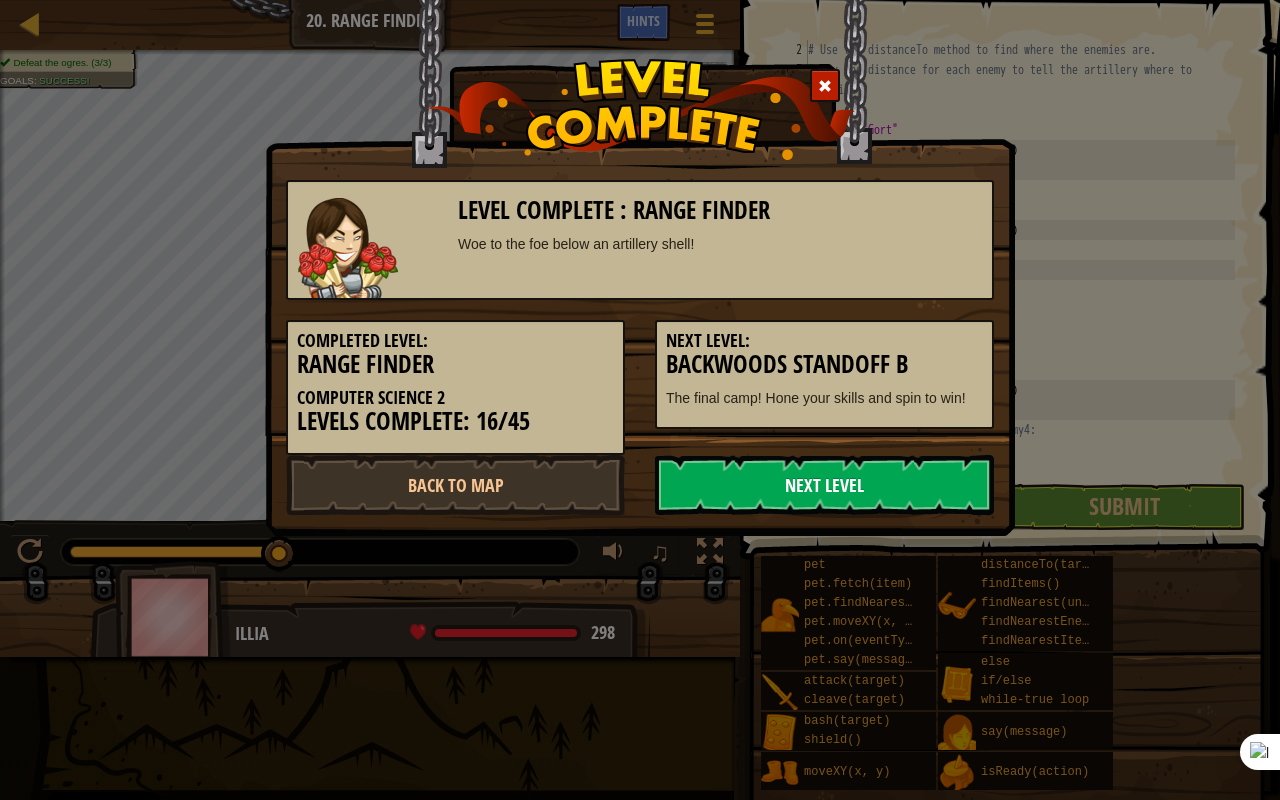 click on "Next Level" at bounding box center (824, 485) 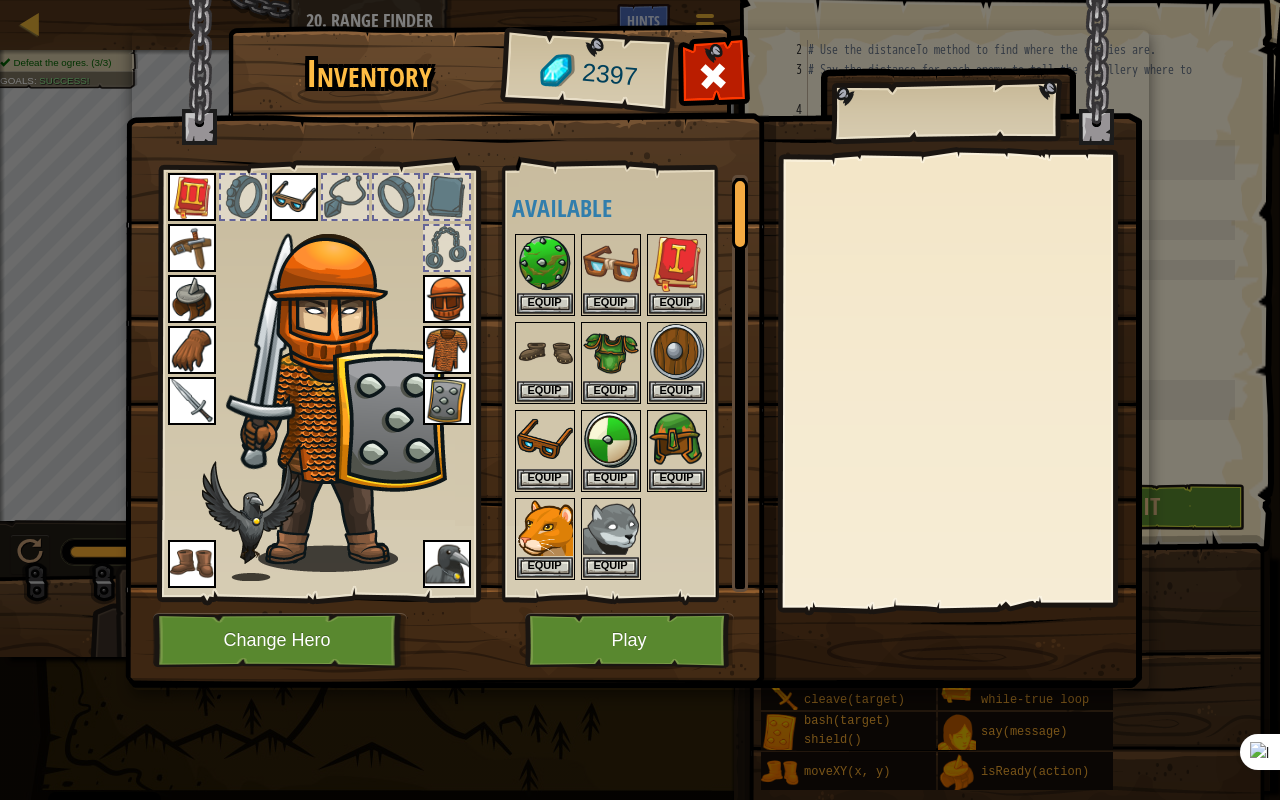 click on "Inventory 2397 Available Equip Equip Equip Equip Equip Equip Equip Equip Equip Equip Equip Equip Equip Equip Equip Equip Equip Equip Equip Equip Equip Equip (double-click to equip) Restricted Locked Equip Unequip Subscribe to Unlock! (restricted in this level) Change Hero Play" at bounding box center [640, 400] 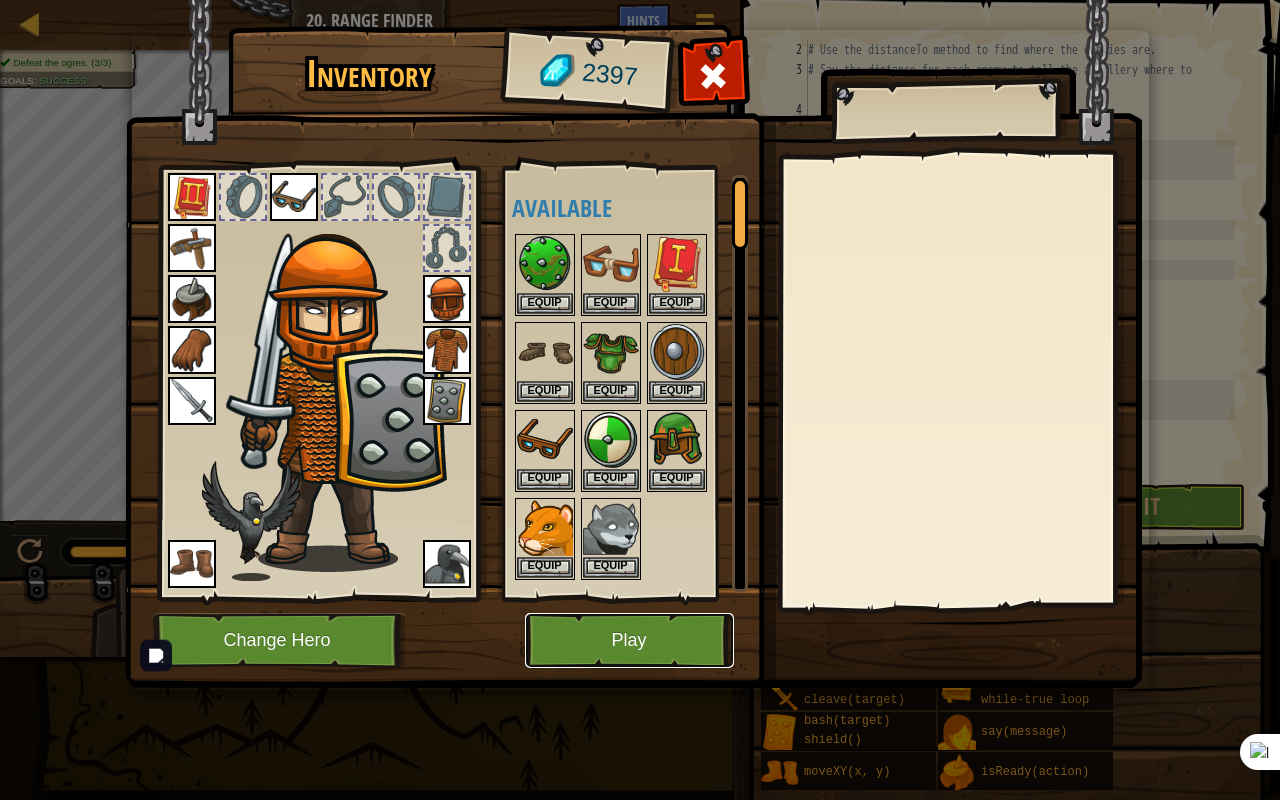 click on "Play" at bounding box center [629, 640] 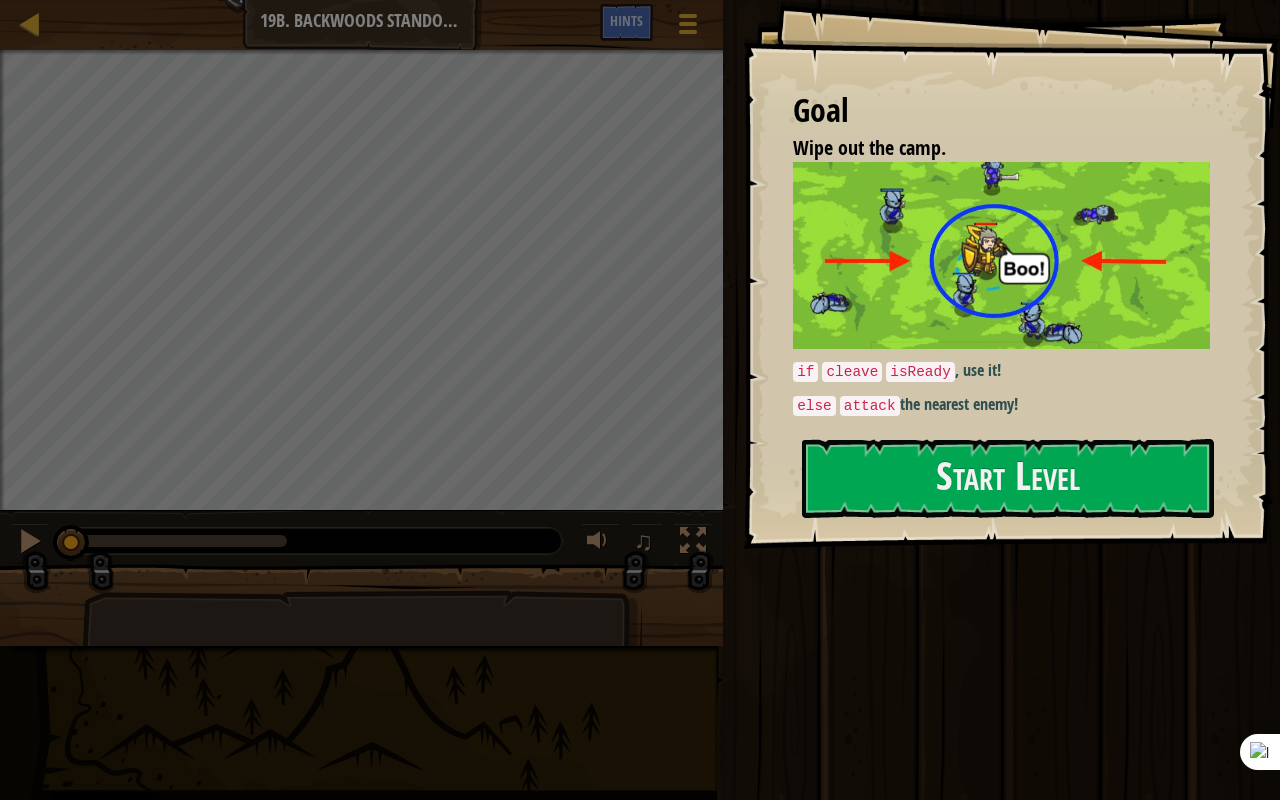 click on "Start Level" at bounding box center [1008, 478] 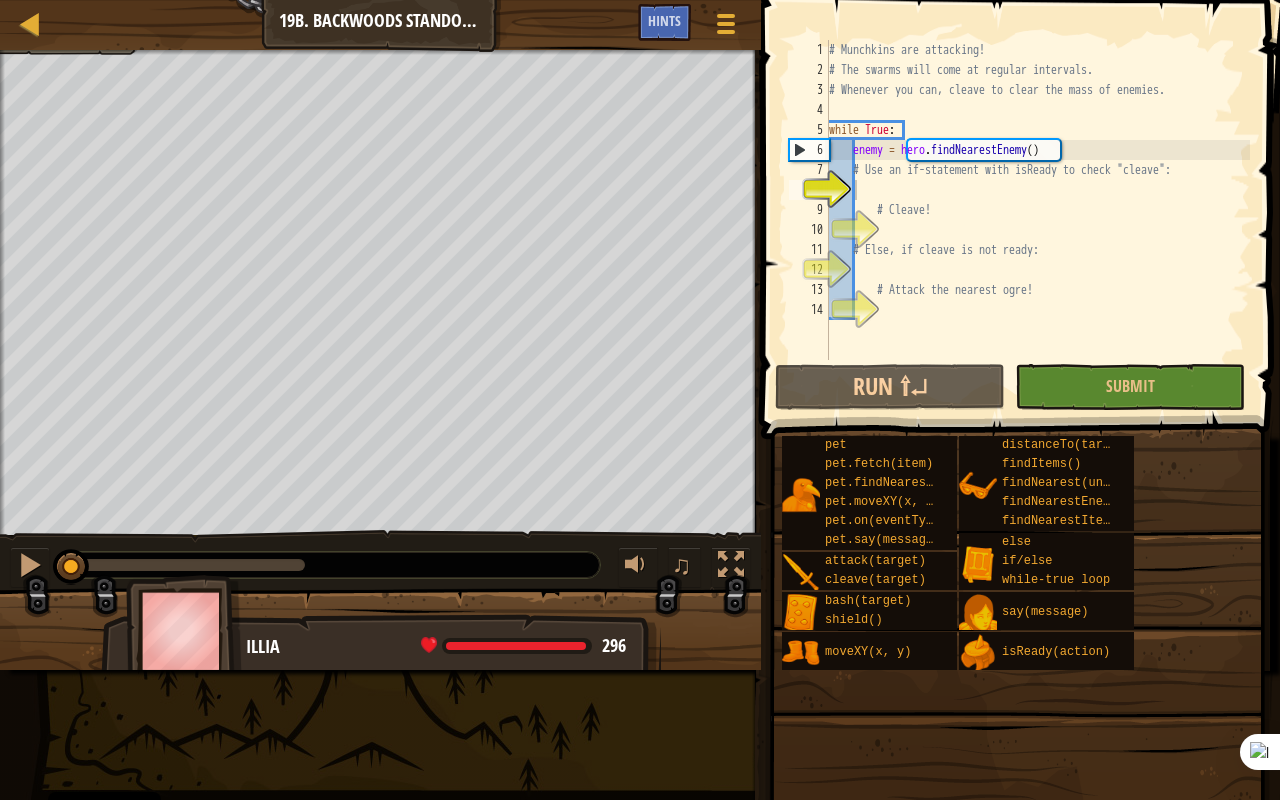 click on "Map Computer Science 2 19b. Backwoods Standoff B Game Menu Done Hints" at bounding box center (380, 25) 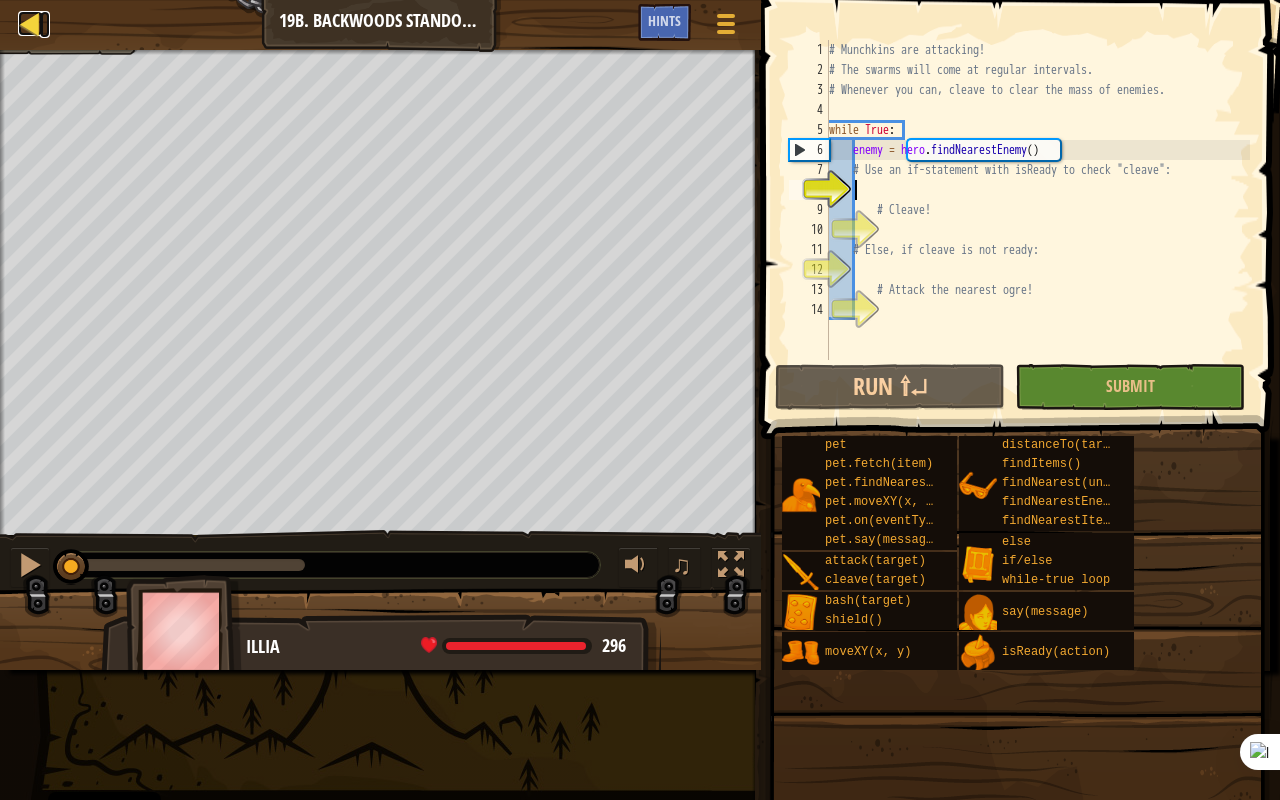 click at bounding box center (30, 23) 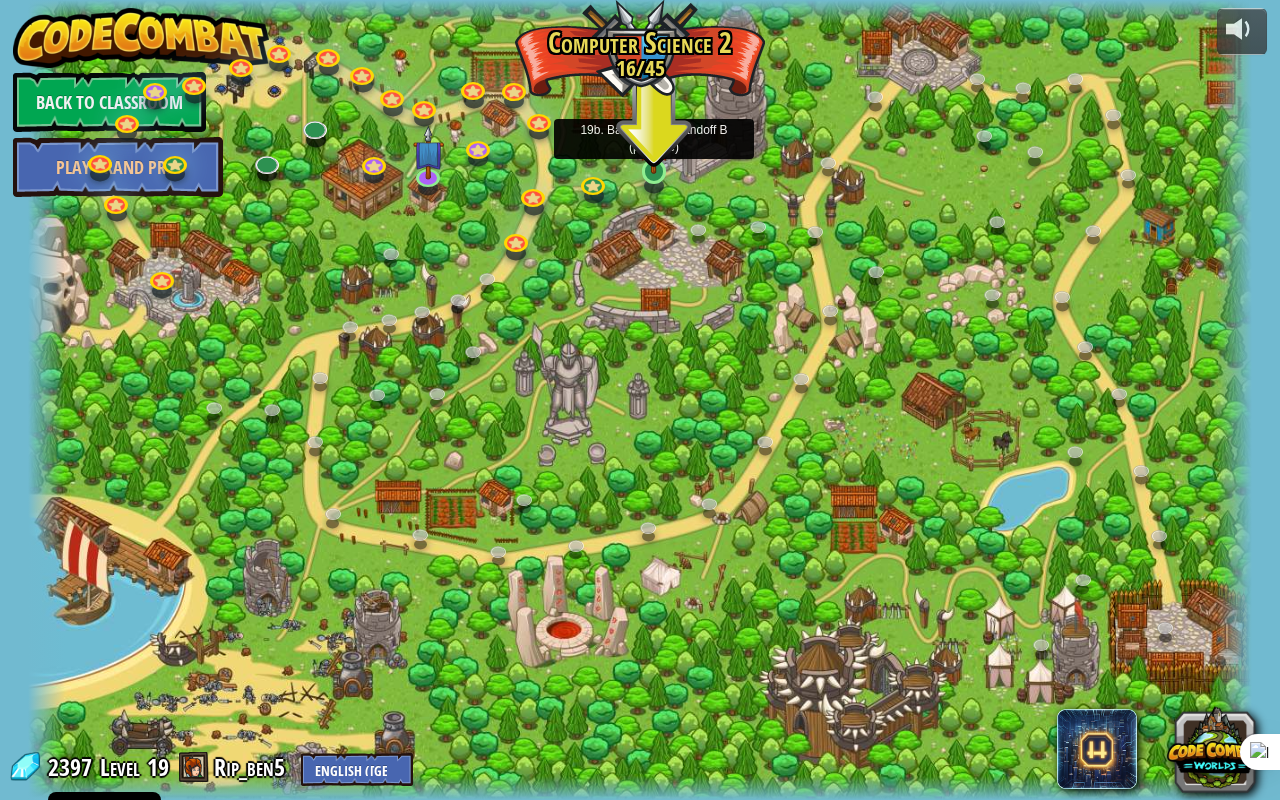 click at bounding box center [653, 138] 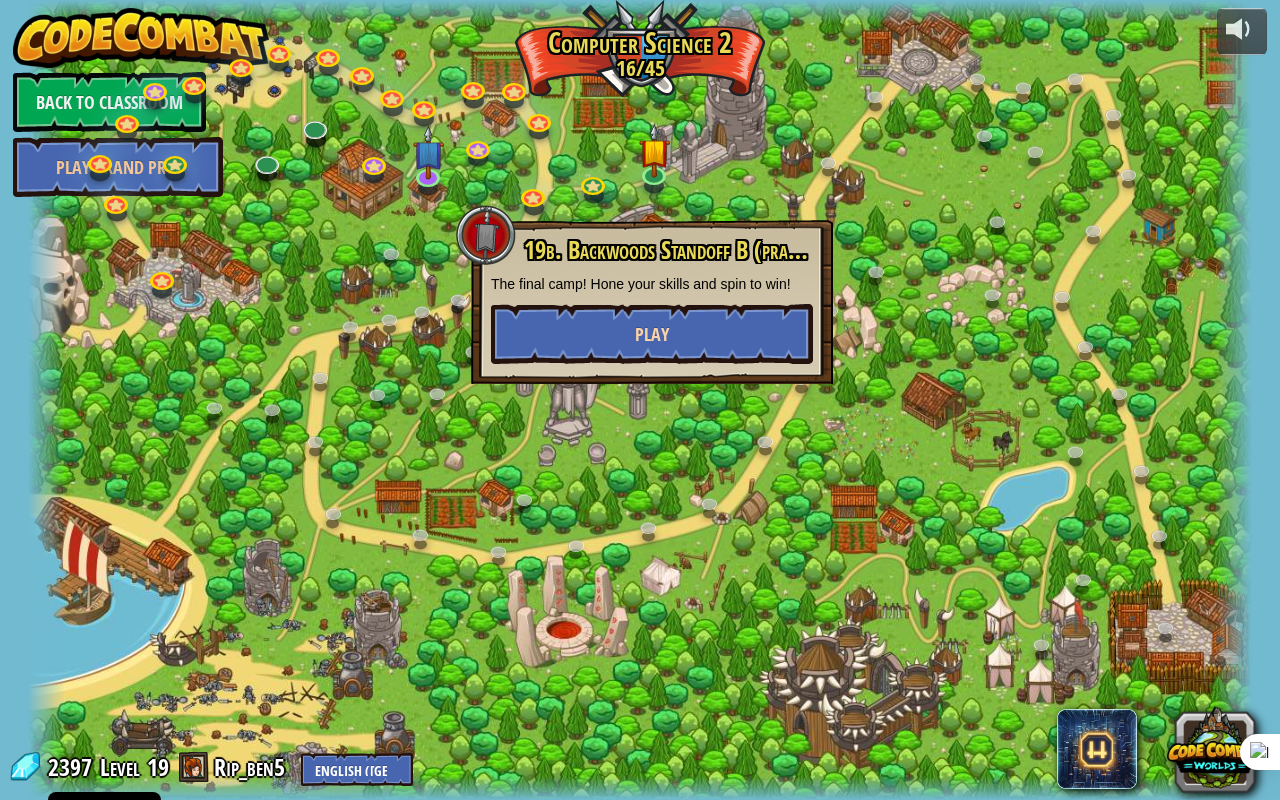 drag, startPoint x: 718, startPoint y: 369, endPoint x: 707, endPoint y: 355, distance: 17.804493 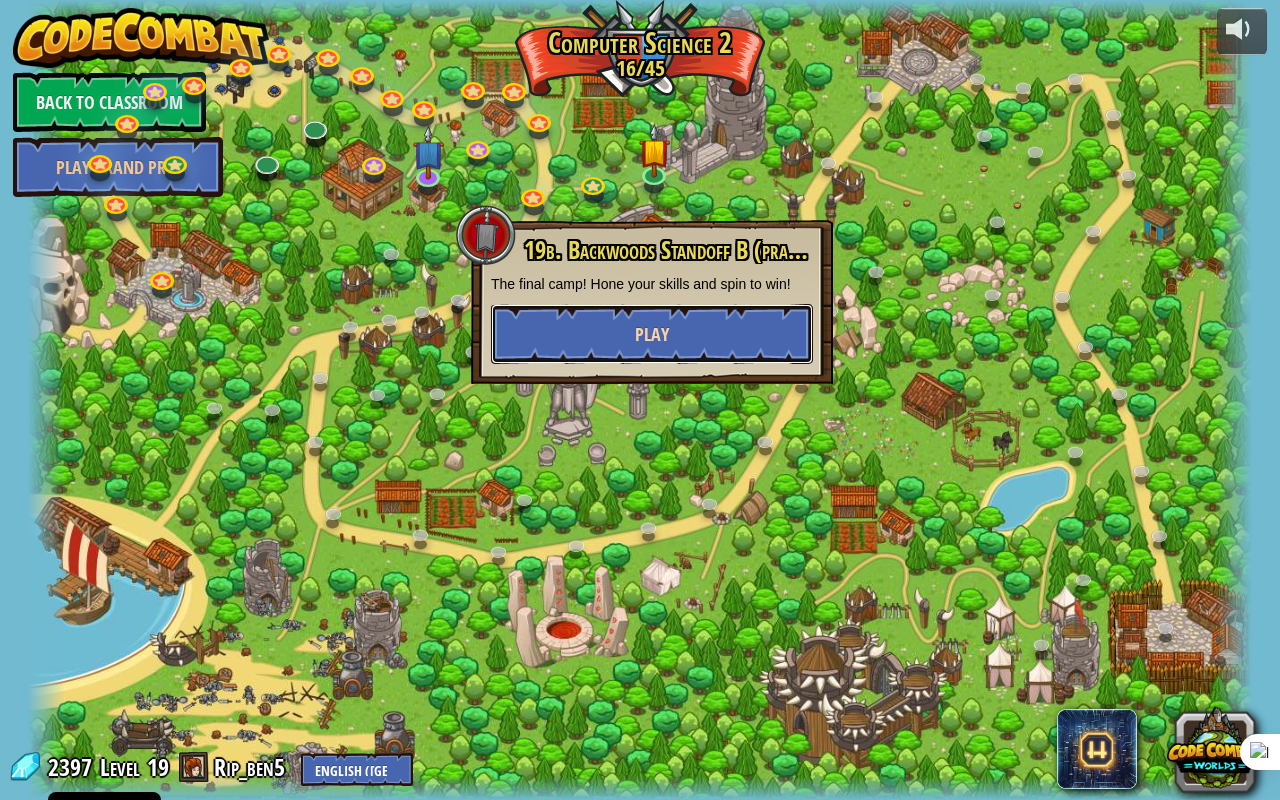 click on "Play" at bounding box center [652, 334] 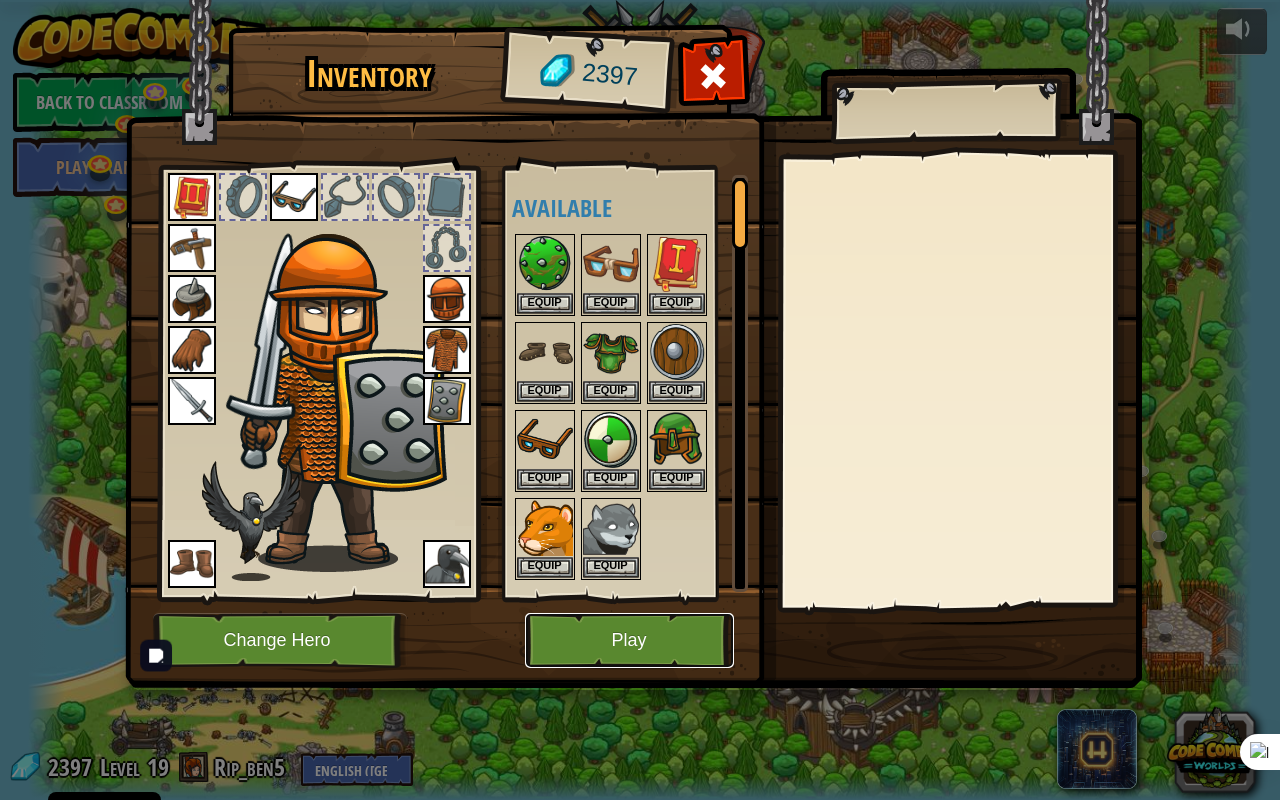 click on "Play" at bounding box center (629, 640) 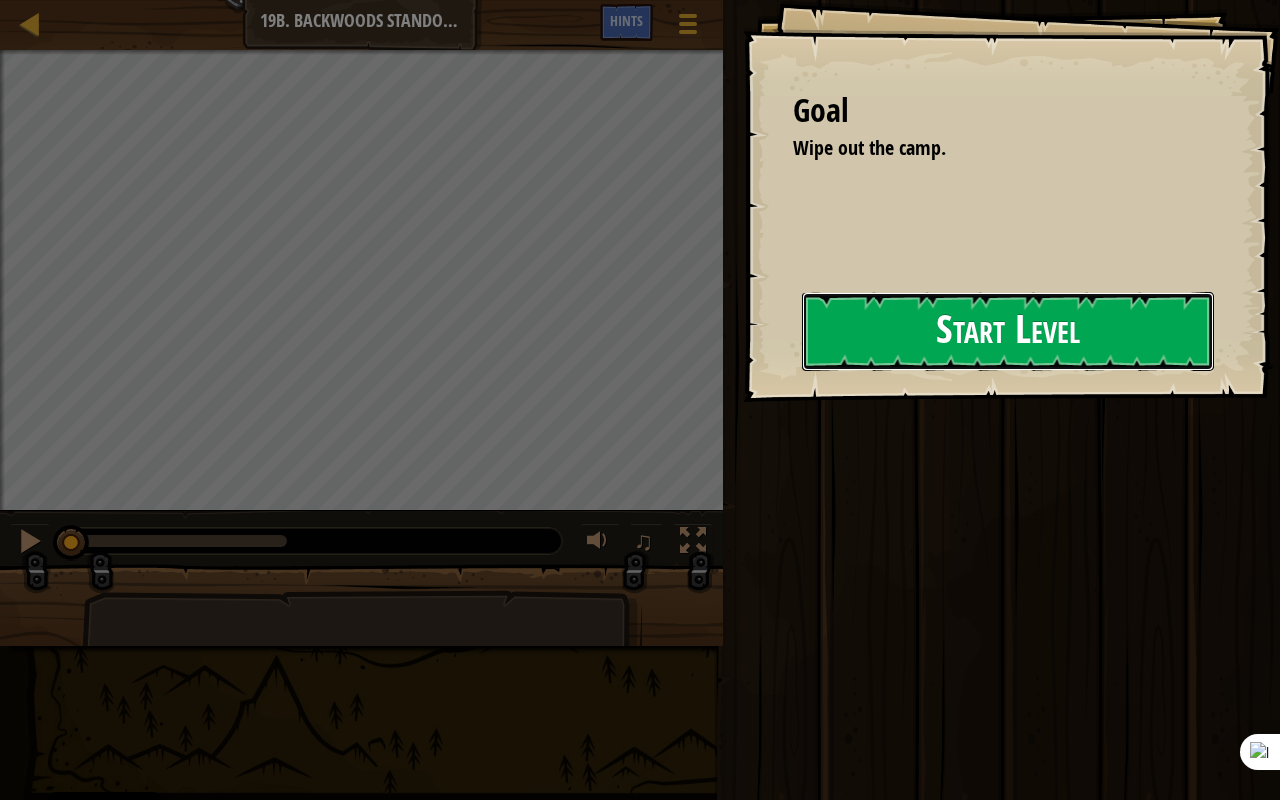 click on "Start Level" at bounding box center (1008, 331) 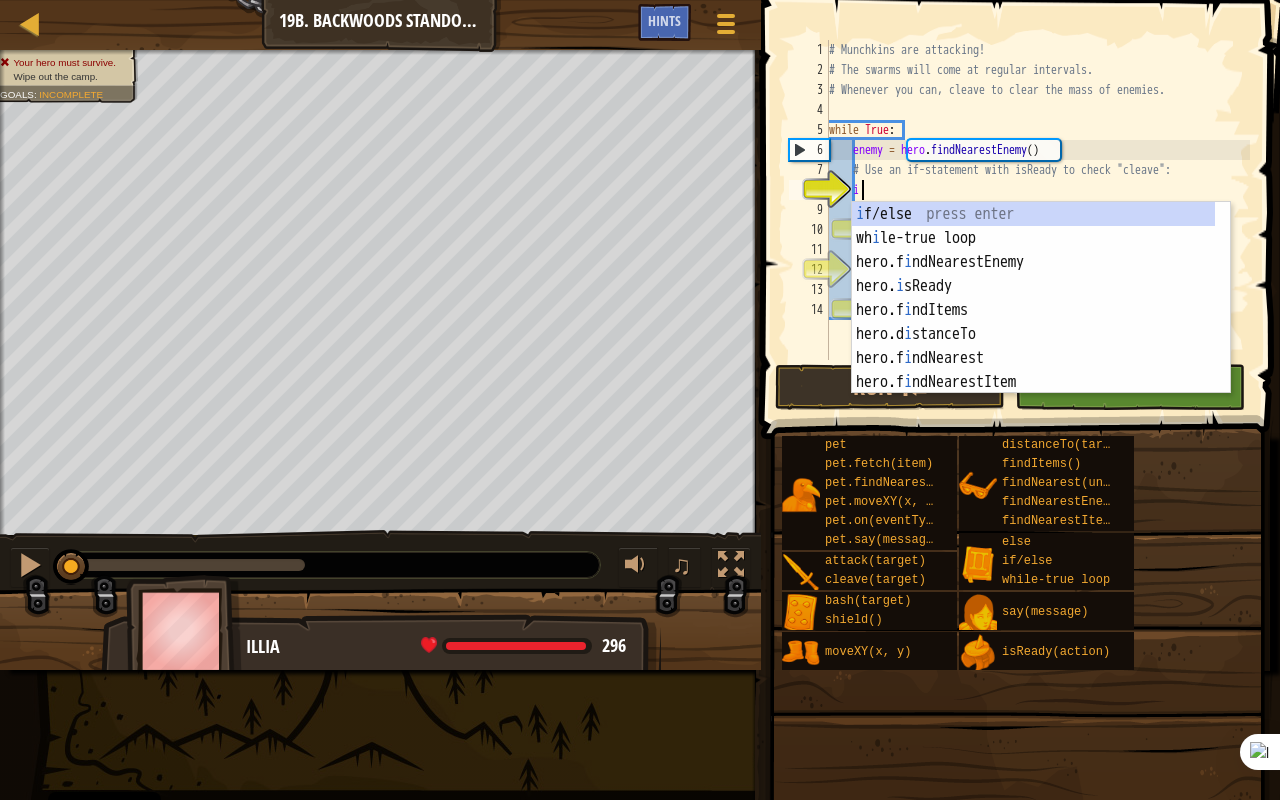 scroll, scrollTop: 9, scrollLeft: 2, axis: both 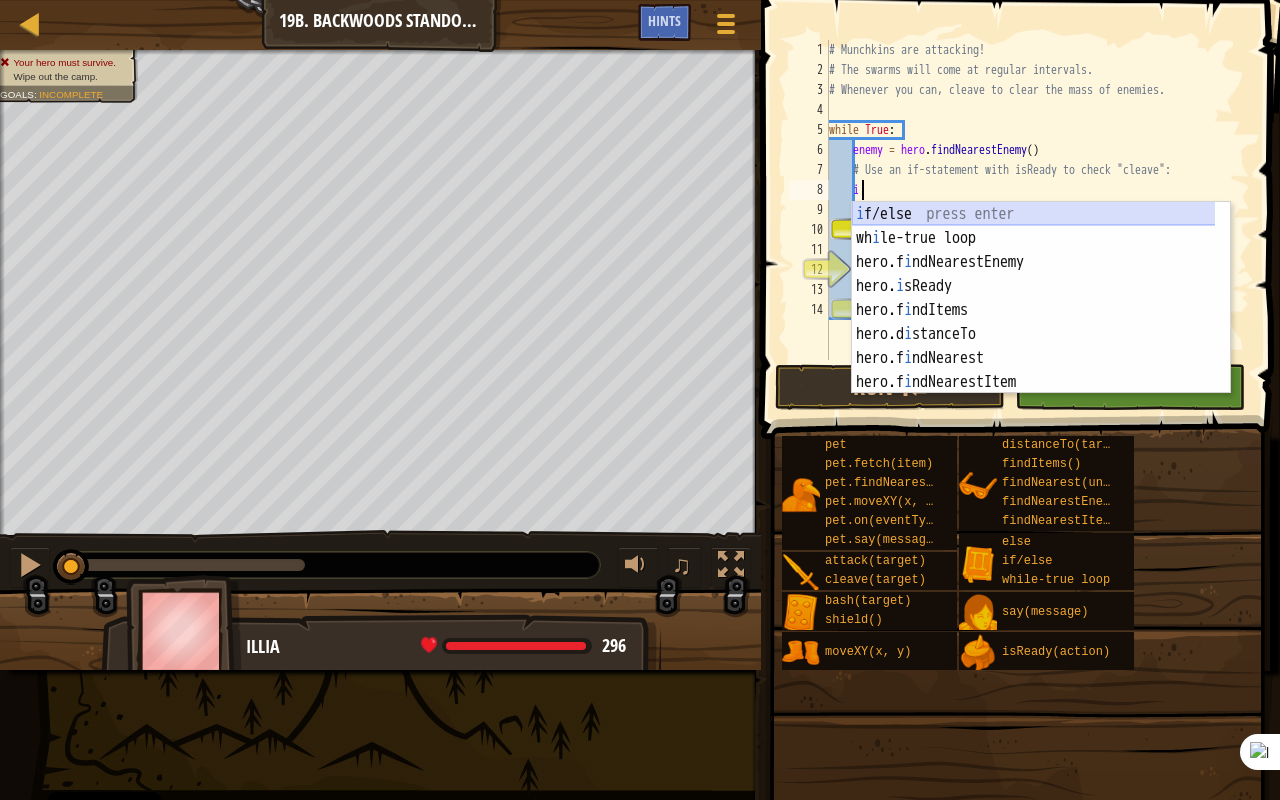 click on "i f/else press enter wh i le-true loop press enter hero.f i ndNearestEnemy press enter hero. i sReady press enter hero.f i ndItems press enter hero.d i stanceTo press enter hero.f i ndNearest press enter hero.f i ndNearestItem press enter [DOMAIN_NAME] i eld press enter" at bounding box center (1034, 322) 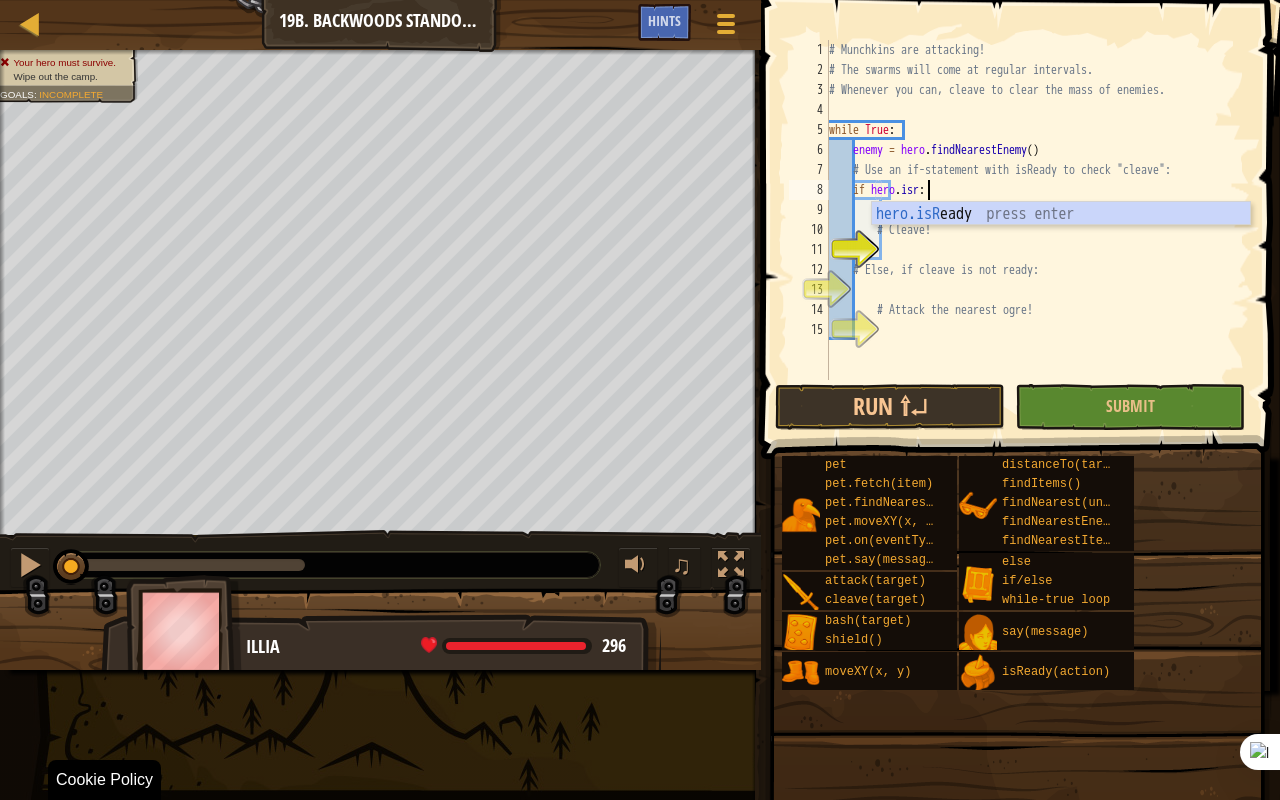 scroll, scrollTop: 9, scrollLeft: 8, axis: both 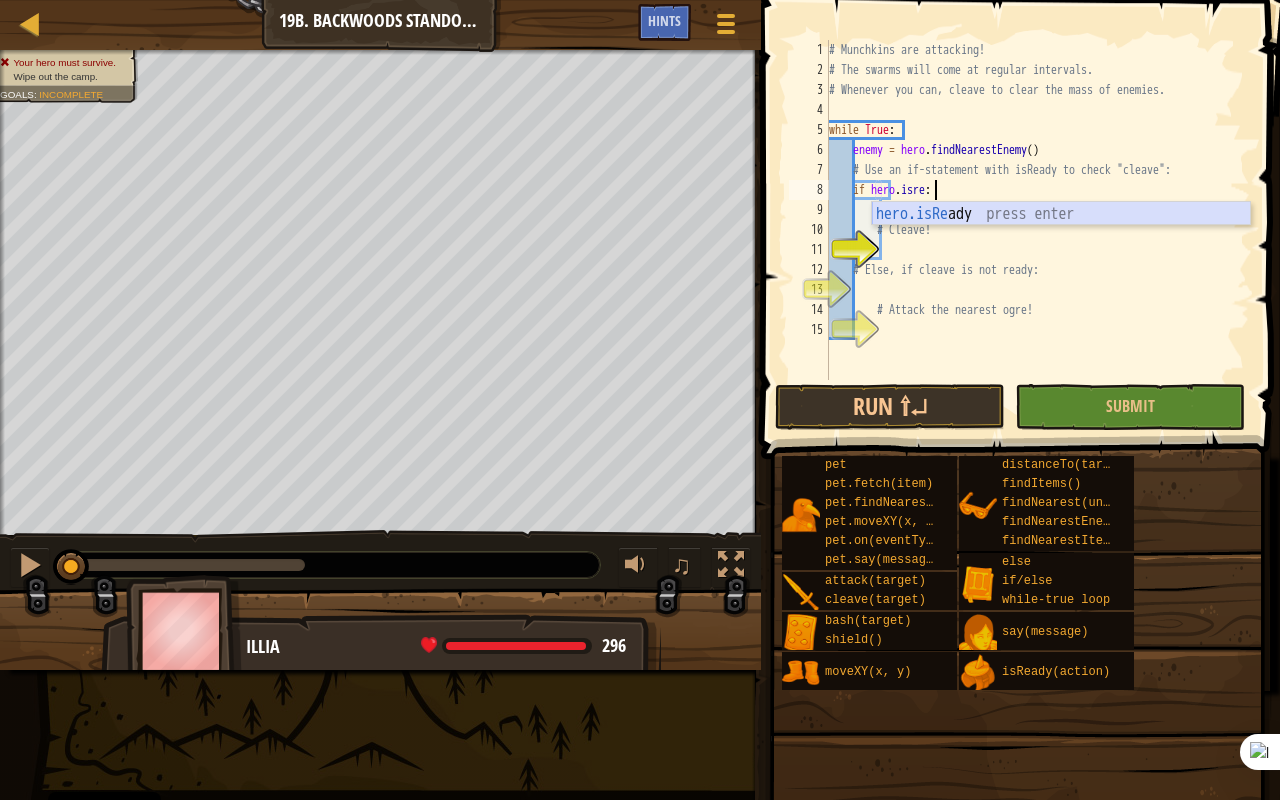click on "hero.isRe ady press enter" at bounding box center (1061, 238) 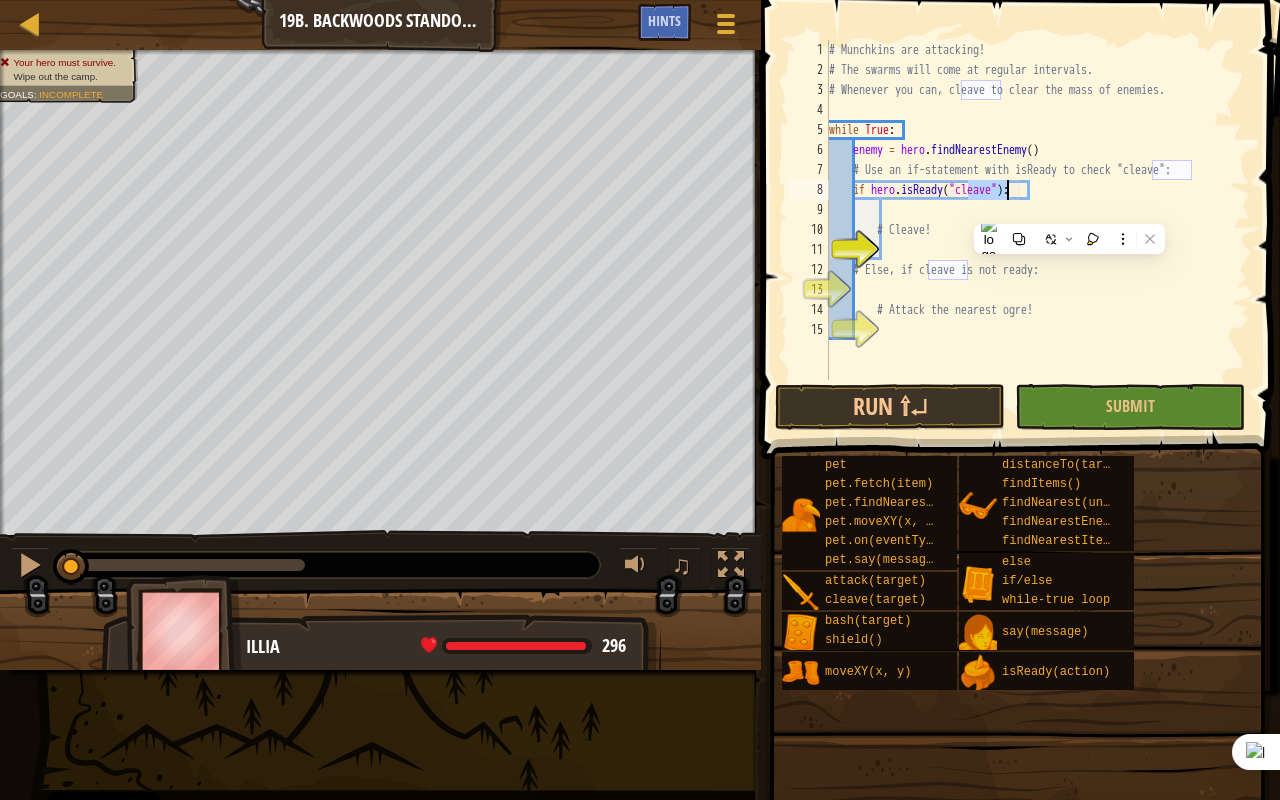 click on "# Munchkins are attacking! # The swarms will come at regular intervals. # Whenever you can, cleave to clear the mass of enemies. while   True :      enemy   =   hero . findNearestEnemy ( )      # Use an if-statement with isReady to check "cleave":      if   hero . isReady ( "cleave" ) :                   # Cleave!               # Else, if cleave is not ready:               # Attack the nearest ogre!" at bounding box center [1037, 230] 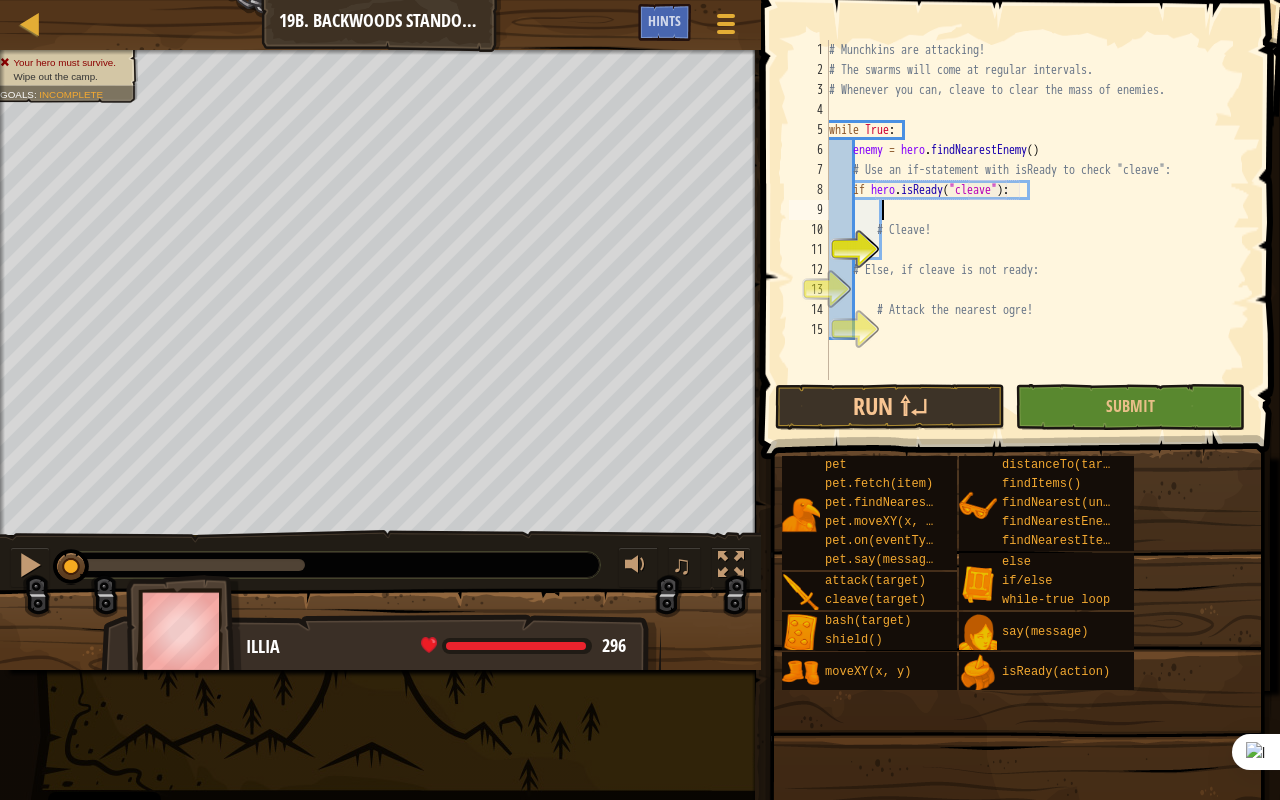 scroll, scrollTop: 9, scrollLeft: 3, axis: both 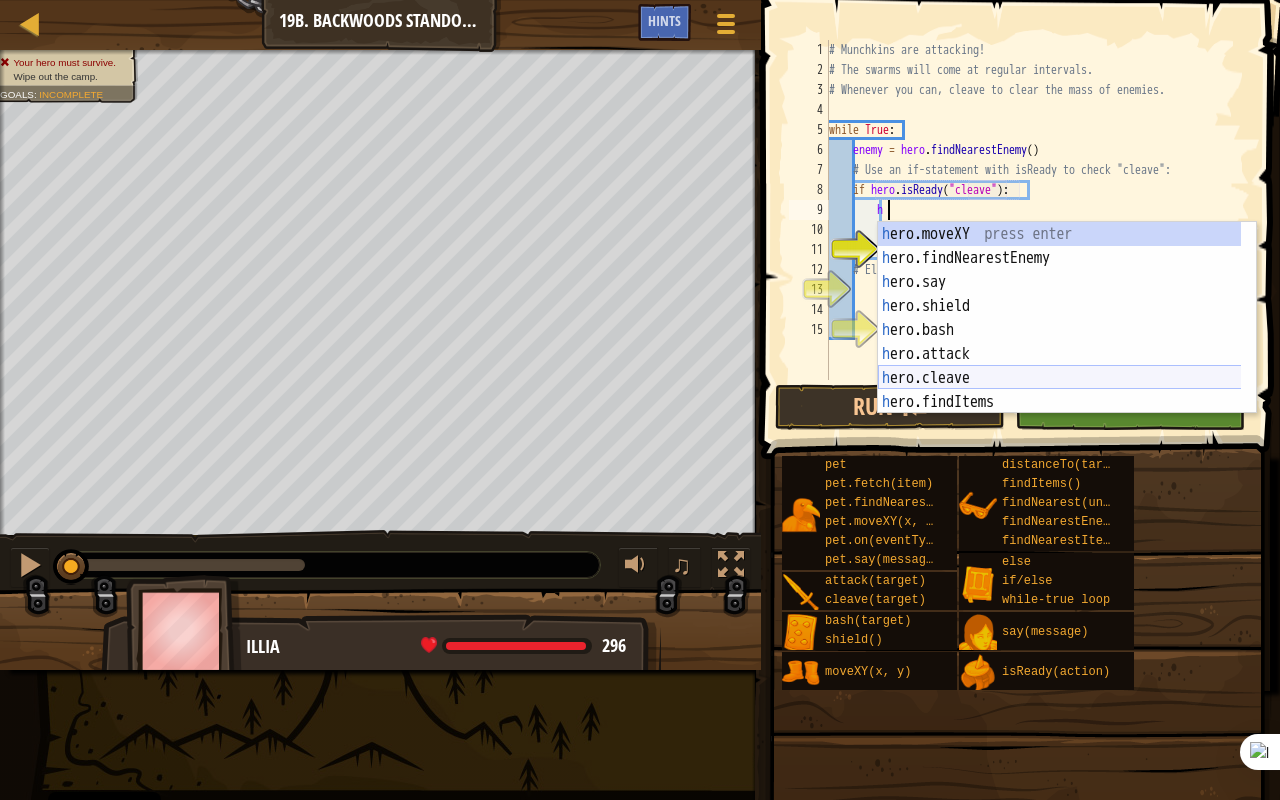 click on "h ero.moveXY press enter h ero.findNearestEnemy press enter h ero.say press enter h ero.shield press enter h ero.bash press enter h ero.attack press enter h ero.cleave press enter h ero.findItems press enter h ero.isReady press enter" at bounding box center [1067, 342] 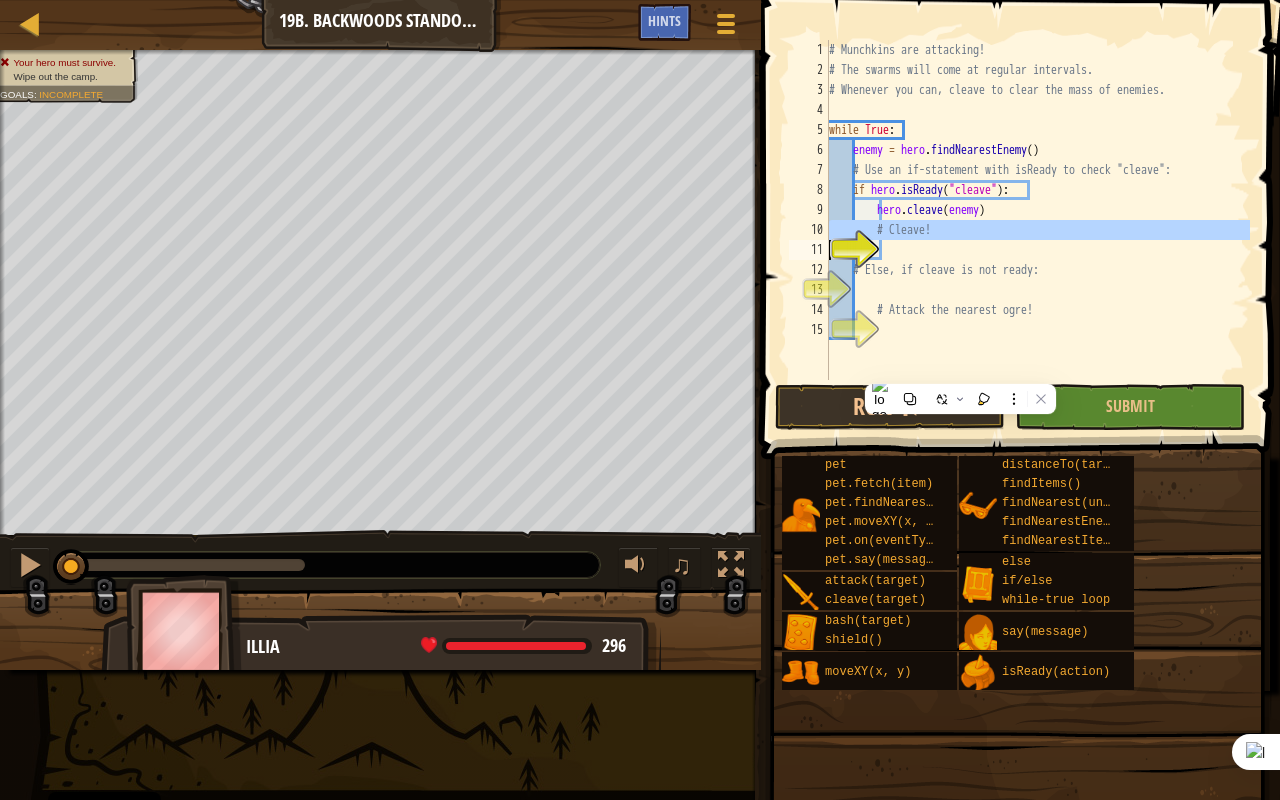 click on "11" at bounding box center [809, 250] 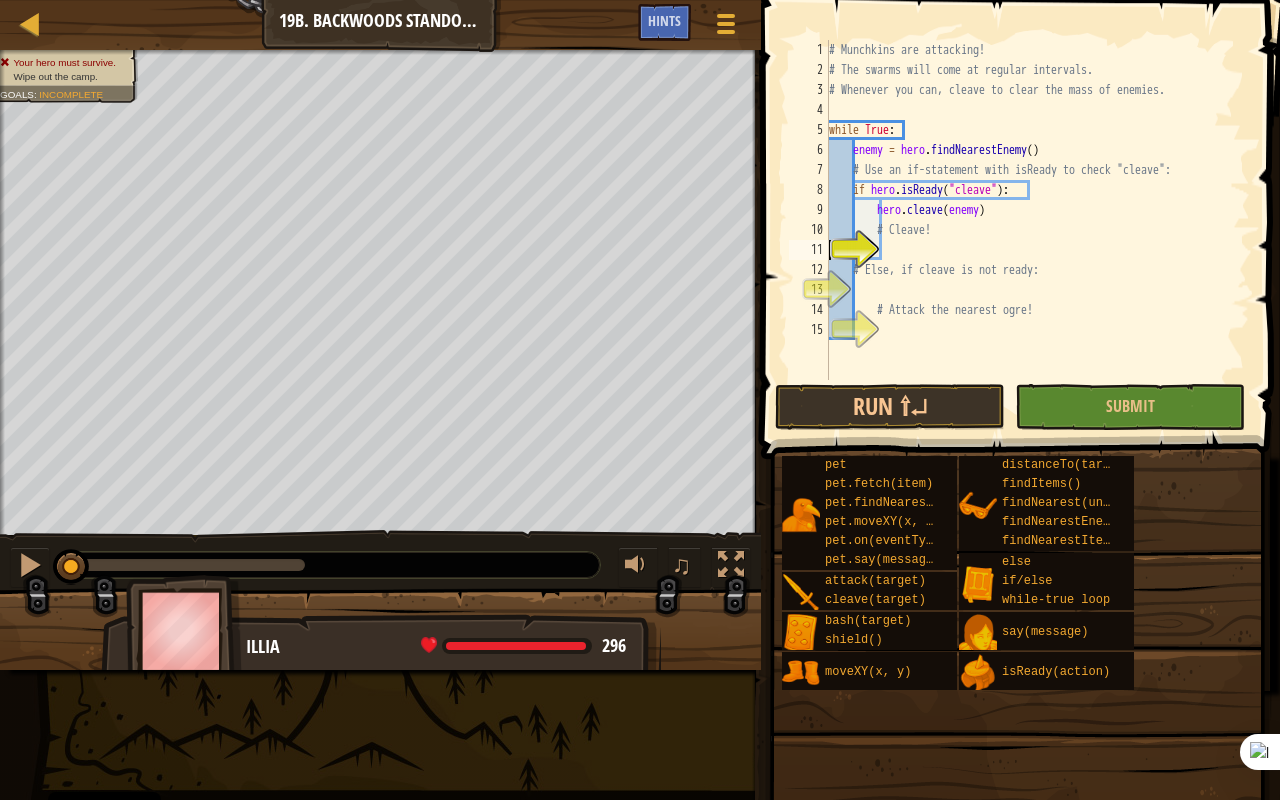 click on "# Munchkins are attacking! # The swarms will come at regular intervals. # Whenever you can, cleave to clear the mass of enemies. while   True :      enemy   =   hero . findNearestEnemy ( )      # Use an if-statement with isReady to check "cleave":      if   hero . isReady ( "cleave" ) :          hero . cleave ( enemy )          # Cleave!               # Else, if cleave is not ready:               # Attack the nearest ogre!" at bounding box center [1037, 230] 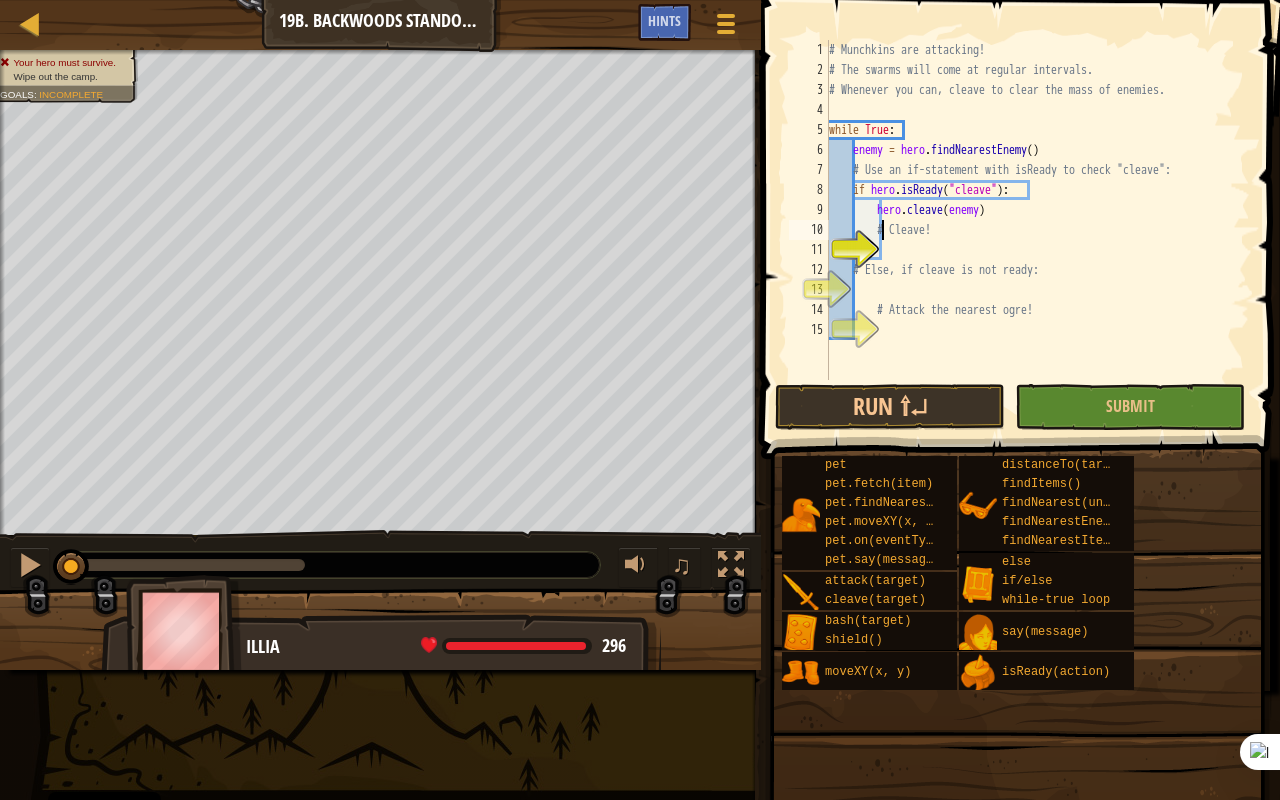 click on "# Munchkins are attacking! # The swarms will come at regular intervals. # Whenever you can, cleave to clear the mass of enemies. while   True :      enemy   =   hero . findNearestEnemy ( )      # Use an if-statement with isReady to check "cleave":      if   hero . isReady ( "cleave" ) :          hero . cleave ( enemy )          # Cleave!               # Else, if cleave is not ready:               # Attack the nearest ogre!" at bounding box center [1037, 230] 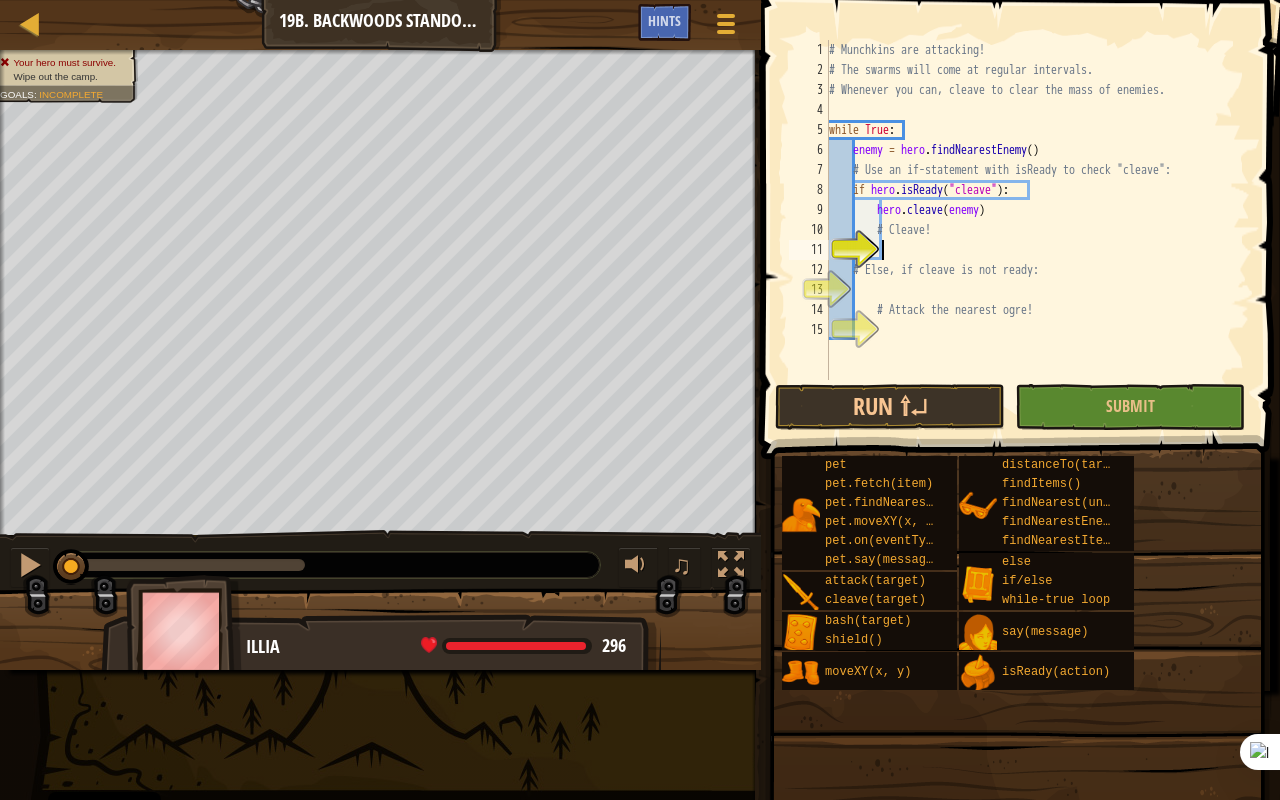 type on "h" 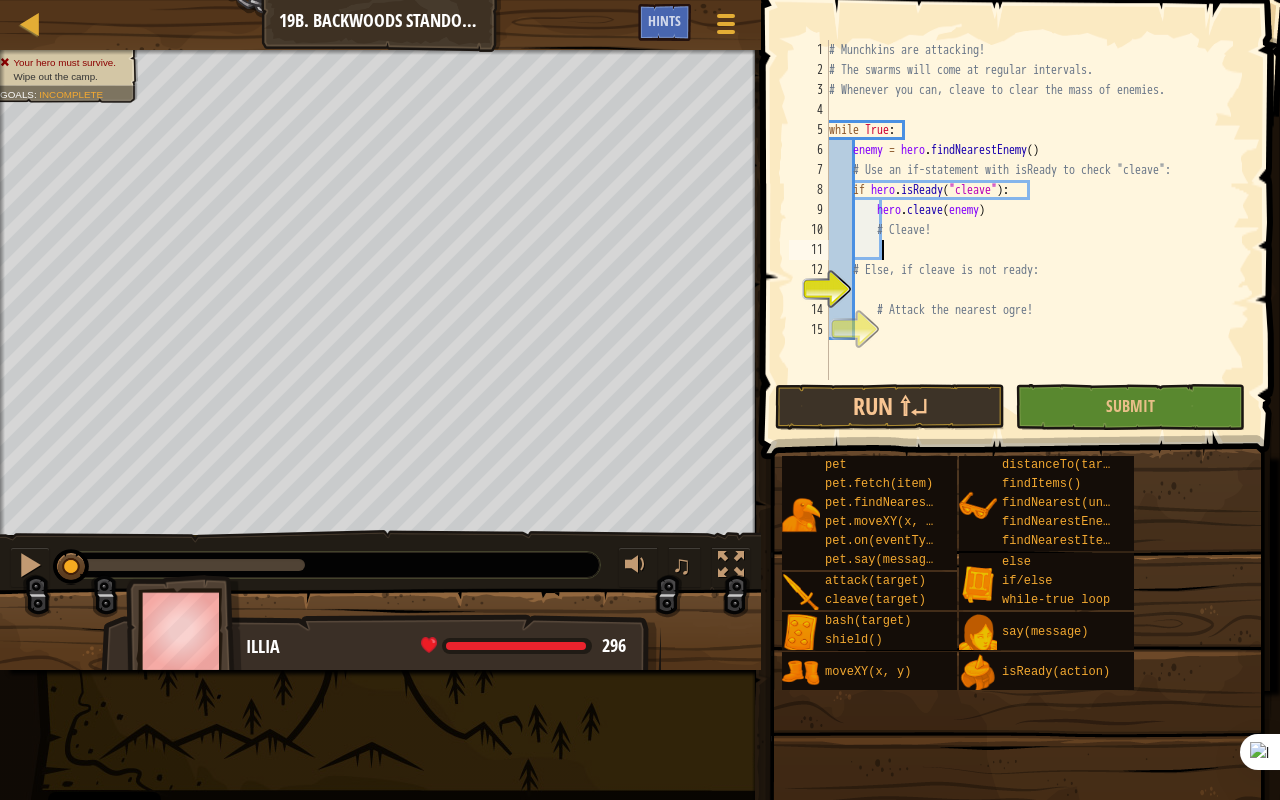 type on "e" 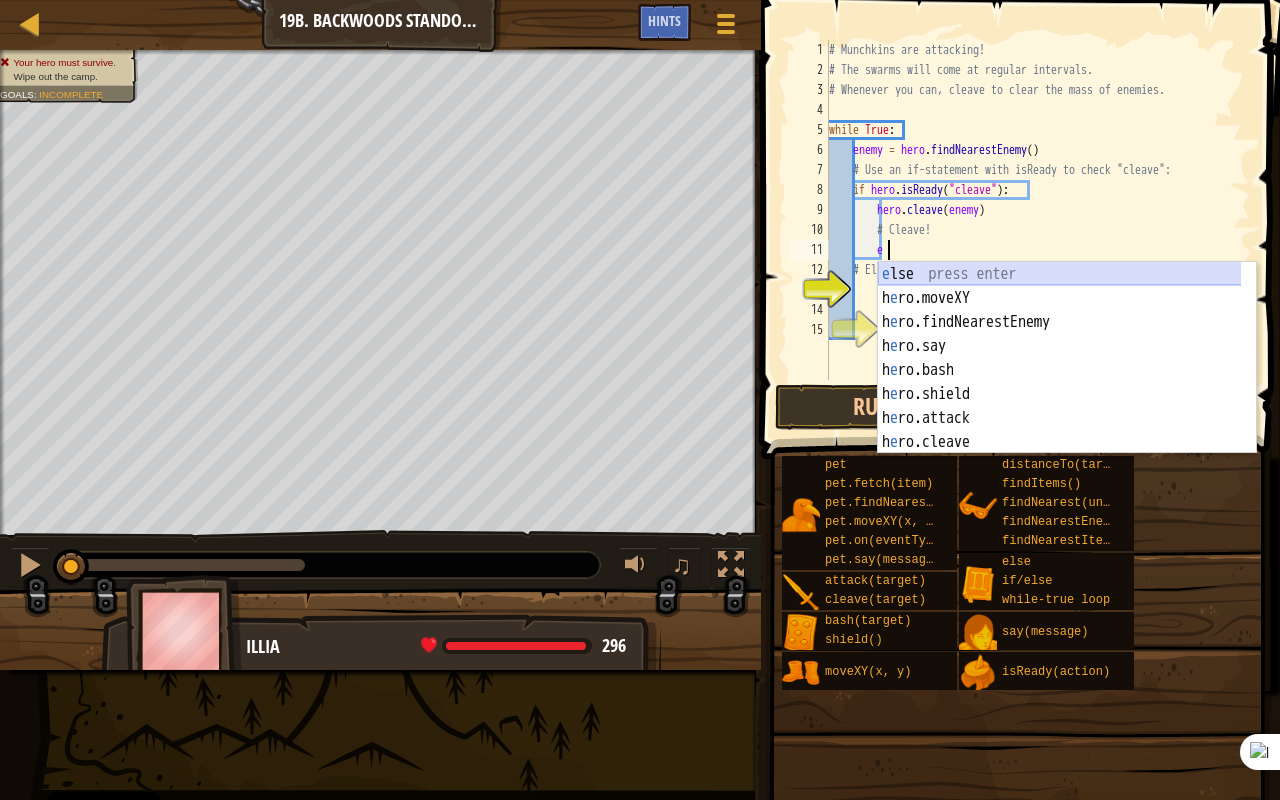 click on "e lse press enter h e ro.moveXY press enter h e ro.findNearestEnemy press enter h e ro.say press enter h e ro.bash press enter h e ro.shield press enter h e ro.attack press enter h e ro.cleave press enter h e ro.isReady press enter" at bounding box center [1060, 382] 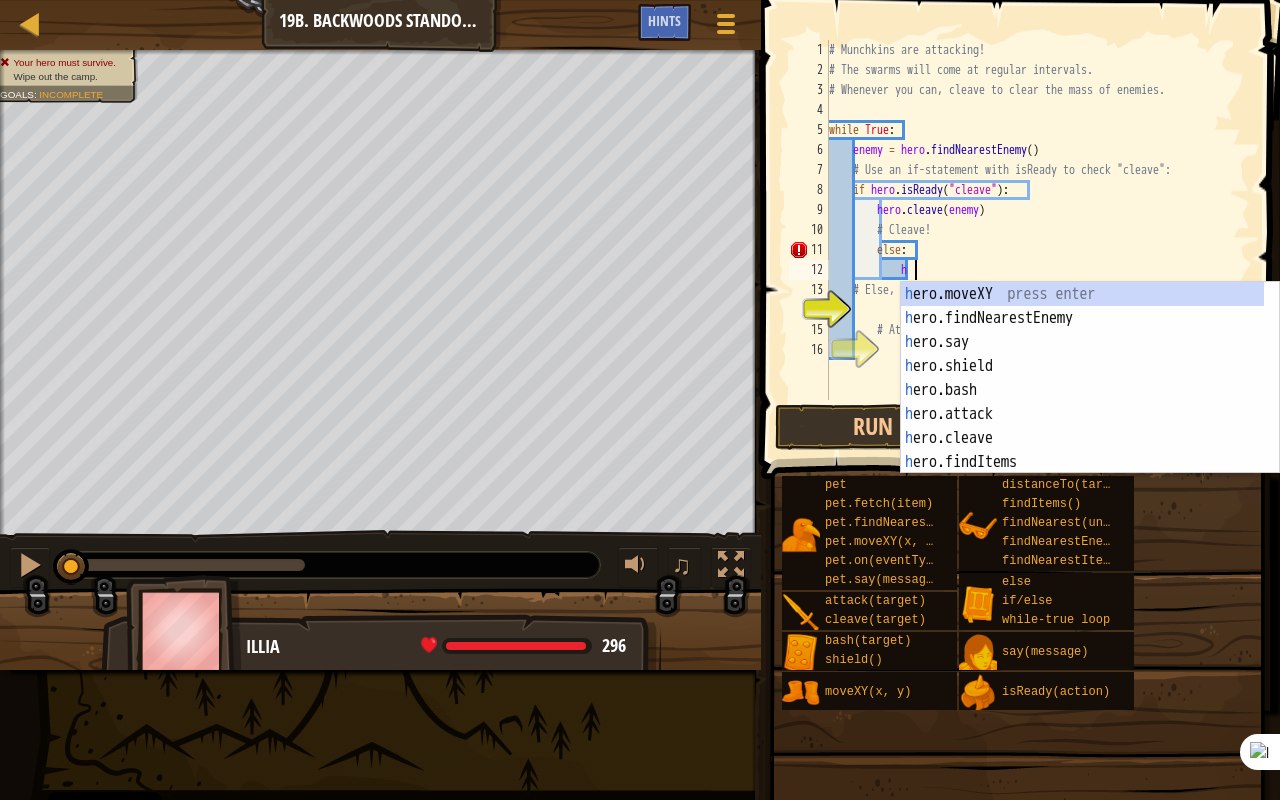 scroll, scrollTop: 9, scrollLeft: 6, axis: both 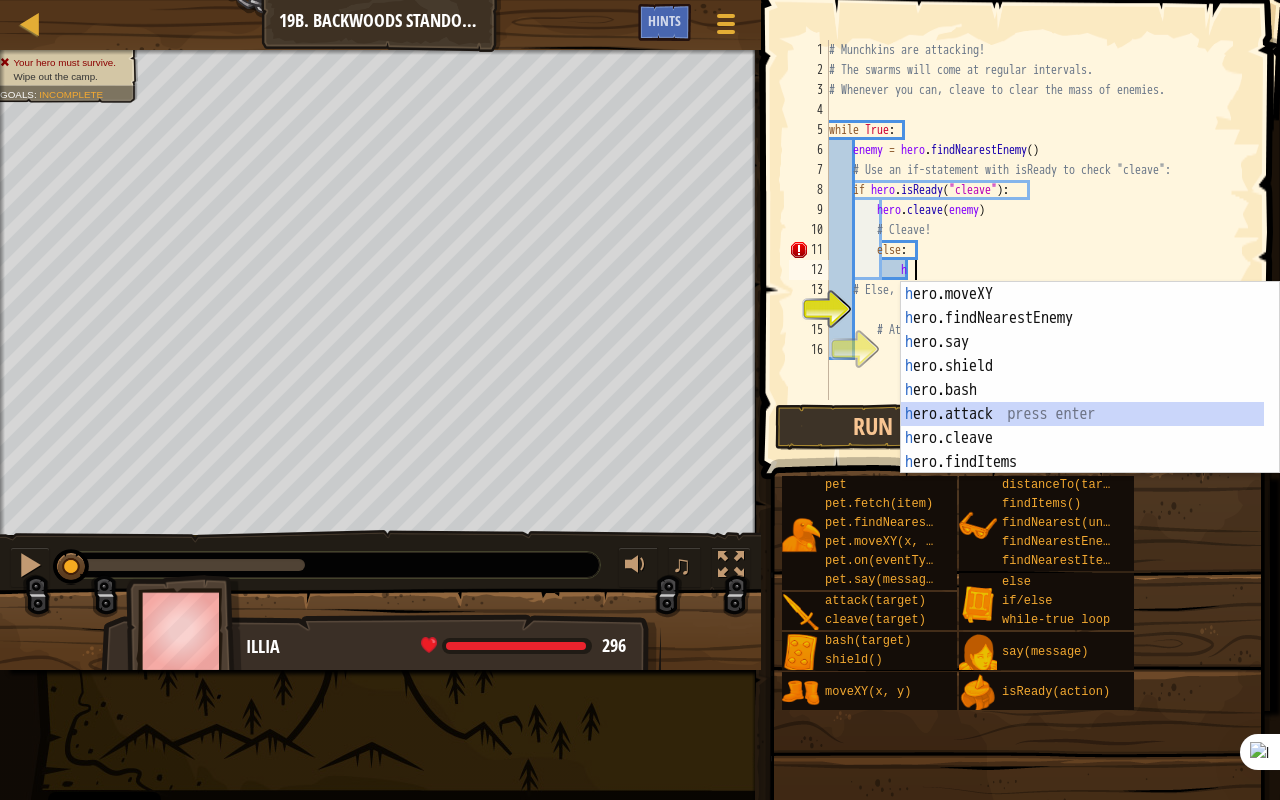 click on "h ero.moveXY press enter h ero.findNearestEnemy press enter h ero.say press enter h ero.shield press enter h ero.bash press enter h ero.attack press enter h ero.cleave press enter h ero.findItems press enter h ero.isReady press enter" at bounding box center (1083, 402) 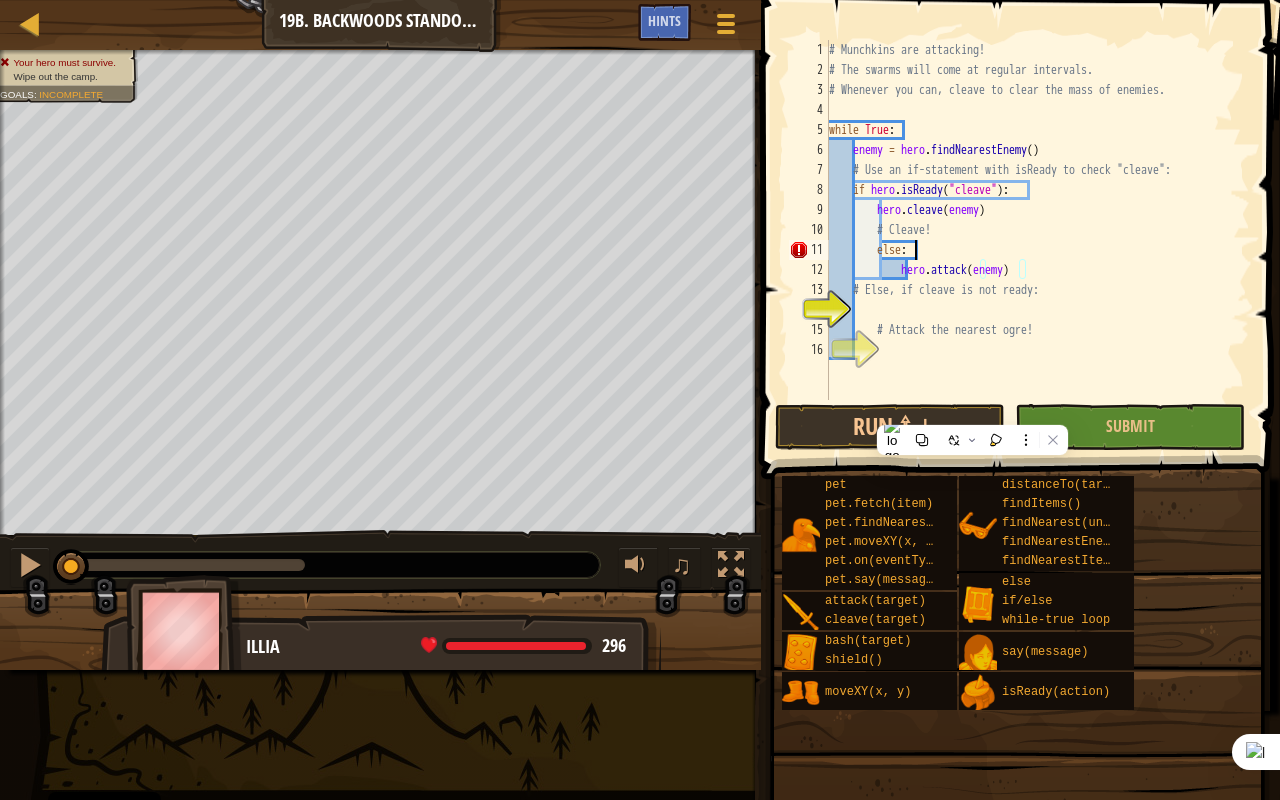 click on "# Munchkins are attacking! # The swarms will come at regular intervals. # Whenever you can, cleave to clear the mass of enemies. while   True :      enemy   =   hero . findNearestEnemy ( )      # Use an if-statement with isReady to check "cleave":      if   hero . isReady ( "cleave" ) :          hero . cleave ( enemy )          # Cleave!          else :              hero . attack ( enemy )      # Else, if cleave is not ready:               # Attack the nearest ogre!" at bounding box center [1037, 240] 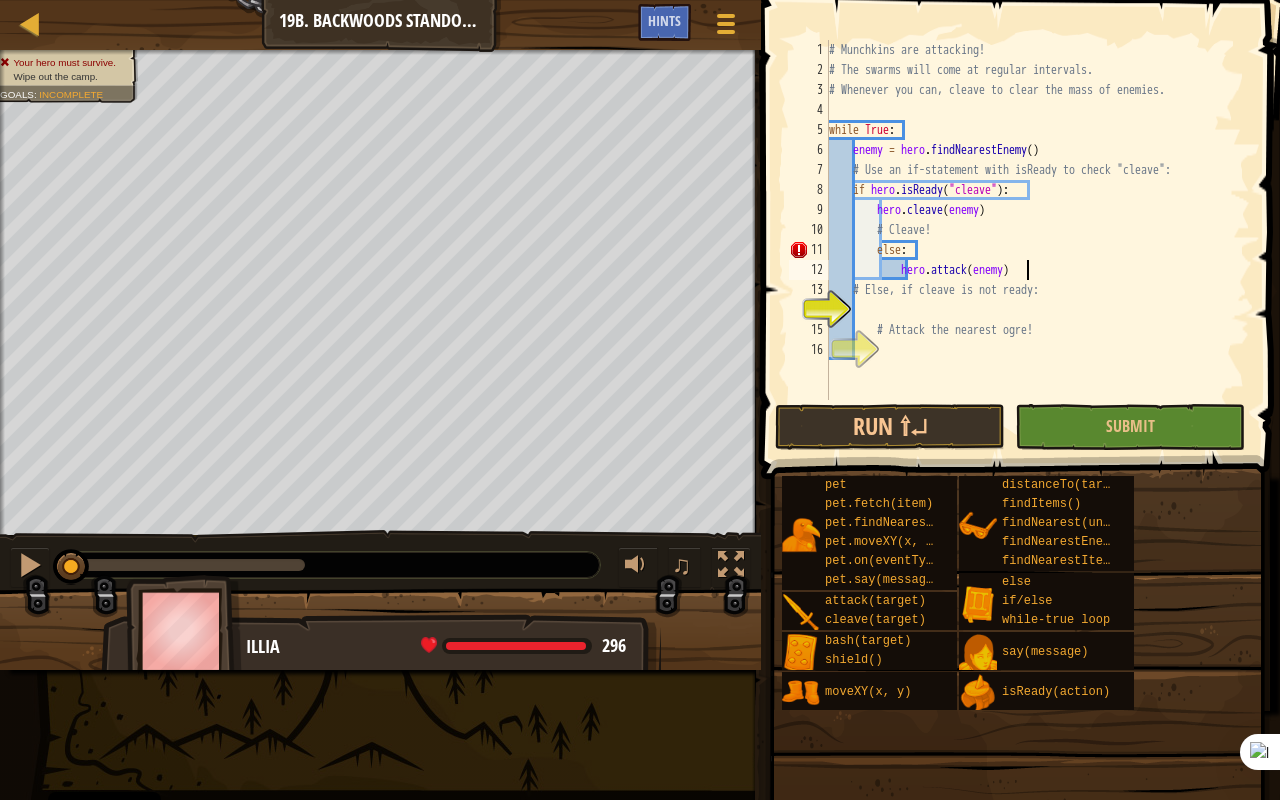 click on "# Munchkins are attacking! # The swarms will come at regular intervals. # Whenever you can, cleave to clear the mass of enemies. while   True :      enemy   =   hero . findNearestEnemy ( )      # Use an if-statement with isReady to check "cleave":      if   hero . isReady ( "cleave" ) :          hero . cleave ( enemy )          # Cleave!          else :              hero . attack ( enemy )      # Else, if cleave is not ready:               # Attack the nearest ogre!" at bounding box center (1037, 240) 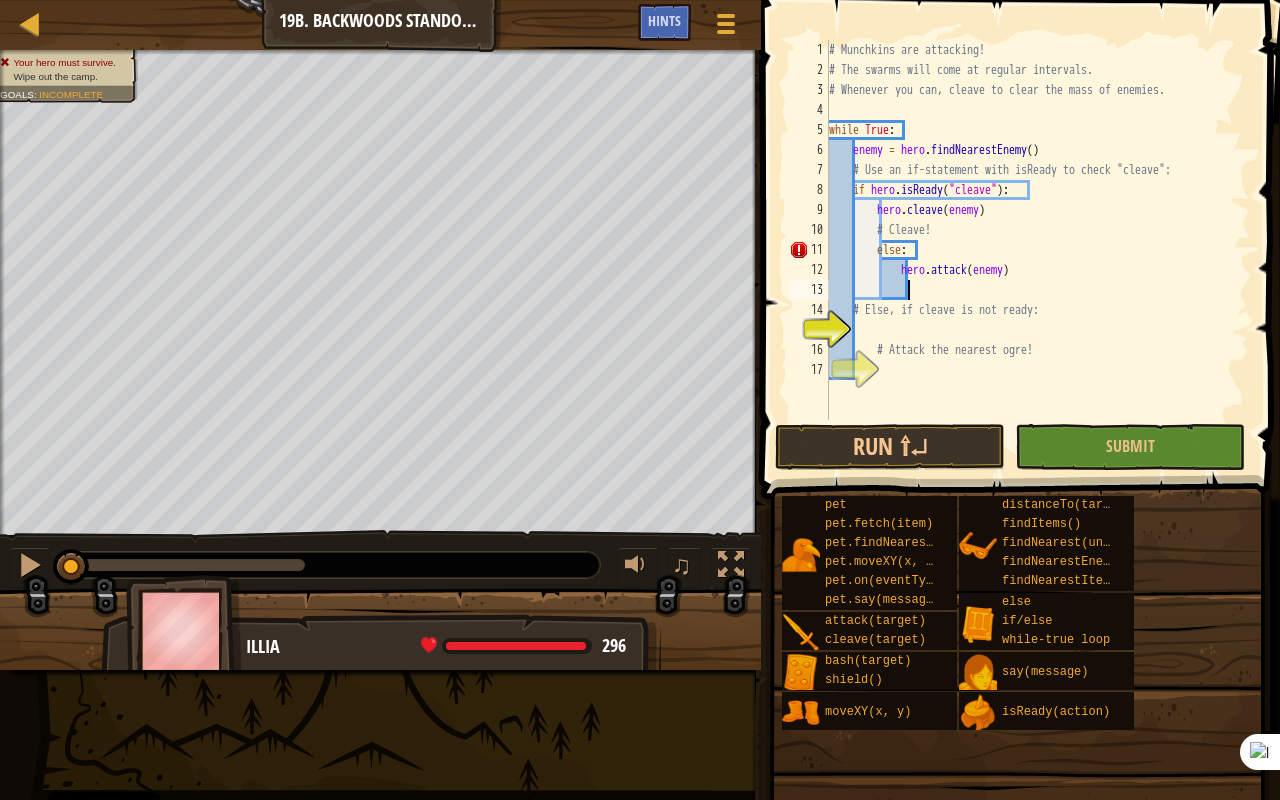 type on "h" 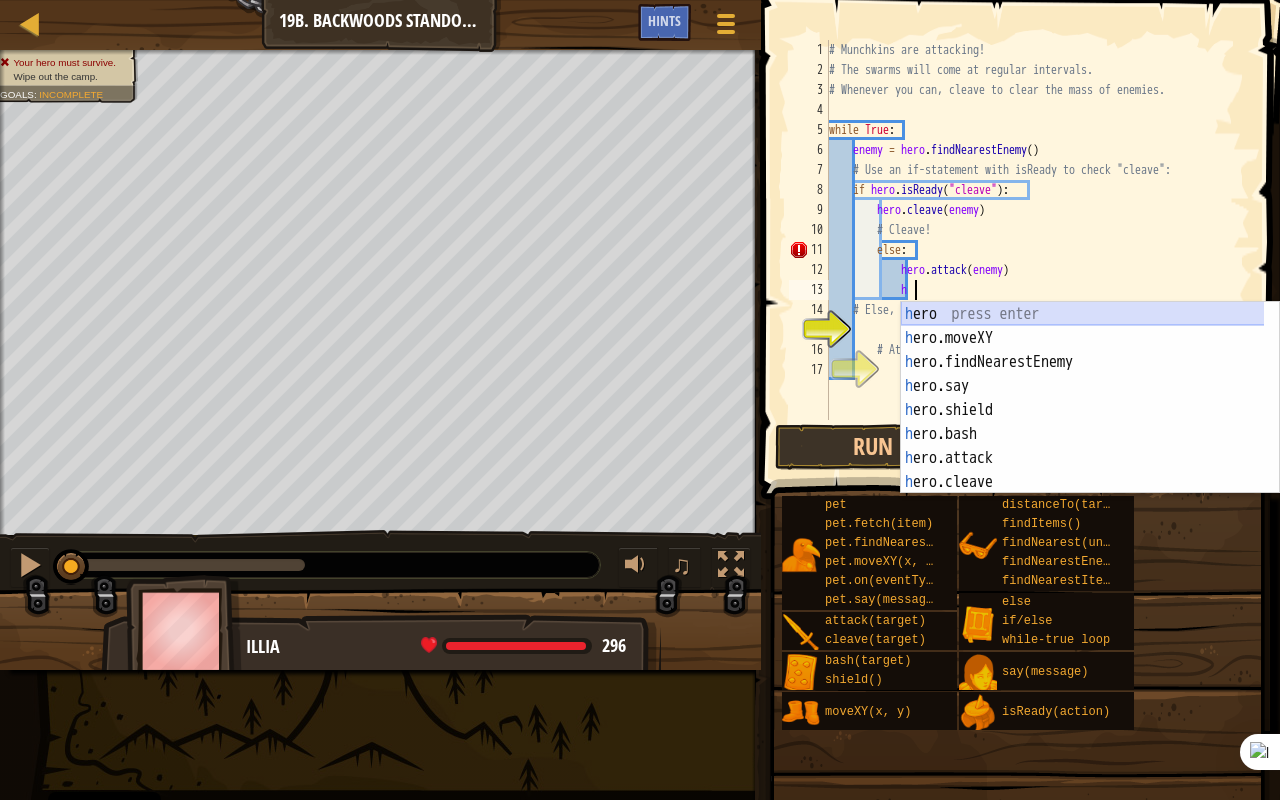 scroll, scrollTop: 9, scrollLeft: 6, axis: both 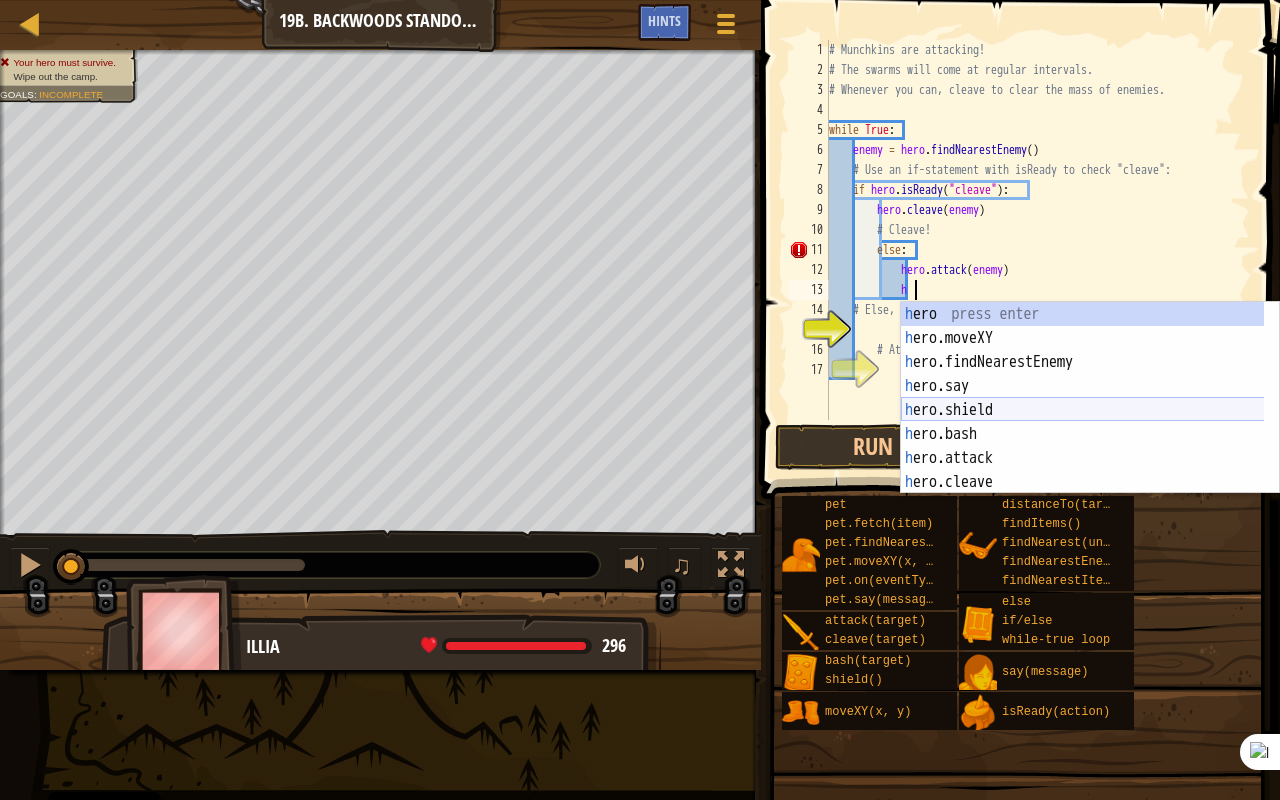 click on "h ero press enter h ero.moveXY press enter h ero.findNearestEnemy press enter h ero.say press enter h ero.shield press enter h ero.bash press enter h ero.attack press enter h ero.cleave press enter h ero.findItems press enter" at bounding box center [1083, 422] 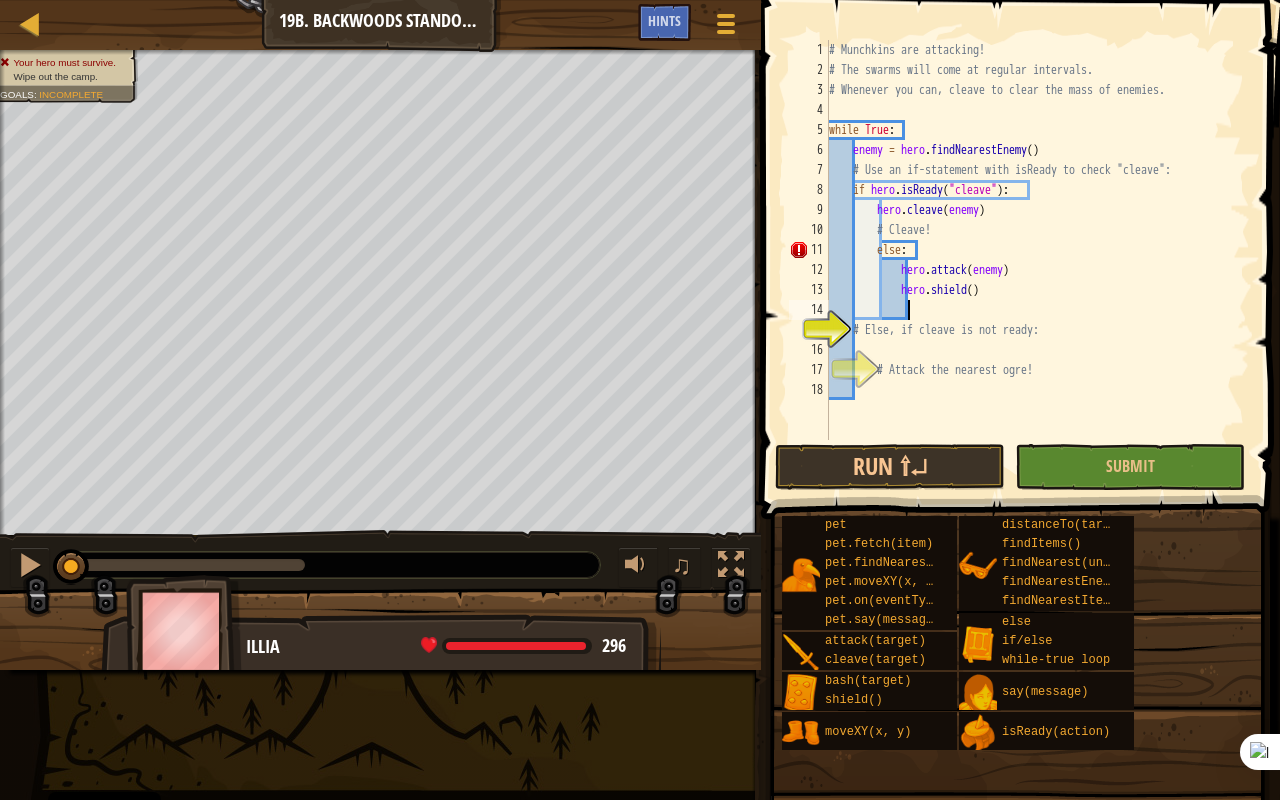 scroll, scrollTop: 9, scrollLeft: 5, axis: both 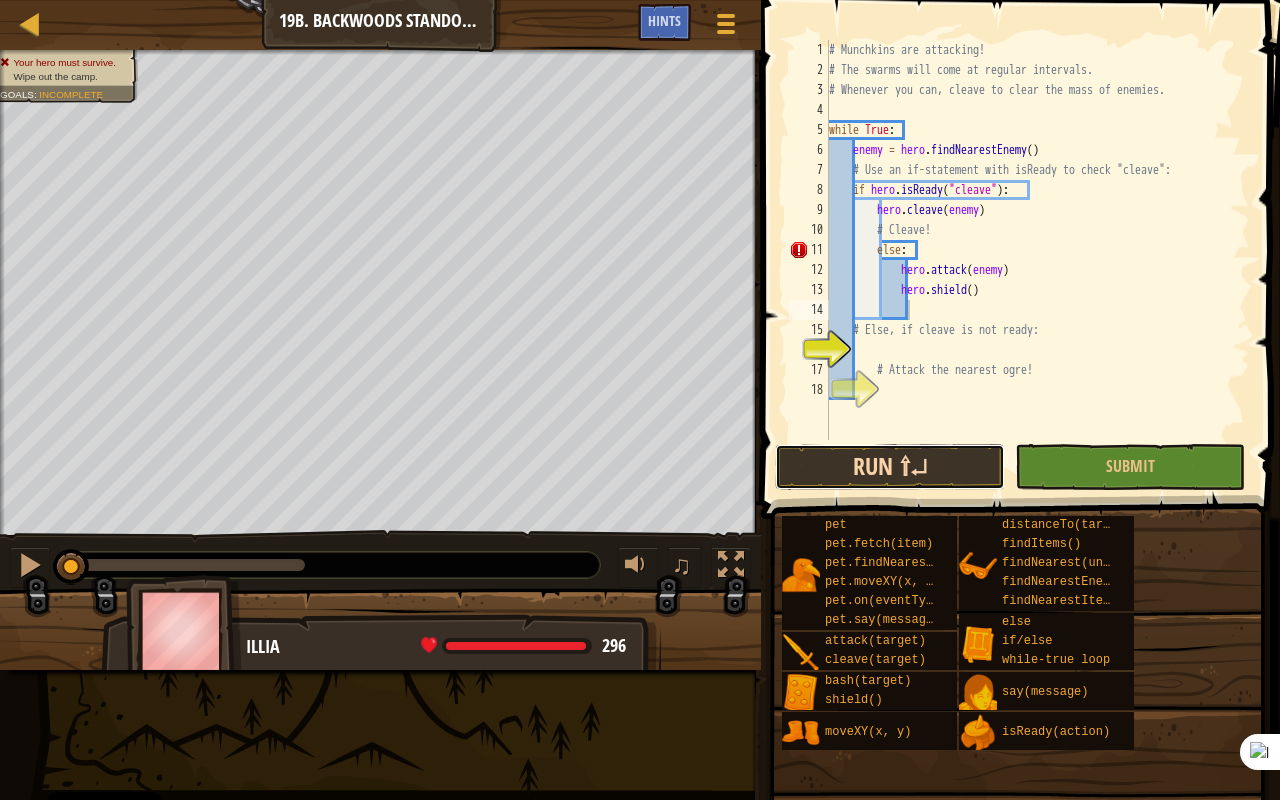 click on "Run ⇧↵" at bounding box center [890, 467] 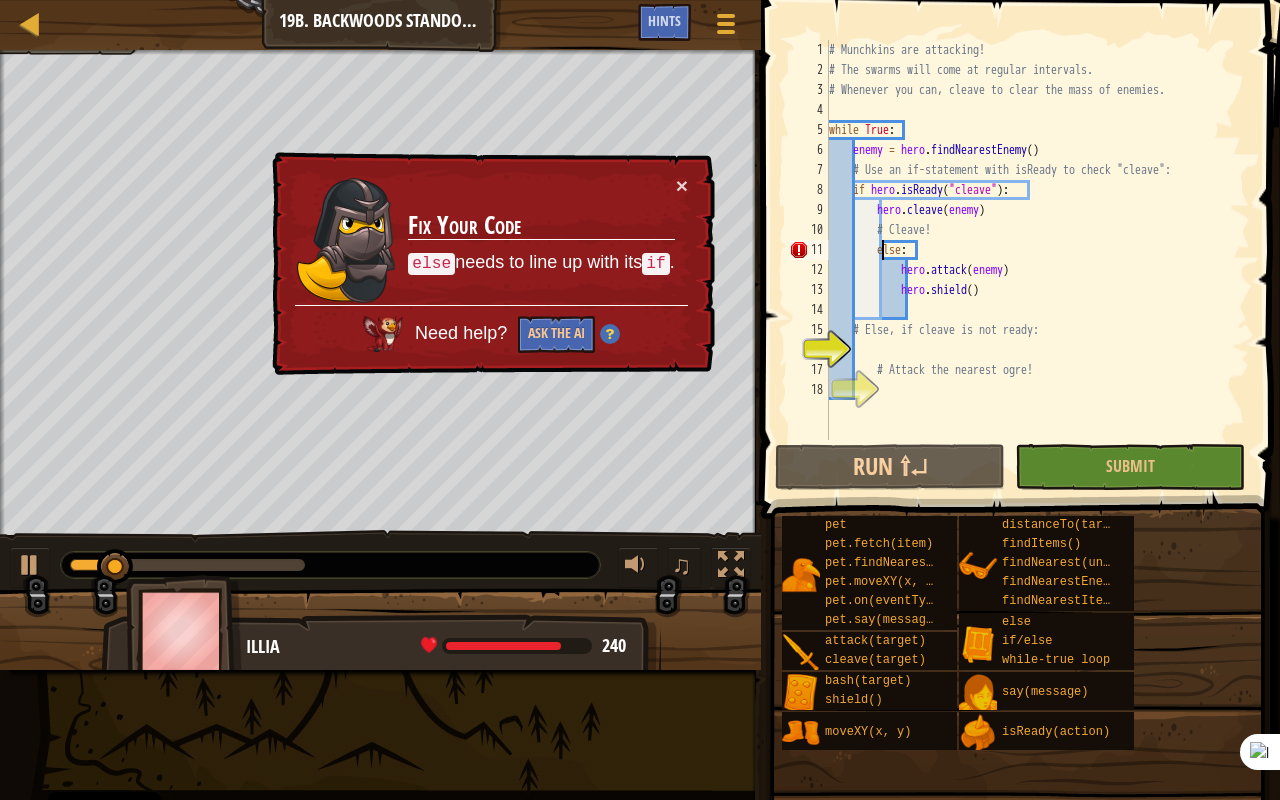 click on "# Munchkins are attacking! # The swarms will come at regular intervals. # Whenever you can, cleave to clear the mass of enemies. while   True :      enemy   =   hero . findNearestEnemy ( )      # Use an if-statement with isReady to check "cleave":      if   hero . isReady ( "cleave" ) :          hero . cleave ( enemy )          # Cleave!          else :              hero . attack ( enemy )              hero . shield ( )                   # Else, if cleave is not ready:               # Attack the nearest ogre!" at bounding box center [1037, 260] 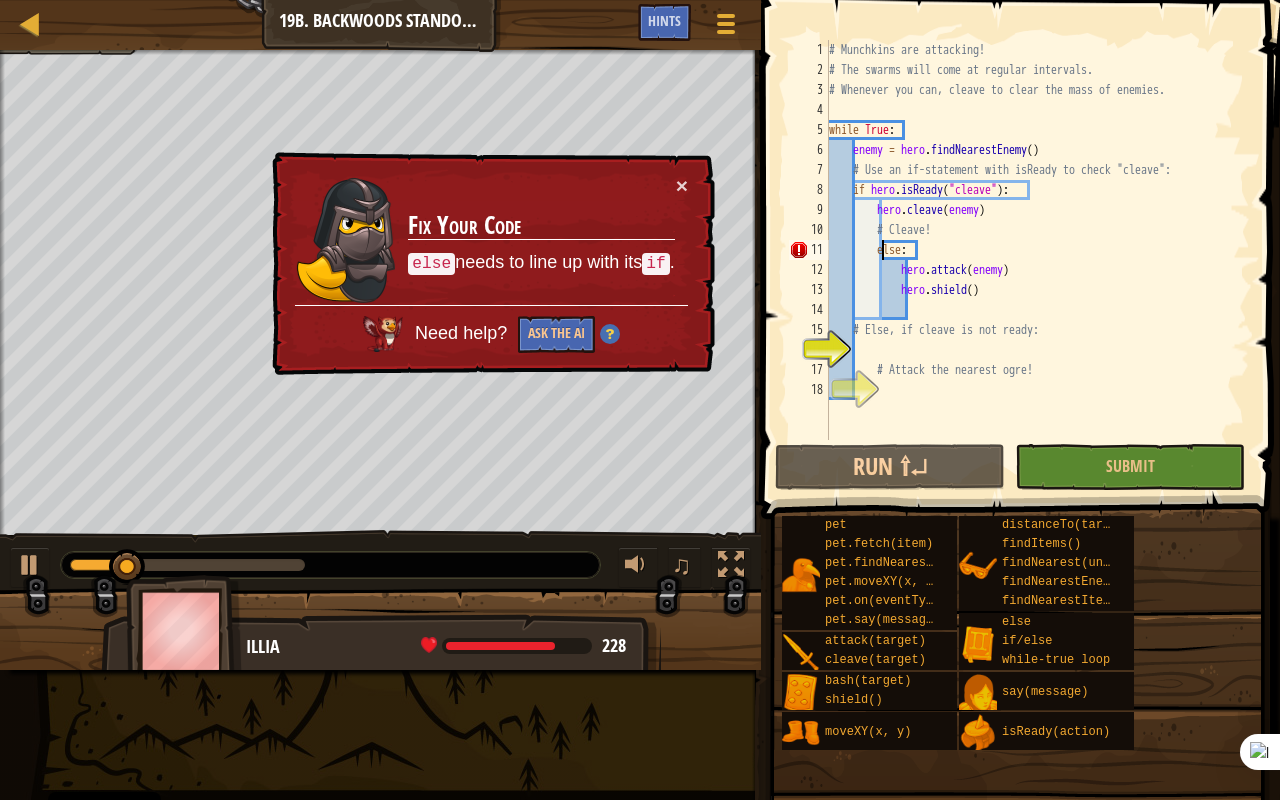 type on "else:" 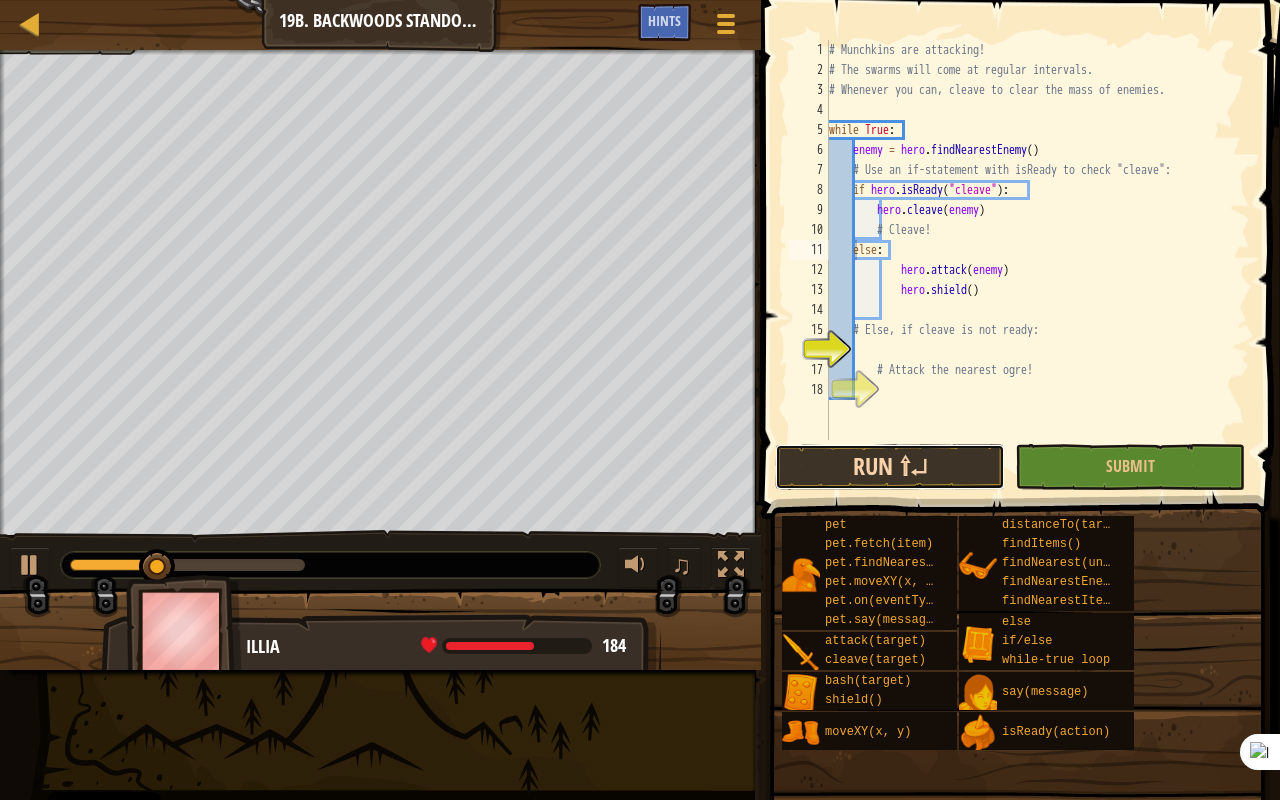 click on "Run ⇧↵" at bounding box center [890, 467] 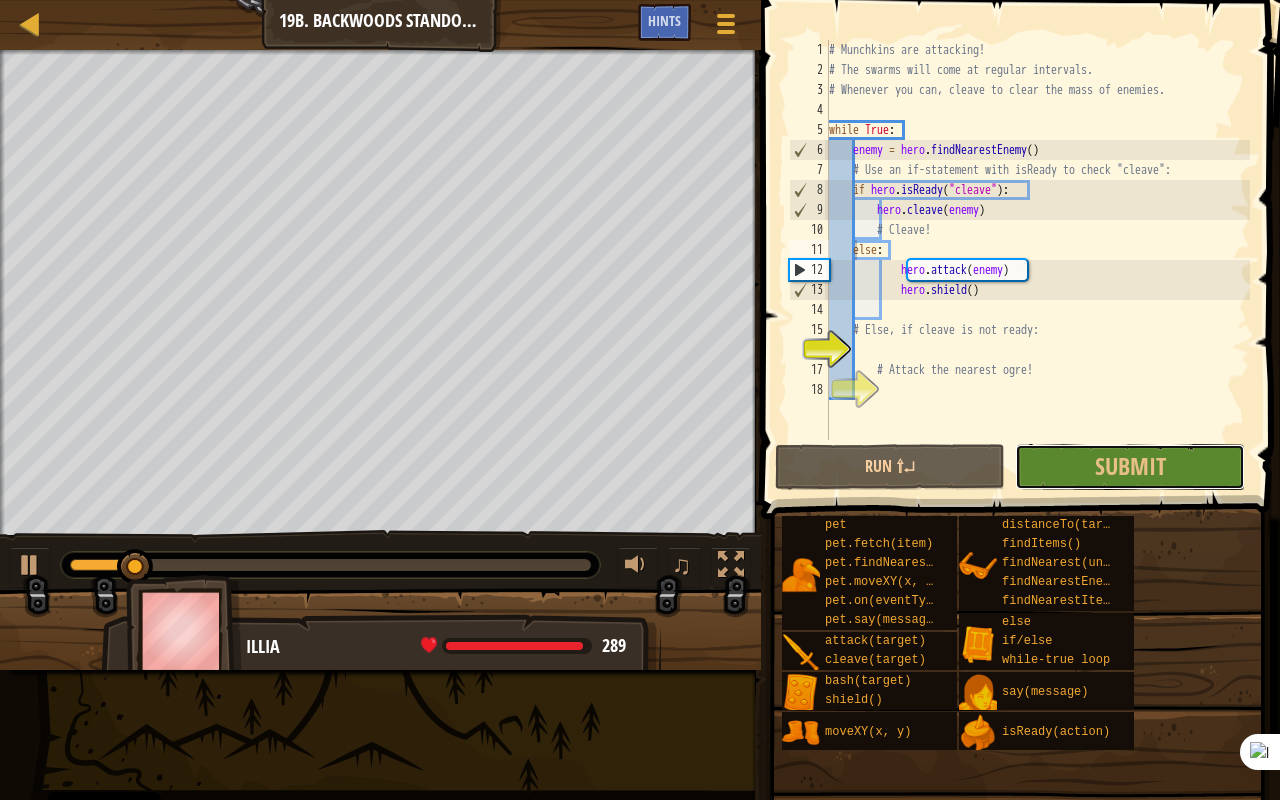 click on "Submit" at bounding box center (1130, 466) 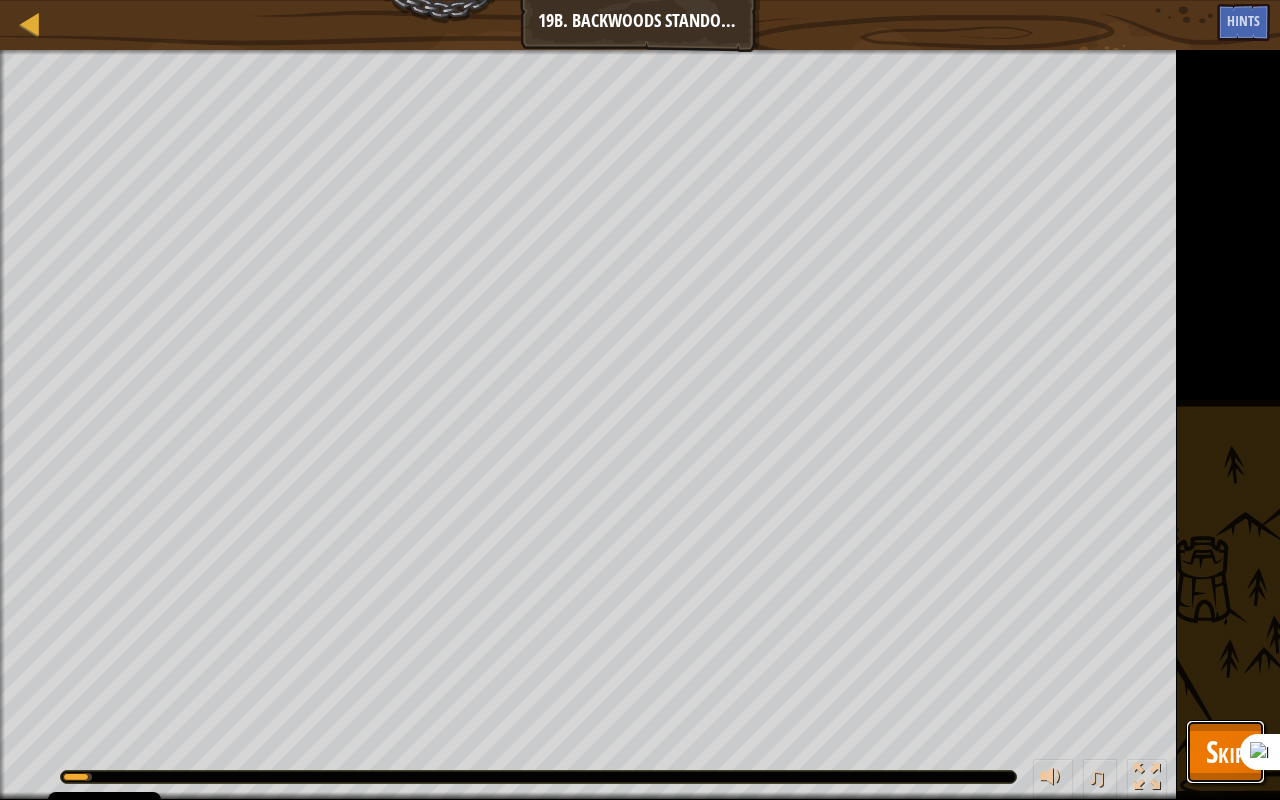 click on "Skip" at bounding box center [1225, 752] 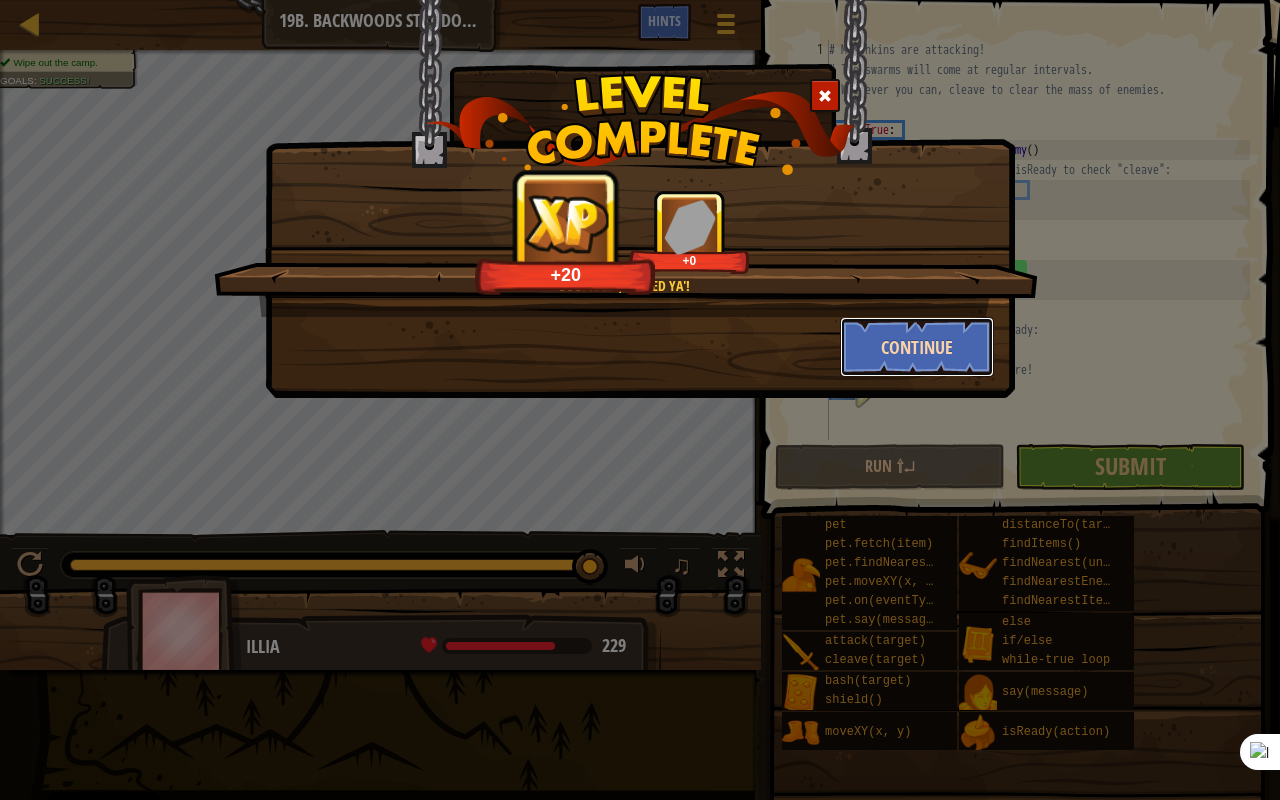 click on "Continue" at bounding box center [917, 347] 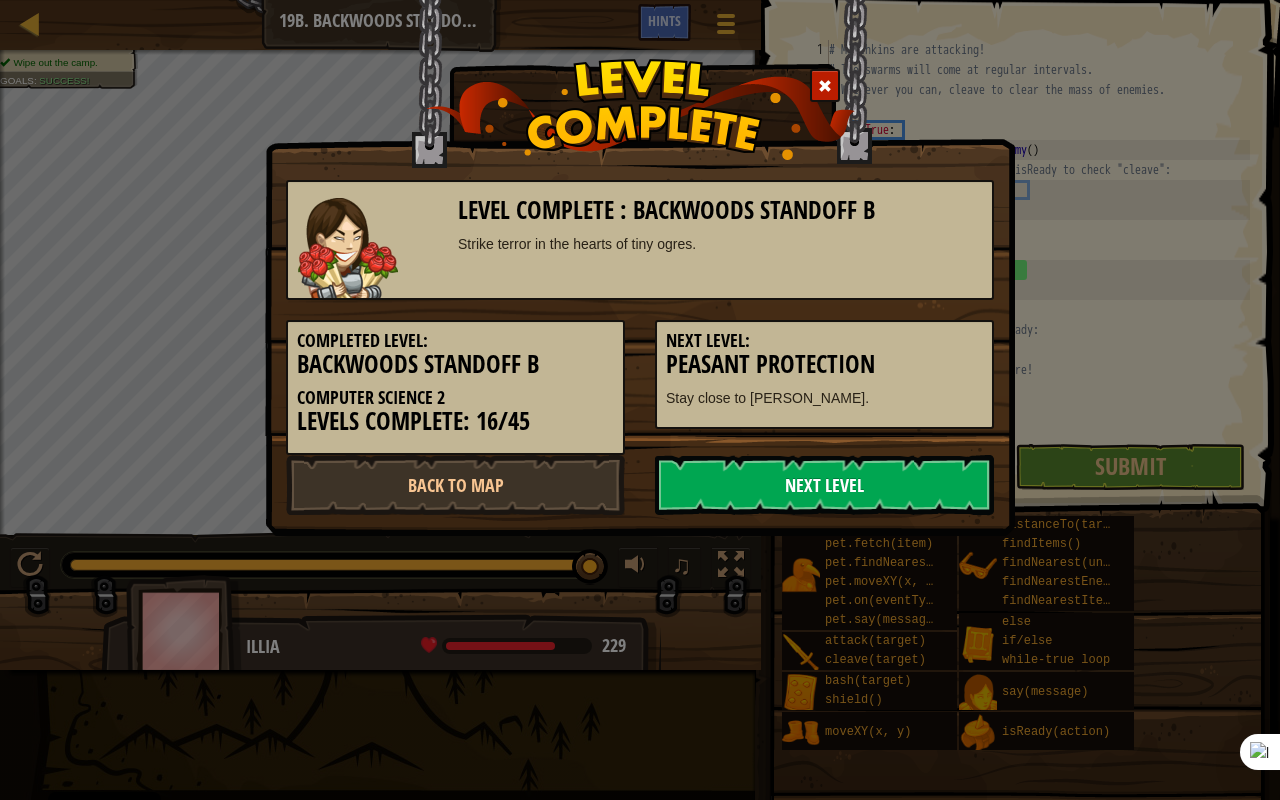 click on "Next Level" at bounding box center [824, 485] 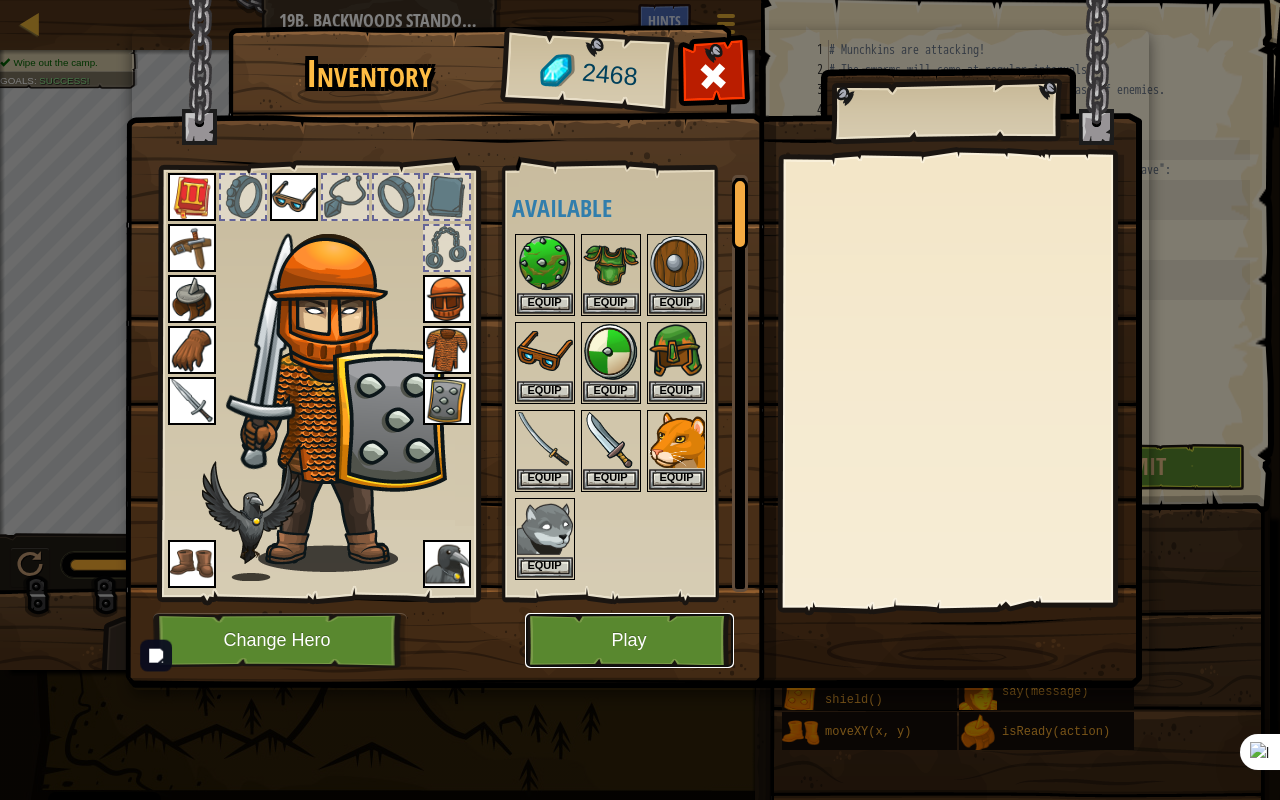 click on "Play" at bounding box center (629, 640) 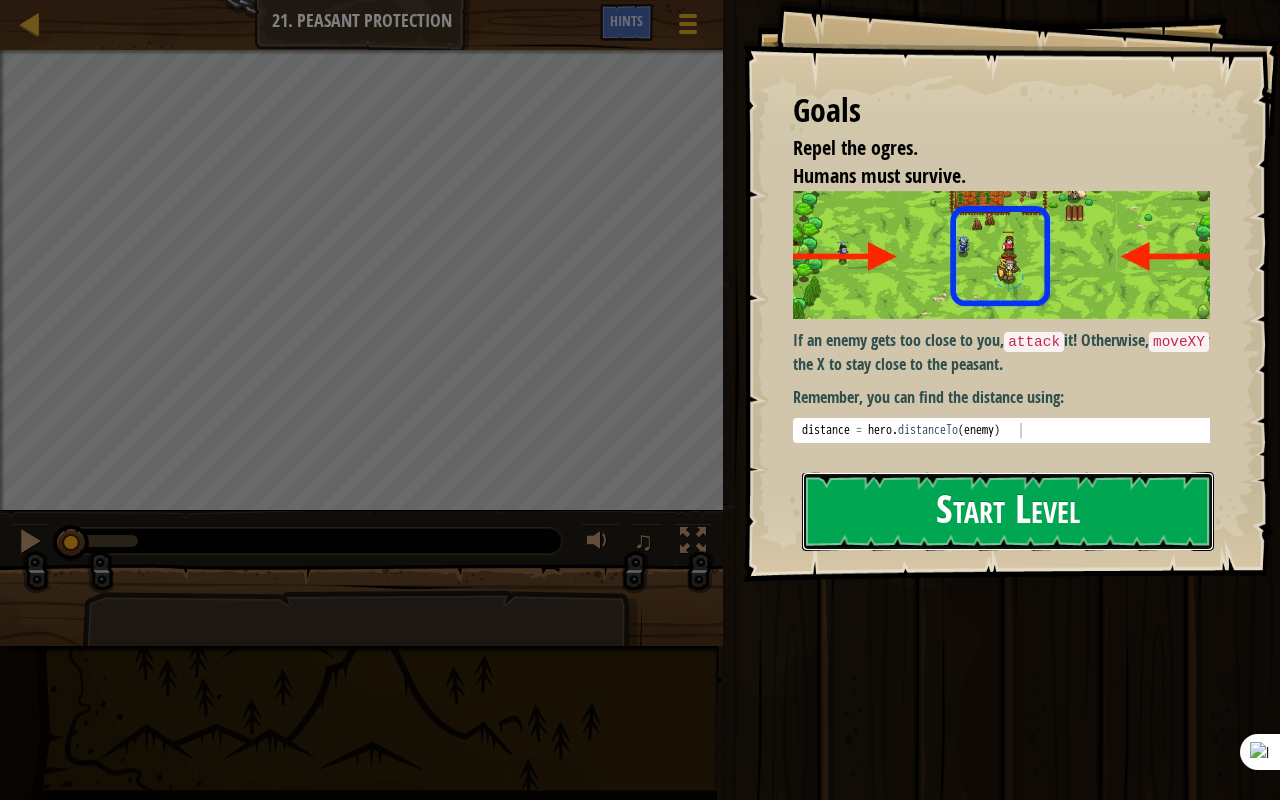 click on "Start Level" at bounding box center (1008, 511) 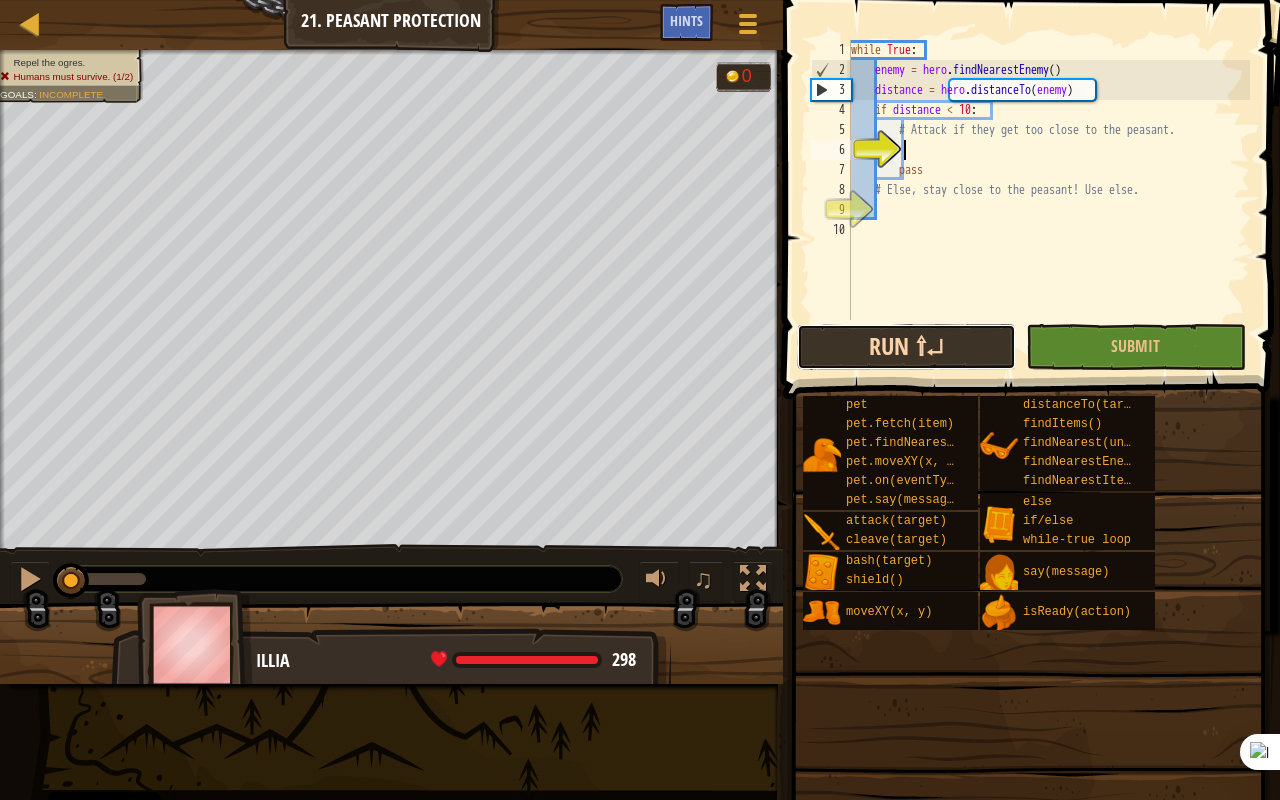 click on "Run ⇧↵" at bounding box center [906, 347] 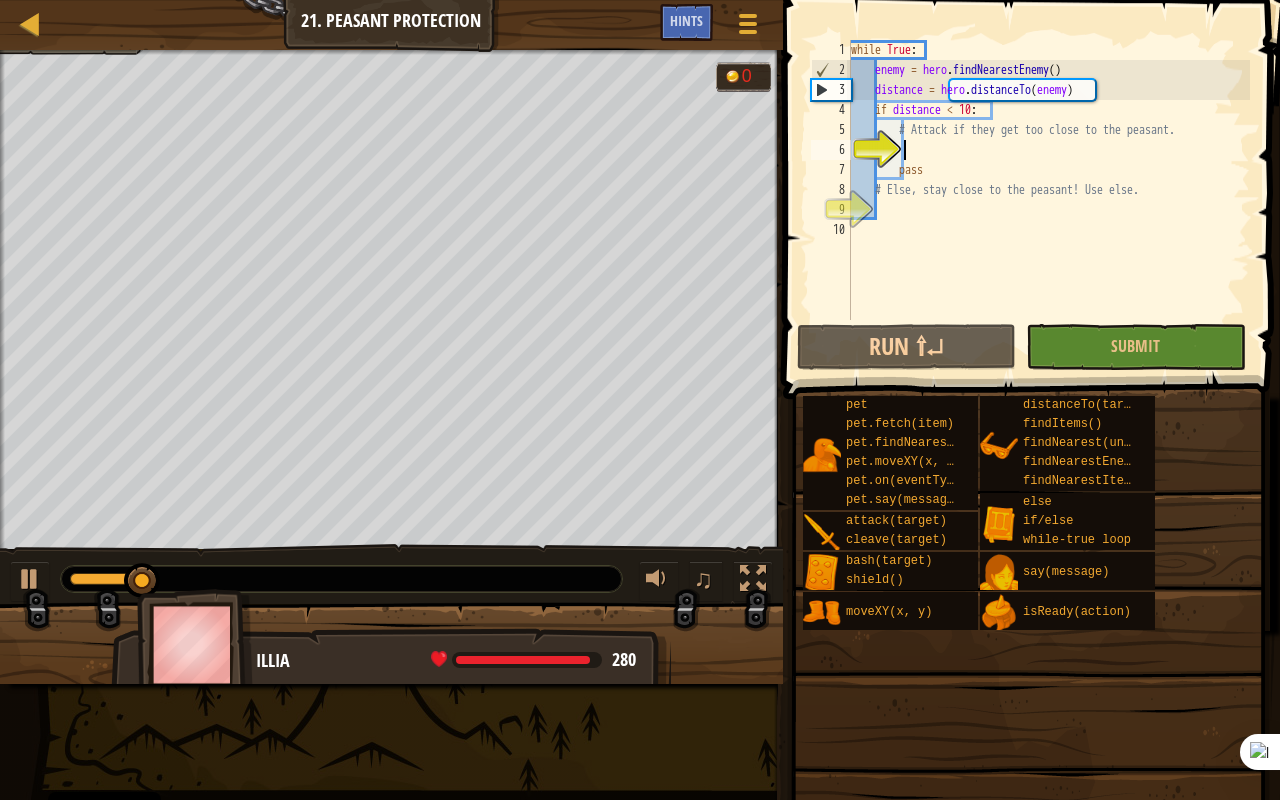scroll, scrollTop: 9, scrollLeft: 4, axis: both 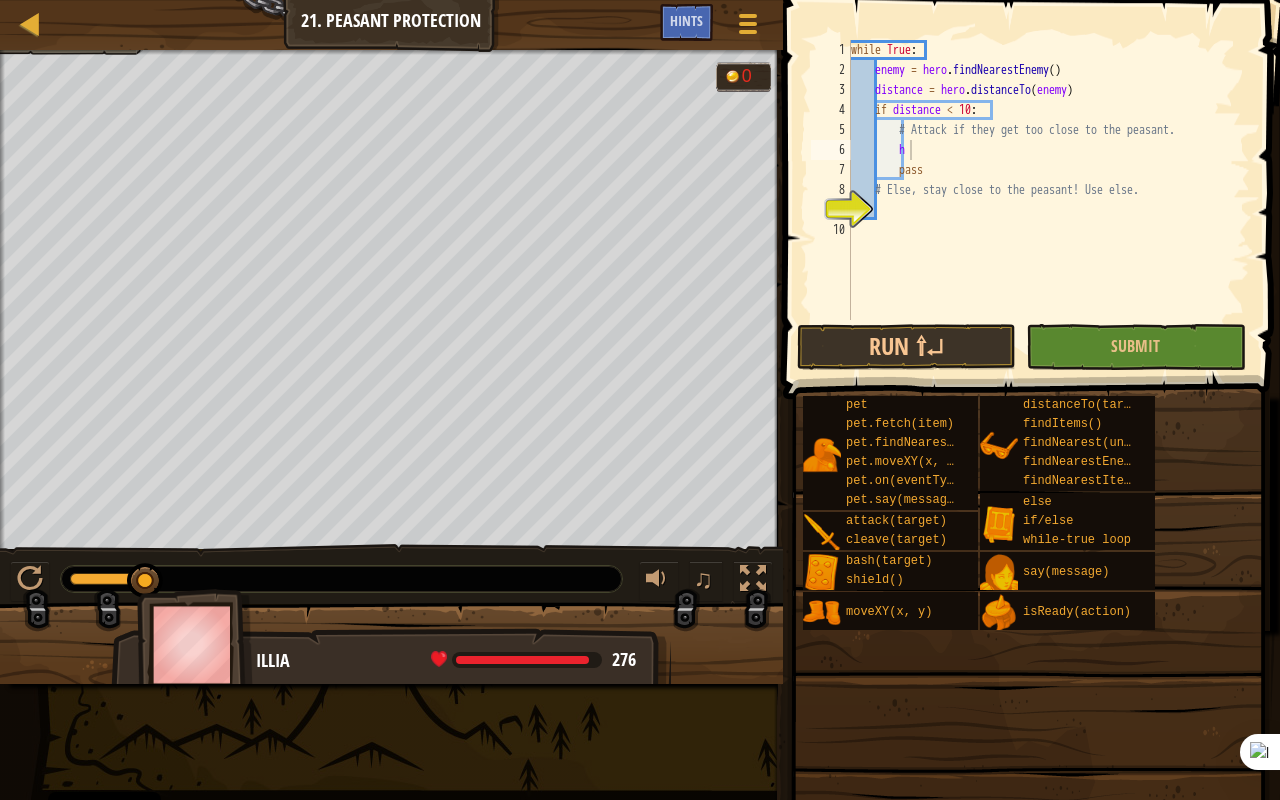 click on "pet pet.fetch(item) pet.findNearestByType(type) pet.moveXY(x, y) pet.on(eventType, handler) pet.say(message) attack(target) cleave(target) bash(target) shield() moveXY(x, y) distanceTo(target) findItems() findNearest(units) findNearestEnemy() findNearestItem() else if/else while-true loop say(message) isReady(action)" at bounding box center (1034, 513) 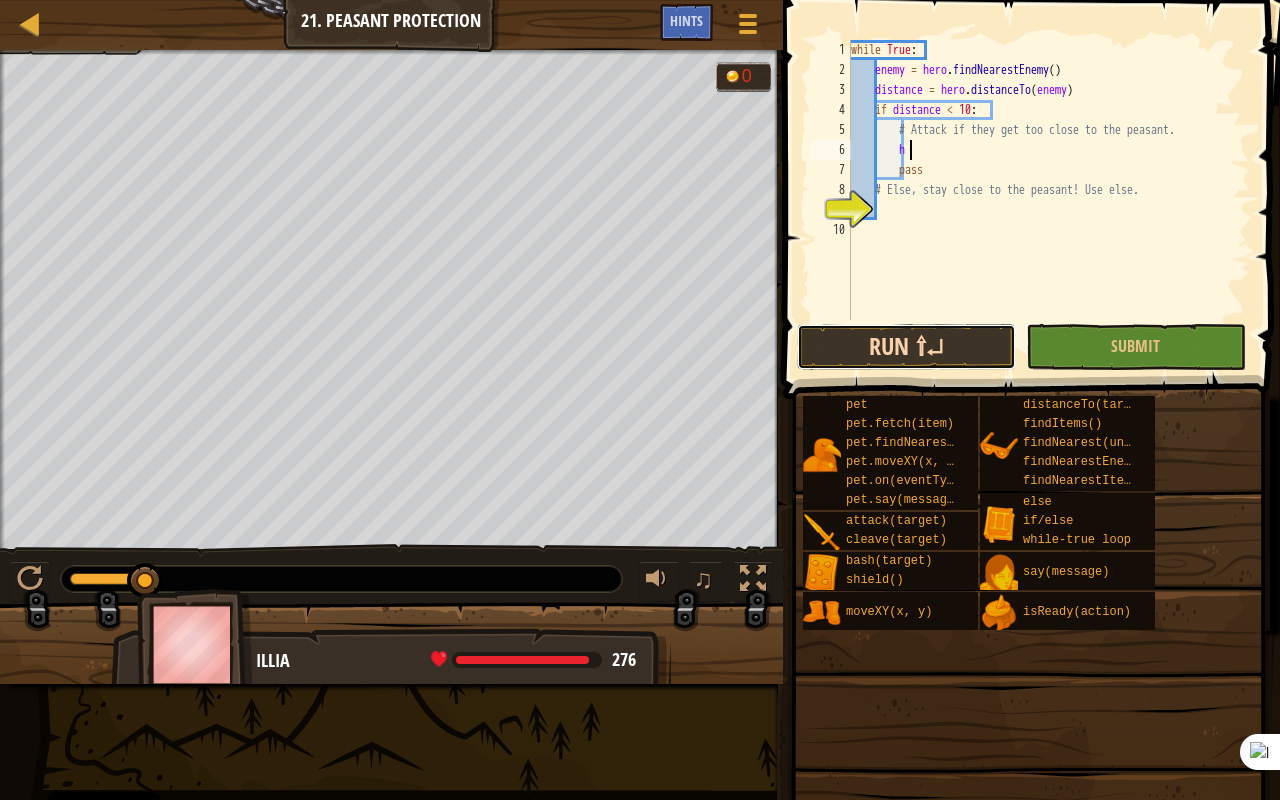 click on "Run ⇧↵" at bounding box center [906, 347] 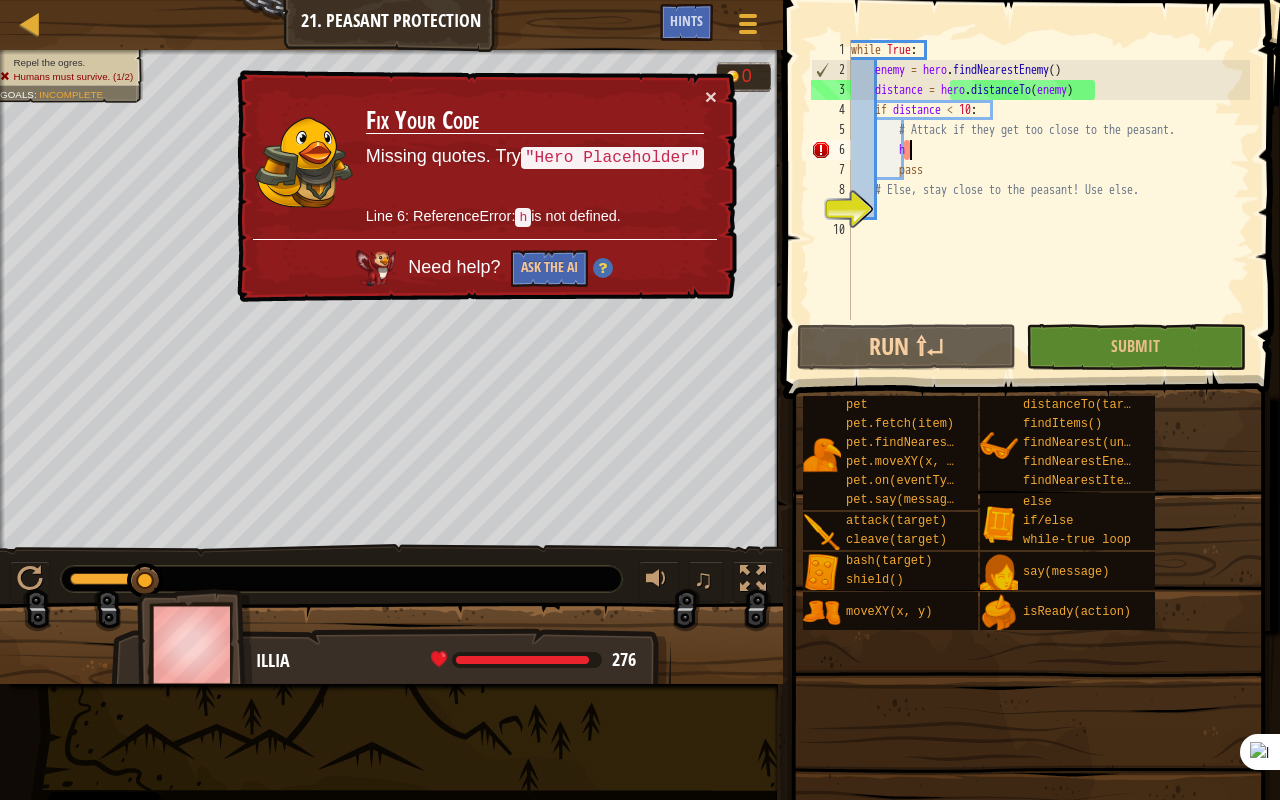 scroll, scrollTop: 9, scrollLeft: 4, axis: both 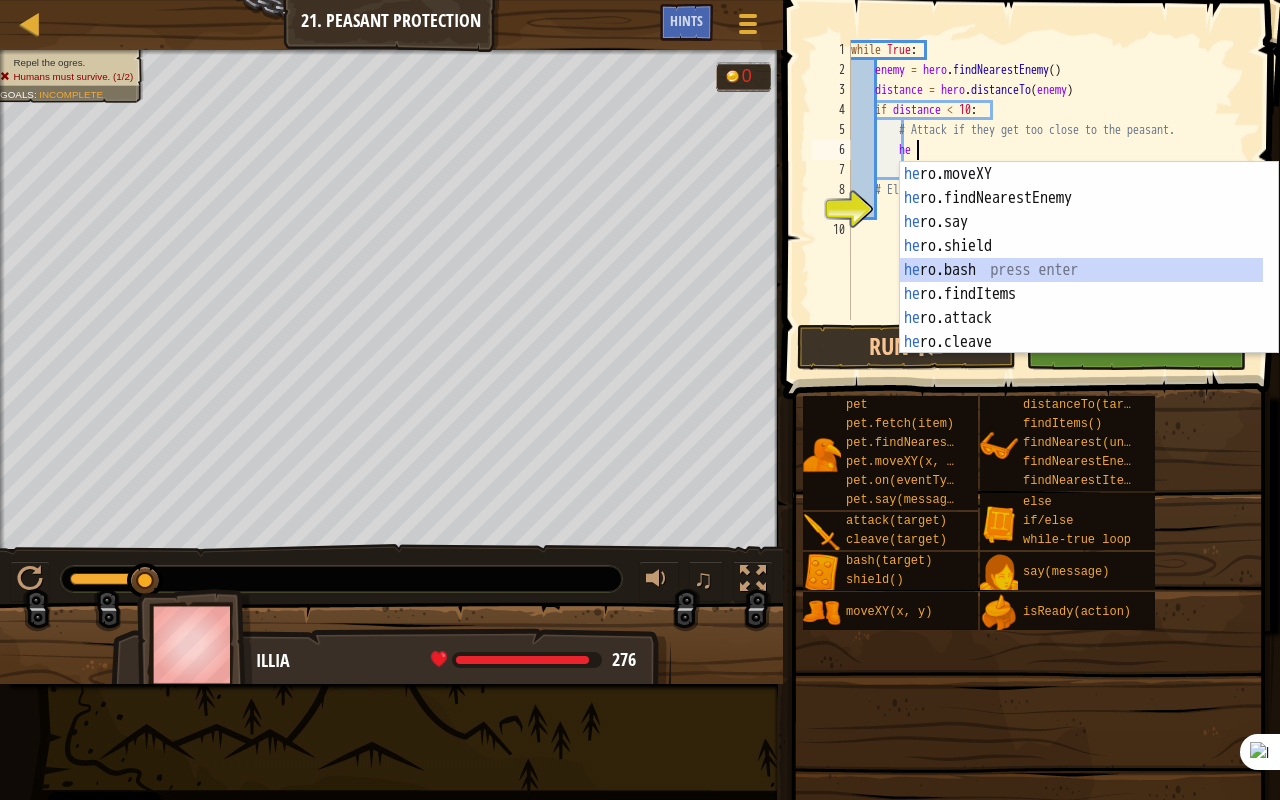 drag, startPoint x: 955, startPoint y: 258, endPoint x: 966, endPoint y: 270, distance: 16.27882 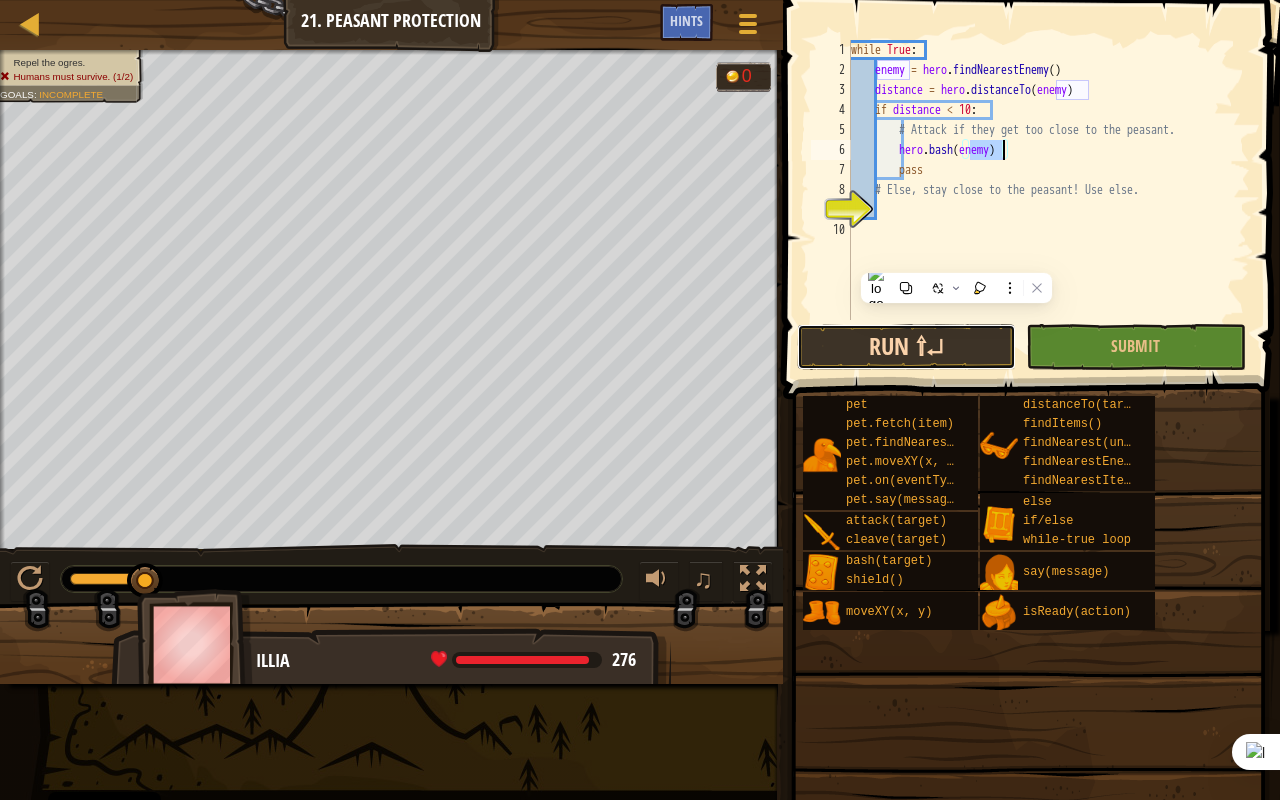 click on "Run ⇧↵" at bounding box center (906, 347) 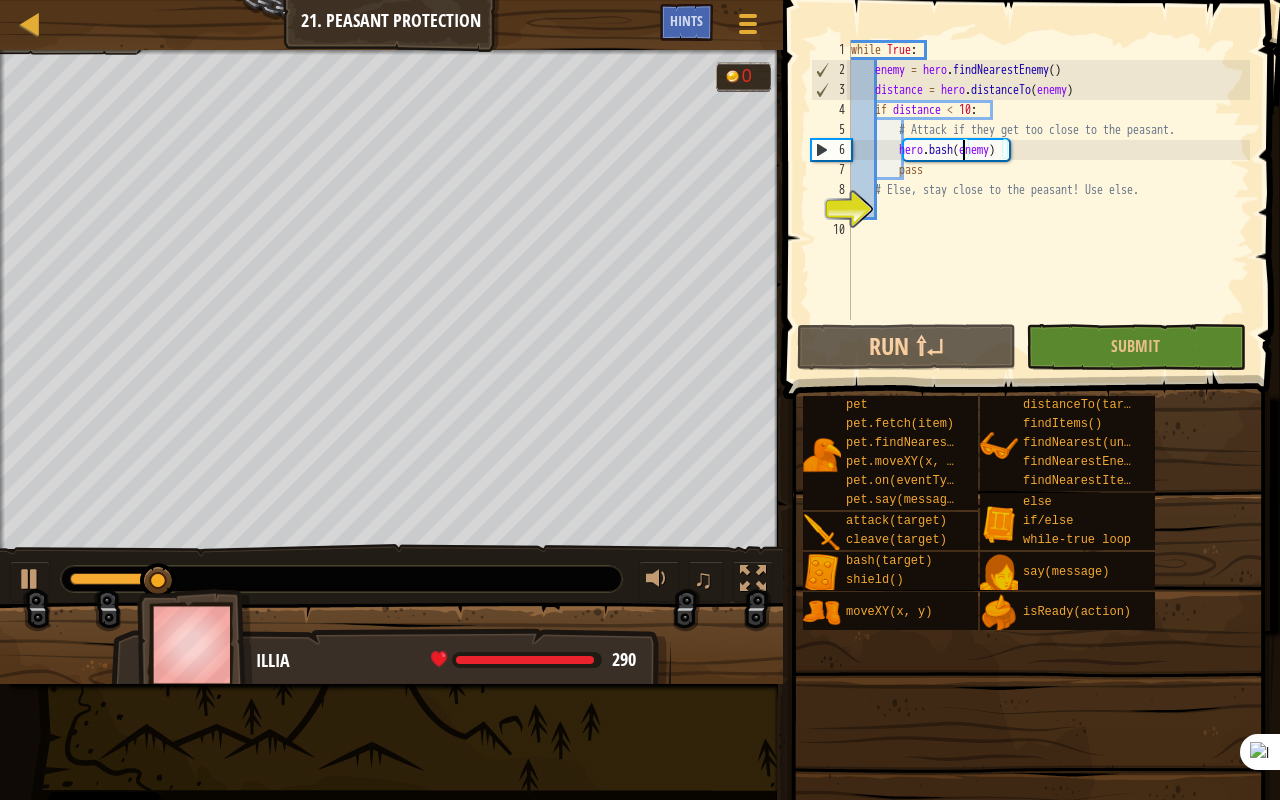 click on "while   True :      enemy   =   hero . findNearestEnemy ( )      distance   =   hero . distanceTo ( enemy )      if   distance   <   10 :          # Attack if they get too close to the peasant.          hero . bash ( enemy )          pass      # Else, stay close to the peasant! Use else." at bounding box center [1048, 200] 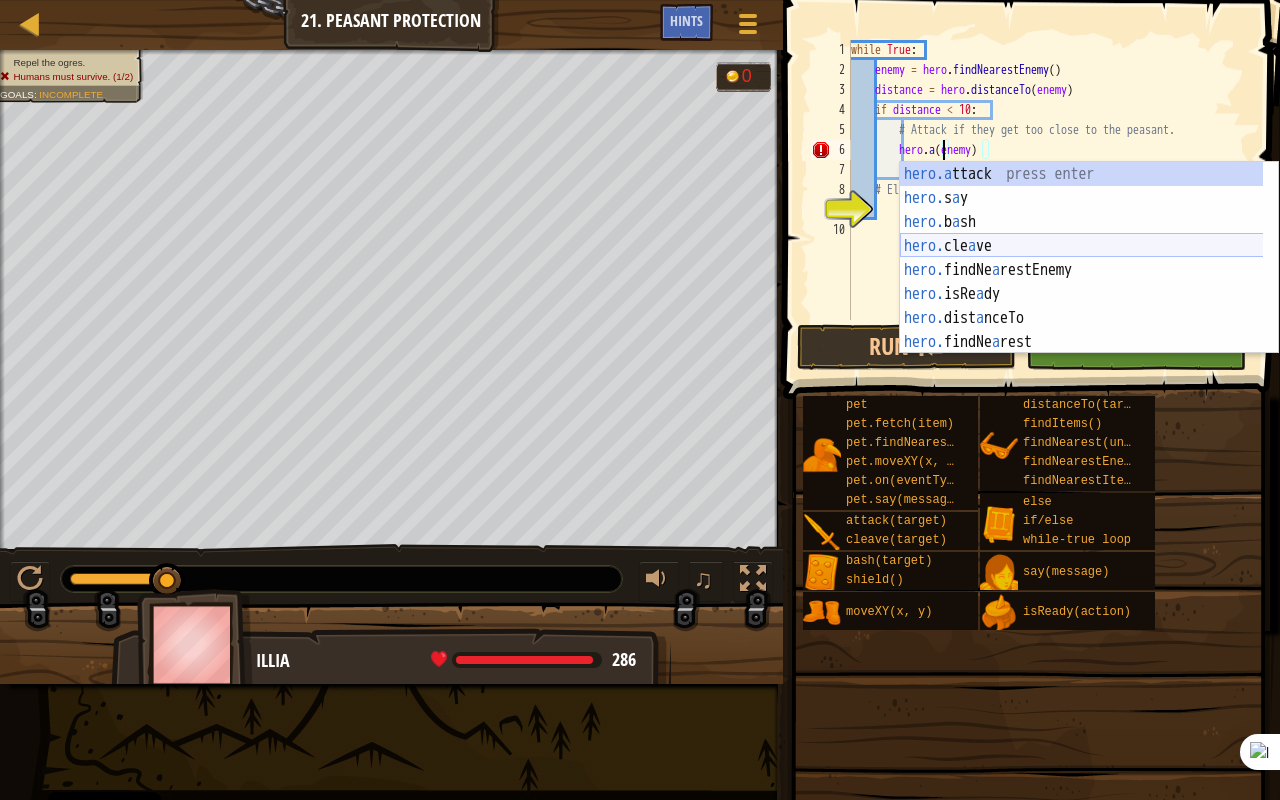 scroll, scrollTop: 9, scrollLeft: 7, axis: both 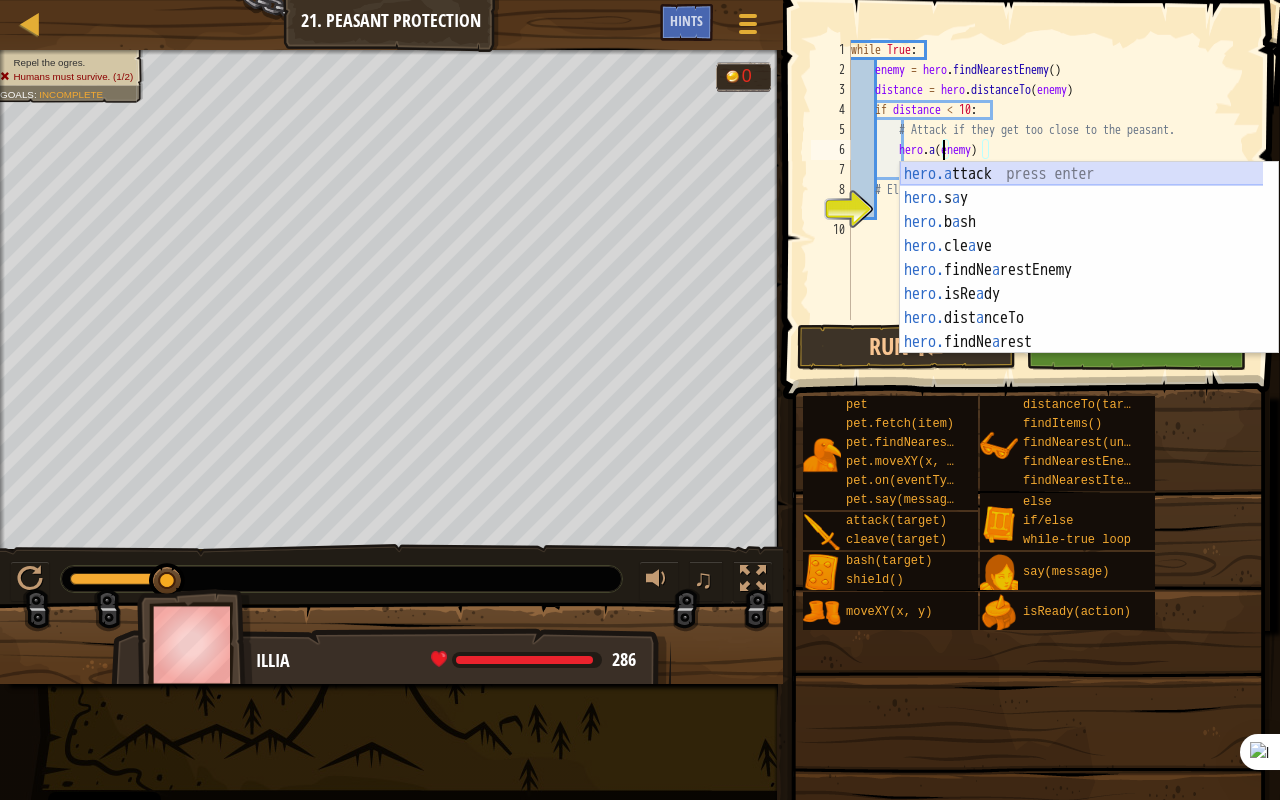 click on "hero.a ttack press enter hero. s a y press enter hero. b a sh press enter hero. cle a ve press enter hero. findNe a restEnemy press enter hero. isRe a dy press enter hero. dist a nceTo press enter hero. findNe a rest press enter hero. findNe a restItem press enter" at bounding box center [1082, 282] 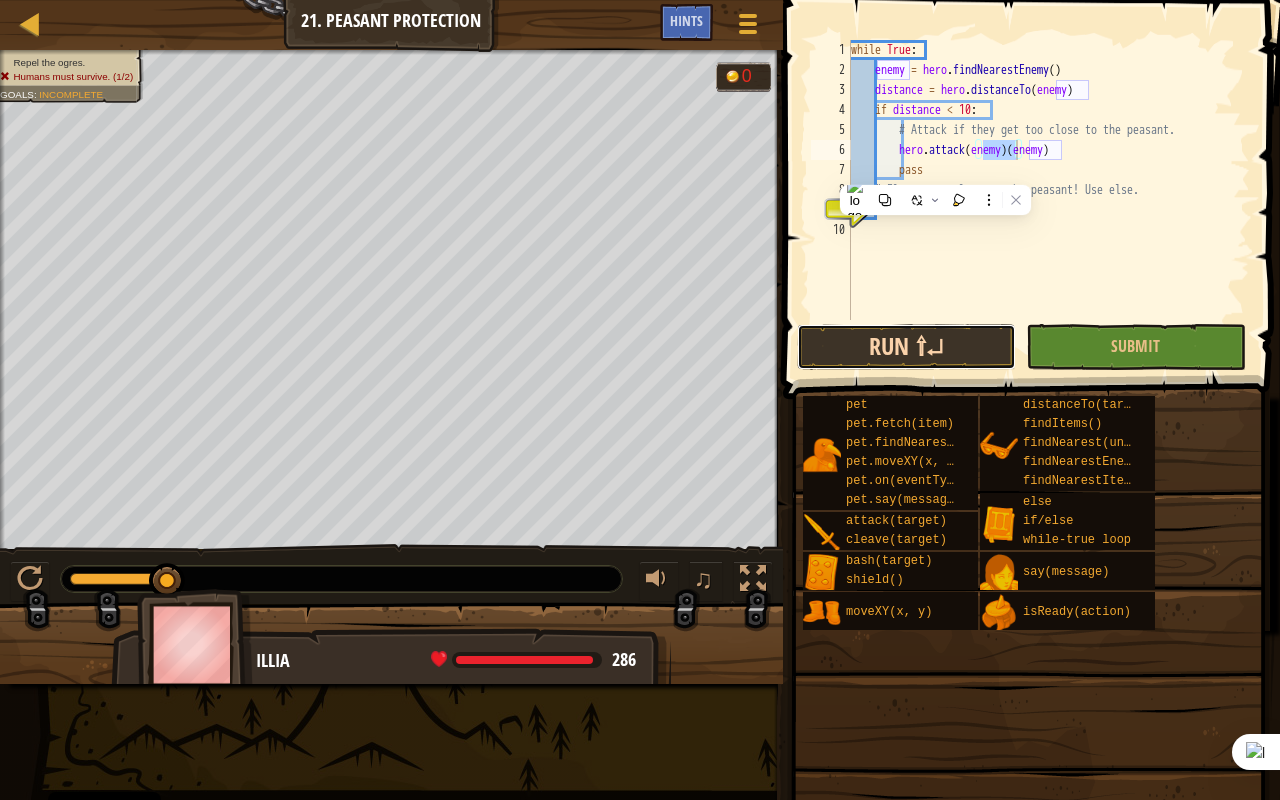 click on "Run ⇧↵" at bounding box center (906, 347) 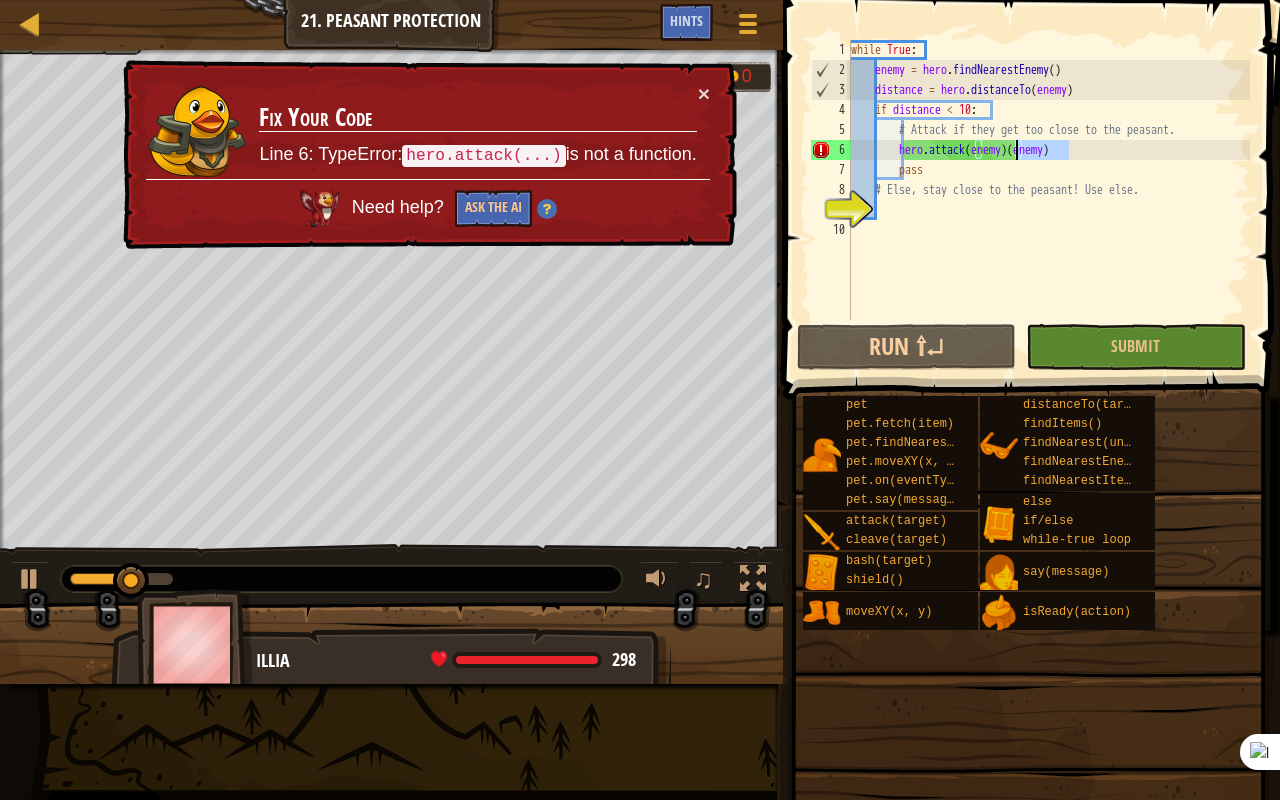 drag, startPoint x: 1082, startPoint y: 152, endPoint x: 1016, endPoint y: 150, distance: 66.0303 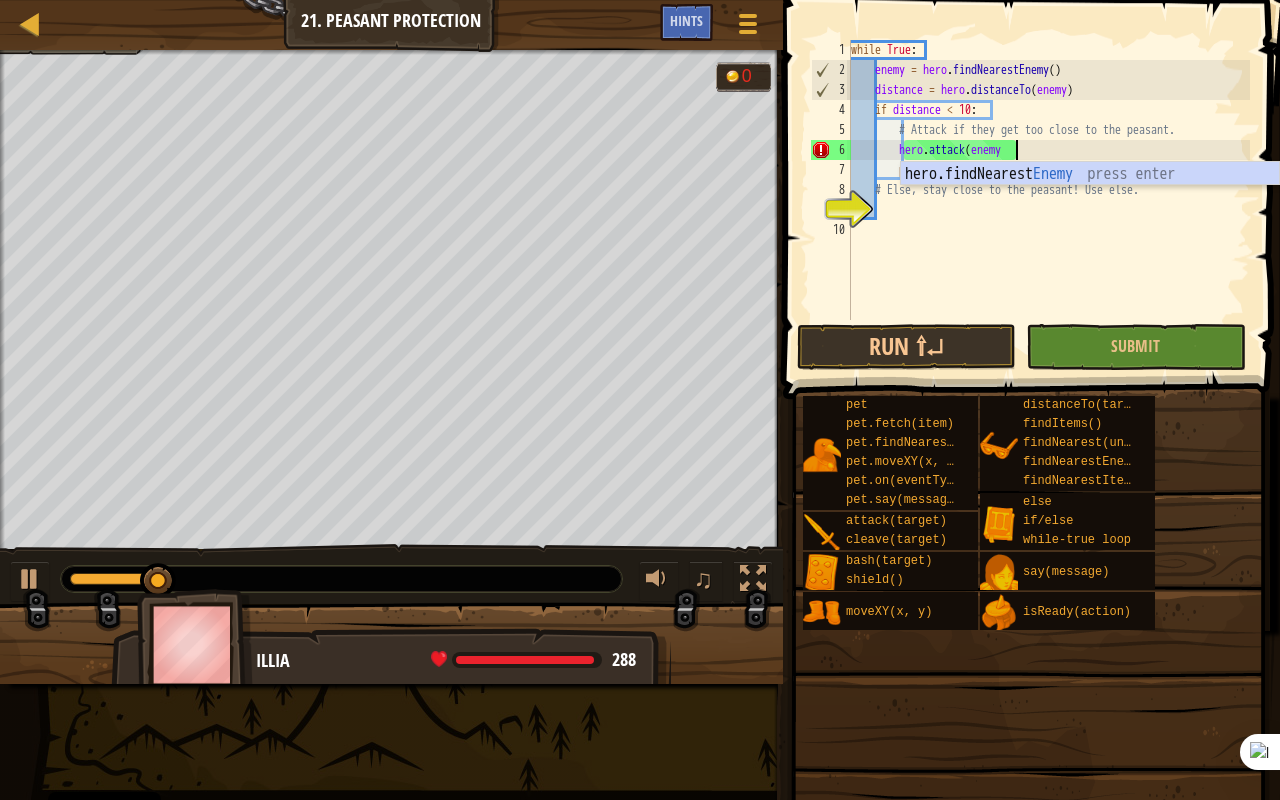 scroll, scrollTop: 9, scrollLeft: 13, axis: both 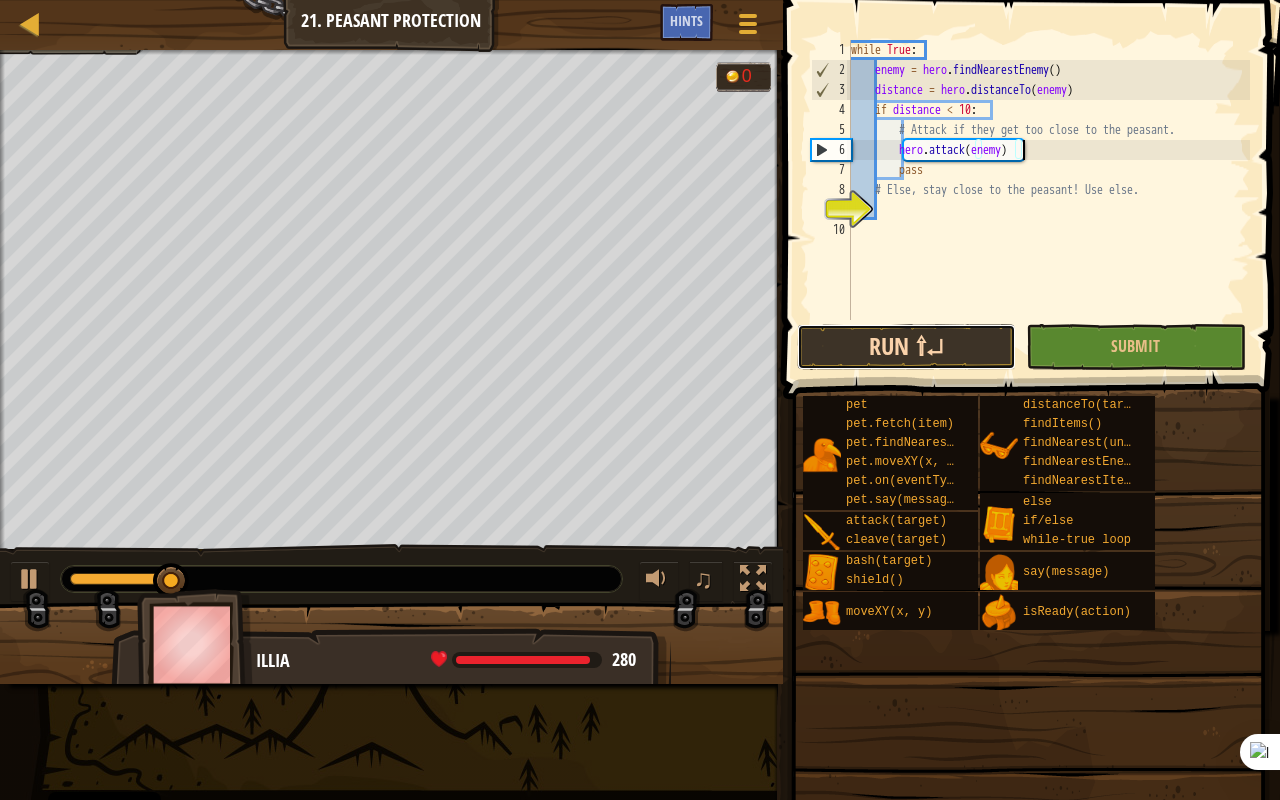 click on "Run ⇧↵" at bounding box center [906, 347] 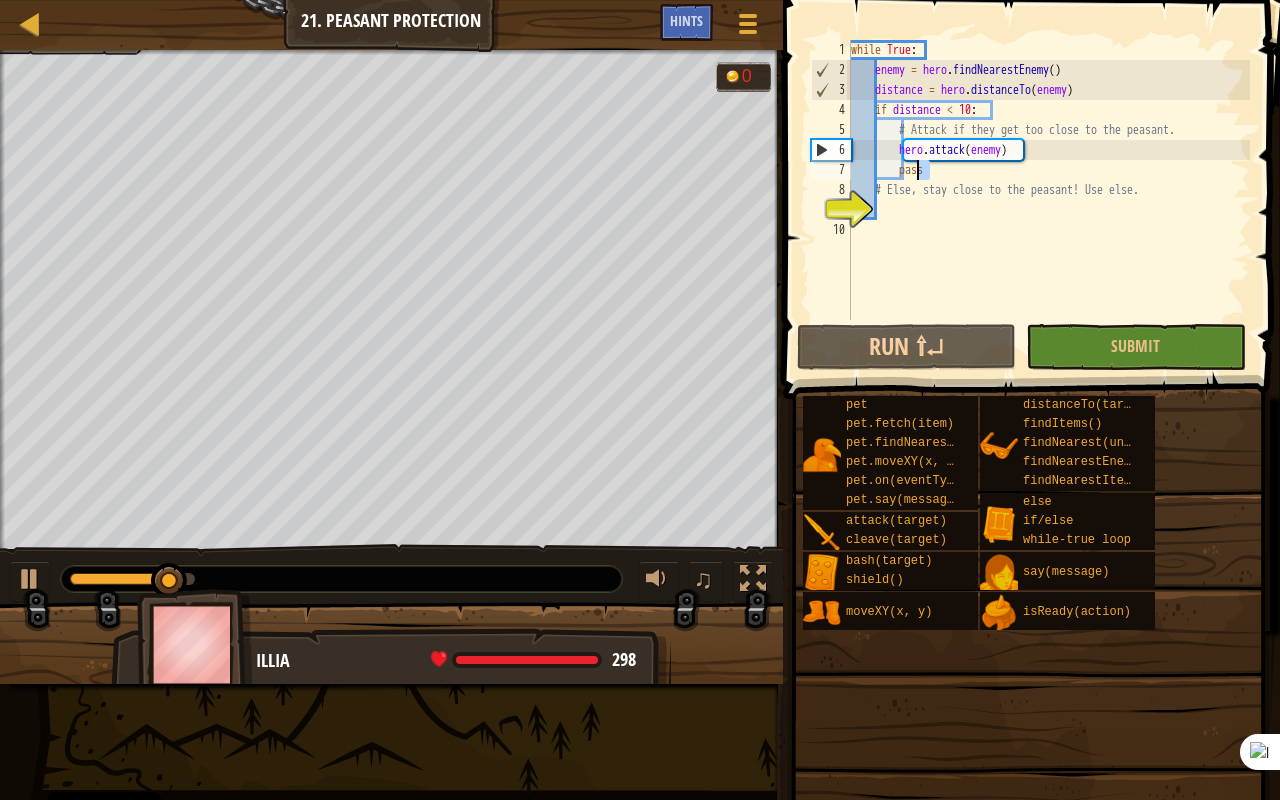 click on "while   True :      enemy   =   hero . findNearestEnemy ( )      distance   =   hero . distanceTo ( enemy )      if   distance   <   10 :          # Attack if they get too close to the peasant.          hero . attack ( enemy )          pass      # Else, stay close to the peasant! Use else." at bounding box center [1048, 200] 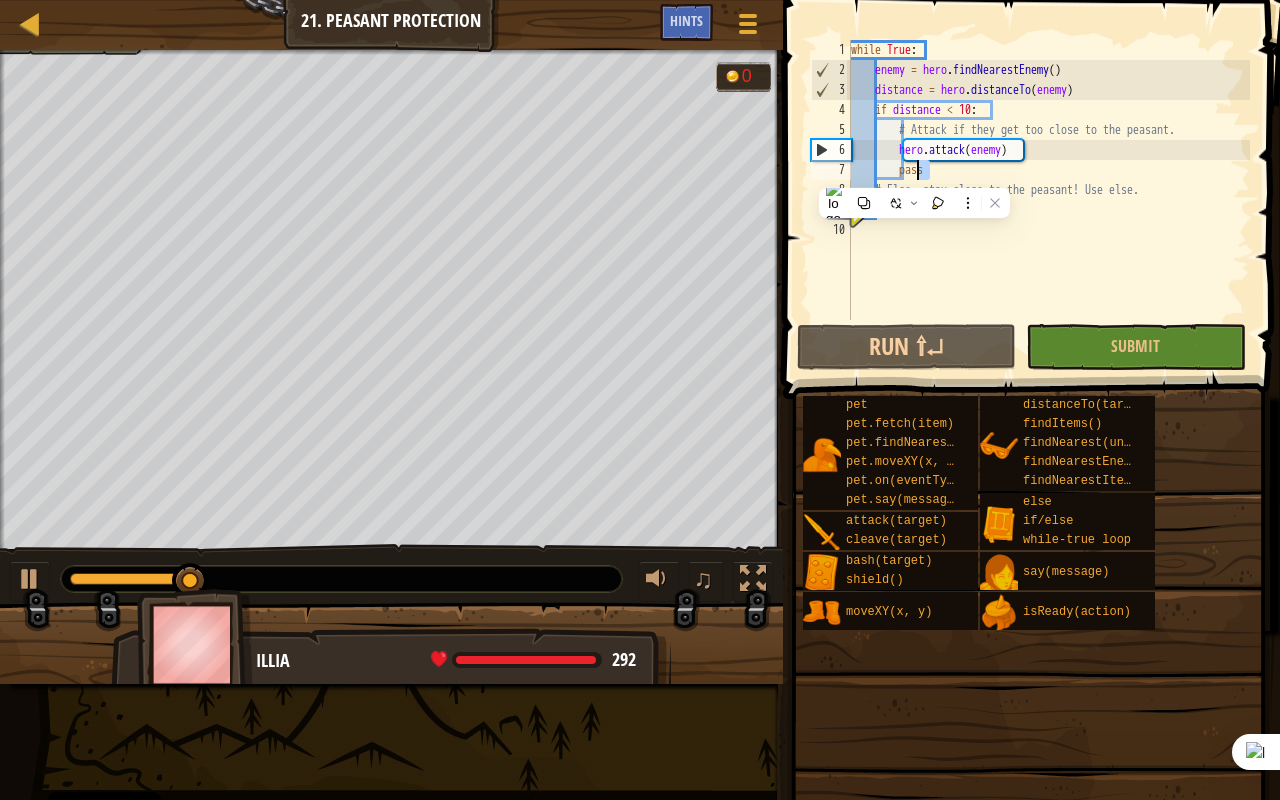 click on "while   True :      enemy   =   hero . findNearestEnemy ( )      distance   =   hero . distanceTo ( enemy )      if   distance   <   10 :          # Attack if they get too close to the peasant.          hero . attack ( enemy )          pass      # Else, stay close to the peasant! Use else." at bounding box center [1048, 180] 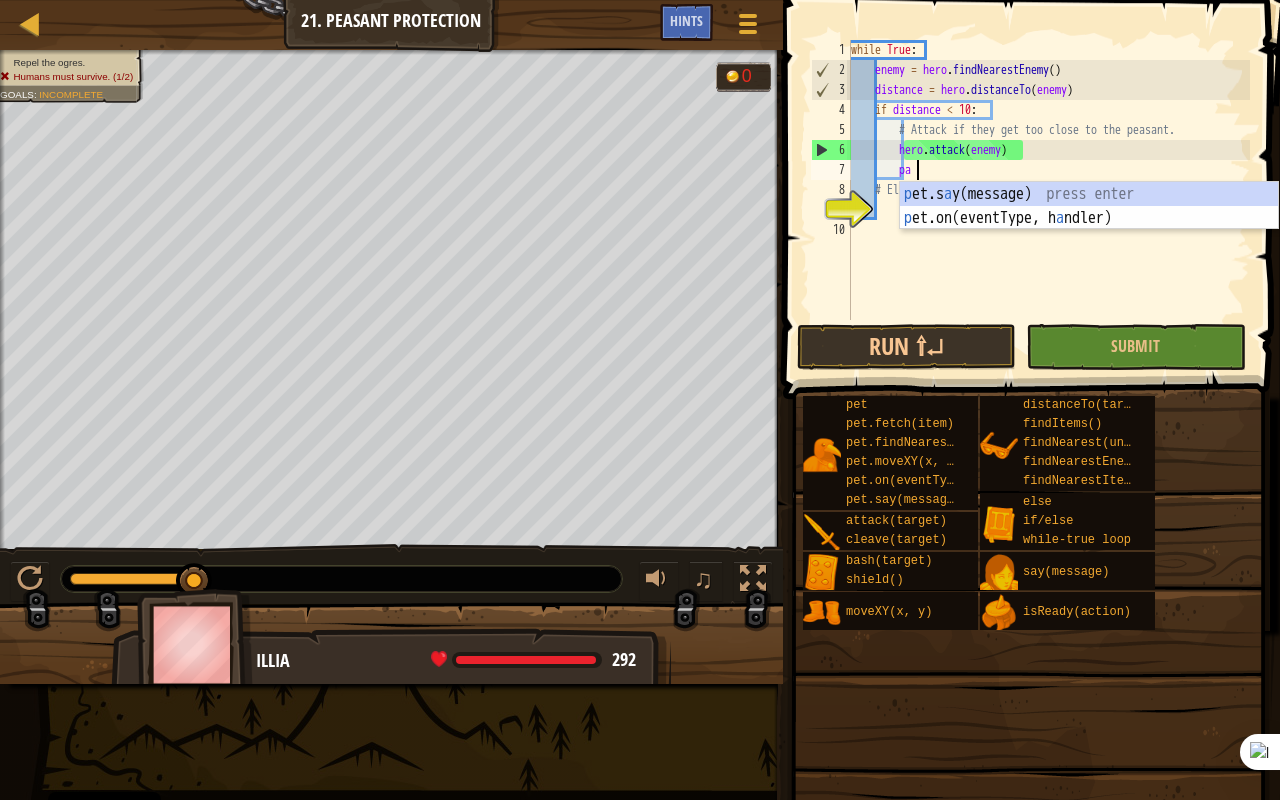 type on "p" 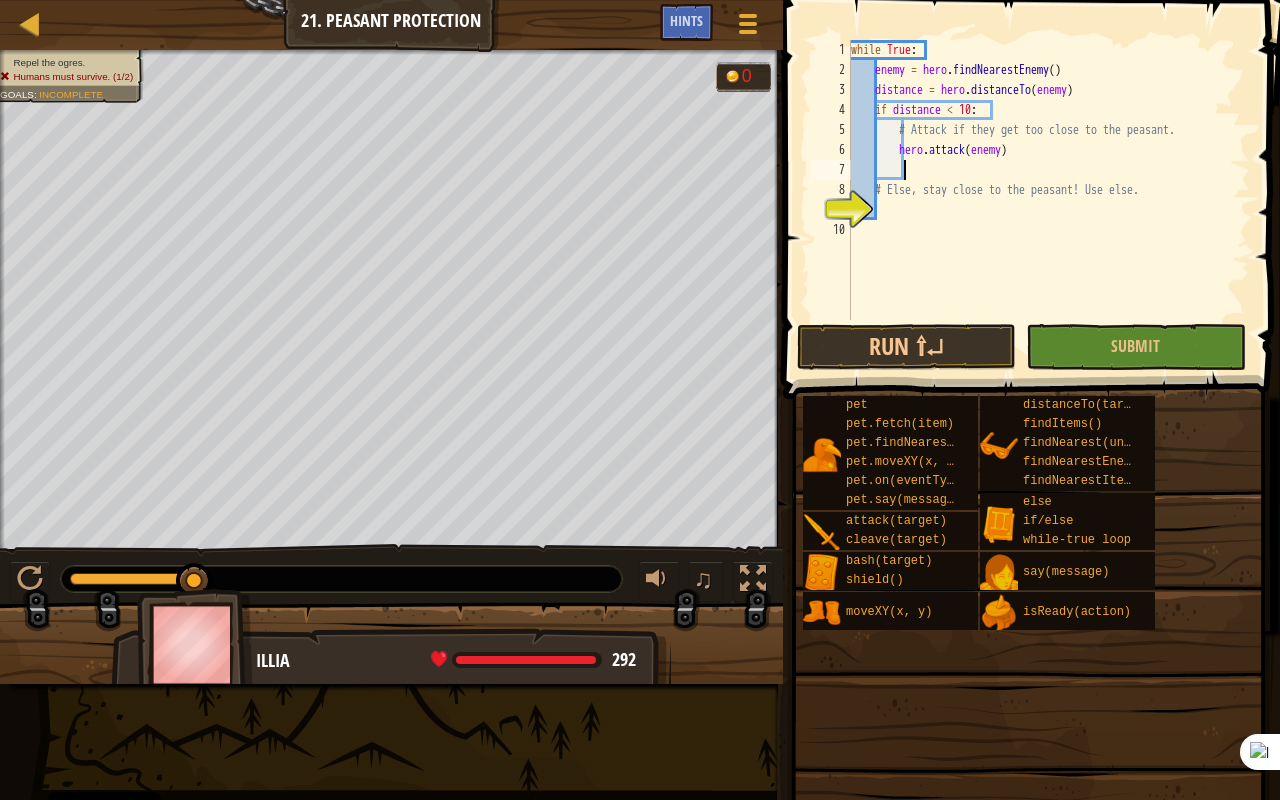 type on "e" 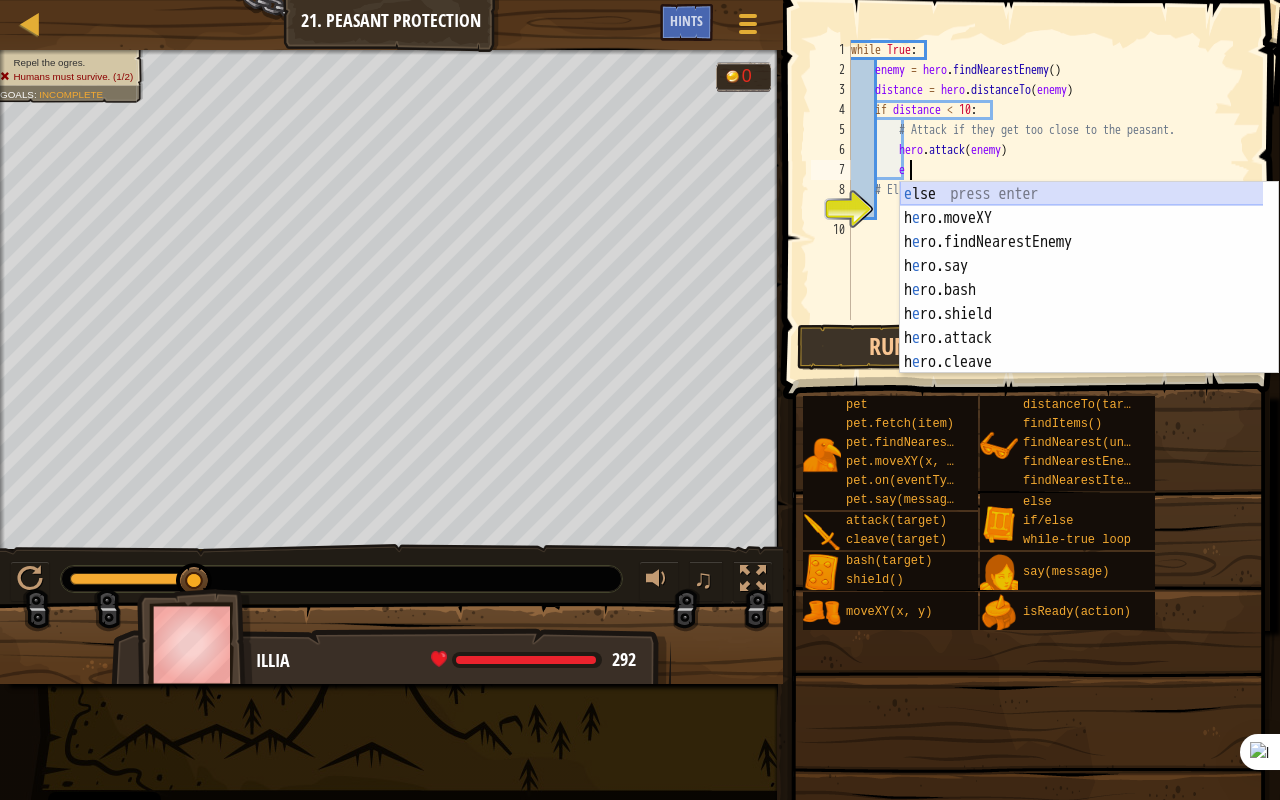 click on "e lse press enter h e ro.moveXY press enter h e ro.findNearestEnemy press enter h e ro.say press enter h e ro.bash press enter h e ro.shield press enter h e ro.attack press enter h e ro.cleave press enter h e ro.isReady press enter" at bounding box center (1082, 302) 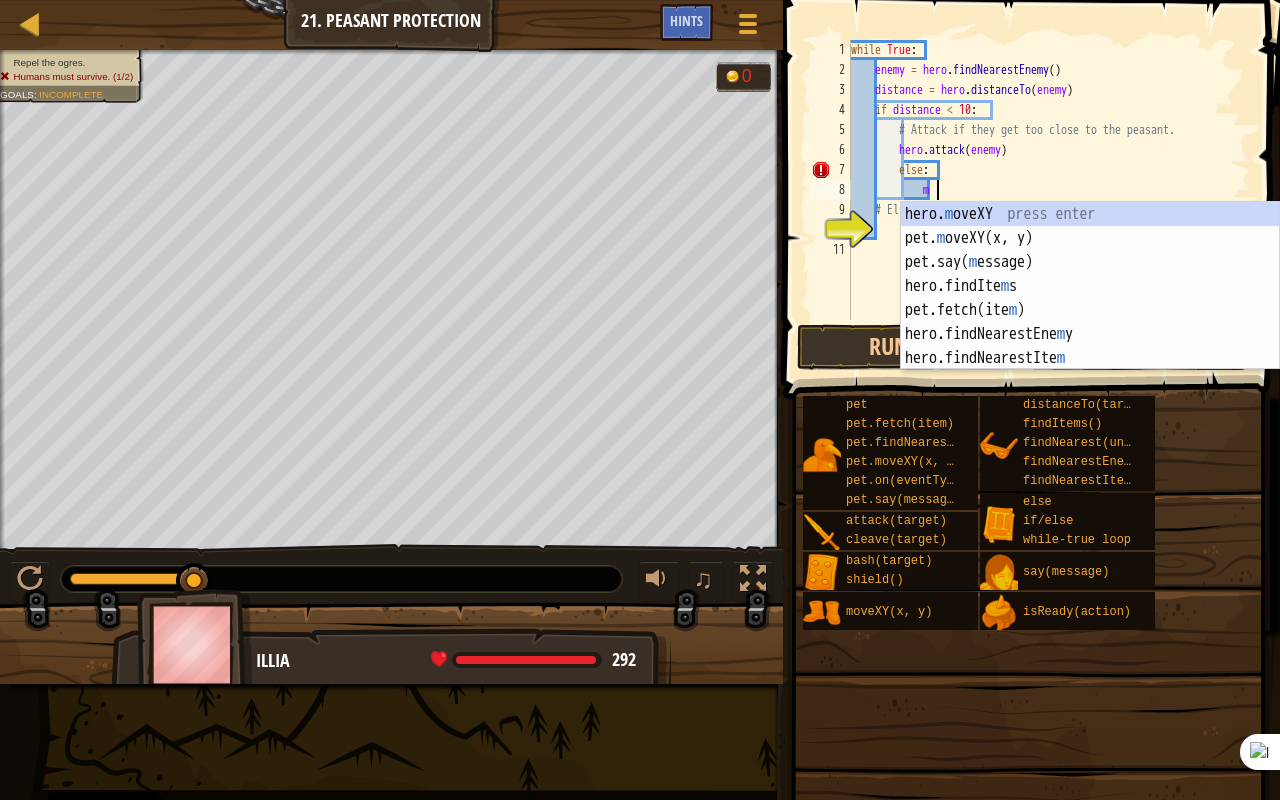 scroll, scrollTop: 9, scrollLeft: 6, axis: both 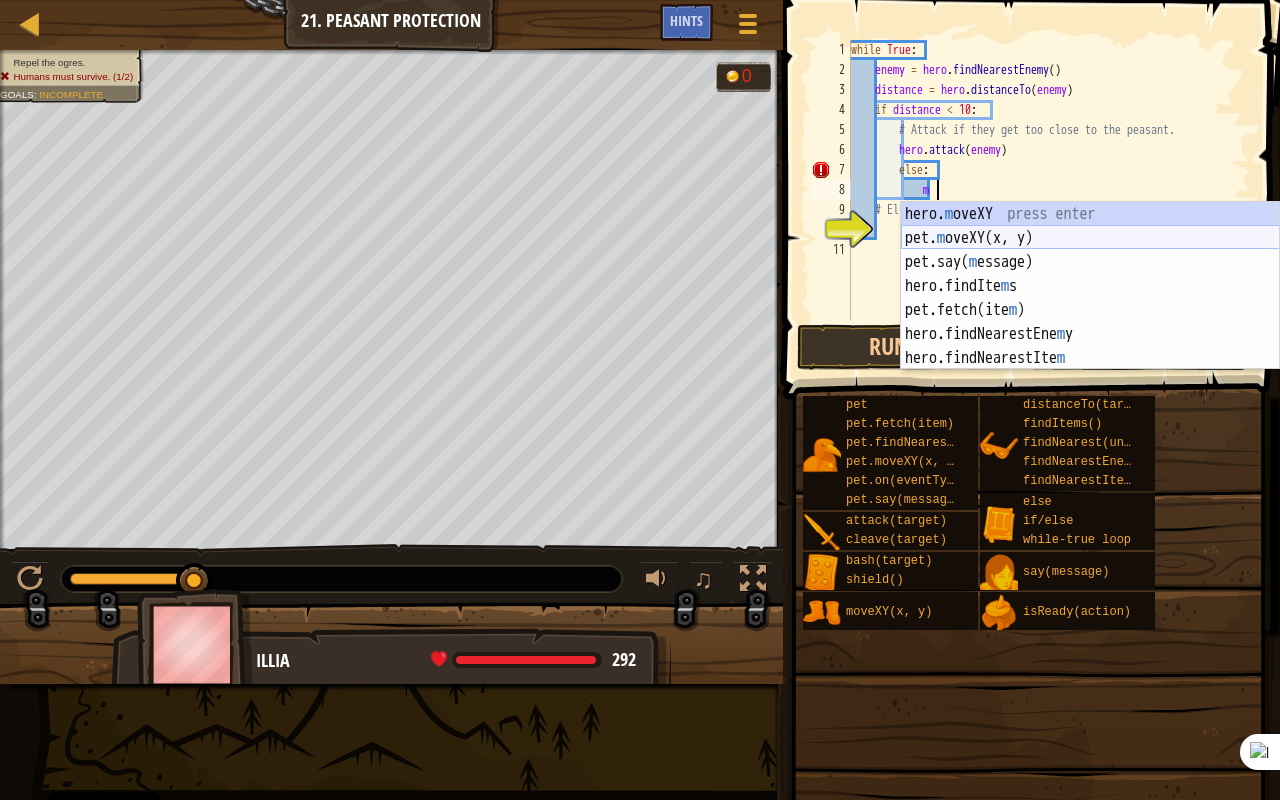 click on "hero. m oveXY press enter pet. m oveXY(x, y) press enter pet.say( m essage) press enter hero.findIte m s press enter pet.fetch(ite m ) press enter hero.findNearestEne m y press enter hero.findNearestIte m press enter" at bounding box center [1090, 310] 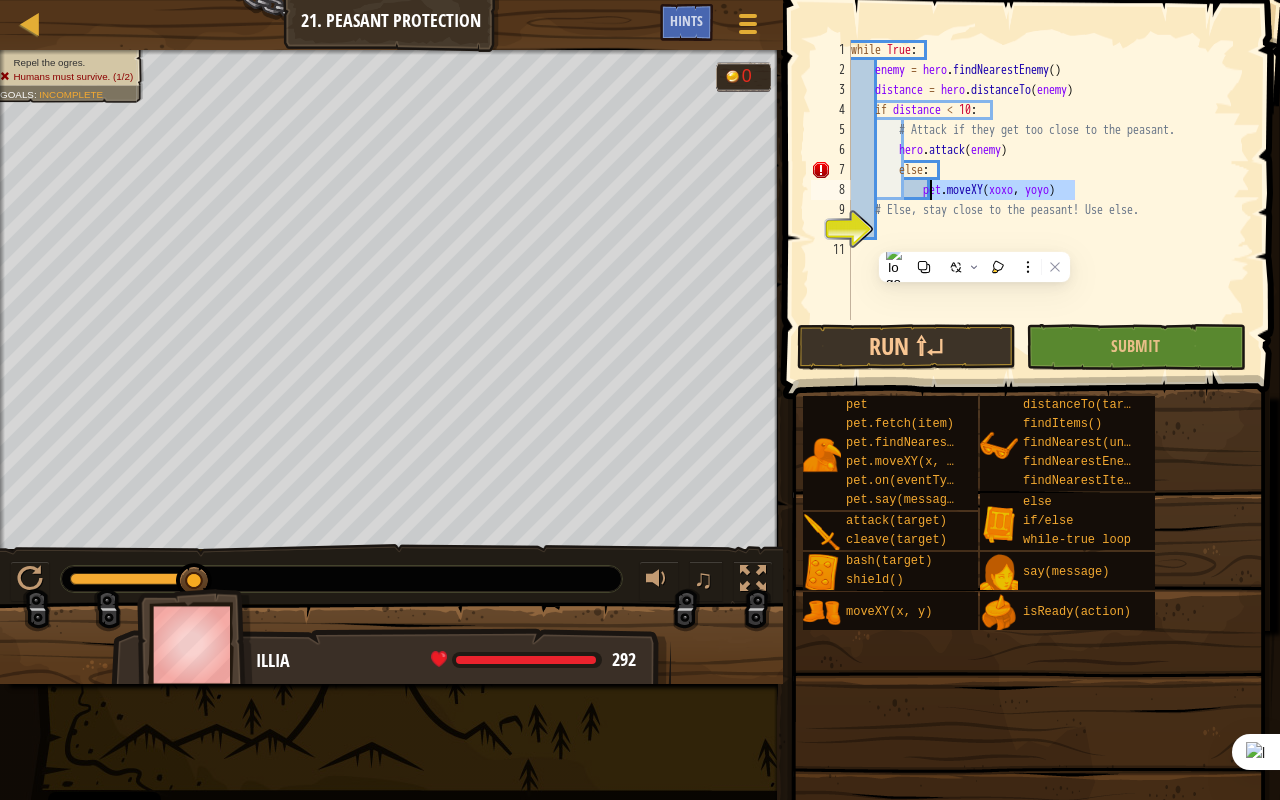 drag, startPoint x: 1096, startPoint y: 188, endPoint x: 930, endPoint y: 186, distance: 166.01205 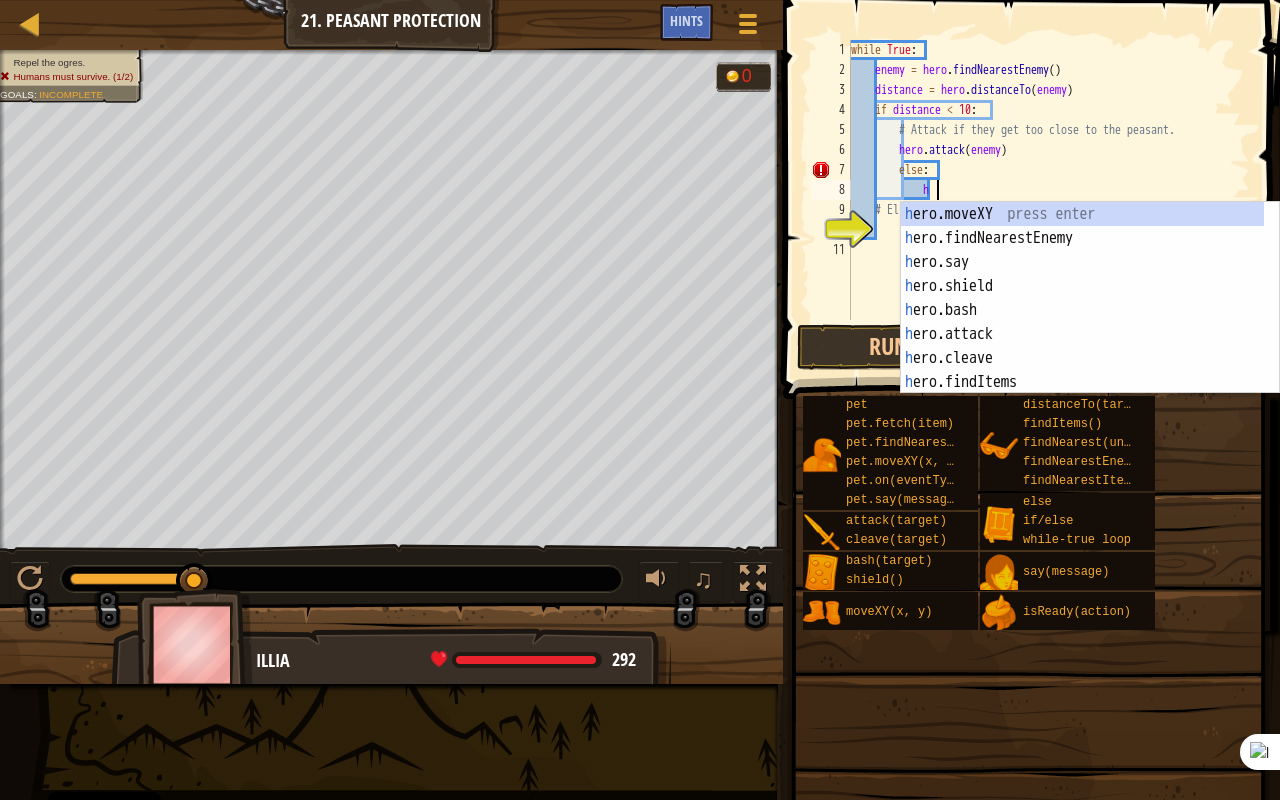 scroll, scrollTop: 9, scrollLeft: 6, axis: both 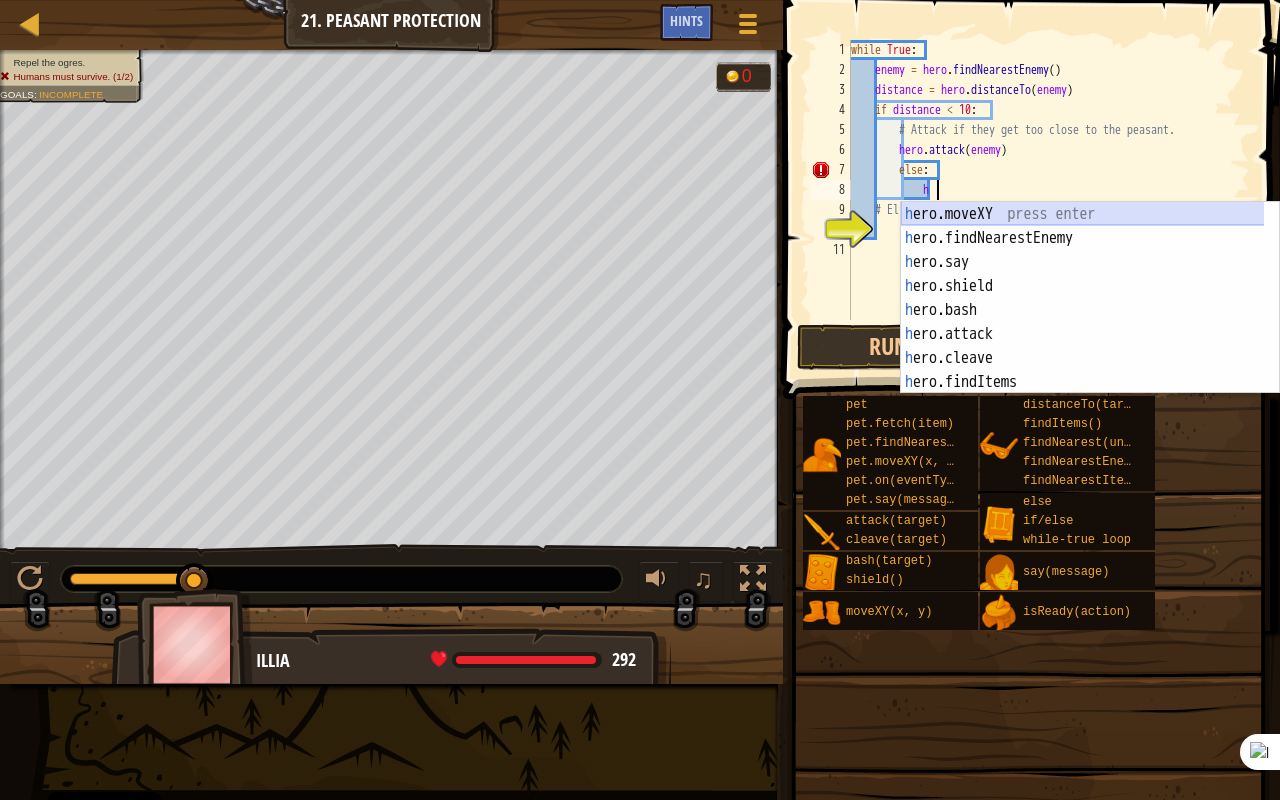 click on "h ero.moveXY press enter h ero.findNearestEnemy press enter h ero.say press enter h ero.shield press enter h ero.bash press enter h ero.attack press enter h ero.cleave press enter h ero.findItems press enter h ero.isReady press enter" at bounding box center [1083, 322] 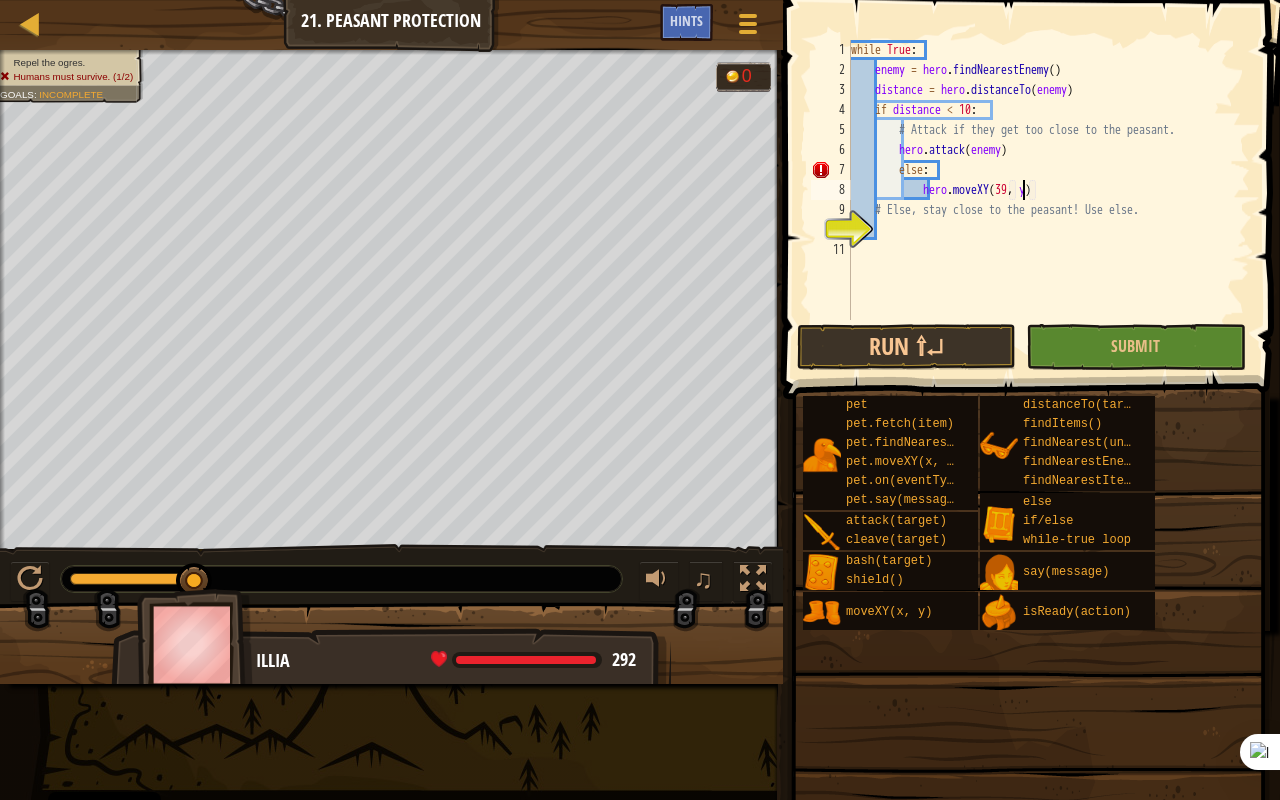 scroll, scrollTop: 9, scrollLeft: 14, axis: both 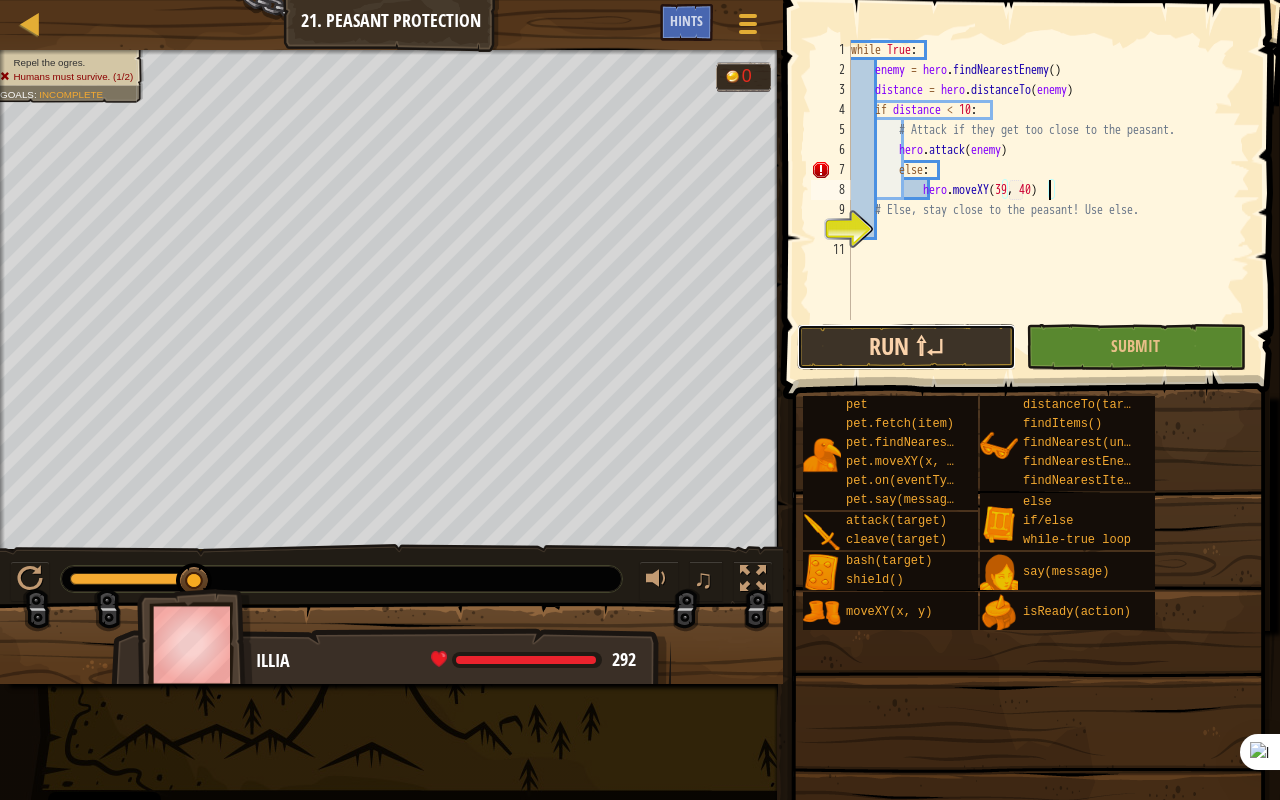 click on "Run ⇧↵" at bounding box center (906, 347) 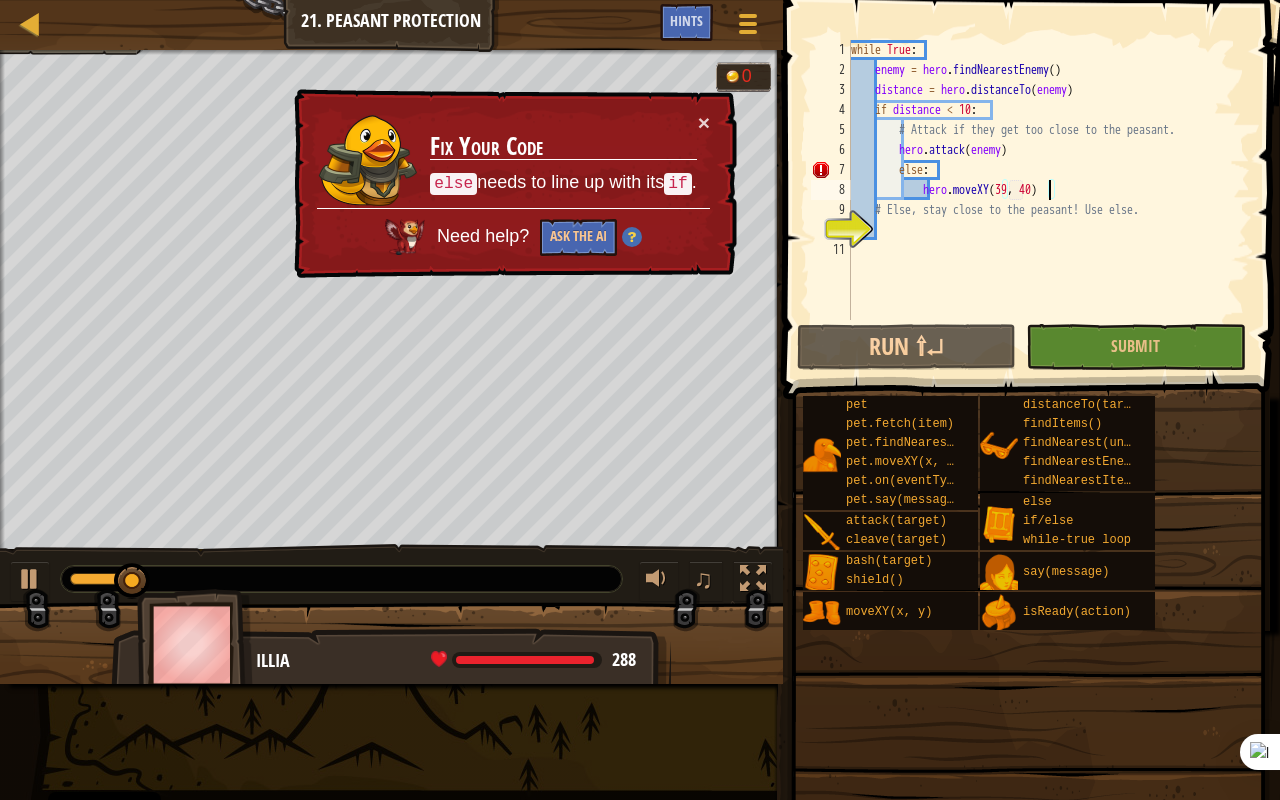 click on "while   True :      enemy   =   hero . findNearestEnemy ( )      distance   =   hero . distanceTo ( enemy )      if   distance   <   10 :          # Attack if they get too close to the peasant.          hero . attack ( enemy )          else :              hero . moveXY ( 39 ,   40 )      # Else, stay close to the peasant! Use else." at bounding box center [1048, 200] 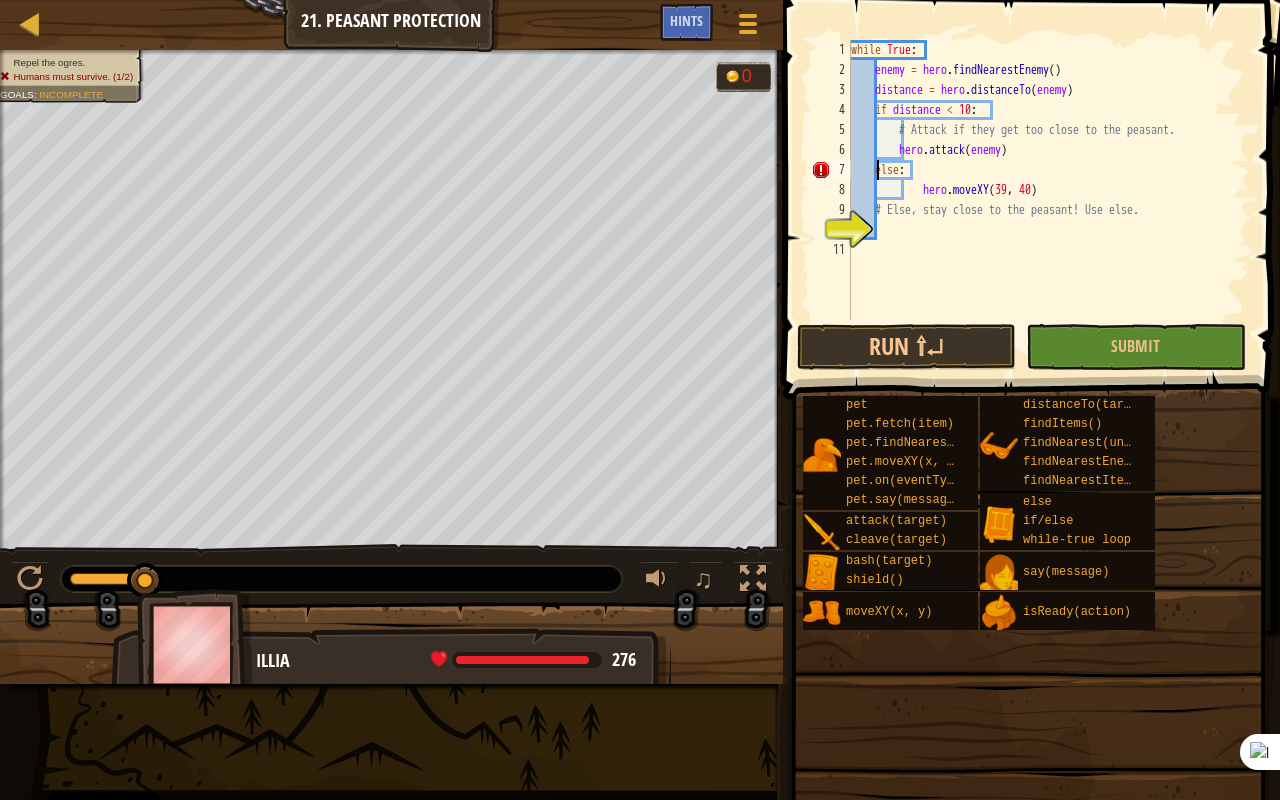 scroll, scrollTop: 9, scrollLeft: 4, axis: both 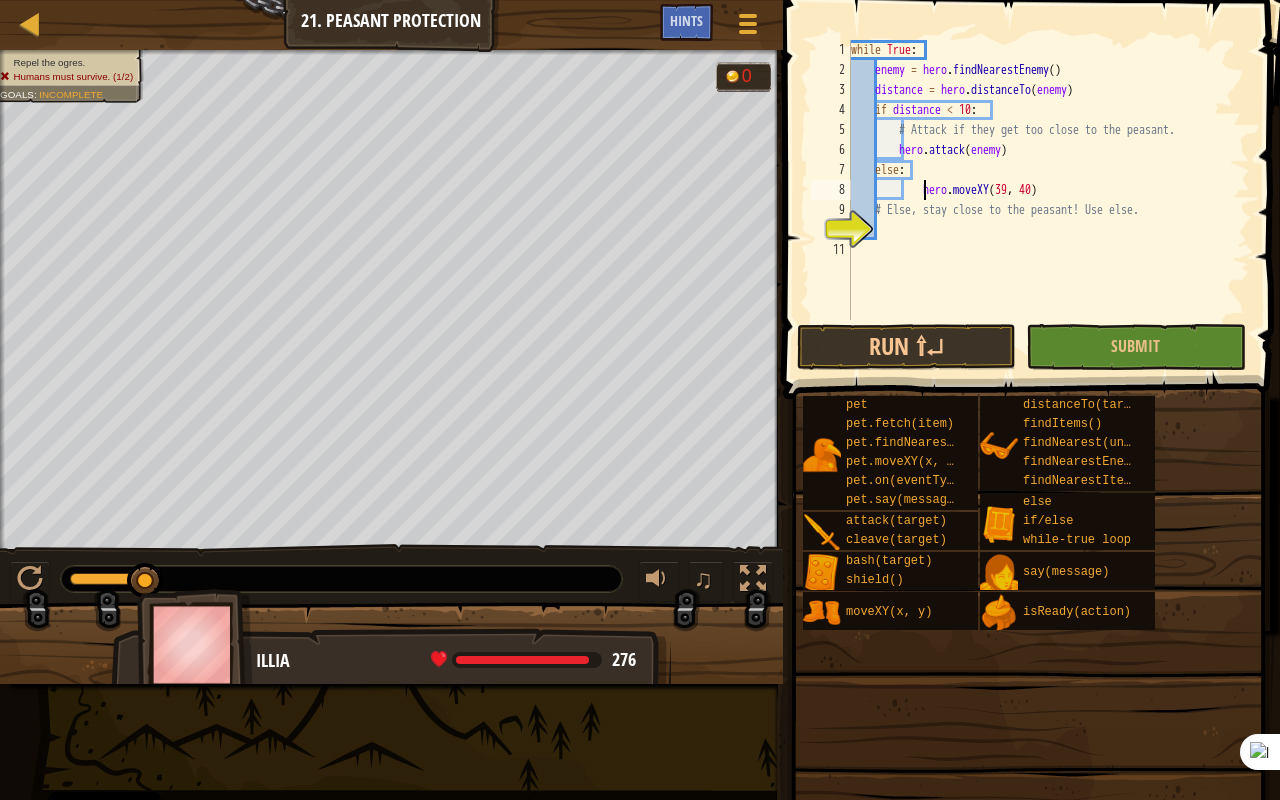 click on "while   True :      enemy   =   hero . findNearestEnemy ( )      distance   =   hero . distanceTo ( enemy )      if   distance   <   10 :          # Attack if they get too close to the peasant.          hero . attack ( enemy )      else :              hero . moveXY ( 39 ,   40 )      # Else, stay close to the peasant! Use else." at bounding box center (1048, 200) 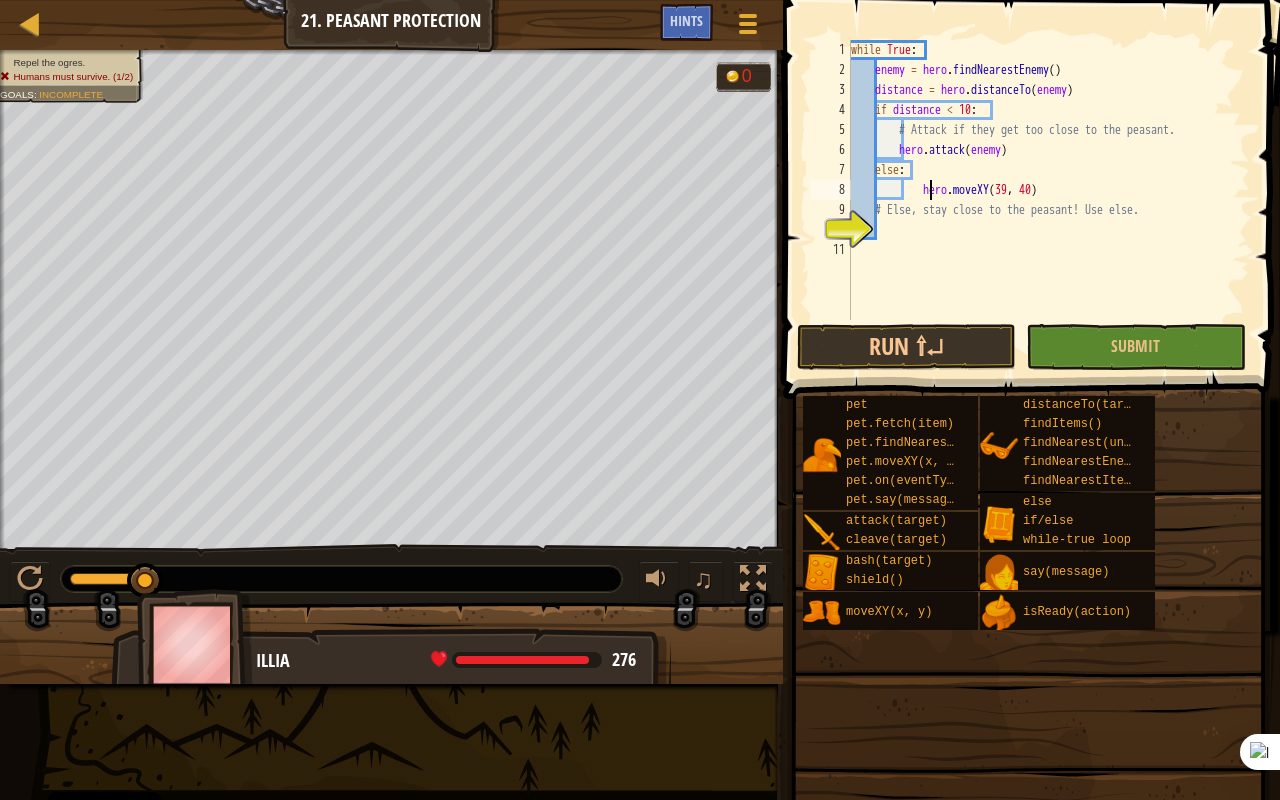 type on "hero.moveXY(39, 40)" 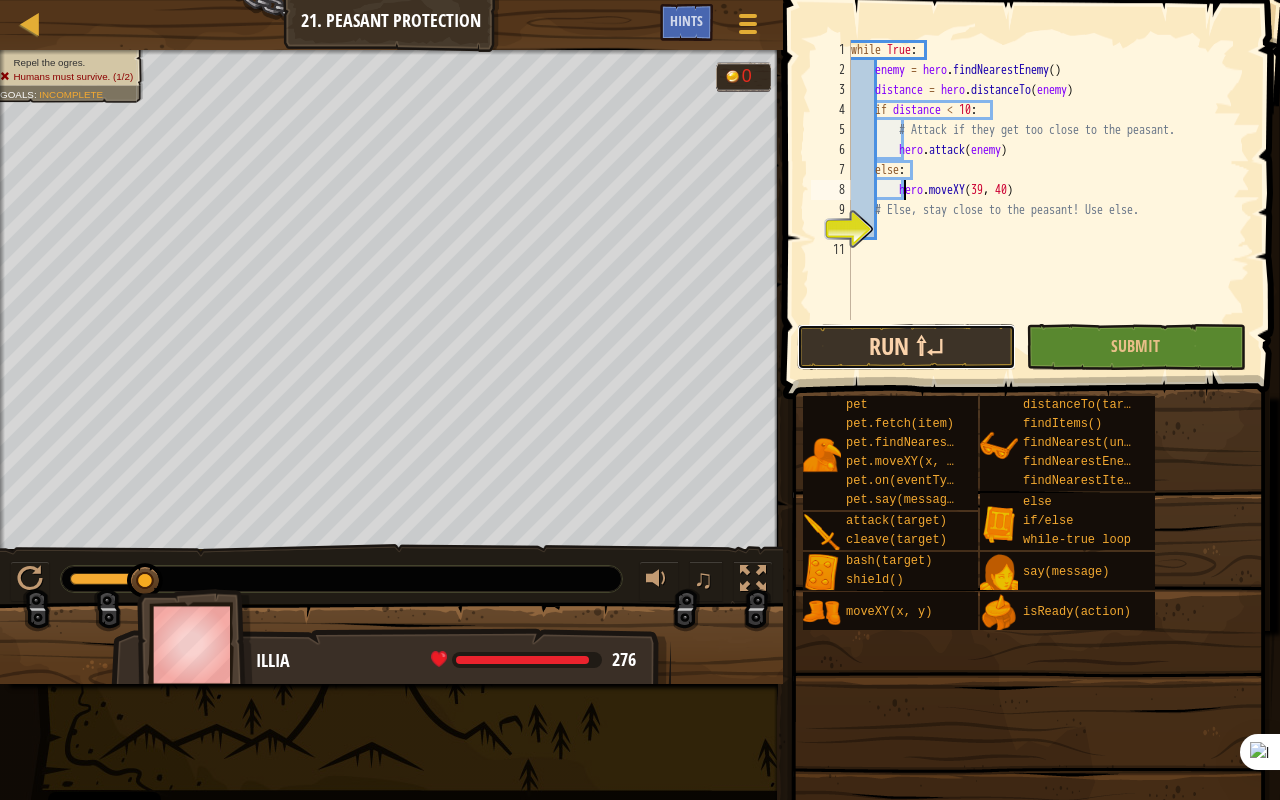 click on "Run ⇧↵" at bounding box center [906, 347] 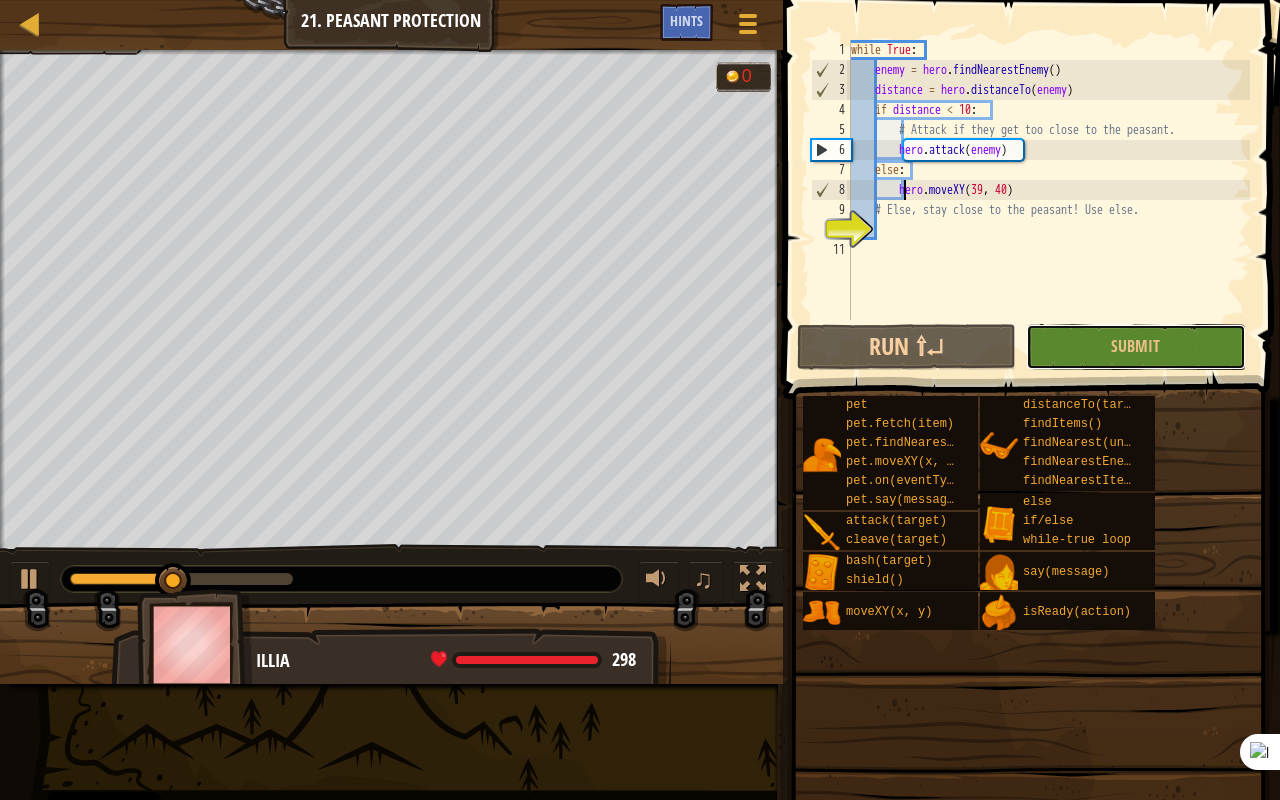 drag, startPoint x: 1099, startPoint y: 338, endPoint x: 1089, endPoint y: 334, distance: 10.770329 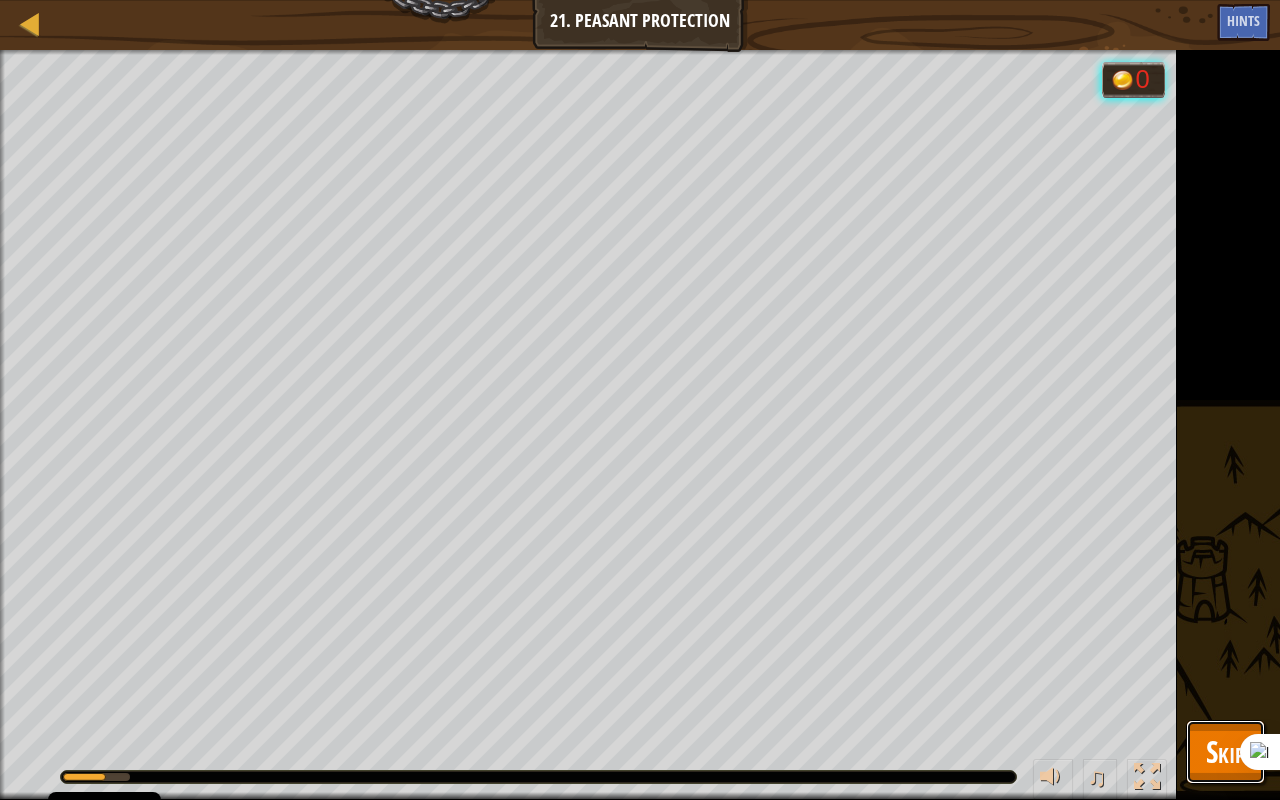 click on "Skip" at bounding box center [1225, 751] 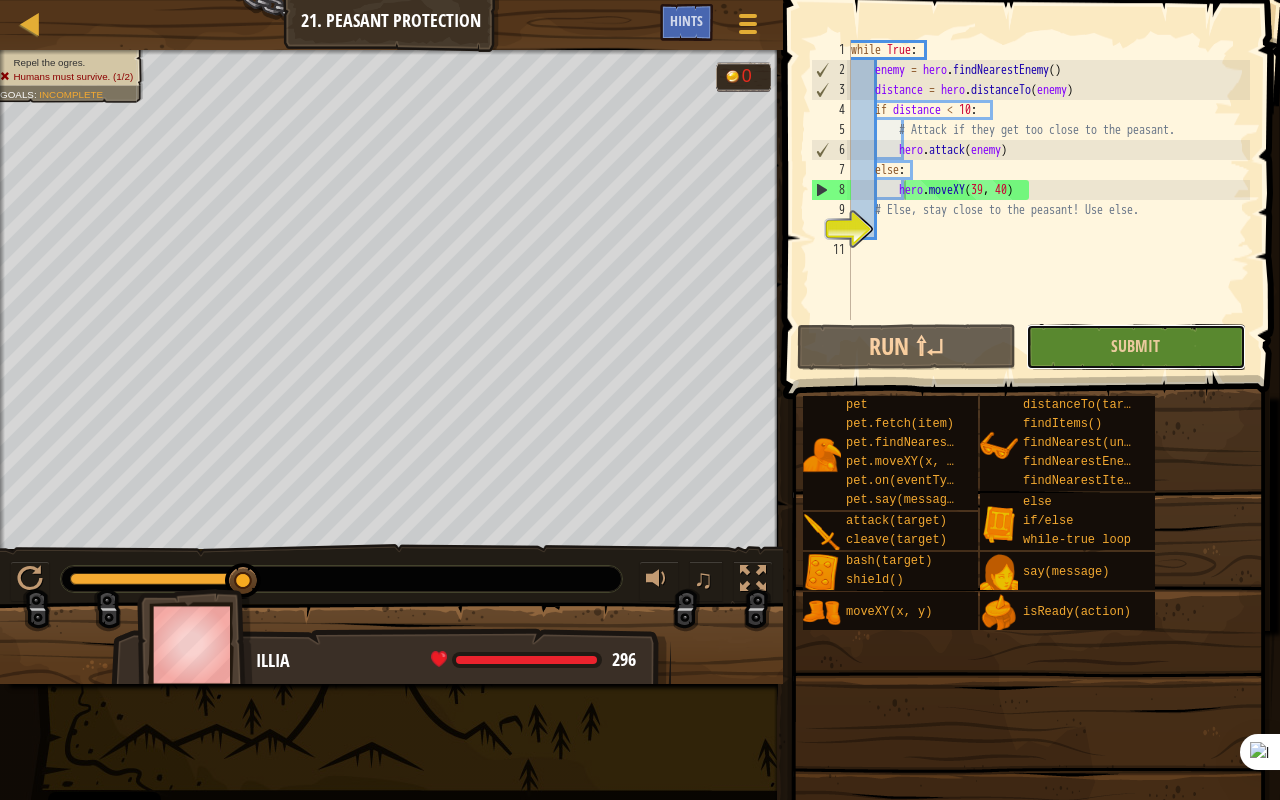click on "Submit" at bounding box center (1135, 347) 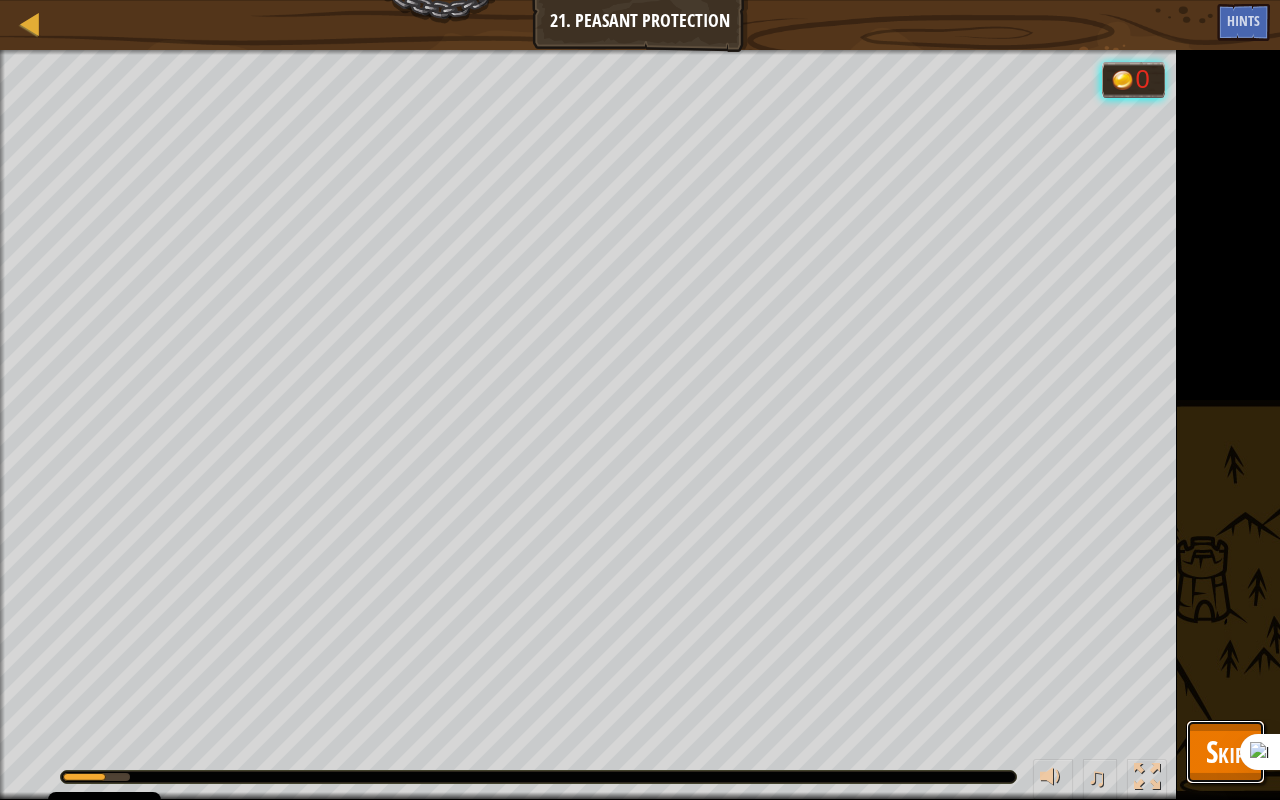 click on "Skip" at bounding box center [1225, 751] 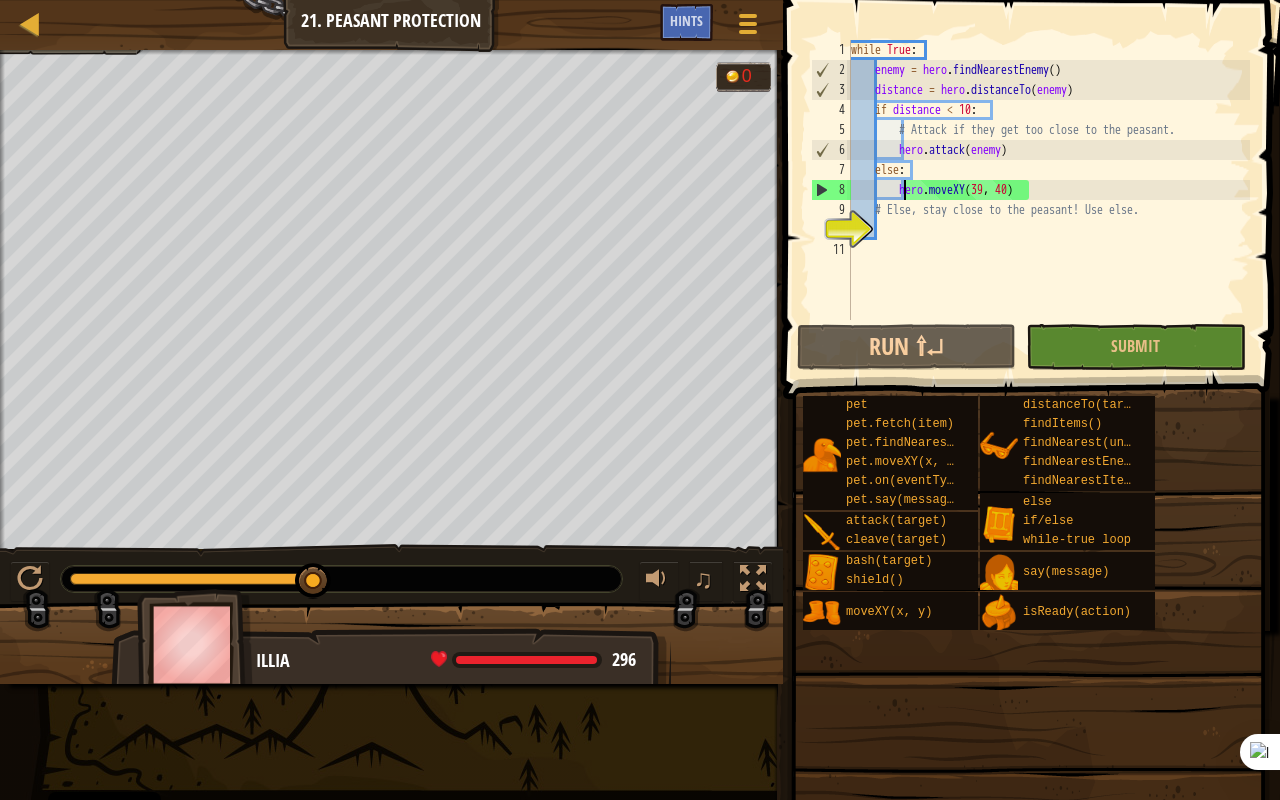 click at bounding box center (1033, 171) 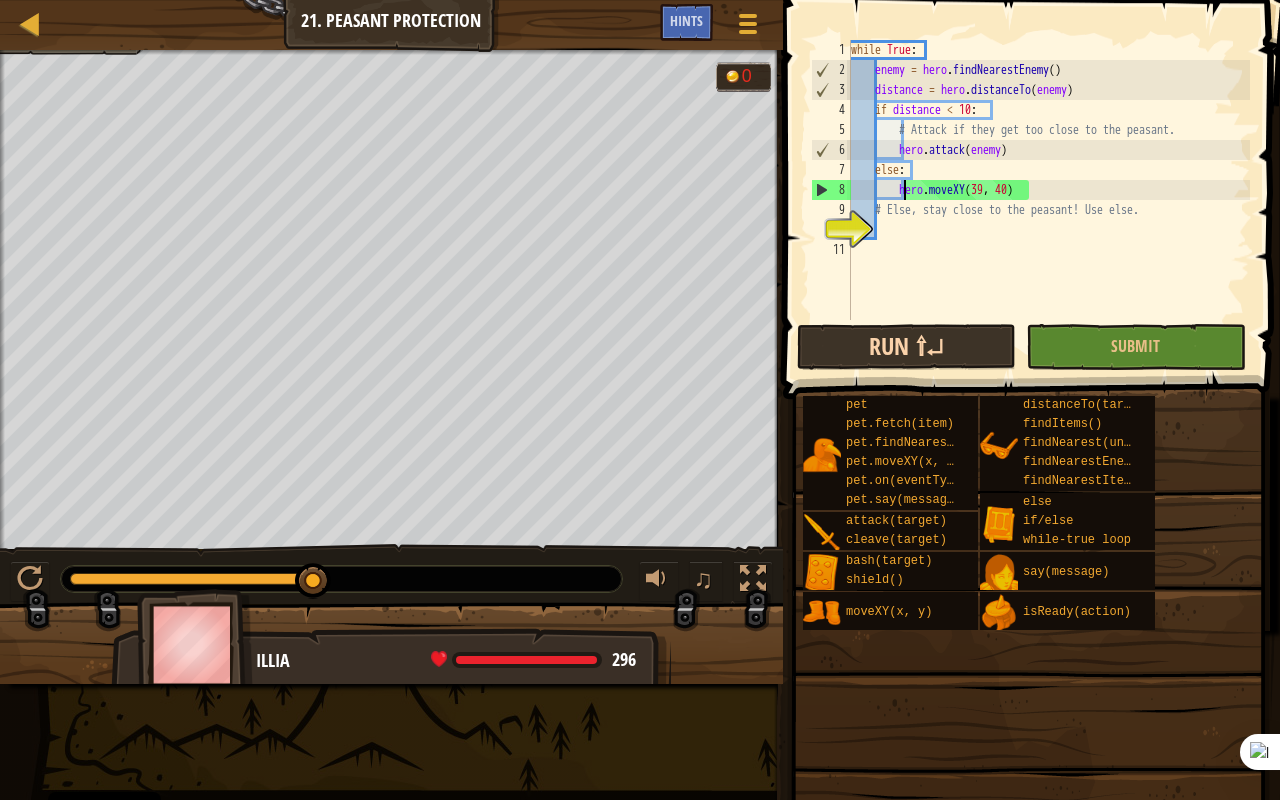 click on "hero.moveXY(39, 40) 1 2 3 4 5 6 7 8 9 10 11 while   True :      enemy   =   hero . findNearestEnemy ( )      distance   =   hero . distanceTo ( enemy )      if   distance   <   10 :          # Attack if they get too close to the peasant.          hero . attack ( enemy )      else :          hero . moveXY ( 39 ,   40 )      # Else, stay close to the peasant! Use else.               הההההההההההההההההההההההההההההההההההההההההההההההההההההההההההההההההההההההההההההההההההההההההההההההההההההההההההההההההההההההההההההההההההההההההההההההההההההההההההההההההההההההההההההההההההההההההההההההההההההההההההההההההההההההההההההההההההההההההההההההההההההההההההההההה Code Saved Programming language : Python Run ⇧↵ Submit Done Statement   /  Call   /" at bounding box center (1028, 239) 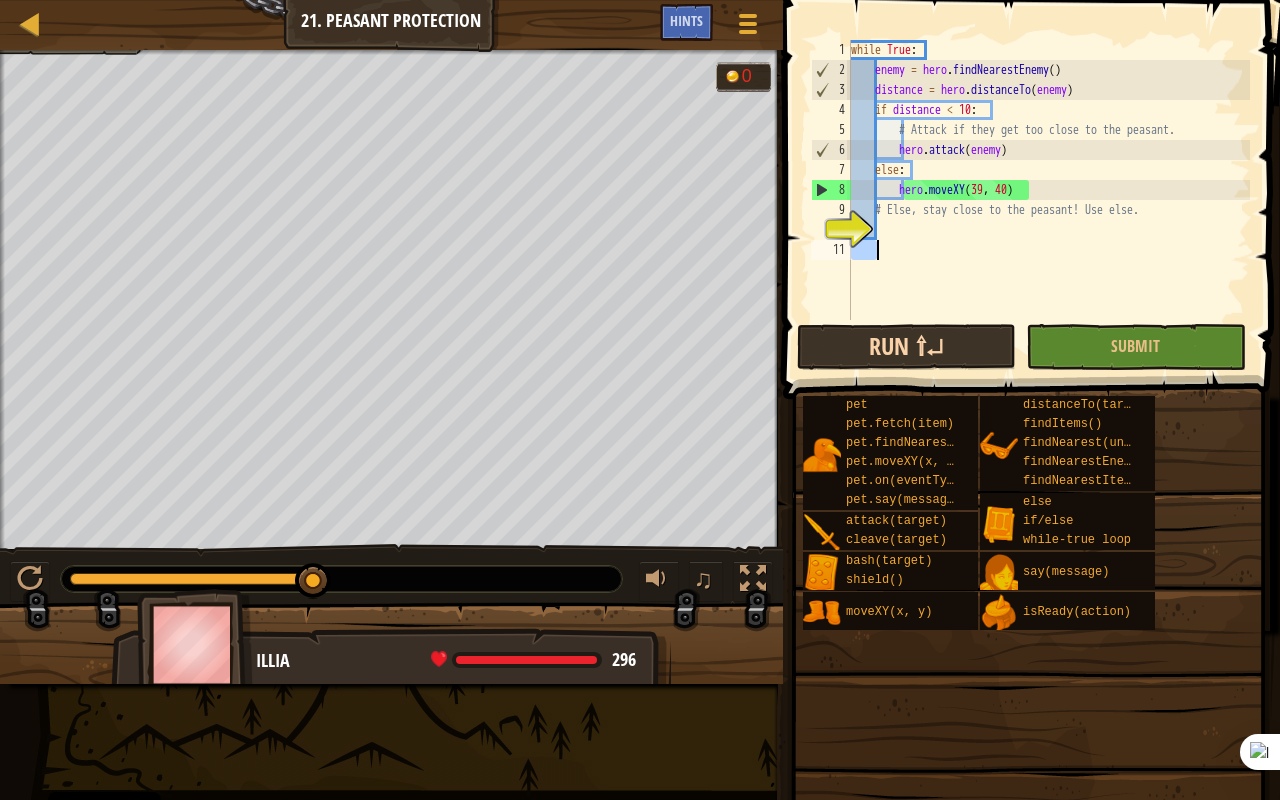 scroll, scrollTop: 9, scrollLeft: 1, axis: both 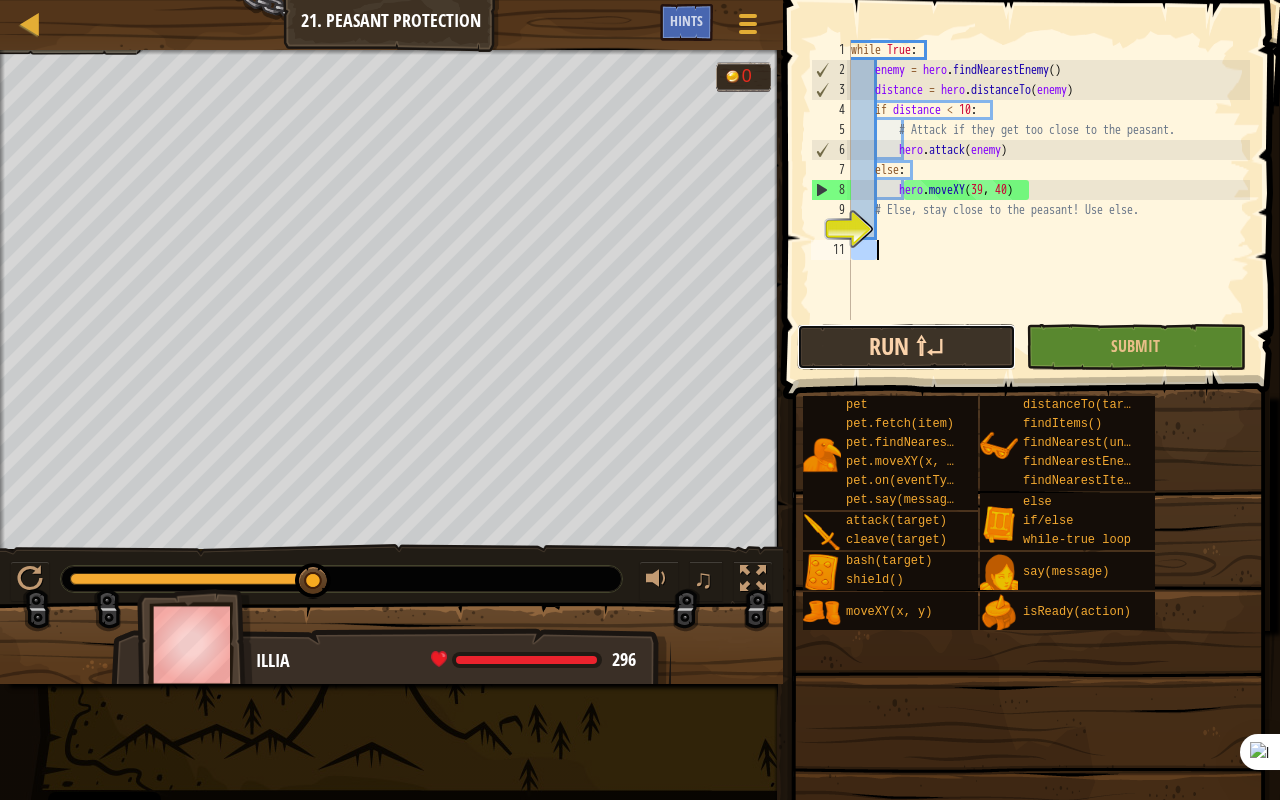 drag, startPoint x: 814, startPoint y: 327, endPoint x: 831, endPoint y: 331, distance: 17.464249 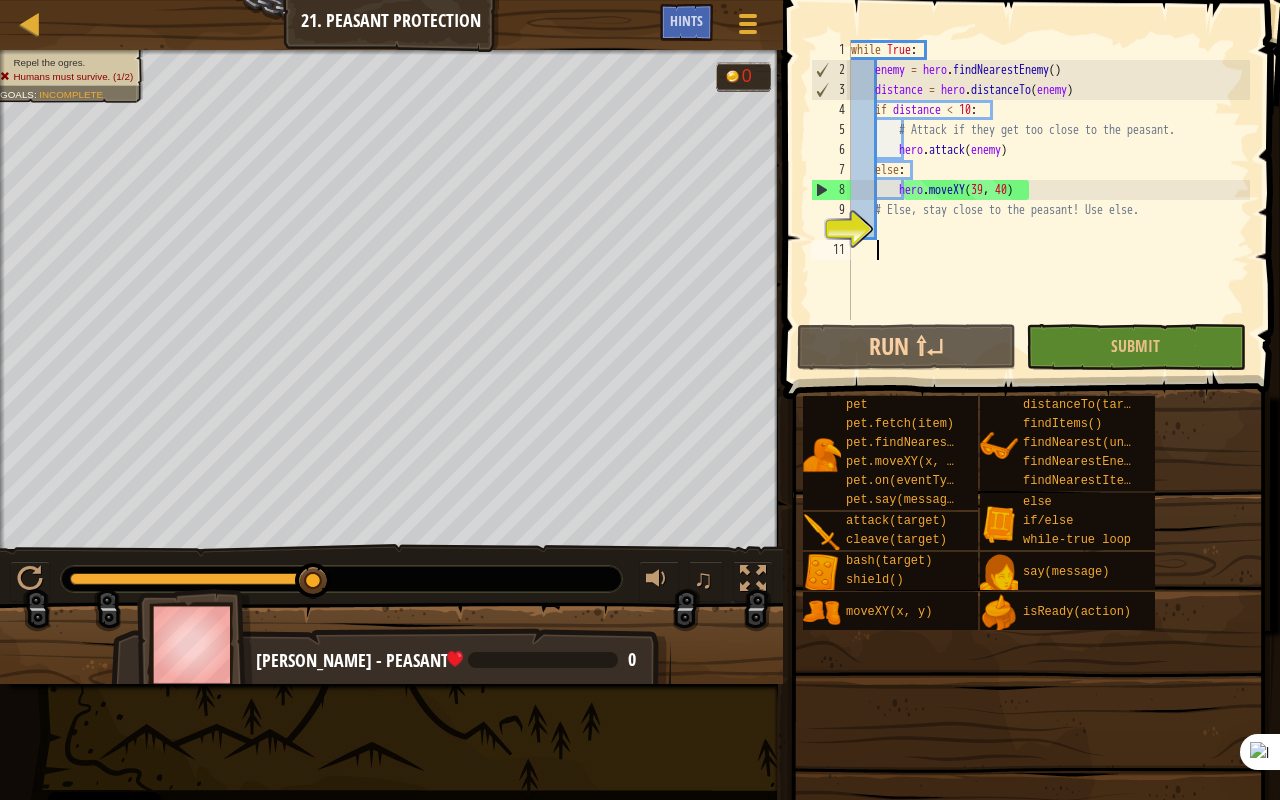 click on "while   True :      enemy   =   hero . findNearestEnemy ( )      distance   =   hero . distanceTo ( enemy )      if   distance   <   10 :          # Attack if they get too close to the peasant.          hero . attack ( enemy )      else :          hero . moveXY ( 39 ,   40 )      # Else, stay close to the peasant! Use else." at bounding box center [1048, 200] 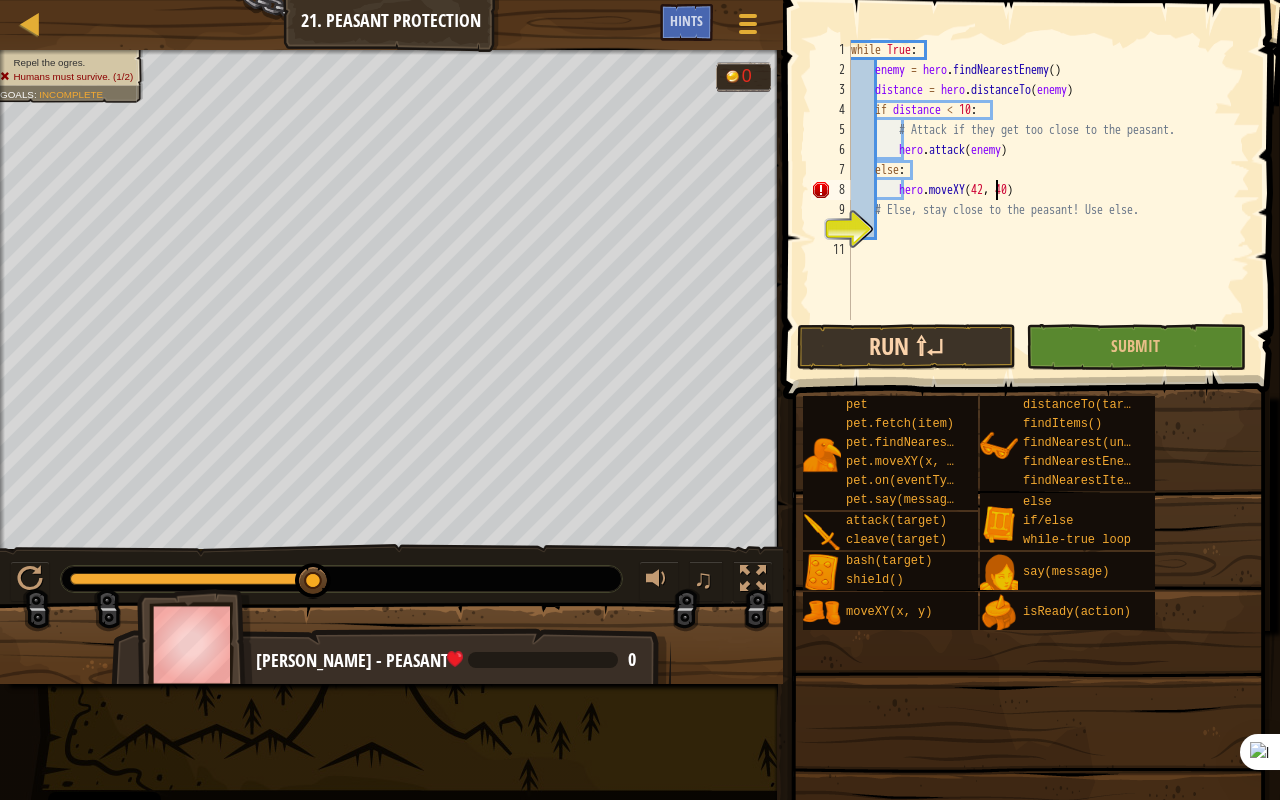 scroll, scrollTop: 9, scrollLeft: 12, axis: both 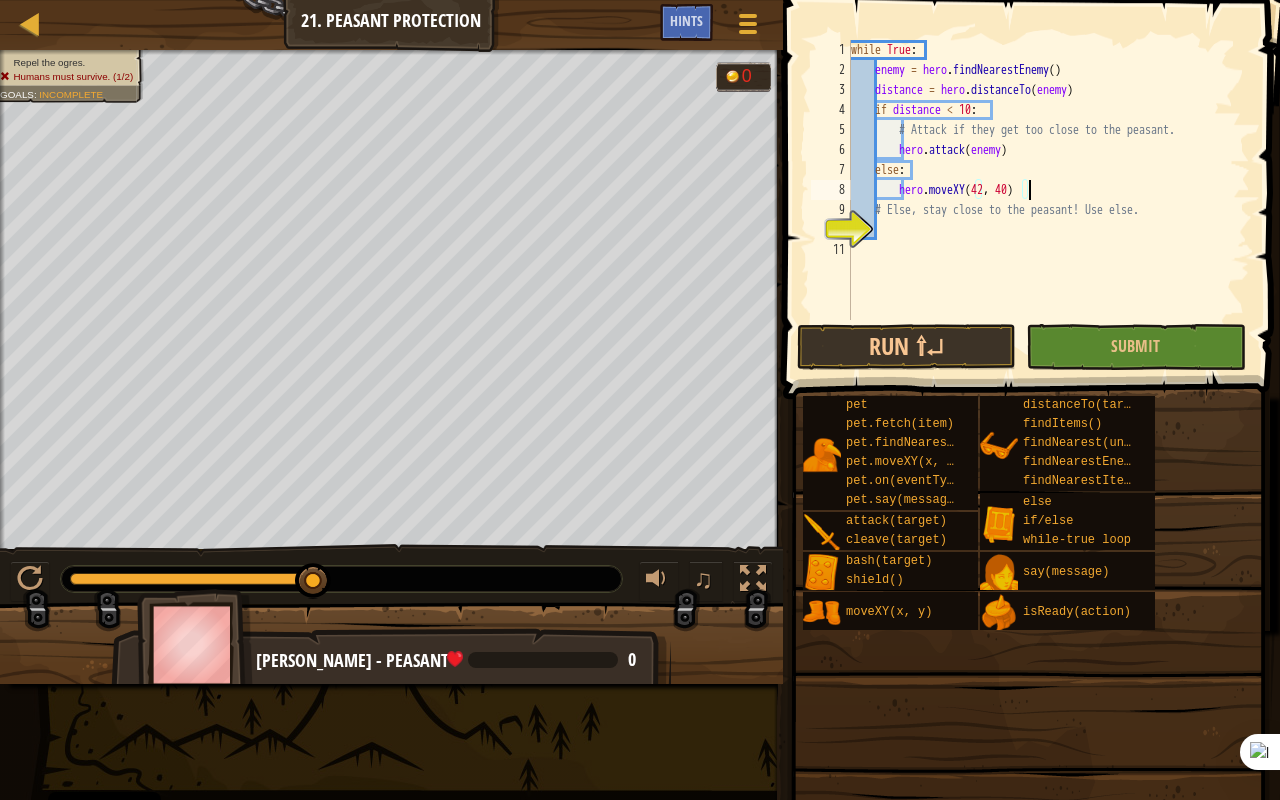 click on "while   True :      enemy   =   hero . findNearestEnemy ( )      distance   =   hero . distanceTo ( enemy )      if   distance   <   10 :          # Attack if they get too close to the peasant.          hero . attack ( enemy )      else :          hero . moveXY ( 42 ,   40 )      # Else, stay close to the peasant! Use else." at bounding box center [1048, 200] 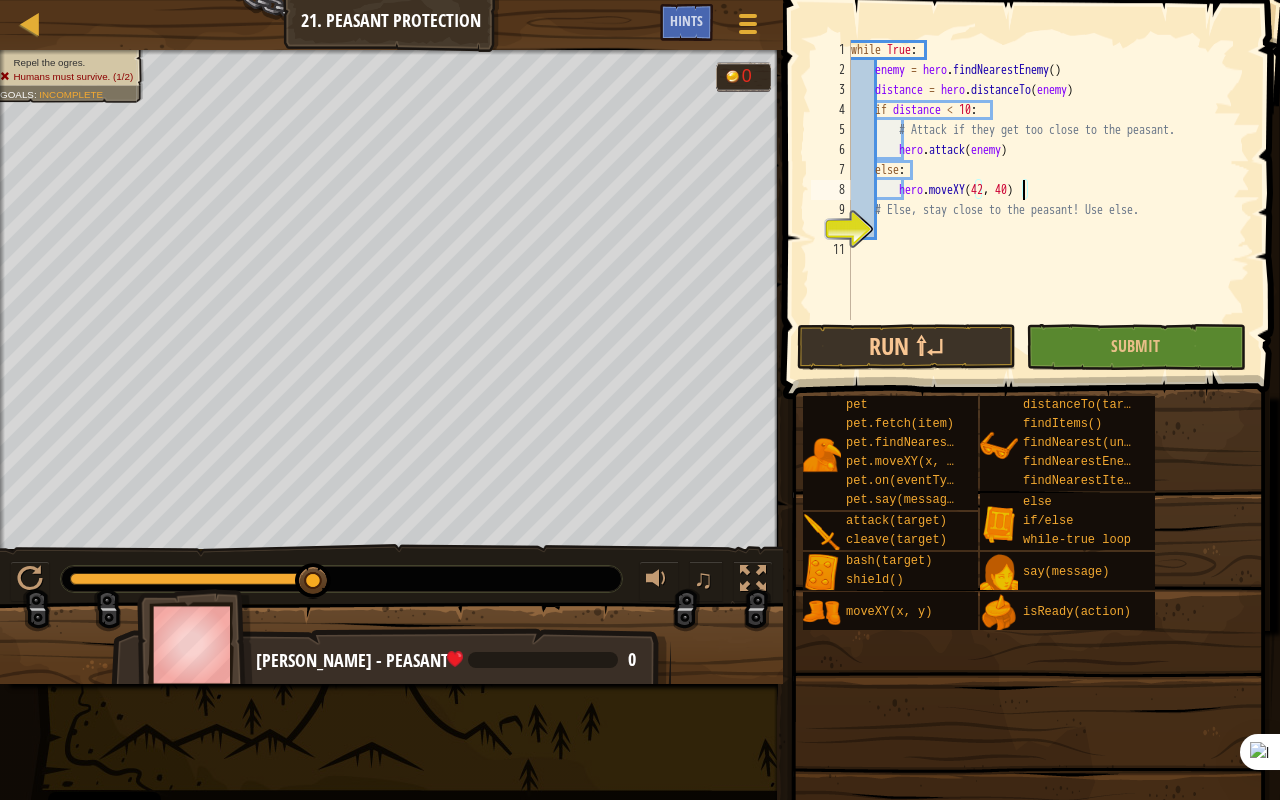 click on "while   True :      enemy   =   hero . findNearestEnemy ( )      distance   =   hero . distanceTo ( enemy )      if   distance   <   10 :          # Attack if they get too close to the peasant.          hero . attack ( enemy )      else :          hero . moveXY ( 42 ,   40 )      # Else, stay close to the peasant! Use else." at bounding box center [1048, 200] 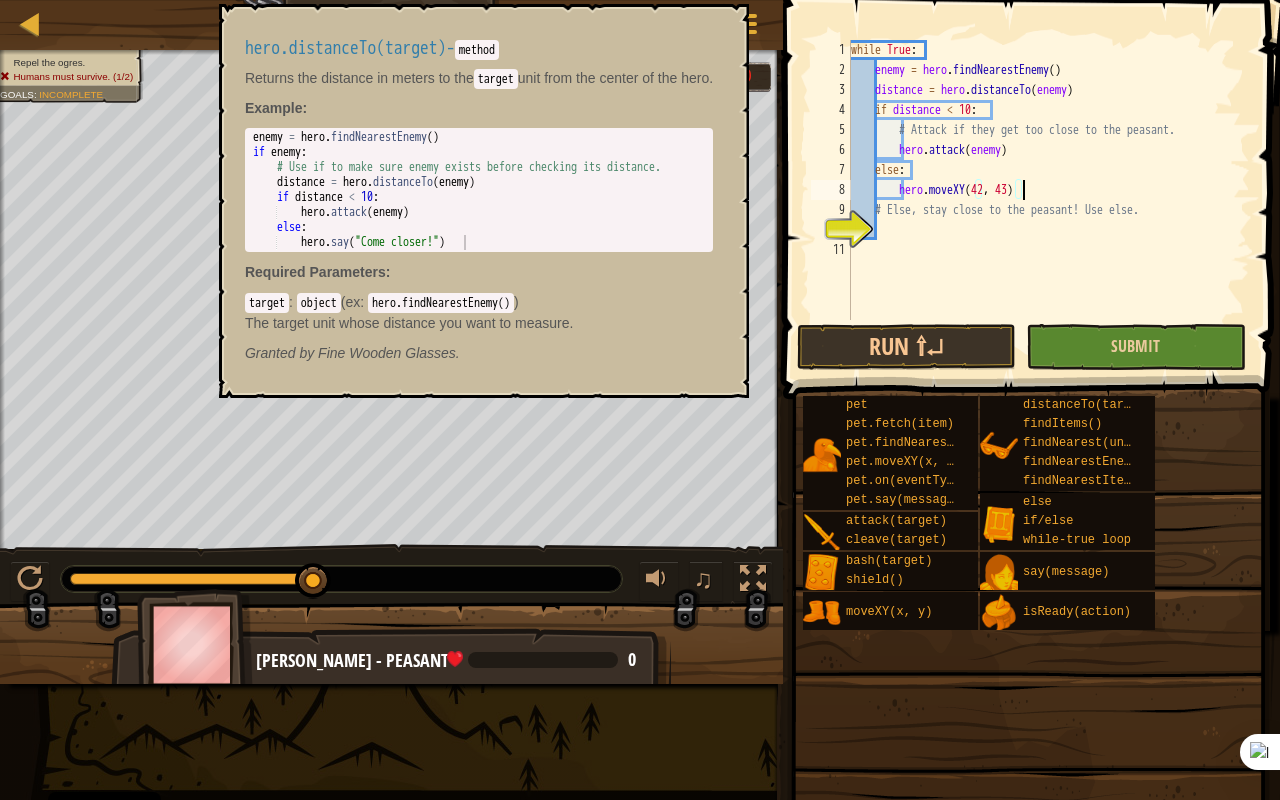 scroll, scrollTop: 9, scrollLeft: 14, axis: both 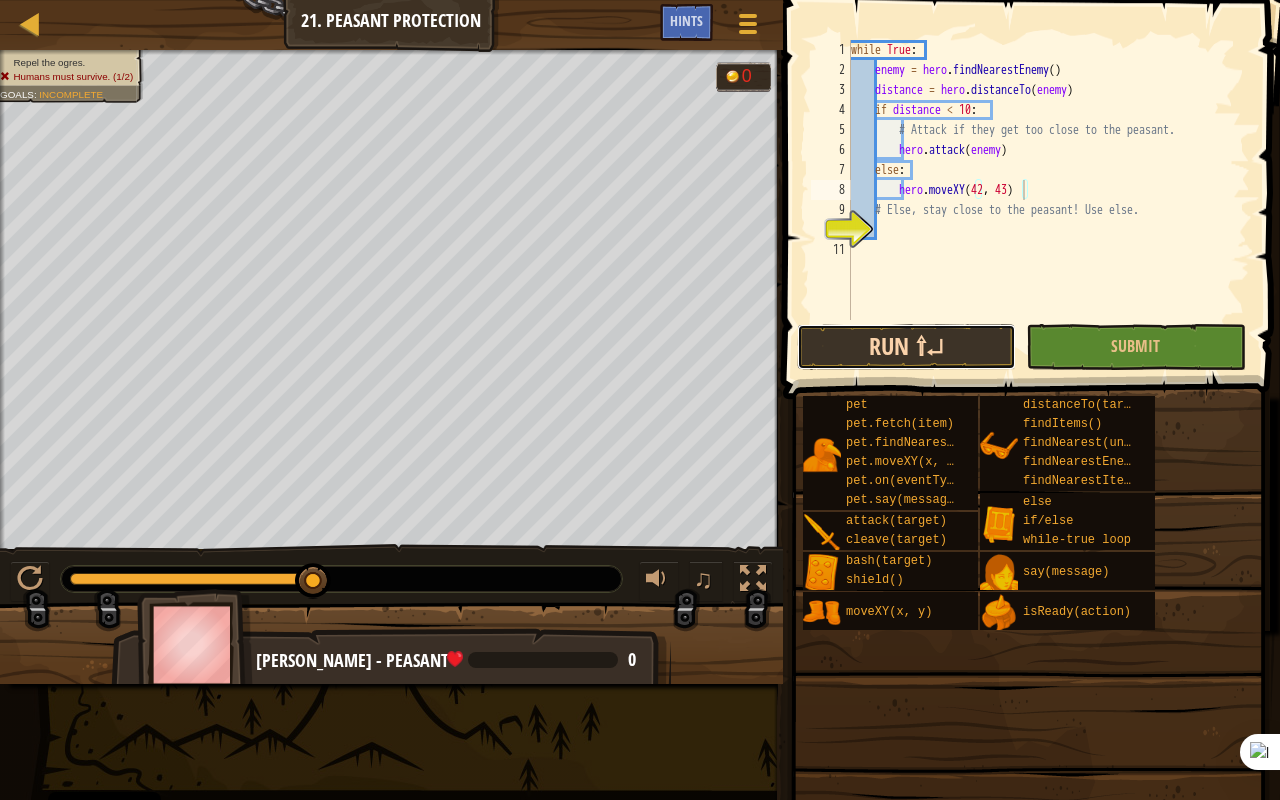click on "Run ⇧↵" at bounding box center (906, 347) 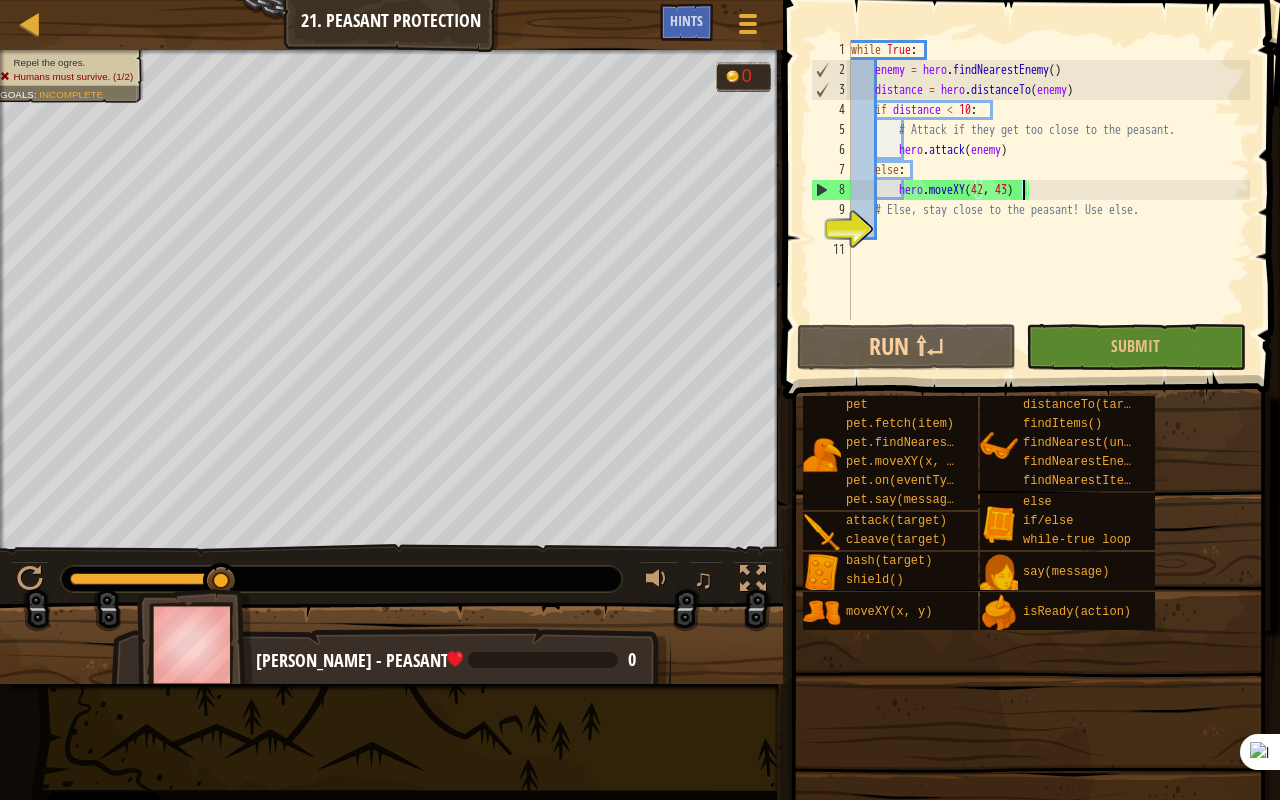 click on "while   True :      enemy   =   hero . findNearestEnemy ( )      distance   =   hero . distanceTo ( enemy )      if   distance   <   10 :          # Attack if they get too close to the peasant.          hero . attack ( enemy )      else :          hero . moveXY ( 42 ,   43 )      # Else, stay close to the peasant! Use else." at bounding box center [1048, 200] 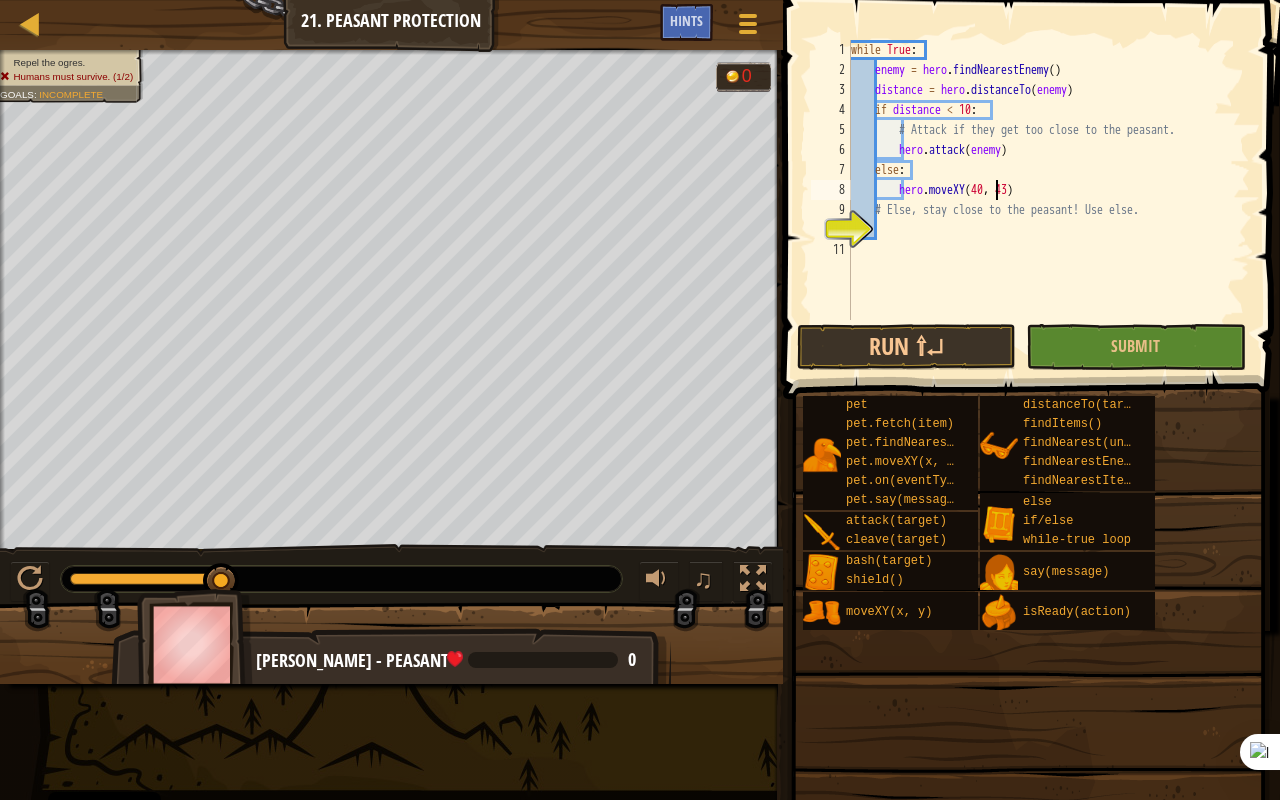 scroll, scrollTop: 9, scrollLeft: 12, axis: both 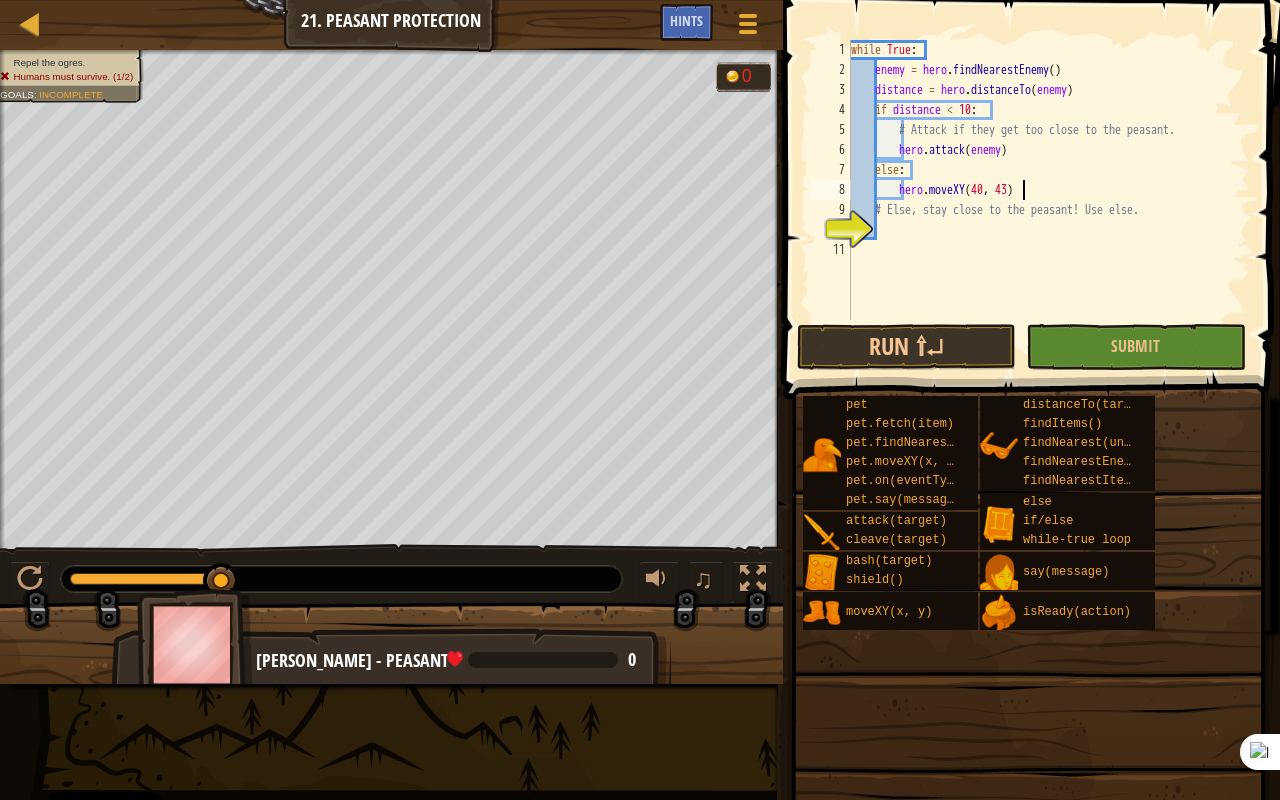 click on "while   True :      enemy   =   hero . findNearestEnemy ( )      distance   =   hero . distanceTo ( enemy )      if   distance   <   10 :          # Attack if they get too close to the peasant.          hero . attack ( enemy )      else :          hero . moveXY ( 40 ,   43 )      # Else, stay close to the peasant! Use else." at bounding box center (1048, 200) 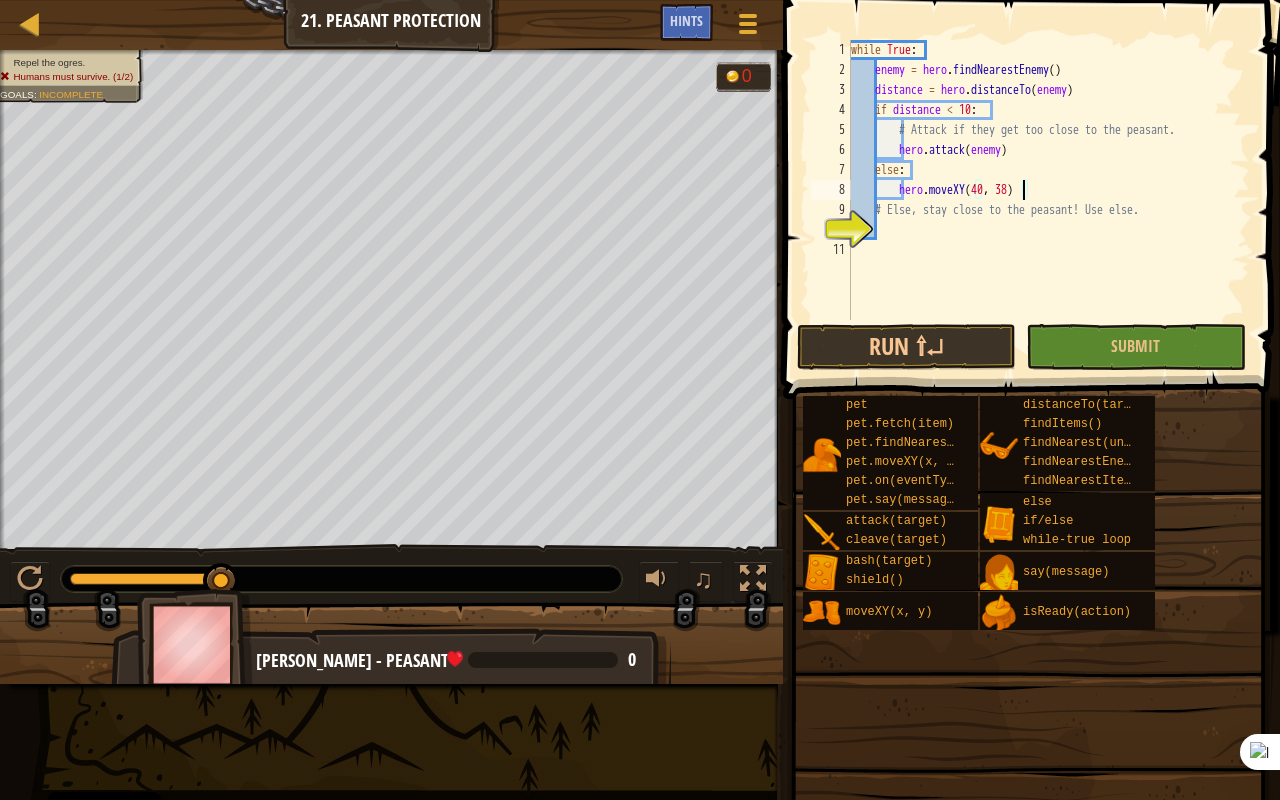 scroll, scrollTop: 9, scrollLeft: 14, axis: both 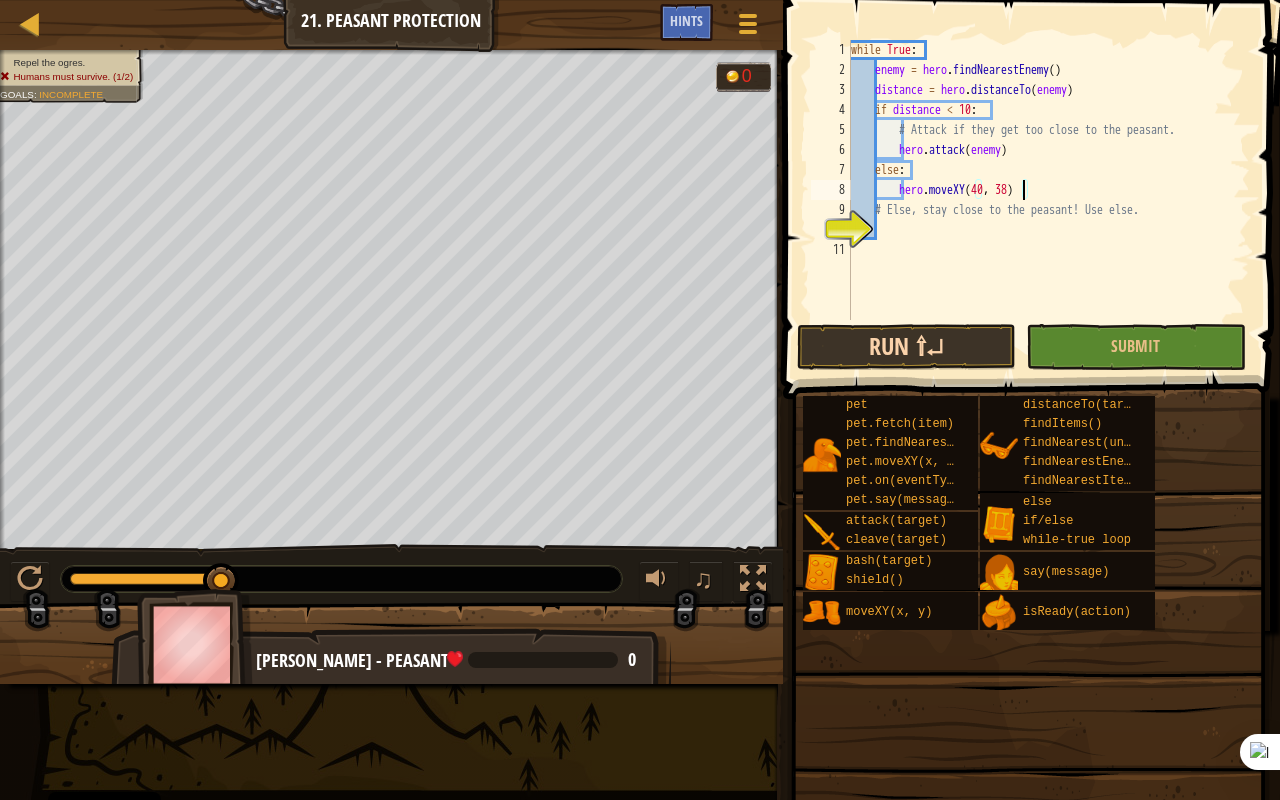 type on "hero.moveXY(40, 38)" 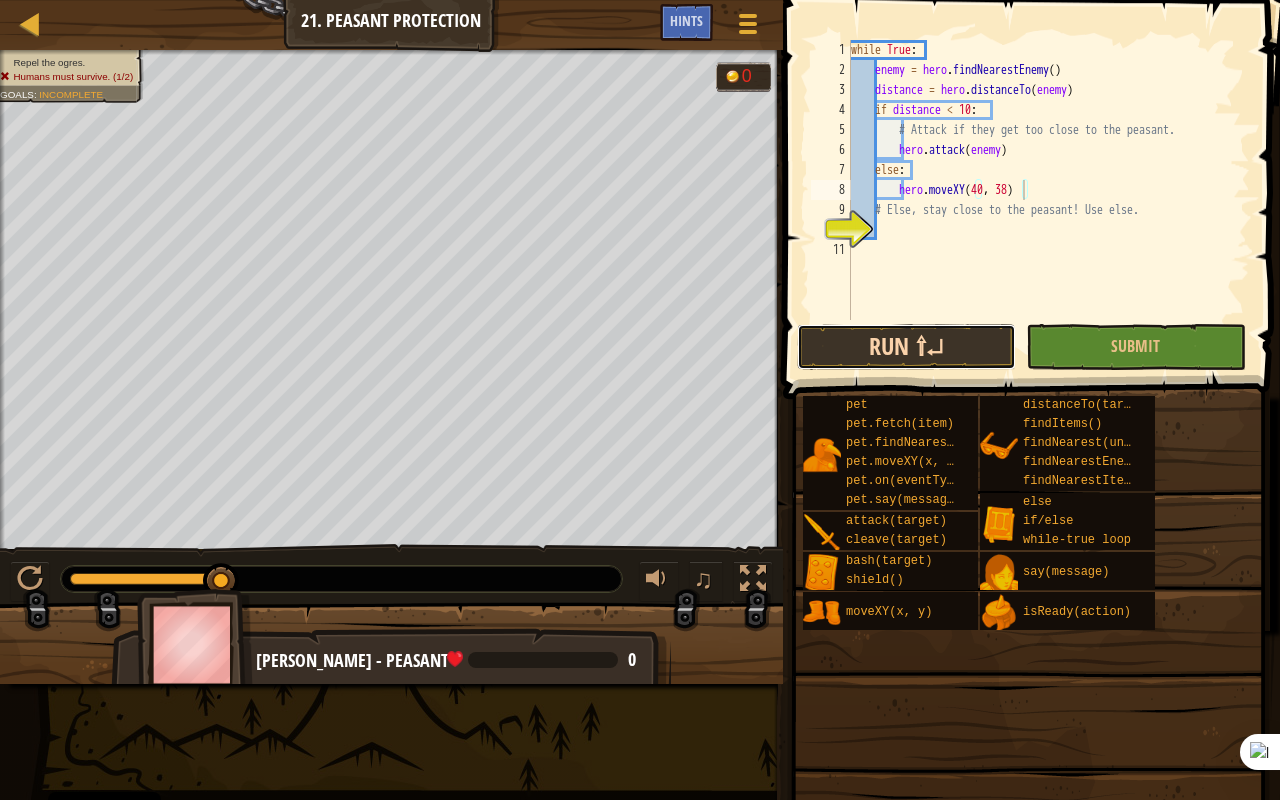 click on "Run ⇧↵" at bounding box center [906, 347] 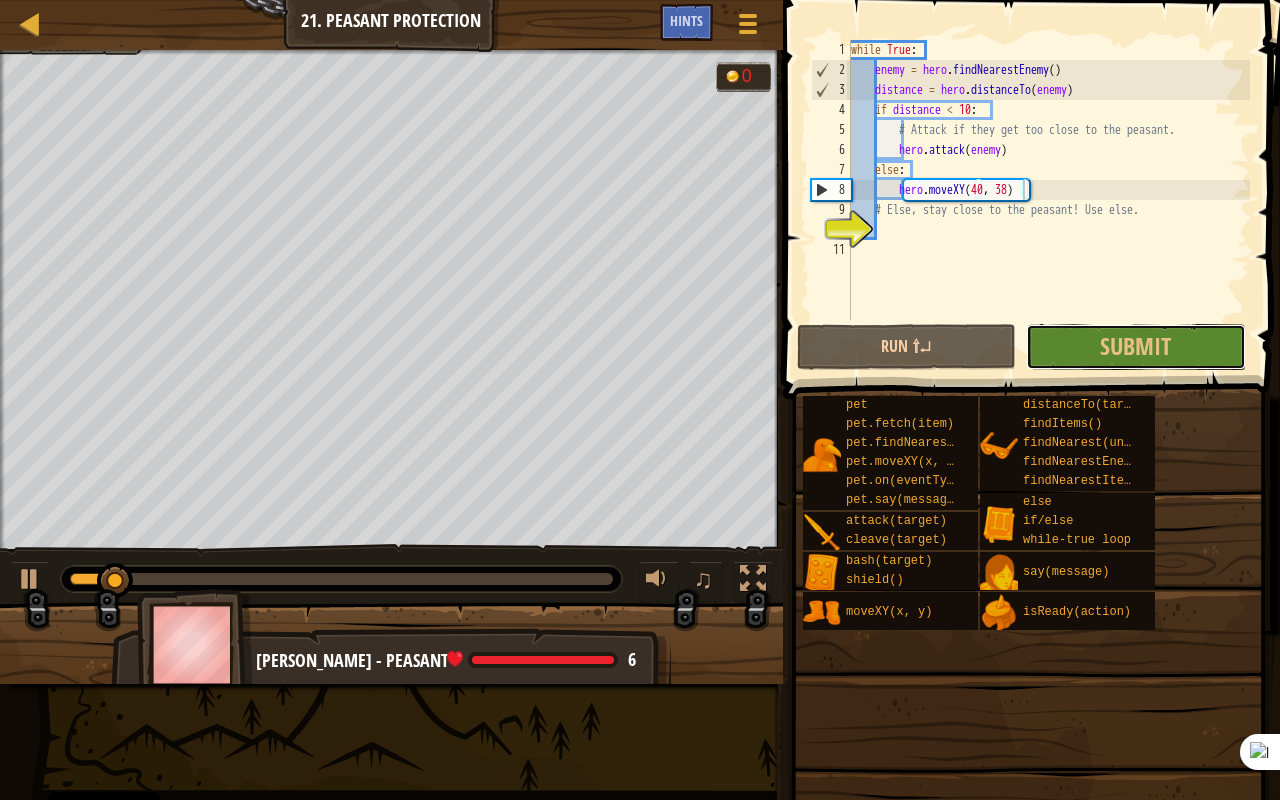 drag, startPoint x: 1151, startPoint y: 362, endPoint x: 1024, endPoint y: 357, distance: 127.09839 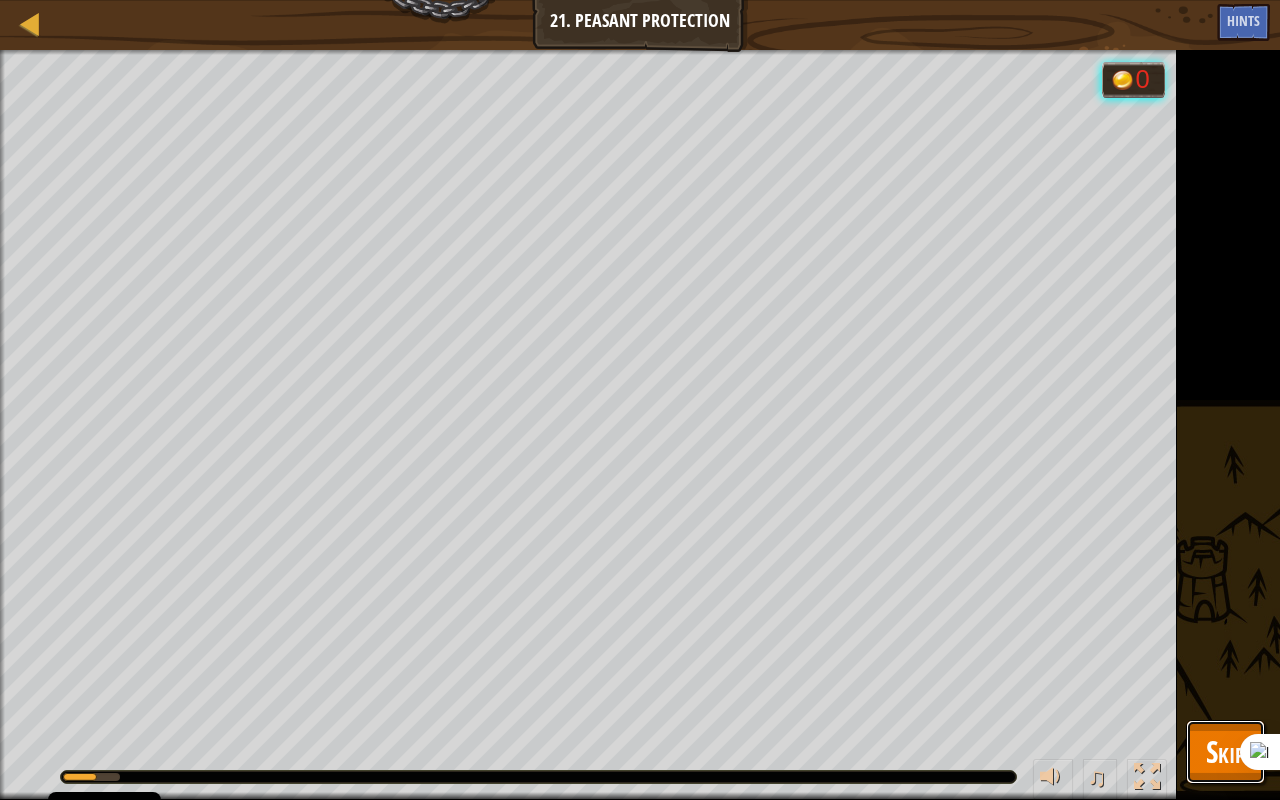 click on "Skip" at bounding box center (1225, 751) 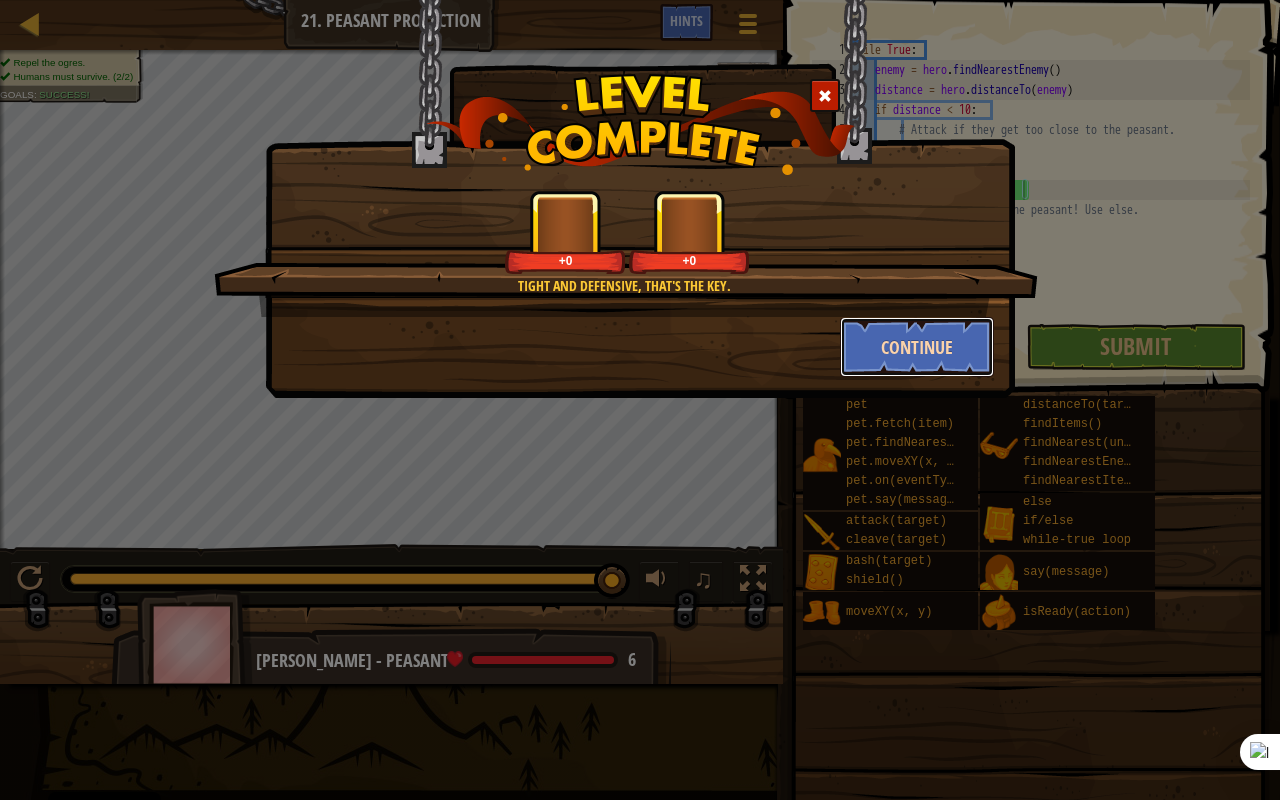 drag, startPoint x: 873, startPoint y: 370, endPoint x: 856, endPoint y: 368, distance: 17.117243 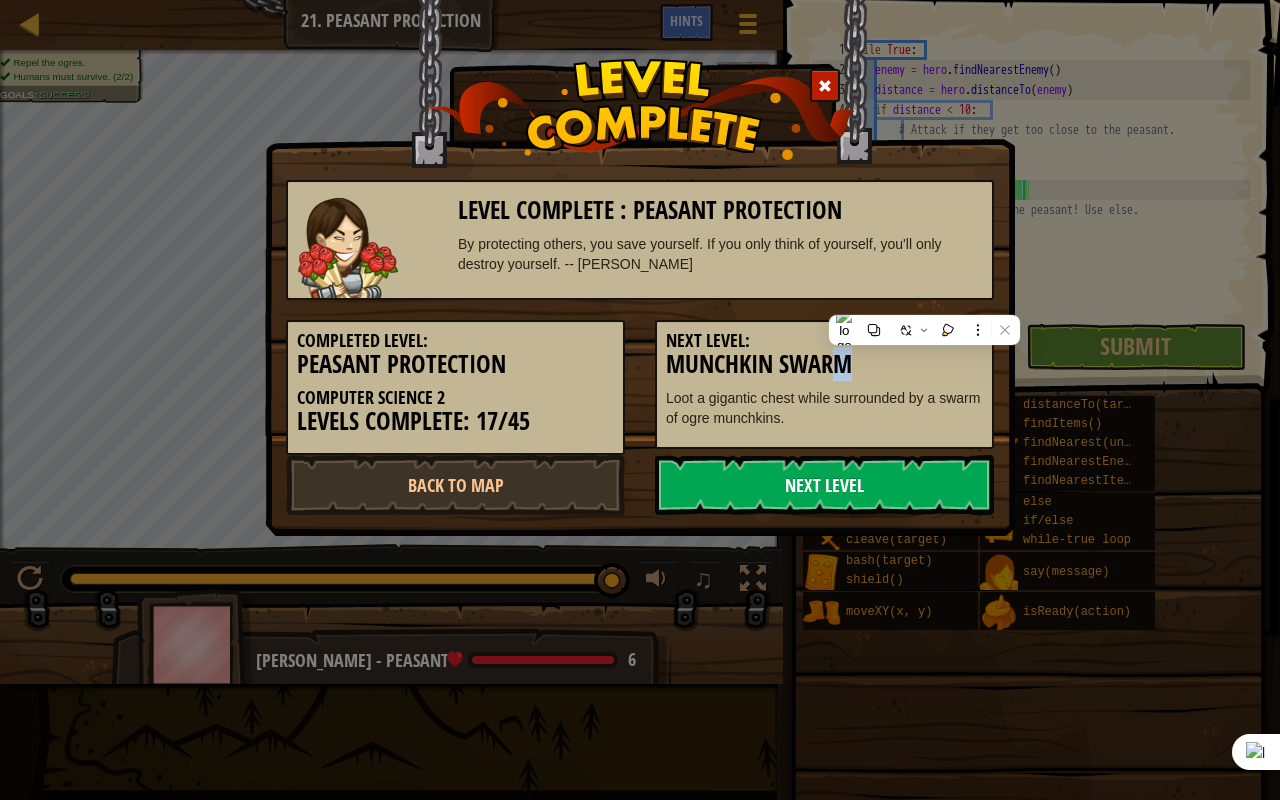 click on "Next Level" at bounding box center [824, 485] 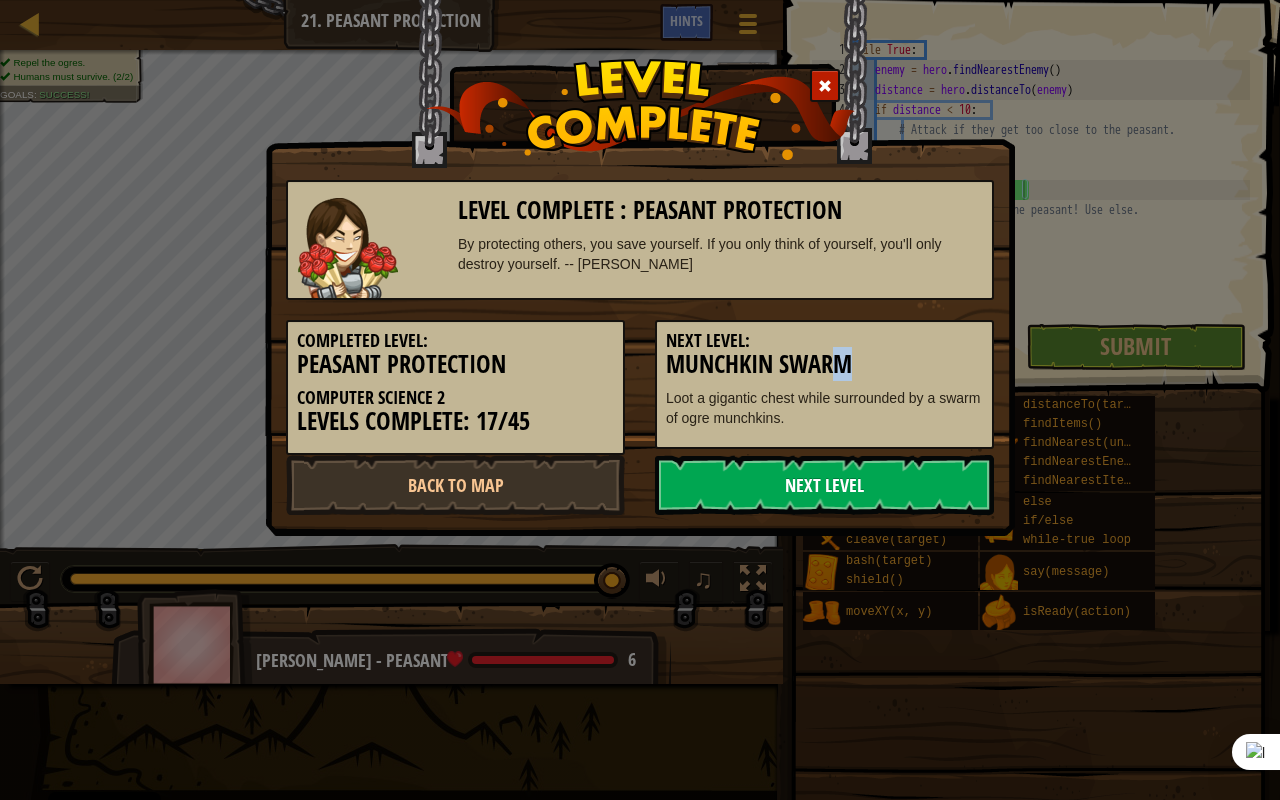 click on "Next Level" at bounding box center [824, 485] 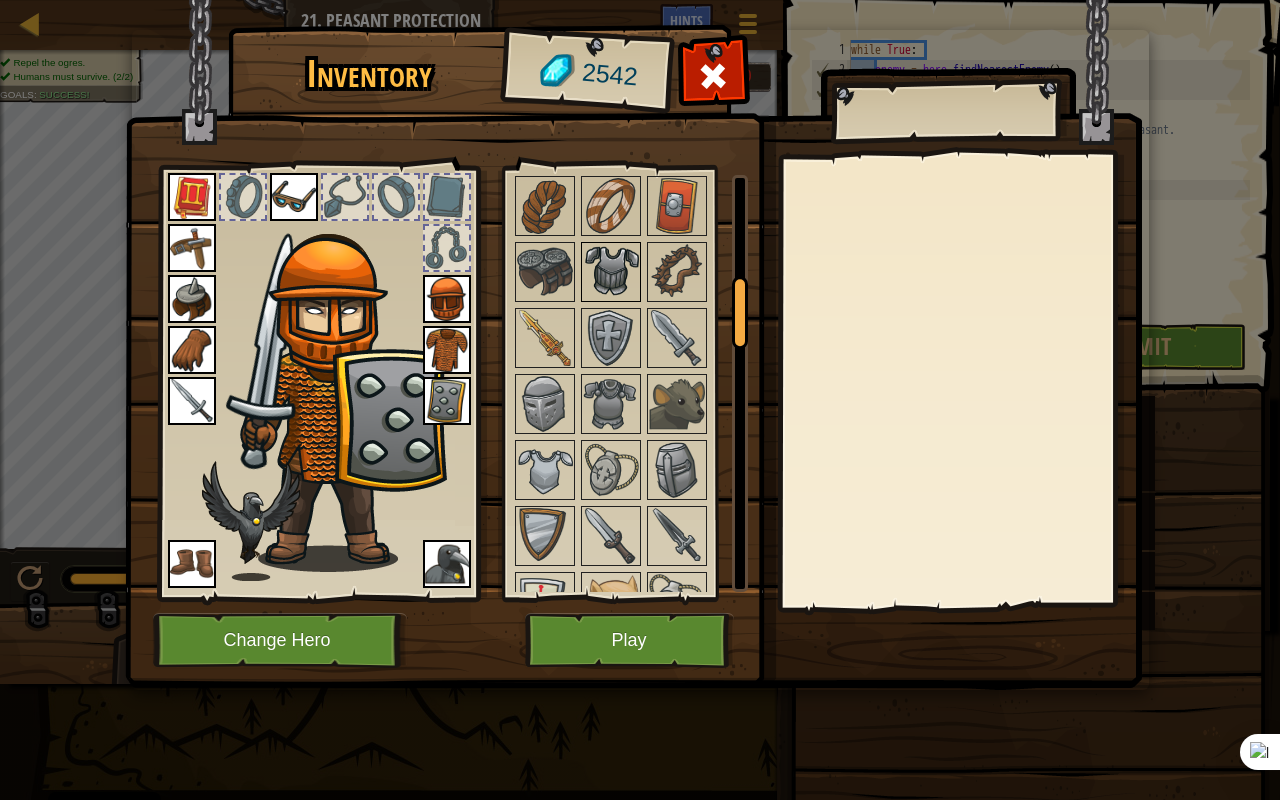 scroll, scrollTop: 900, scrollLeft: 0, axis: vertical 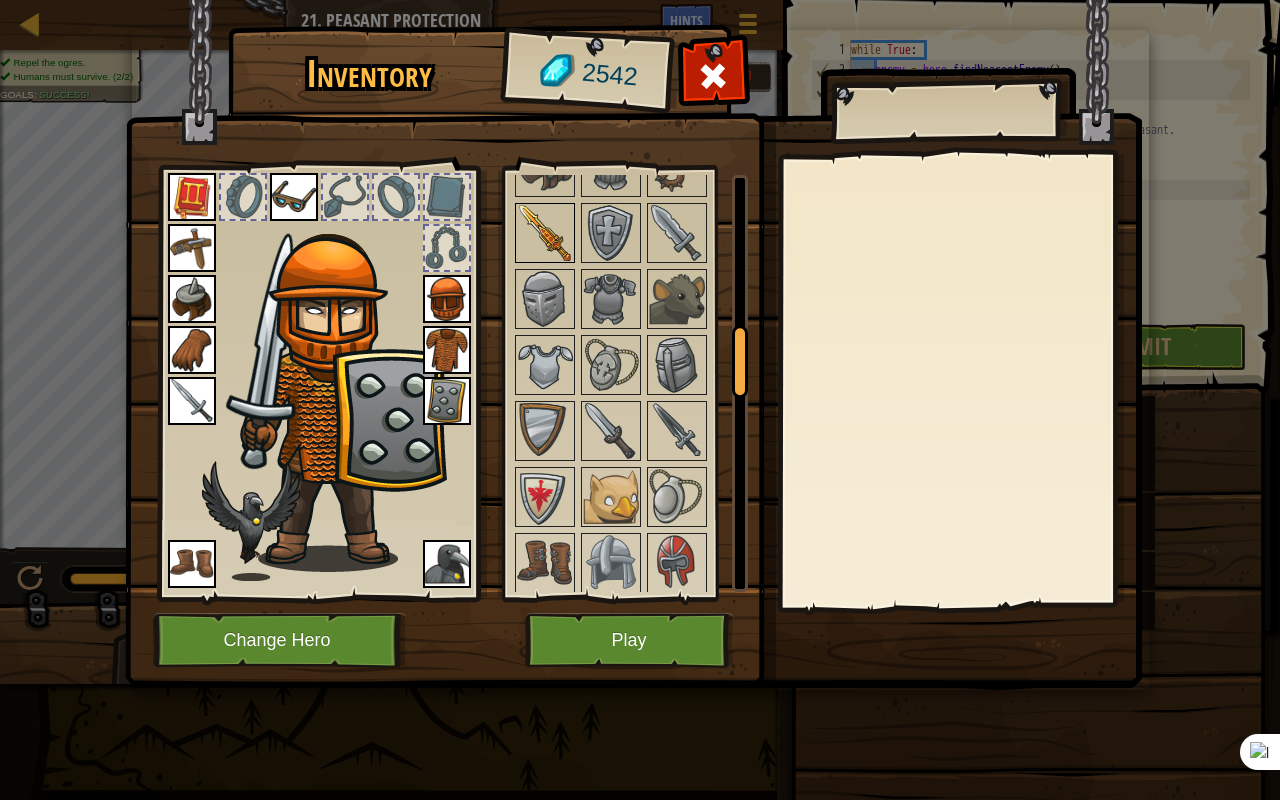 click at bounding box center [545, 233] 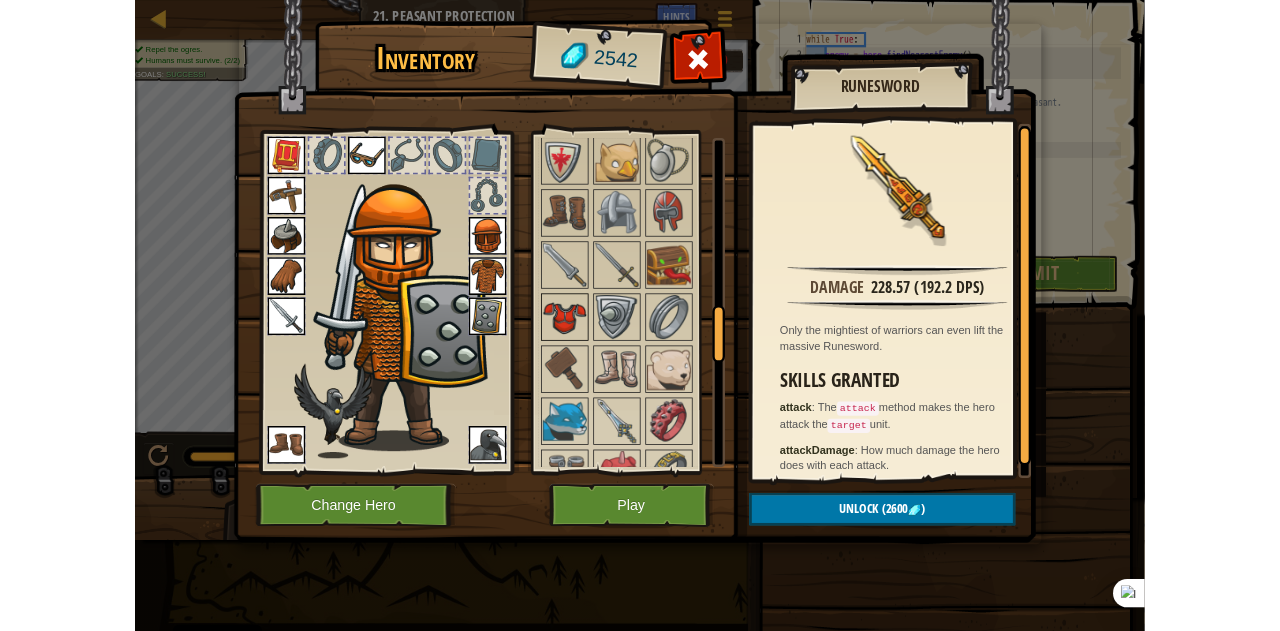 scroll, scrollTop: 1300, scrollLeft: 0, axis: vertical 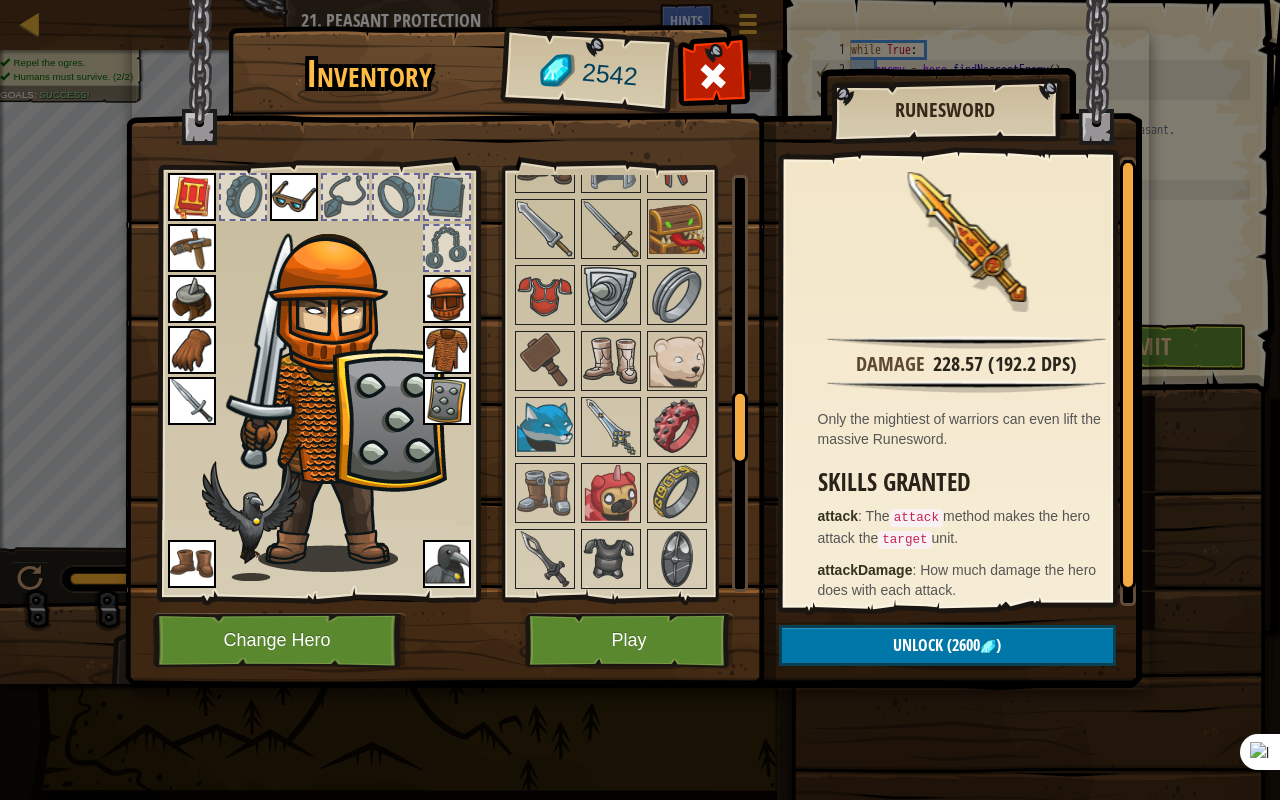 click at bounding box center [637, 526] 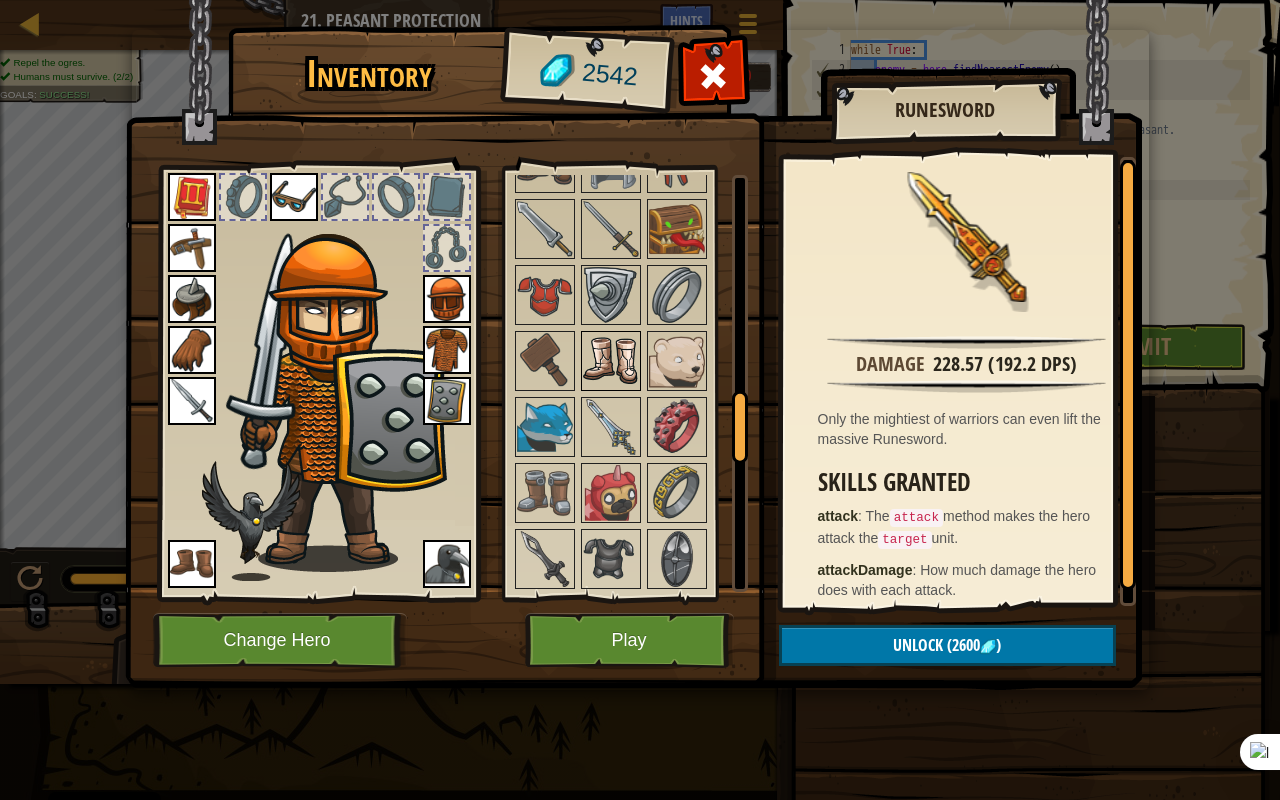click at bounding box center (611, 361) 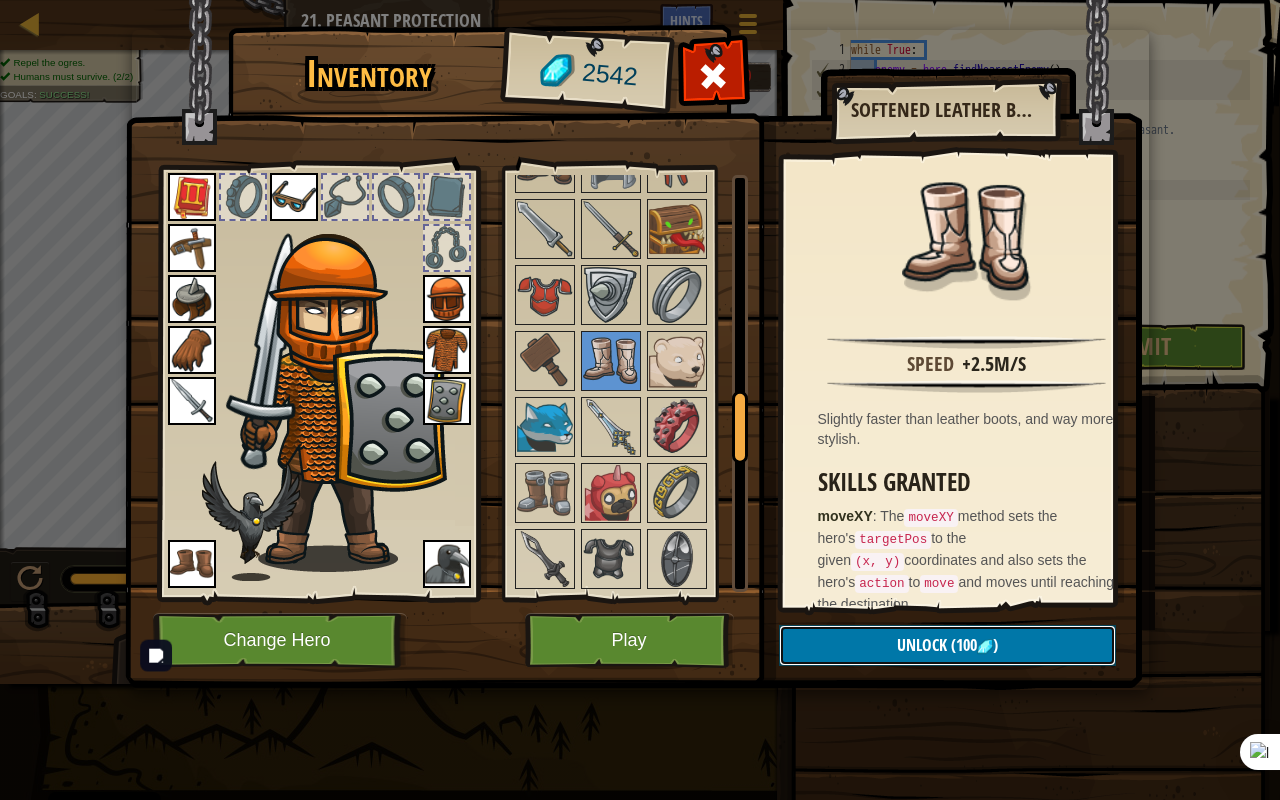 click on "Unlock (100 )" at bounding box center [947, 645] 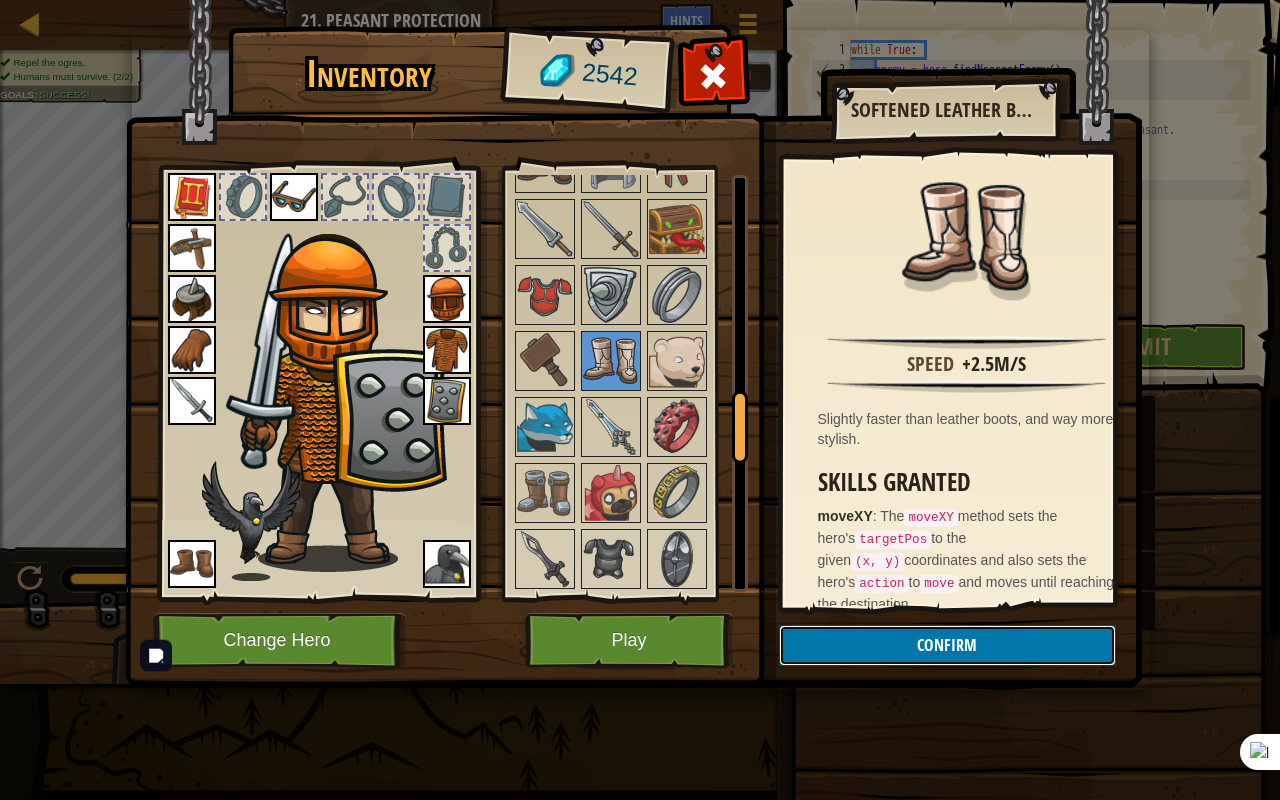 click on "Confirm" at bounding box center [947, 645] 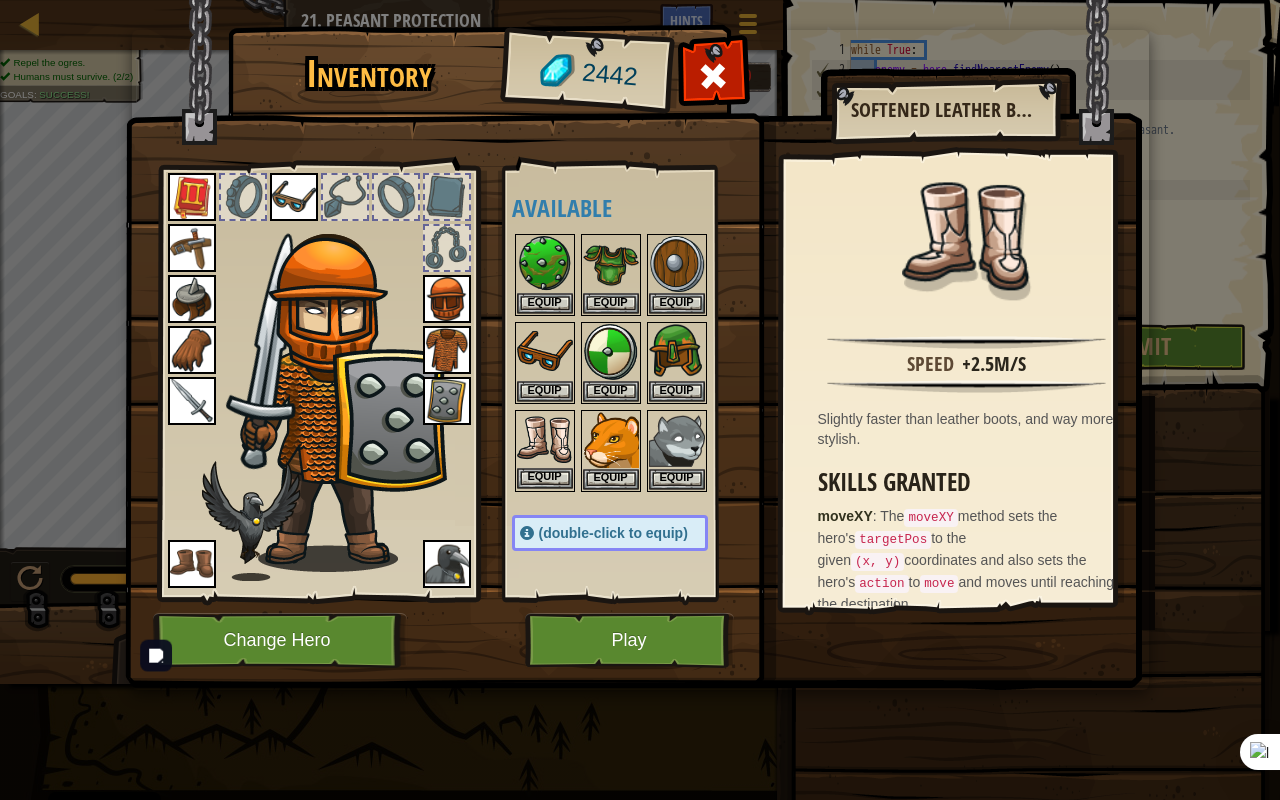 click at bounding box center (545, 440) 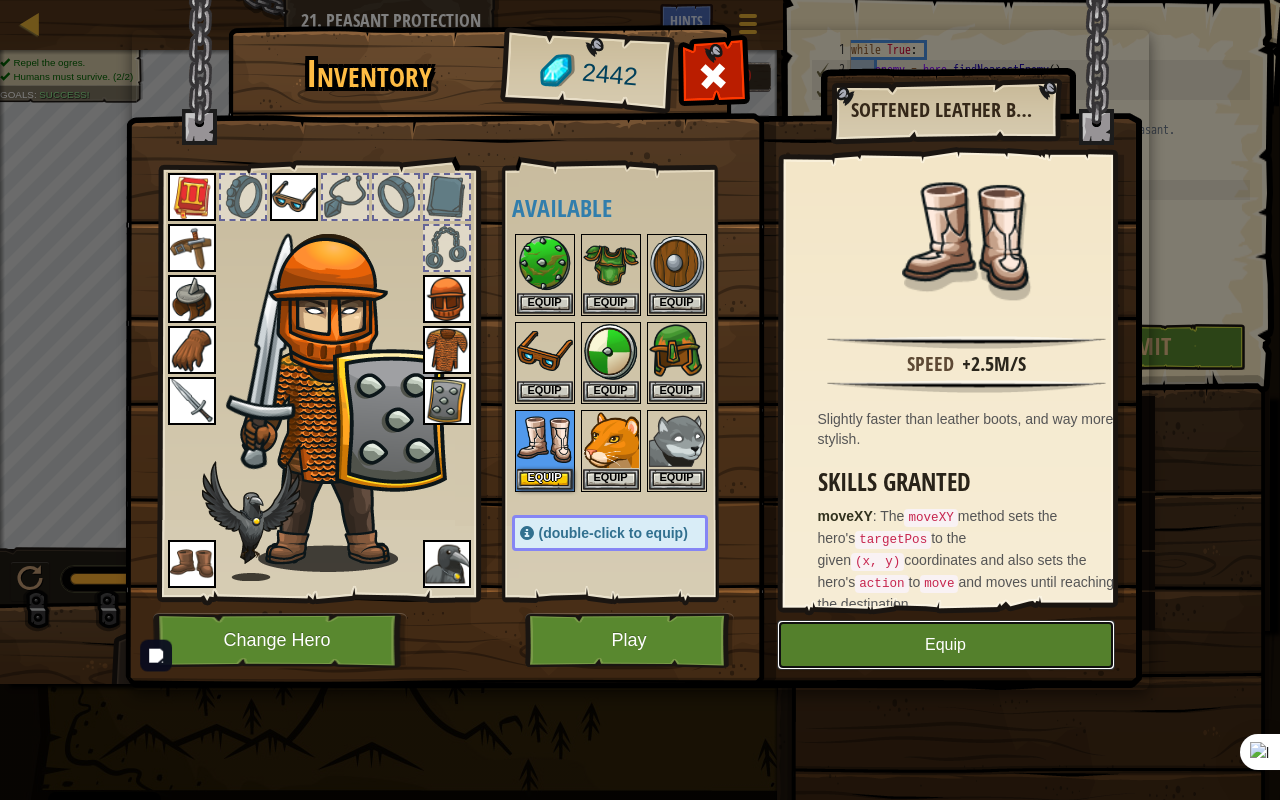 click on "Equip" at bounding box center (946, 645) 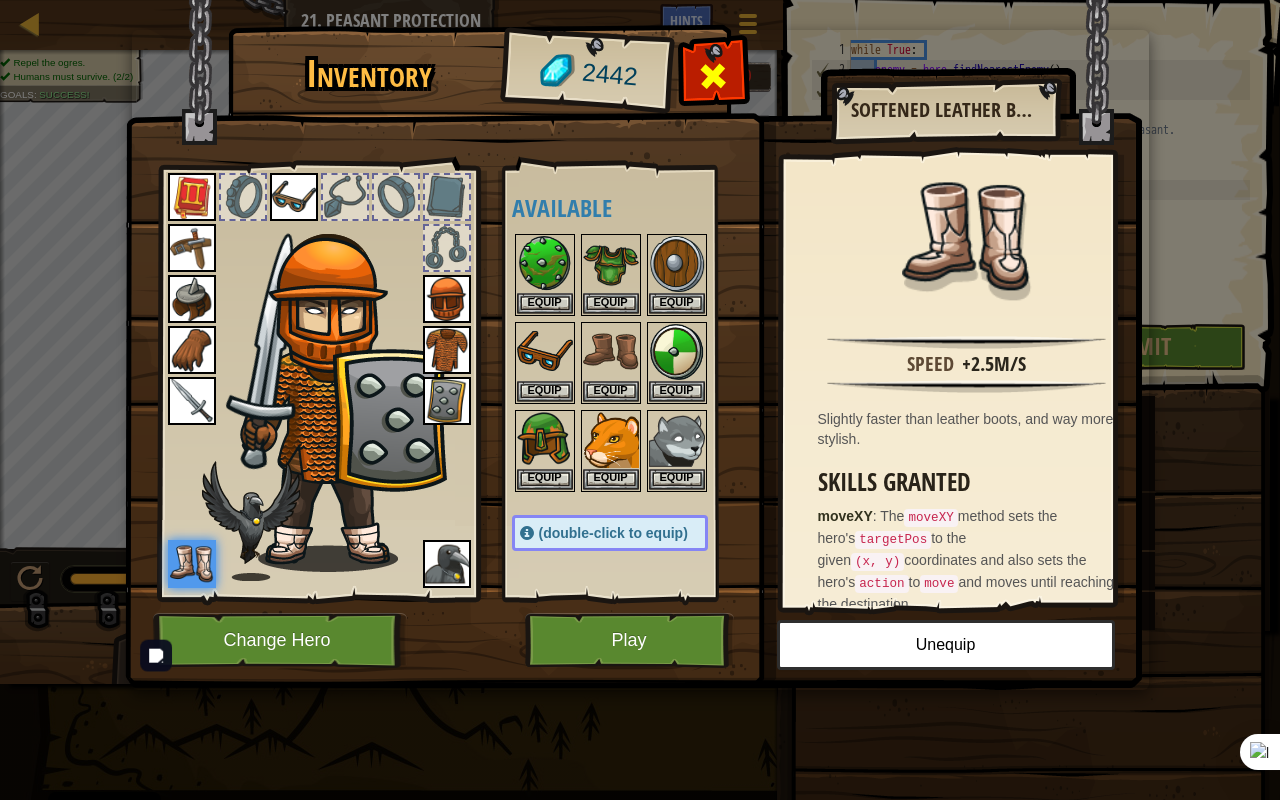 click at bounding box center [713, 81] 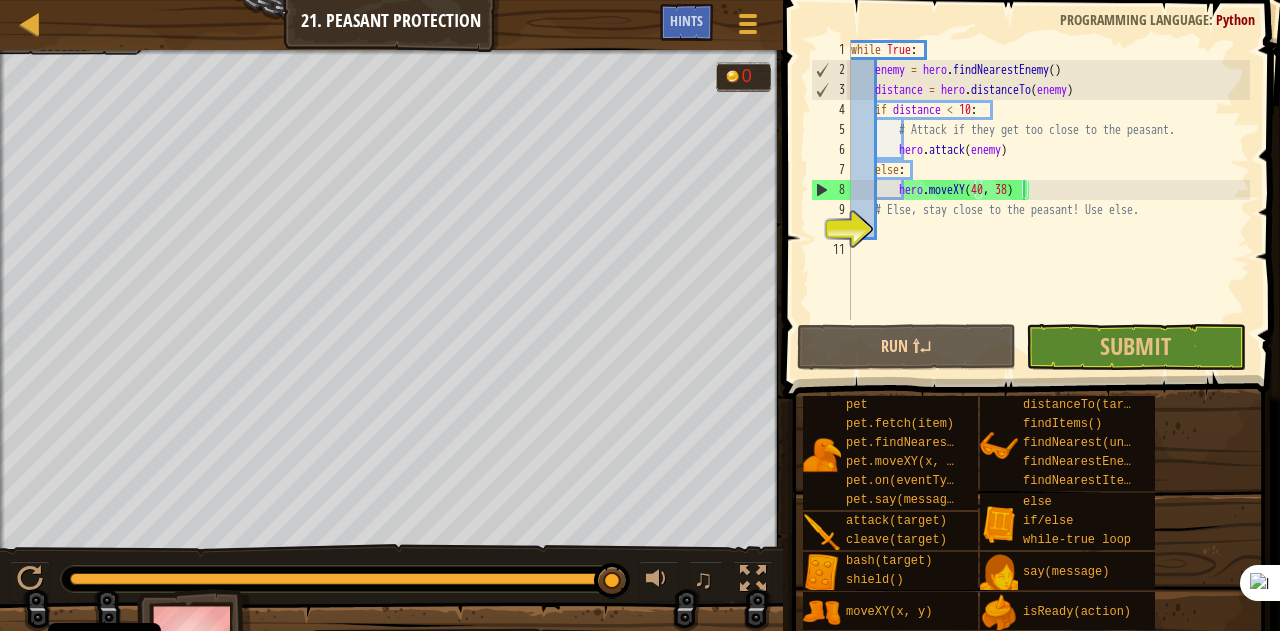 click on "Map Computer Science 2 21. Peasant Protection Game Menu Done Hints" at bounding box center [391, 25] 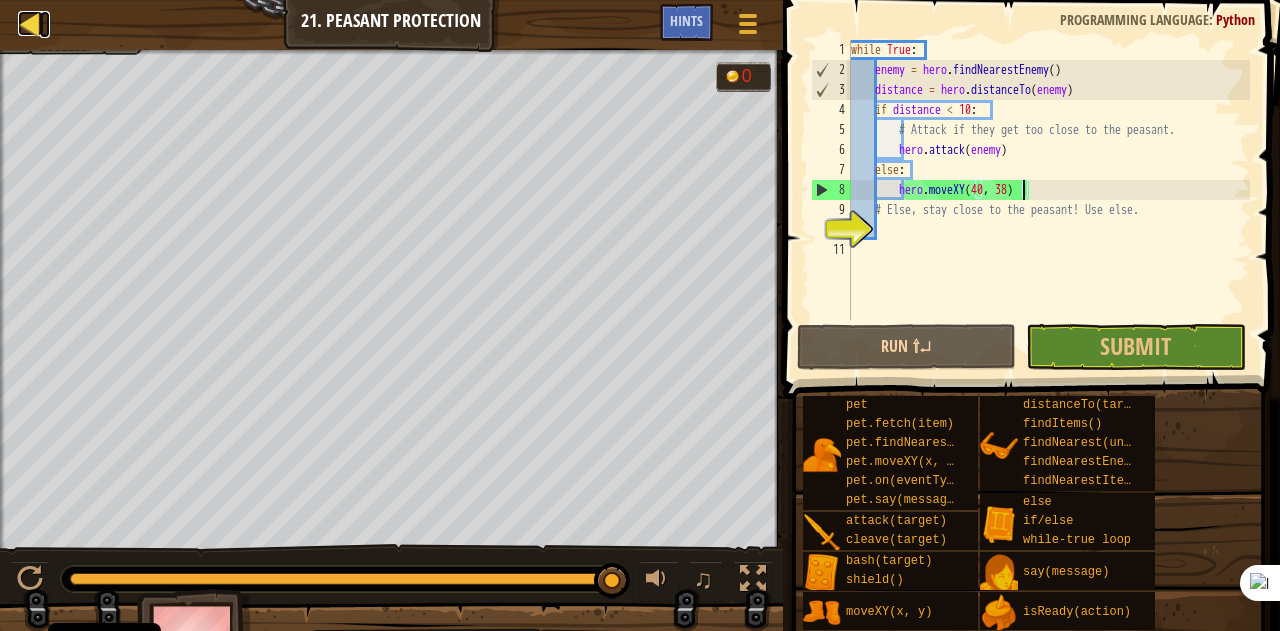 click at bounding box center (30, 23) 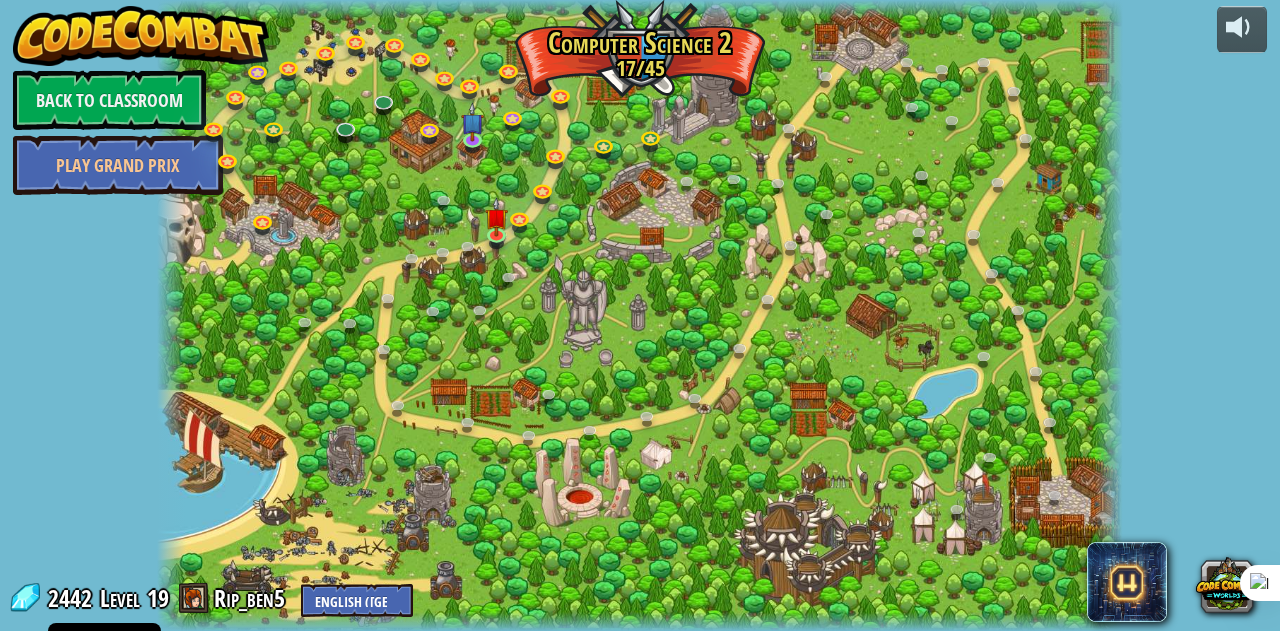 click at bounding box center [1242, 27] 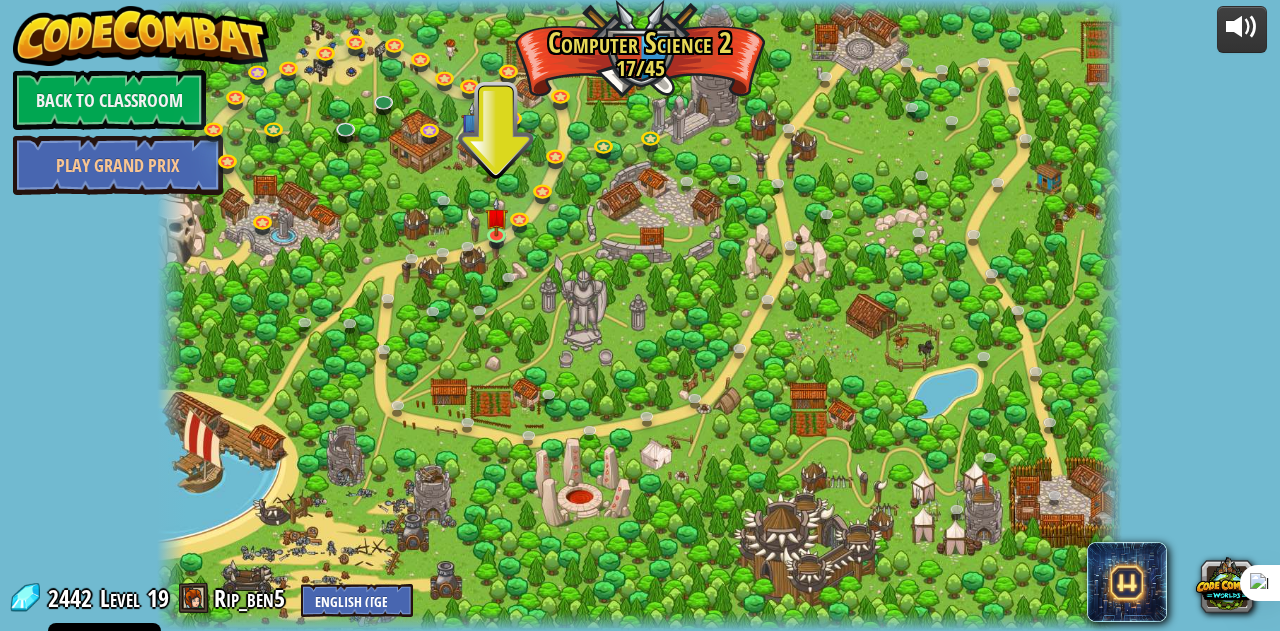 click at bounding box center (1242, 27) 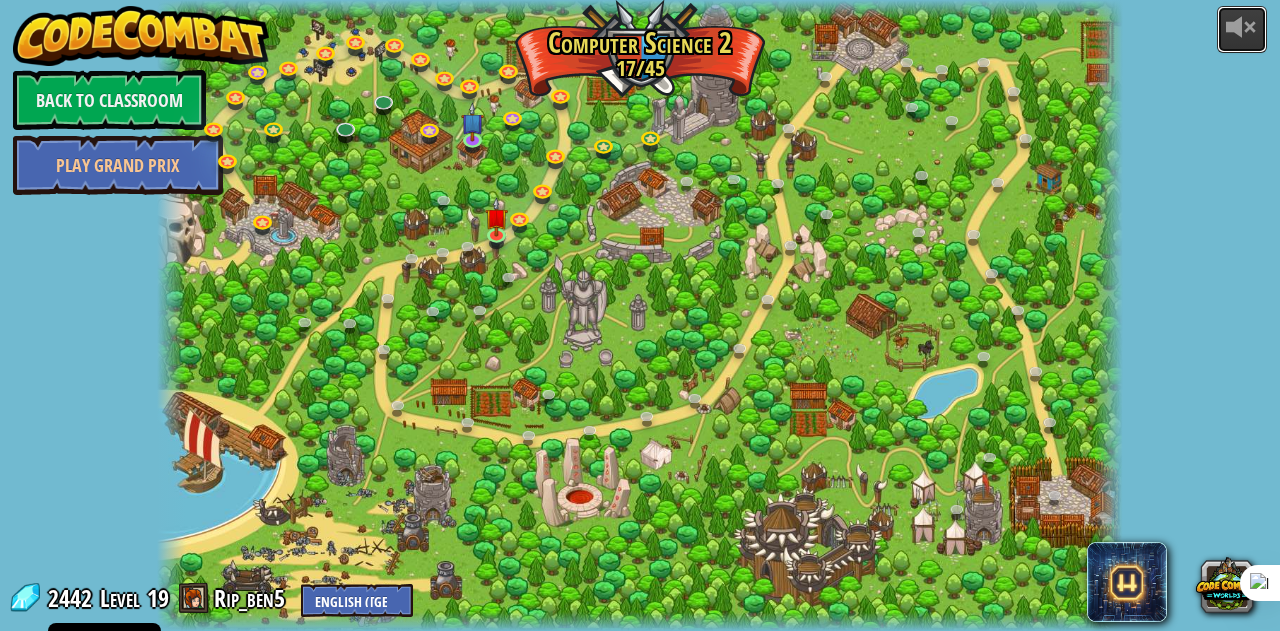 click at bounding box center (1242, 29) 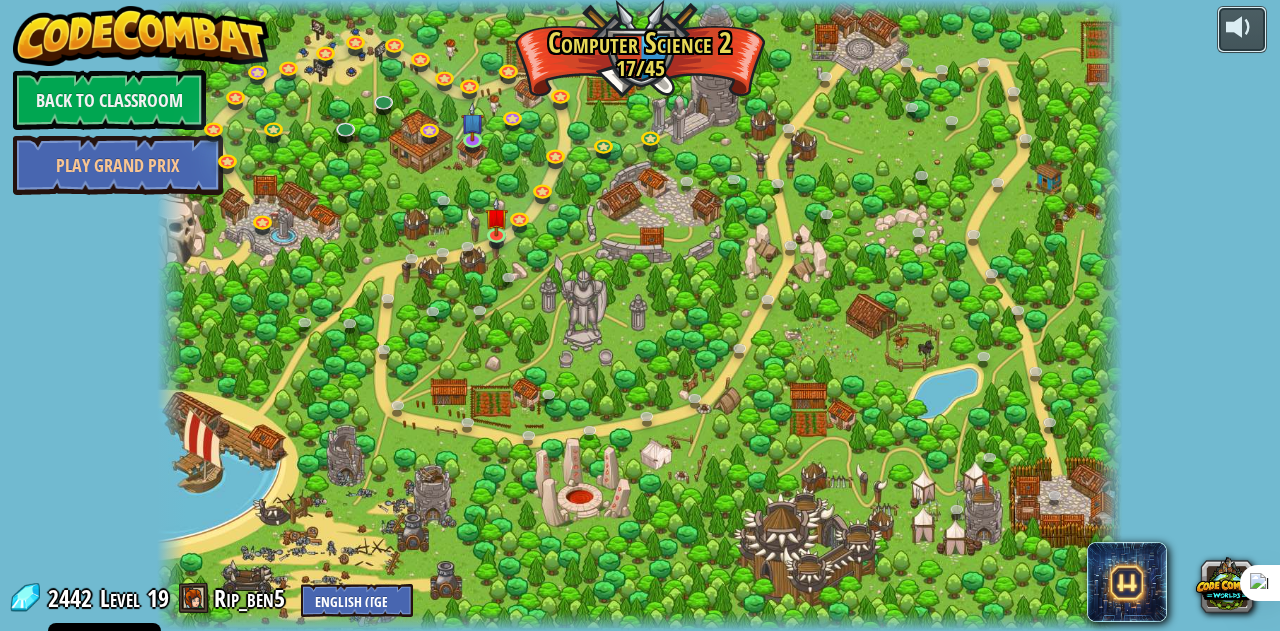 drag, startPoint x: 1241, startPoint y: 28, endPoint x: 1212, endPoint y: 40, distance: 31.38471 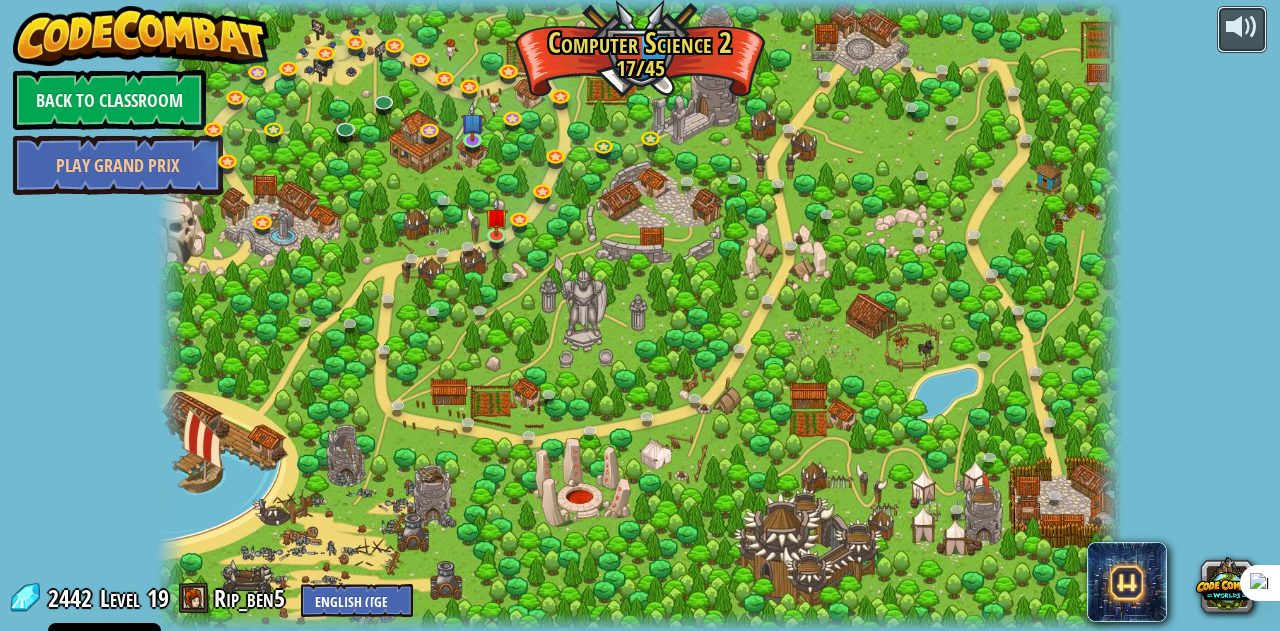 type 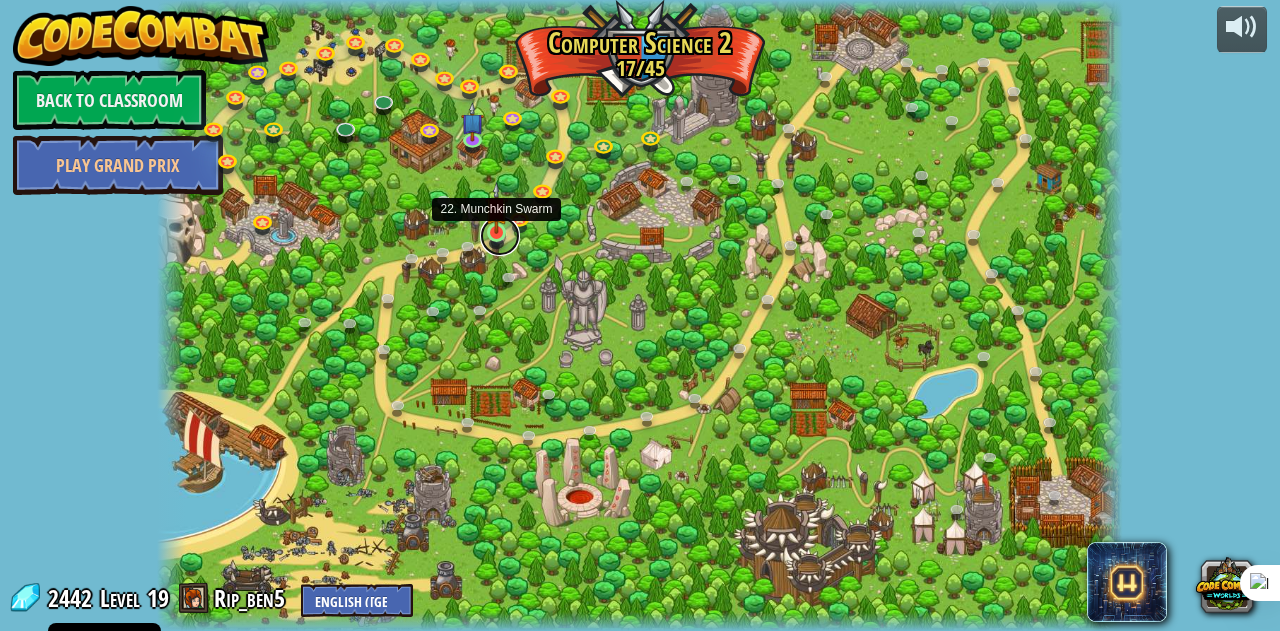 click at bounding box center (500, 236) 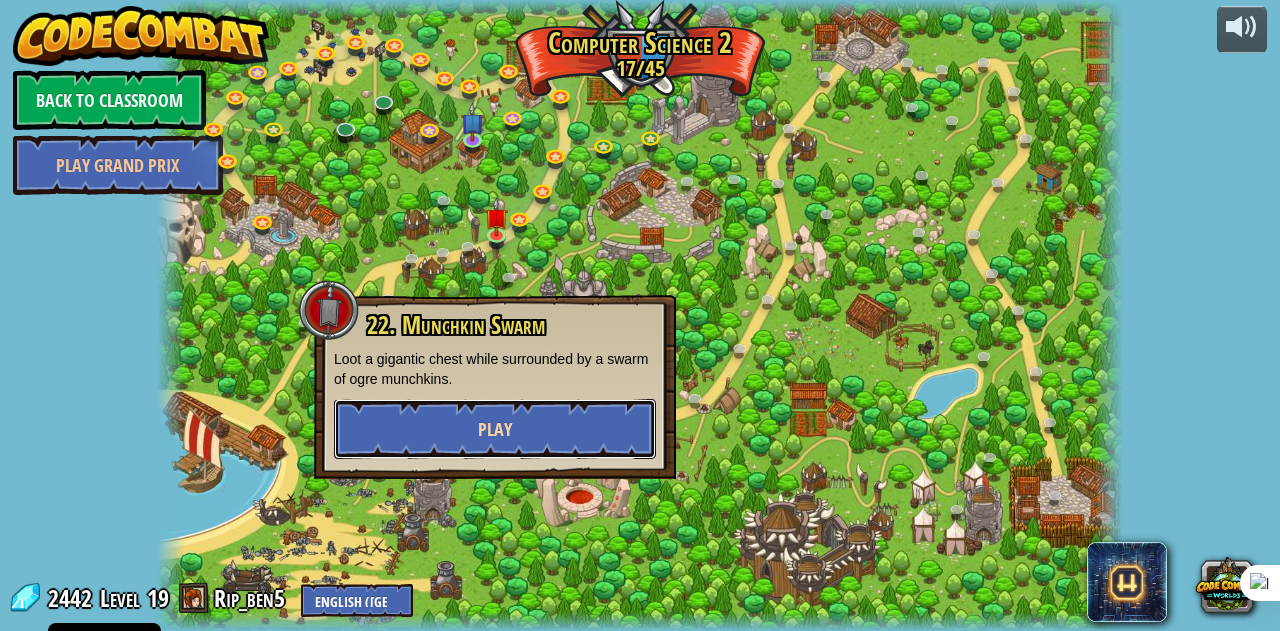click on "Play" at bounding box center (495, 429) 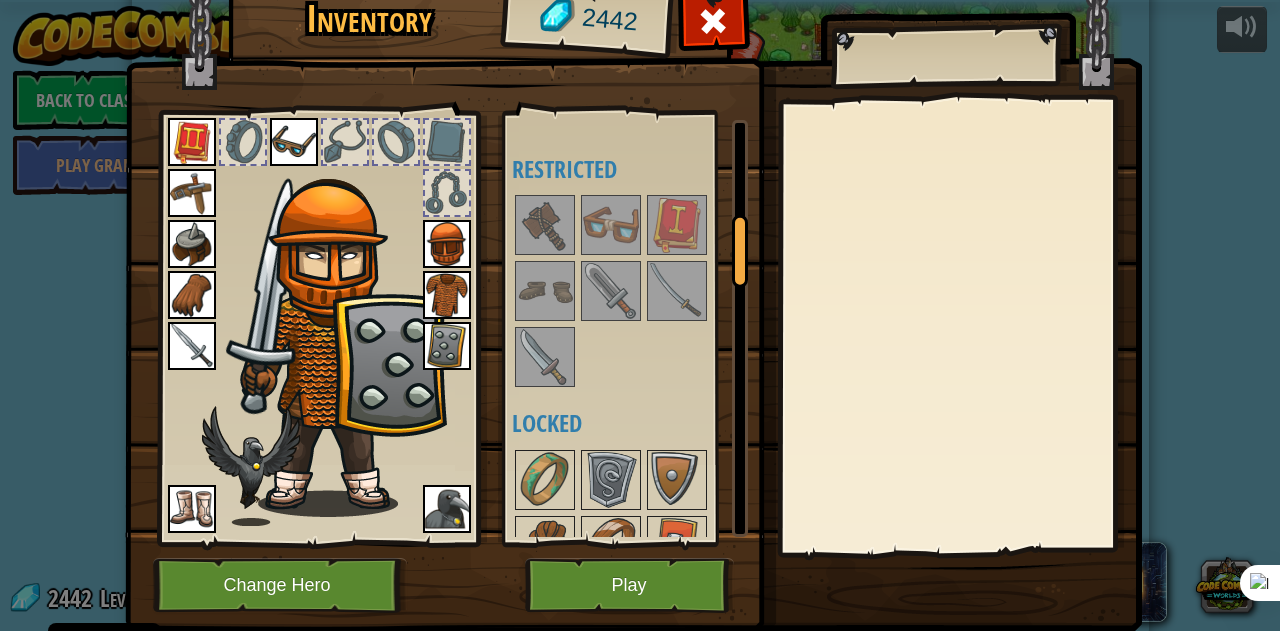 scroll, scrollTop: 800, scrollLeft: 0, axis: vertical 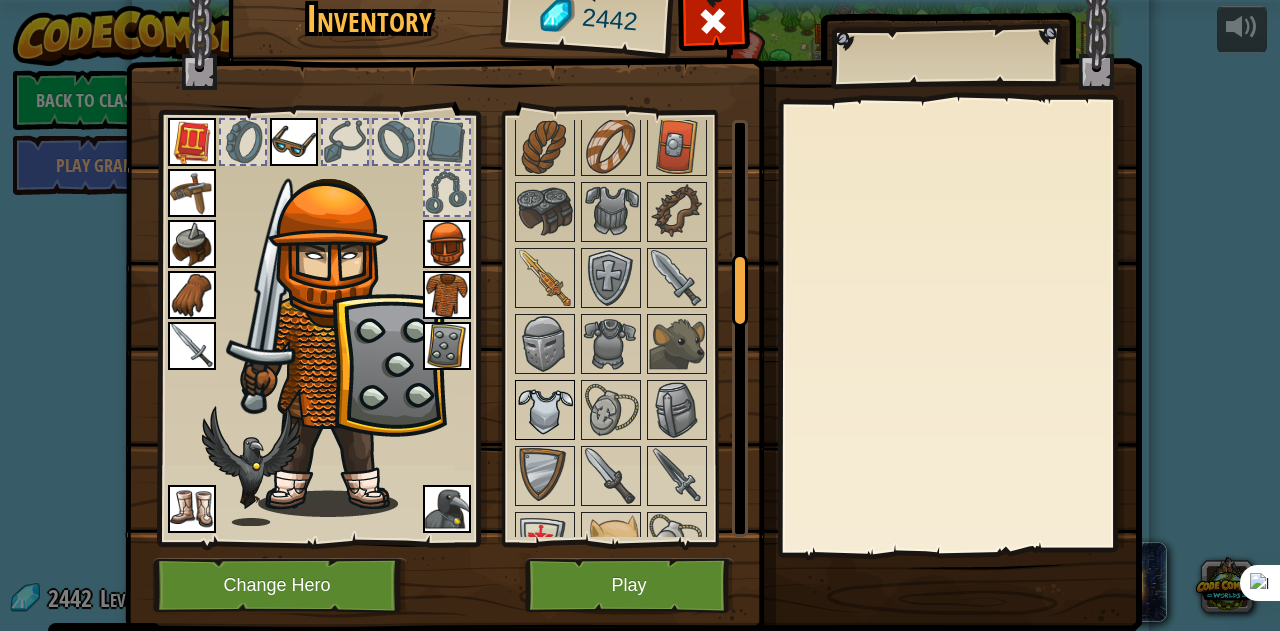 click at bounding box center (545, 410) 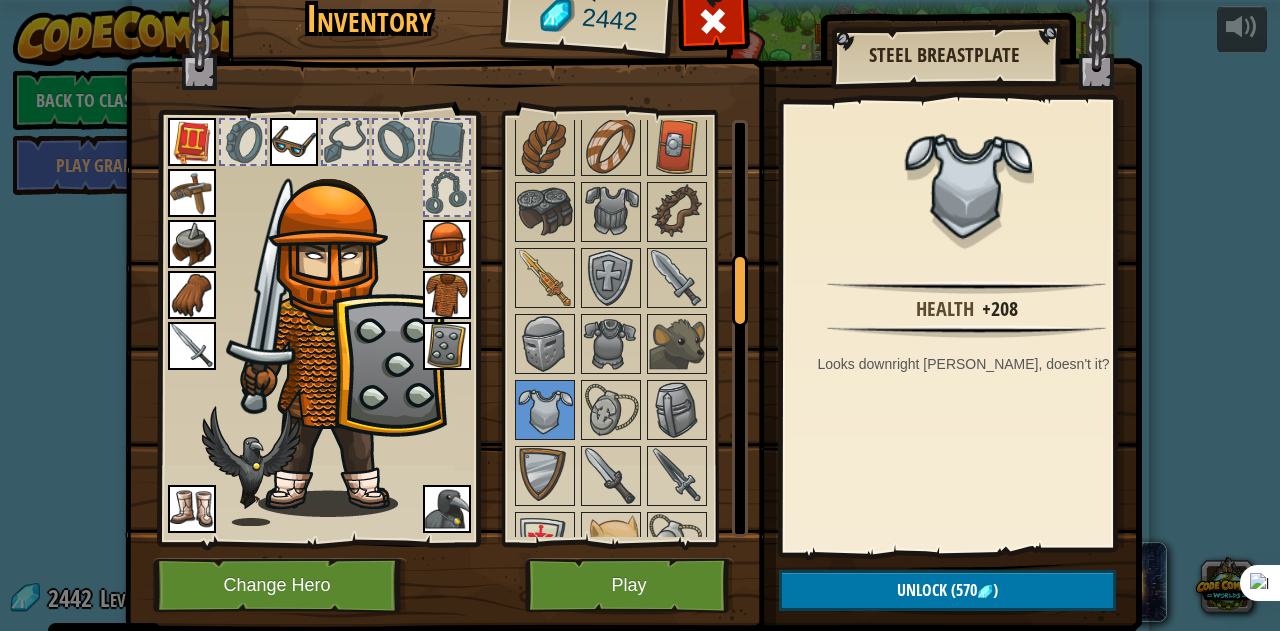 click at bounding box center (447, 295) 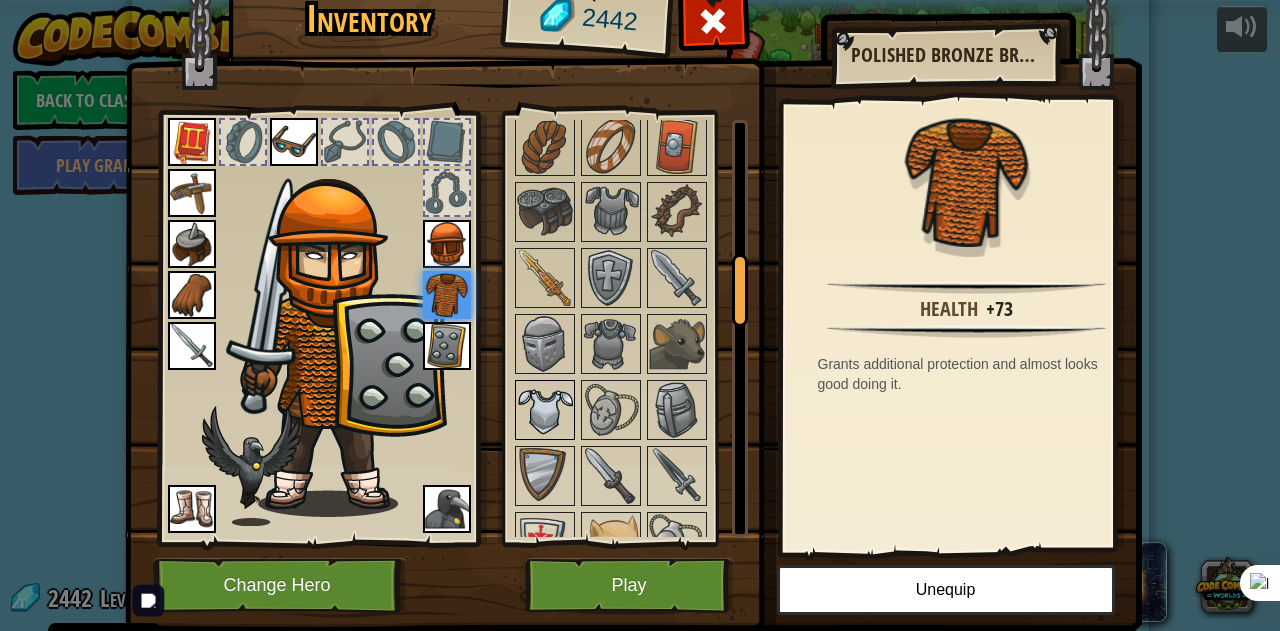 click at bounding box center (545, 410) 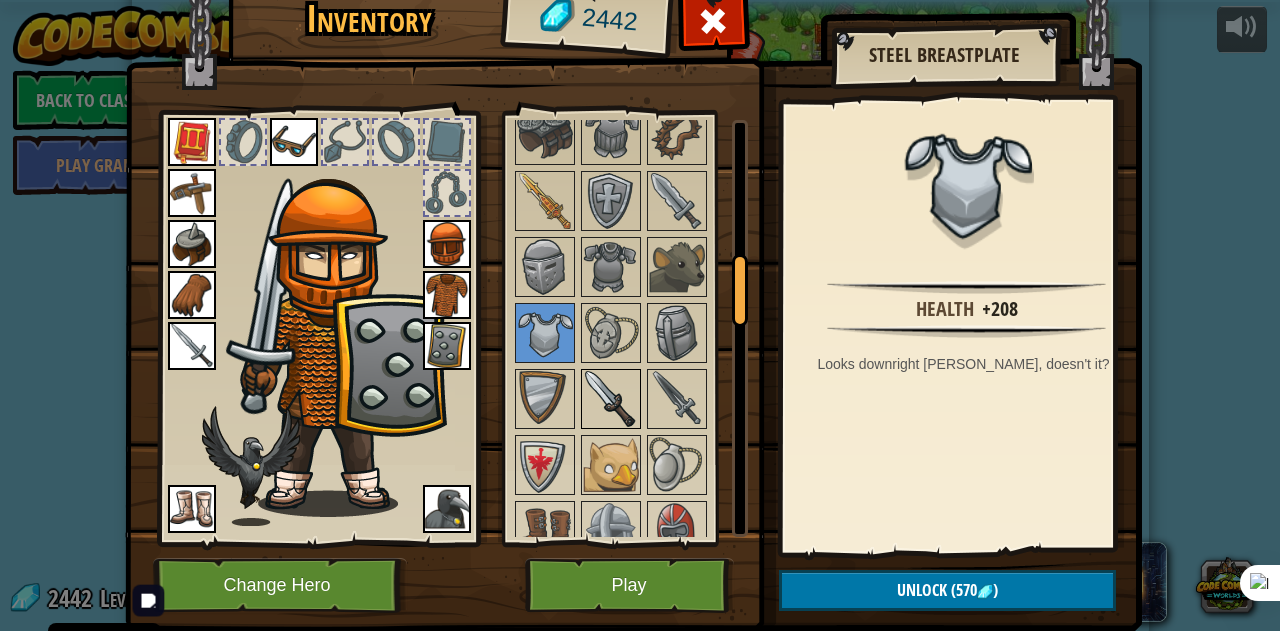scroll, scrollTop: 900, scrollLeft: 0, axis: vertical 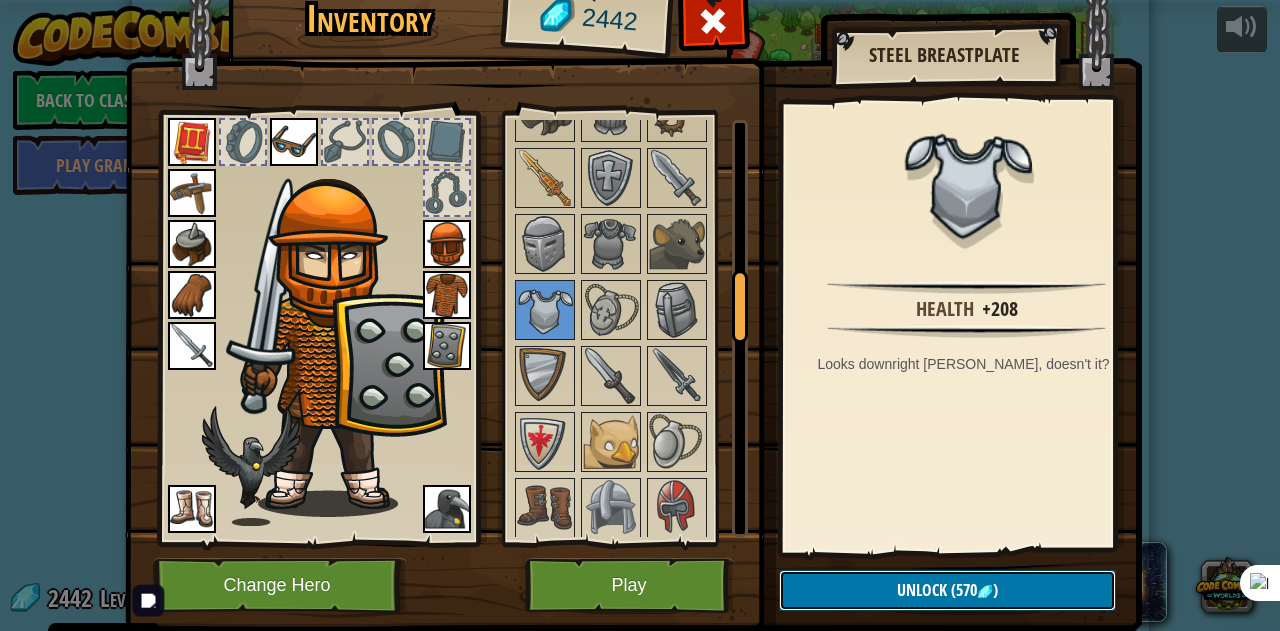 click on "Unlock (570 )" at bounding box center (947, 590) 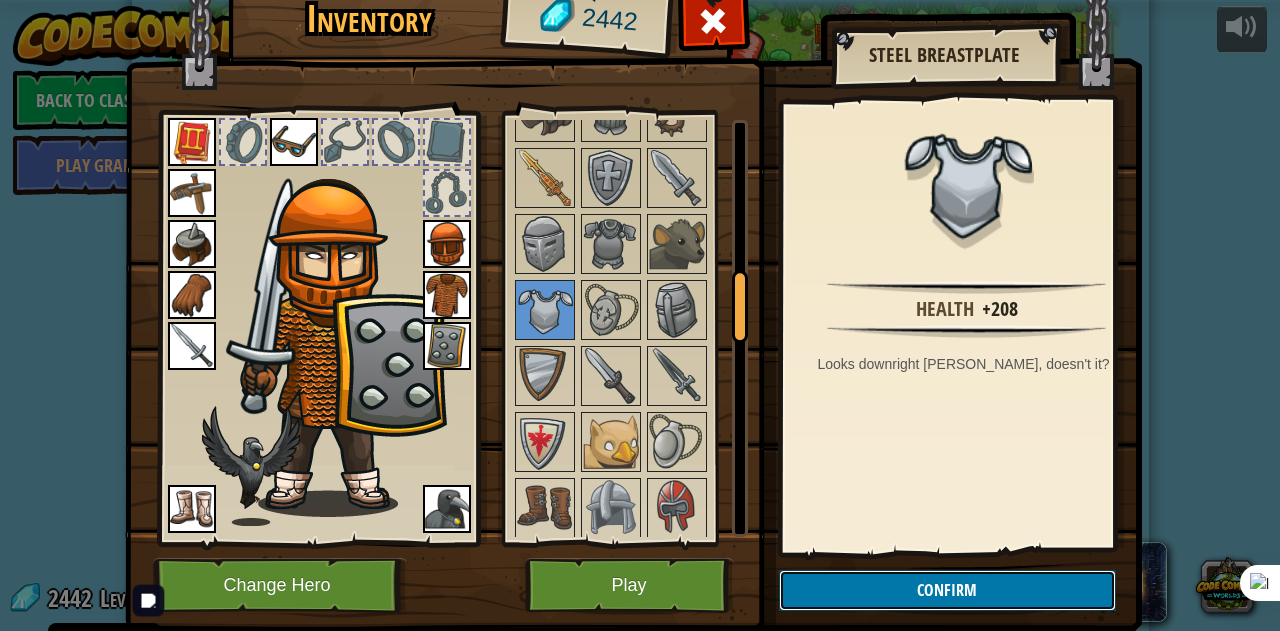 click on "Confirm" at bounding box center (947, 590) 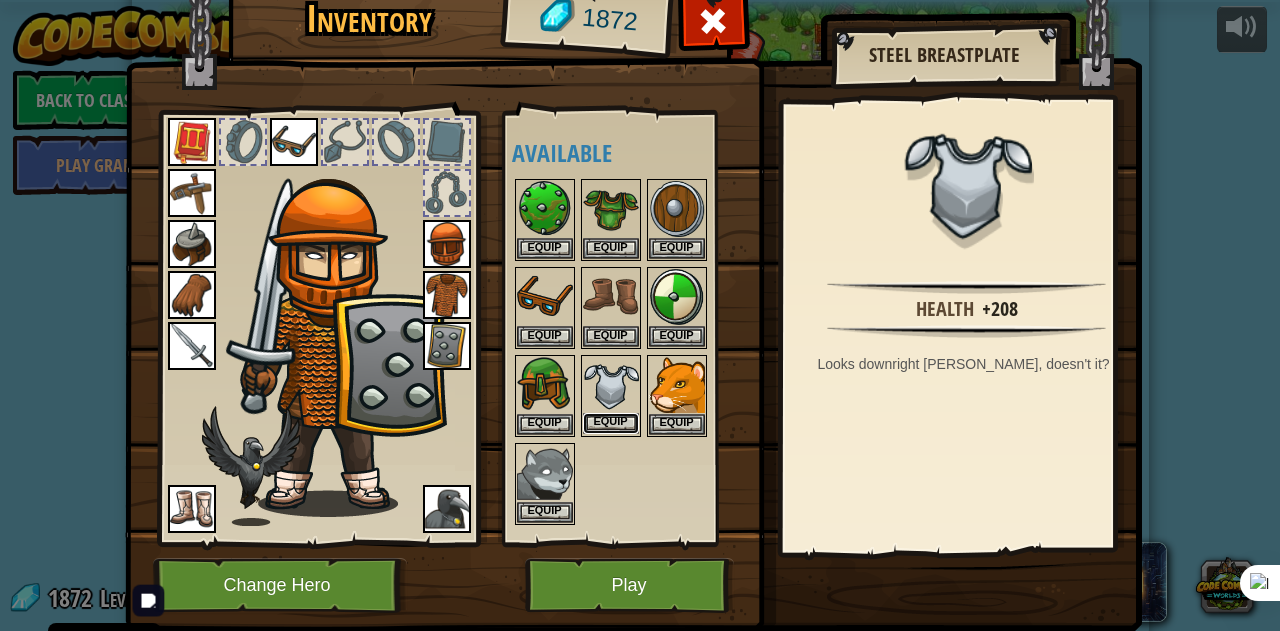 click on "Equip" at bounding box center (611, 423) 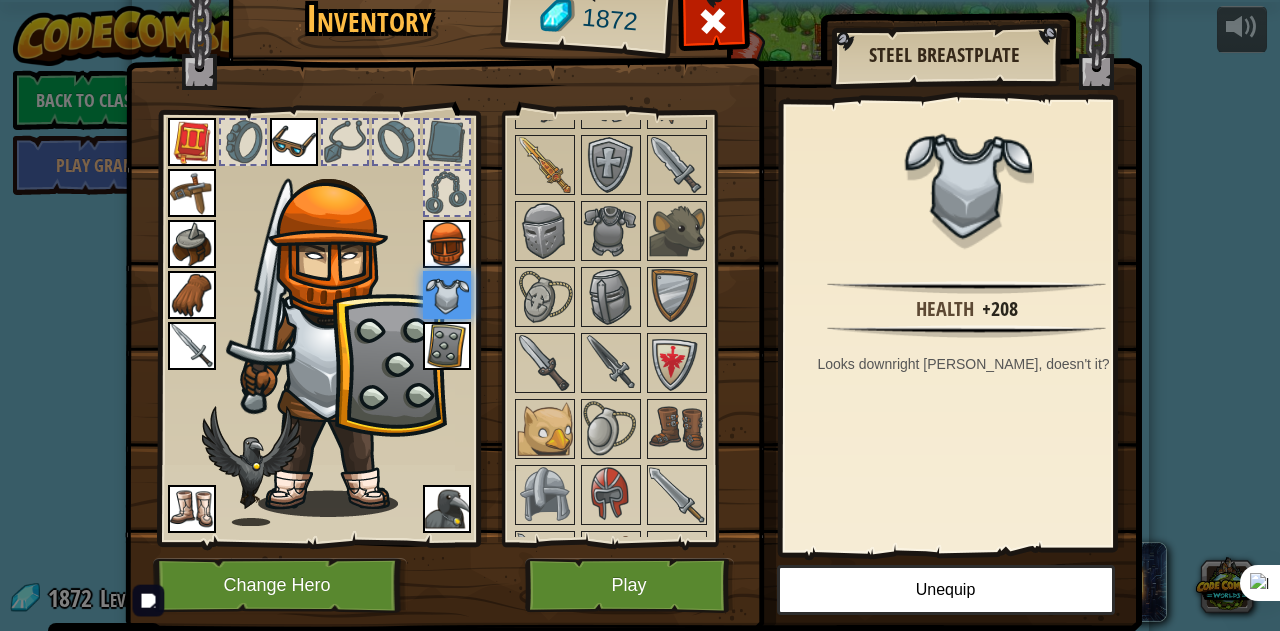 scroll, scrollTop: 900, scrollLeft: 0, axis: vertical 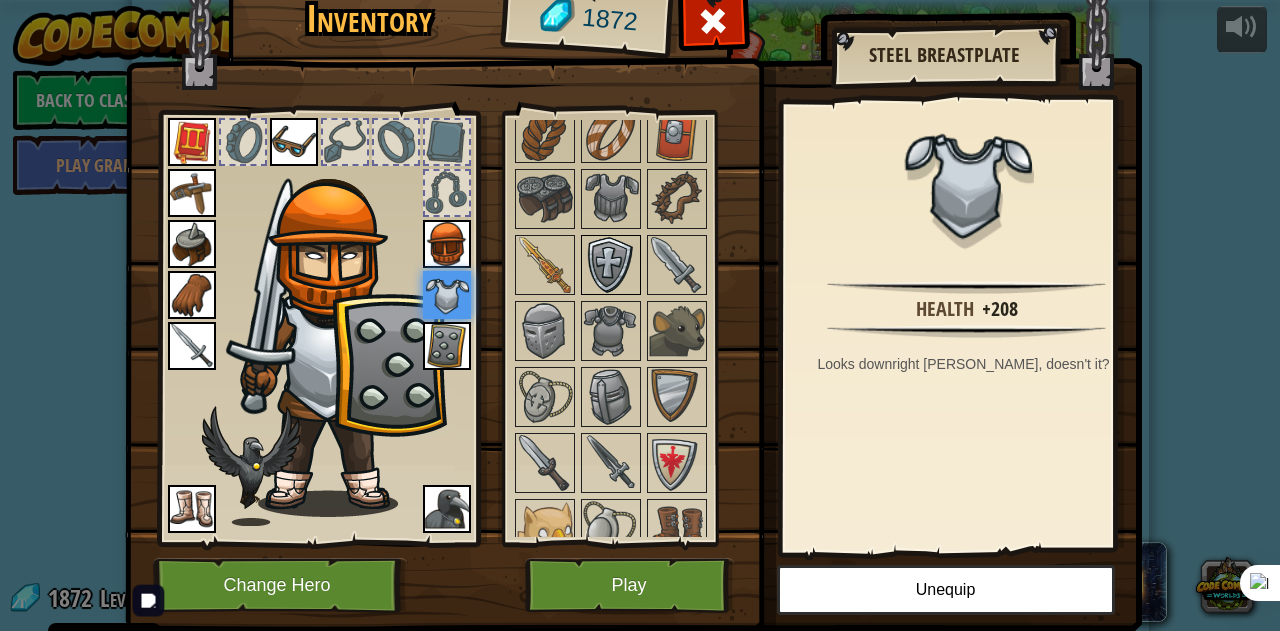 click at bounding box center [611, 265] 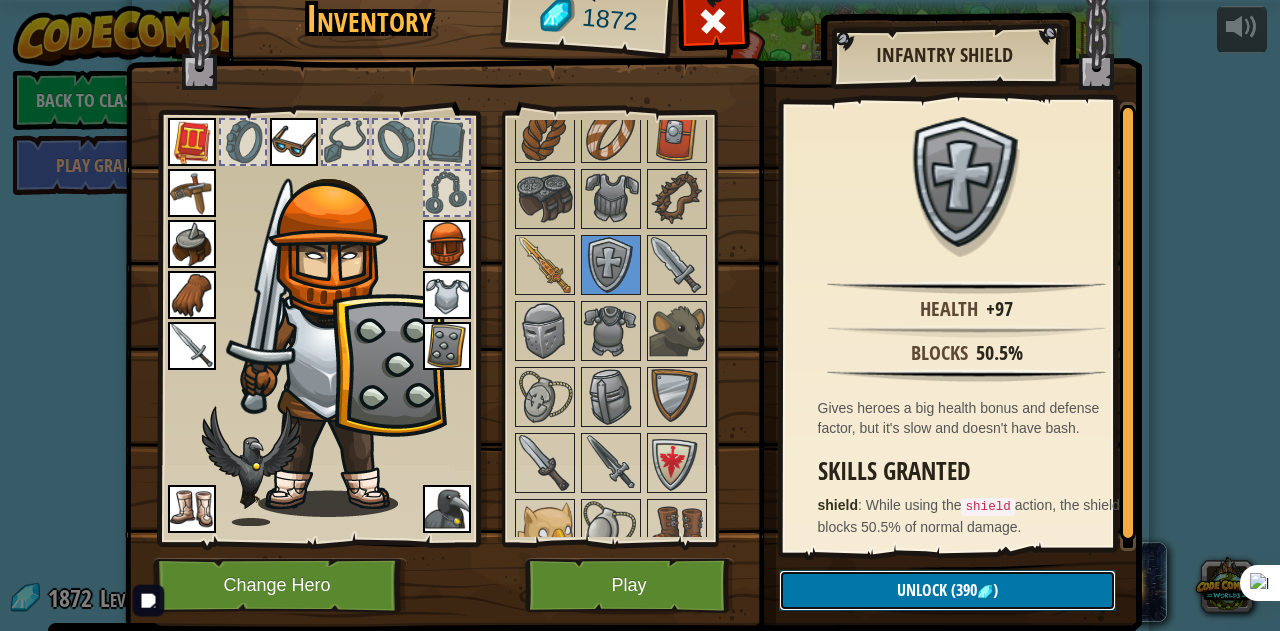 drag, startPoint x: 1020, startPoint y: 597, endPoint x: 1016, endPoint y: 584, distance: 13.601471 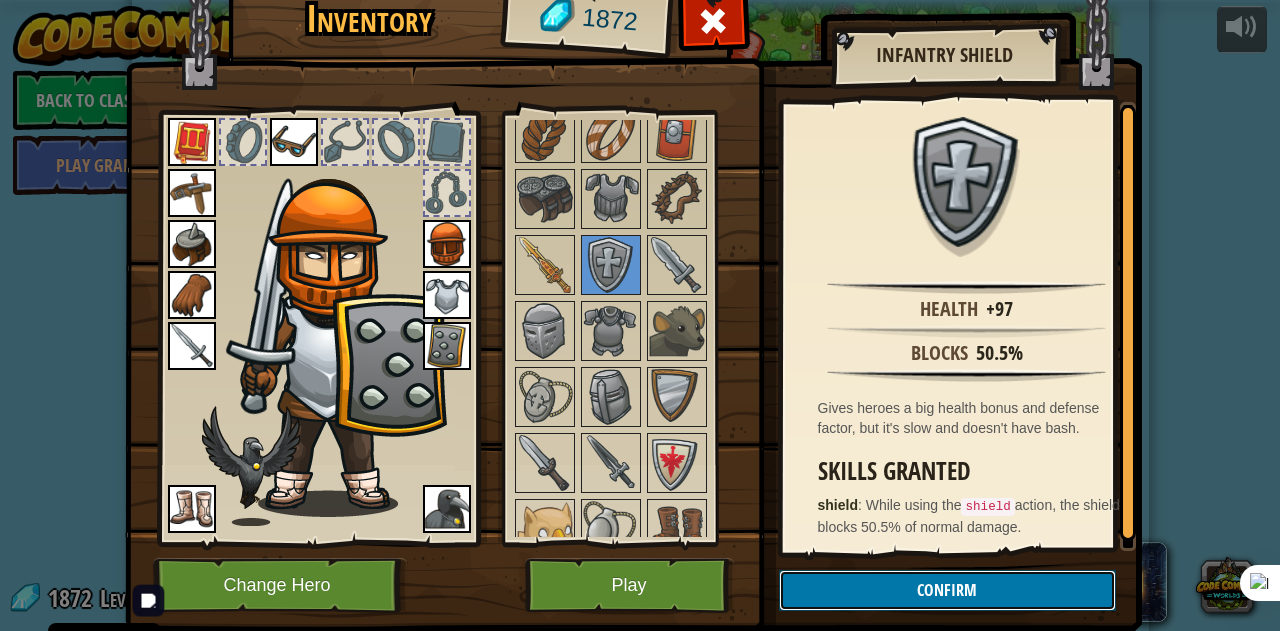 click on "Confirm" at bounding box center [947, 590] 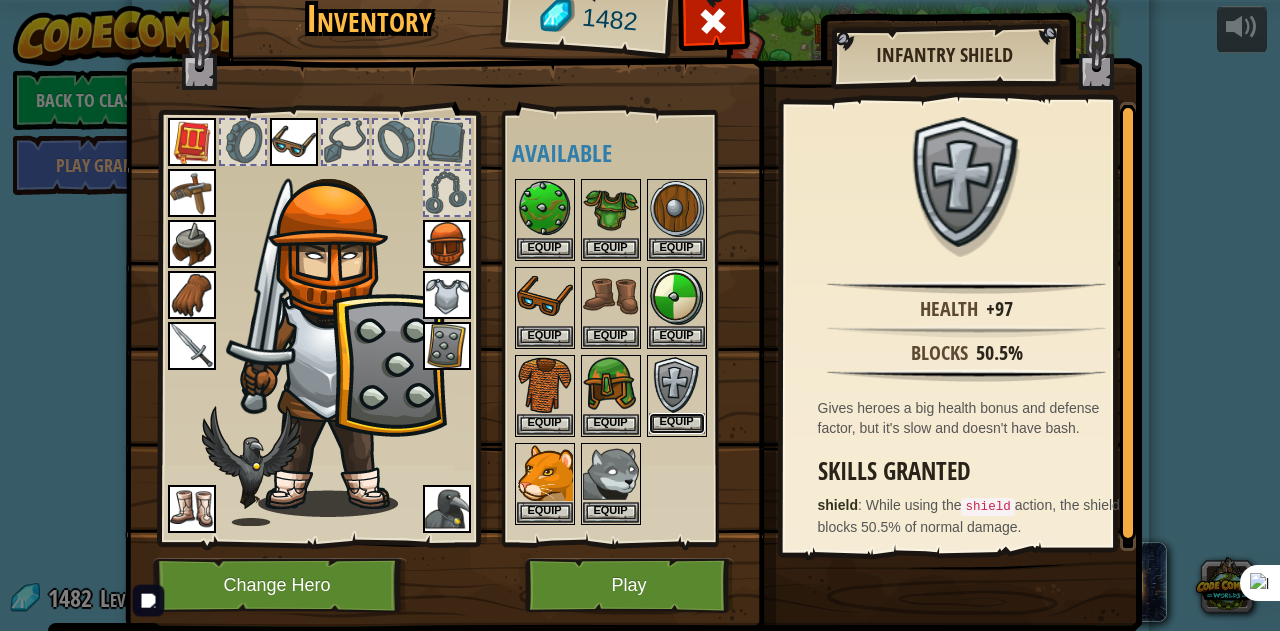 click on "Equip" at bounding box center (677, 423) 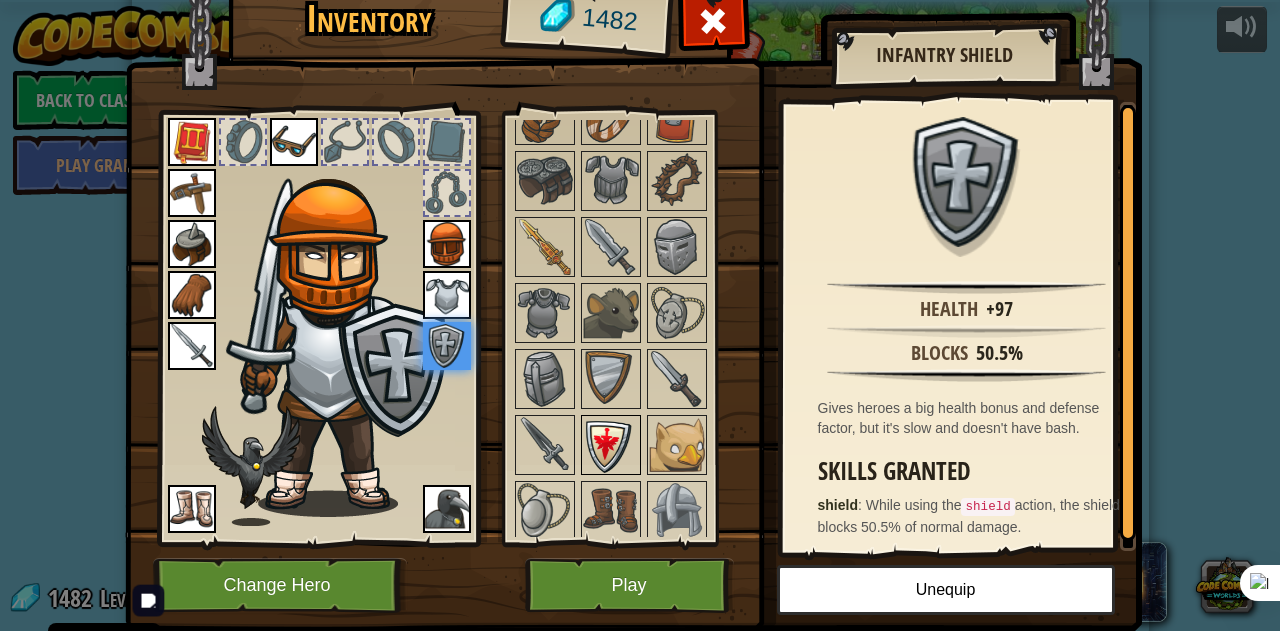 scroll, scrollTop: 900, scrollLeft: 0, axis: vertical 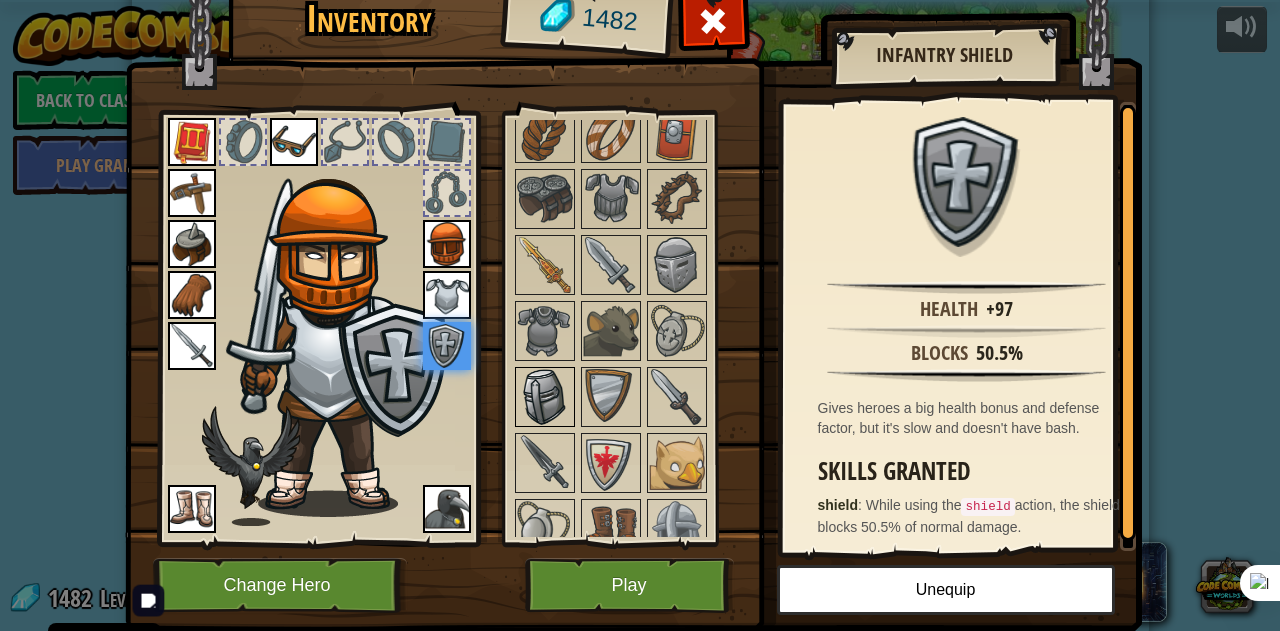 click at bounding box center (545, 397) 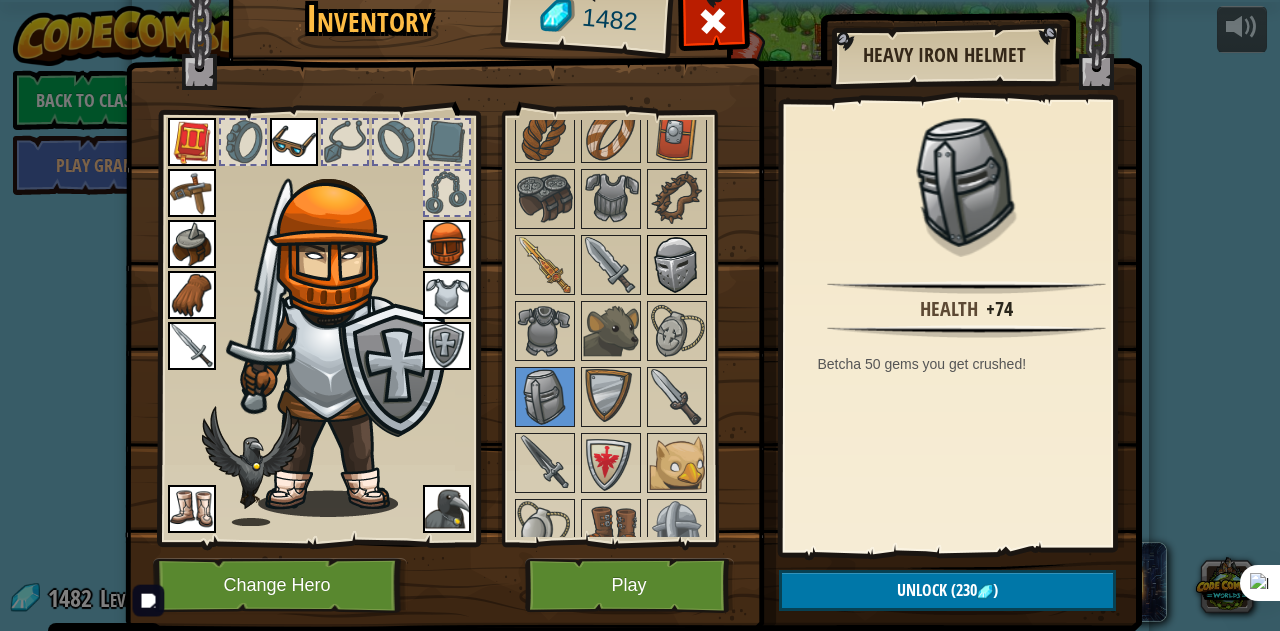 click at bounding box center [677, 265] 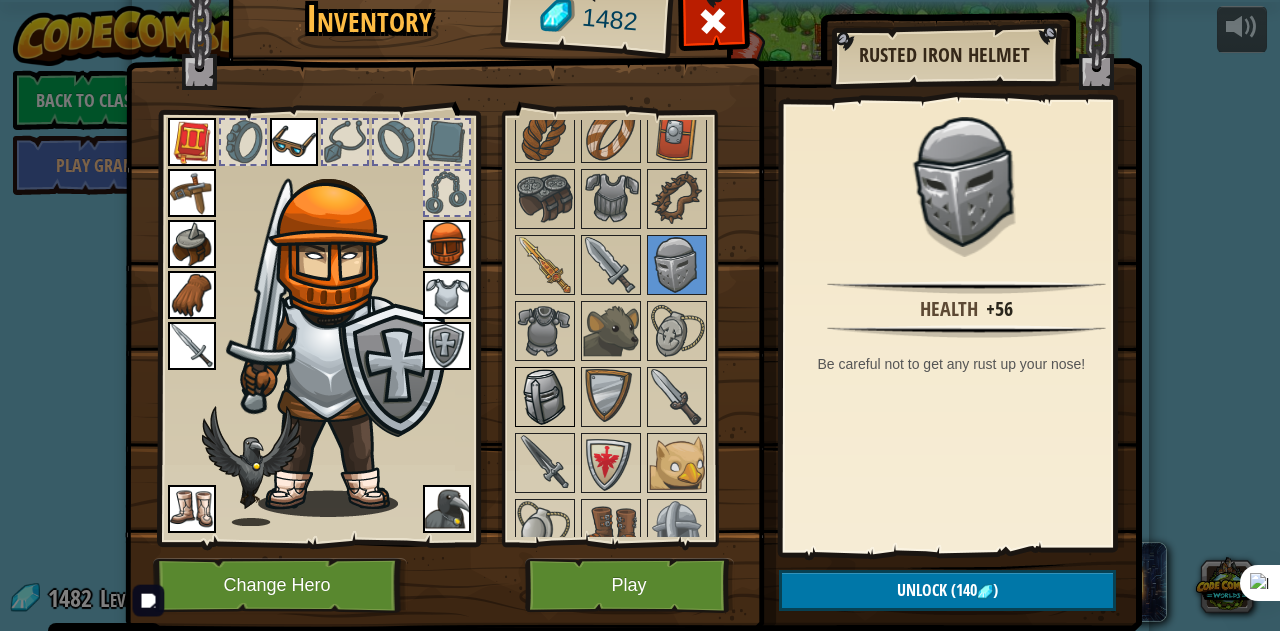 click at bounding box center [545, 397] 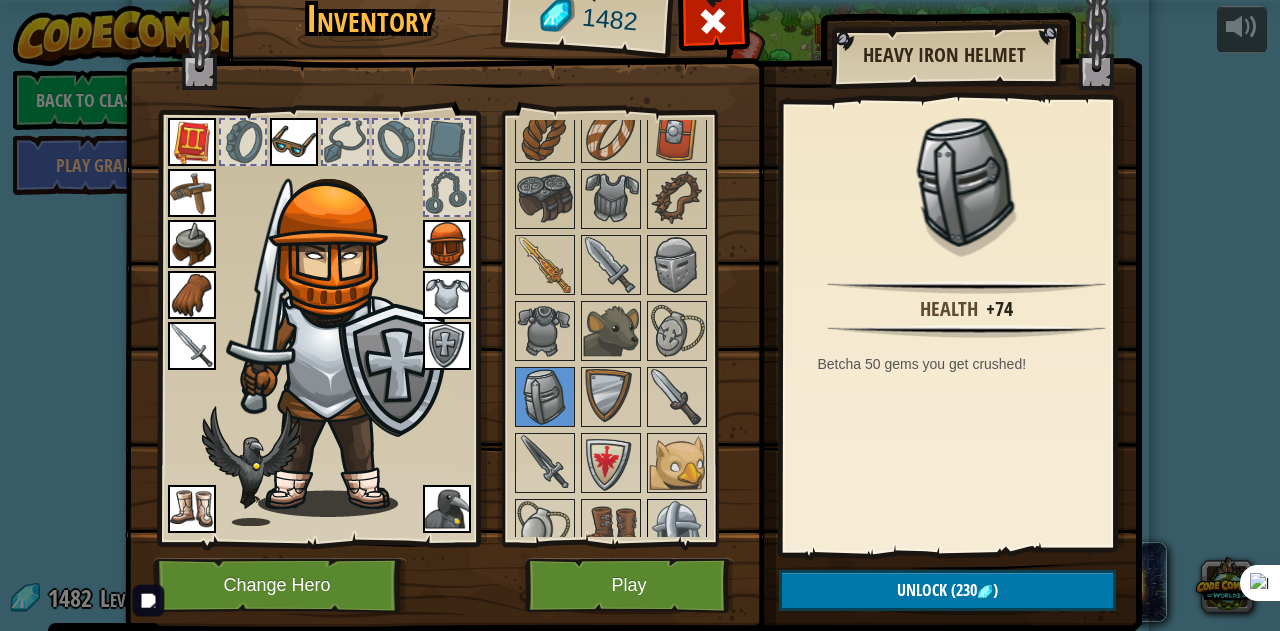 click at bounding box center [677, 529] 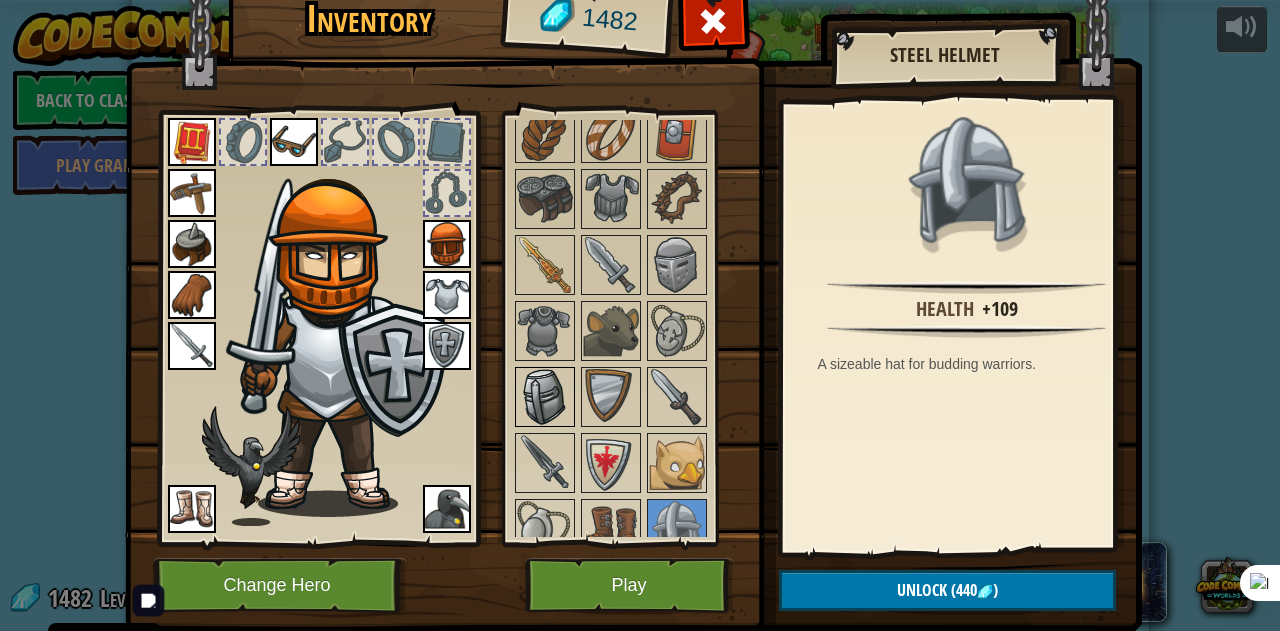 click at bounding box center [545, 397] 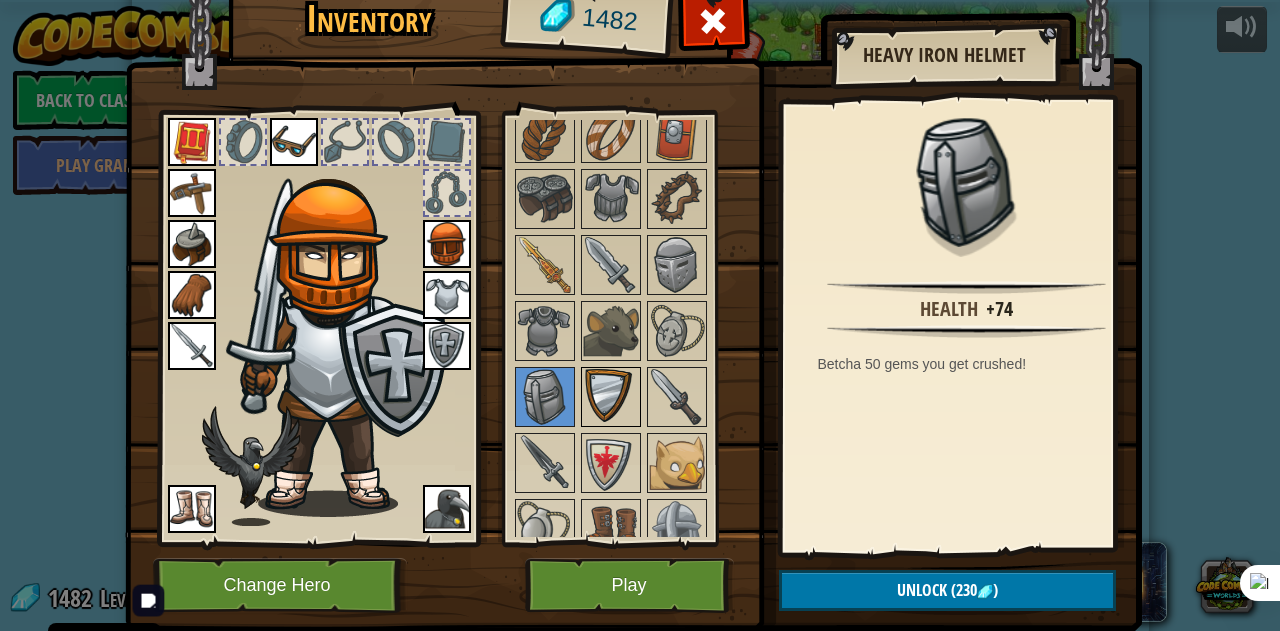 click at bounding box center [611, 397] 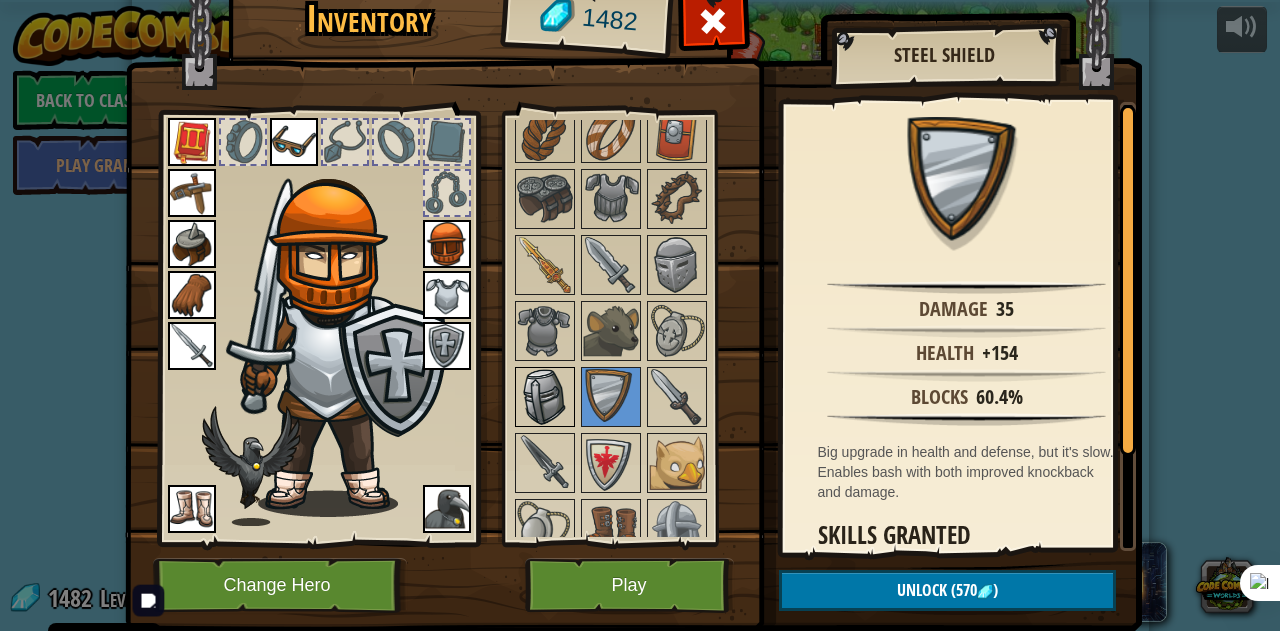 click at bounding box center [545, 397] 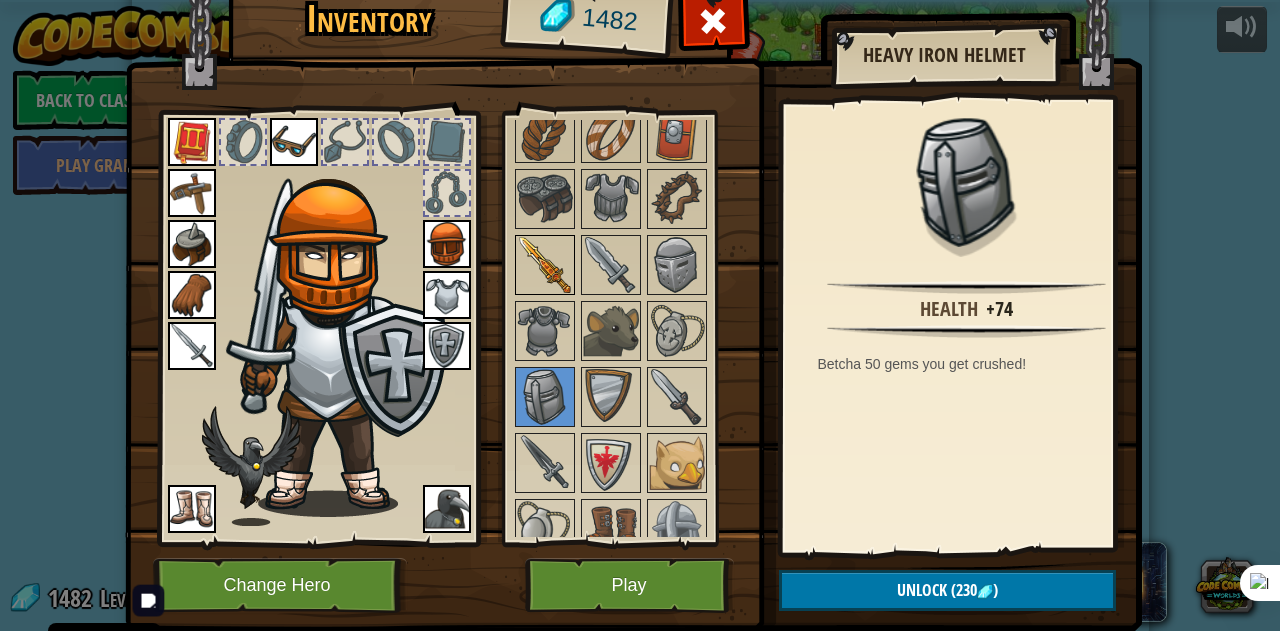 drag, startPoint x: 516, startPoint y: 259, endPoint x: 532, endPoint y: 259, distance: 16 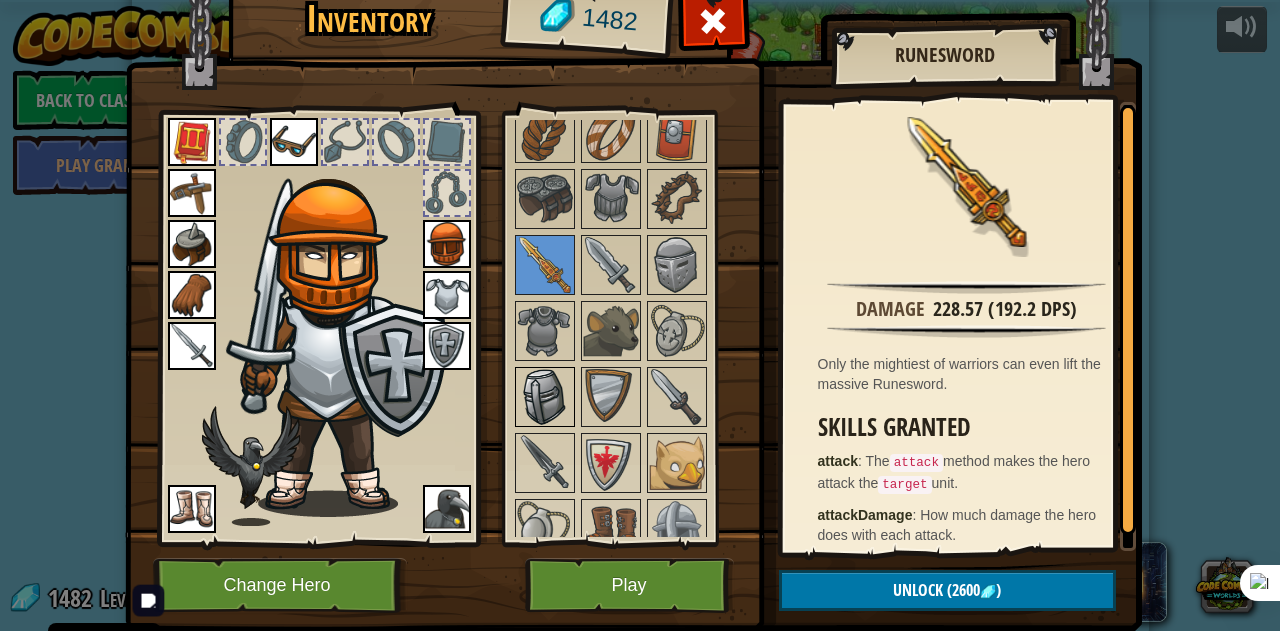 click at bounding box center [545, 397] 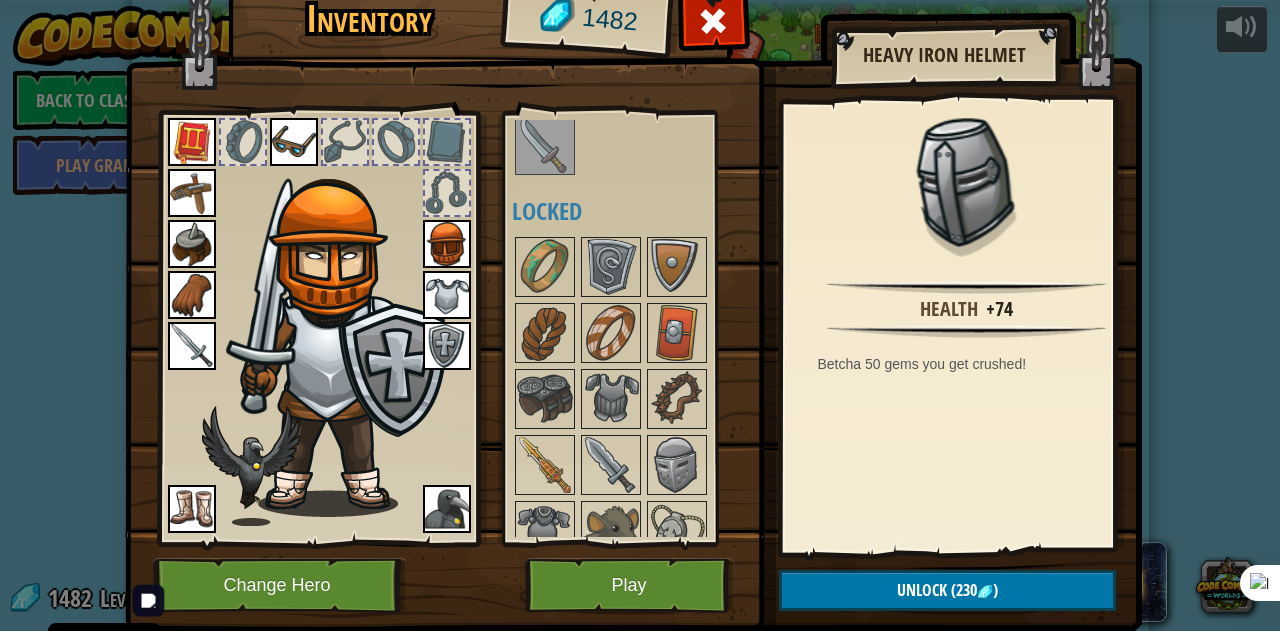 scroll, scrollTop: 900, scrollLeft: 0, axis: vertical 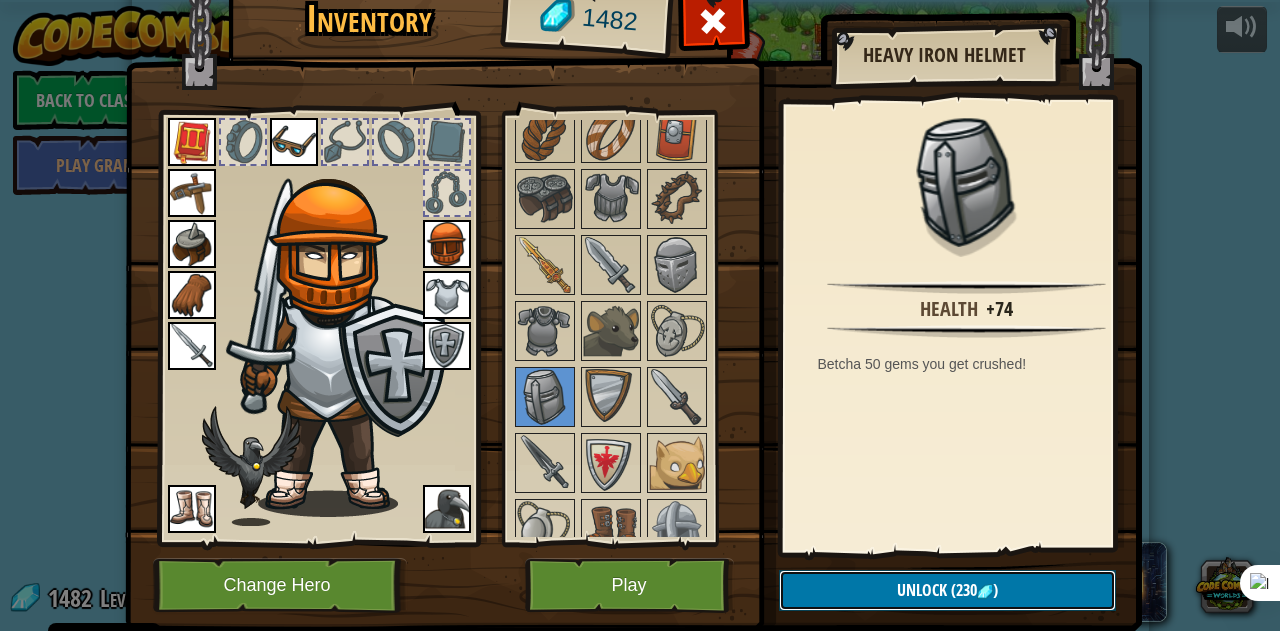 click at bounding box center [985, 592] 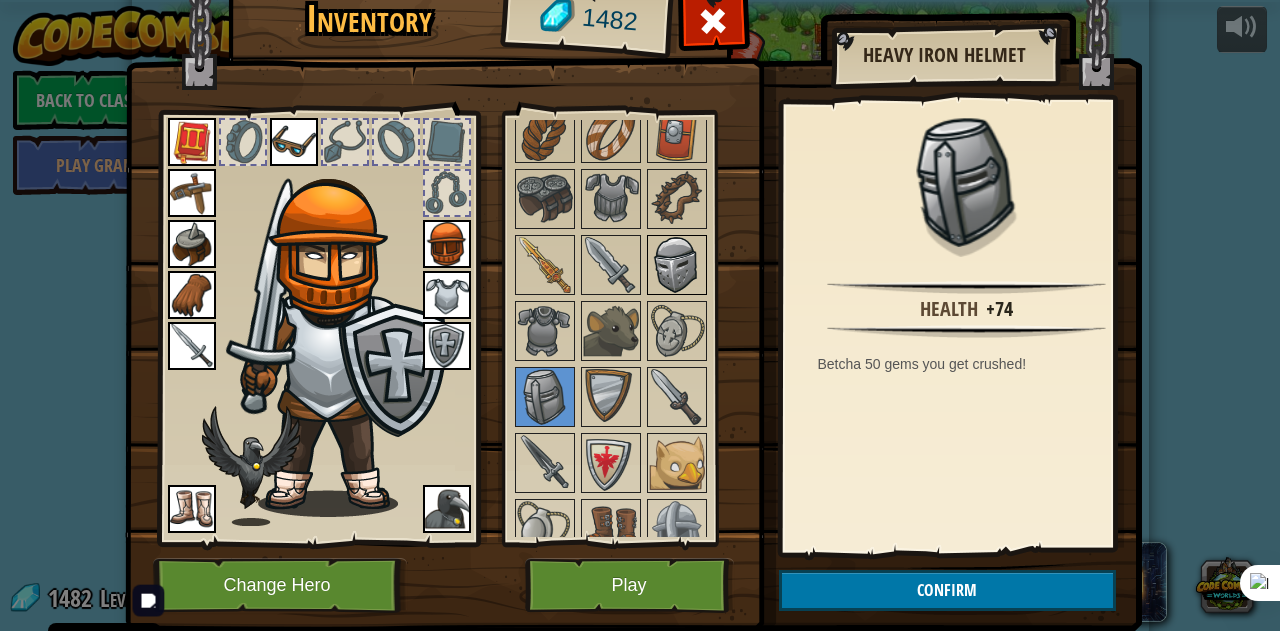 click at bounding box center (677, 265) 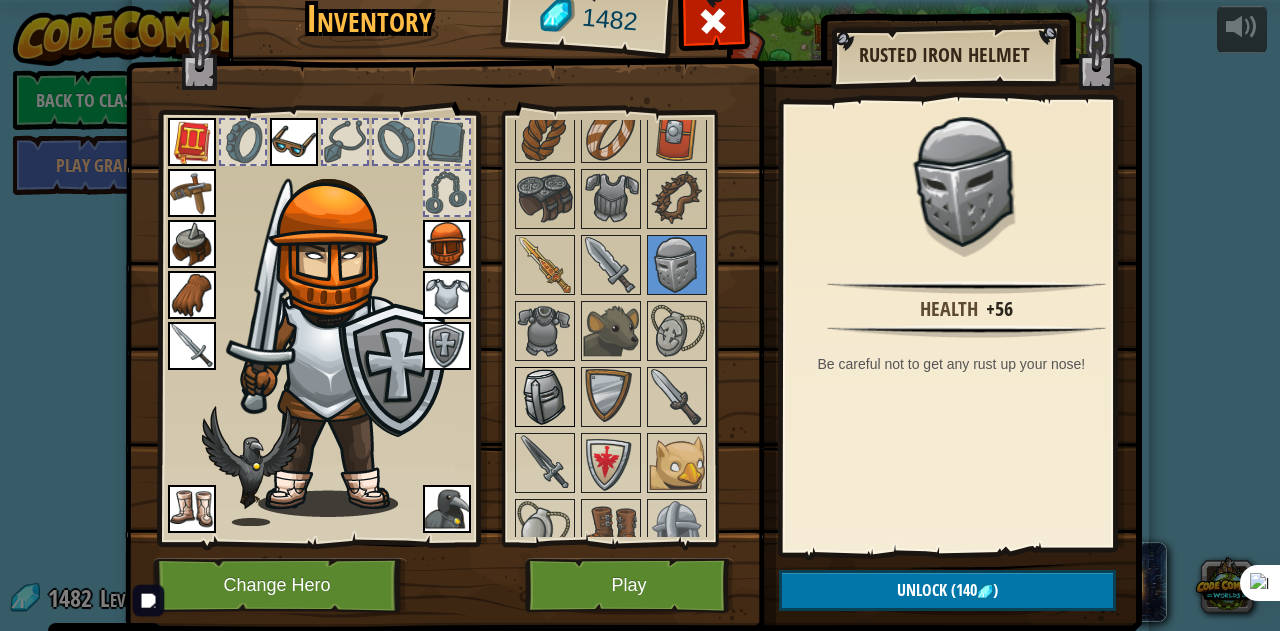 click at bounding box center (545, 397) 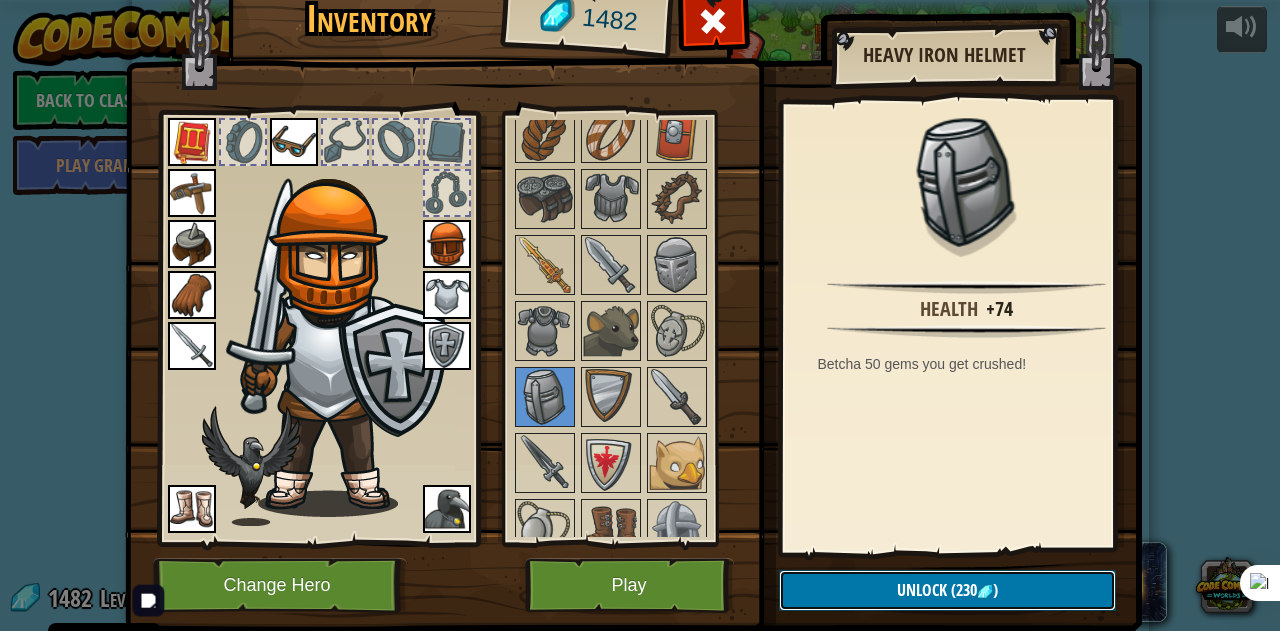 click on "Unlock (230 )" at bounding box center [947, 590] 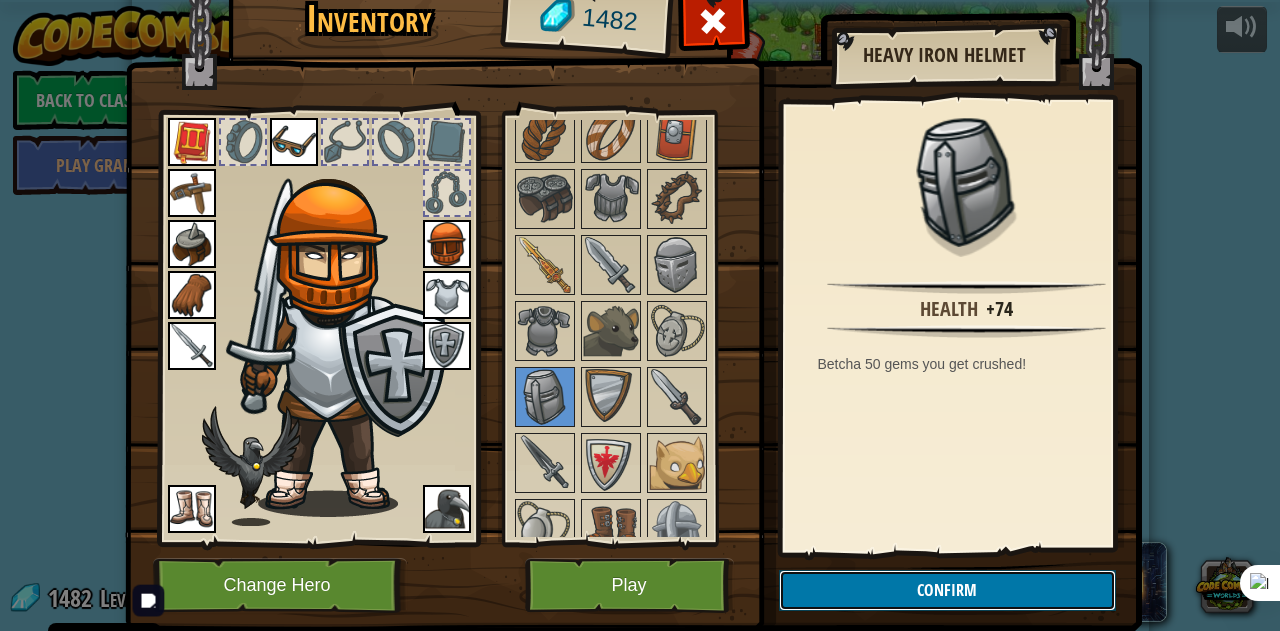 click on "Confirm" at bounding box center (947, 590) 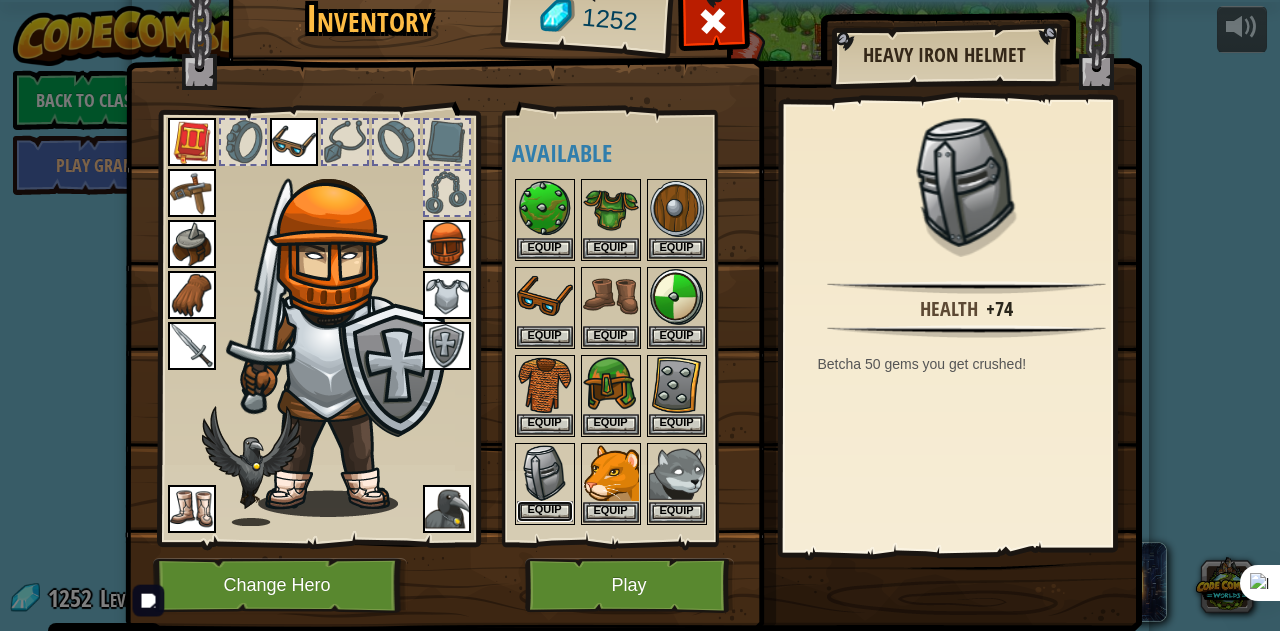 click on "Equip" at bounding box center [545, 511] 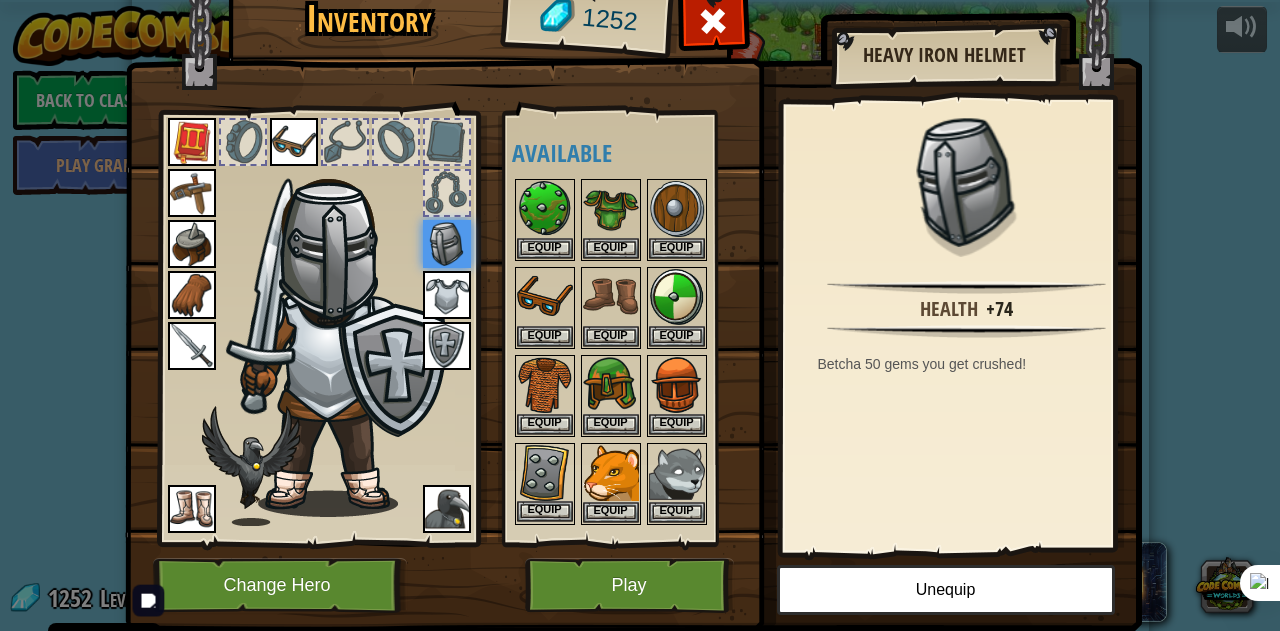 click on "Equip" at bounding box center [545, 484] 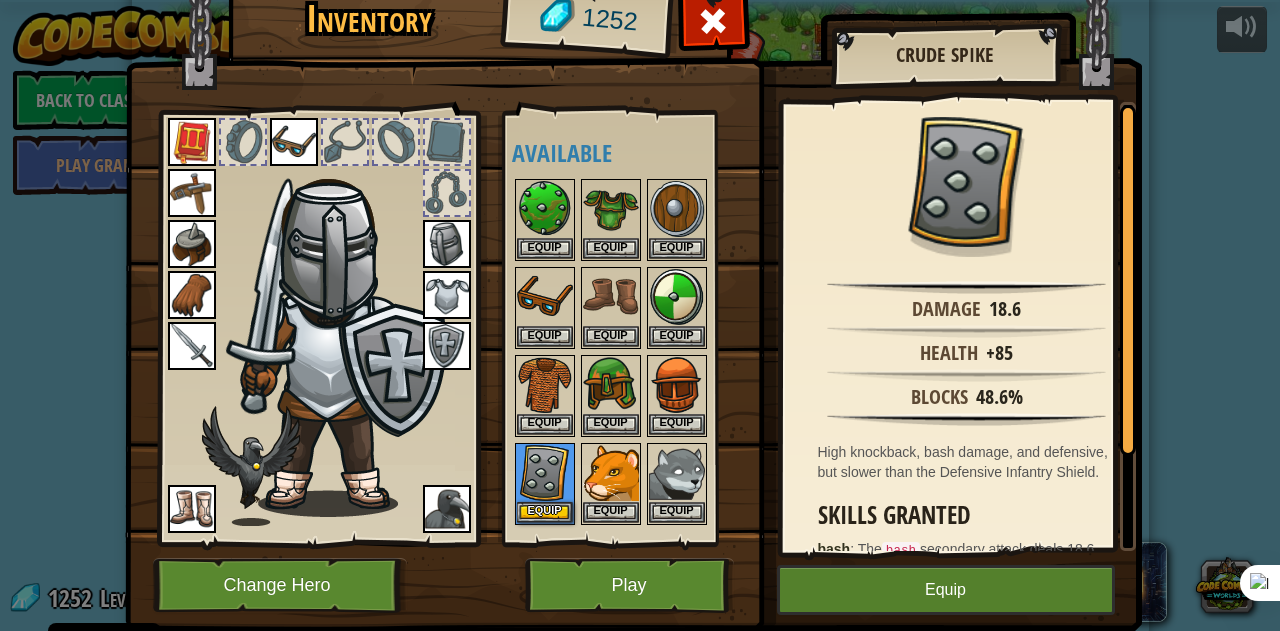click at bounding box center (192, 509) 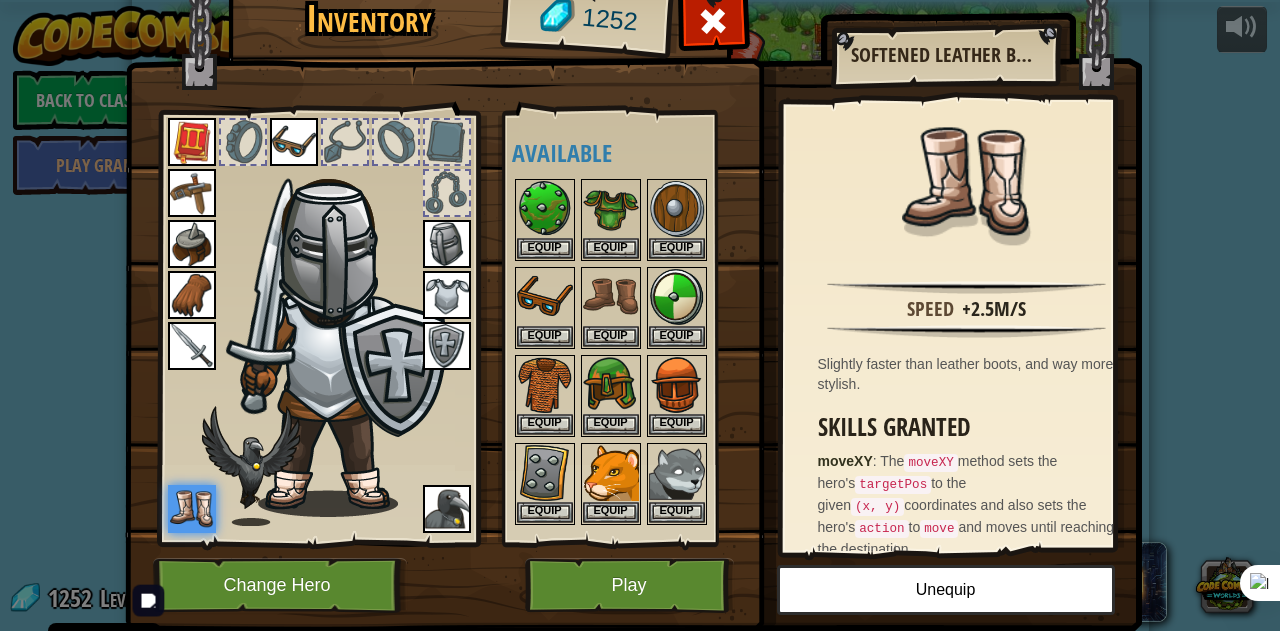 click at bounding box center (447, 509) 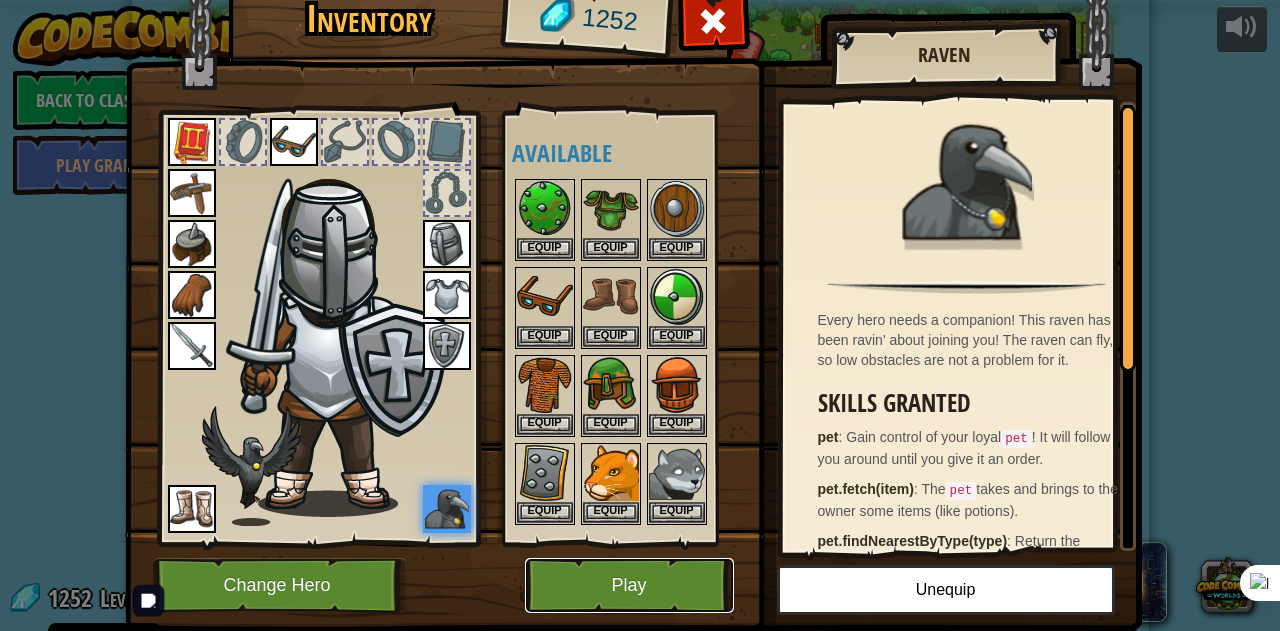 click on "Play" at bounding box center [629, 585] 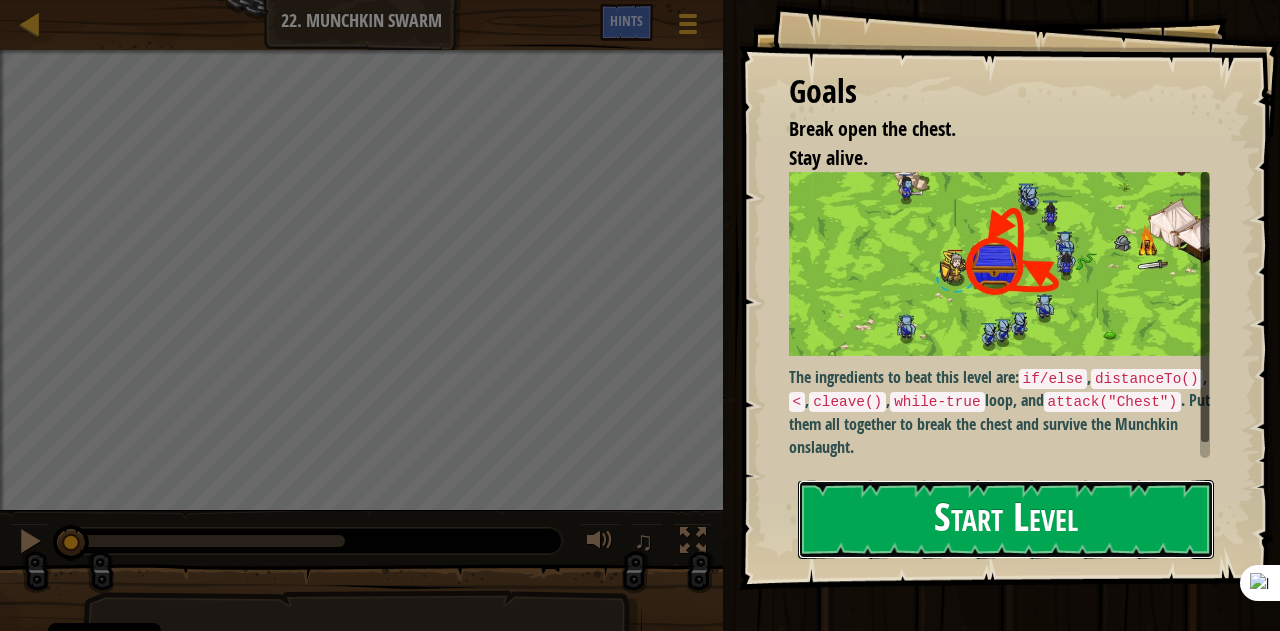 drag, startPoint x: 1116, startPoint y: 500, endPoint x: 1100, endPoint y: 481, distance: 24.839485 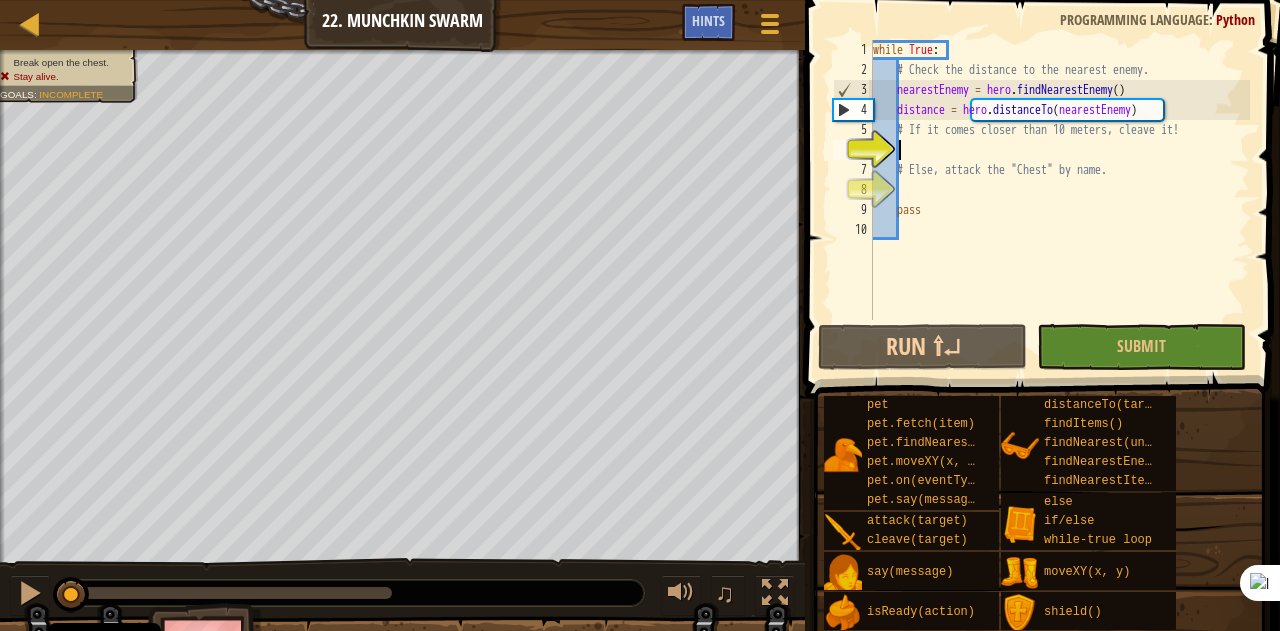 scroll, scrollTop: 9, scrollLeft: 2, axis: both 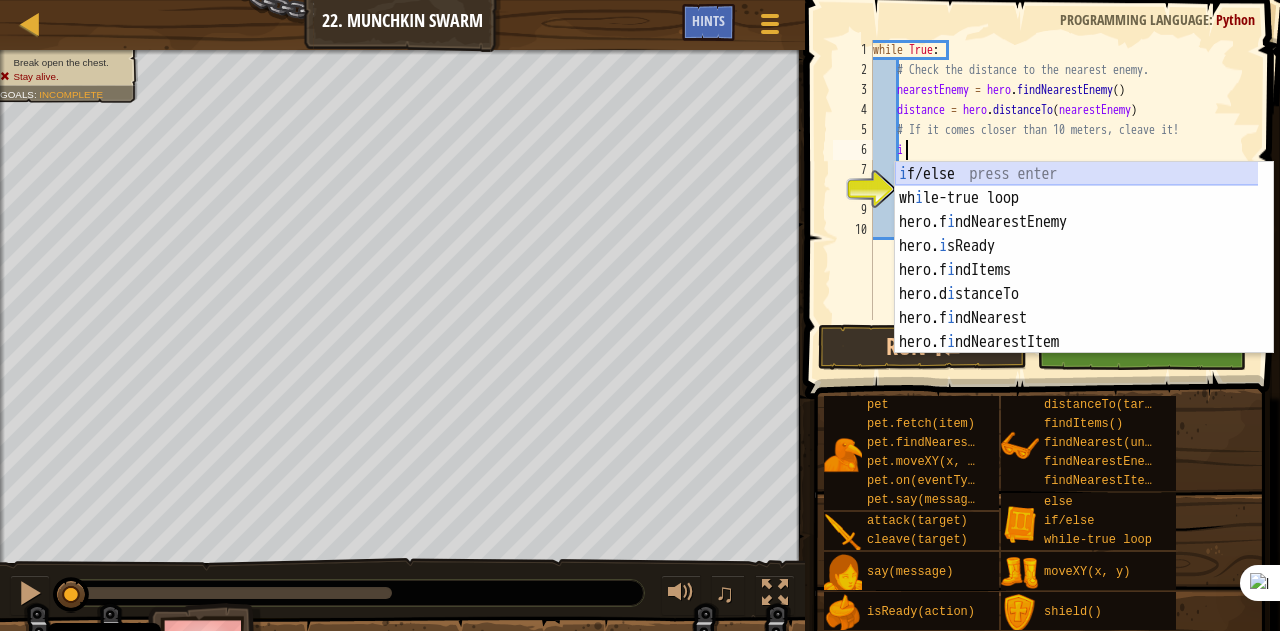 click on "i f/else press enter wh i le-true loop press enter hero.f i ndNearestEnemy press enter hero. i sReady press enter hero.f i ndItems press enter hero.d i stanceTo press enter hero.f i ndNearest press enter hero.f i ndNearestItem press enter [DOMAIN_NAME] i eld press enter" at bounding box center [1077, 282] 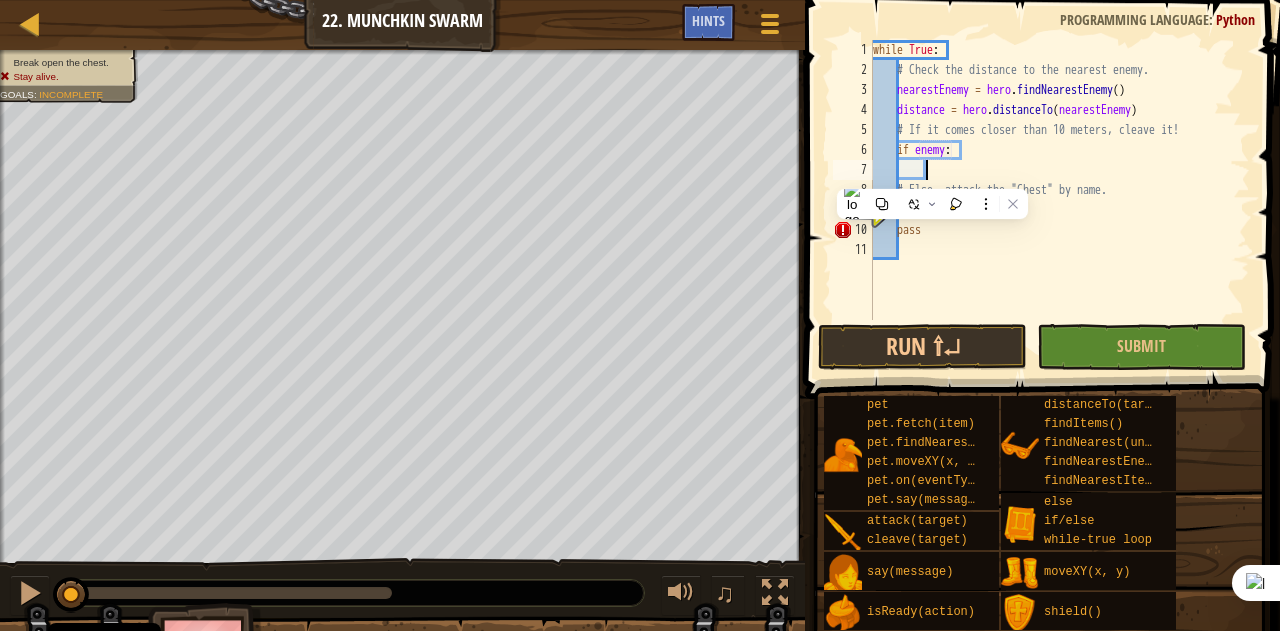 click on "while   True :      # Check the distance to the nearest enemy.      nearestEnemy   =   hero . findNearestEnemy ( )      distance   =   hero . distanceTo ( nearestEnemy )      # If it comes closer than 10 meters, cleave it!      if   enemy :               # Else, attack the "Chest" by name.           pass" at bounding box center (1059, 200) 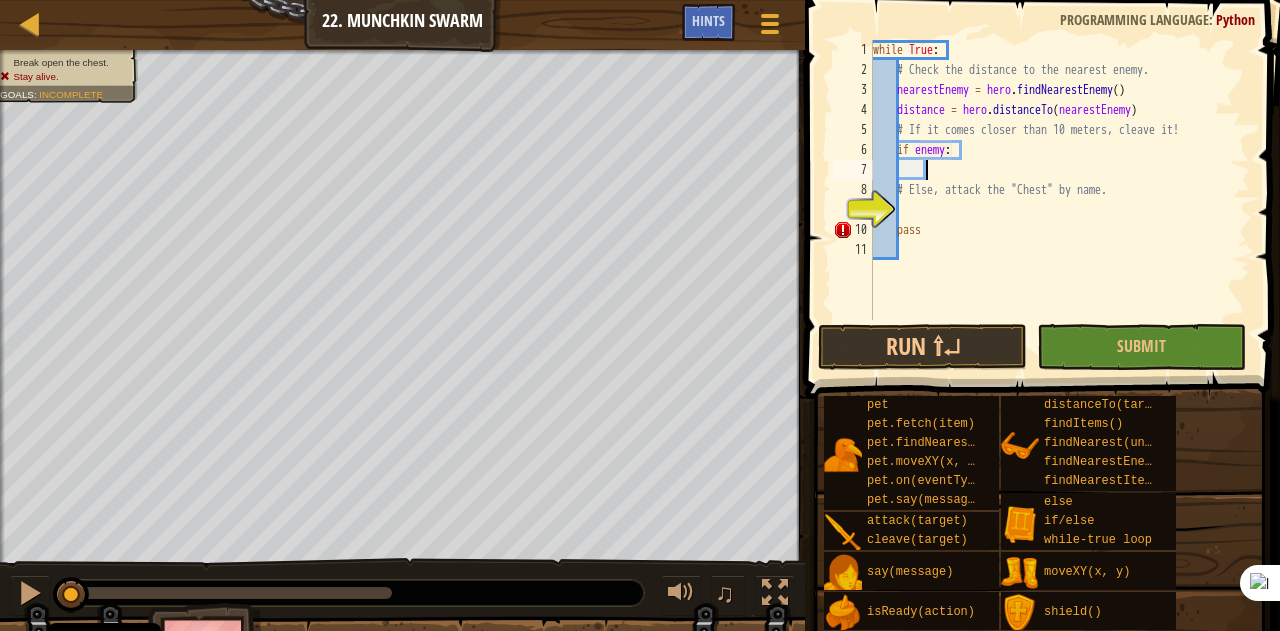 scroll, scrollTop: 9, scrollLeft: 3, axis: both 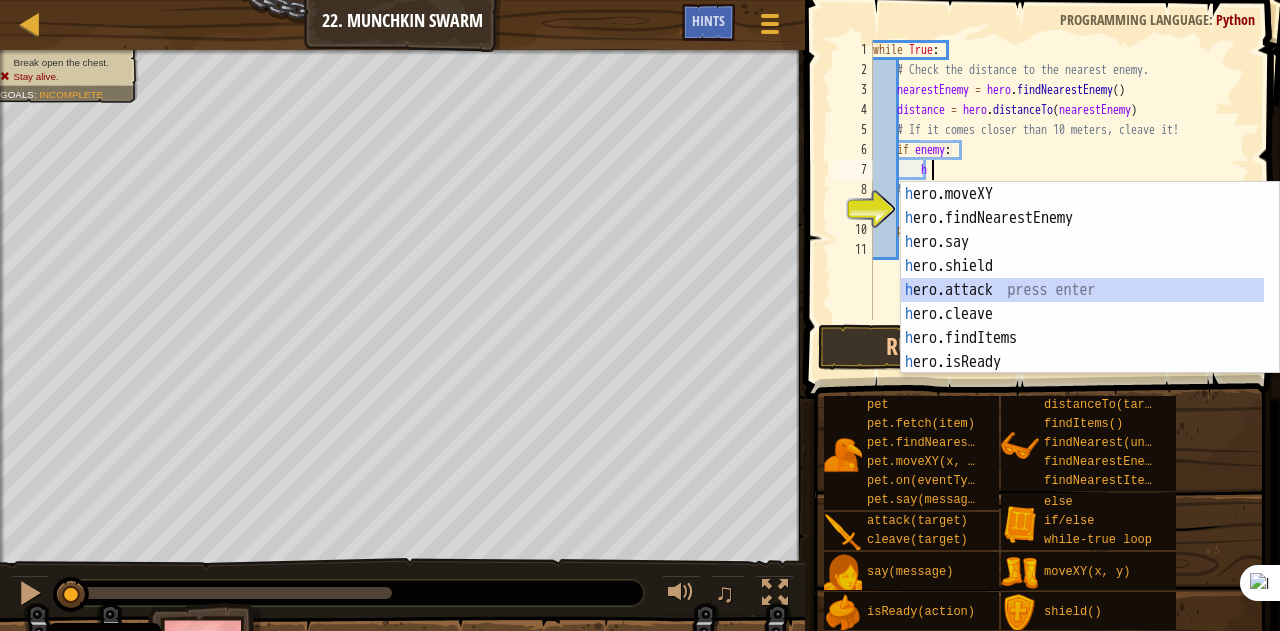 click on "h ero.moveXY press enter h ero.findNearestEnemy press enter h ero.say press enter h ero.shield press enter h ero.attack press enter h ero.cleave press enter h ero.findItems press enter h ero.isReady press enter h ero.distanceTo press enter" at bounding box center (1083, 302) 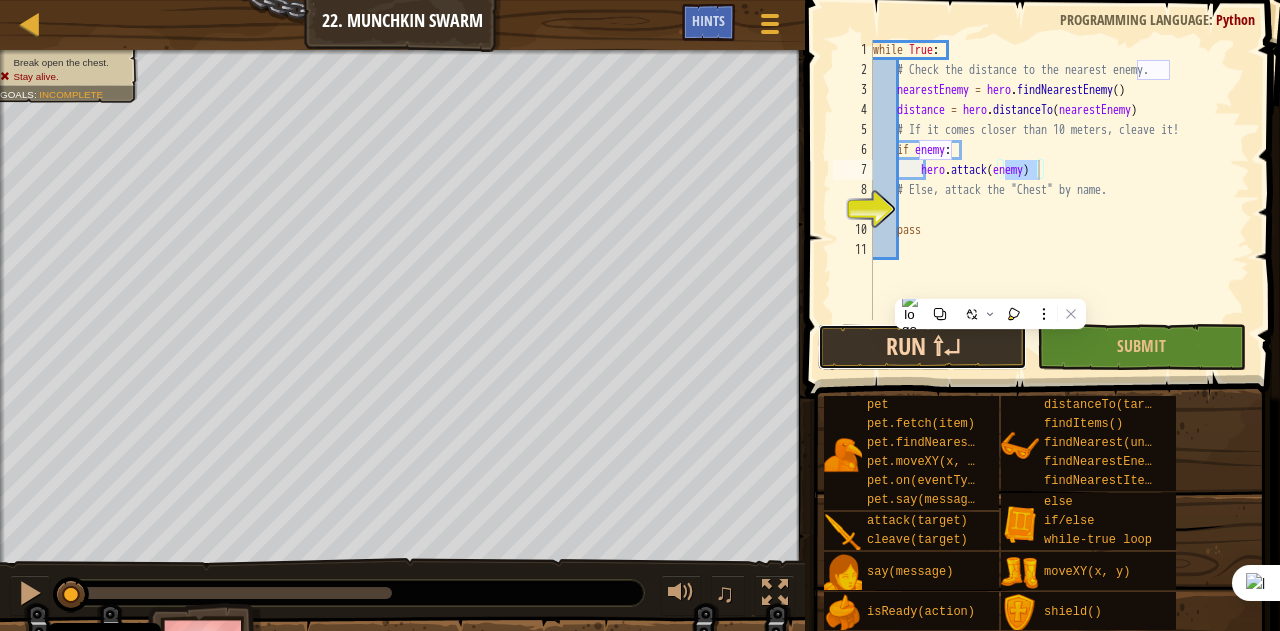 click on "Run ⇧↵" at bounding box center [922, 347] 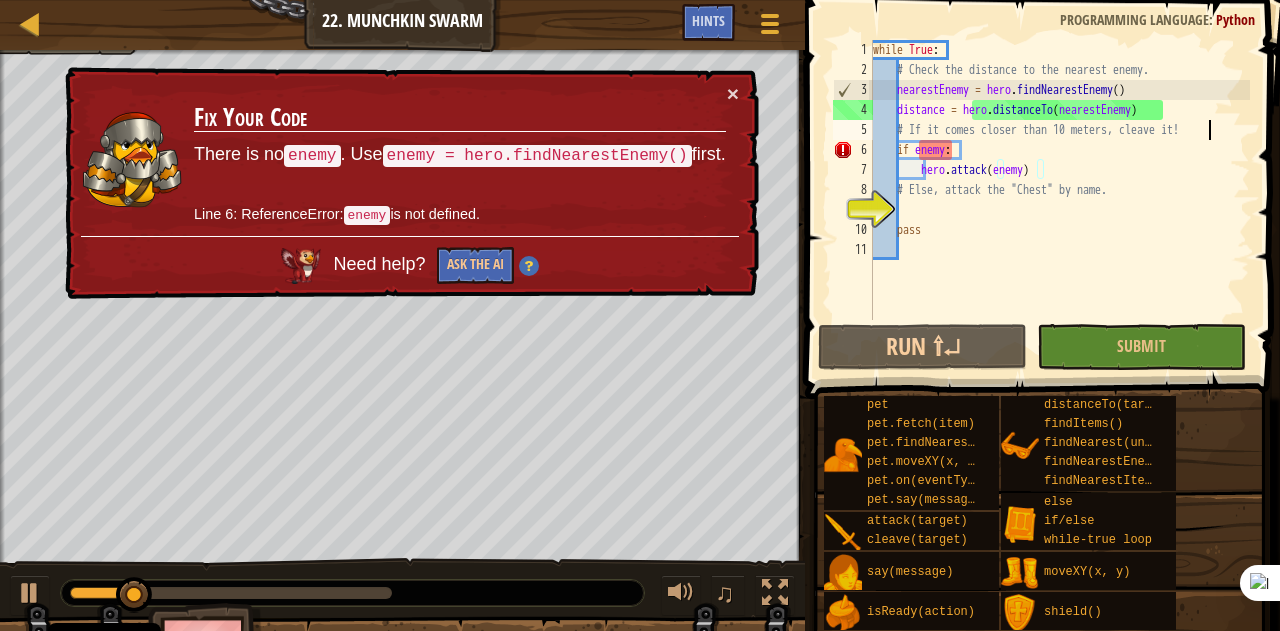 click on "while   True :      # Check the distance to the nearest enemy.      nearestEnemy   =   hero . findNearestEnemy ( )      distance   =   hero . distanceTo ( nearestEnemy )      # If it comes closer than 10 meters, cleave it!      if   enemy :          hero . attack ( enemy )      # Else, attack the "Chest" by name.           pass" at bounding box center (1059, 200) 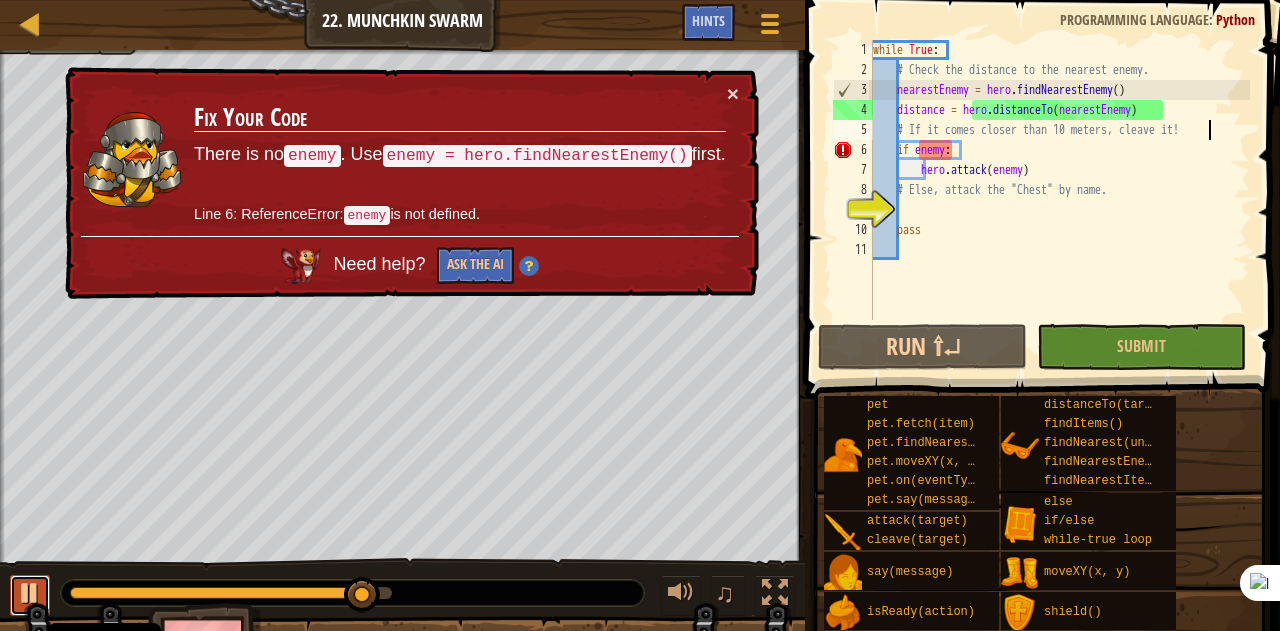click at bounding box center [30, 593] 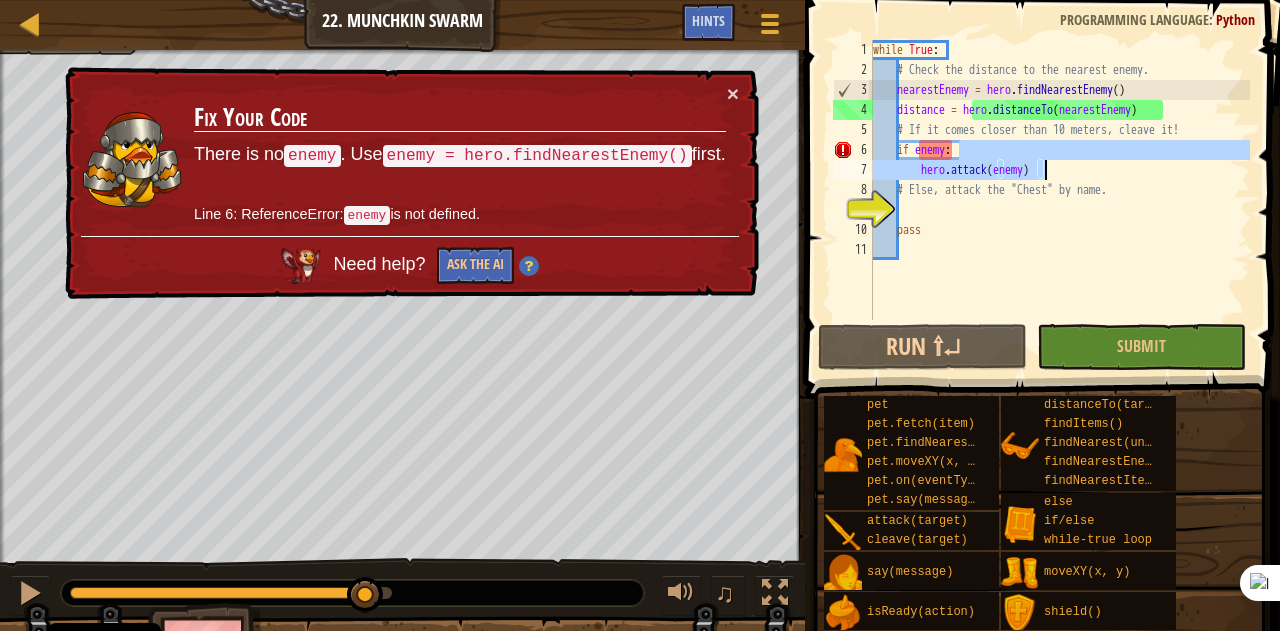 drag, startPoint x: 1049, startPoint y: 164, endPoint x: 1043, endPoint y: 177, distance: 14.3178215 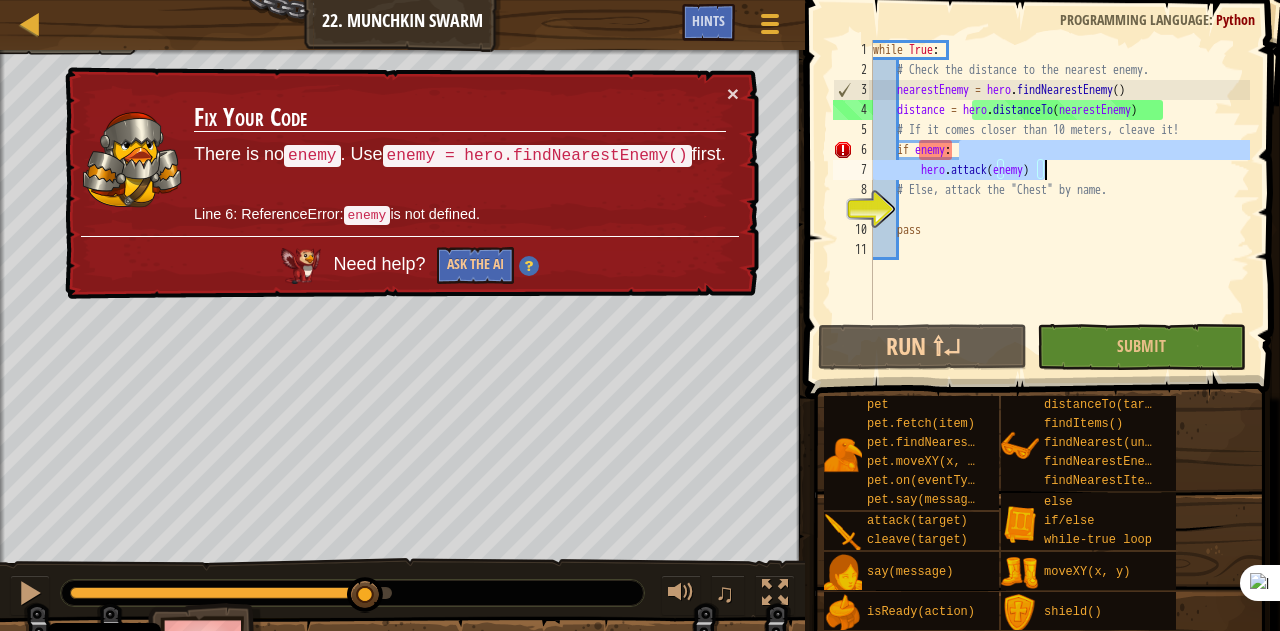 click on "while   True :      # Check the distance to the nearest enemy.      nearestEnemy   =   hero . findNearestEnemy ( )      distance   =   hero . distanceTo ( nearestEnemy )      # If it comes closer than 10 meters, cleave it!      if   enemy :          hero . attack ( enemy )      # Else, attack the "Chest" by name.           pass" at bounding box center (1059, 200) 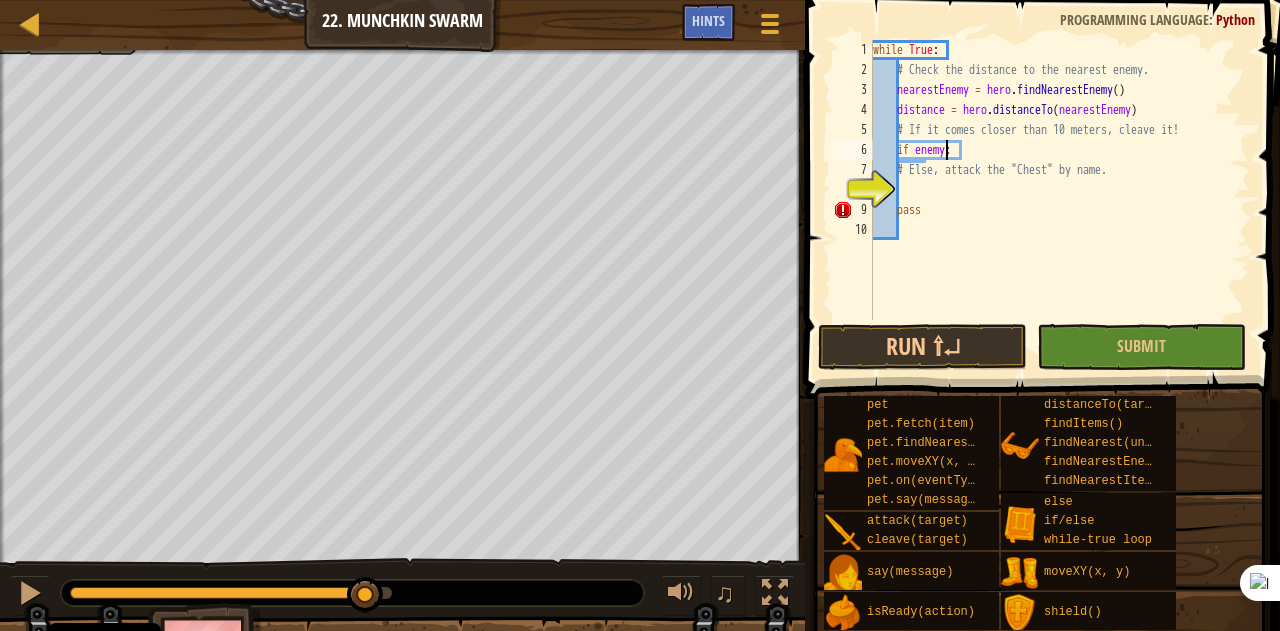 click on "while   True :      # Check the distance to the nearest enemy.      nearestEnemy   =   hero . findNearestEnemy ( )      distance   =   hero . distanceTo ( nearestEnemy )      # If it comes closer than 10 meters, cleave it!      if   enemy :      # Else, attack the "Chest" by name.           pass" at bounding box center [1059, 200] 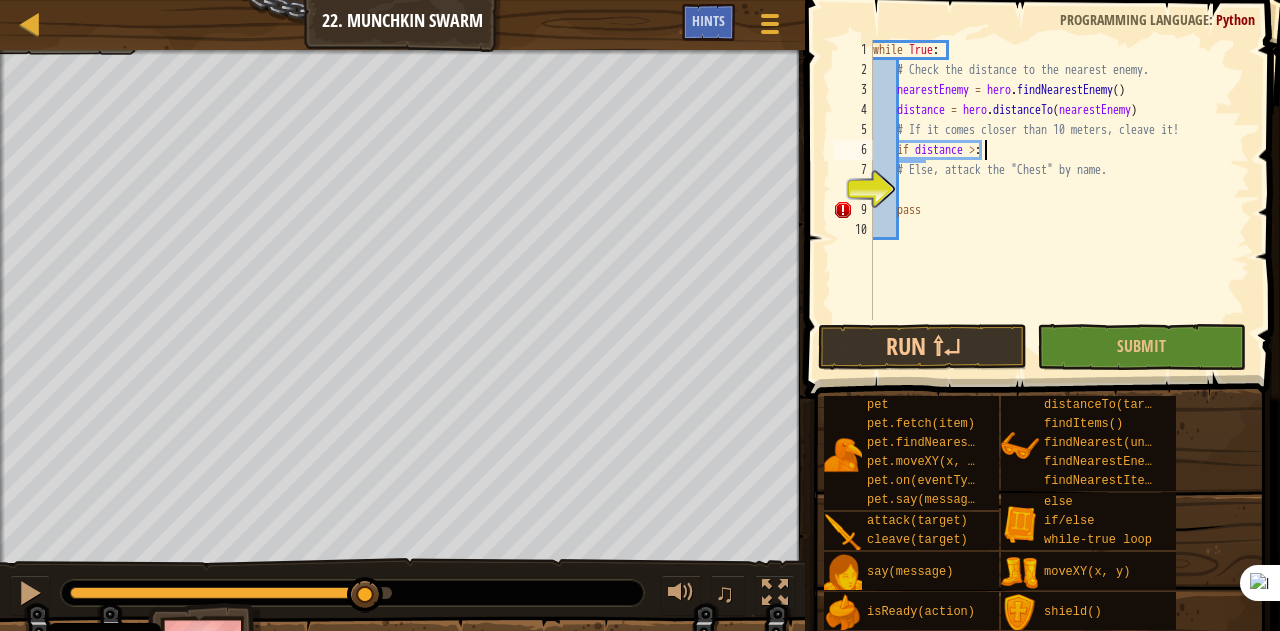 scroll, scrollTop: 9, scrollLeft: 8, axis: both 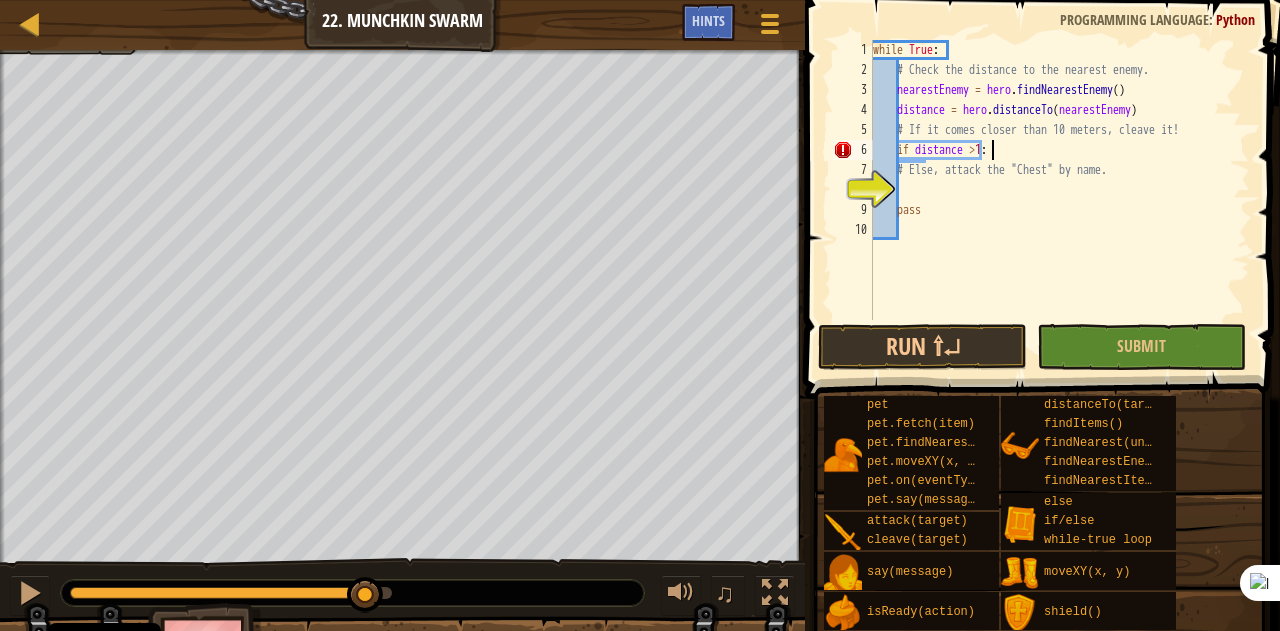 type on "if distance >10:" 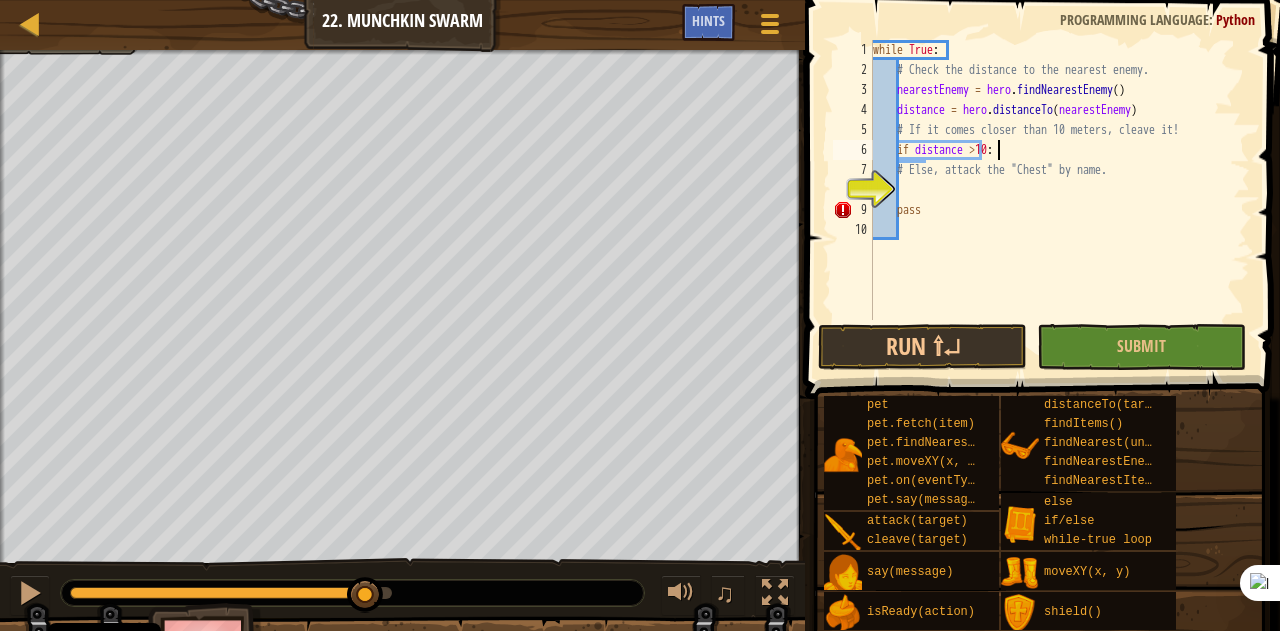 click on "while   True :      # Check the distance to the nearest enemy.      nearestEnemy   =   hero . findNearestEnemy ( )      distance   =   hero . distanceTo ( nearestEnemy )      # If it comes closer than 10 meters, cleave it!      if   distance   > 10 :      # Else, attack the "Chest" by name.           pass" at bounding box center [1059, 200] 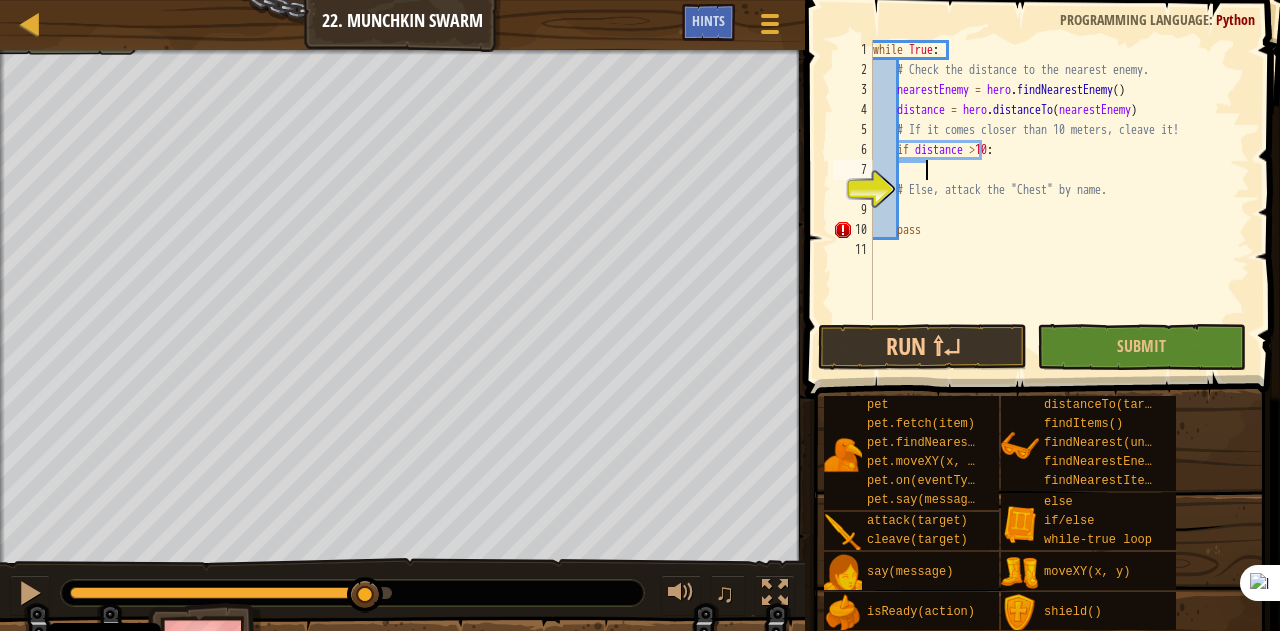 scroll, scrollTop: 9, scrollLeft: 3, axis: both 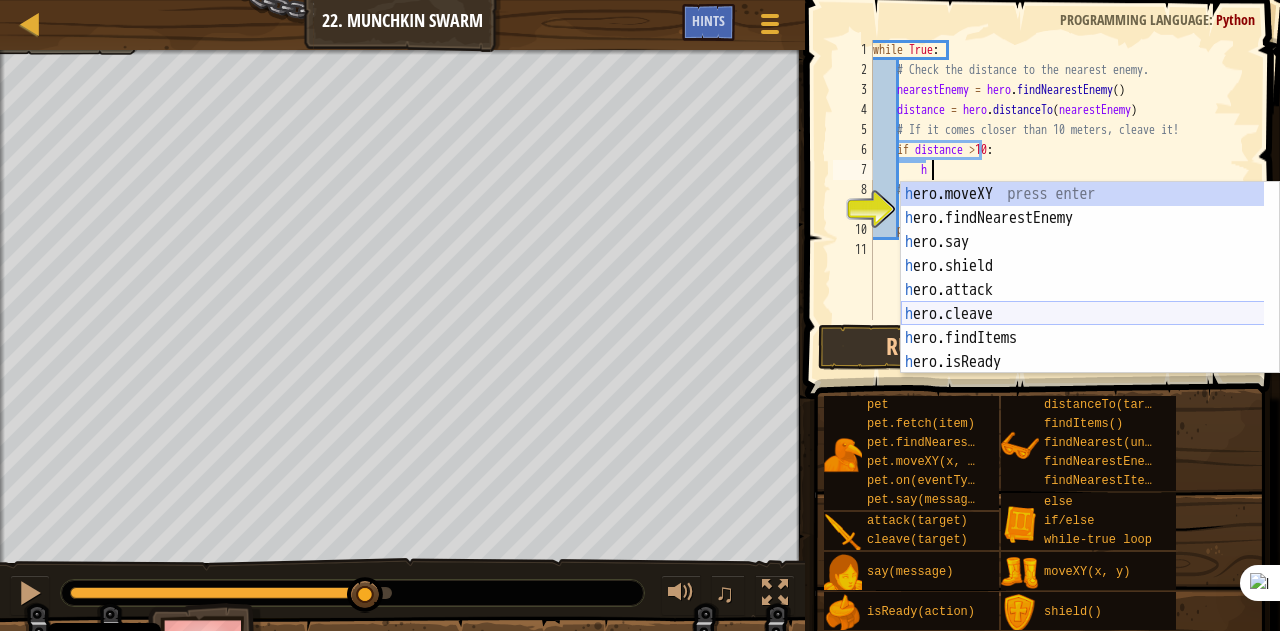 click on "h ero.moveXY press enter h ero.findNearestEnemy press enter h ero.say press enter h ero.shield press enter h ero.attack press enter h ero.cleave press enter h ero.findItems press enter h ero.isReady press enter h ero.distanceTo press enter" at bounding box center [1090, 302] 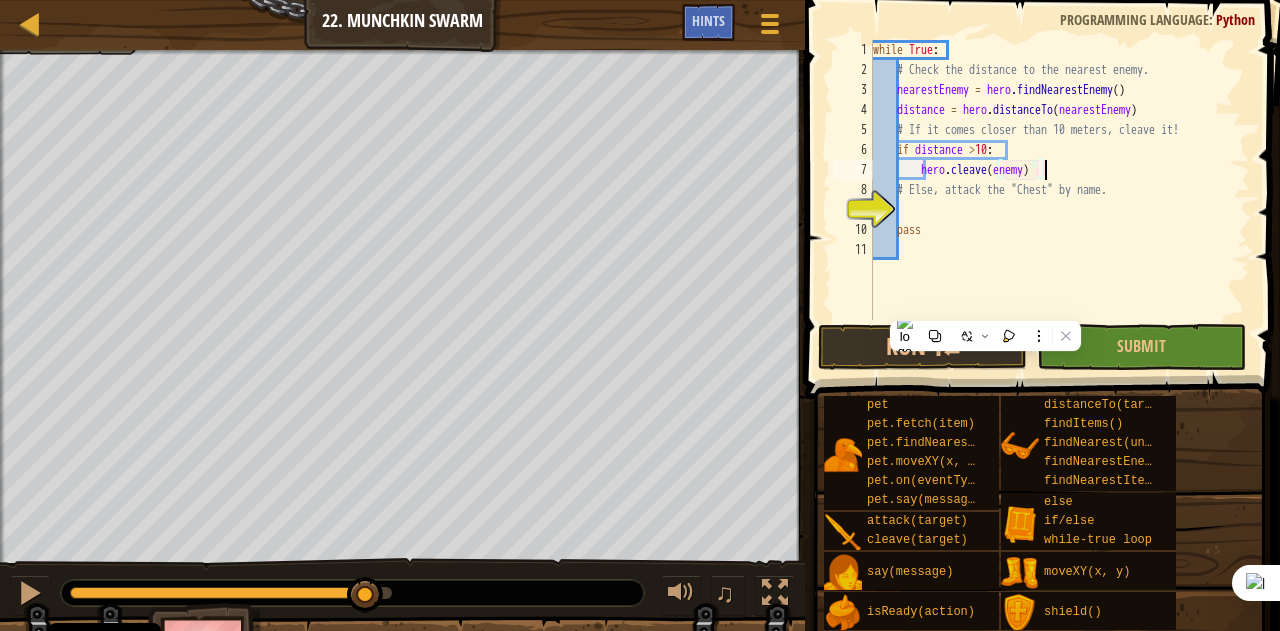 click on "while   True :      # Check the distance to the nearest enemy.      nearestEnemy   =   hero . findNearestEnemy ( )      distance   =   hero . distanceTo ( nearestEnemy )      # If it comes closer than 10 meters, cleave it!      if   distance   > 10 :          hero . cleave ( enemy )      # Else, attack the "Chest" by name.           pass" at bounding box center [1059, 200] 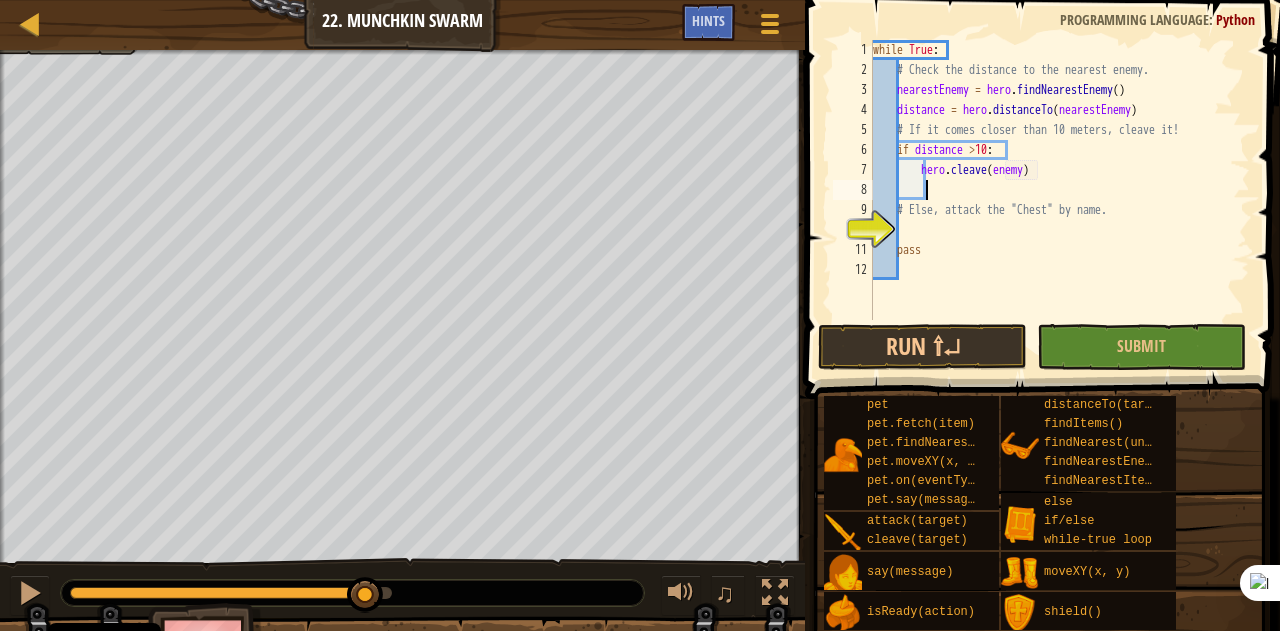 type on "e" 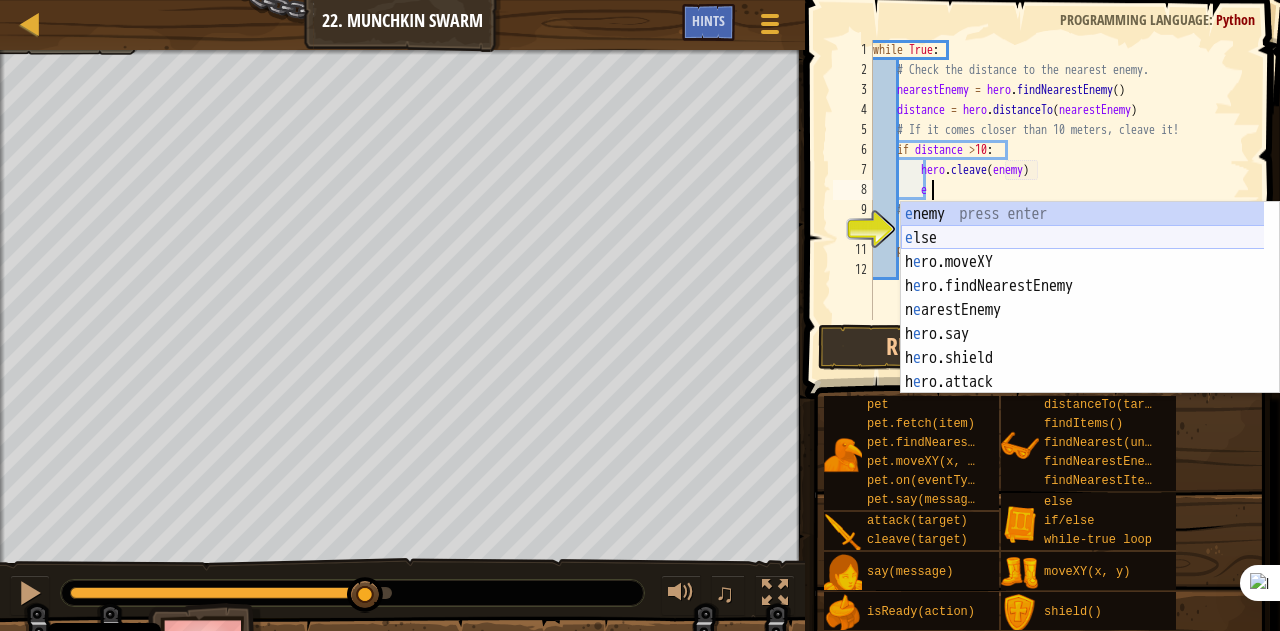 click on "e nemy press enter e lse press enter h e ro.moveXY press enter h e ro.findNearestEnemy press enter n e arestEnemy press enter h e ro.say press enter h e ro.shield press enter h e ro.attack press enter h e ro.cleave press enter" at bounding box center (1083, 322) 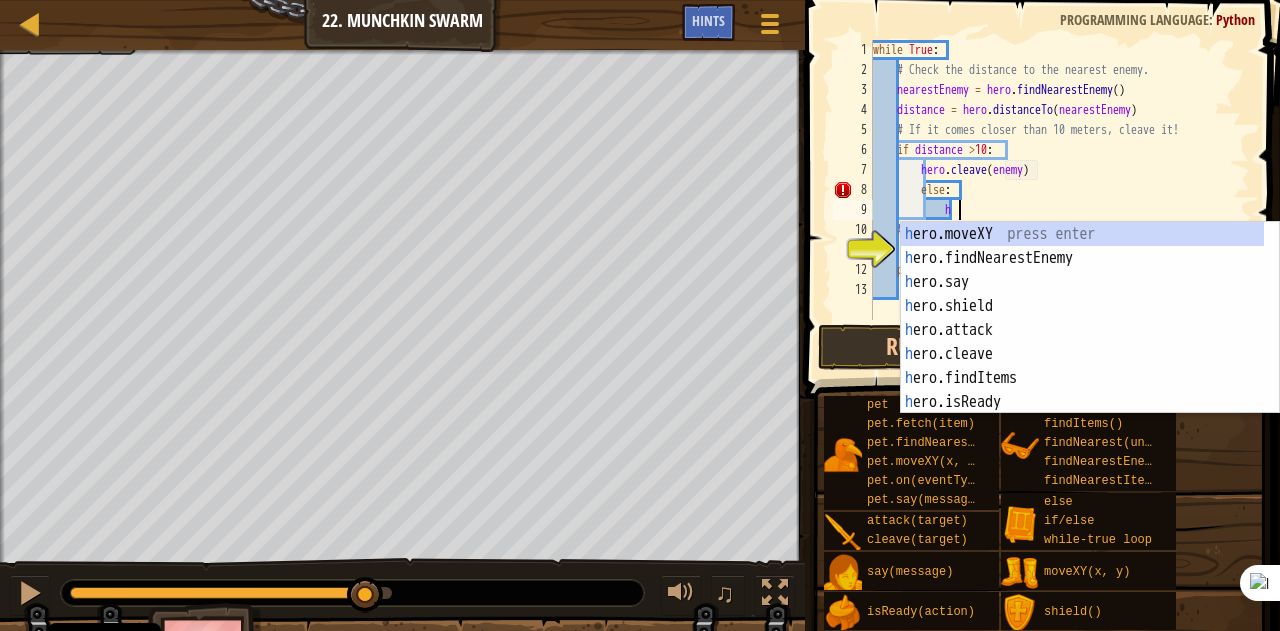 scroll, scrollTop: 9, scrollLeft: 6, axis: both 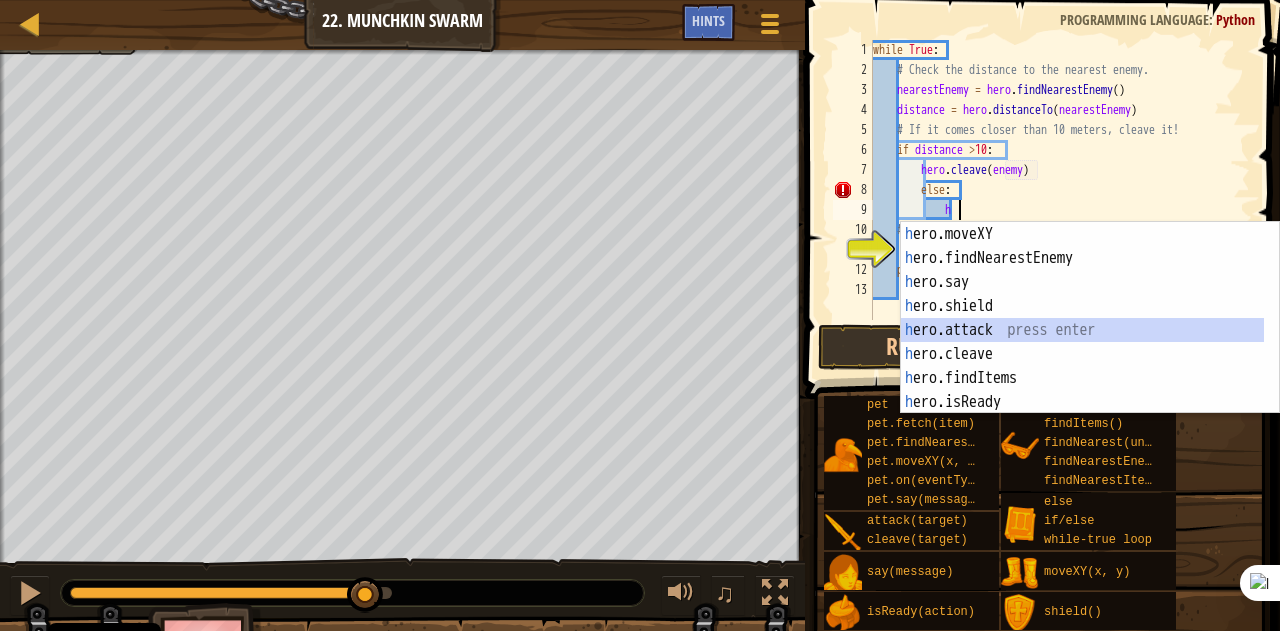 click on "h ero.moveXY press enter h ero.findNearestEnemy press enter h ero.say press enter h ero.shield press enter h ero.attack press enter h ero.cleave press enter h ero.findItems press enter h ero.isReady press enter h ero.distanceTo press enter" at bounding box center (1083, 342) 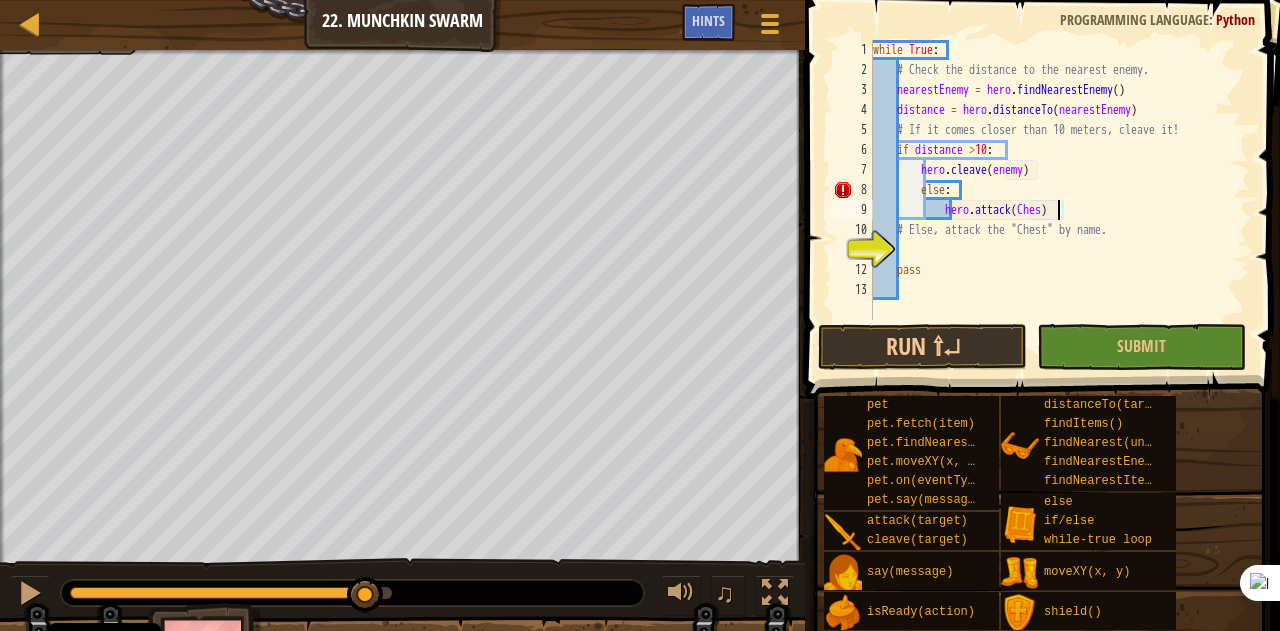 scroll, scrollTop: 9, scrollLeft: 15, axis: both 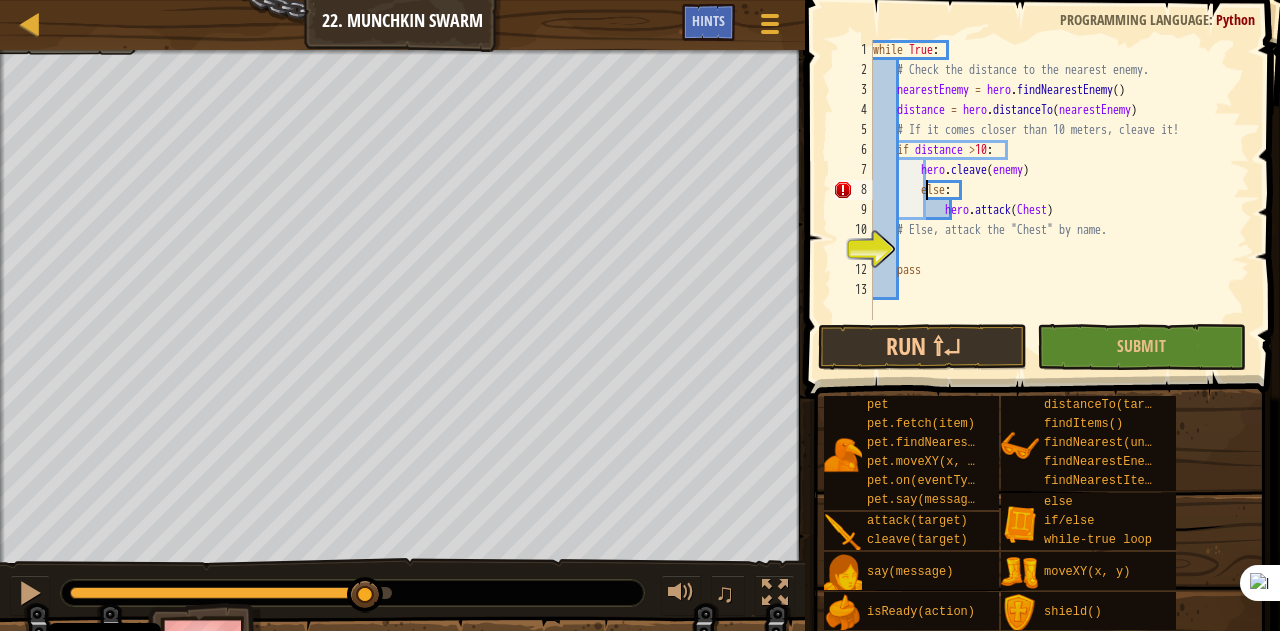 click on "while   True :      # Check the distance to the nearest enemy.      nearestEnemy   =   hero . findNearestEnemy ( )      distance   =   hero . distanceTo ( nearestEnemy )      # If it comes closer than 10 meters, cleave it!      if   distance   > 10 :          hero . cleave ( enemy )          else :              hero . attack ( Chest )      # Else, attack the "Chest" by name.           pass" at bounding box center (1059, 200) 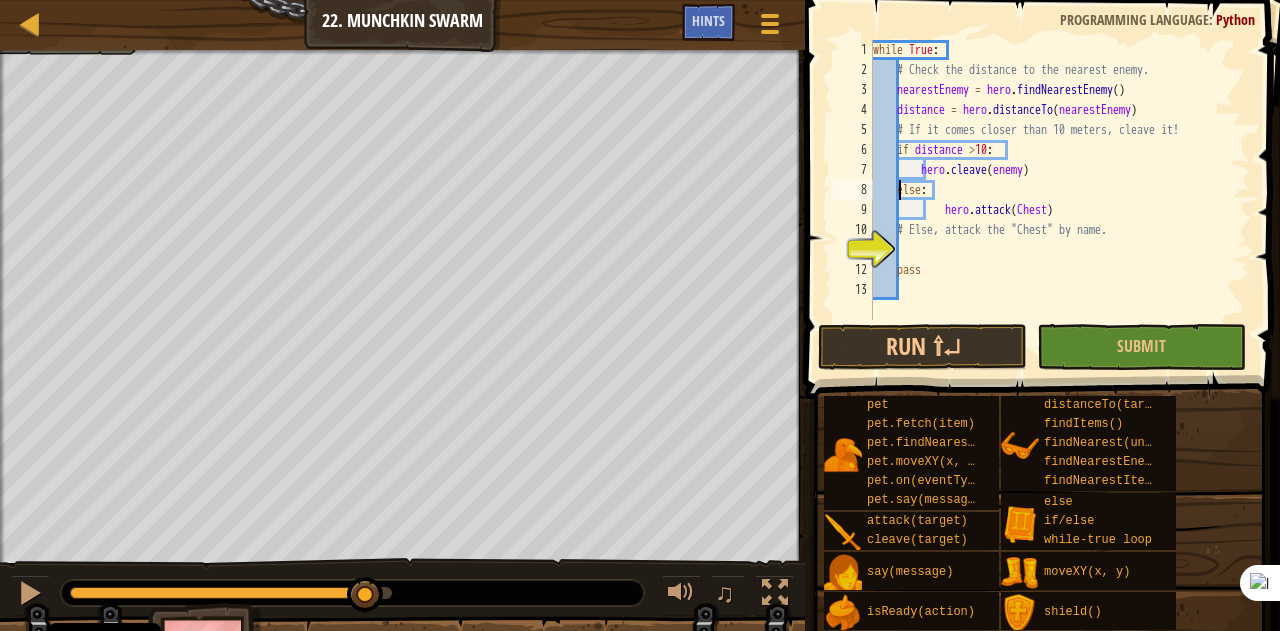 click on "while   True :      # Check the distance to the nearest enemy.      nearestEnemy   =   hero . findNearestEnemy ( )      distance   =   hero . distanceTo ( nearestEnemy )      # If it comes closer than 10 meters, cleave it!      if   distance   > 10 :          hero . cleave ( enemy )      else :              hero . attack ( Chest )      # Else, attack the "Chest" by name.           pass" at bounding box center (1059, 200) 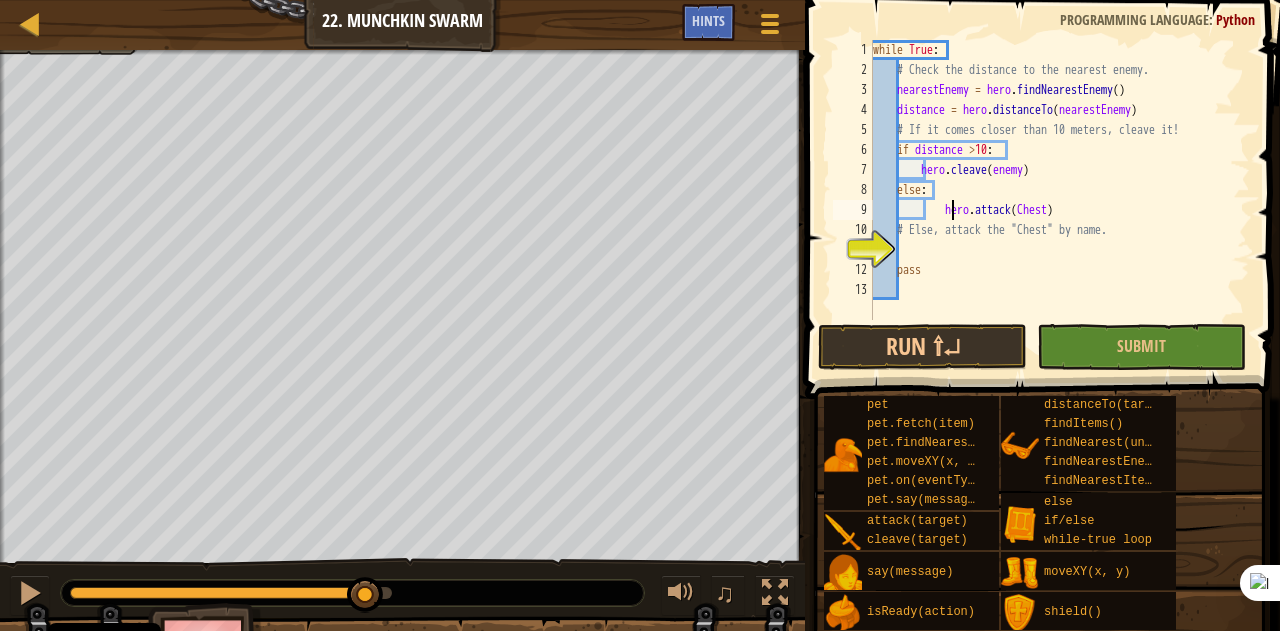 click on "while   True :      # Check the distance to the nearest enemy.      nearestEnemy   =   hero . findNearestEnemy ( )      distance   =   hero . distanceTo ( nearestEnemy )      # If it comes closer than 10 meters, cleave it!      if   distance   > 10 :          hero . cleave ( enemy )      else :              hero . attack ( Chest )      # Else, attack the "Chest" by name.           pass" at bounding box center [1059, 200] 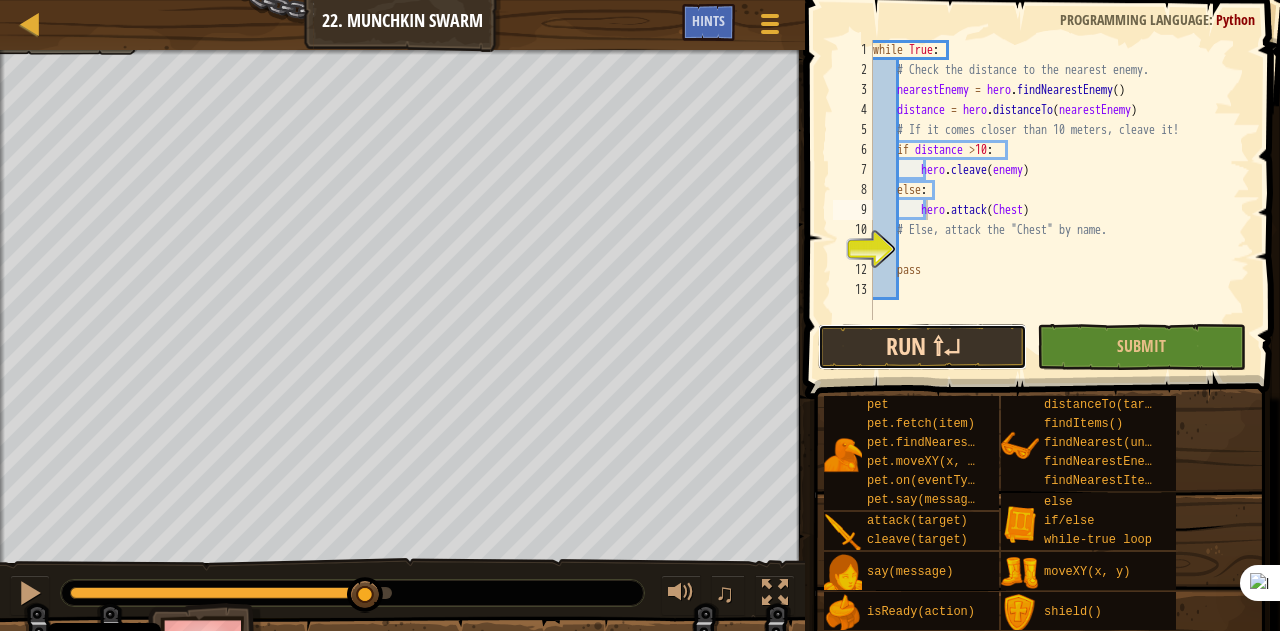 click on "Run ⇧↵" at bounding box center [922, 347] 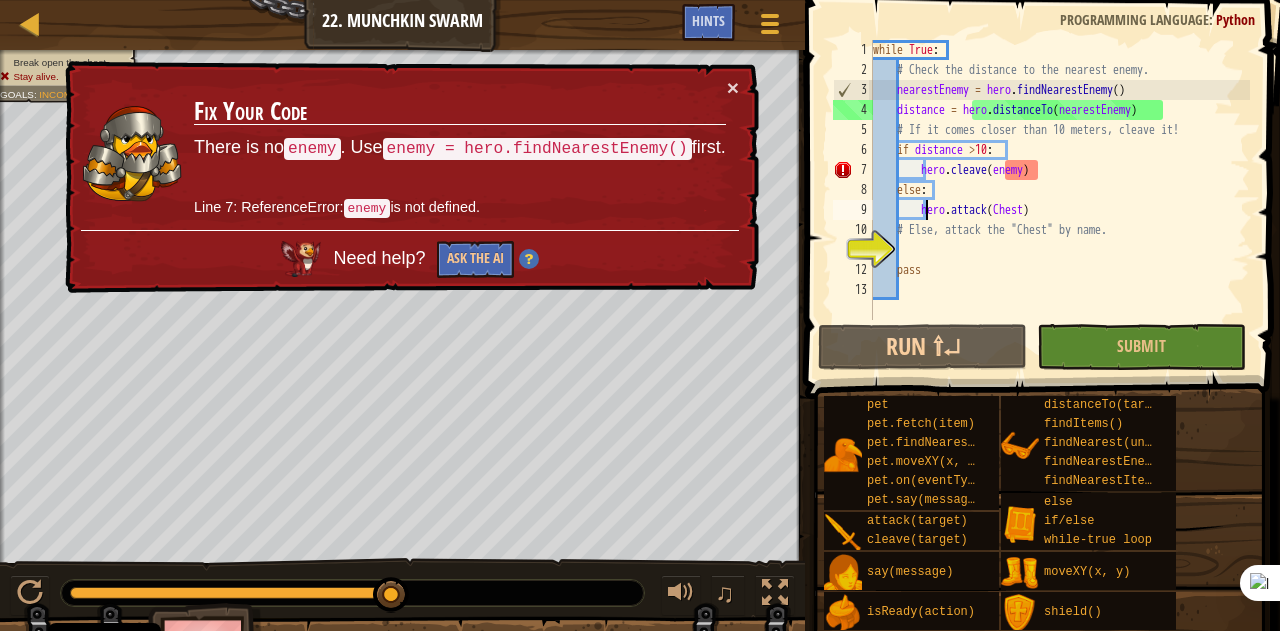 click on "while   True :      # Check the distance to the nearest enemy.      nearestEnemy   =   hero . findNearestEnemy ( )      distance   =   hero . distanceTo ( nearestEnemy )      # If it comes closer than 10 meters, cleave it!      if   distance   > 10 :          hero . cleave ( enemy )      else :          hero . attack ( Chest )      # Else, attack the "Chest" by name.           pass" at bounding box center [1059, 200] 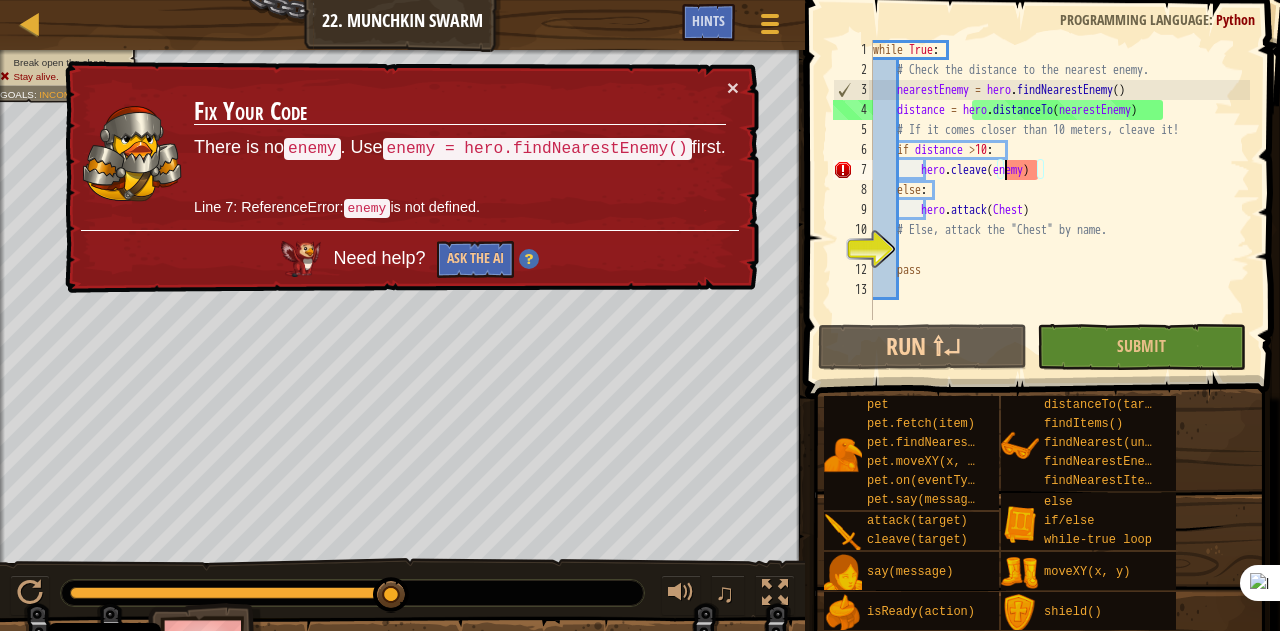 click on "while   True :      # Check the distance to the nearest enemy.      nearestEnemy   =   hero . findNearestEnemy ( )      distance   =   hero . distanceTo ( nearestEnemy )      # If it comes closer than 10 meters, cleave it!      if   distance   > 10 :          hero . cleave ( enemy )      else :          hero . attack ( Chest )      # Else, attack the "Chest" by name.           pass" at bounding box center [1059, 200] 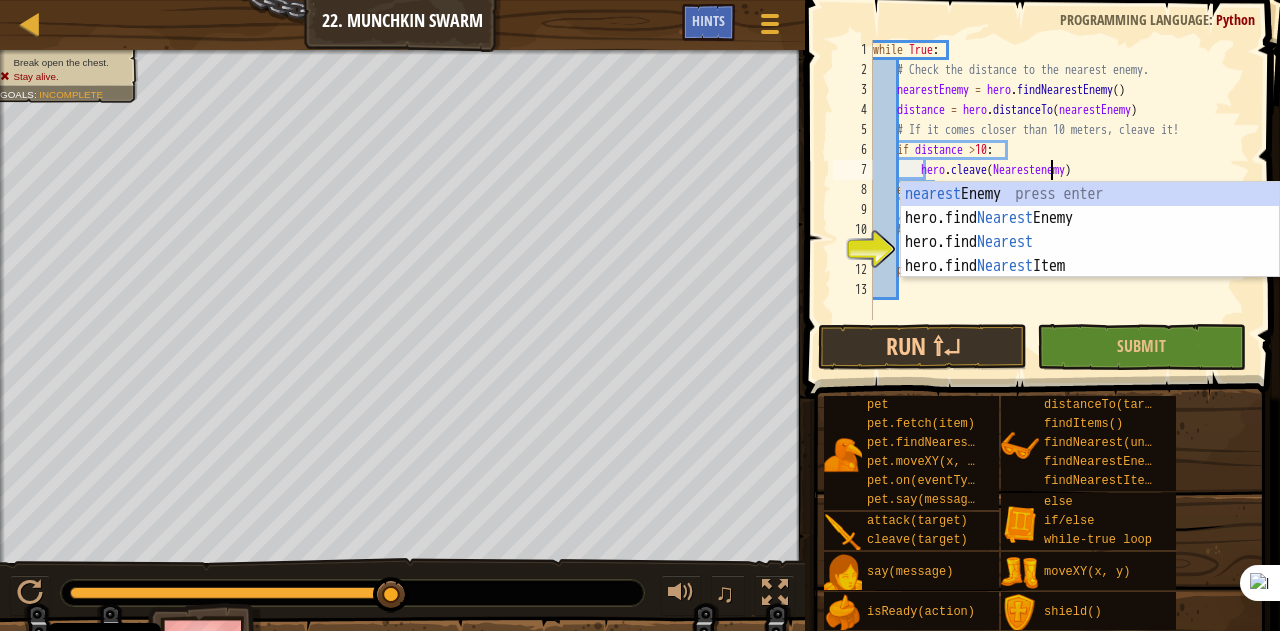 scroll, scrollTop: 9, scrollLeft: 15, axis: both 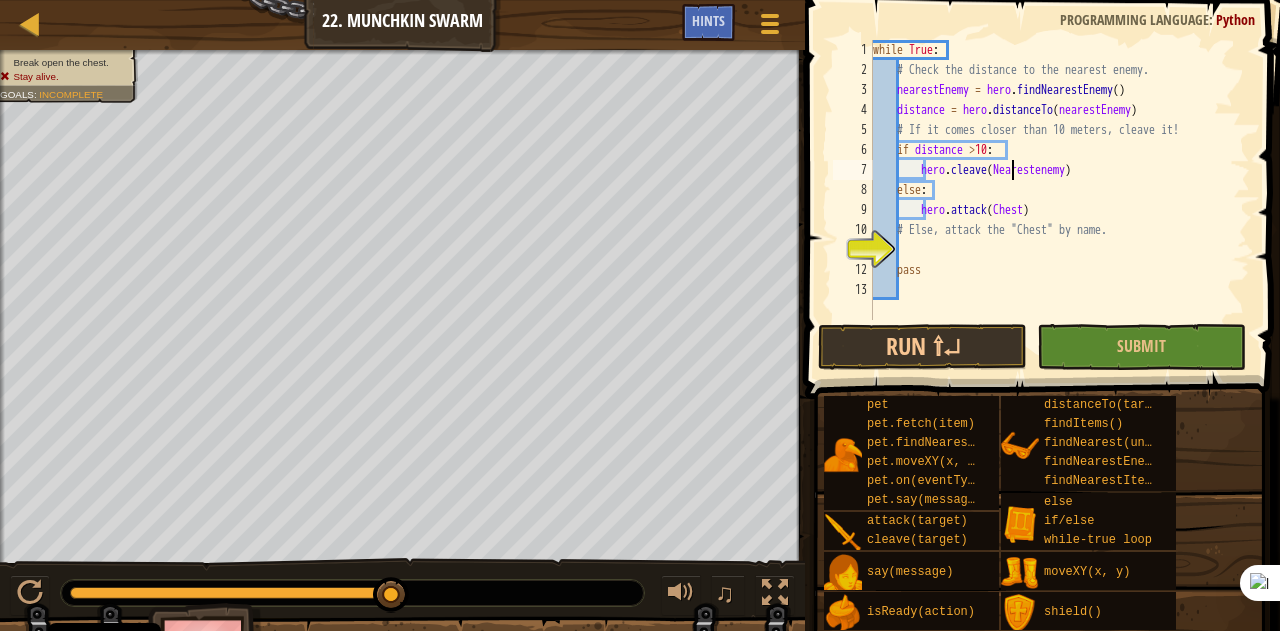 click on "while   True :      # Check the distance to the nearest enemy.      nearestEnemy   =   hero . findNearestEnemy ( )      distance   =   hero . distanceTo ( nearestEnemy )      # If it comes closer than 10 meters, cleave it!      if   distance   > 10 :          hero . cleave ( Nearestenemy )      else :          hero . attack ( Chest )      # Else, attack the "Chest" by name.           pass" at bounding box center (1059, 200) 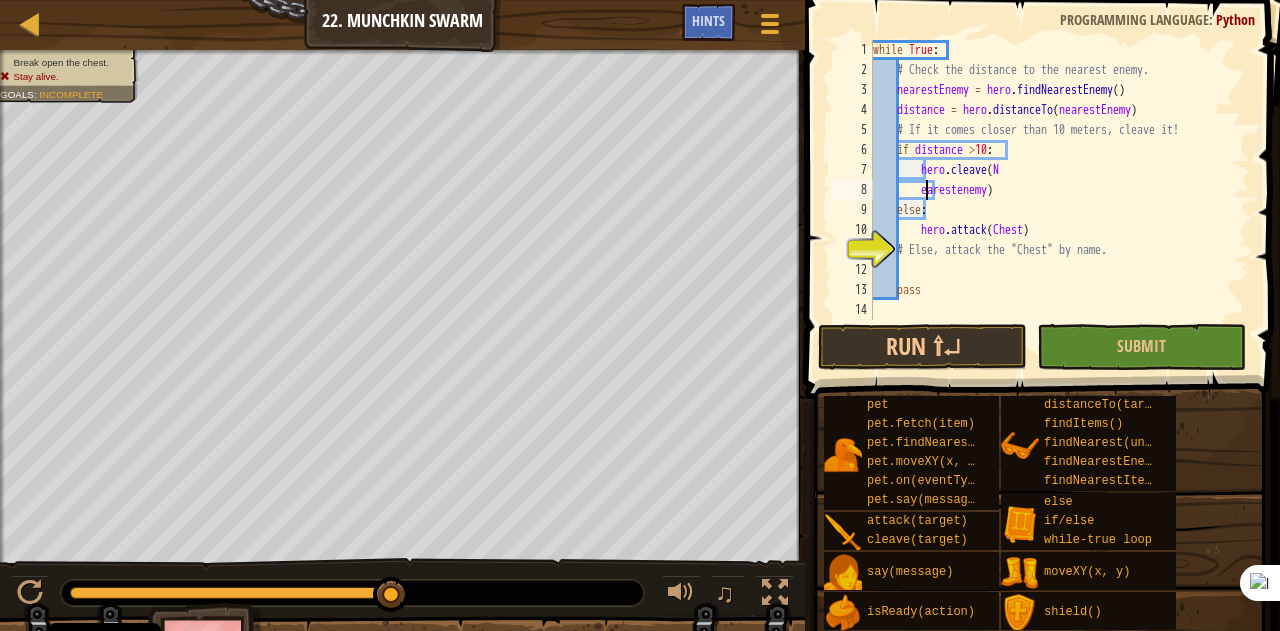 scroll, scrollTop: 9, scrollLeft: 10, axis: both 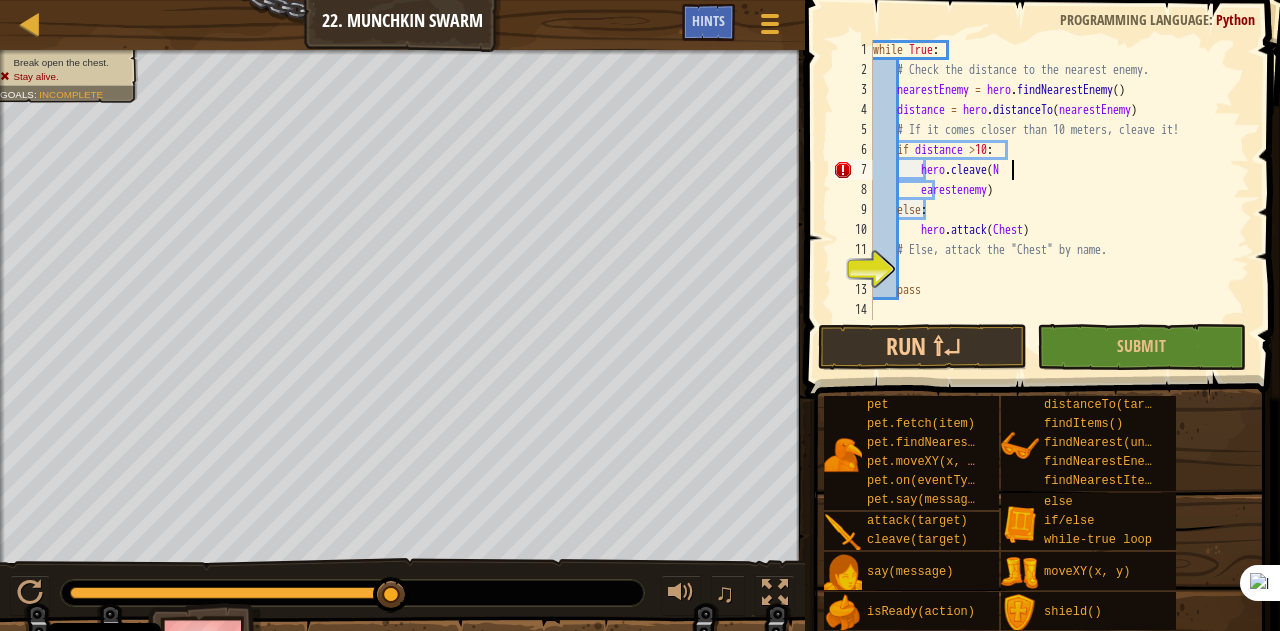 click on "while   True :      # Check the distance to the nearest enemy.      nearestEnemy   =   hero . findNearestEnemy ( )      distance   =   hero . distanceTo ( nearestEnemy )      # If it comes closer than 10 meters, cleave it!      if   distance   > 10 :          hero . cleave ( N          earestenemy )      else :          hero . attack ( Chest )      # Else, attack the "Chest" by name.           pass" at bounding box center [1059, 200] 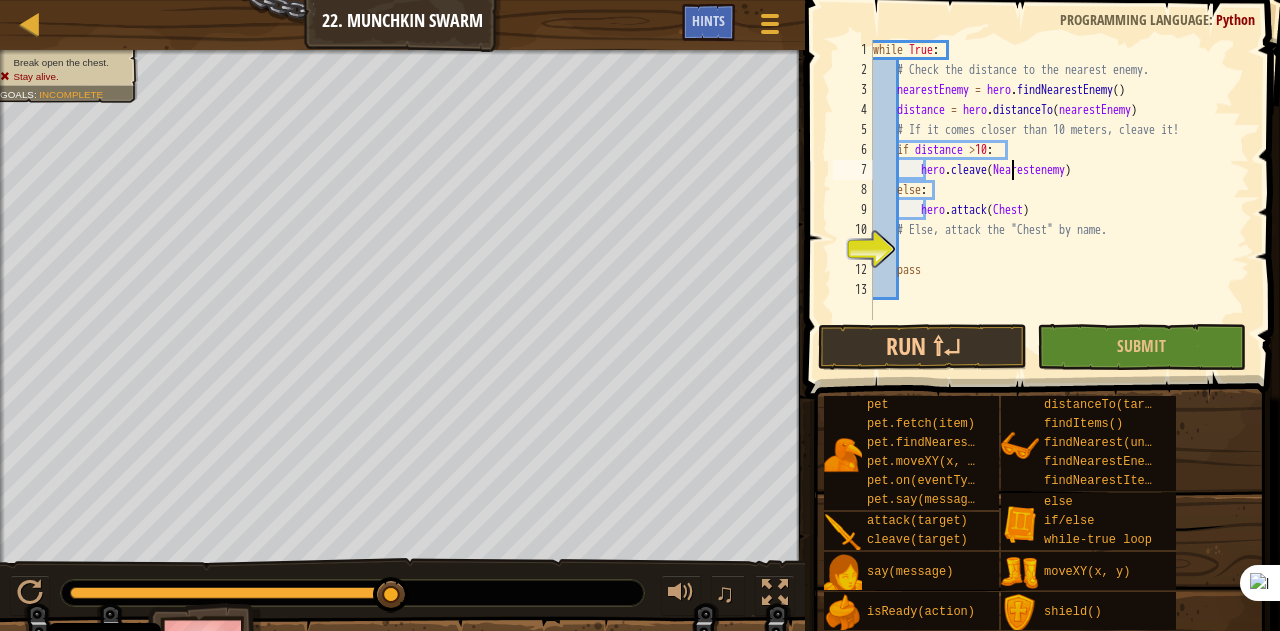 click on "while   True :      # Check the distance to the nearest enemy.      nearestEnemy   =   hero . findNearestEnemy ( )      distance   =   hero . distanceTo ( nearestEnemy )      # If it comes closer than 10 meters, cleave it!      if   distance   > 10 :          hero . cleave ( Nearestenemy )      else :          hero . attack ( Chest )      # Else, attack the "Chest" by name.           pass" at bounding box center [1059, 200] 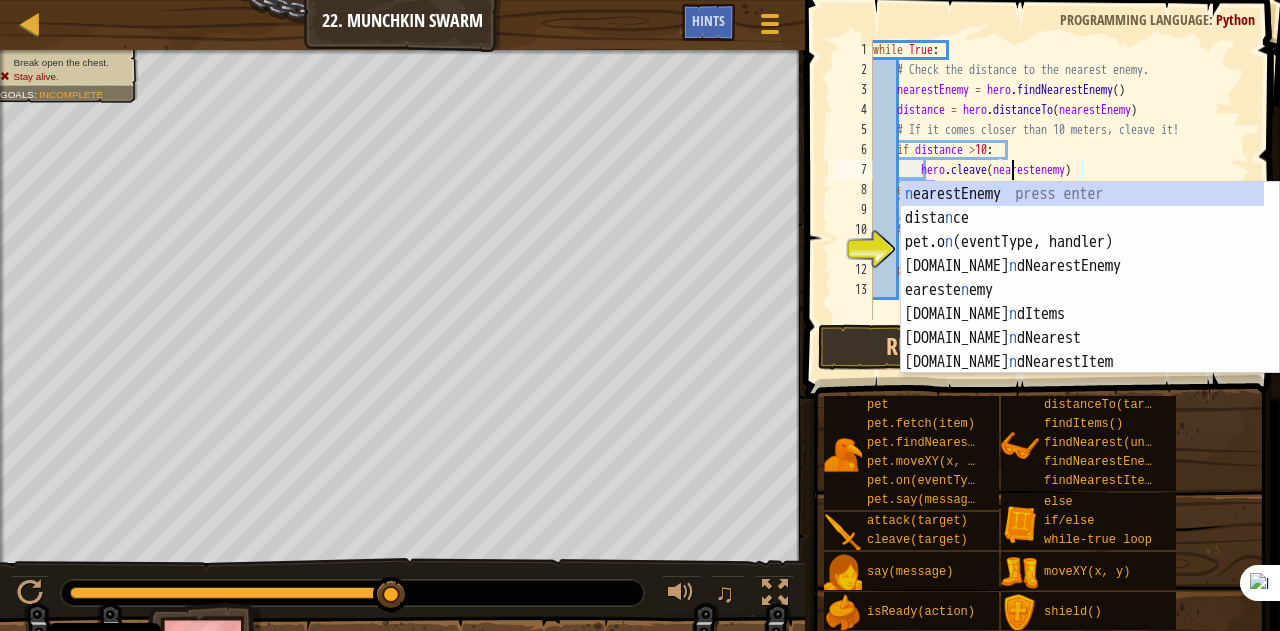 scroll, scrollTop: 9, scrollLeft: 12, axis: both 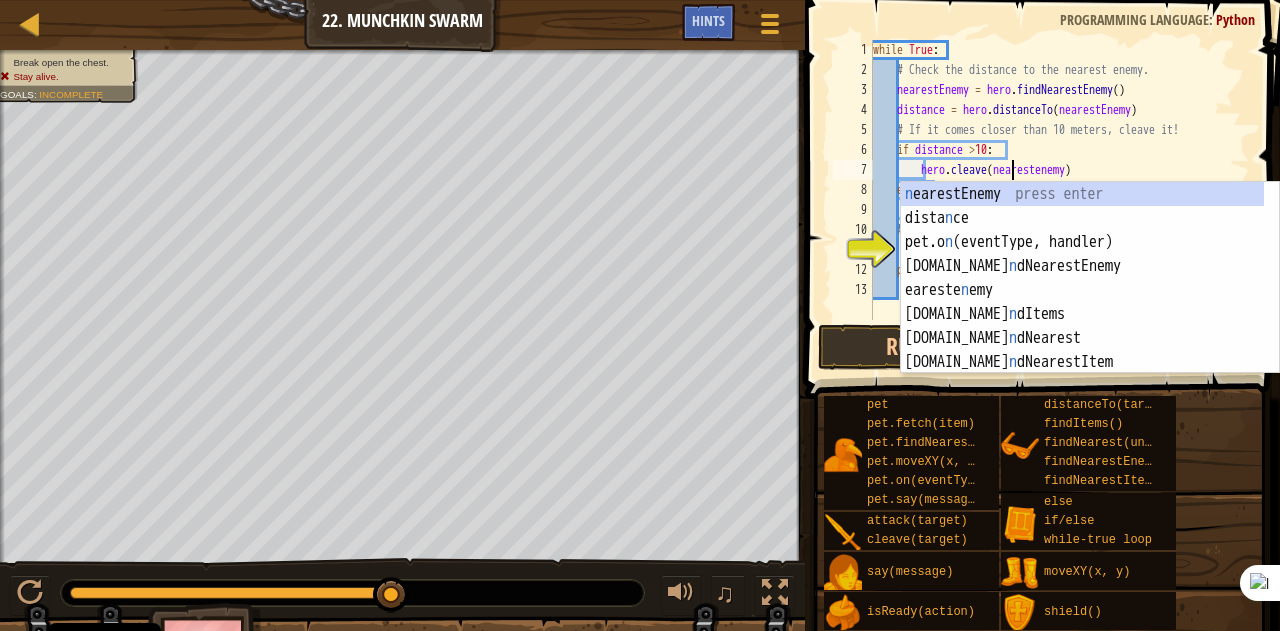 click on "while   True :      # Check the distance to the nearest enemy.      nearestEnemy   =   hero . findNearestEnemy ( )      distance   =   hero . distanceTo ( nearestEnemy )      # If it comes closer than 10 meters, cleave it!      if   distance   > 10 :          hero . cleave ( nearestenemy )      else :          hero . attack ( Chest )      # Else, attack the "Chest" by name.           pass" at bounding box center (1059, 200) 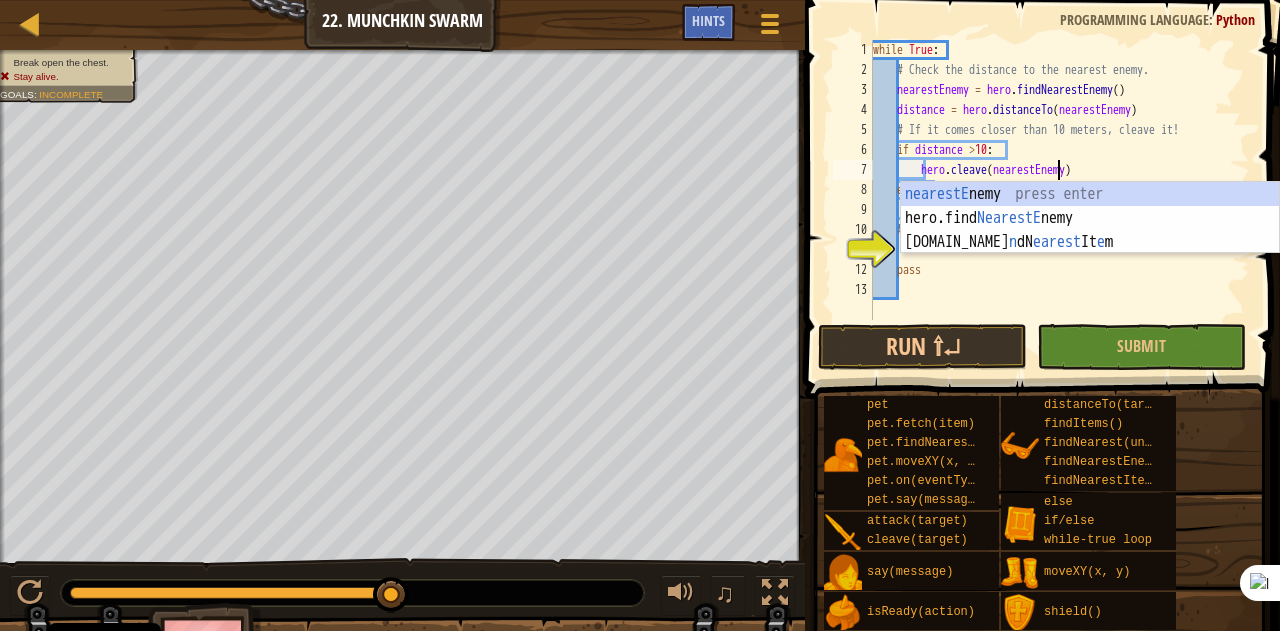 scroll, scrollTop: 9, scrollLeft: 15, axis: both 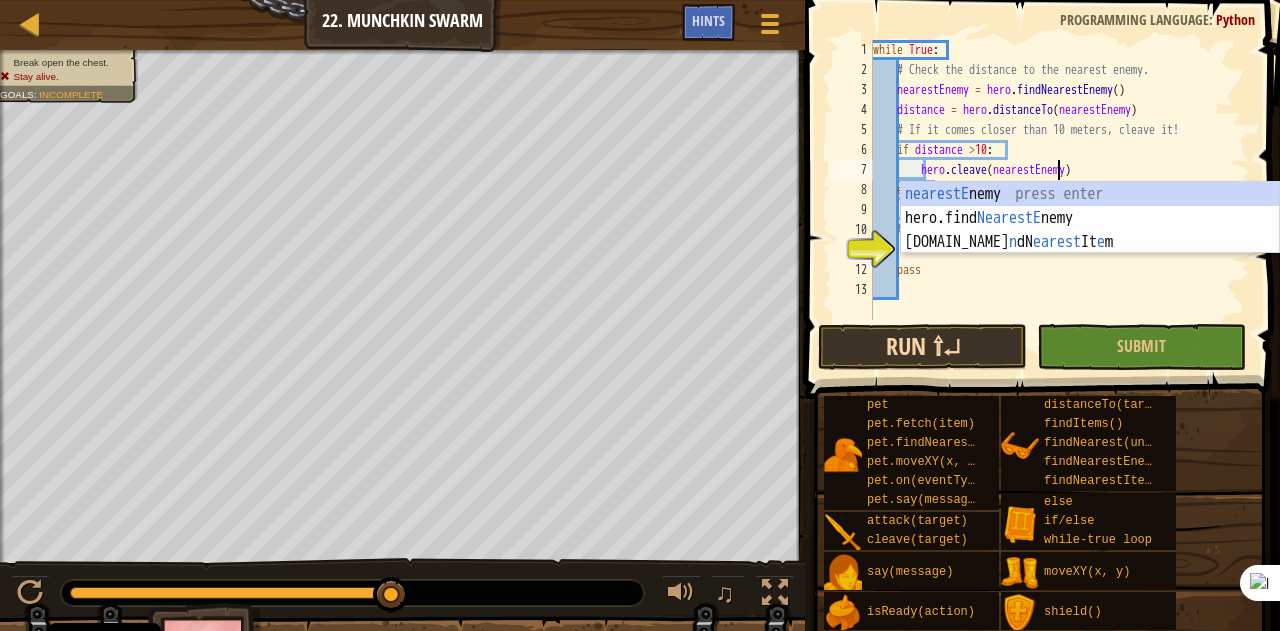 type on "hero.cleave(nearestEnemy)" 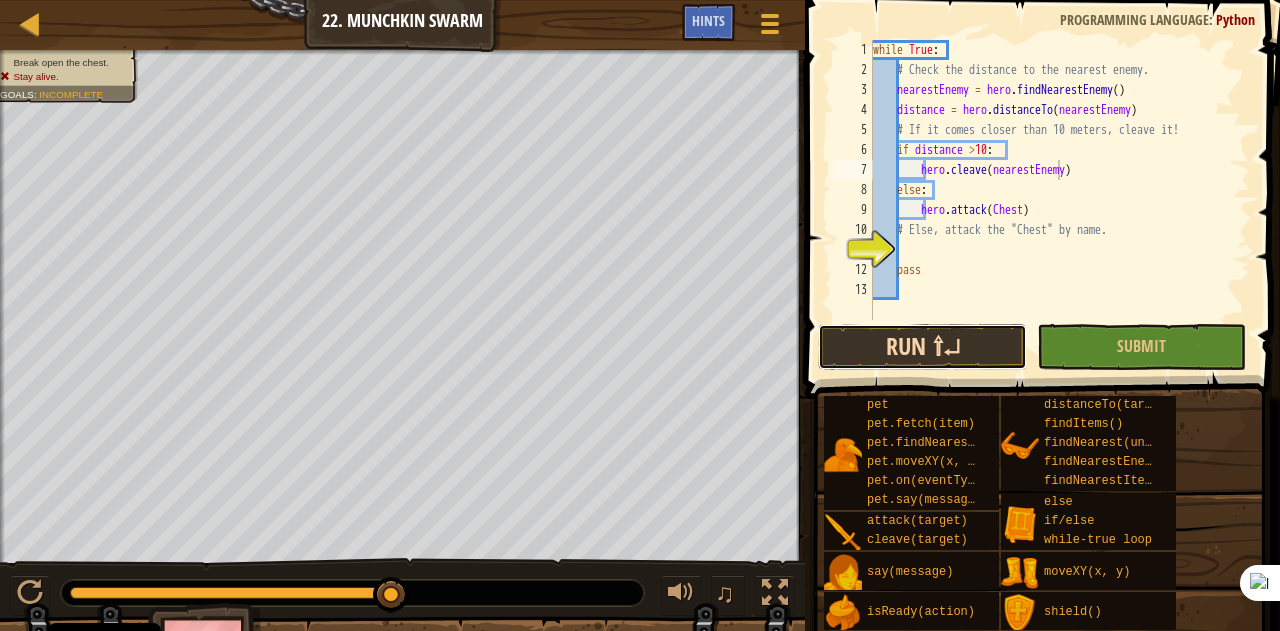 click on "Run ⇧↵" at bounding box center [922, 347] 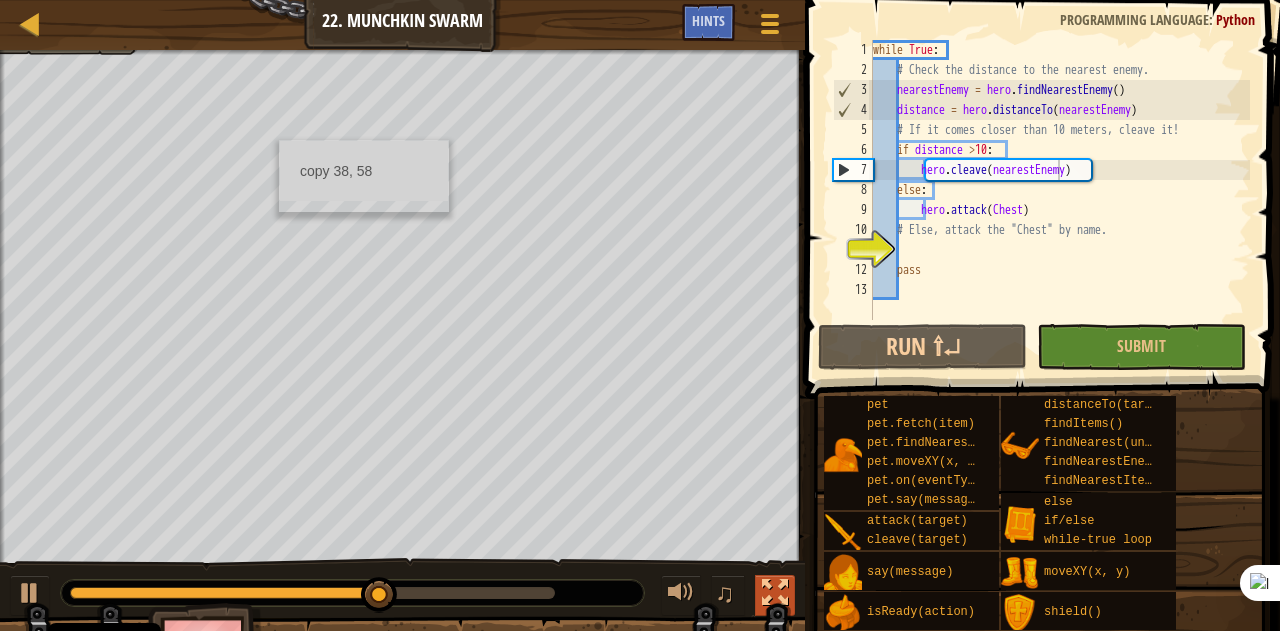 click at bounding box center [775, 595] 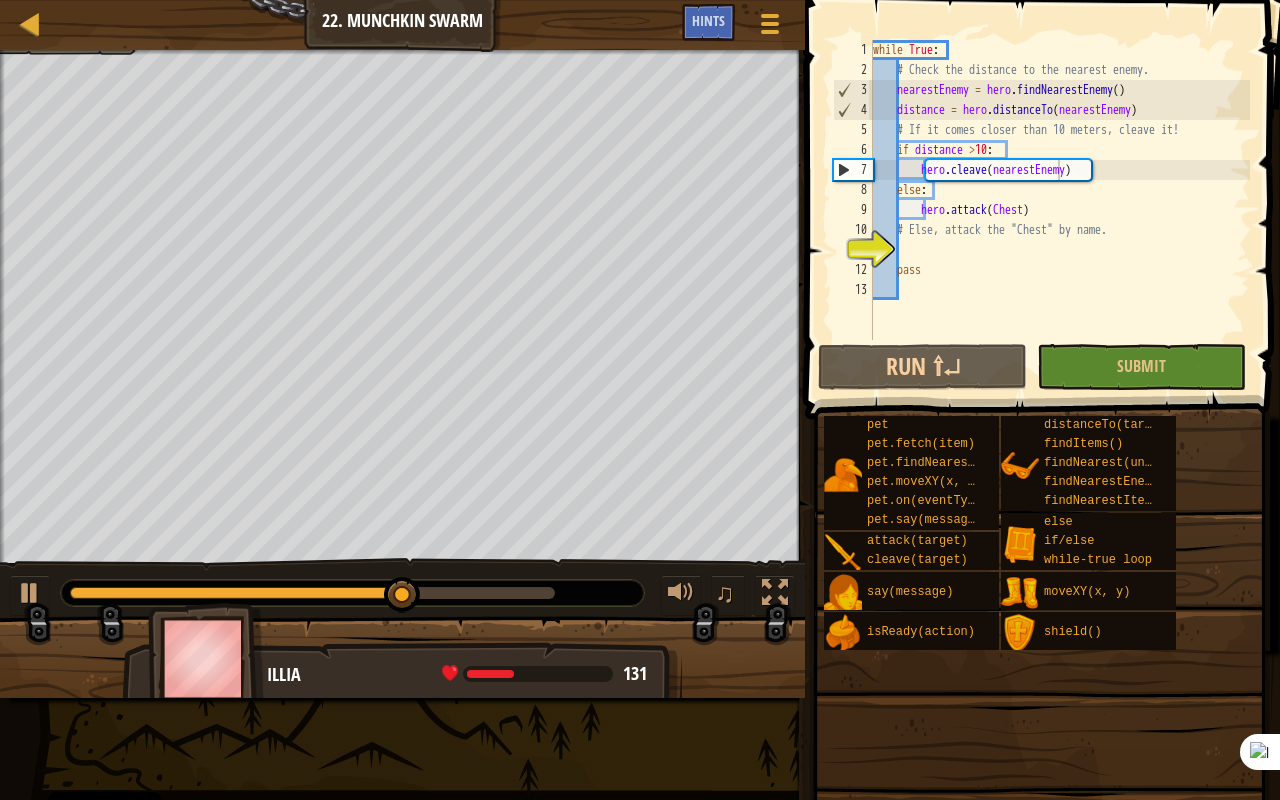 click on "Break open the chest. Stay alive. Goals : Incomplete" at bounding box center (402, 306) 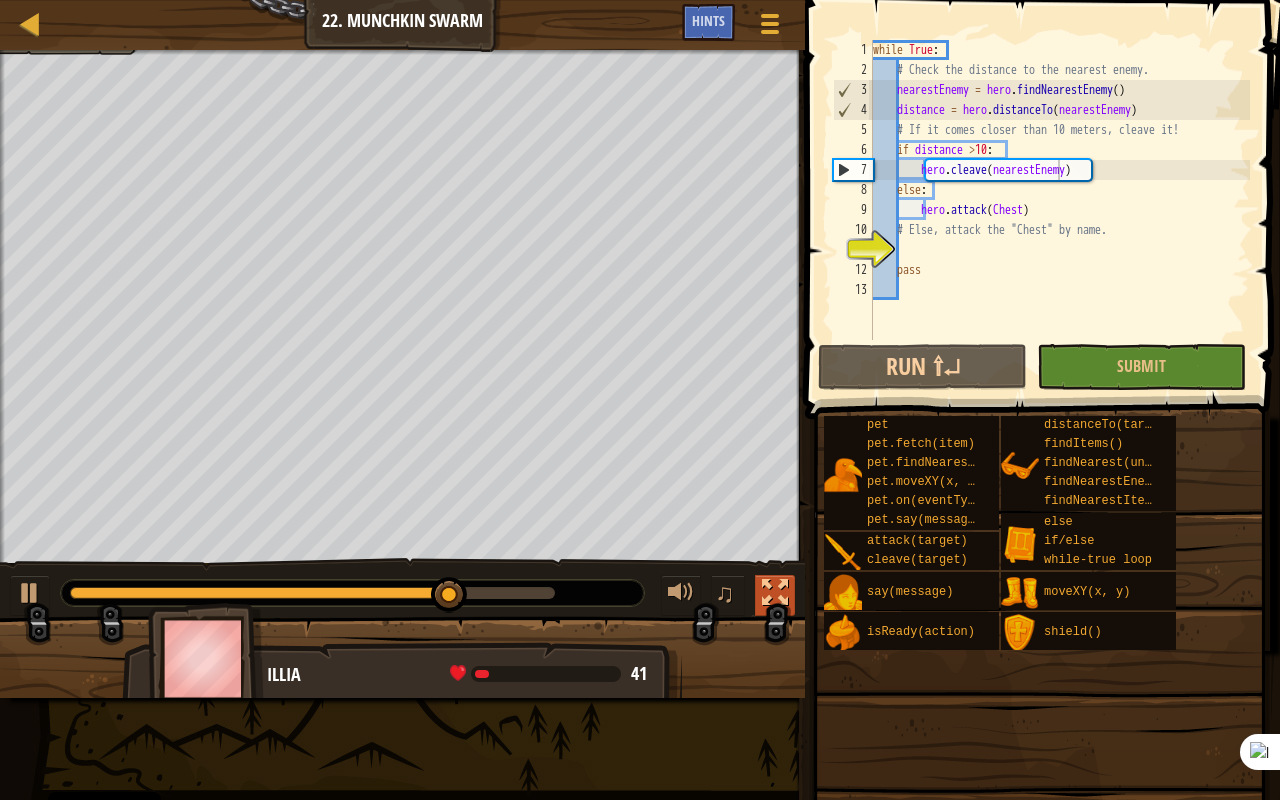 click at bounding box center [775, 593] 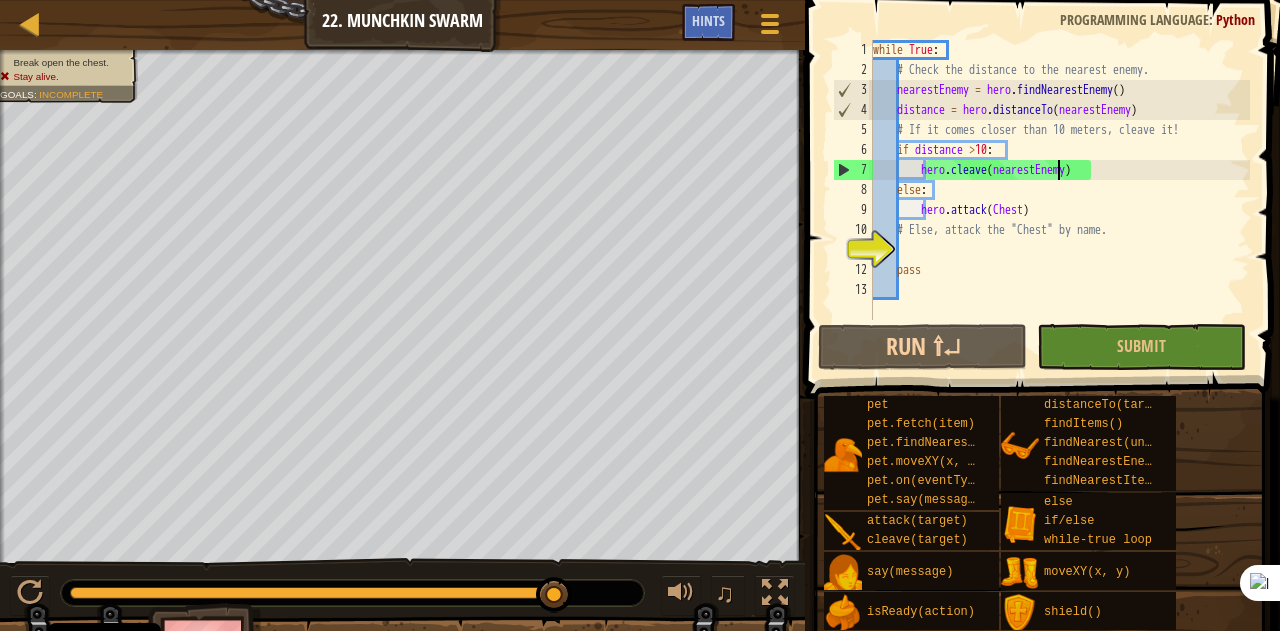 scroll, scrollTop: 9, scrollLeft: 0, axis: vertical 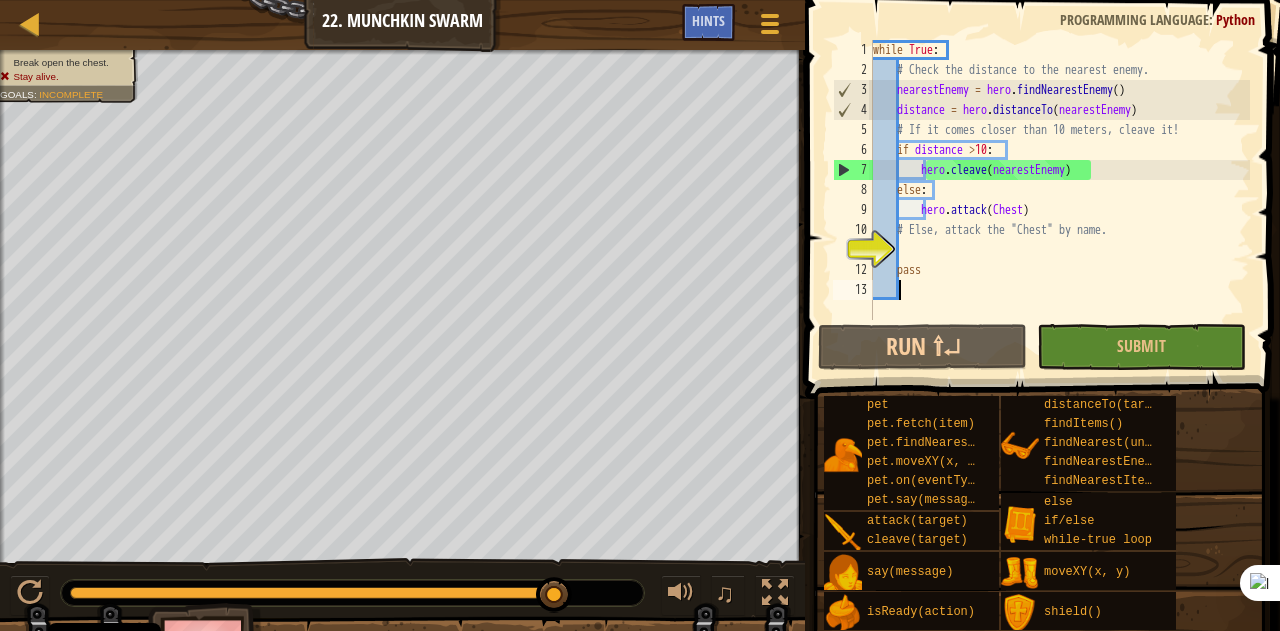 drag, startPoint x: 924, startPoint y: 313, endPoint x: 864, endPoint y: 313, distance: 60 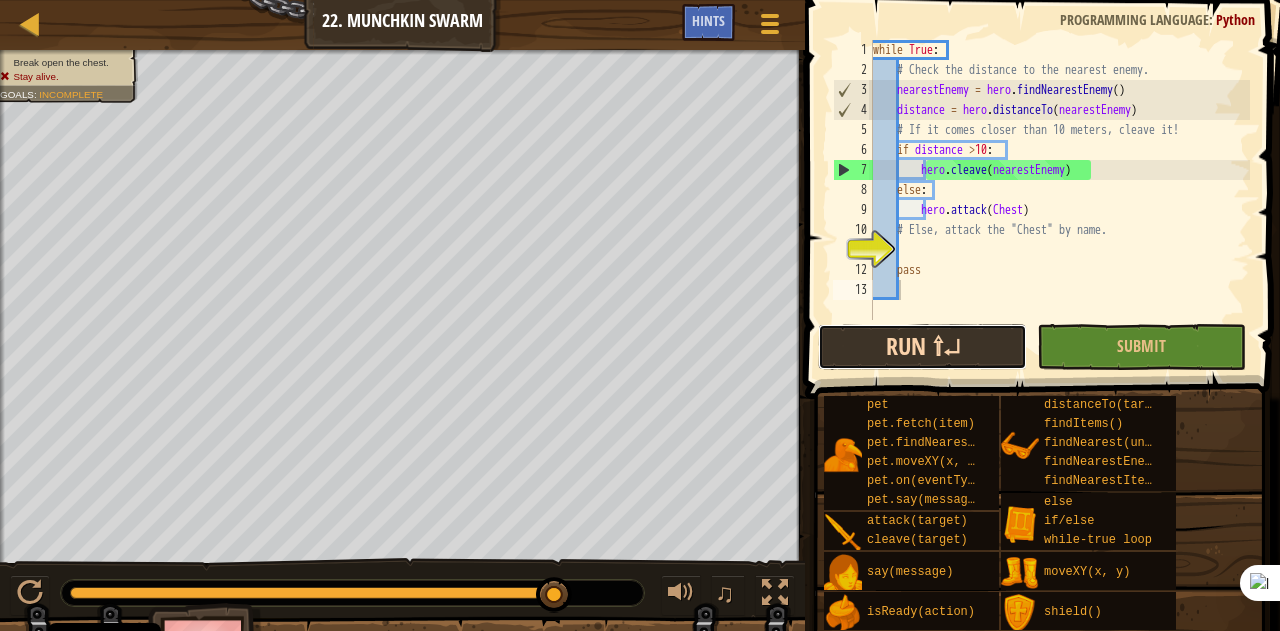 click on "Run ⇧↵" at bounding box center (922, 347) 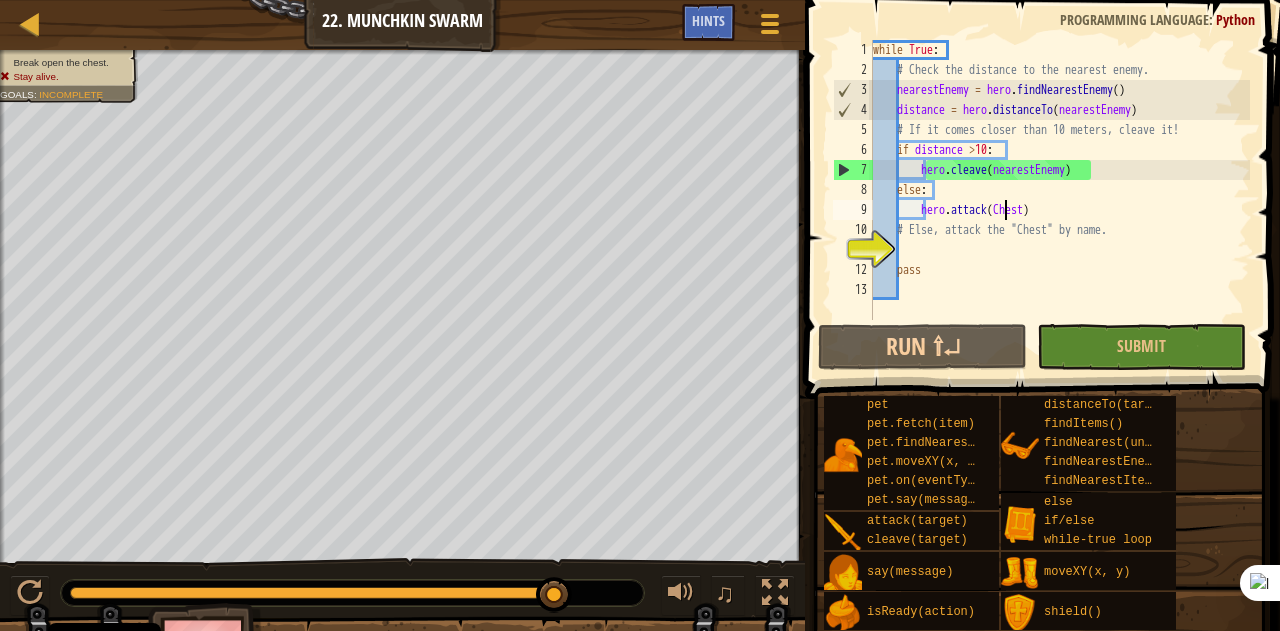 click on "while   True :      # Check the distance to the nearest enemy.      nearestEnemy   =   hero . findNearestEnemy ( )      distance   =   hero . distanceTo ( nearestEnemy )      # If it comes closer than 10 meters, cleave it!      if   distance   > 10 :          hero . [GEOGRAPHIC_DATA] ( nearestEnemy )      else :          hero . attack ( Chest )      # Else, attack the "Chest" by name.           pass" at bounding box center (1059, 200) 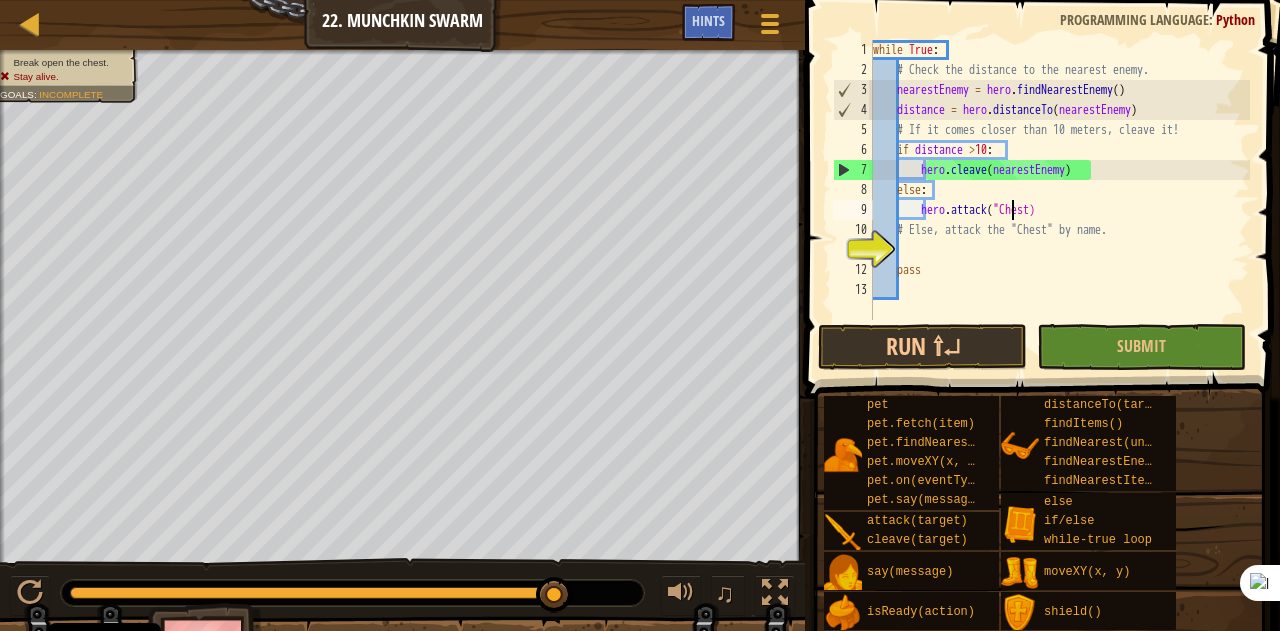 scroll, scrollTop: 9, scrollLeft: 12, axis: both 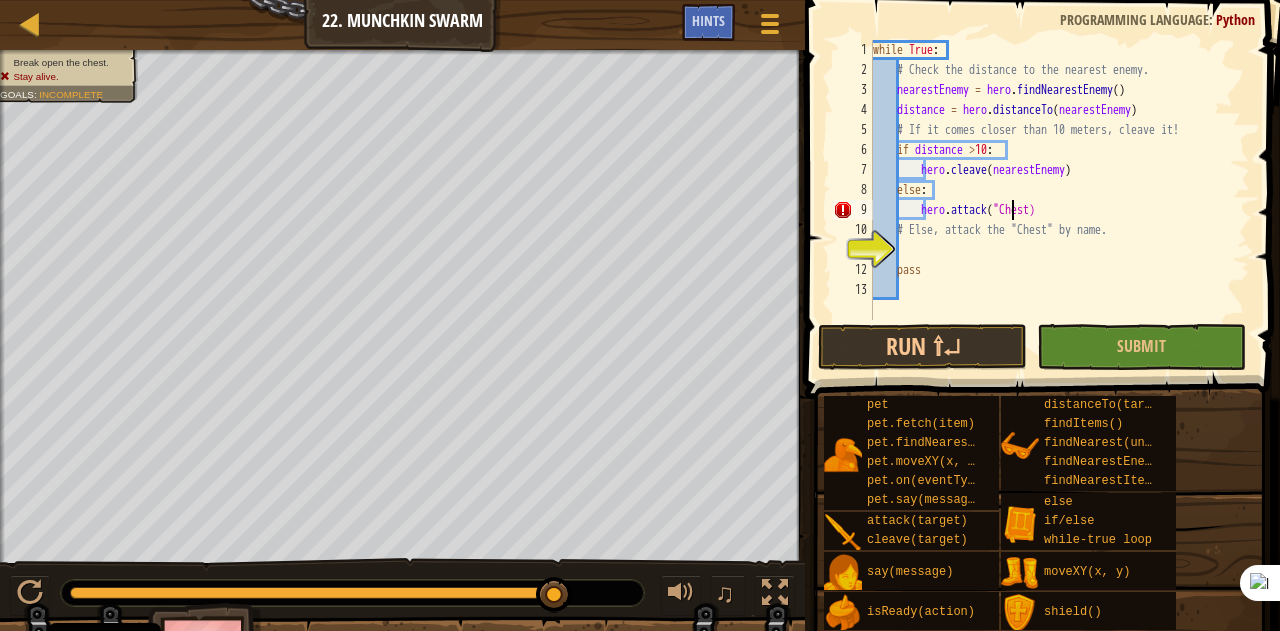 click on "while   True :      # Check the distance to the nearest enemy.      nearestEnemy   =   hero . findNearestEnemy ( )      distance   =   hero . distanceTo ( nearestEnemy )      # If it comes closer than 10 meters, cleave it!      if   distance   > 10 :          hero . [GEOGRAPHIC_DATA] ( nearestEnemy )      else :          hero . attack ( "Chest)      # Else, attack the "Chest" by name.           pass" at bounding box center (1059, 200) 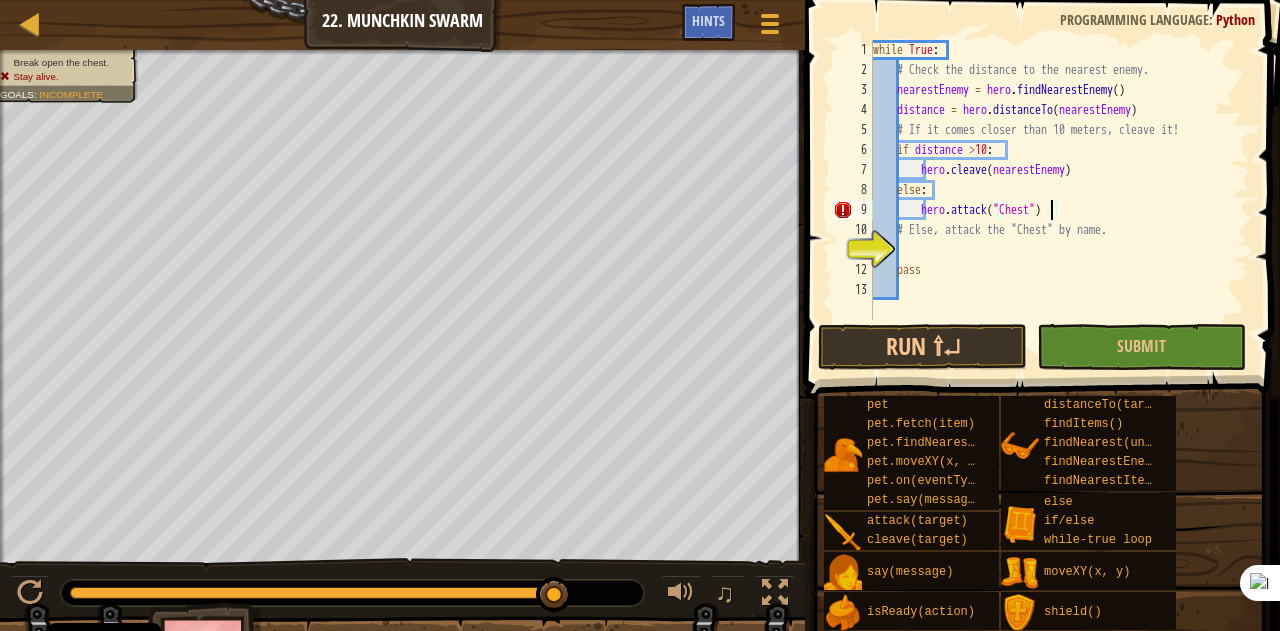 scroll, scrollTop: 9, scrollLeft: 14, axis: both 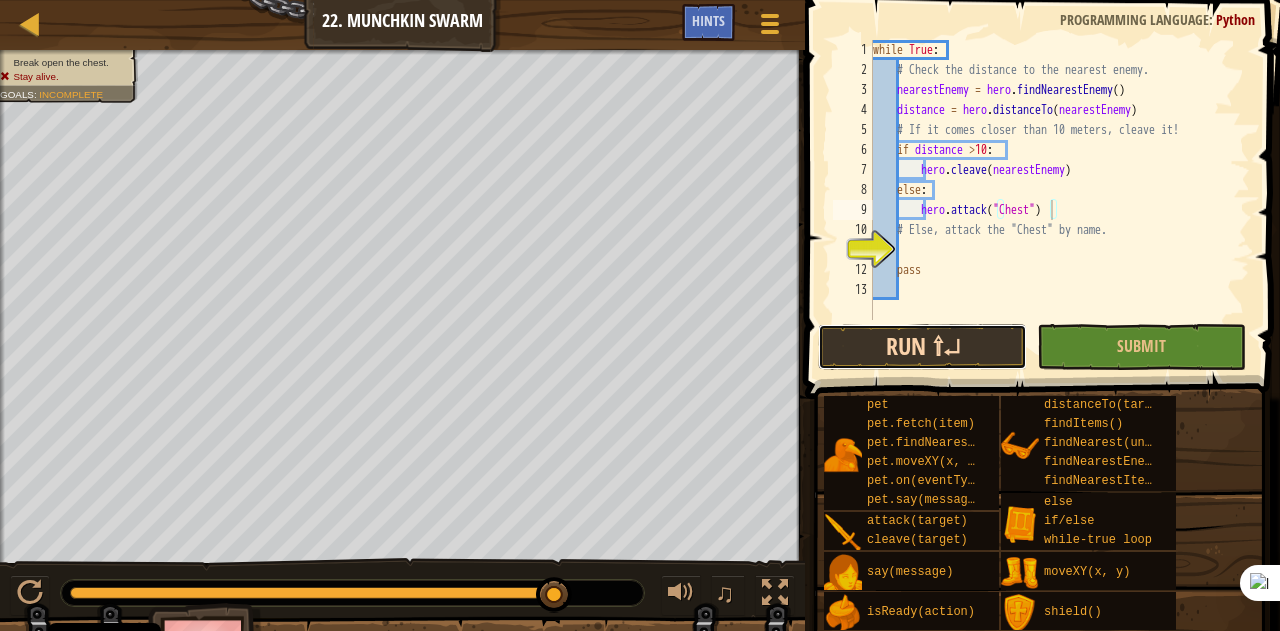 click on "Run ⇧↵" at bounding box center [922, 347] 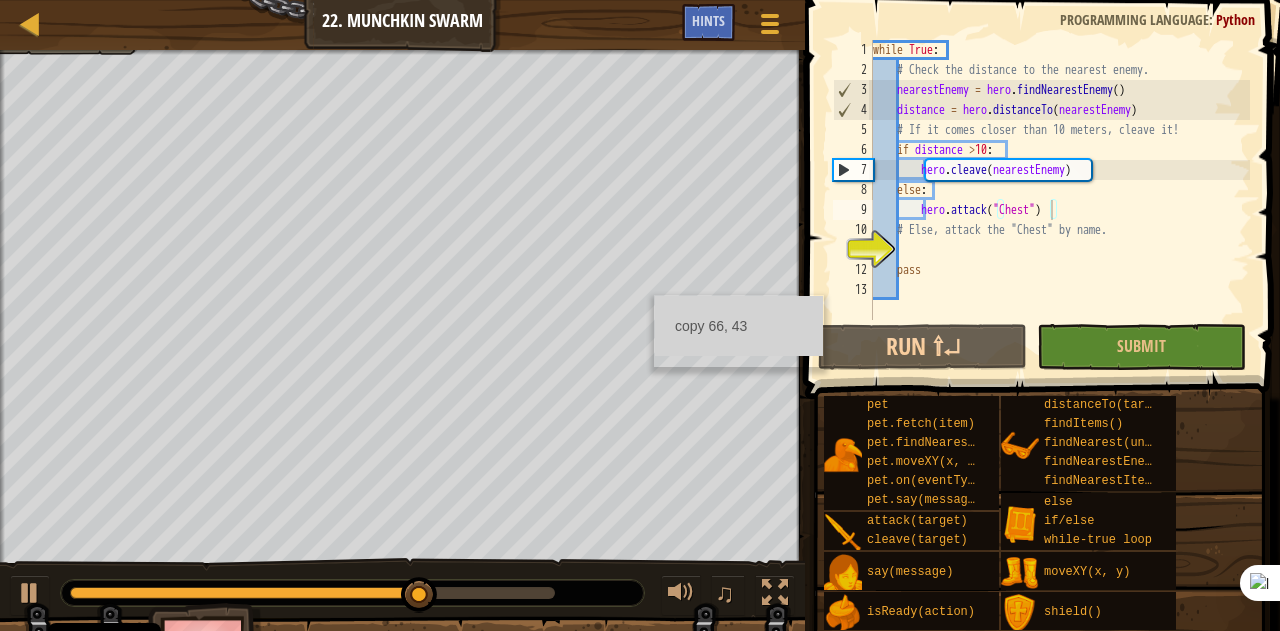 click at bounding box center [2, 321] 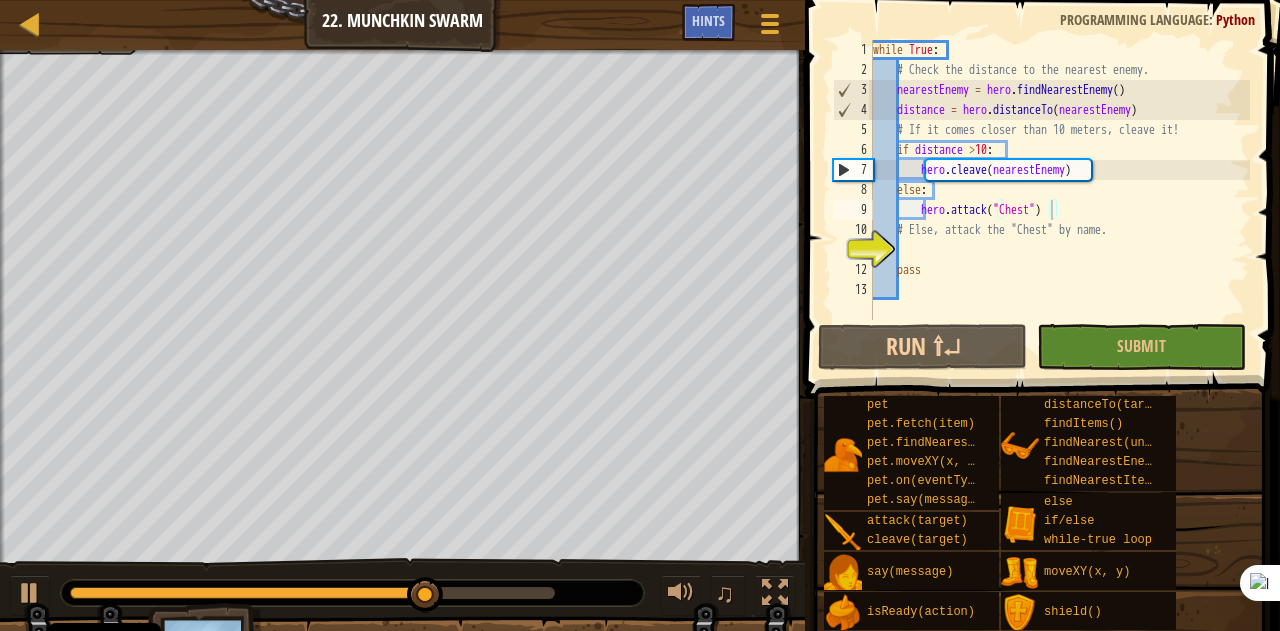 click at bounding box center [2, 321] 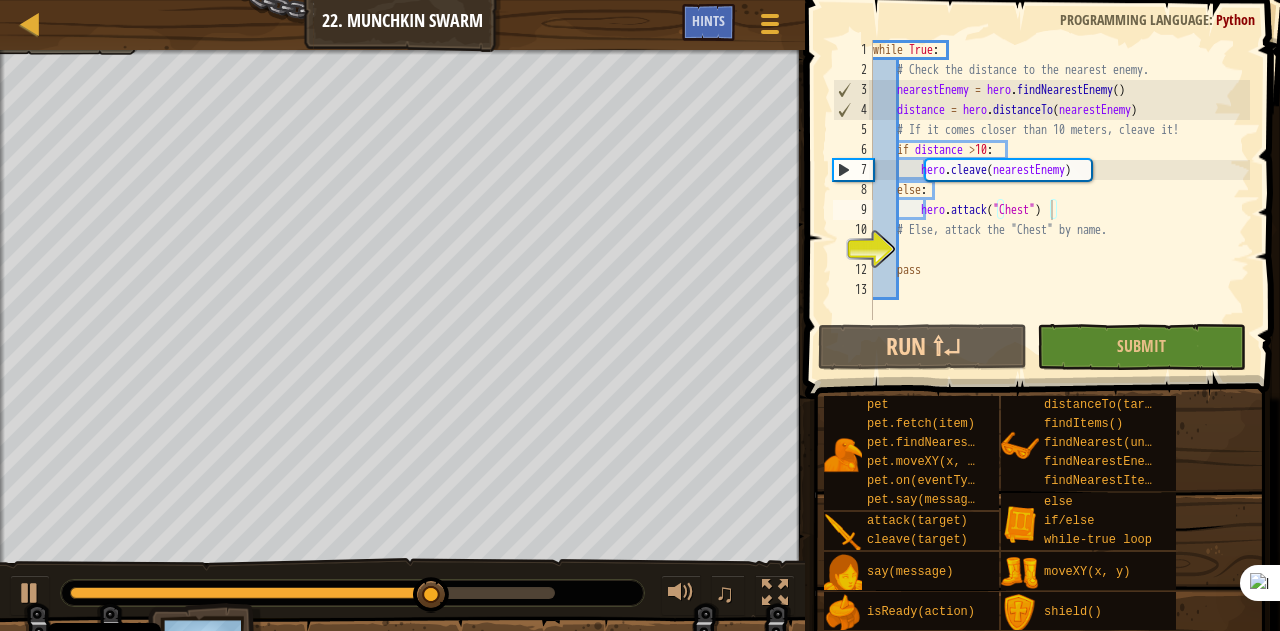 click at bounding box center [2, 321] 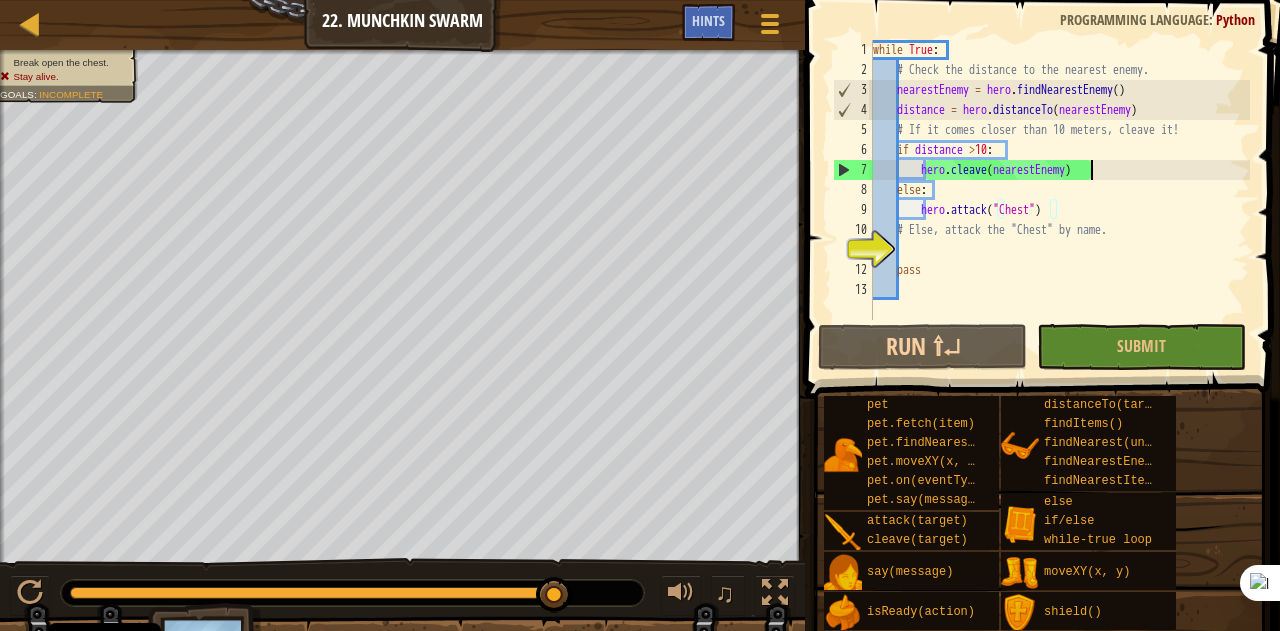 click on "while   True :      # Check the distance to the nearest enemy.      nearestEnemy   =   hero . findNearestEnemy ( )      distance   =   hero . distanceTo ( nearestEnemy )      # If it comes closer than 10 meters, cleave it!      if   distance   > 10 :          hero . [GEOGRAPHIC_DATA] ( nearestEnemy )      else :          hero . attack ( "Chest" )      # Else, attack the "Chest" by name.           pass" at bounding box center (1059, 200) 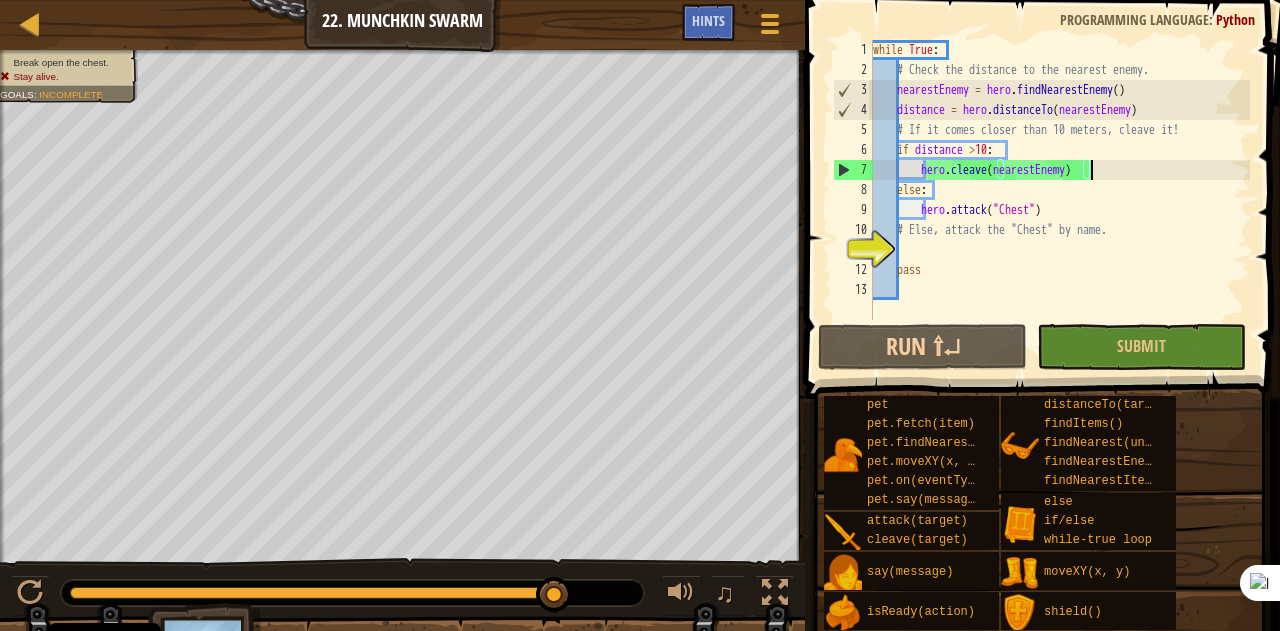 click on "while   True :      # Check the distance to the nearest enemy.      nearestEnemy   =   hero . findNearestEnemy ( )      distance   =   hero . distanceTo ( nearestEnemy )      # If it comes closer than 10 meters, cleave it!      if   distance   > 10 :          hero . [GEOGRAPHIC_DATA] ( nearestEnemy )      else :          hero . attack ( "Chest" )      # Else, attack the "Chest" by name.           pass" at bounding box center [1059, 200] 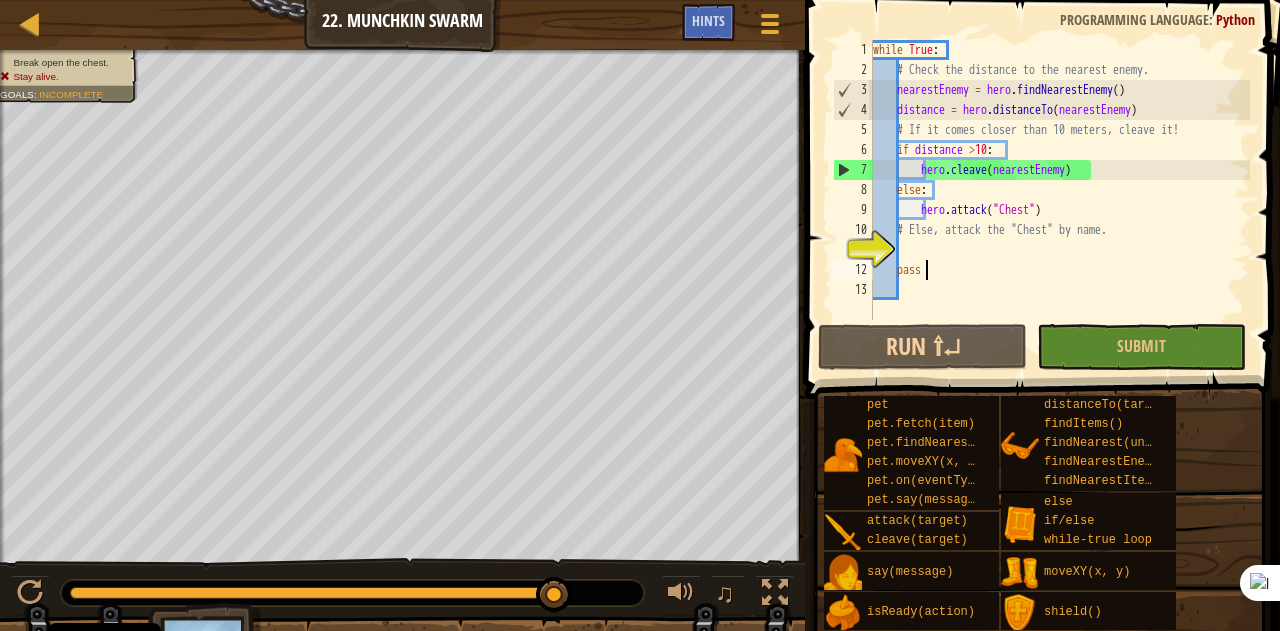 scroll, scrollTop: 9, scrollLeft: 3, axis: both 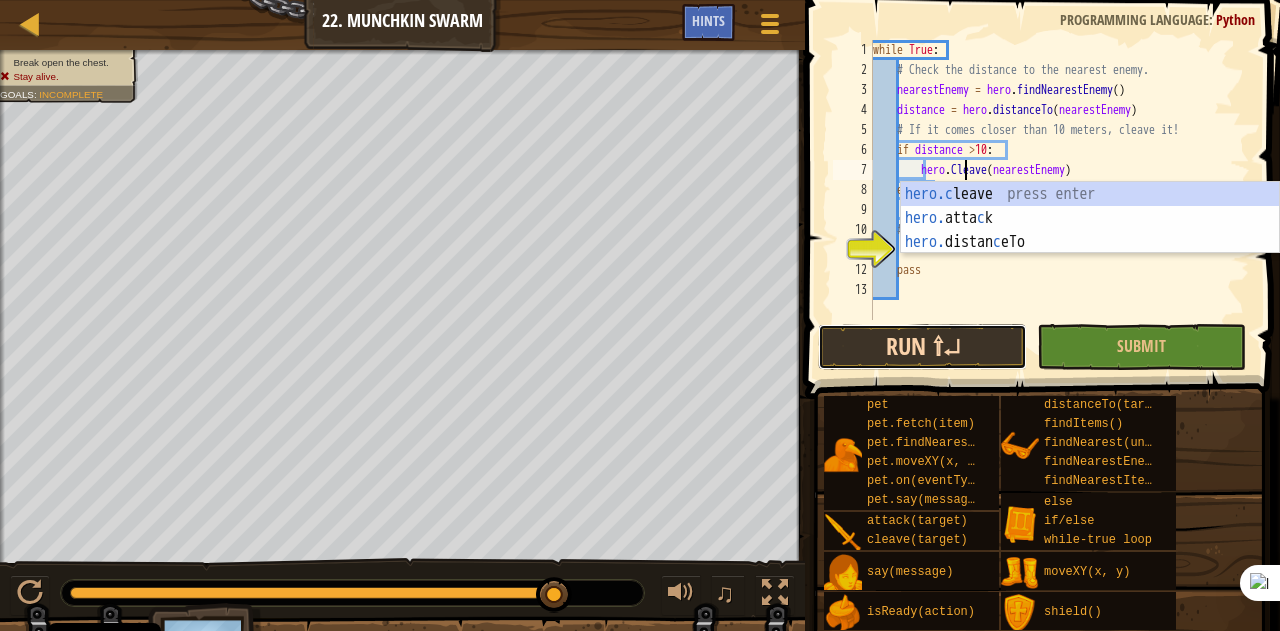 click on "Run ⇧↵" at bounding box center (922, 347) 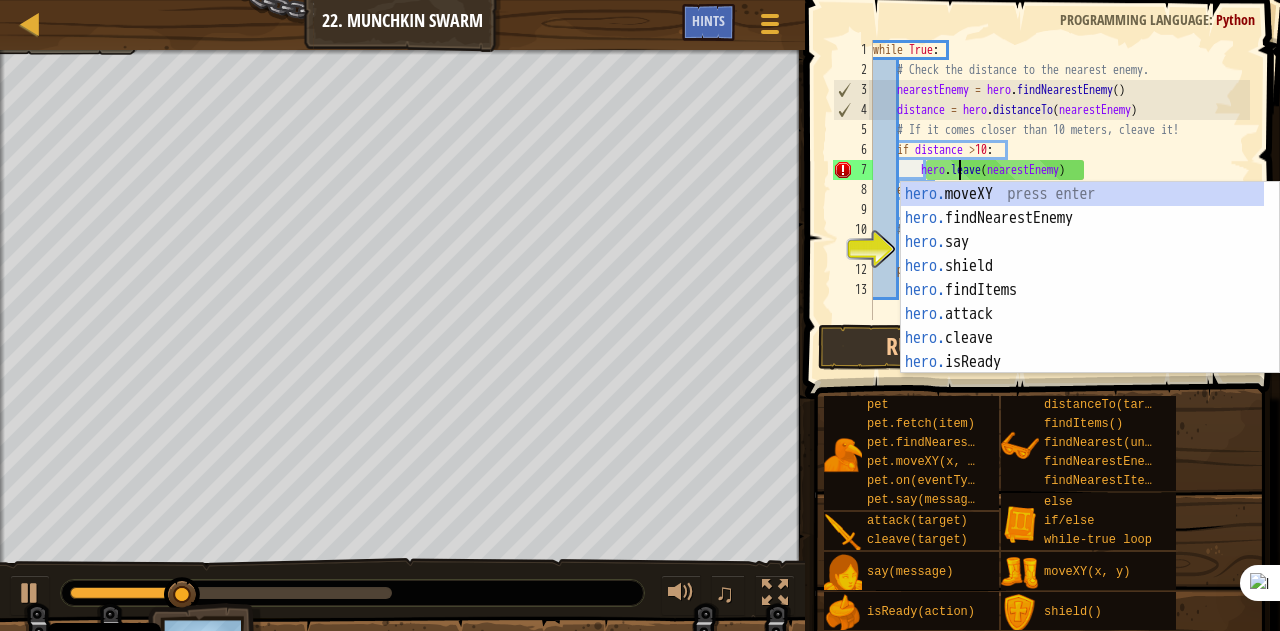 type on "hero.cleave(nearestEnemy)" 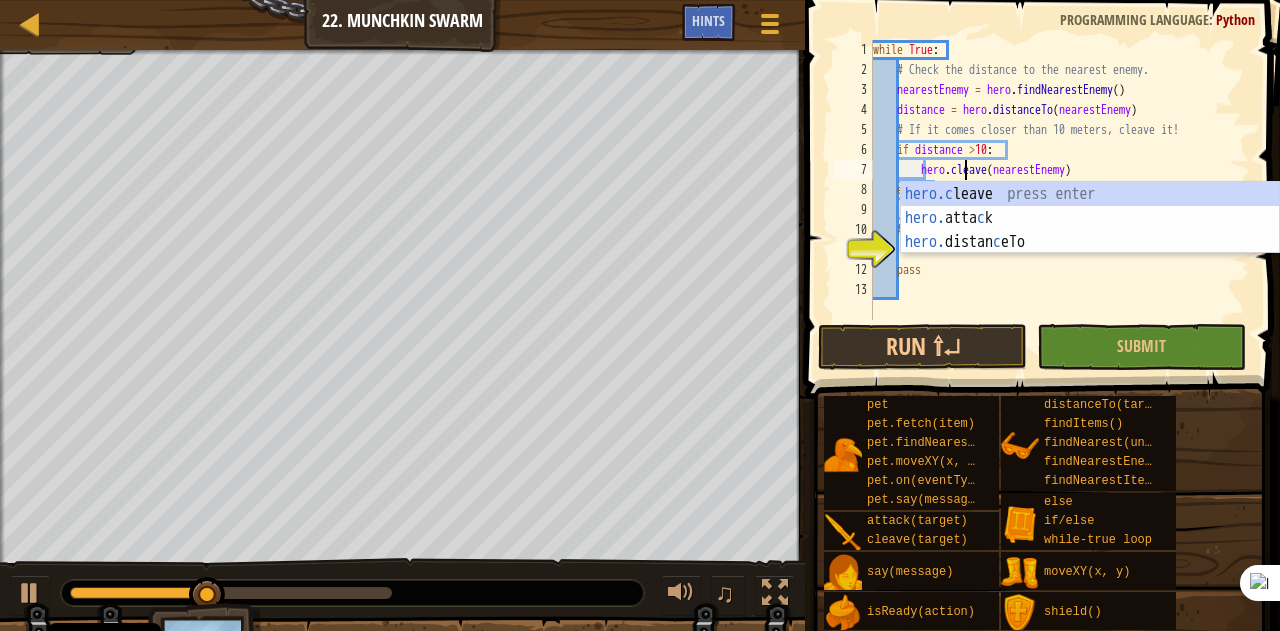 click on "while   True :      # Check the distance to the nearest enemy.      nearestEnemy   =   hero . findNearestEnemy ( )      distance   =   hero . distanceTo ( nearestEnemy )      # If it comes closer than 10 meters, cleave it!      if   distance   > 10 :          hero . [GEOGRAPHIC_DATA] ( nearestEnemy )      else :          hero . attack ( "Chest" )      # Else, attack the "Chest" by name.           pass" at bounding box center (1059, 200) 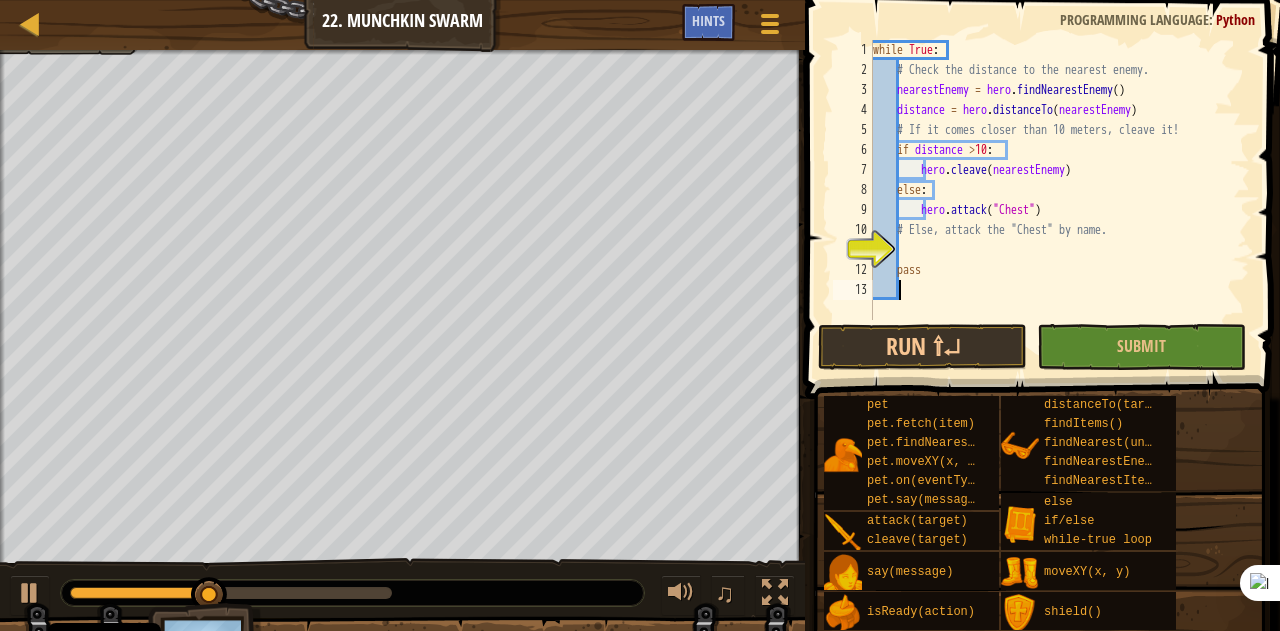 scroll, scrollTop: 9, scrollLeft: 1, axis: both 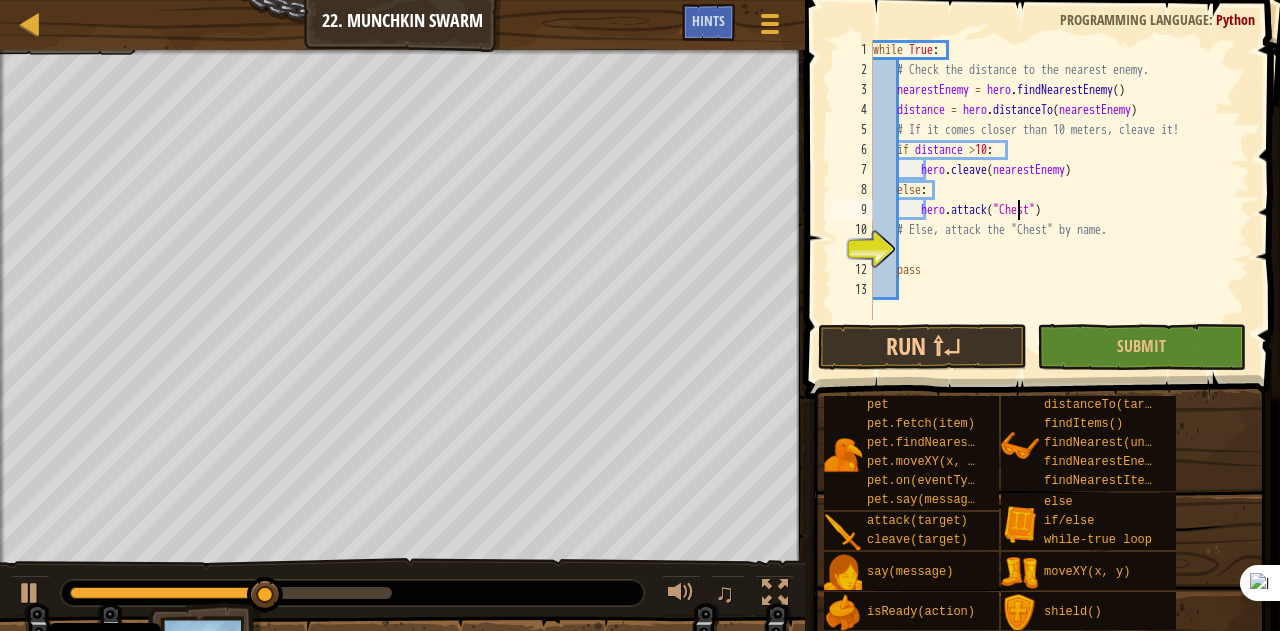 drag, startPoint x: 1016, startPoint y: 213, endPoint x: 1034, endPoint y: 265, distance: 55.027267 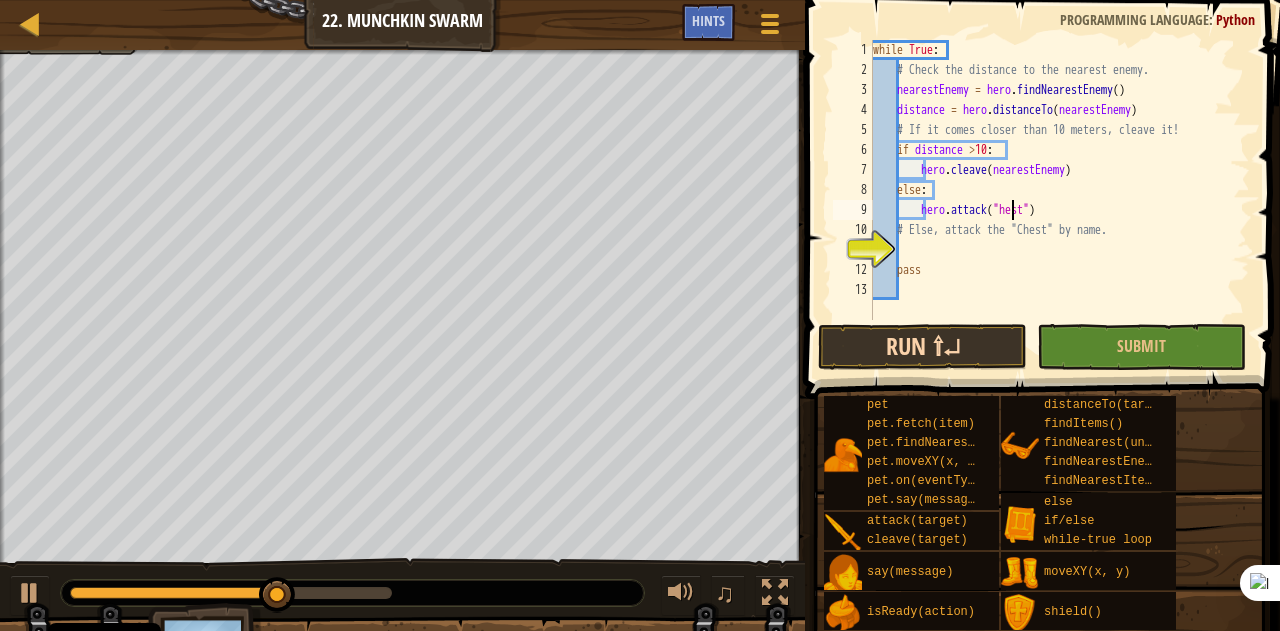 scroll, scrollTop: 9, scrollLeft: 11, axis: both 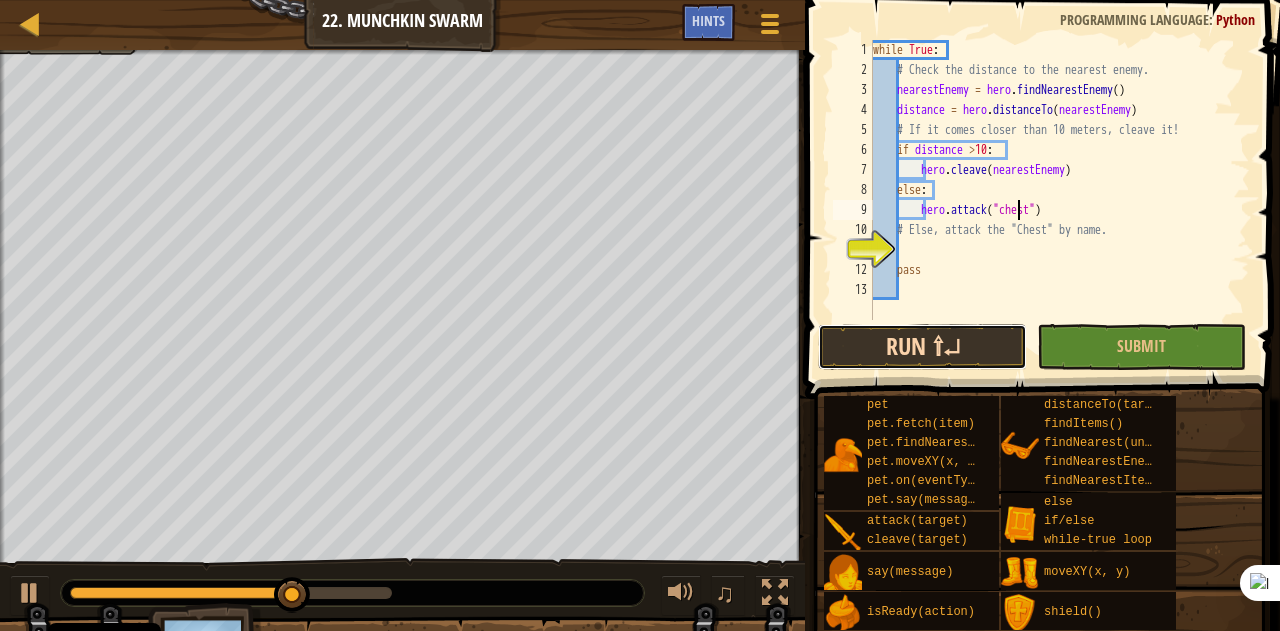 click on "Run ⇧↵" at bounding box center [922, 347] 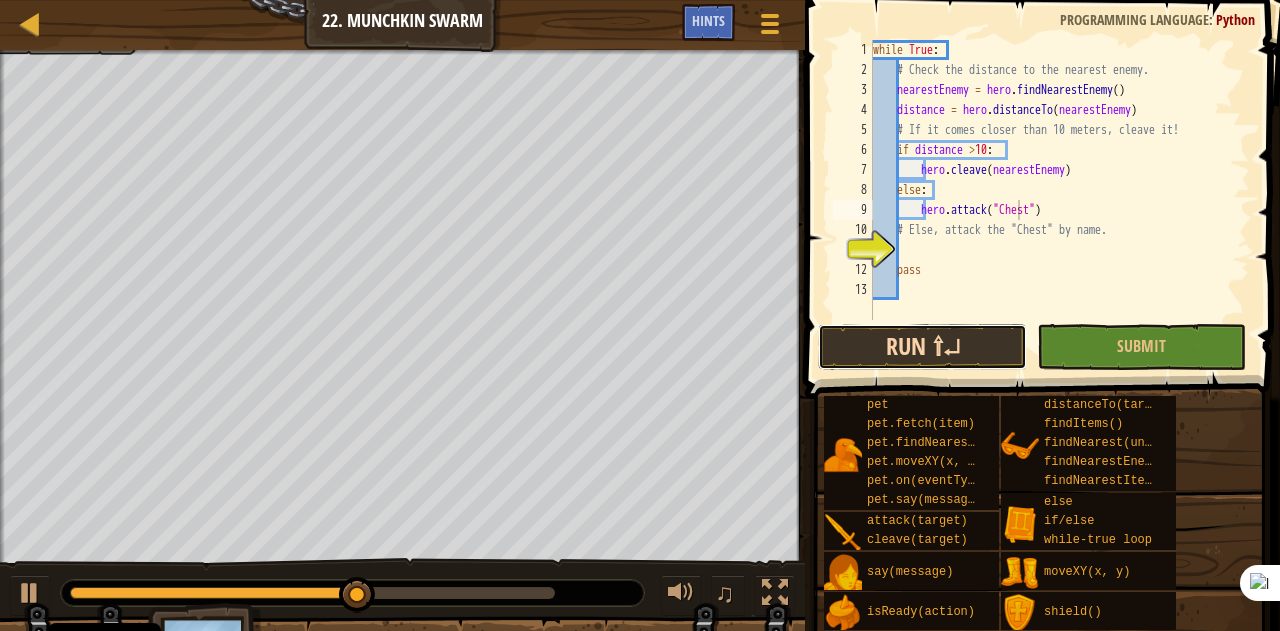 click on "Run ⇧↵" at bounding box center (922, 347) 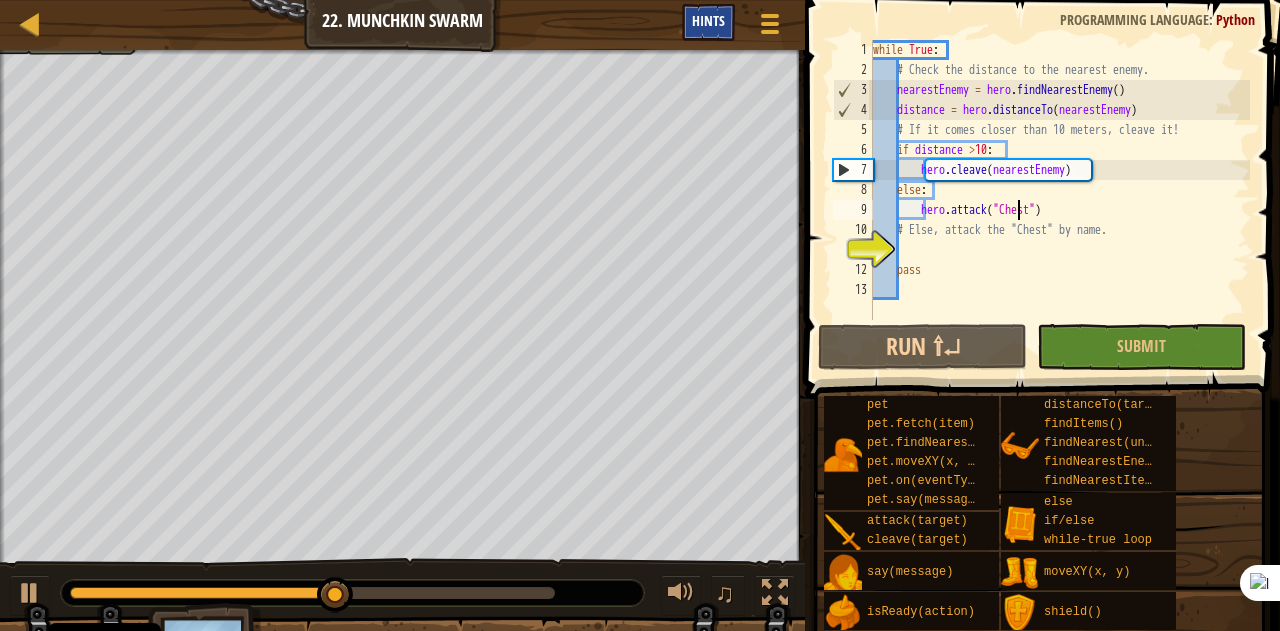 click on "Hints" at bounding box center (708, 22) 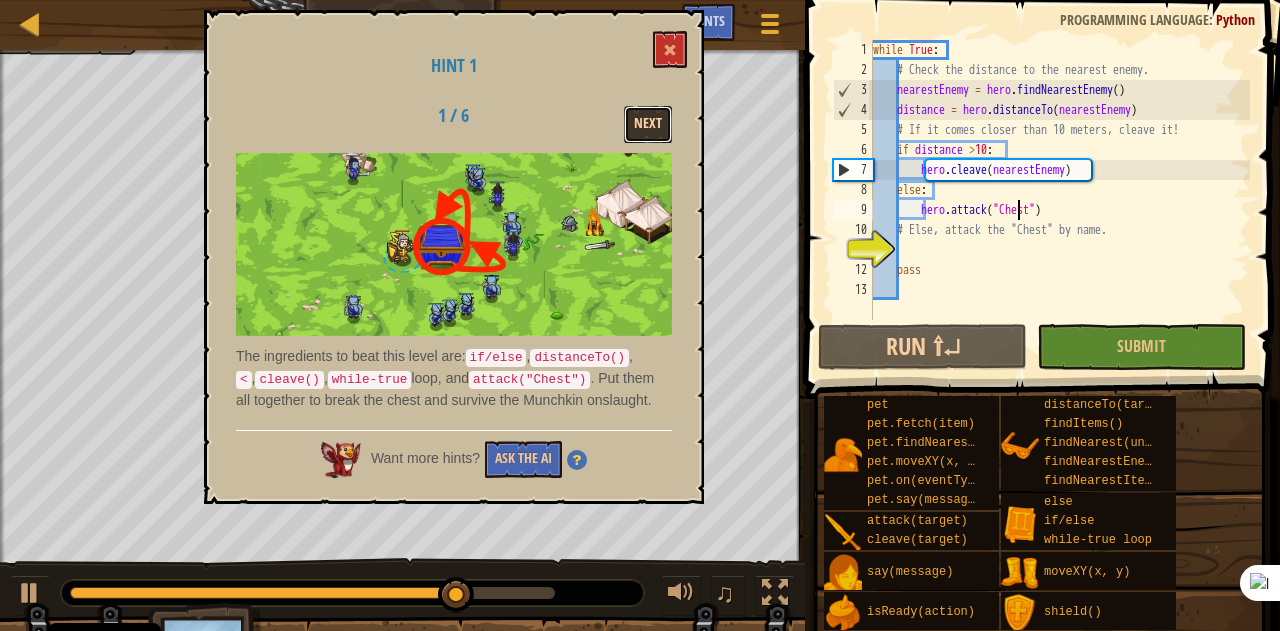 click on "Next" at bounding box center (648, 124) 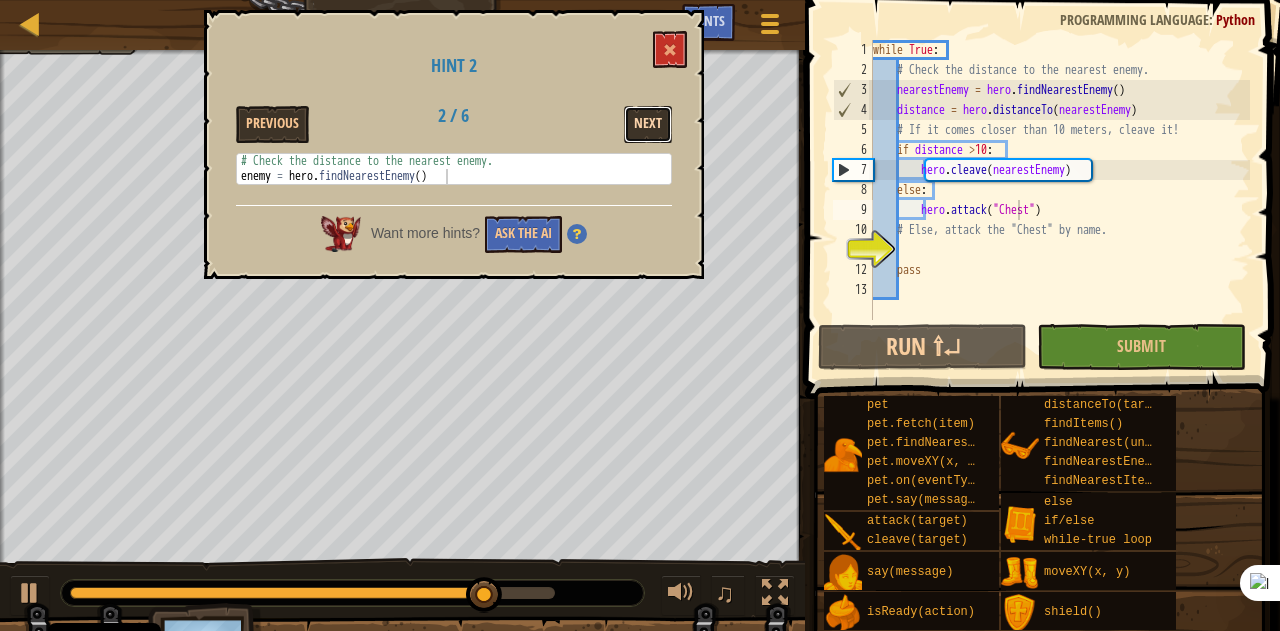 click on "Next" at bounding box center [648, 124] 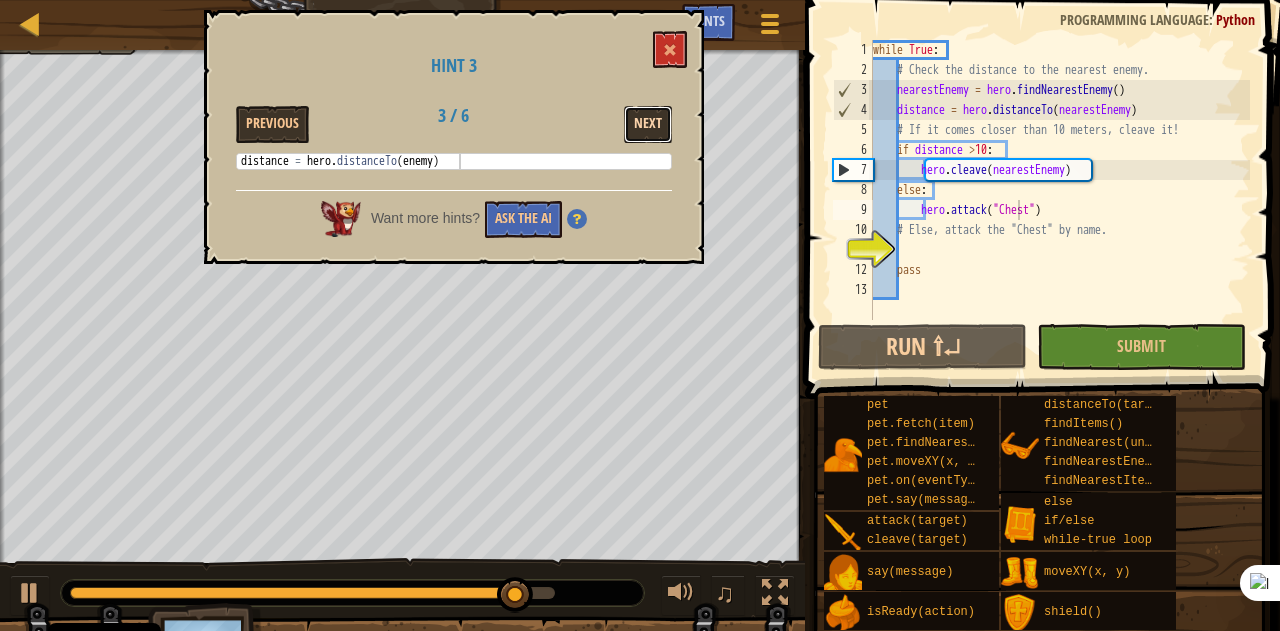 click on "Next" at bounding box center [648, 124] 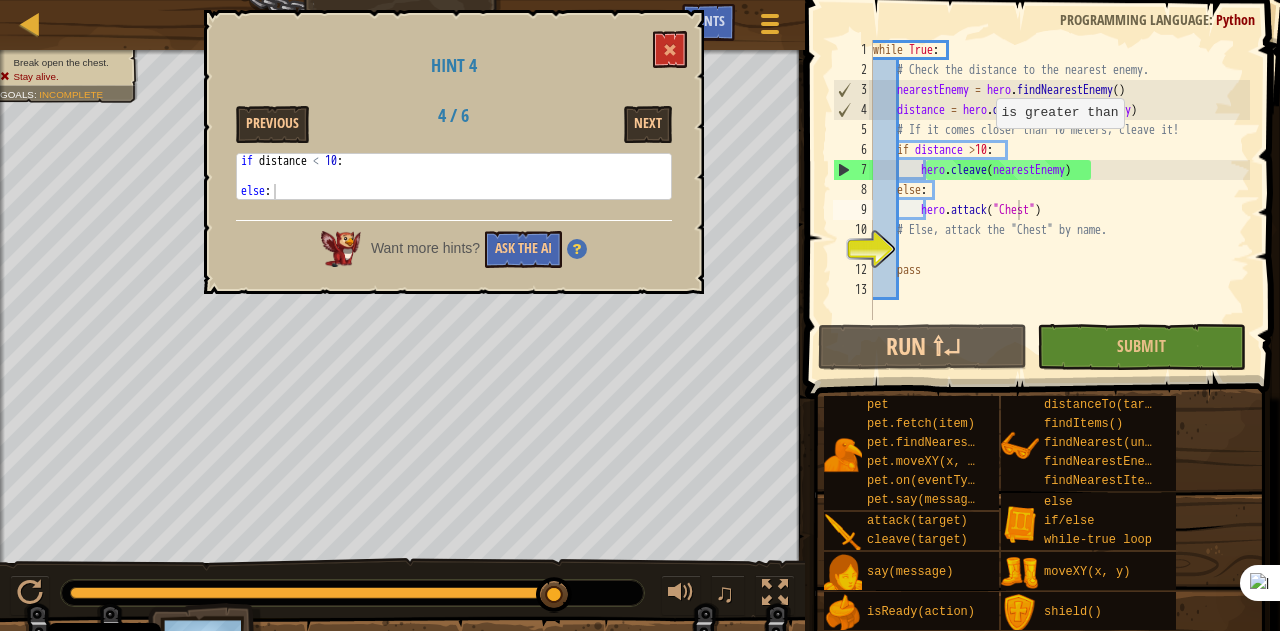 scroll, scrollTop: 9, scrollLeft: 10, axis: both 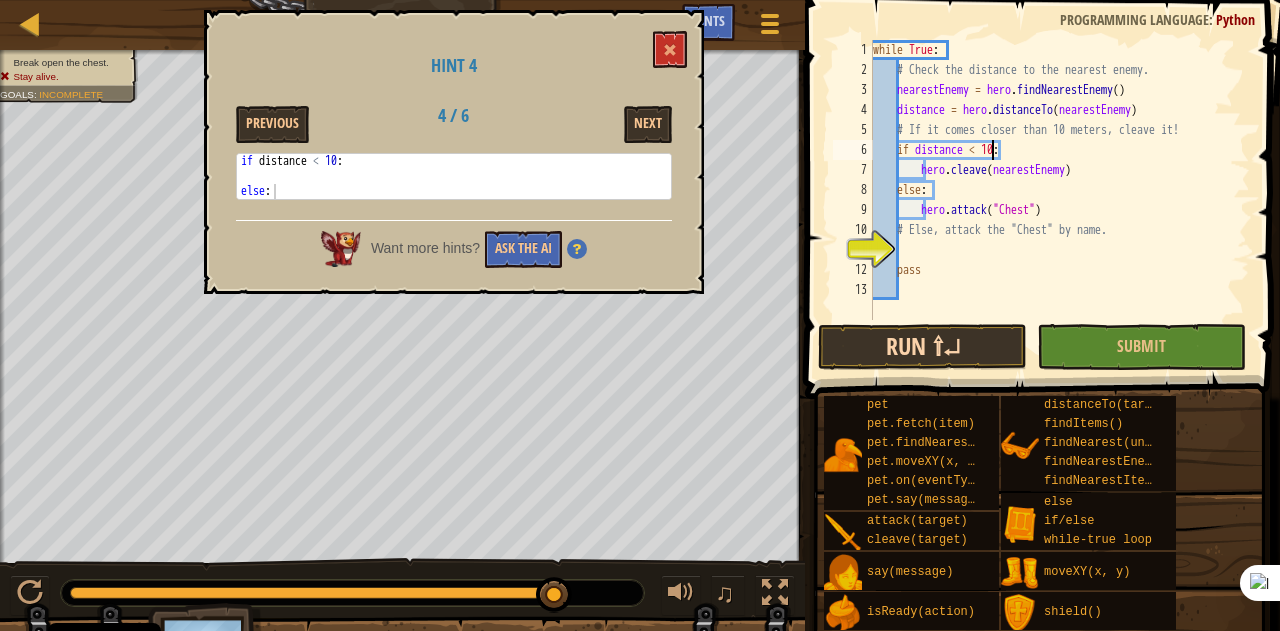 type on "if distance < 10:" 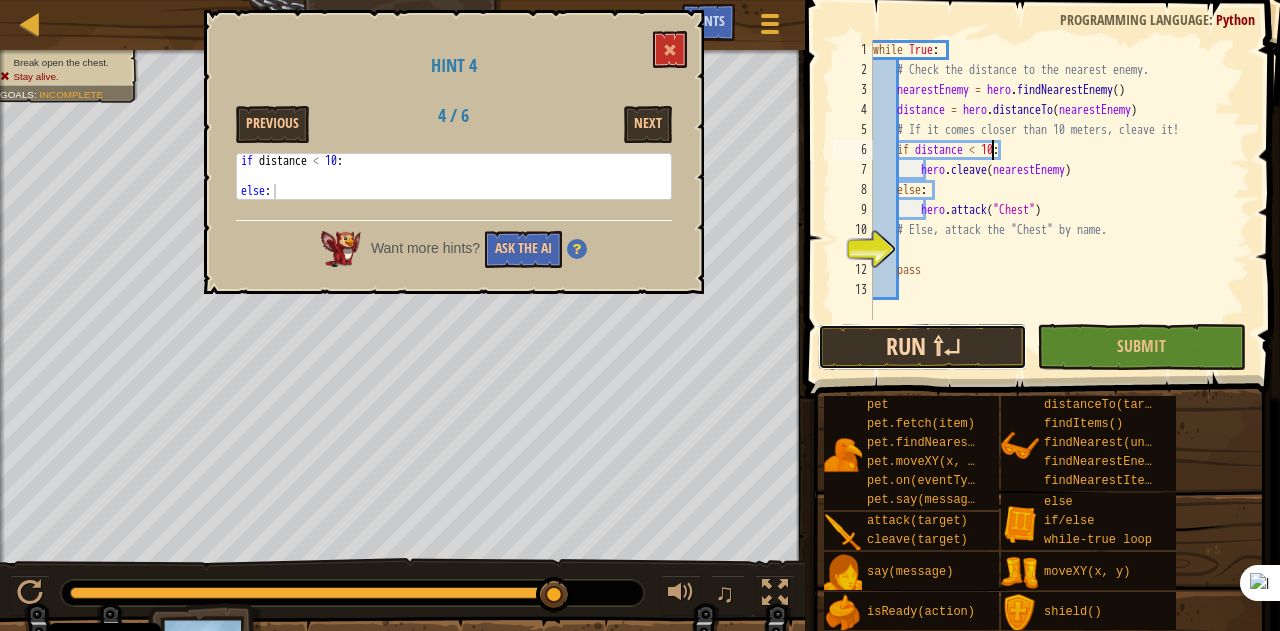 click on "Run ⇧↵" at bounding box center [922, 347] 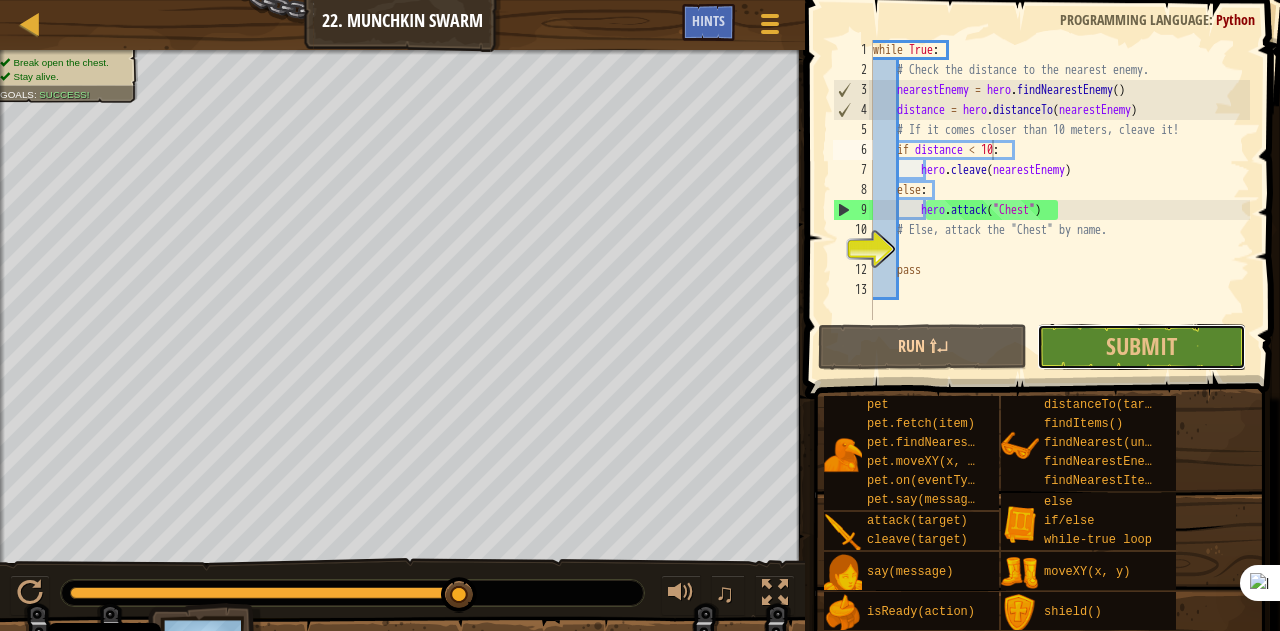 click on "Submit" at bounding box center (1141, 347) 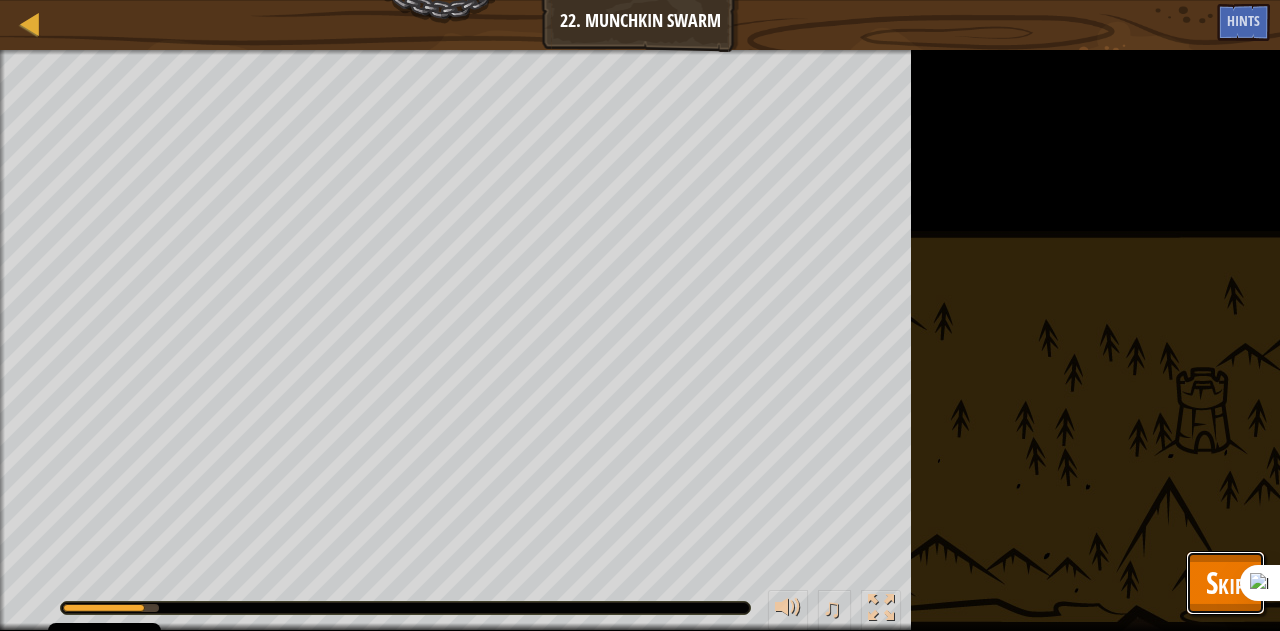 click on "Skip" at bounding box center (1225, 583) 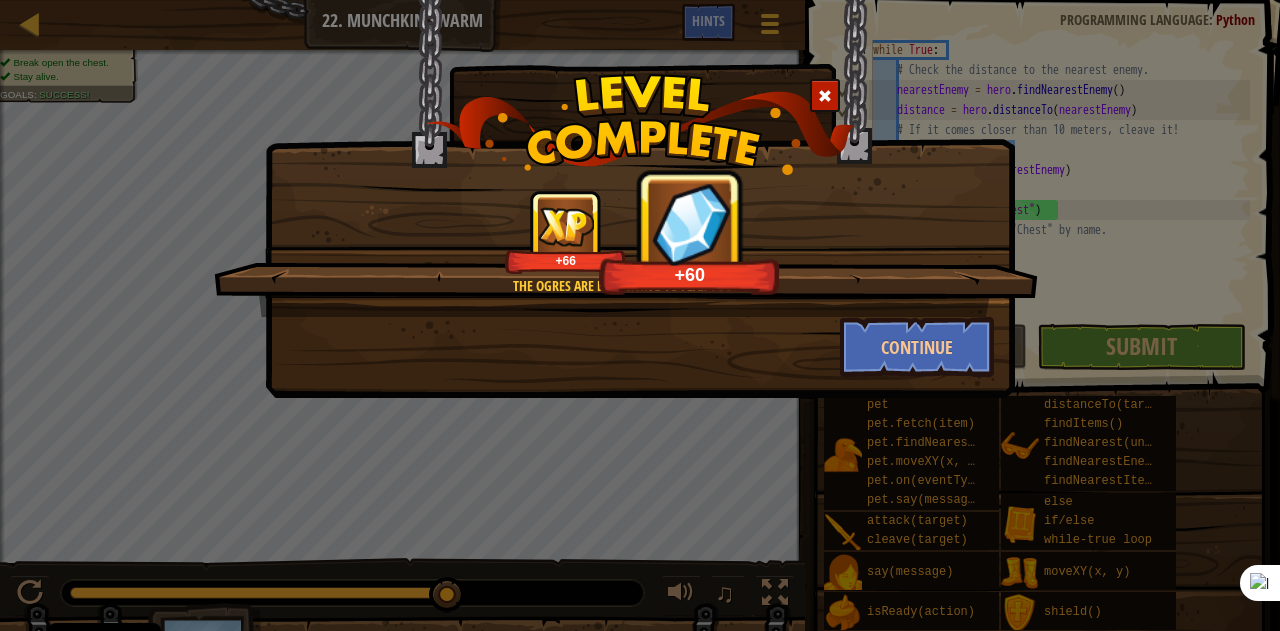 click at bounding box center [640, 124] 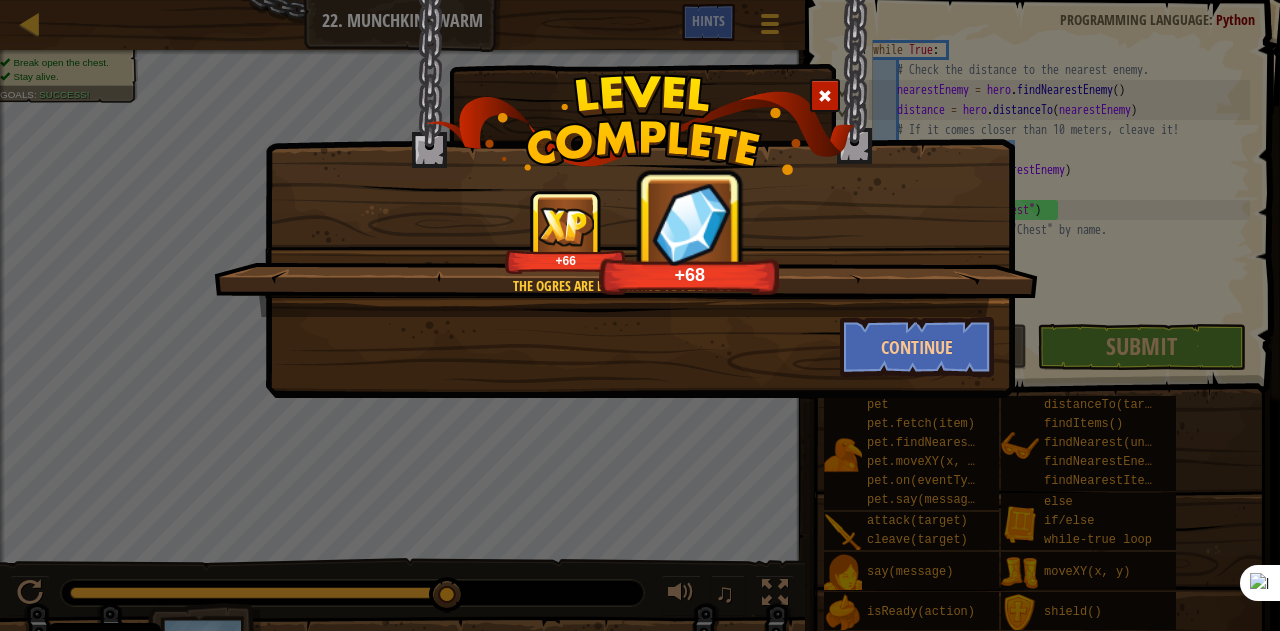 click at bounding box center [825, 95] 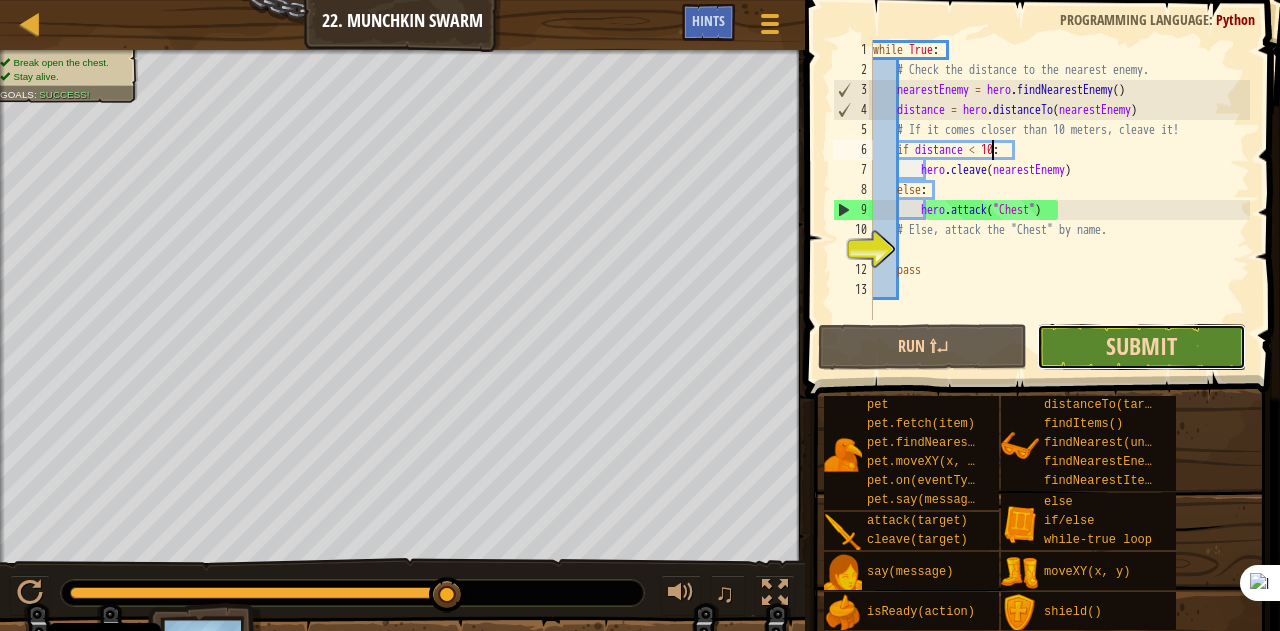 click on "Submit" at bounding box center [1141, 346] 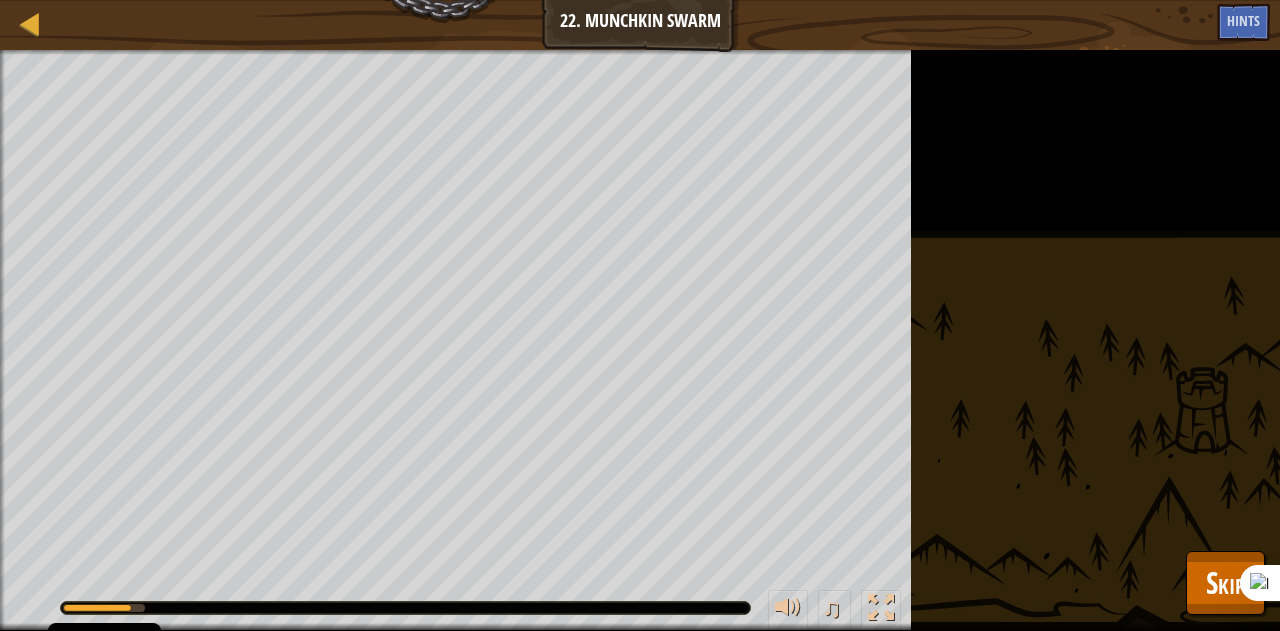 click at bounding box center [405, 608] 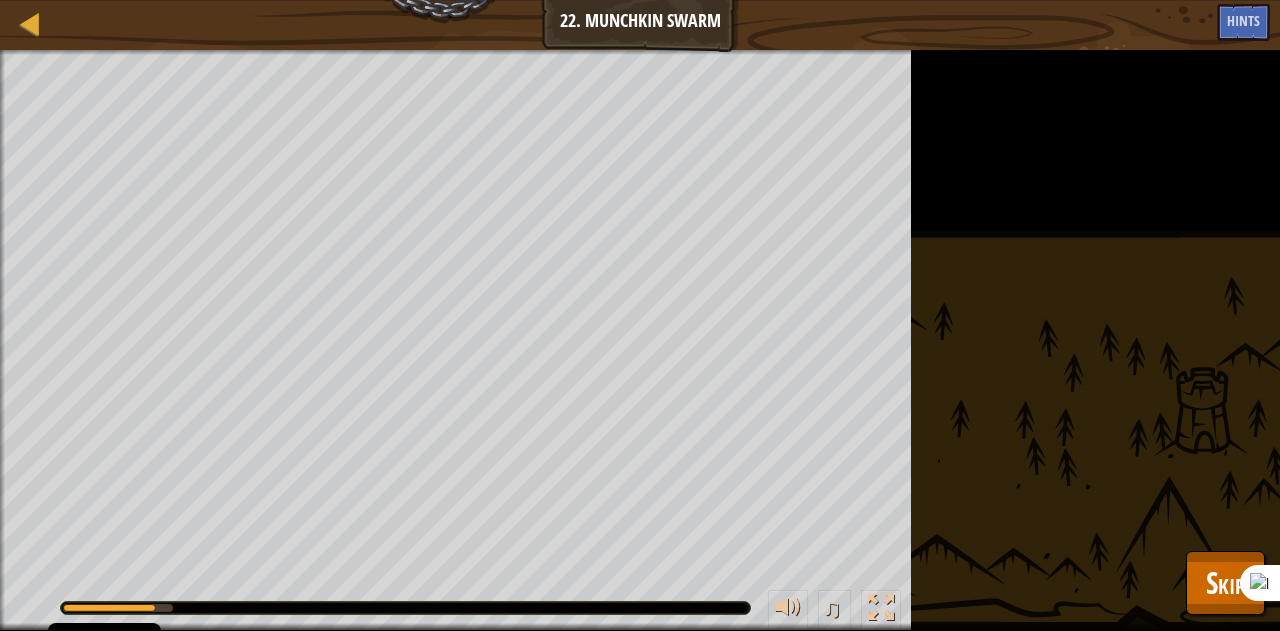 click at bounding box center [405, 608] 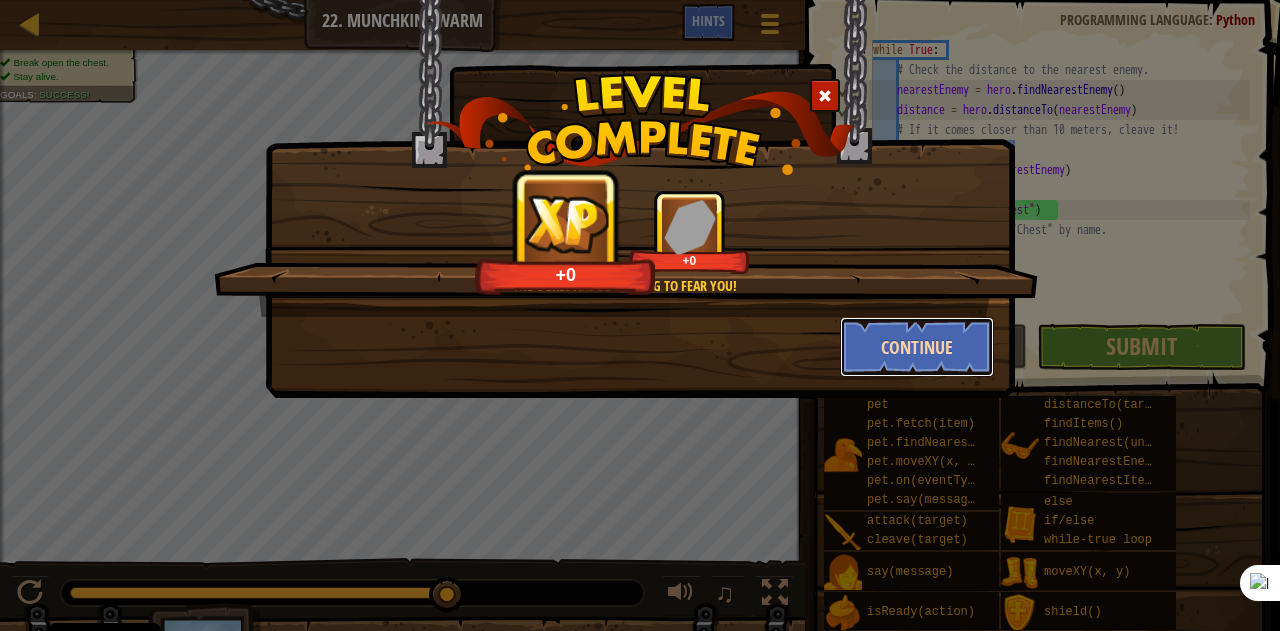 click on "Continue" at bounding box center [917, 347] 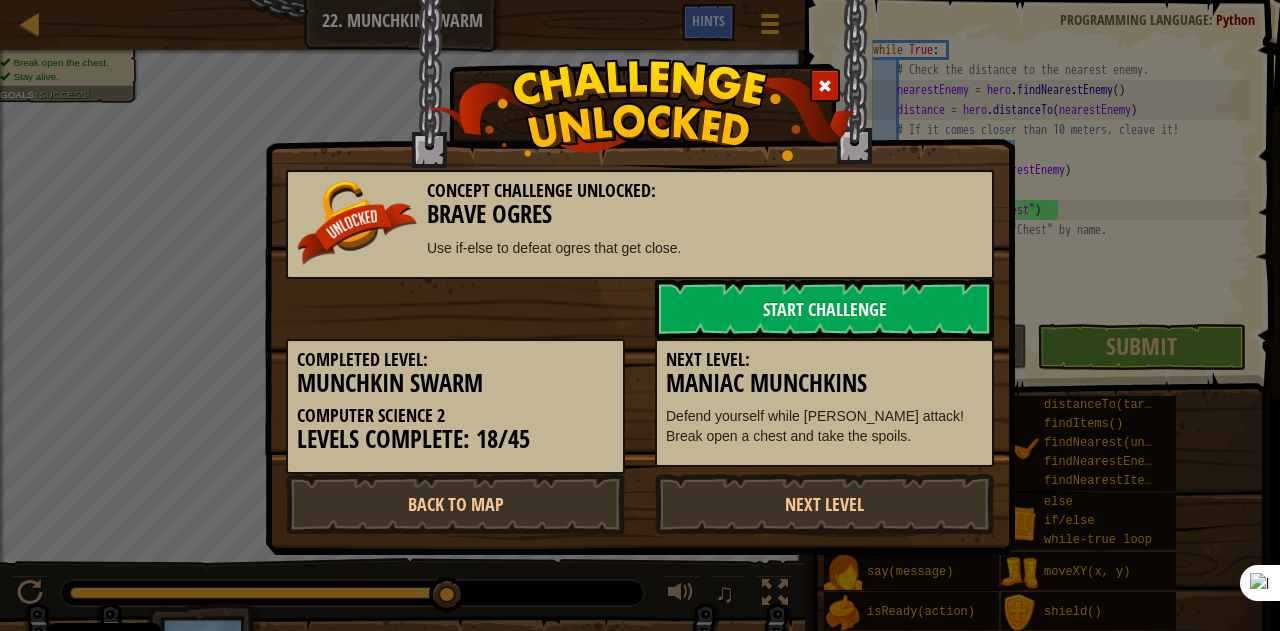 click on "Next Level:" at bounding box center [824, 360] 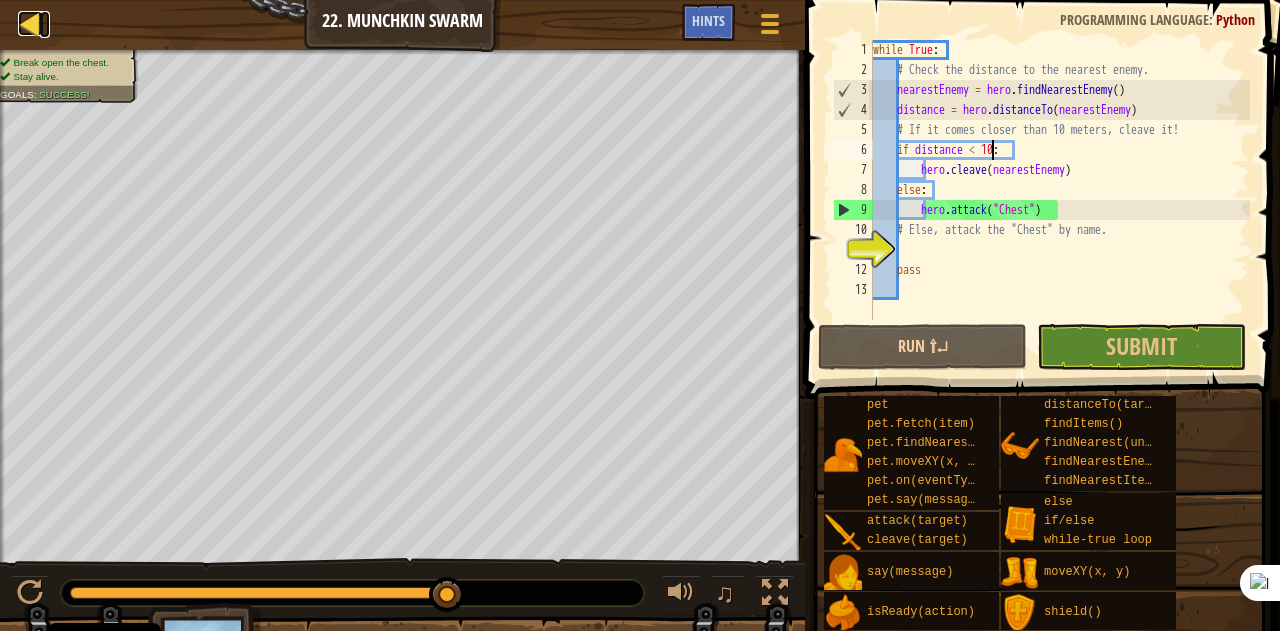 click at bounding box center [30, 23] 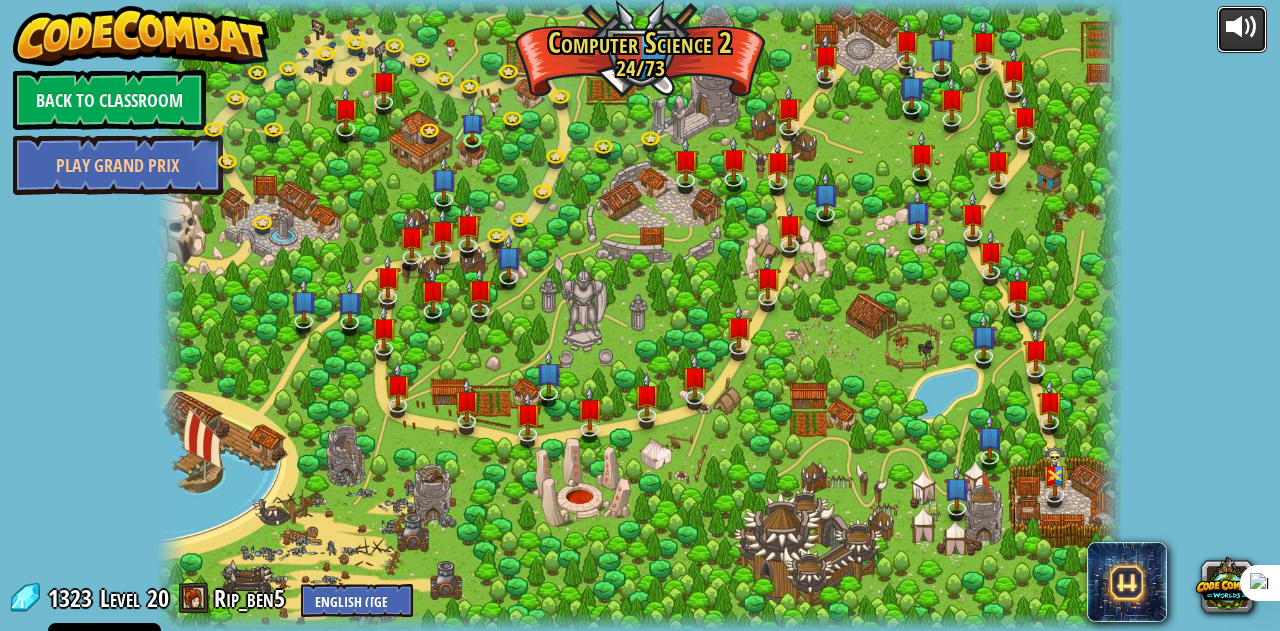 click at bounding box center (1242, 29) 